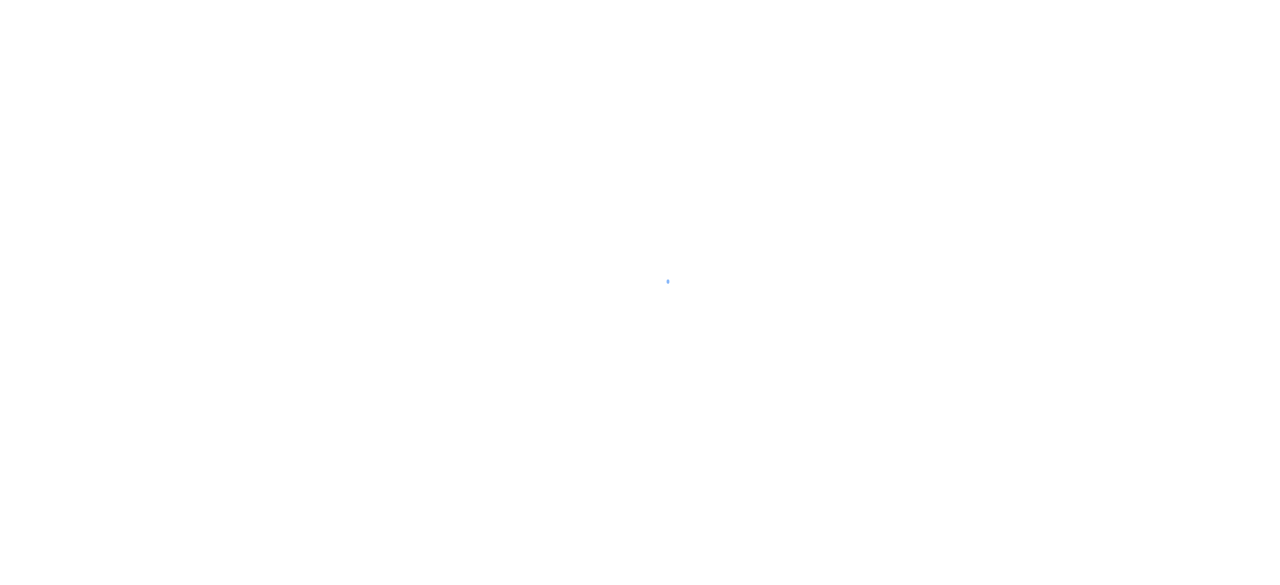 scroll, scrollTop: 0, scrollLeft: 0, axis: both 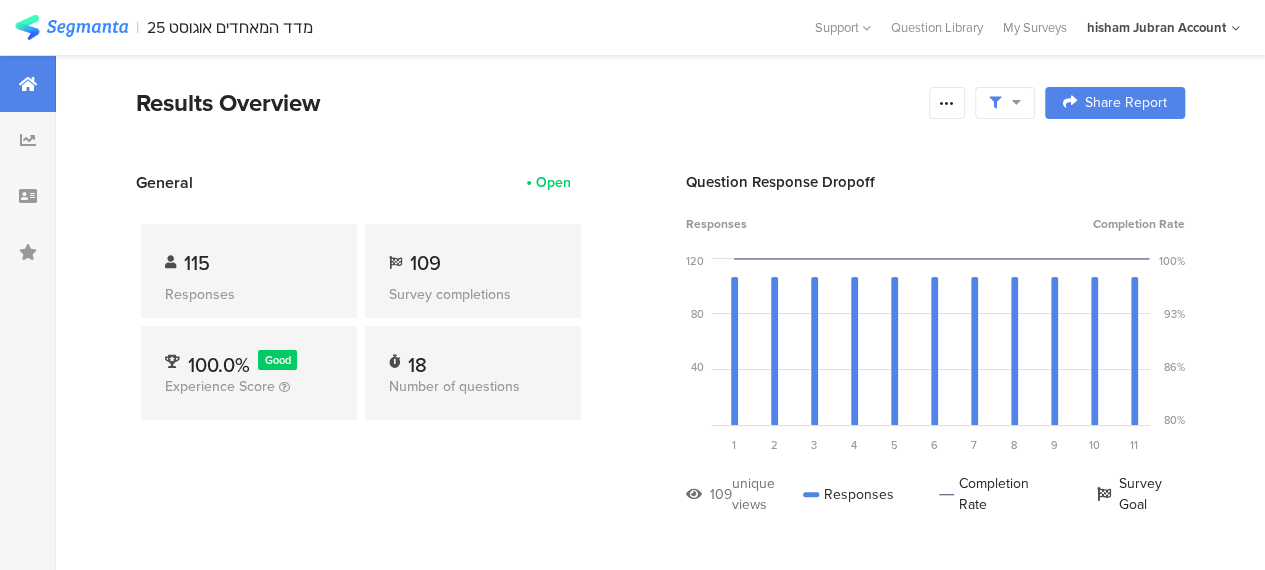click at bounding box center (71, 27) 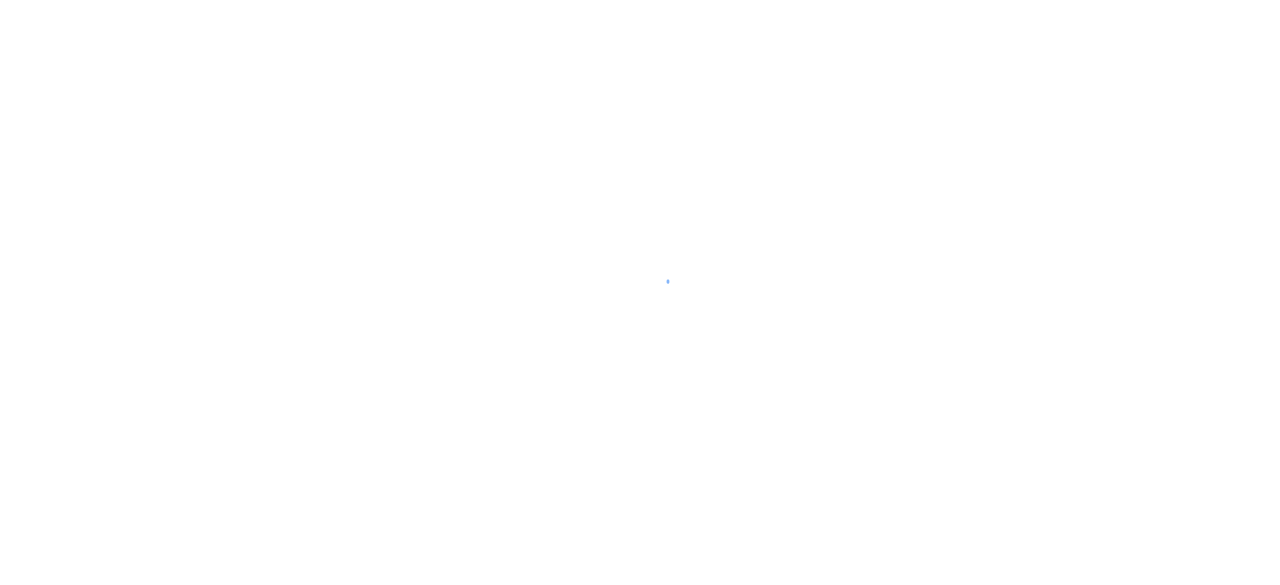 scroll, scrollTop: 0, scrollLeft: 0, axis: both 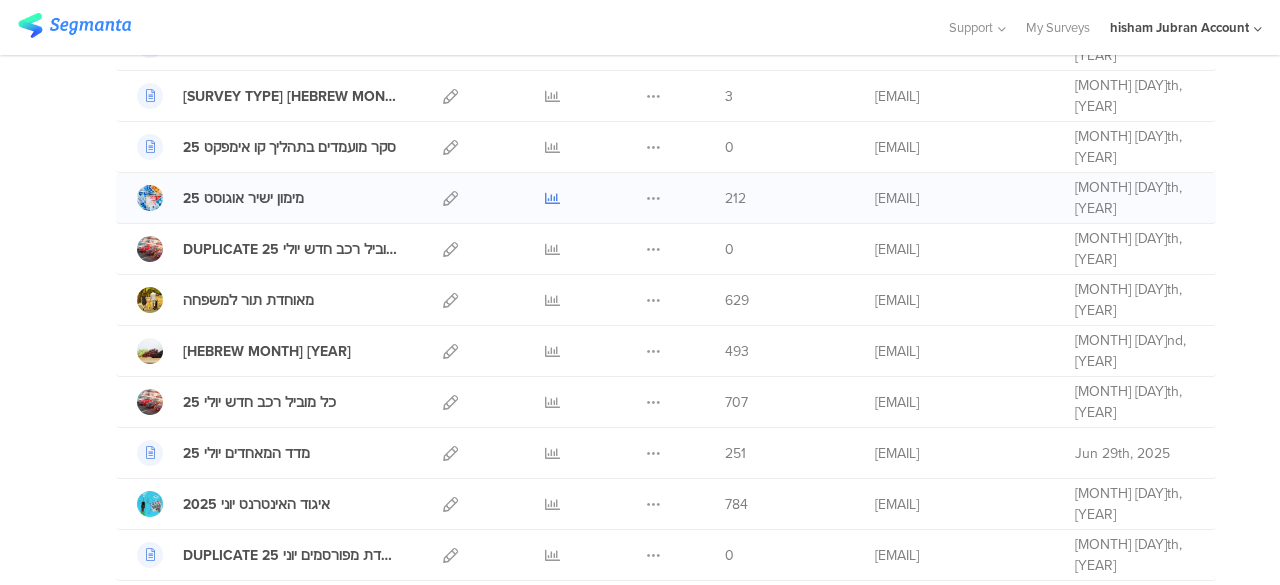 click at bounding box center (552, 198) 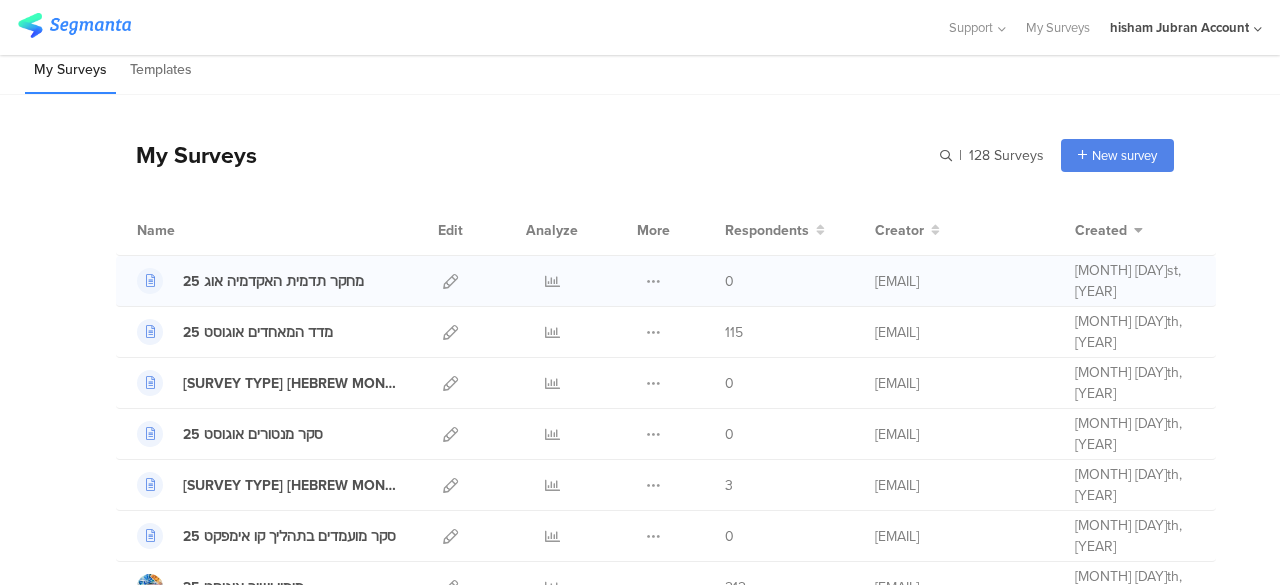 scroll, scrollTop: 0, scrollLeft: 0, axis: both 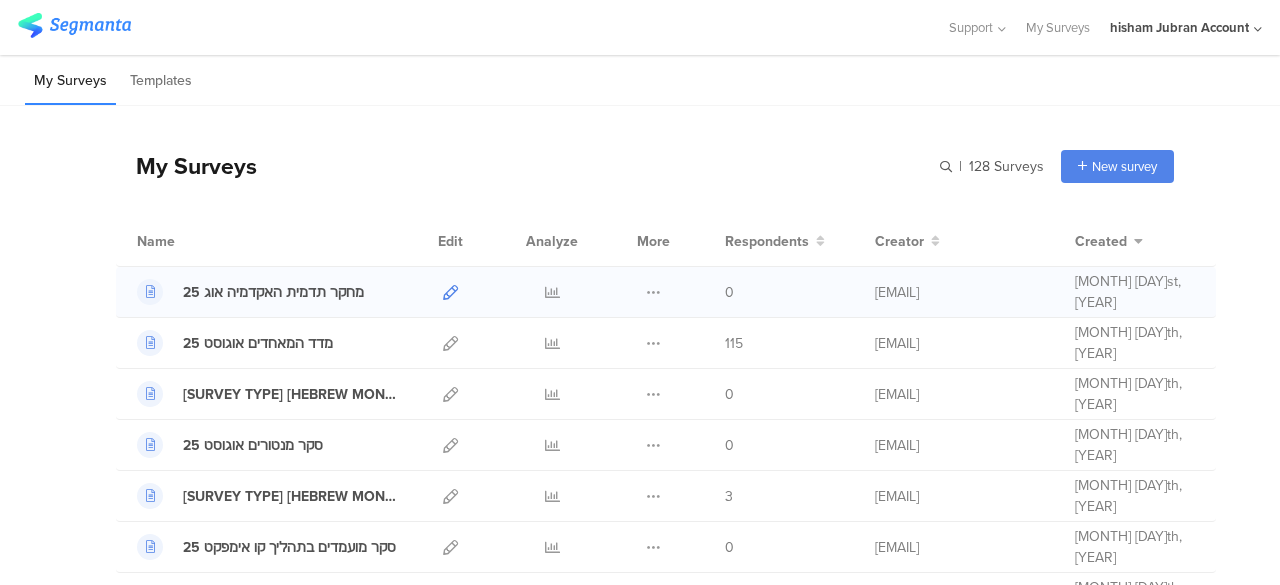 click at bounding box center (450, 292) 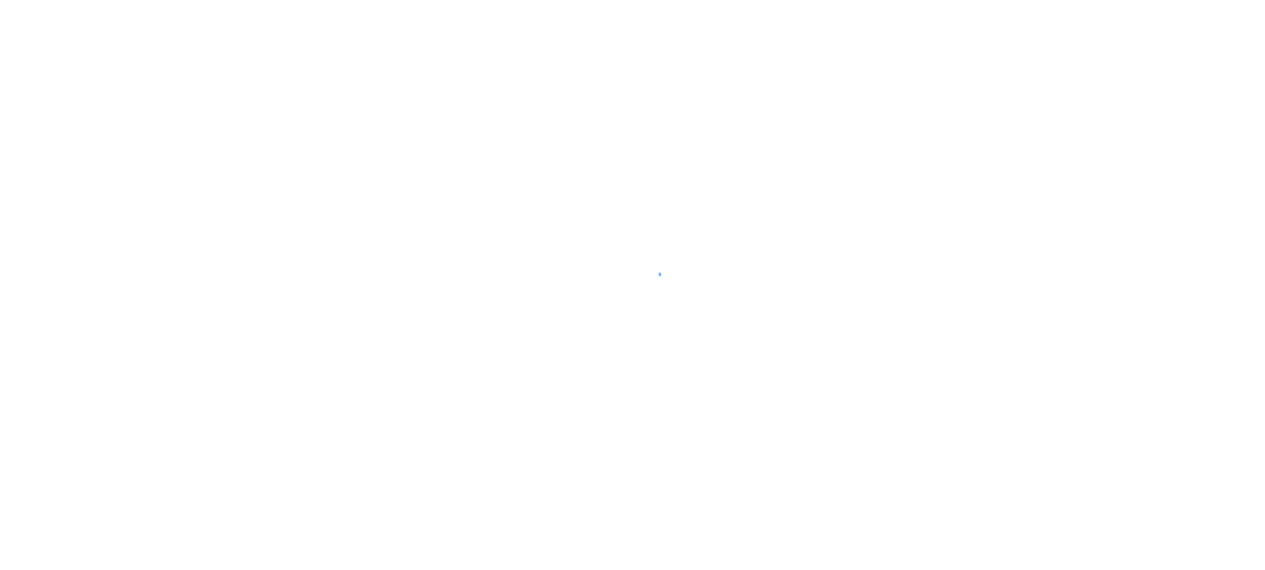 scroll, scrollTop: 0, scrollLeft: 0, axis: both 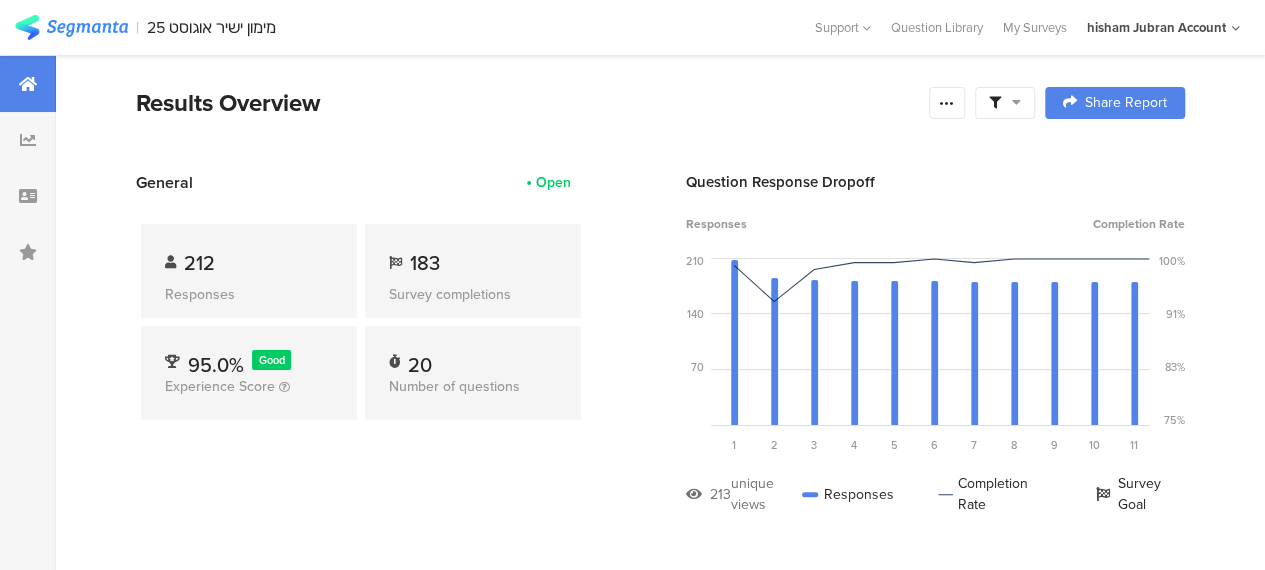 click at bounding box center (1016, 102) 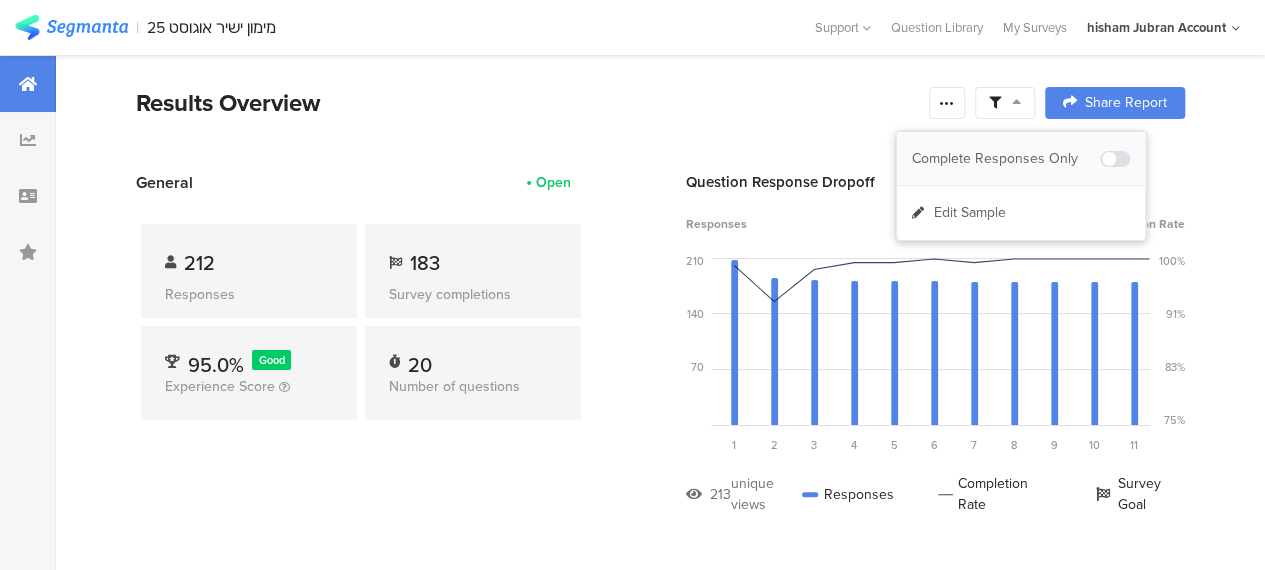 click on "Complete Responses Only" at bounding box center [1006, 159] 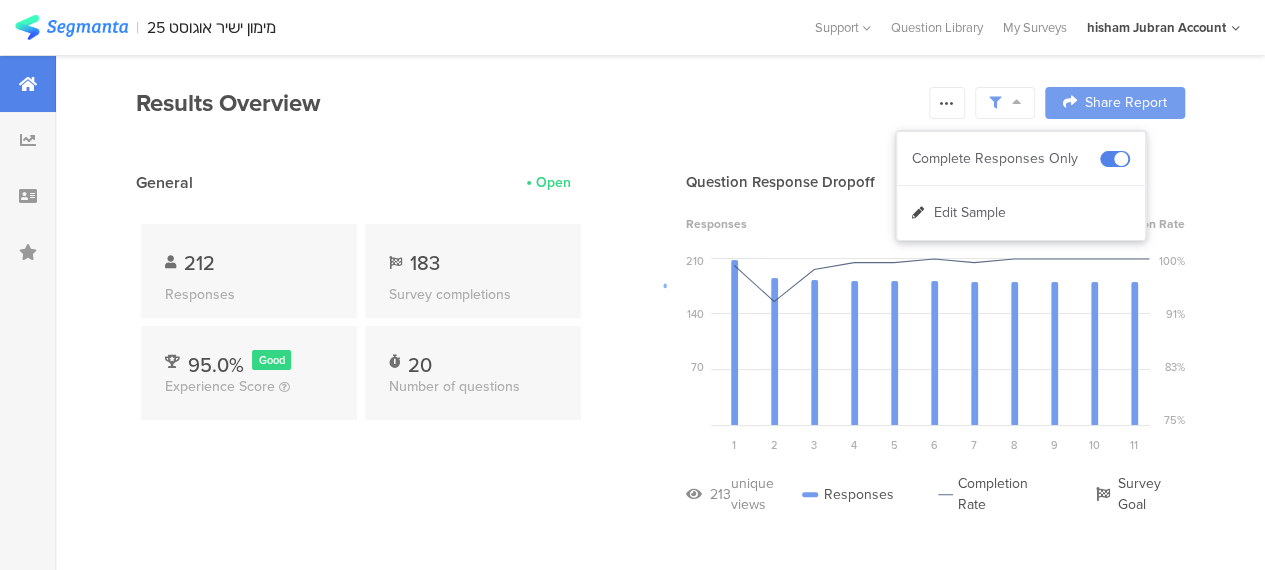 click at bounding box center (632, 285) 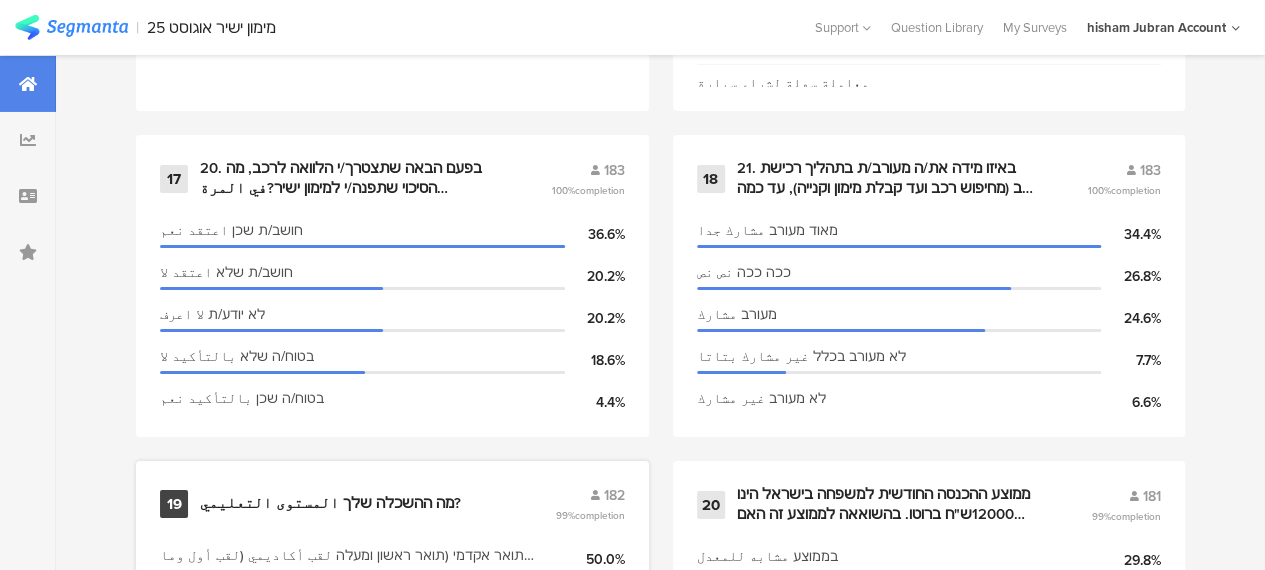 scroll, scrollTop: 3405, scrollLeft: 0, axis: vertical 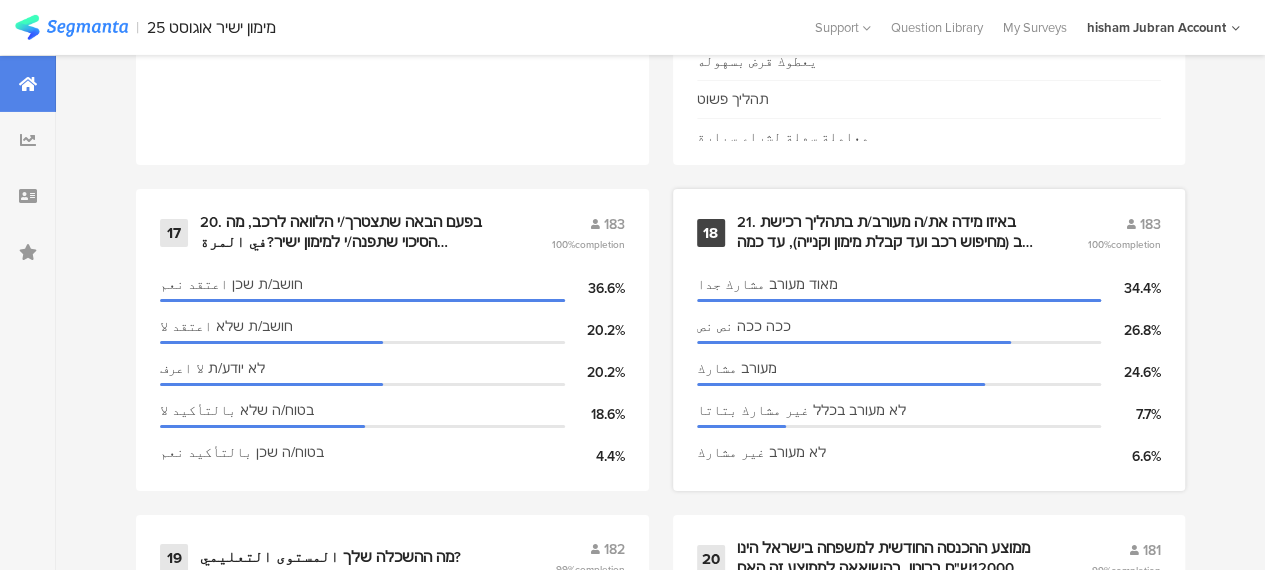 click on "21. באיזו מידה את/ה מעורב/ת בתהליך רכישת רכב (מחיפוש רכב ועד קבלת מימון וקנייה), עד כמה אתה מעורב/ת?إلى أي مدى أنت مشارك(لك دخل) في عملية شراء السيارة (من البحث عن سيارة إلى الحصول على التمويل والشراء)، ما مدى مشاركتك؟" at bounding box center (888, 232) 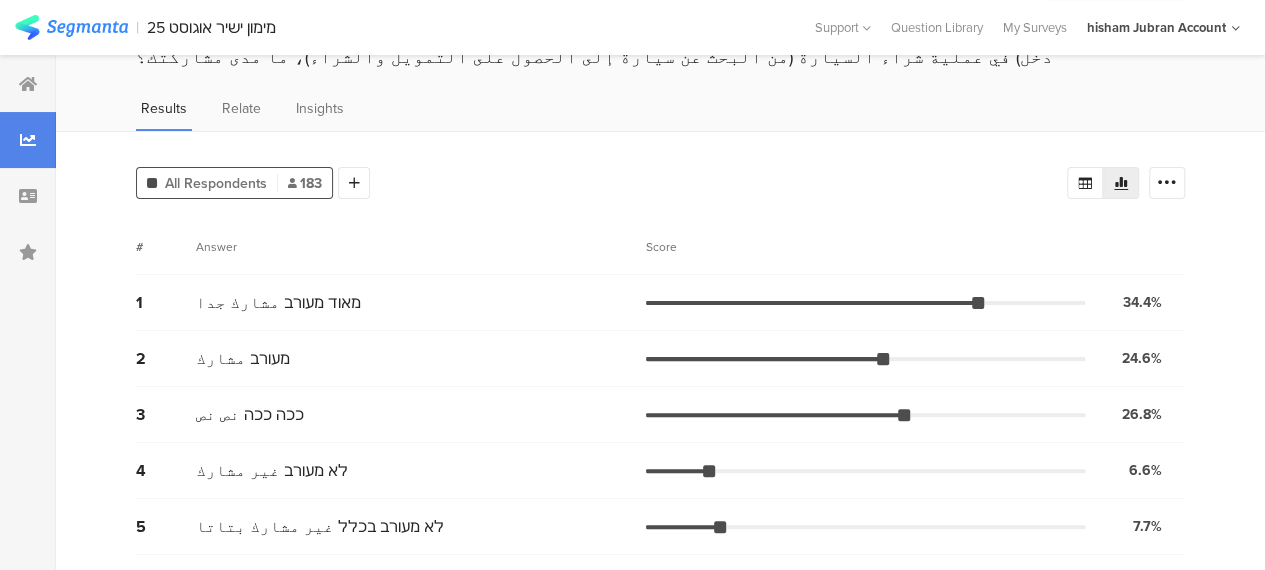 scroll, scrollTop: 0, scrollLeft: 0, axis: both 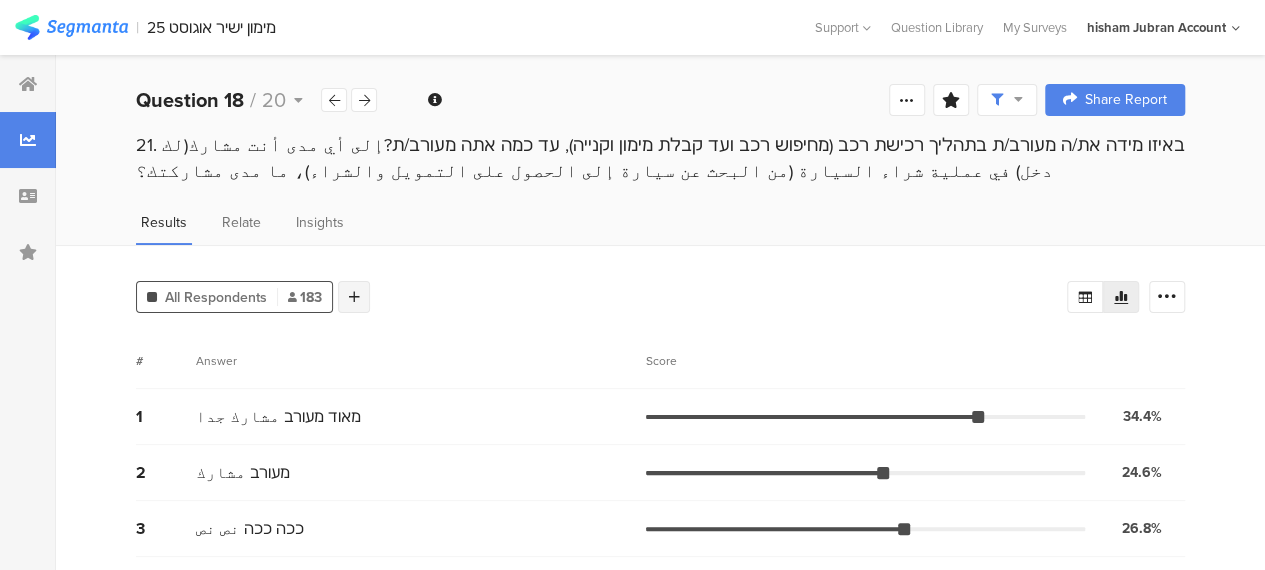 click at bounding box center [354, 297] 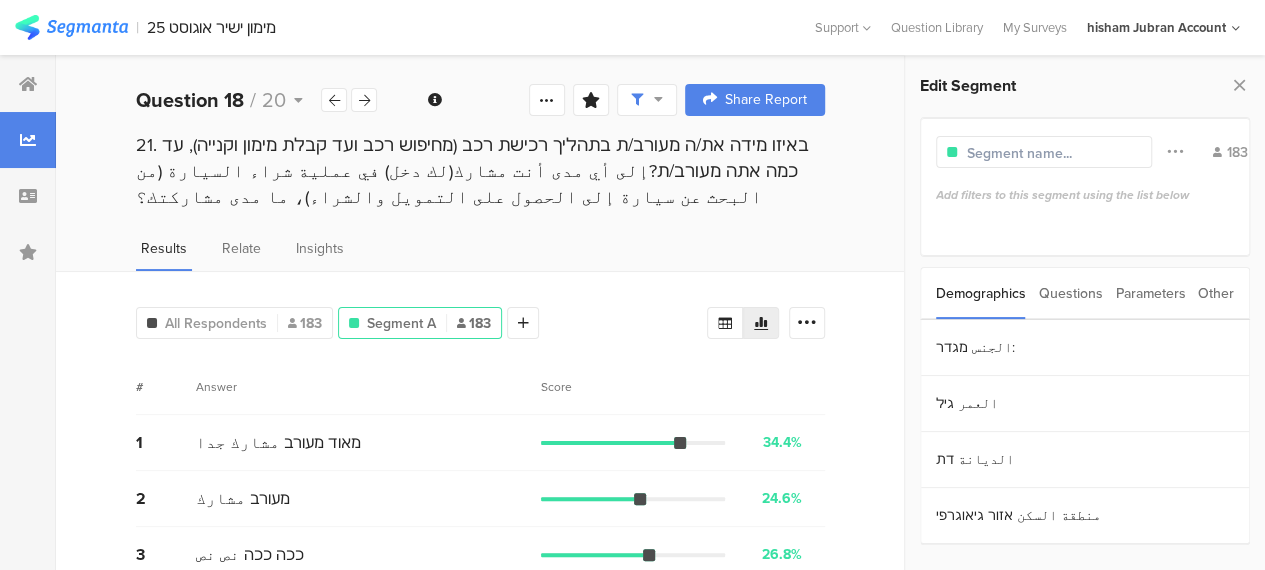 click on "Parameters" at bounding box center [1150, 293] 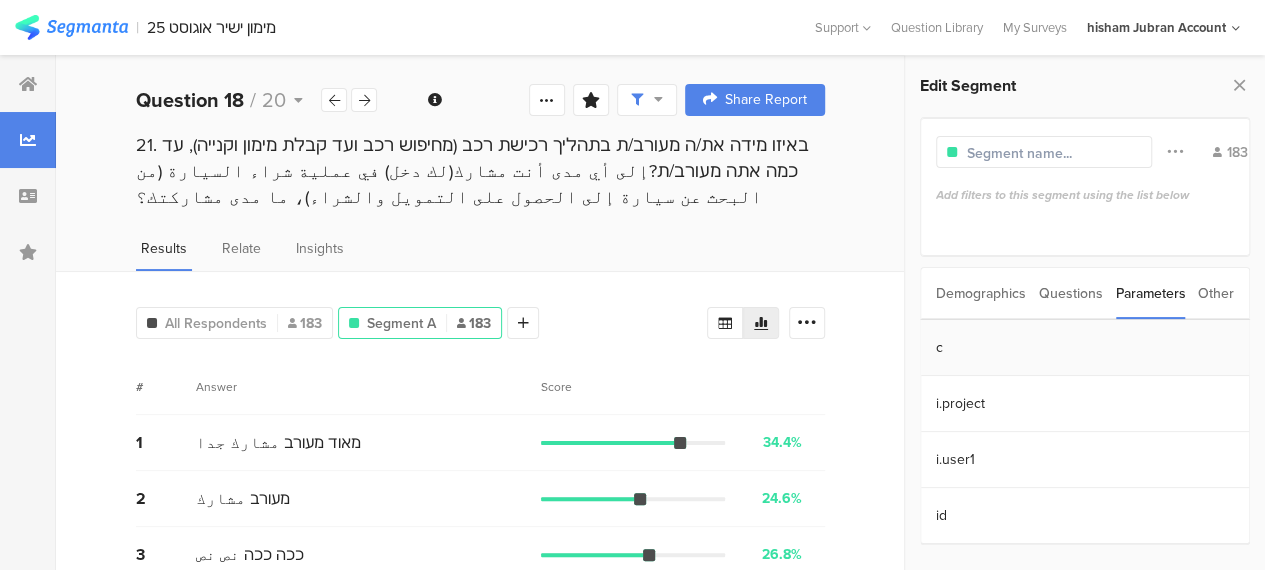 click on "c" at bounding box center (1085, 348) 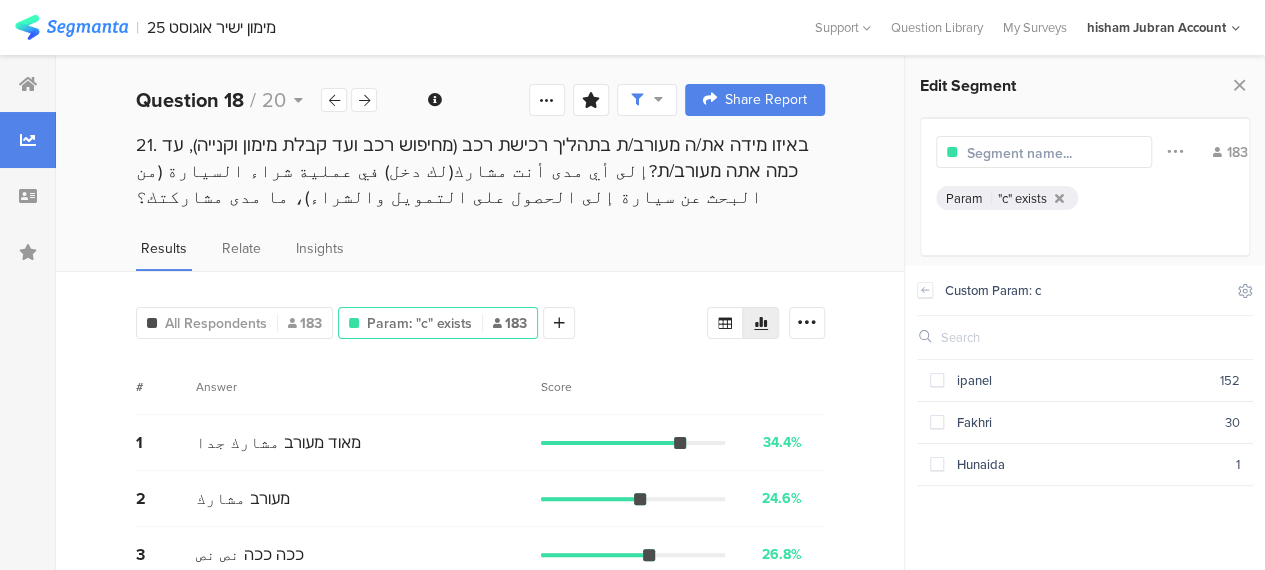 click on "All Respondents       183
Param: "c" exists       183
Add Segment             Segment markers       Confidence interval       Vote count             #   Answer   Score   1     מאוד מעורב مشارك جدا             34.4%   63 votes 2     מעורב مشارك             24.6%   45 votes 3     ככה ככה نص نص             26.8%   49 votes 4     לא מעורב غير مشارك             6.6%   12 votes 5     לא מעורב בכלל غير مشارك بتاتا             7.7%   14 votes" at bounding box center [480, 490] 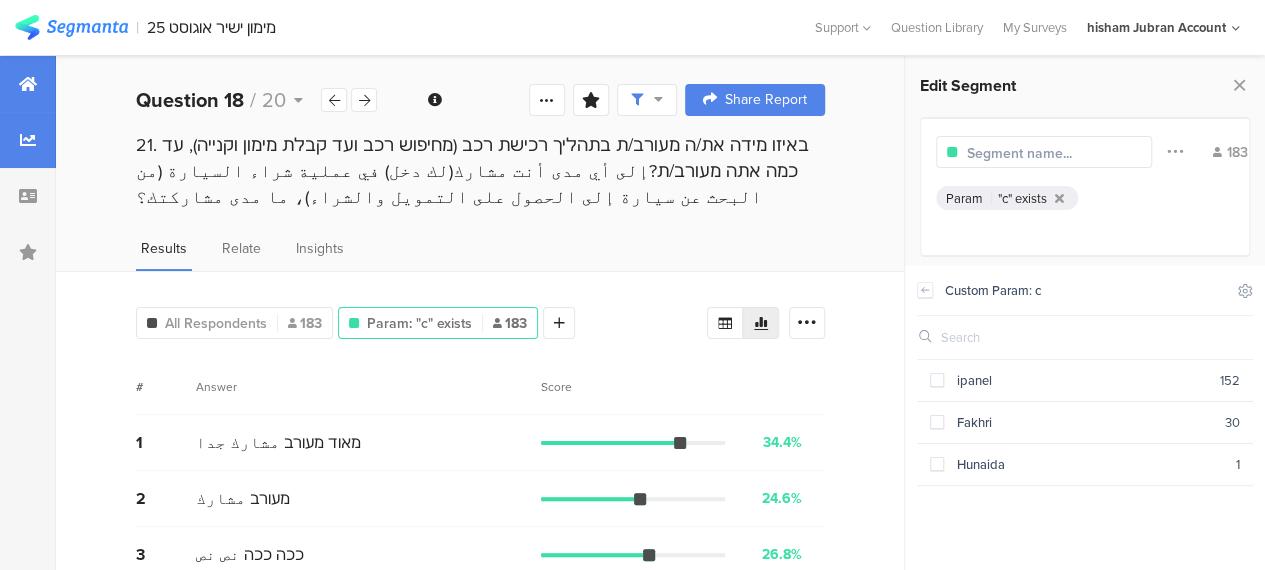 click at bounding box center (28, 84) 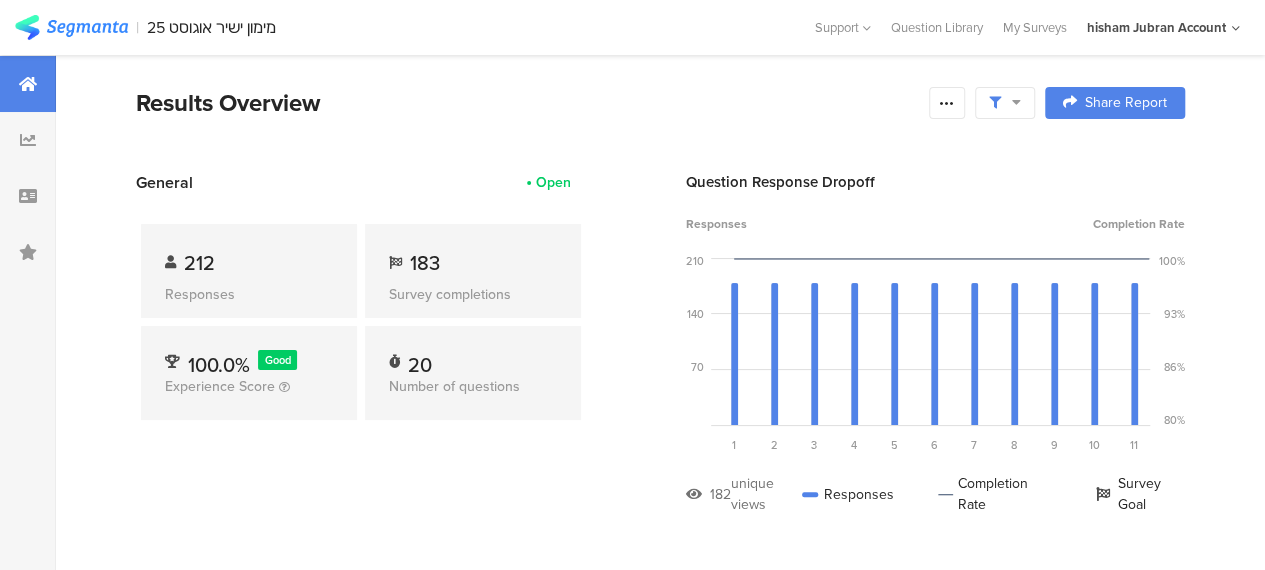 click on "Results Overview" at bounding box center [527, 103] 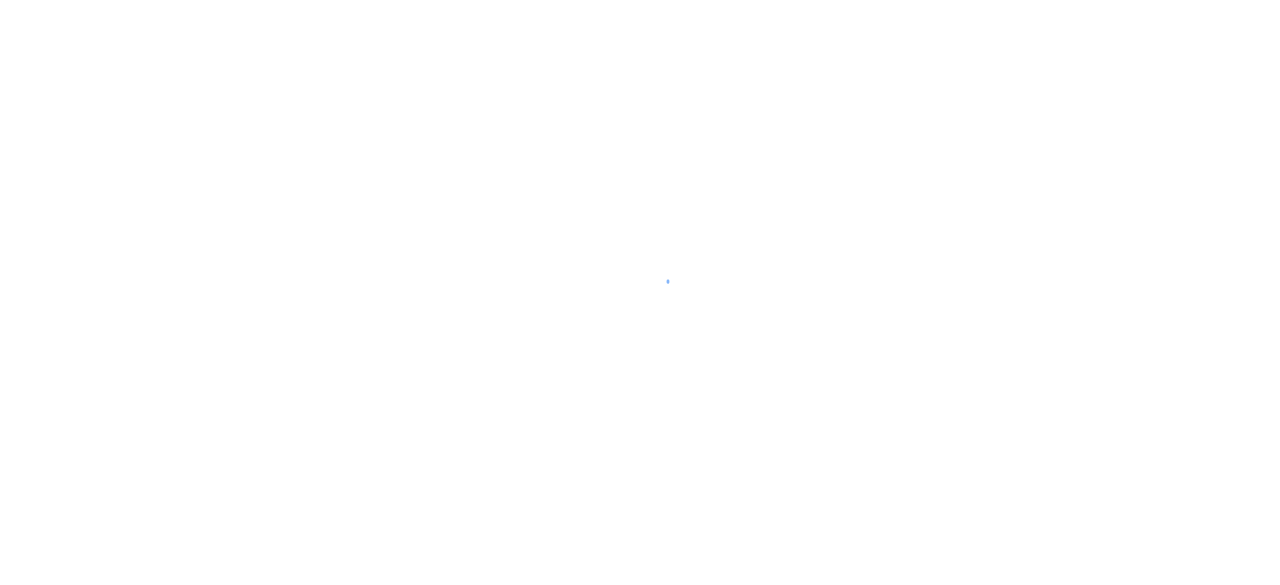 scroll, scrollTop: 0, scrollLeft: 0, axis: both 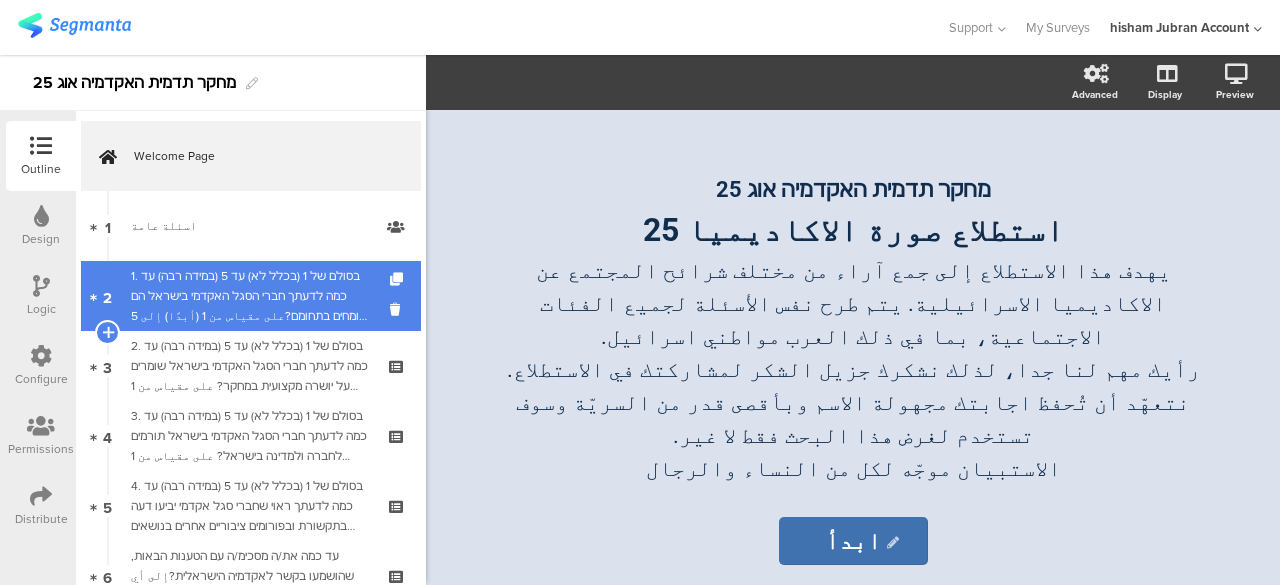 click on "1. בסולם של 1 (בכלל לא) עד 5 (במידה רבה) עד כמה לדעתך חברי הסגל האקדמי בישראל הם מומחים בתחומם?على مقياس من 1 (أبدًا) إلى 5 (بشكل كبير)، برأيك إلى أي مدى أعضاء الهيئة الأكاديمية في إسرائيل هم خبراء في مجالهم؟" at bounding box center (250, 296) 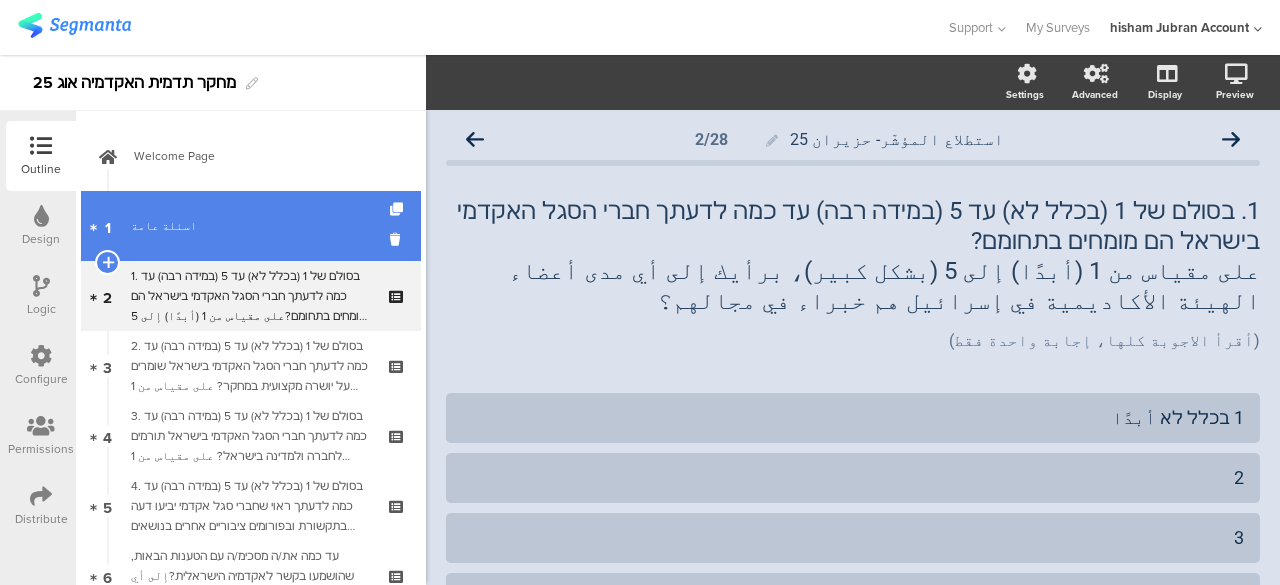 click on "1
اسئلة عامة" at bounding box center (251, 226) 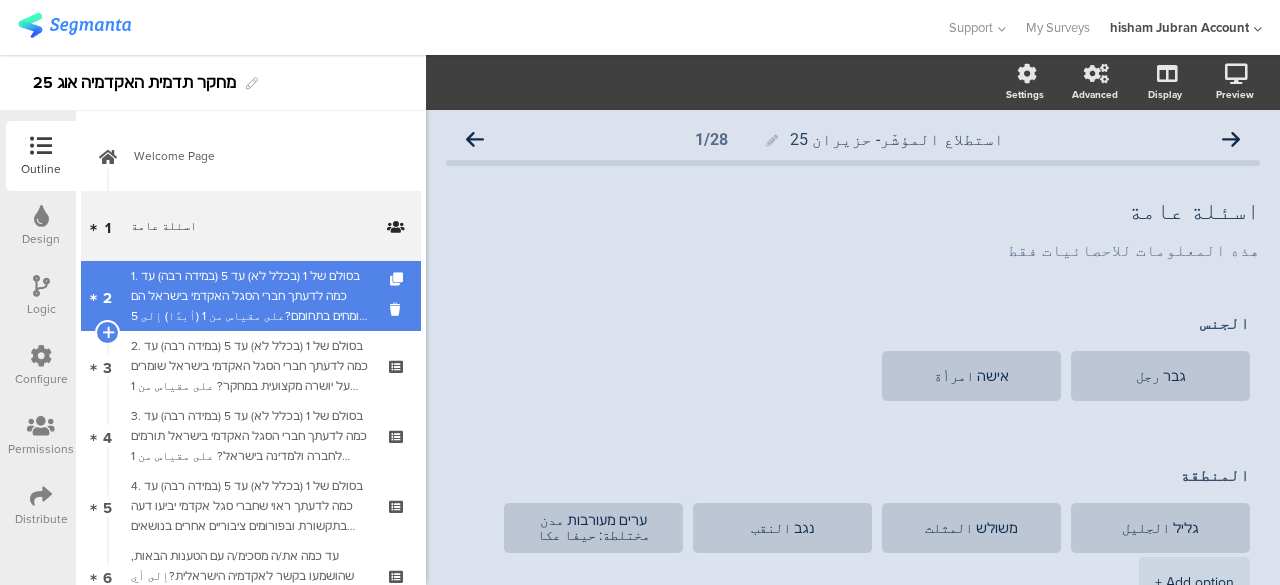 click on "1. בסולם של 1 (בכלל לא) עד 5 (במידה רבה) עד כמה לדעתך חברי הסגל האקדמי בישראל הם מומחים בתחומם?على مقياس من 1 (أبدًا) إلى 5 (بشكل كبير)، برأيك إلى أي مدى أعضاء الهيئة الأكاديمية في إسرائيل هم خبراء في مجالهم؟" at bounding box center (250, 296) 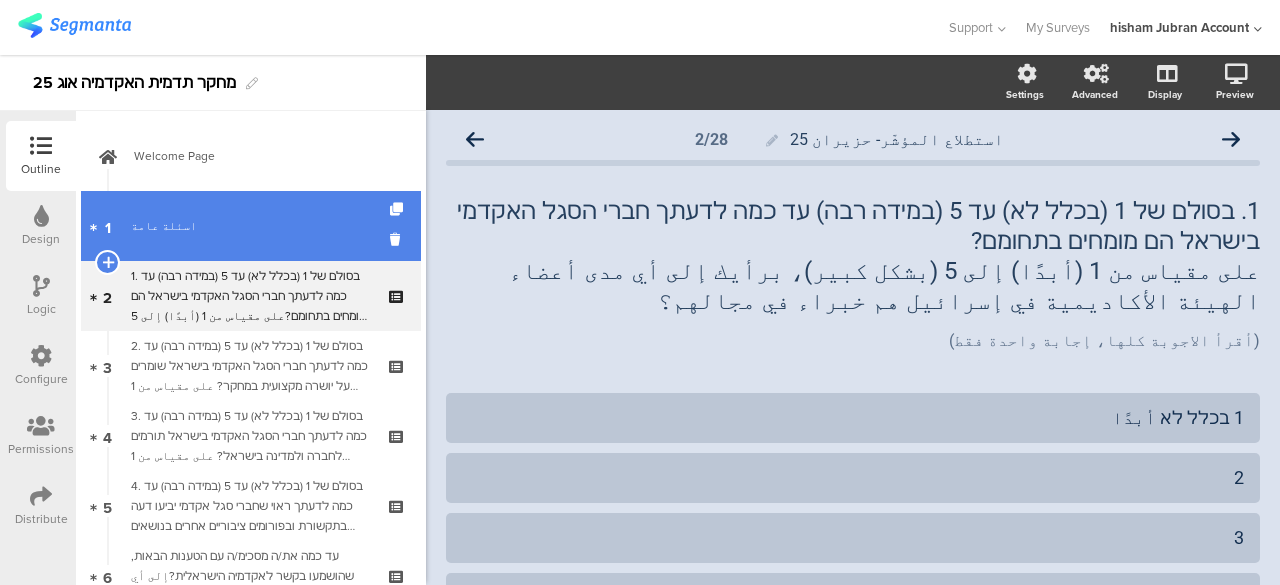click on "اسئلة عامة" at bounding box center (250, 226) 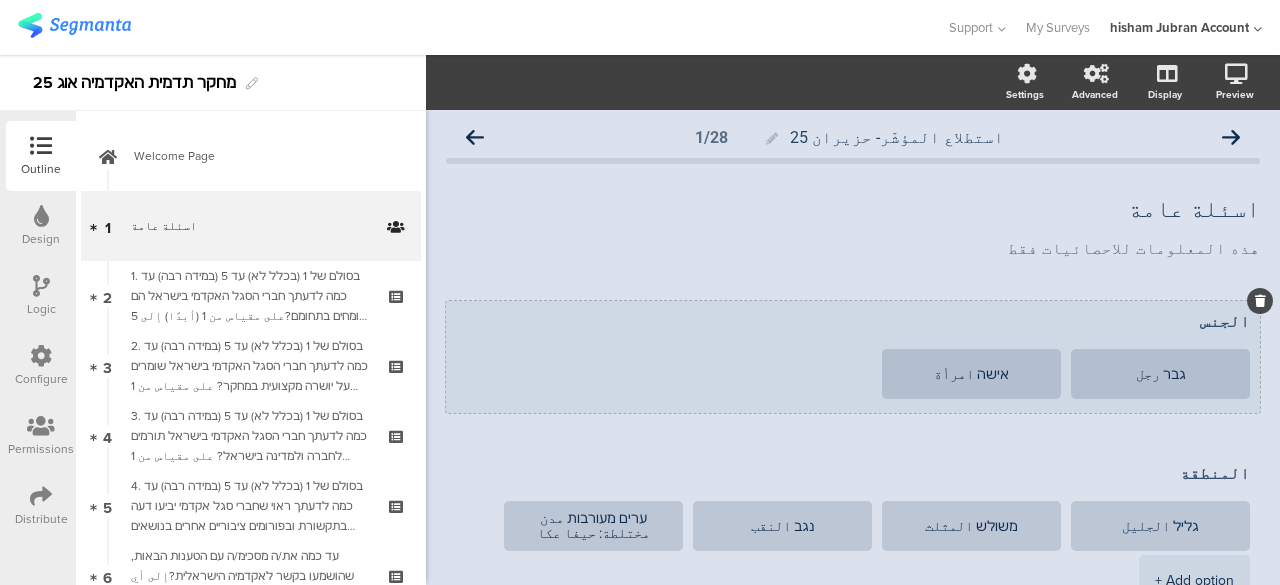 scroll, scrollTop: 0, scrollLeft: 0, axis: both 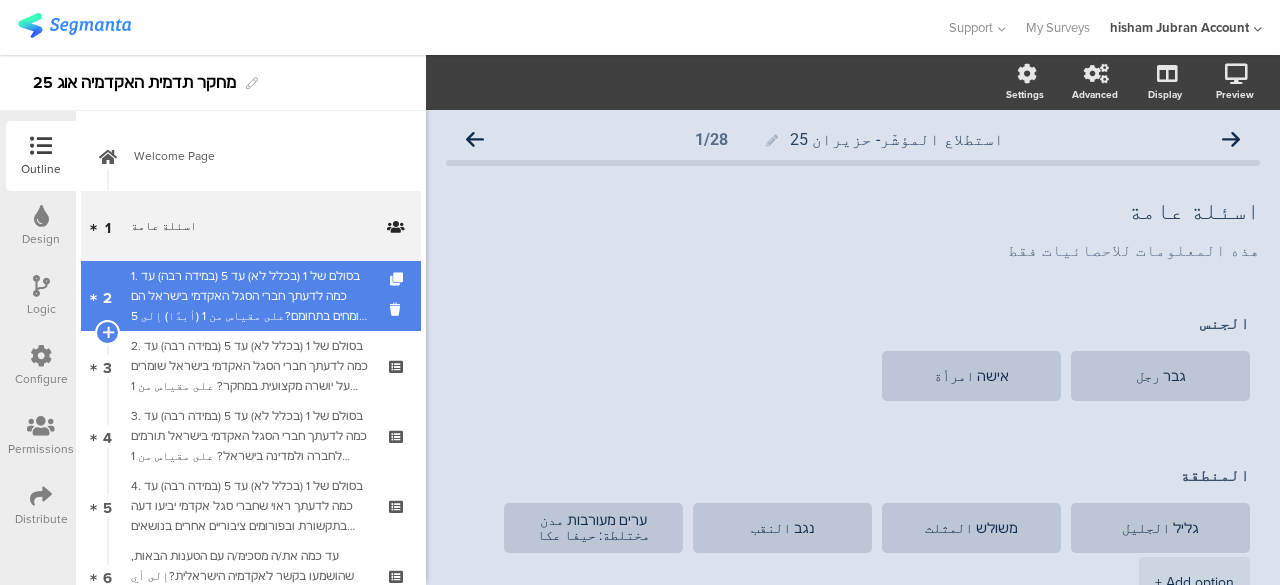 click on "1. בסולם של 1 (בכלל לא) עד 5 (במידה רבה) עד כמה לדעתך חברי הסגל האקדמי בישראל הם מומחים בתחומם?على مقياس من 1 (أبدًا) إلى 5 (بشكل كبير)، برأيك إلى أي مدى أعضاء الهيئة الأكاديمية في إسرائيل هم خبراء في مجالهم؟" at bounding box center (250, 296) 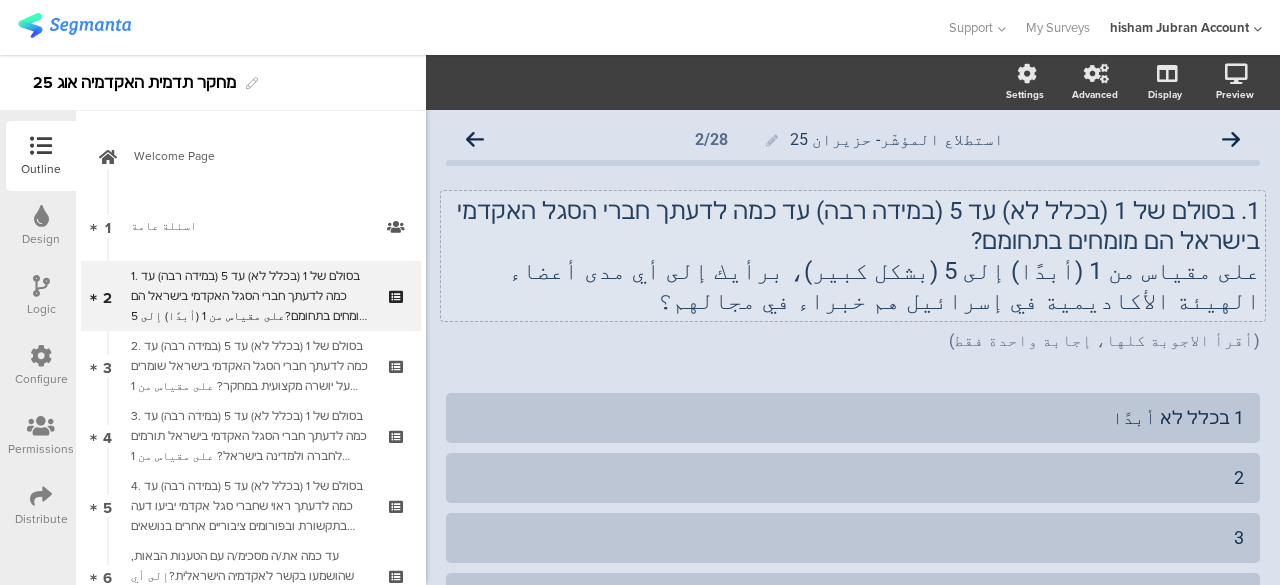 click on "على مقياس من 1 (أبدًا) إلى 5 (بشكل كبير)، برأيك إلى أي مدى أعضاء الهيئة الأكاديمية في إسرائيل هم خبراء في مجالهم؟" 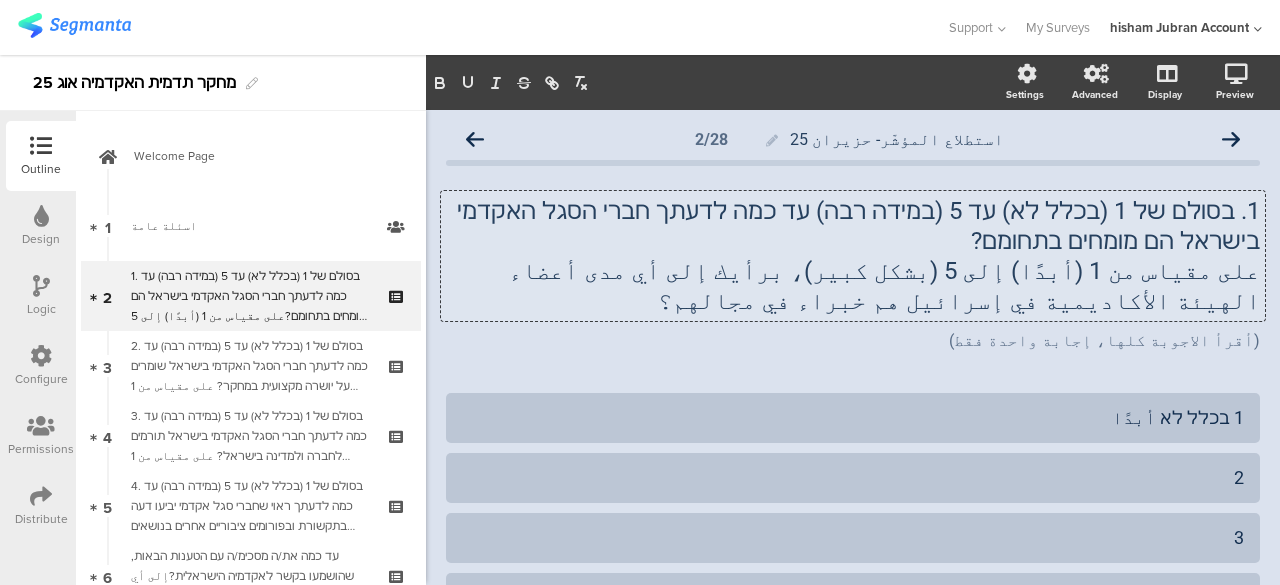 type 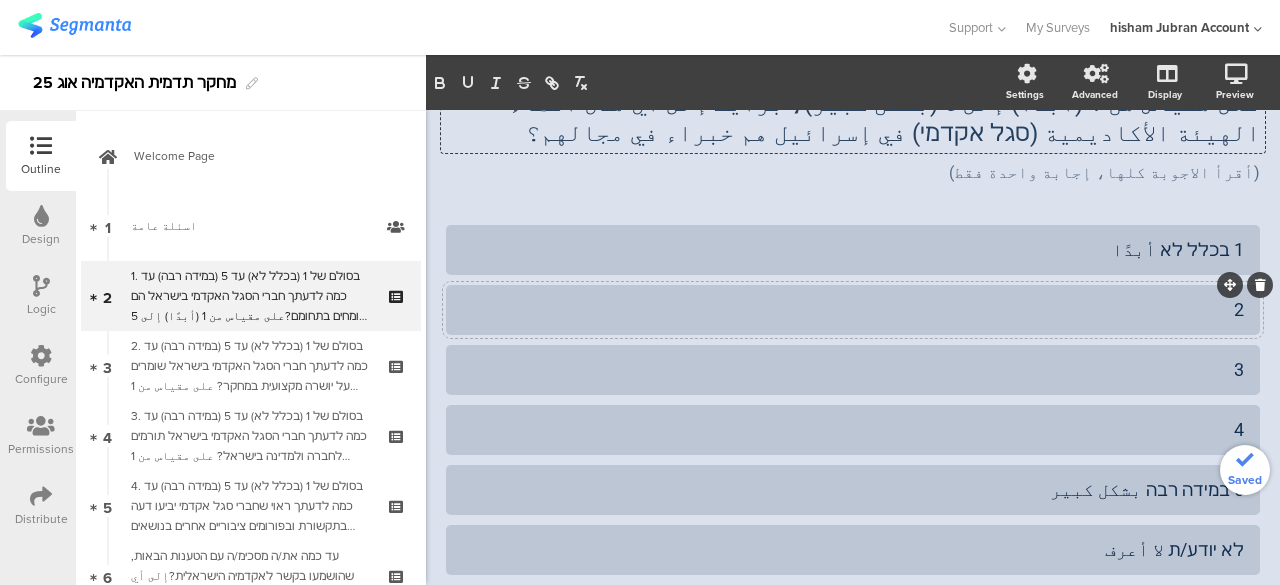 scroll, scrollTop: 200, scrollLeft: 0, axis: vertical 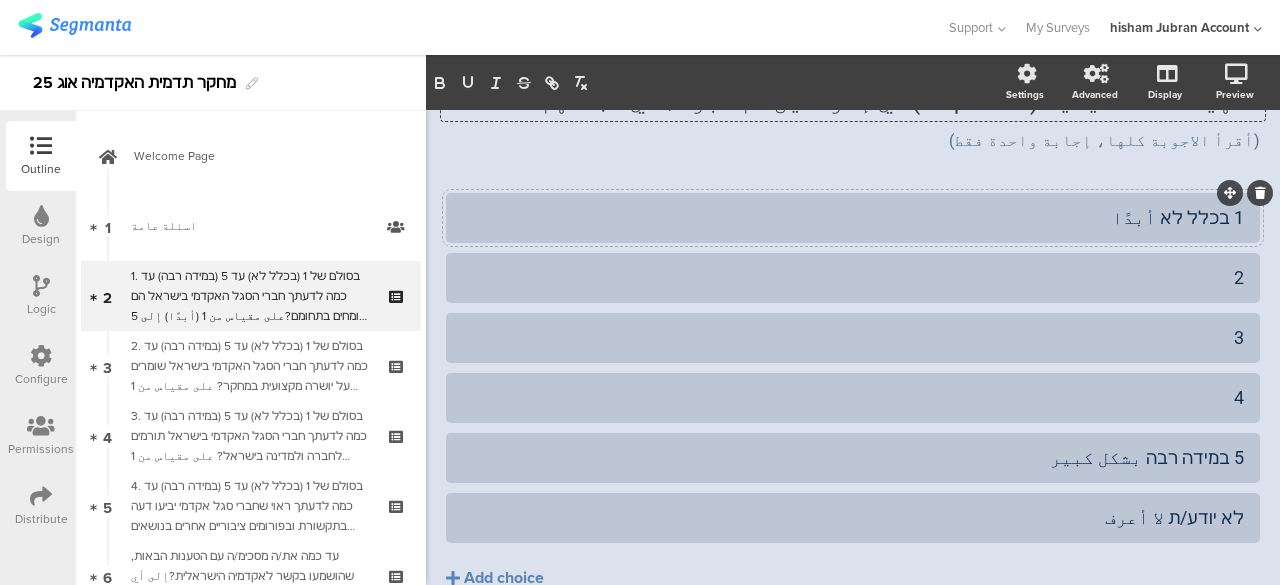 click on "1 בכלל לא أبدًا" 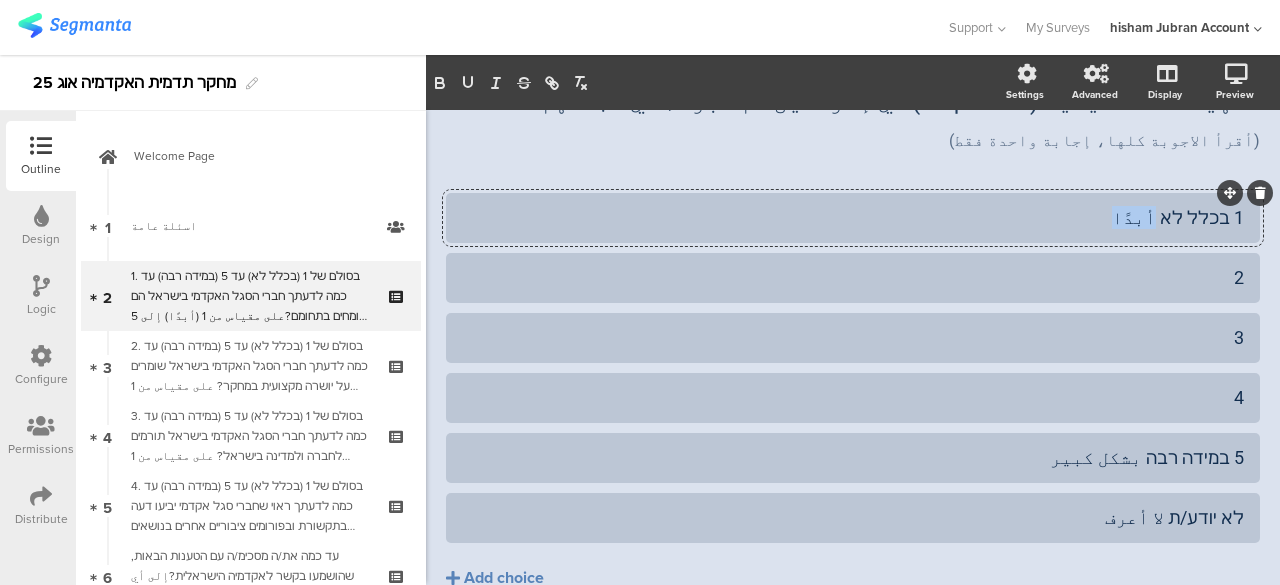 click on "1 בכלל לא أبدًا" 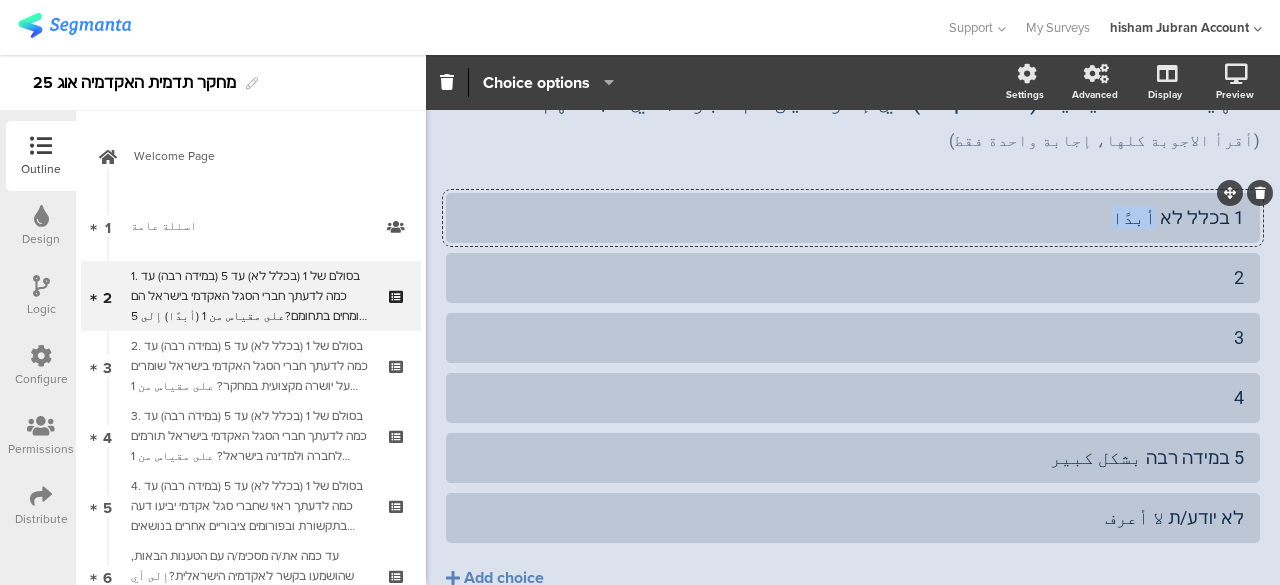type 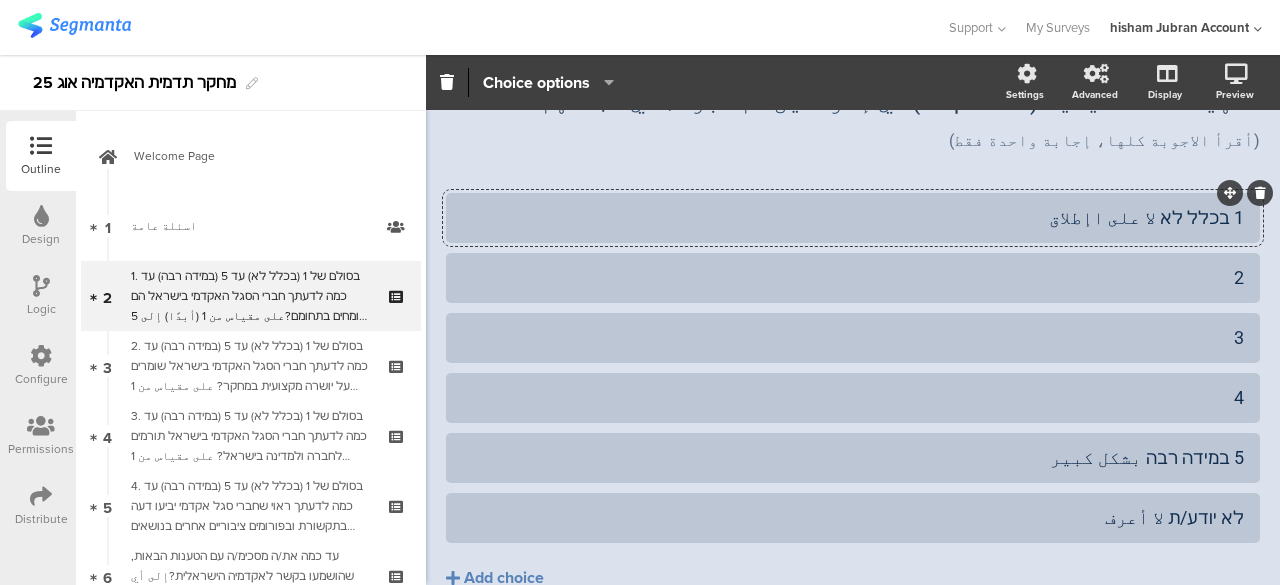 click on "1. בסולם של 1 (בכלל לא) עד 5 (במידה רבה) עד כמה לדעתך חברי הסגל האקדמי בישראל הם מומחים בתחומם? على مقياس من 1 (أبدًا) إلى 5 (بشكل كبير)، برأيك إلى أي مدى أعضاء الهيئة الأكاديمية (סגל אקדמי) في إسرائيل هم خبراء في مجالهم؟
1. בסולם של 1 (בכלל לא) עד 5 (במידה רבה) עד כמה לדעתך חברי הסגל האקדמי בישראל הם מומחים בתחומם? على مقياس من 1 (أبدًا) إلى 5 (بشكل كبير)، برأيك إلى أي مدى أعضاء الهيئة الأكاديمية (סגל אקדמי) في إسرائيل هم خبراء في مجالهم؟
(أقرأ الاجوبة كلها، إجابة واحدة فقط)
(أقرأ الاجوبة كلها، إجابة واحدة فقط)" 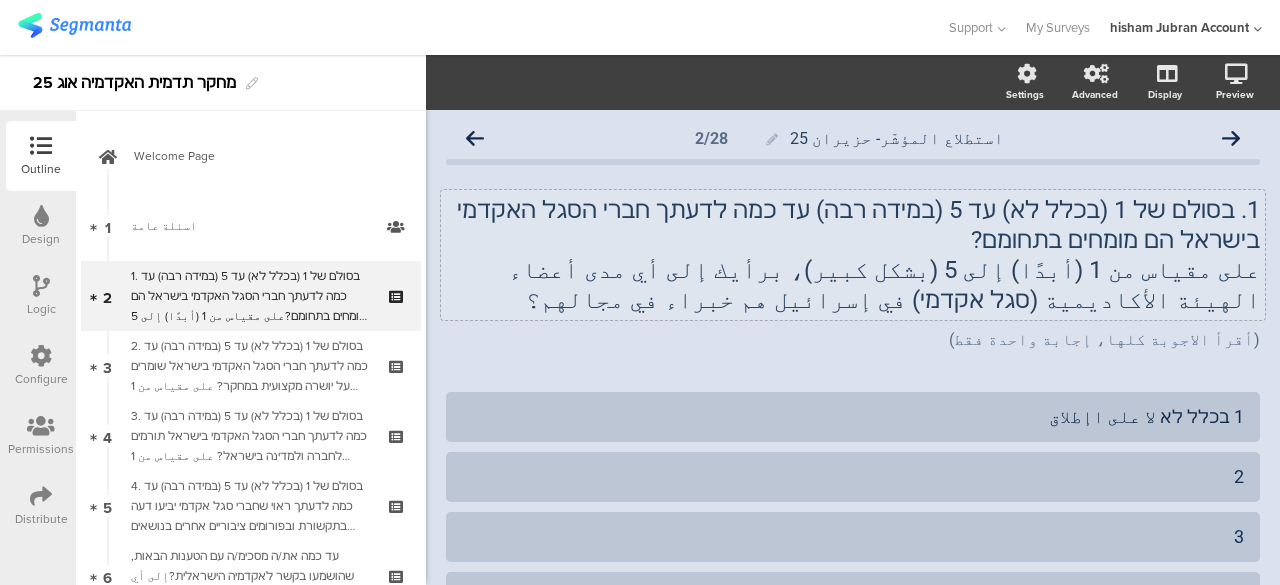 scroll, scrollTop: 0, scrollLeft: 0, axis: both 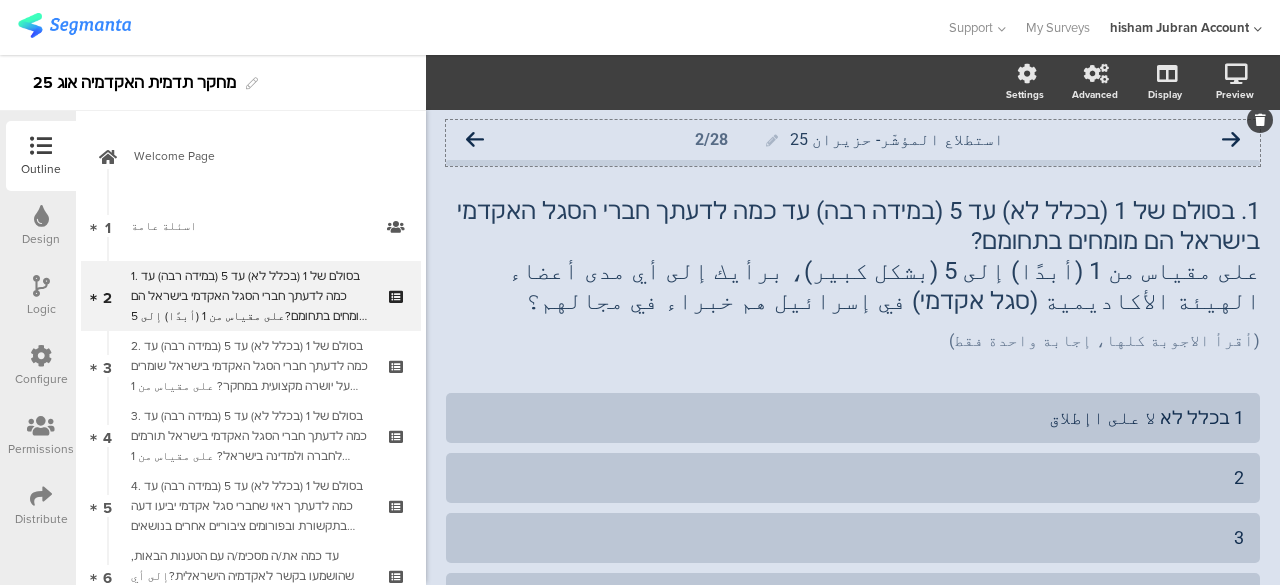 click 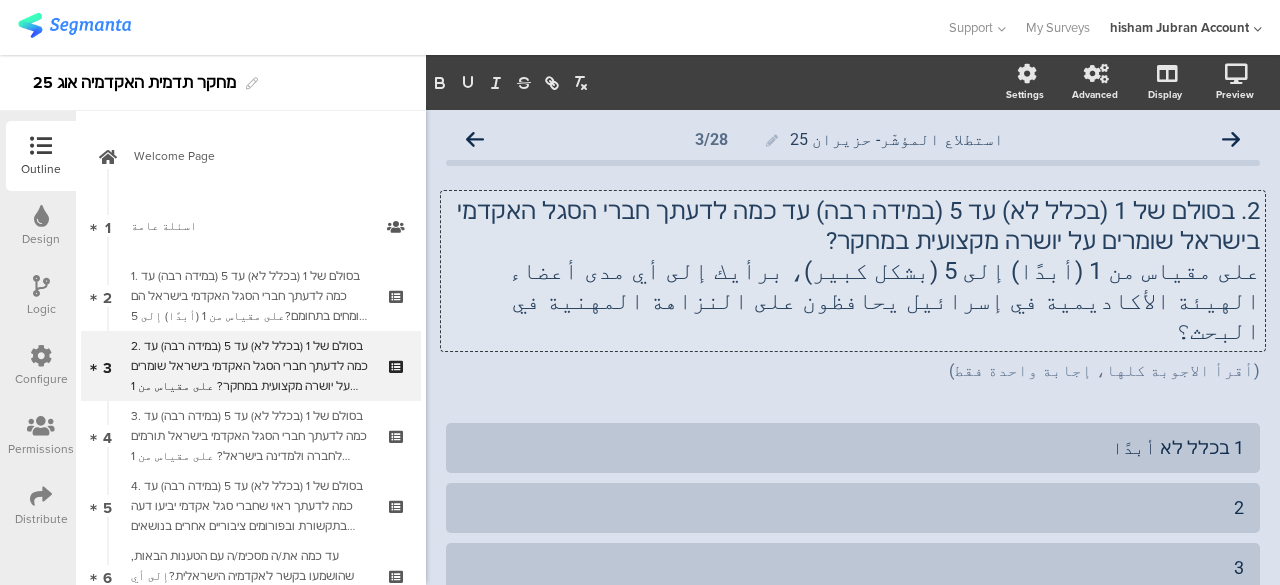 click on "2. בסולם של 1 (בכלל לא) עד 5 (במידה רבה) עד כמה לדעתך חברי הסגל האקדמי בישראל שומרים על יושרה מקצועית במחקר?  على مقياس من 1 (أبدًا) إلى 5 (بشكل كبير)، برأيك إلى أي مدى أعضاء الهيئة الأكاديمية في إسرائيل يحافظون على النزاهة المهنية في البحث؟
2. בסולם של 1 (בכלל לא) עד 5 (במידה רבה) עד כמה לדעתך חברי הסגל האקדמי בישראל שומרים על יושרה מקצועית במחקר?  على مقياس من 1 (أبدًا) إلى 5 (بشكل كبير)، برأيك إلى أي مدى أعضاء الهيئة الأكاديمية في إسرائيل يحافظون على النزاهة المهنية في البحث؟" 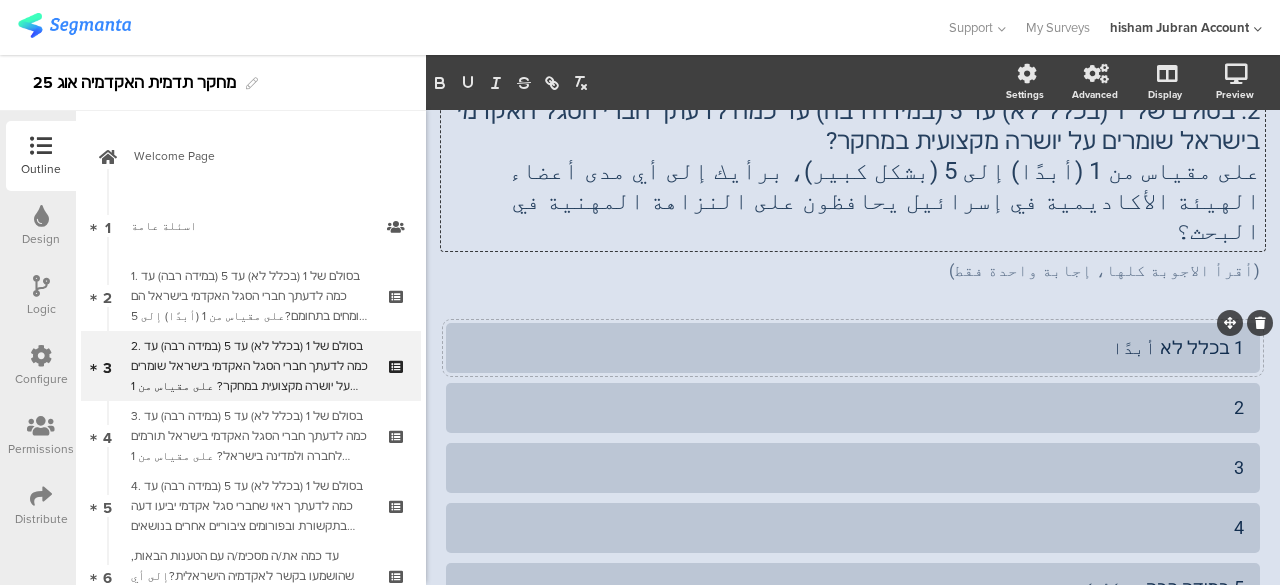 scroll, scrollTop: 0, scrollLeft: 0, axis: both 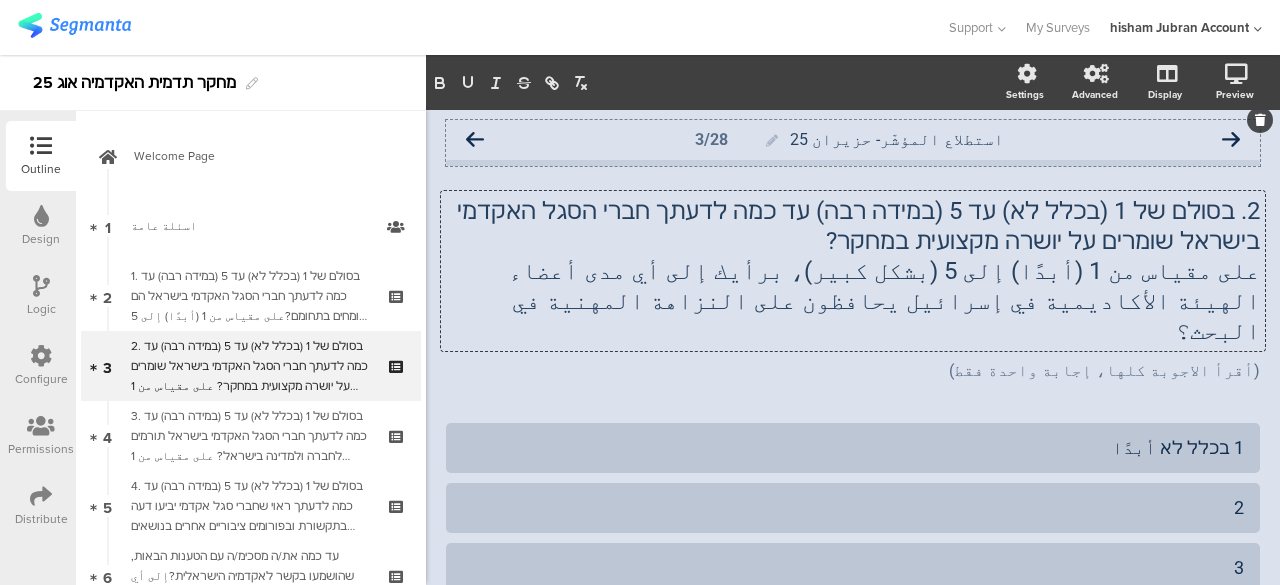 click 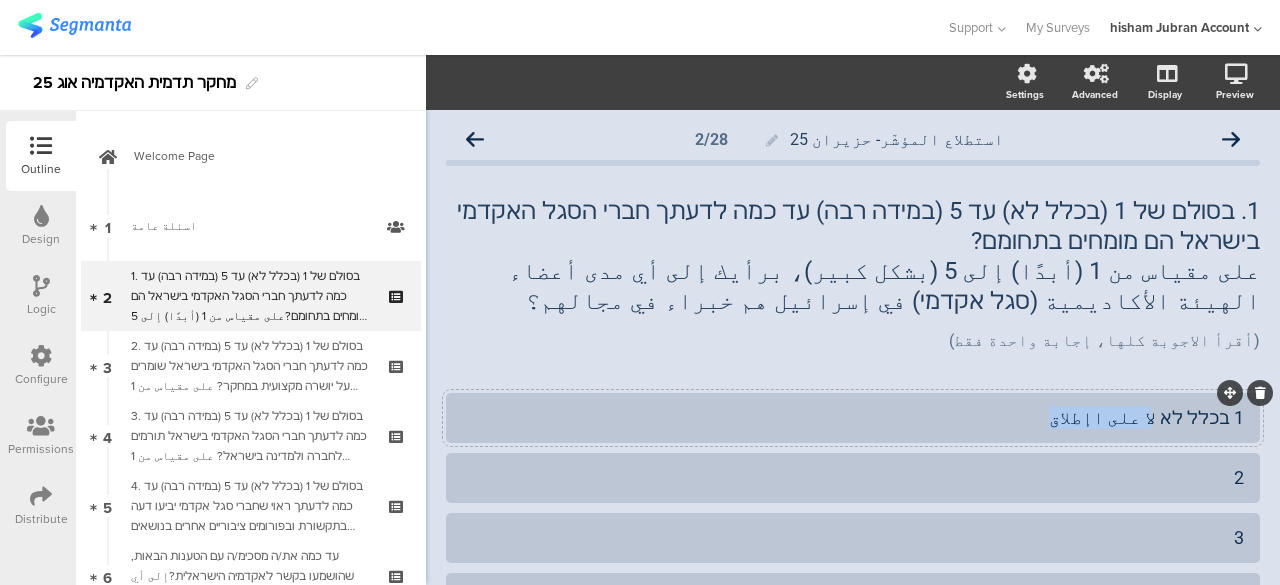 drag, startPoint x: 1154, startPoint y: 413, endPoint x: 1054, endPoint y: 421, distance: 100.31949 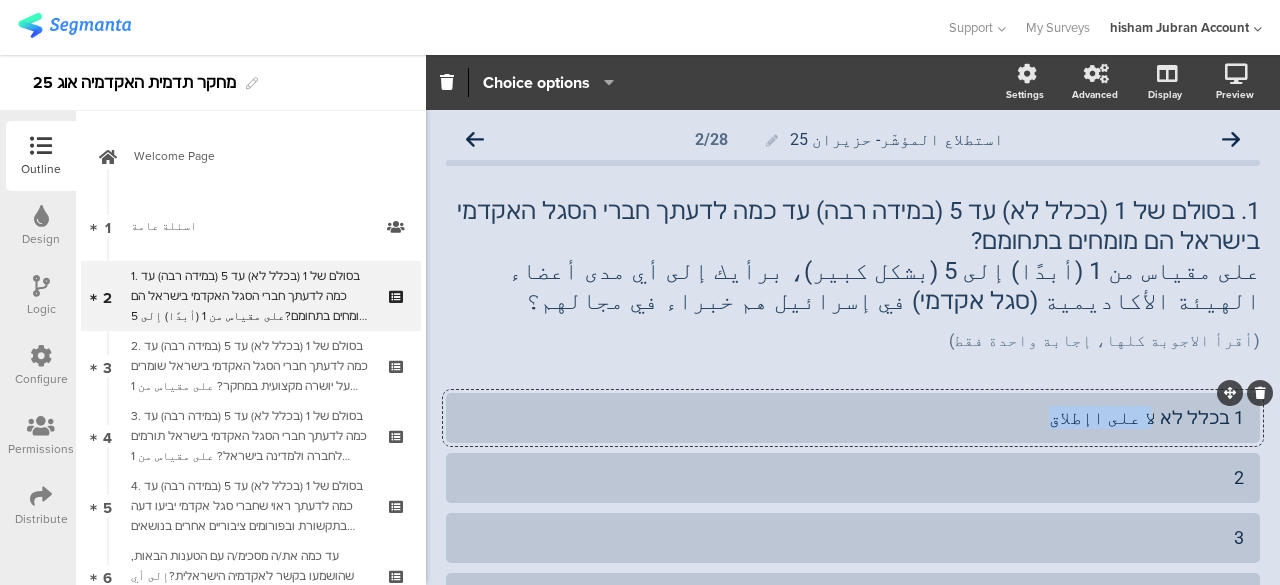 click on "1 בכלל לא لا على اإطلاق" 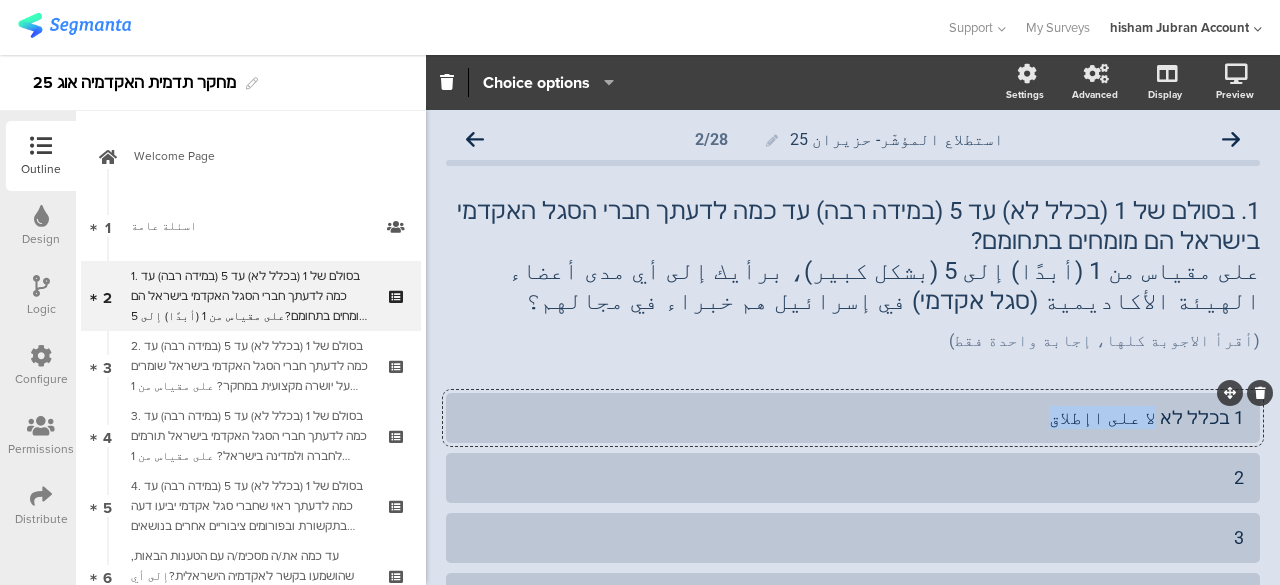 drag, startPoint x: 1075, startPoint y: 424, endPoint x: 1158, endPoint y: 421, distance: 83.0542 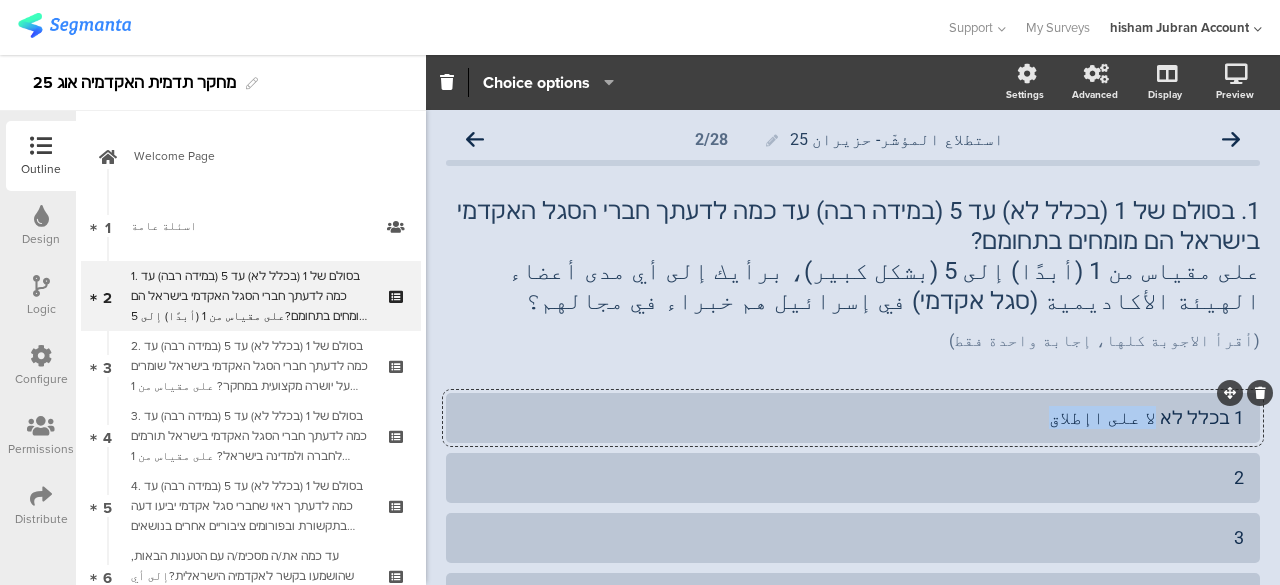 click on "1 בכלל לא لا على اإطلاق" 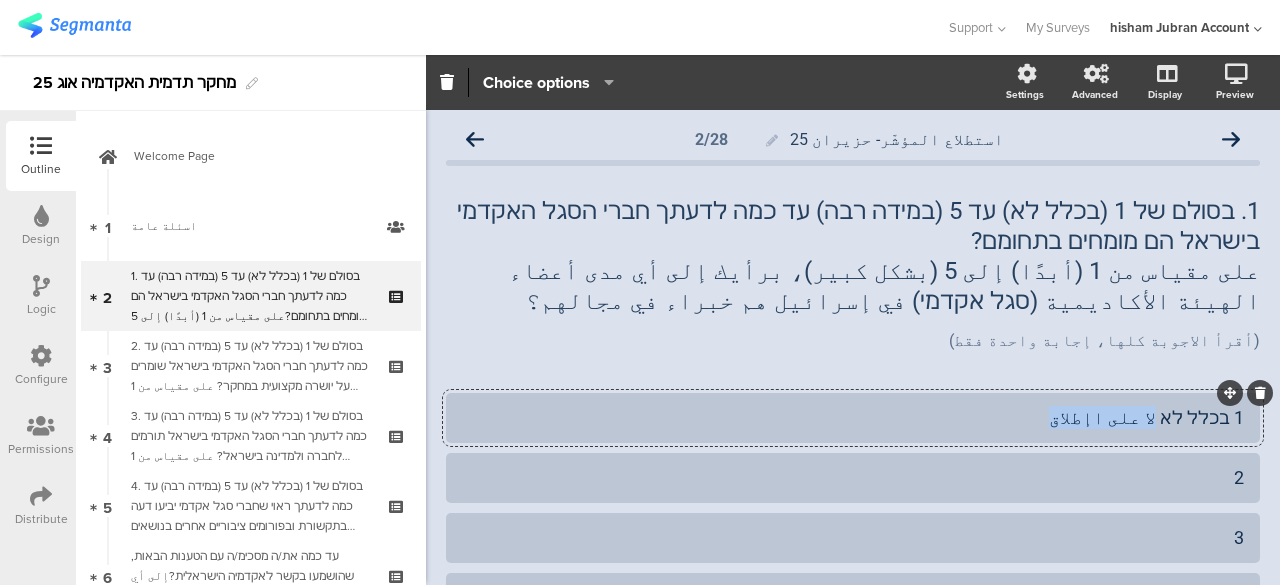 copy on "لا على اإطلاق" 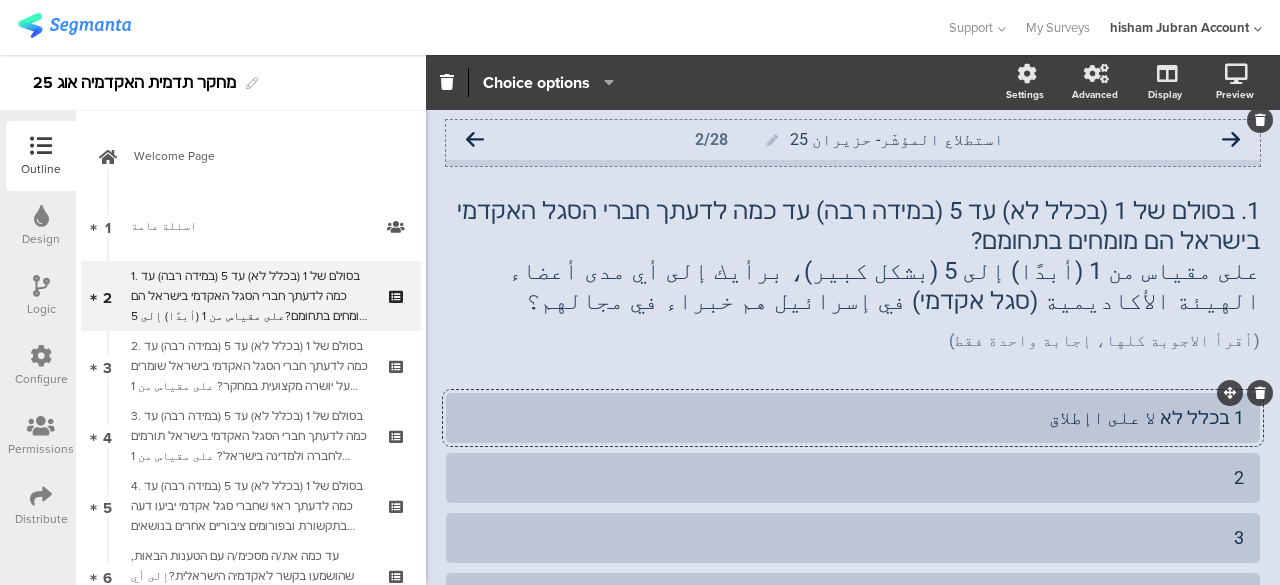 click 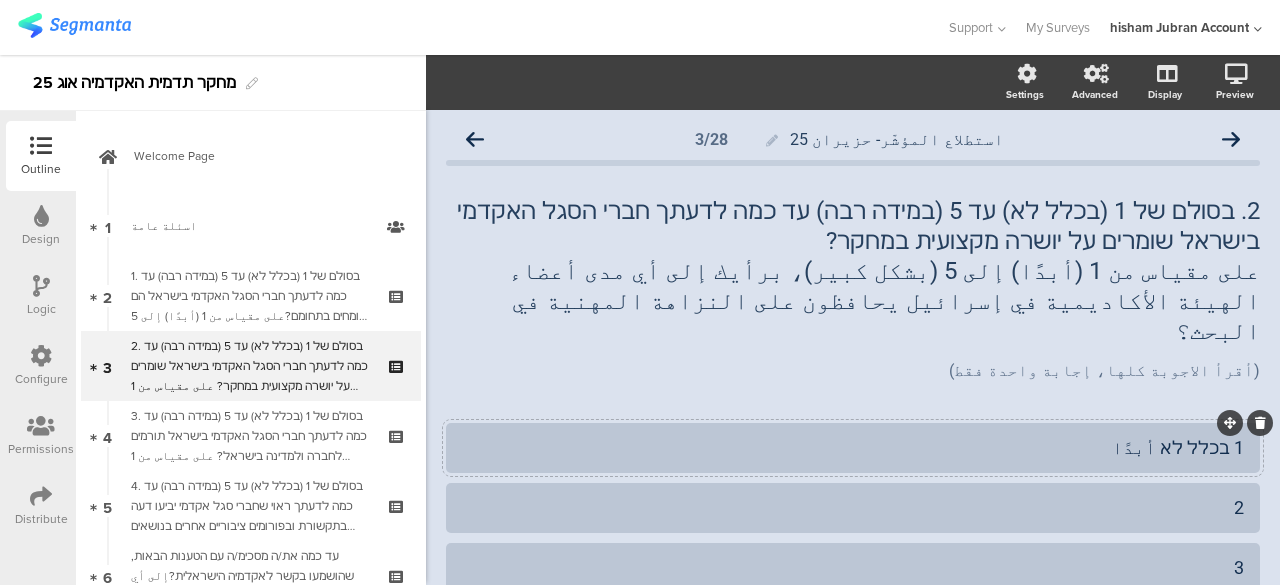 click on "1 בכלל לא أبدًا" 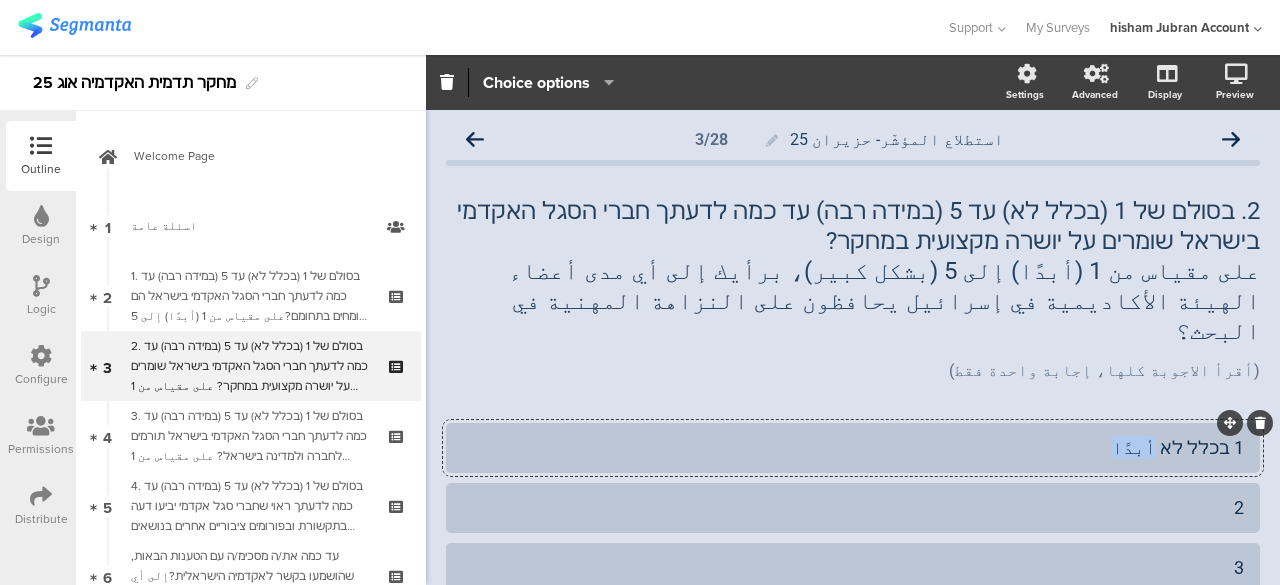 click on "1 בכלל לא أبدًا" 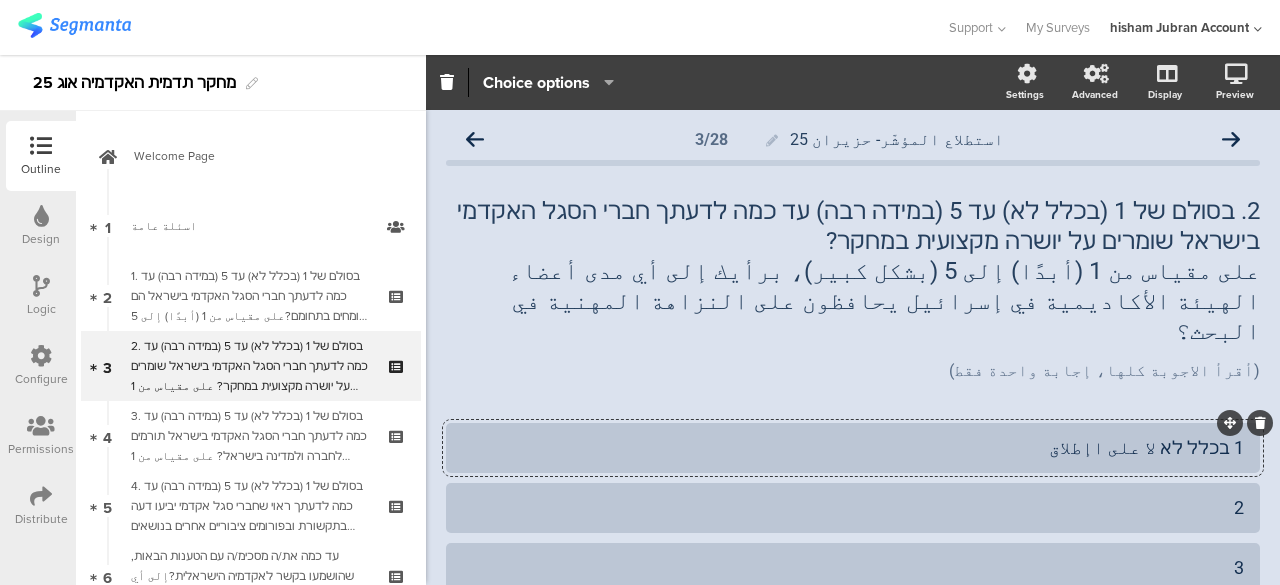 click on "1 בכלל לא لا على اإطلاق" 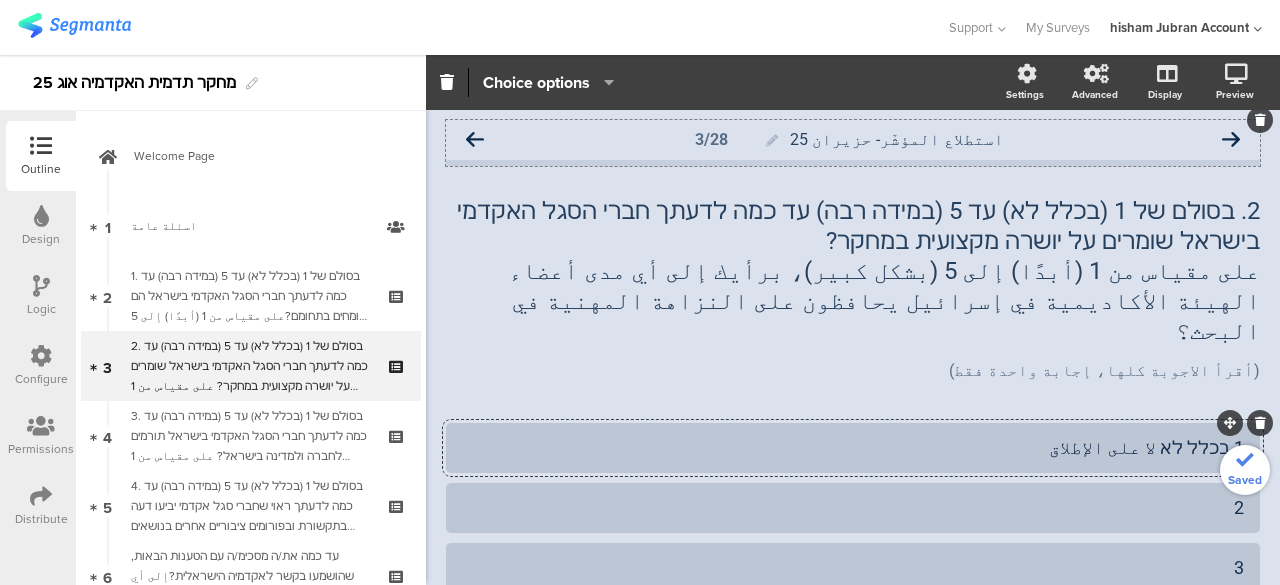 click 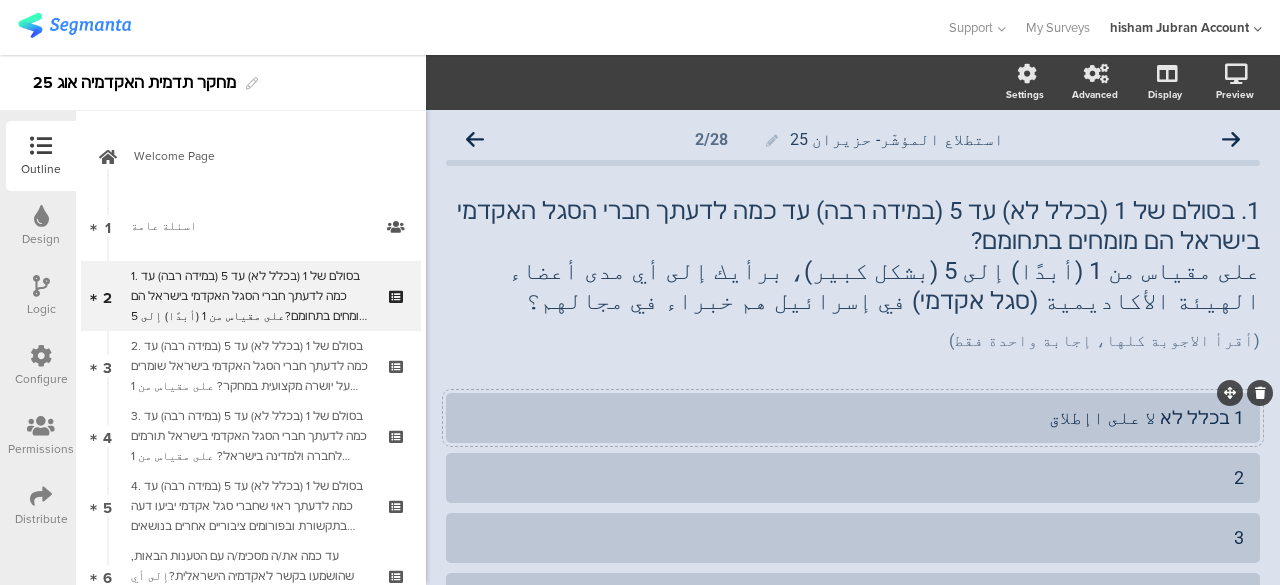click on "1 בכלל לא لا على اإطلاق" 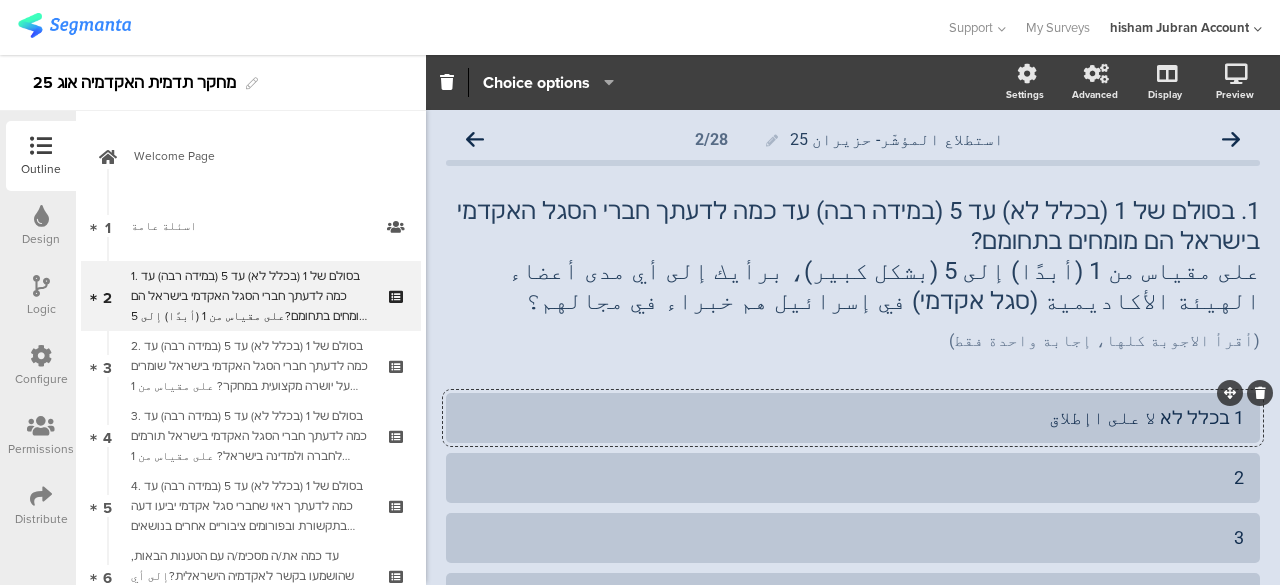 type 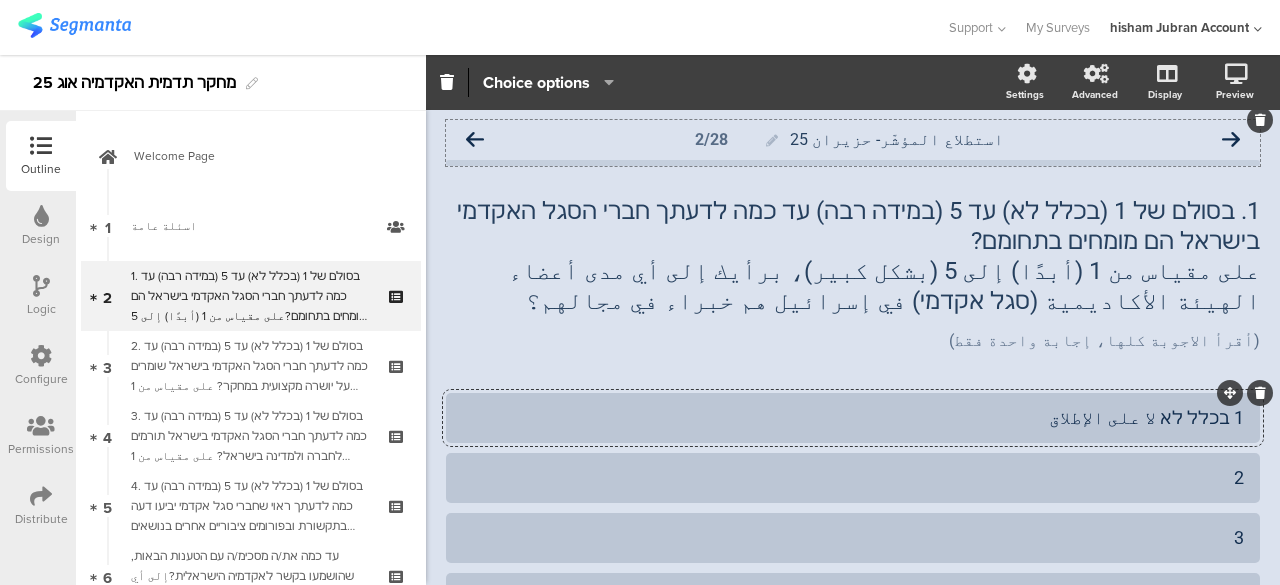 click 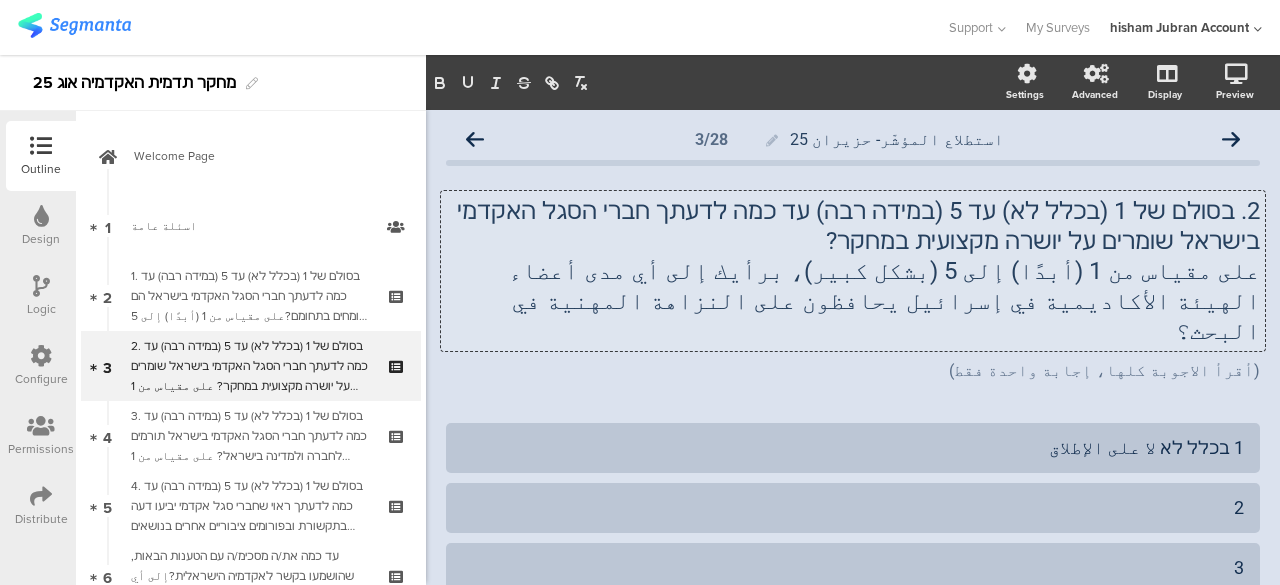 drag, startPoint x: 1132, startPoint y: 301, endPoint x: 994, endPoint y: 304, distance: 138.03261 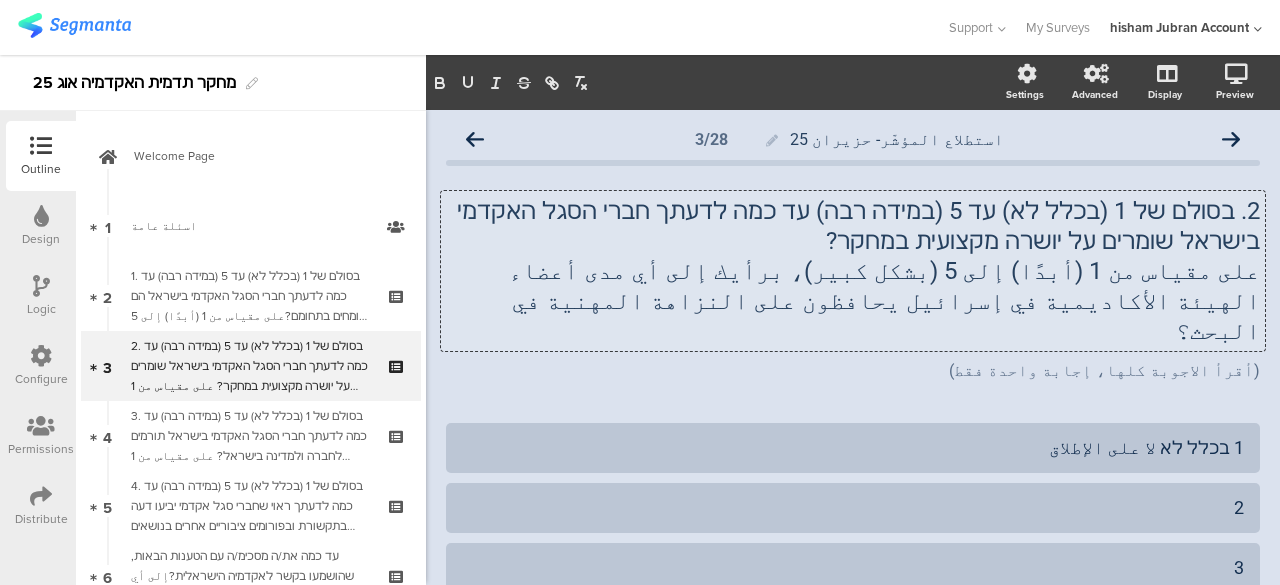 click on "2. בסולם של 1 (בכלל לא) עד 5 (במידה רבה) עד כמה לדעתך חברי הסגל האקדמי בישראל שומרים על יושרה מקצועית במחקר?  على مقياس من 1 (أبدًا) إلى 5 (بشكل كبير)، برأيك إلى أي مدى أعضاء الهيئة الأكاديمية في إسرائيل يحافظون على النزاهة المهنية في البحث؟
2. בסולם של 1 (בכלל לא) עד 5 (במידה רבה) עד כמה לדעתך חברי הסגל האקדמי בישראל שומרים על יושרה מקצועית במחקר?  على مقياس من 1 (أبدًا) إلى 5 (بشكل كبير)، برأيك إلى أي مدى أعضاء الهيئة الأكاديمية في إسرائيل يحافظون على النزاهة المهنية في البحث؟" 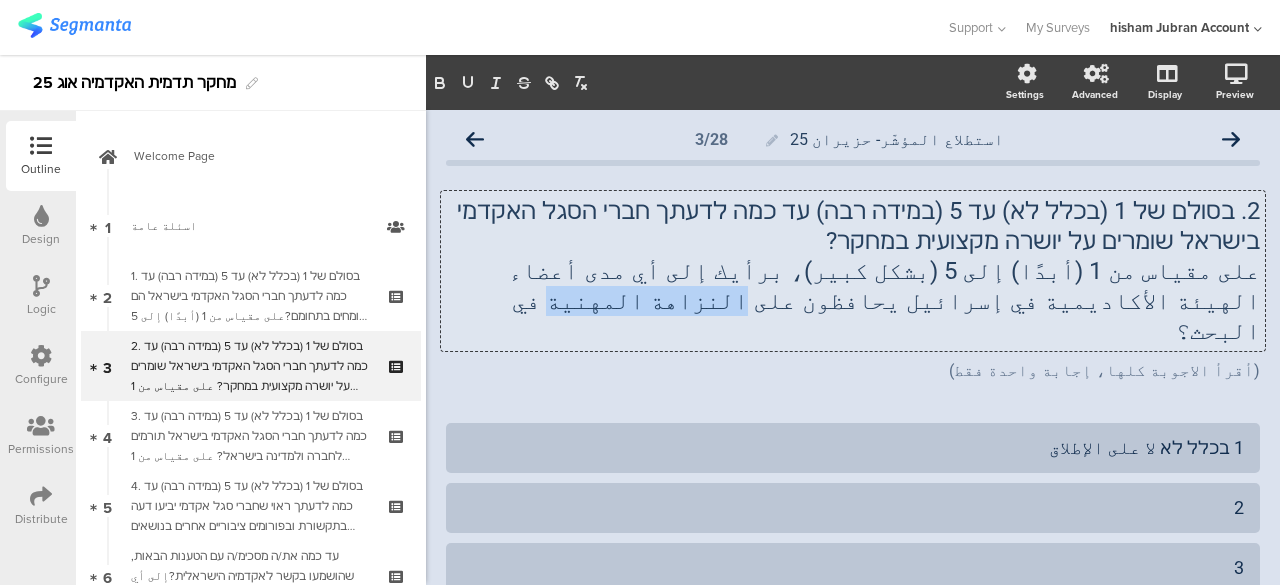 drag, startPoint x: 1132, startPoint y: 299, endPoint x: 1028, endPoint y: 307, distance: 104.307236 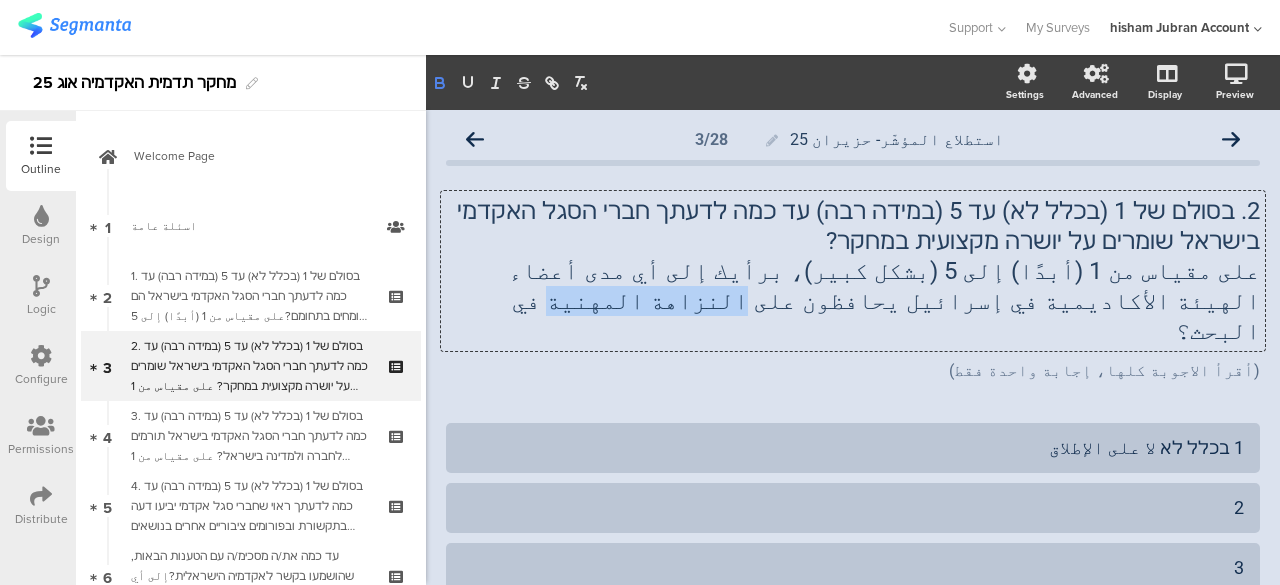 click 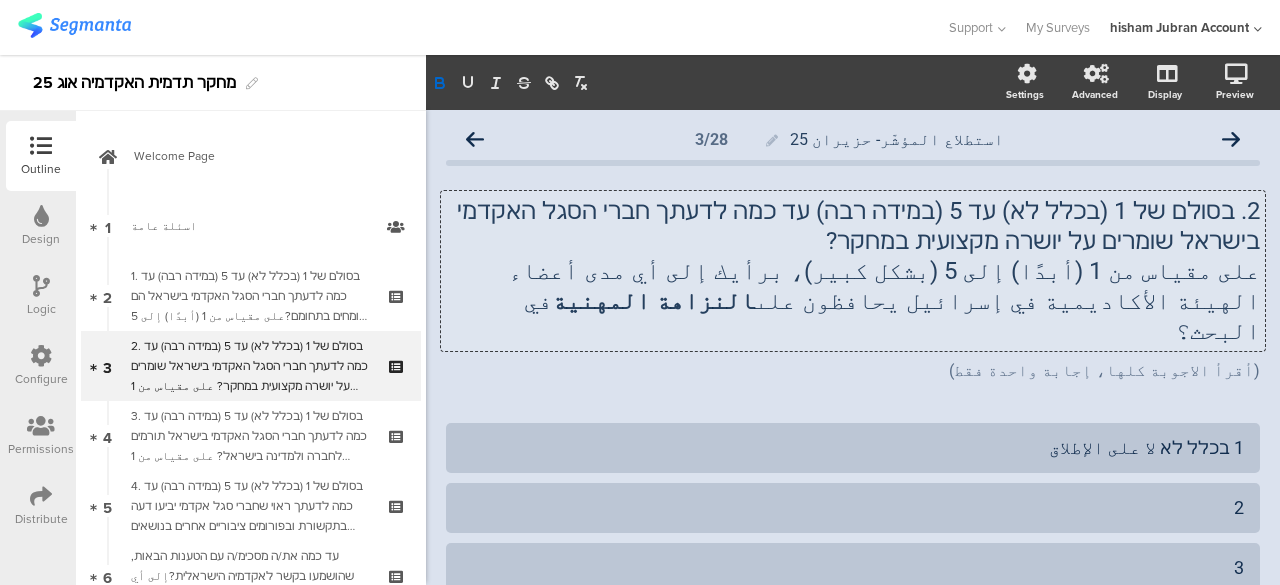 click on "2. בסולם של 1 (בכלל לא) עד 5 (במידה רבה) עד כמה לדעתך חברי הסגל האקדמי בישראל שומרים על יושרה מקצועית במחקר?" 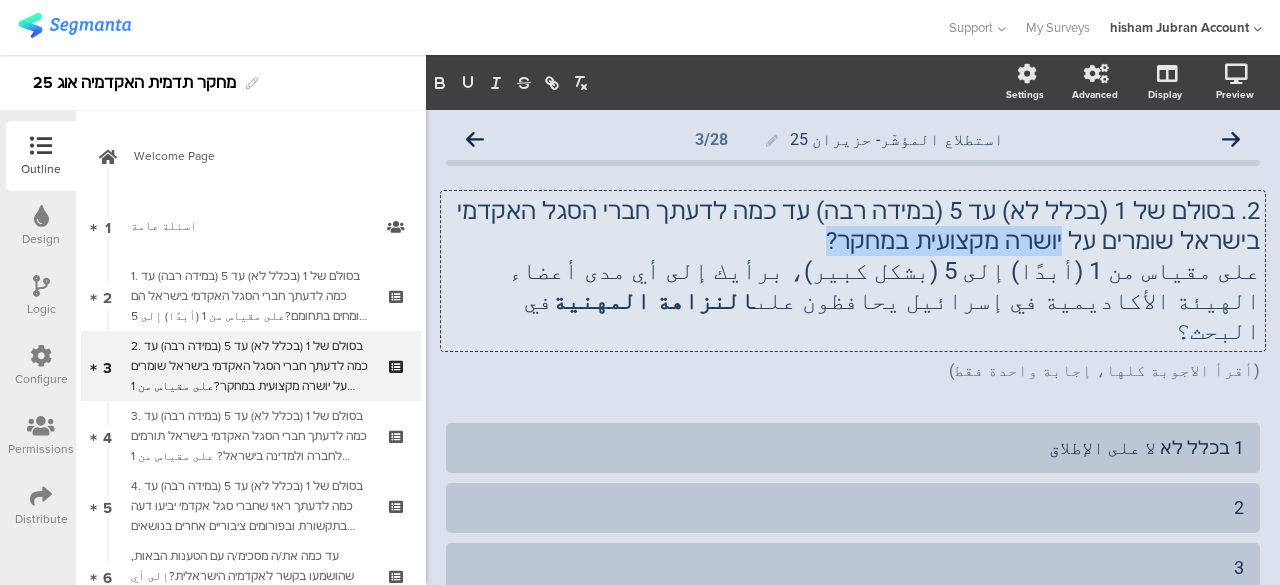 drag, startPoint x: 1150, startPoint y: 243, endPoint x: 954, endPoint y: 245, distance: 196.01021 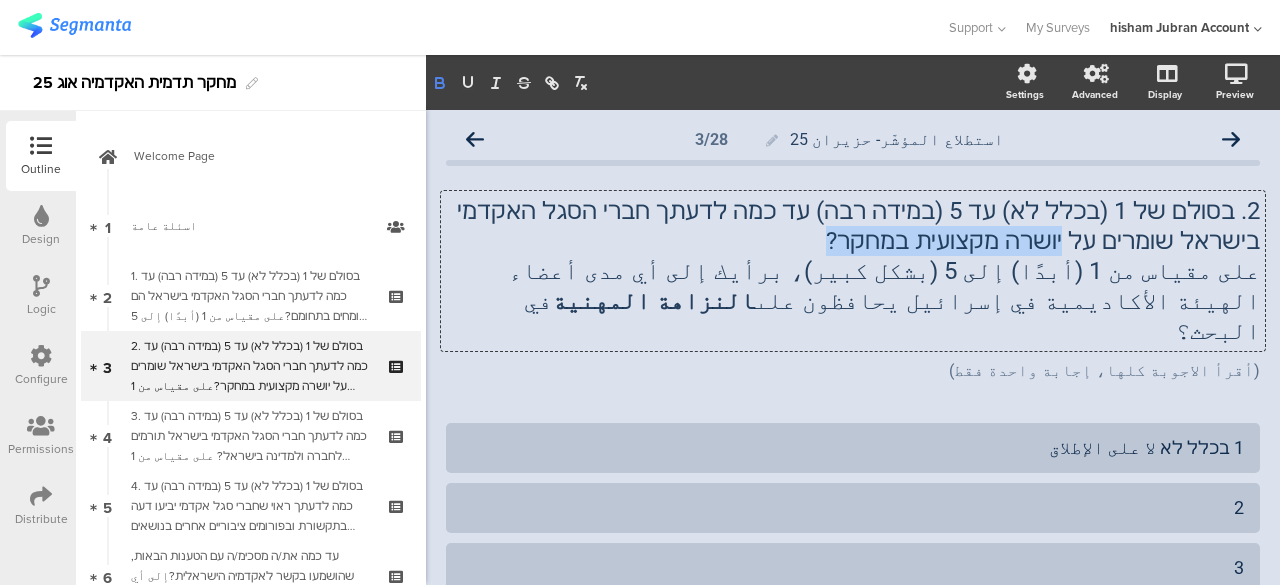 click 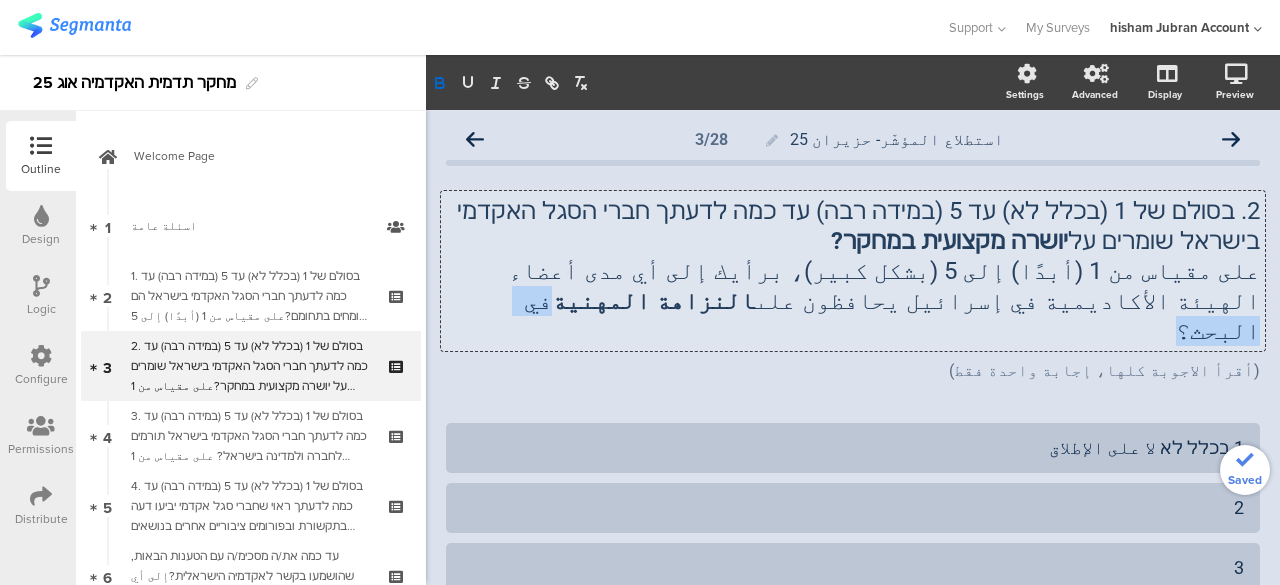 drag, startPoint x: 944, startPoint y: 302, endPoint x: 1016, endPoint y: 303, distance: 72.00694 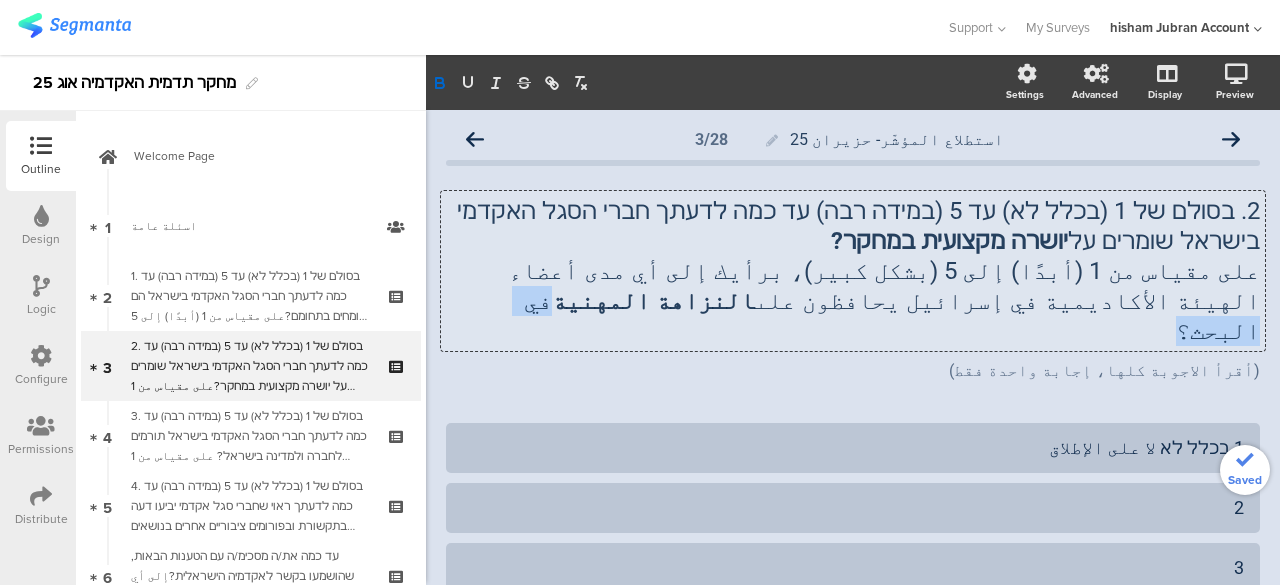 click on "على مقياس من 1 (أبدًا) إلى 5 (بشكل كبير)، برأيك إلى أي مدى أعضاء الهيئة الأكاديمية في إسرائيل يحافظون على  النزاهة المهنية  في البحث؟" 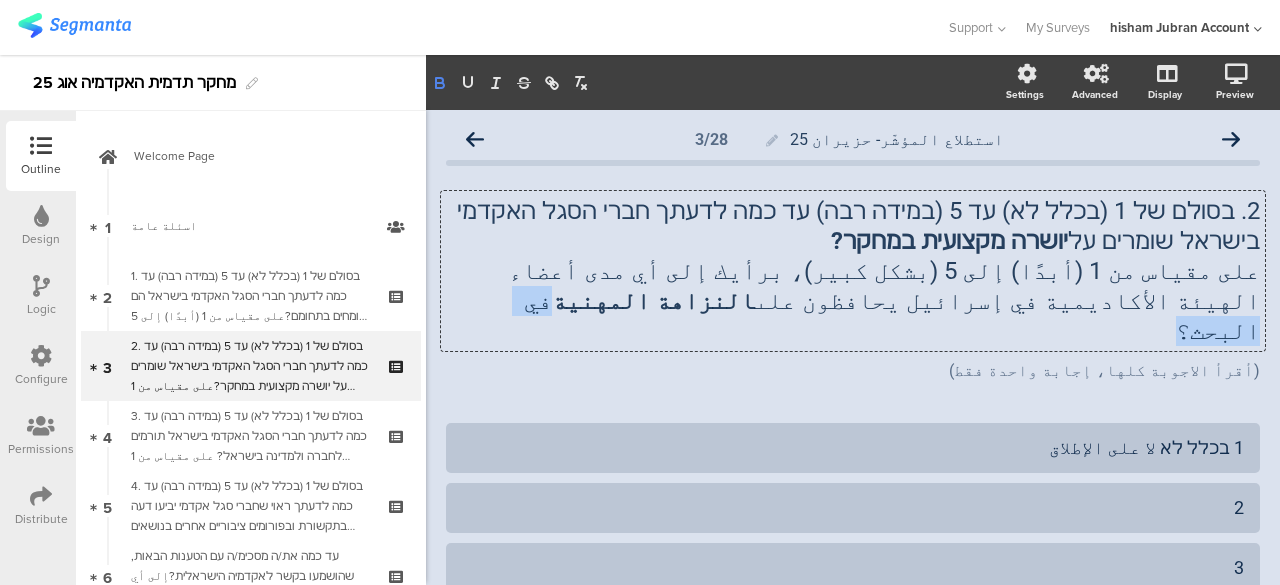 click 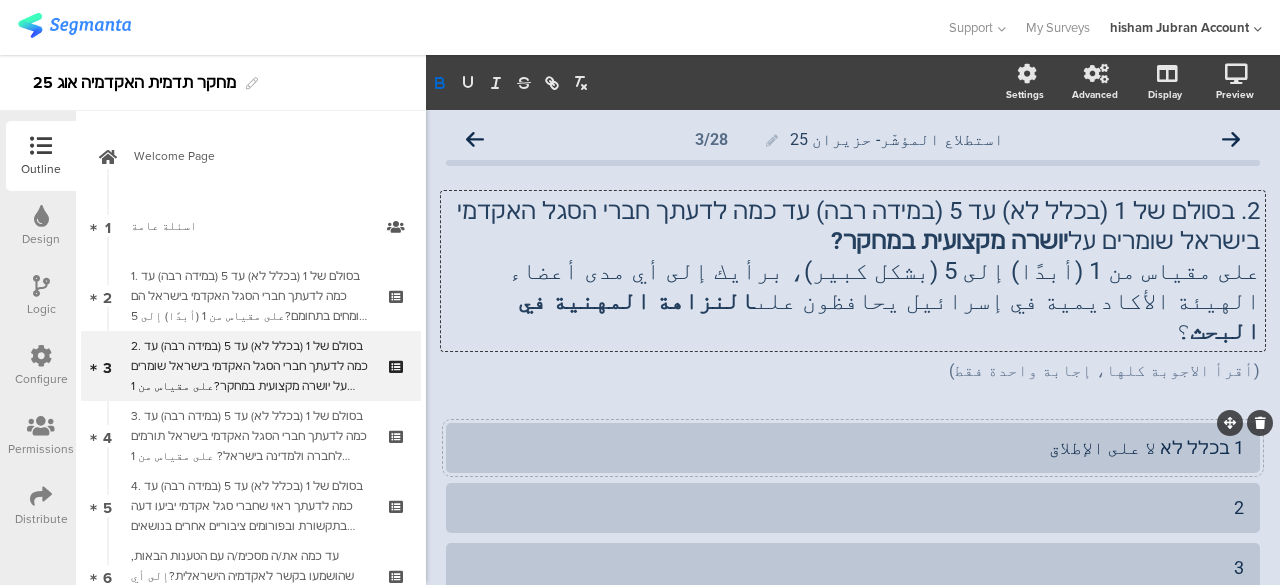 click on "1 בכלל לא لا على الإطلاق" 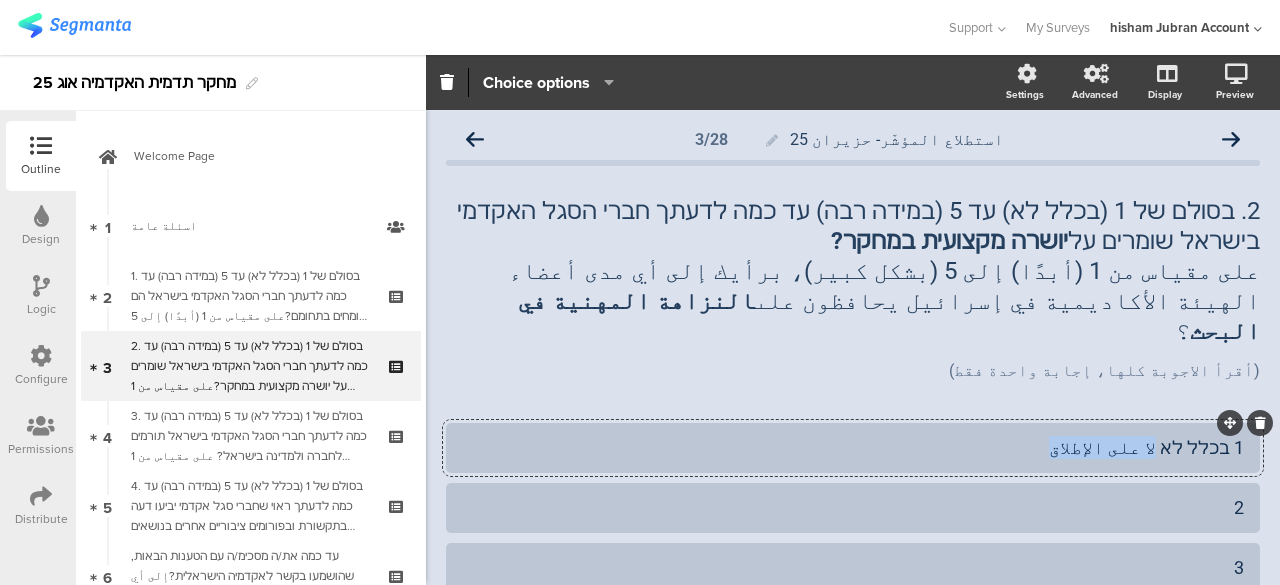 drag, startPoint x: 1055, startPoint y: 423, endPoint x: 1158, endPoint y: 418, distance: 103.121284 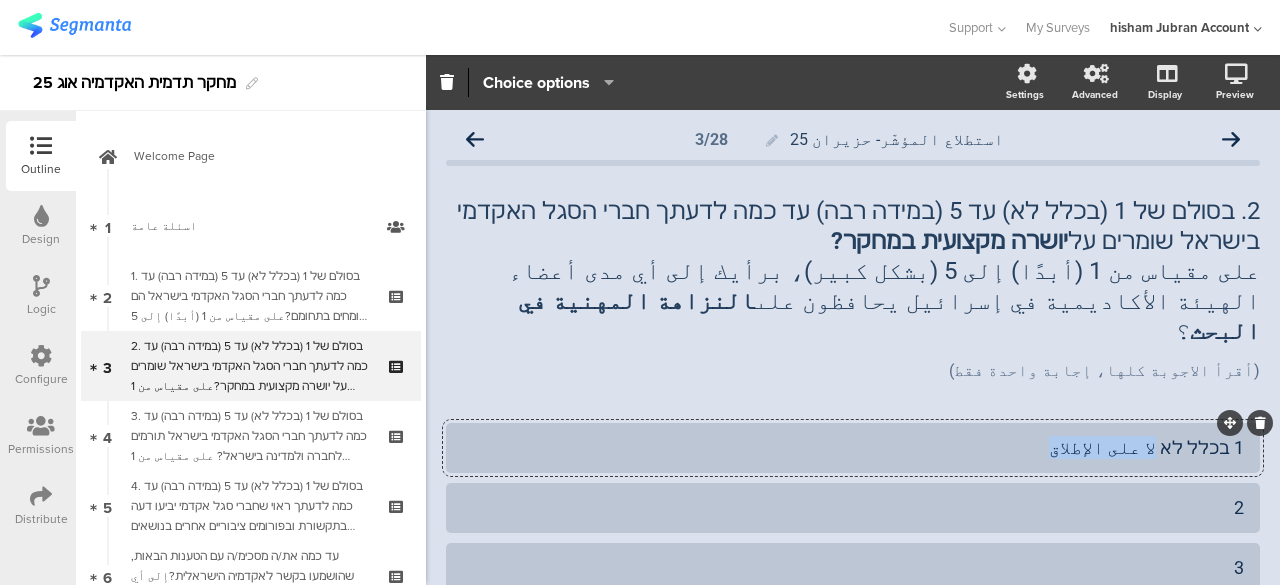 click on "1 בכלל לא لا على الإطلاق" 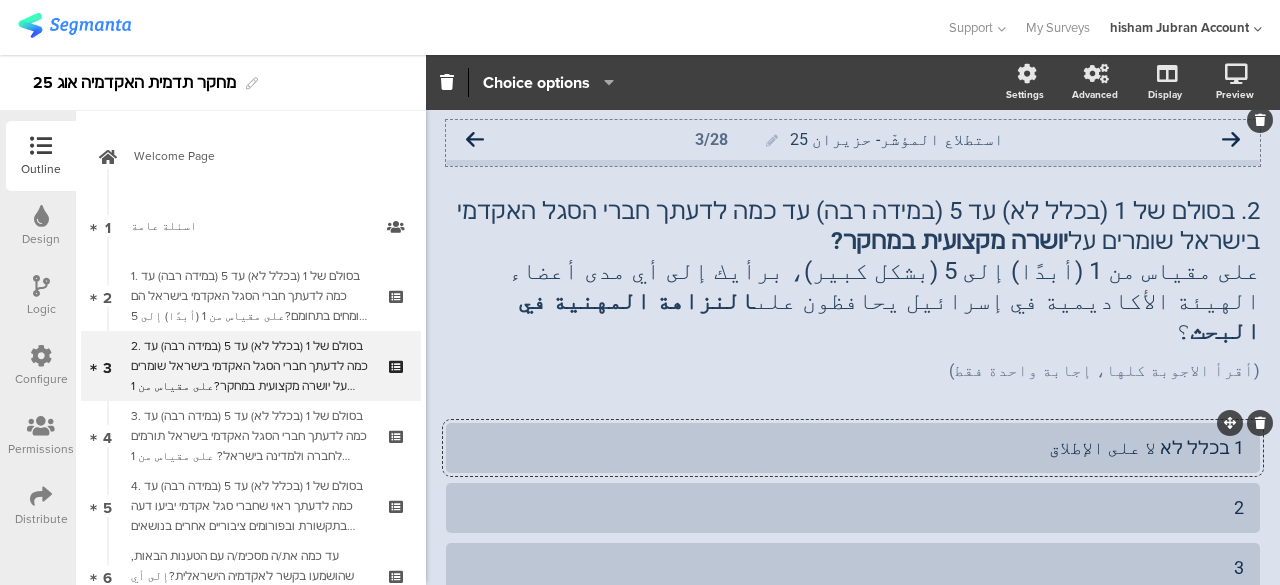 click 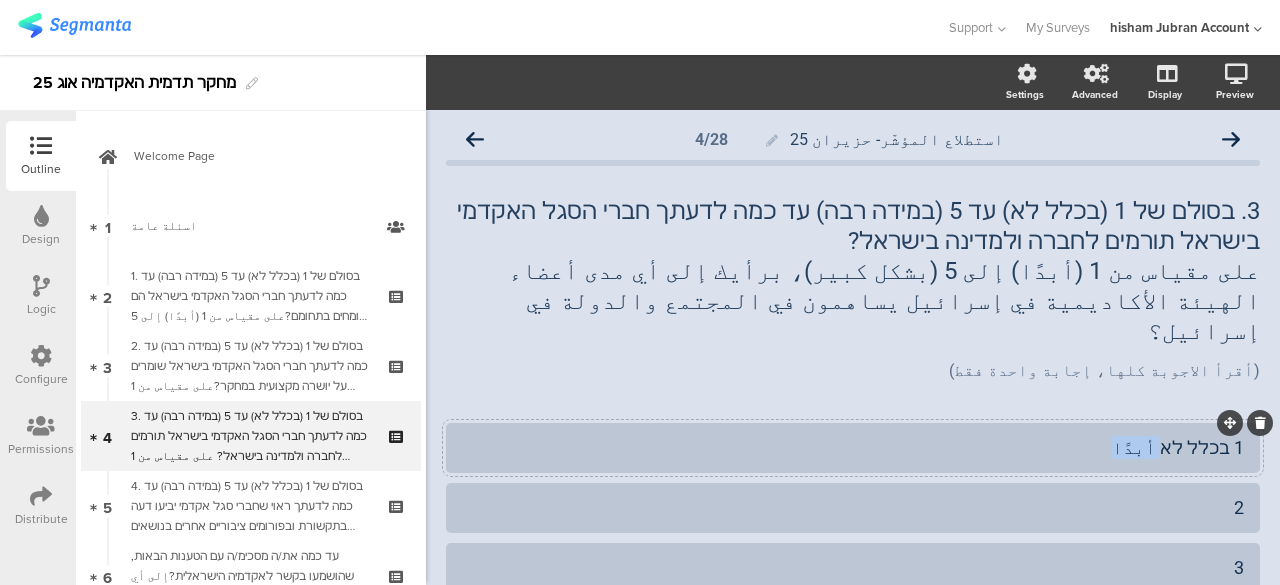 drag, startPoint x: 1121, startPoint y: 421, endPoint x: 1163, endPoint y: 421, distance: 42 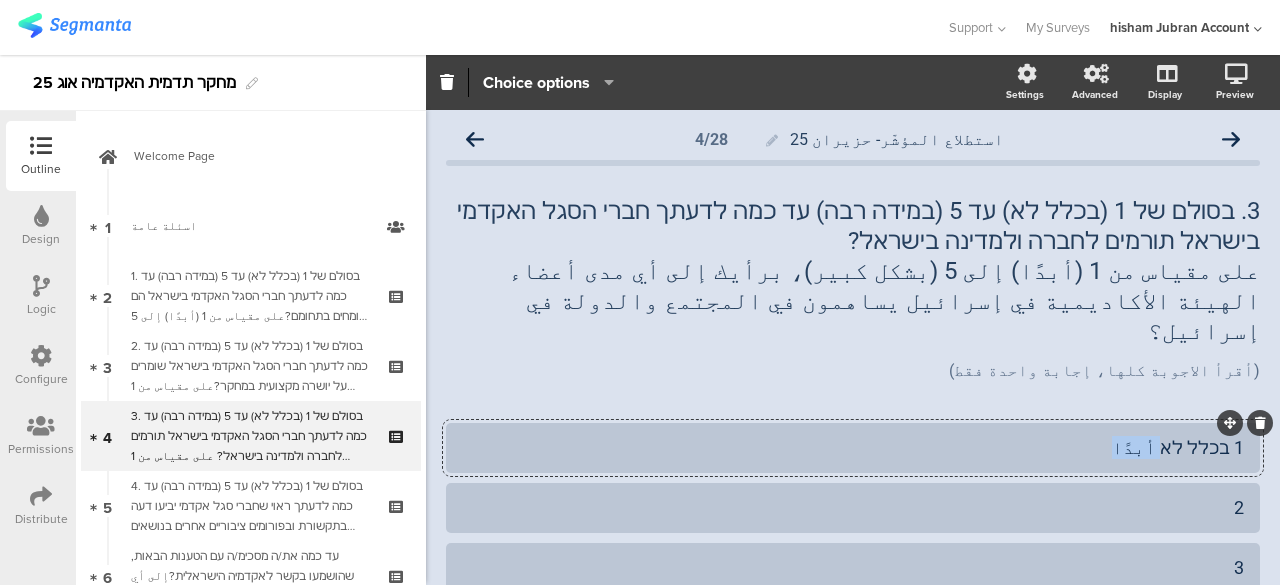 paste 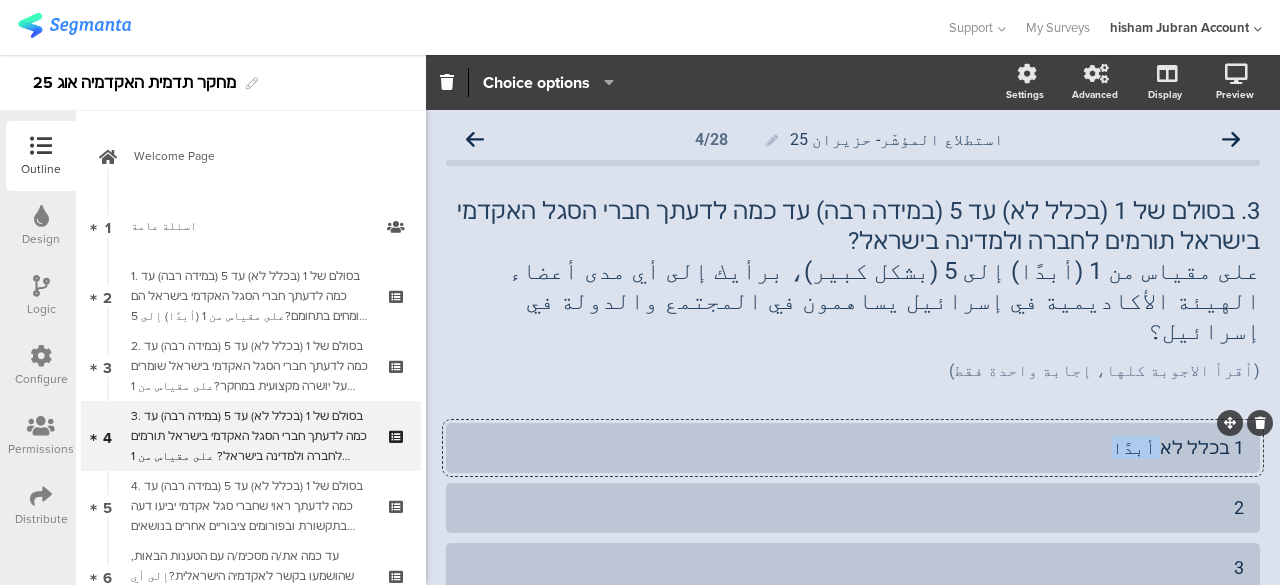 type 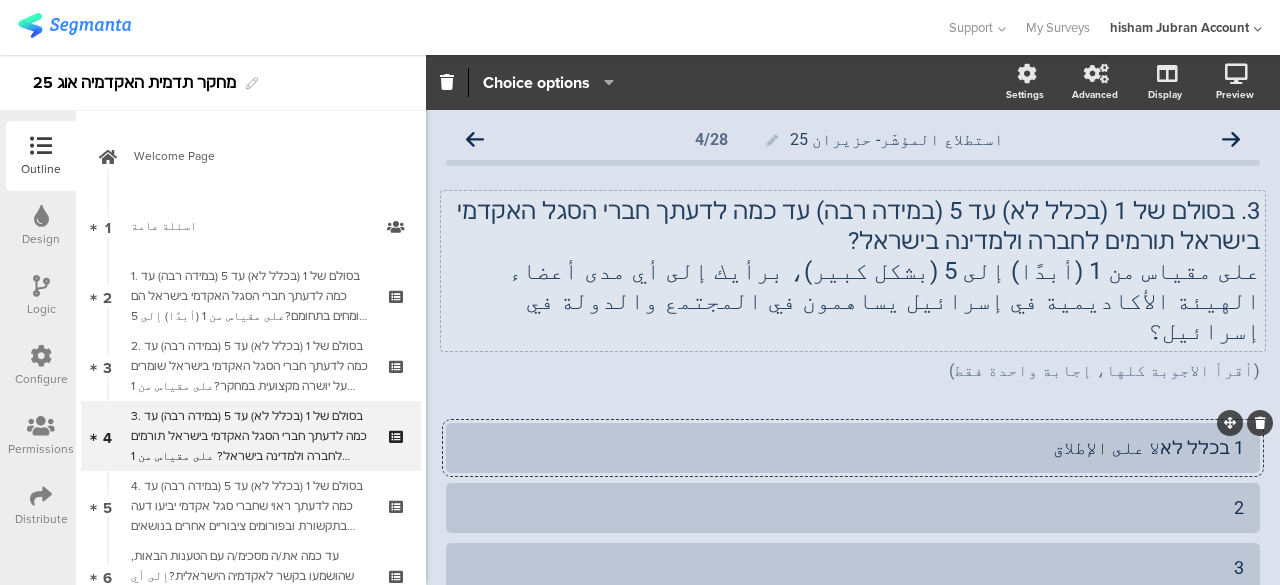 click on "على مقياس من 1 (أبدًا) إلى 5 (بشكل كبير)، برأيك إلى أي مدى أعضاء الهيئة الأكاديمية في إسرائيل يساهمون في المجتمع والدولة في إسرائيل؟" 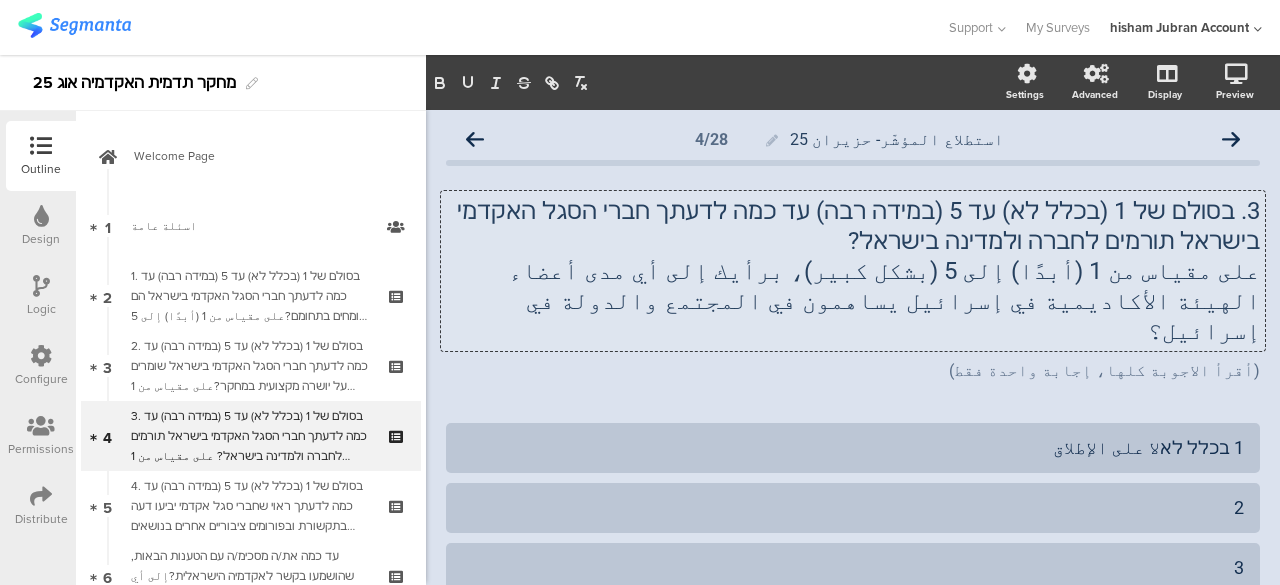 click on "على مقياس من 1 (أبدًا) إلى 5 (بشكل كبير)، برأيك إلى أي مدى أعضاء الهيئة الأكاديمية في إسرائيل يساهمون في المجتمع والدولة في إسرائيل؟" 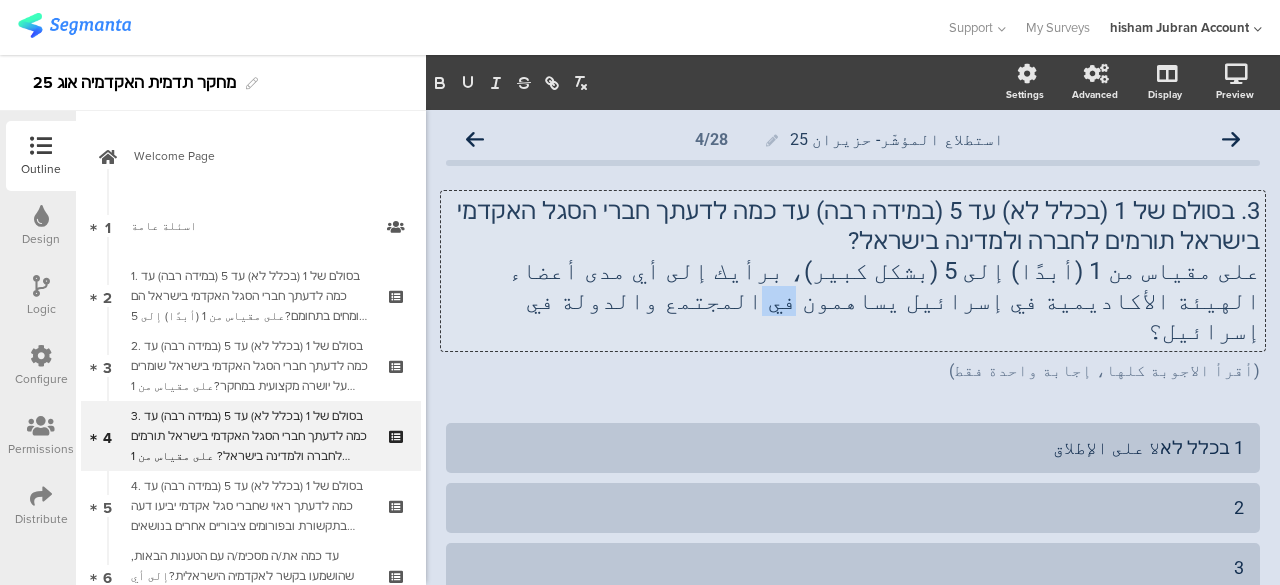 click on "على مقياس من 1 (أبدًا) إلى 5 (بشكل كبير)، برأيك إلى أي مدى أعضاء الهيئة الأكاديمية في إسرائيل يساهمون في المجتمع والدولة في إسرائيل؟" 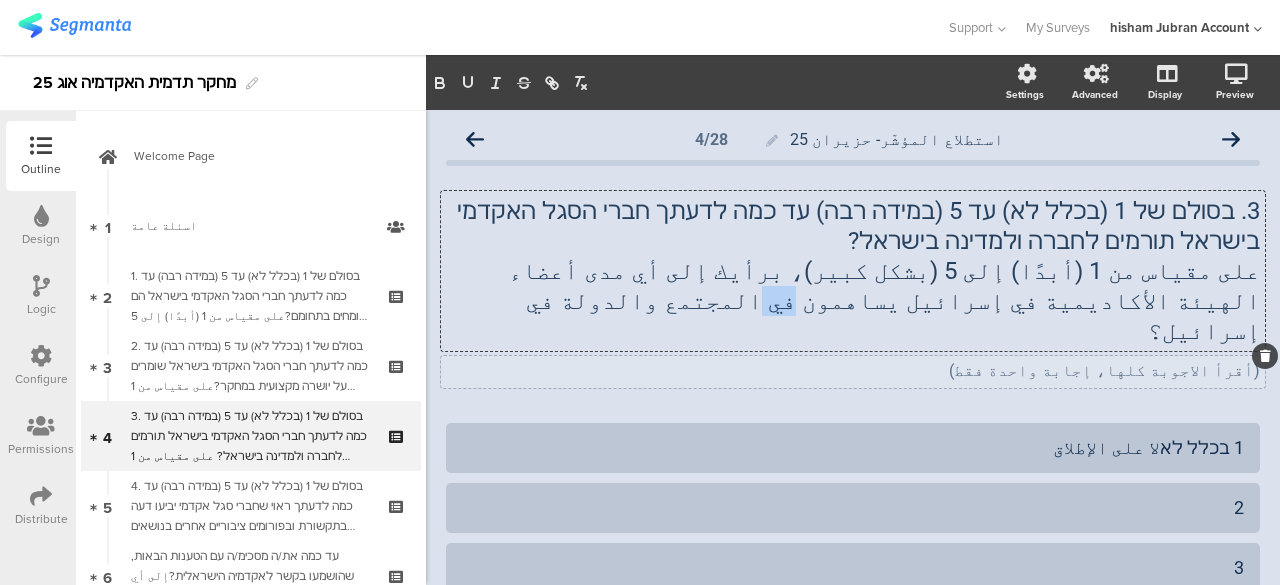 type 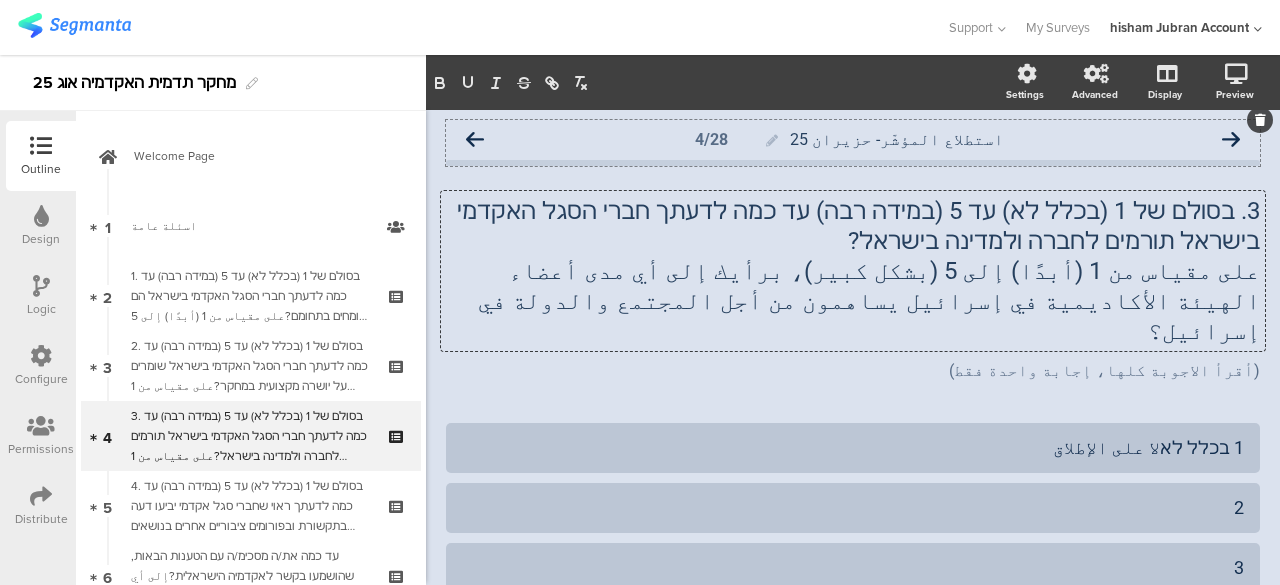 click 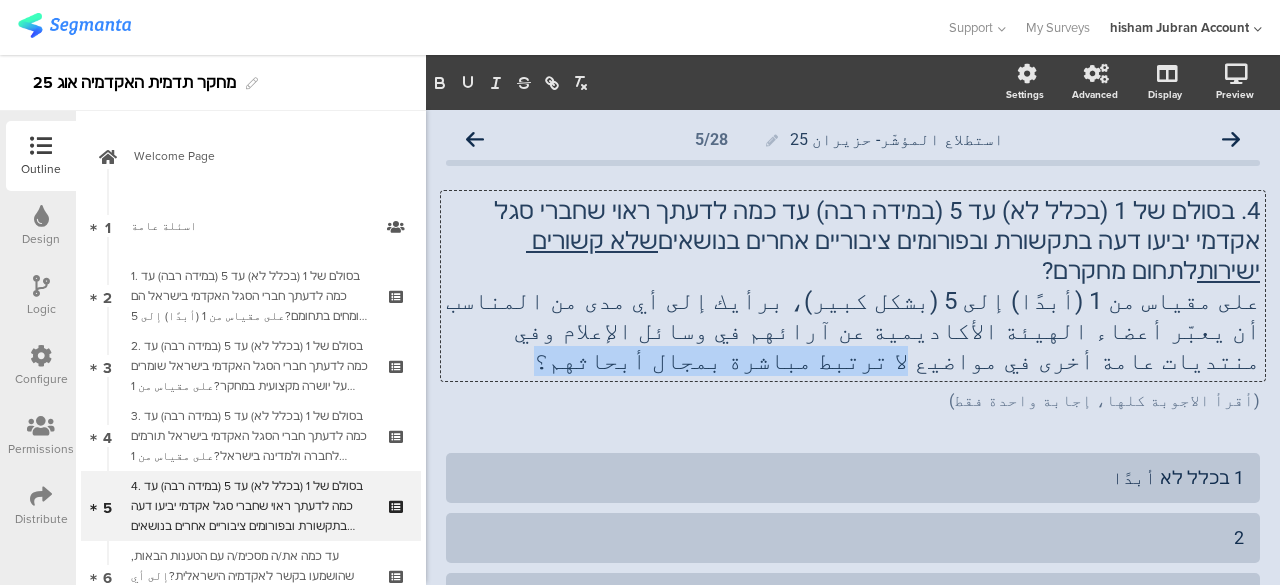drag, startPoint x: 659, startPoint y: 303, endPoint x: 1162, endPoint y: 354, distance: 505.5789 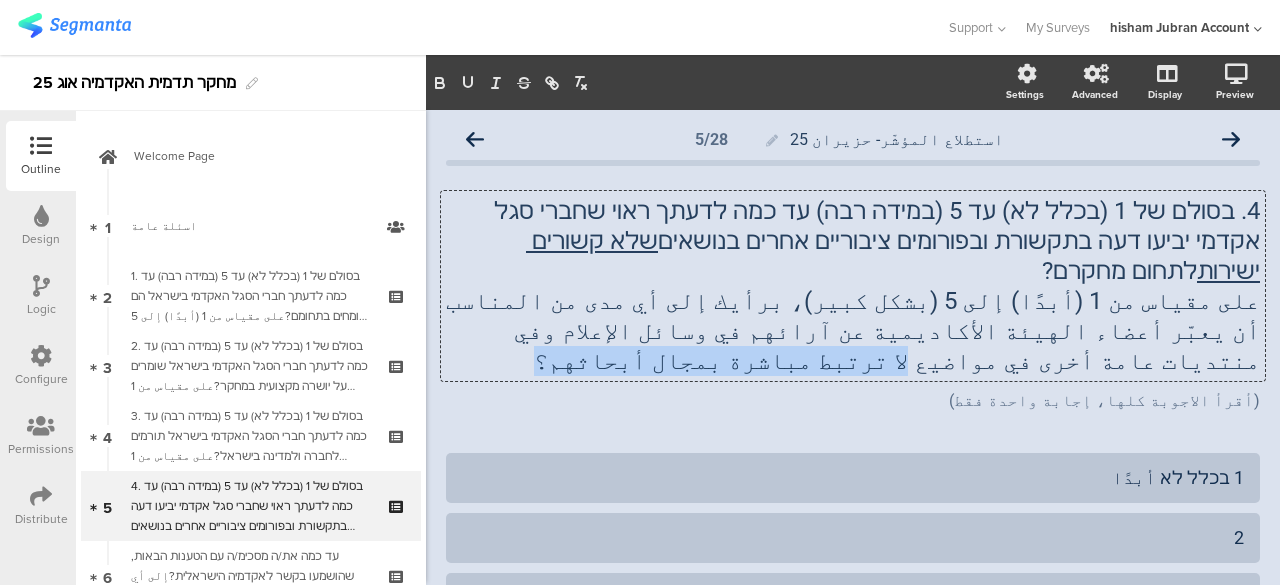 click on "4. בסולם של 1 (בכלל לא) עד 5 (במידה רבה) עד כמה לדעתך ראוי שחברי סגל אקדמי יביעו דעה בתקשורת ובפורומים ציבוריים אחרים בנושאים  שלא קשורים ישירות  לתחום מחקרם?  على مقياس من 1 (أبدًا) إلى 5 (بشكل كبير)، برأيك إلى أي مدى من المناسب أن يعبّر أعضاء الهيئة الأكاديمية عن آرائهم في وسائل الإعلام وفي منتديات عامة أخرى في مواضيع لا ترتبط مباشرة بمجال أبحاثهم؟
4. בסולם של 1 (בכלל לא) עד 5 (במידה רבה) עד כמה לדעתך ראוי שחברי סגל אקדמי יביעו דעה בתקשורת ובפורומים ציבוריים אחרים בנושאים  שלא קשורים ישירות  לתחום מחקרם?
שלא קשורים ישירות  לתחום מחקרם?" 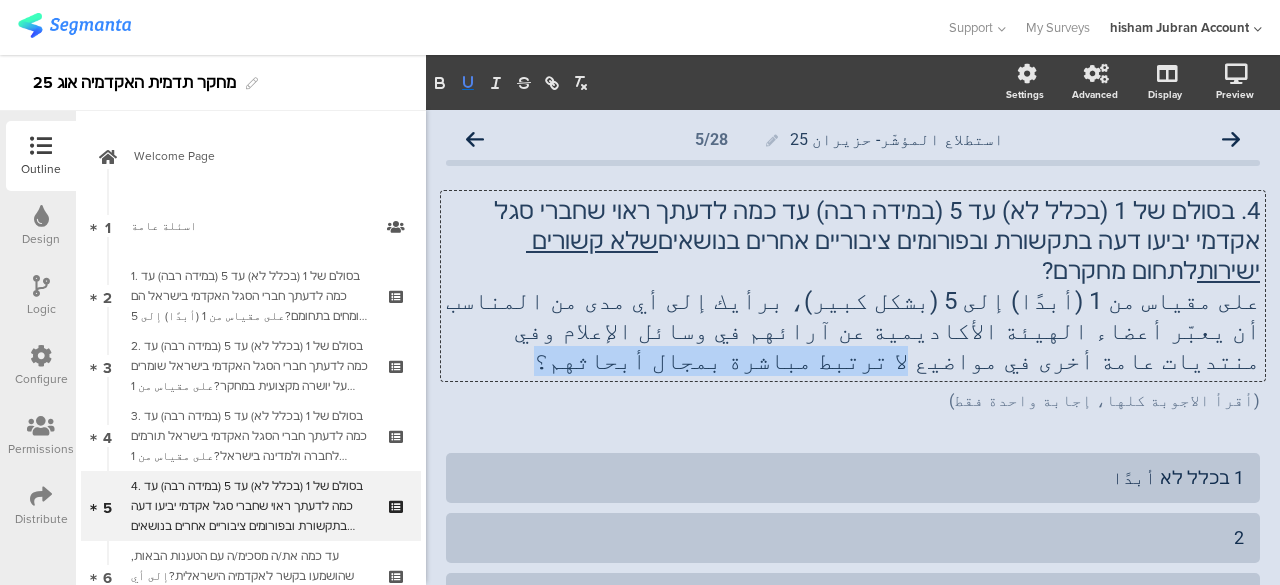 click 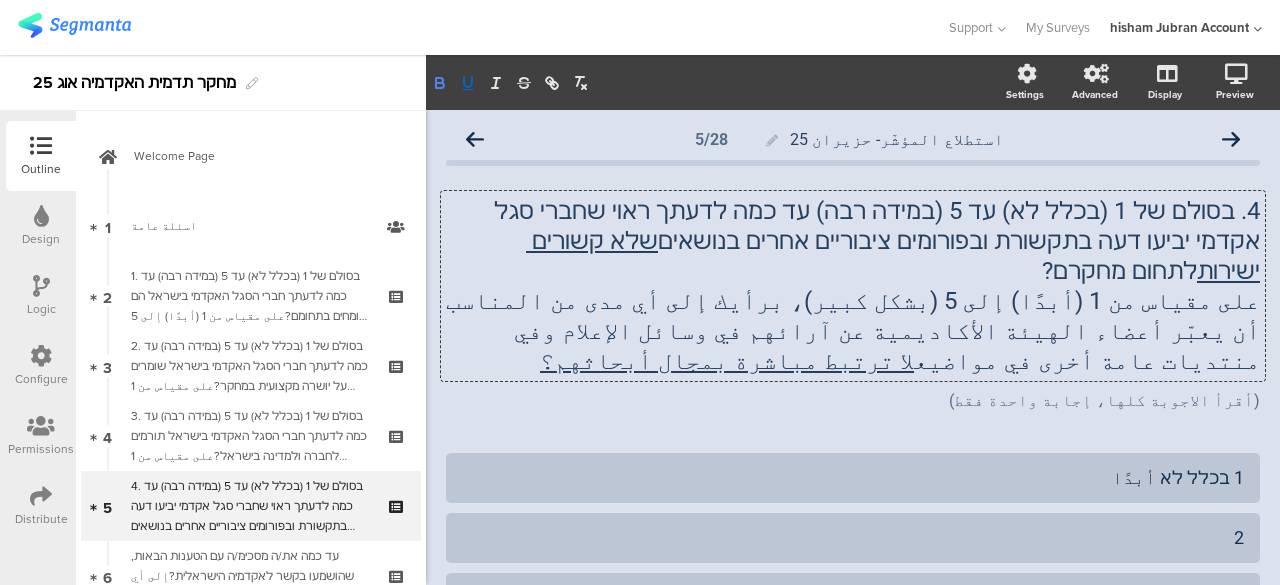 click 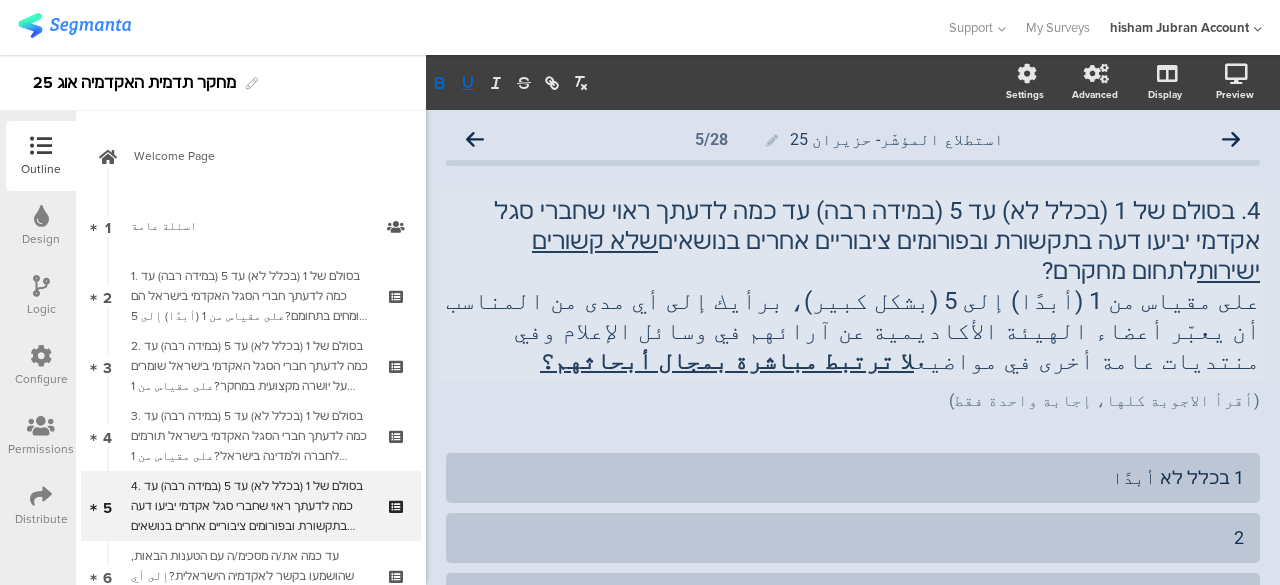 click on "4. בסולם של 1 (בכלל לא) עד 5 (במידה רבה) עד כמה לדעתך ראוי שחברי סגל אקדמי יביעו דעה בתקשורת ובפורומים ציבוריים אחרים בנושאים  שלא קשורים ישירות  לתחום מחקרם? على مقياس من 1 (أبدًا) إلى 5 (بشكل كبير)، برأيك إلى أي مدى من المناسب أن يعبّر أعضاء الهيئة الأكاديمية عن آرائهم في وسائل الإعلام وفي منتديات عامة أخرى في مواضيع  لا ترتبط مباشرة بمجال أبحاثهم؟
4. בסולם של 1 (בכלל לא) עד 5 (במידה רבה) עד כמה לדעתך ראוי שחברי סגל אקדמי יביעו דעה בתקשורת ובפורומים ציבוריים אחרים בנושאים  שלא קשורים ישירות  לתחום מחקרם? لا ترتبط مباشرة بمجال أبحاثهم؟" 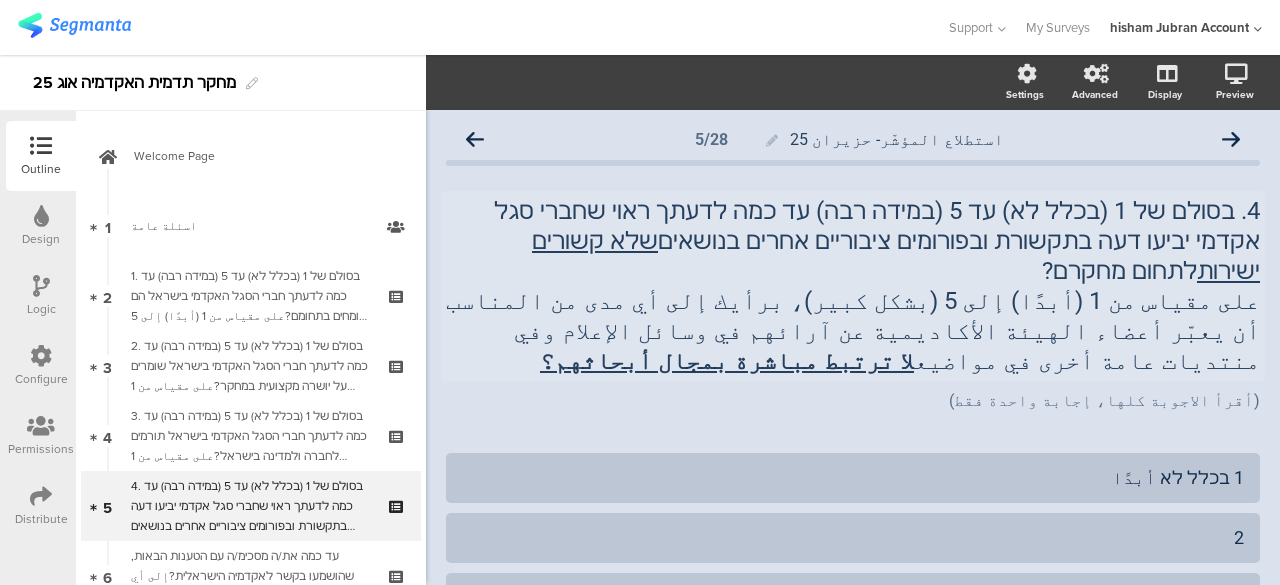 scroll, scrollTop: 100, scrollLeft: 0, axis: vertical 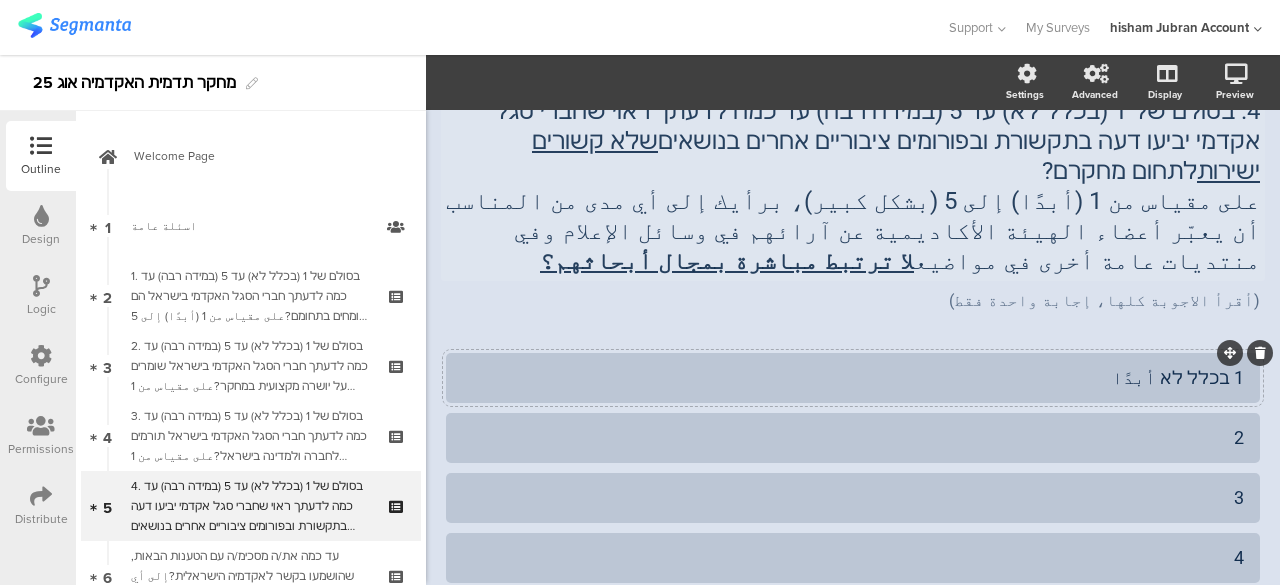 click on "1 בכלל לא أبدًا" 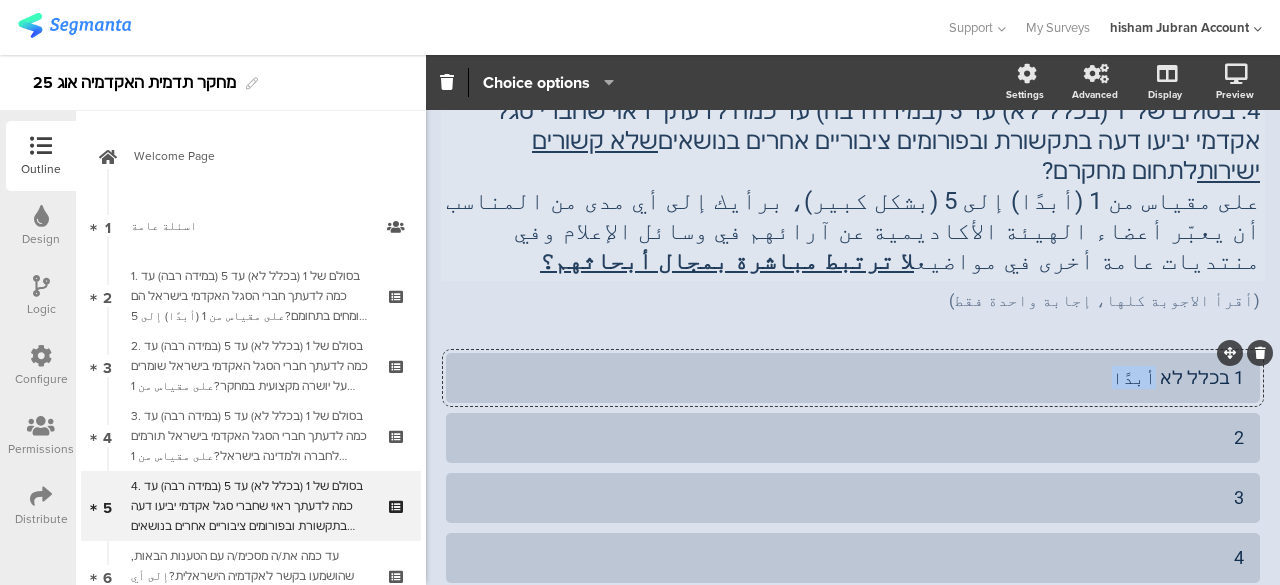 click on "1 בכלל לא أبدًا" 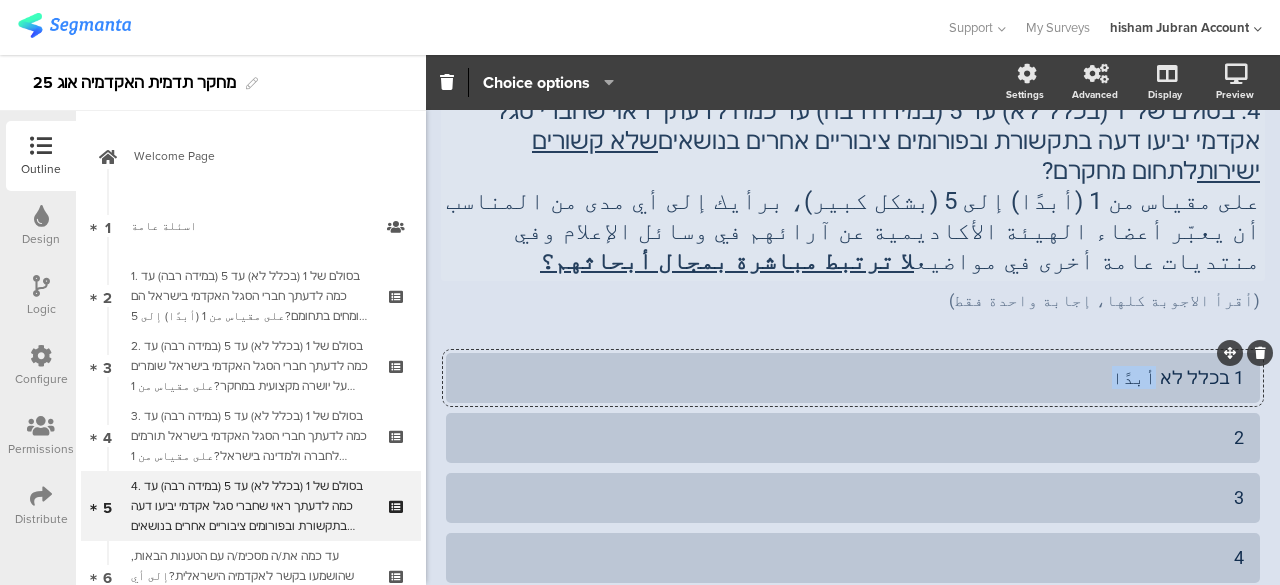 paste 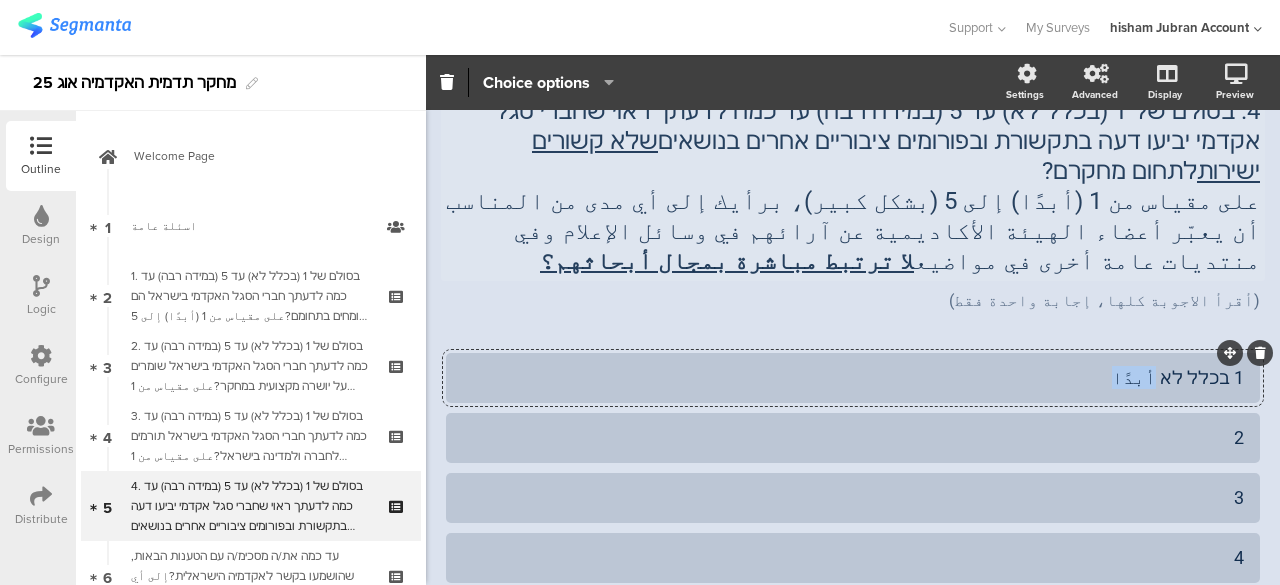 type 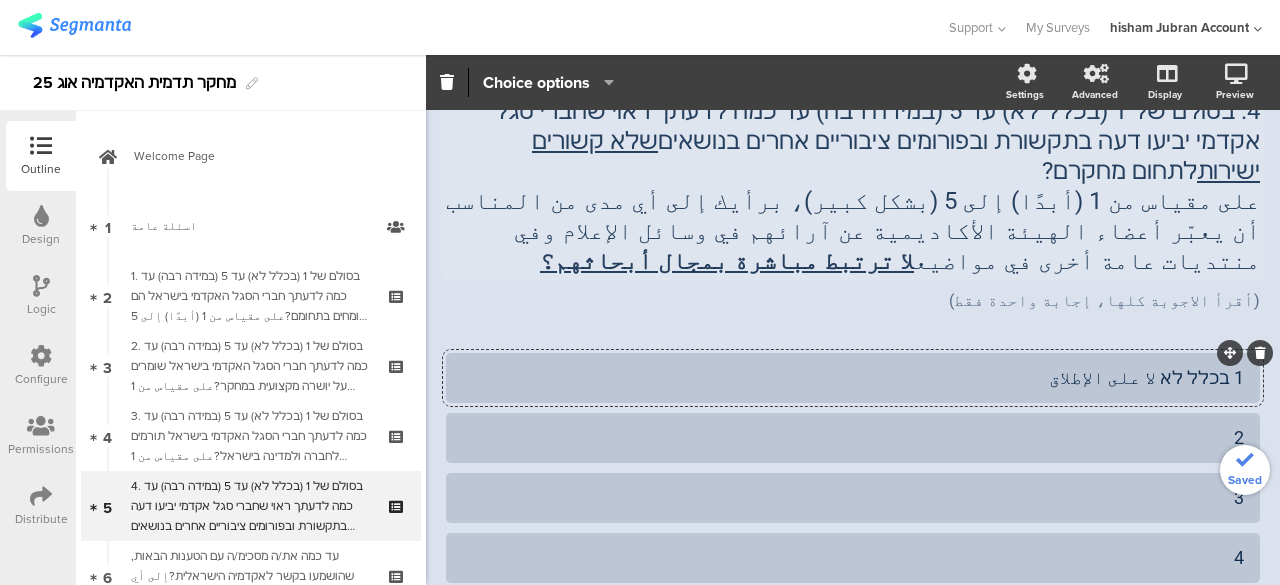 click on "4. בסולם של 1 (בכלל לא) עד 5 (במידה רבה) עד כמה לדעתך ראוי שחברי סגל אקדמי יביעו דעה בתקשורת ובפורומים ציבוריים אחרים בנושאים  שלא קשורים ישירות  לתחום מחקרם? على مقياس من 1 (أبدًا) إلى 5 (بشكل كبير)، برأيك إلى أي مدى من المناسب أن يعبّر أعضاء الهيئة الأكاديمية عن آرائهم في وسائل الإعلام وفي منتديات عامة أخرى في مواضيع  لا ترتبط مباشرة بمجال أبحاثهم؟
4. בסולם של 1 (בכלל לא) עד 5 (במידה רבה) עד כמה לדעתך ראוי שחברי סגל אקדמי יביעו דעה בתקשורת ובפורומים ציבוריים אחרים בנושאים  שלא קשורים ישירות  לתחום מחקרם? لا ترتبط مباشرة بمجال أبحاثهم؟" 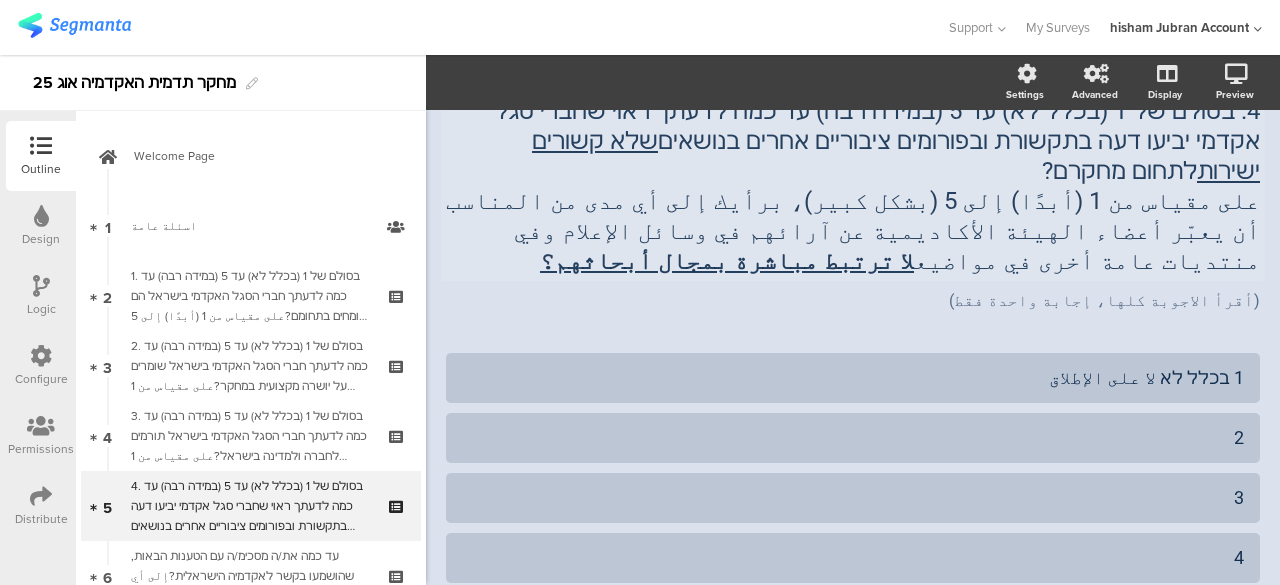 scroll, scrollTop: 0, scrollLeft: 0, axis: both 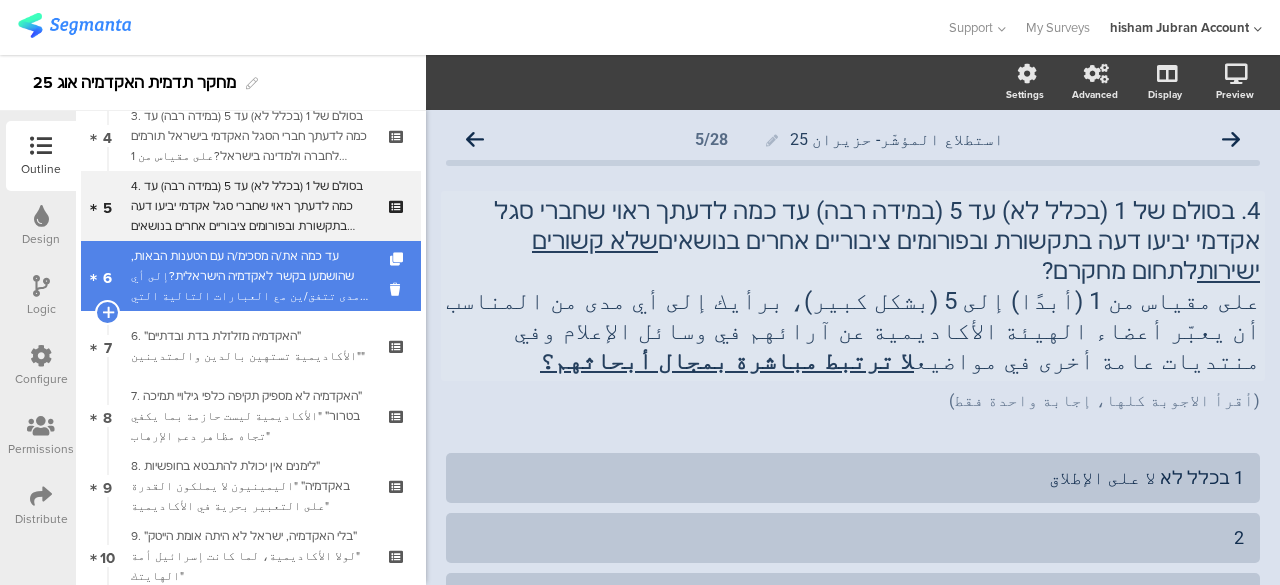 click on "עד כמה את/ה מסכימ/ה עם הטענות הבאות, שהושמעו בקשר לאקדמיה הישראלית?إلى أي مدى تتفق/ين مع العبارات التالية التي قيلت بخصوص الأكاديمية الإسرائيلية؟ 5. ״האקדמיה לא מספיק דואגת לשכבות החלשות״"الأكاديمية لا تهتم بما يكفي بالشرائح الضعيفة"" at bounding box center (250, 276) 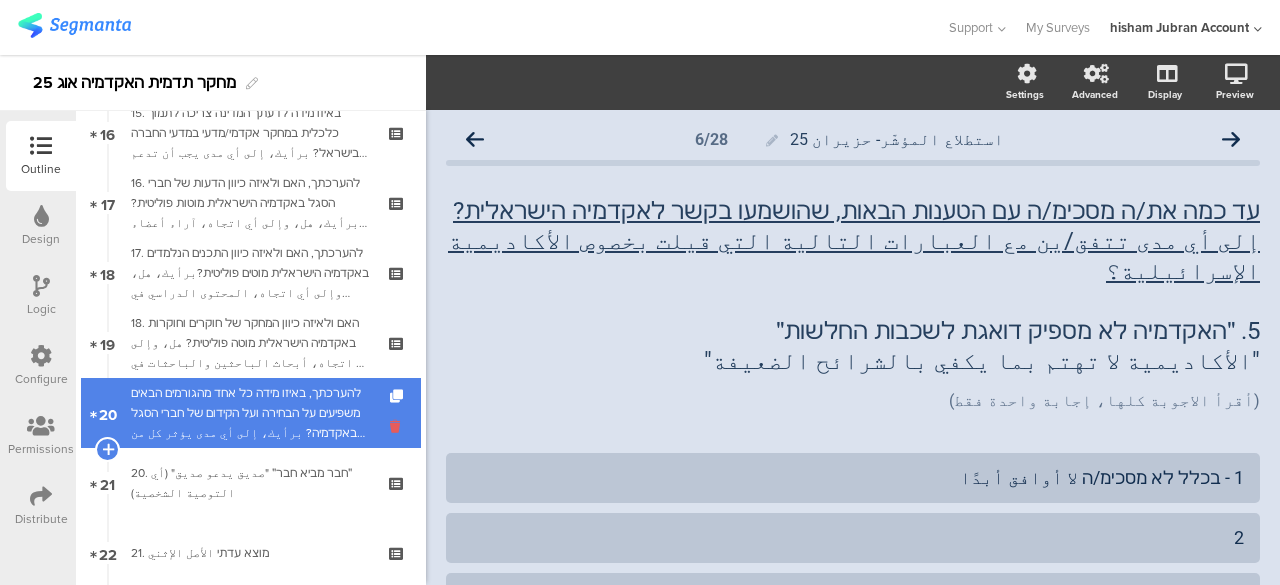 scroll, scrollTop: 1200, scrollLeft: 0, axis: vertical 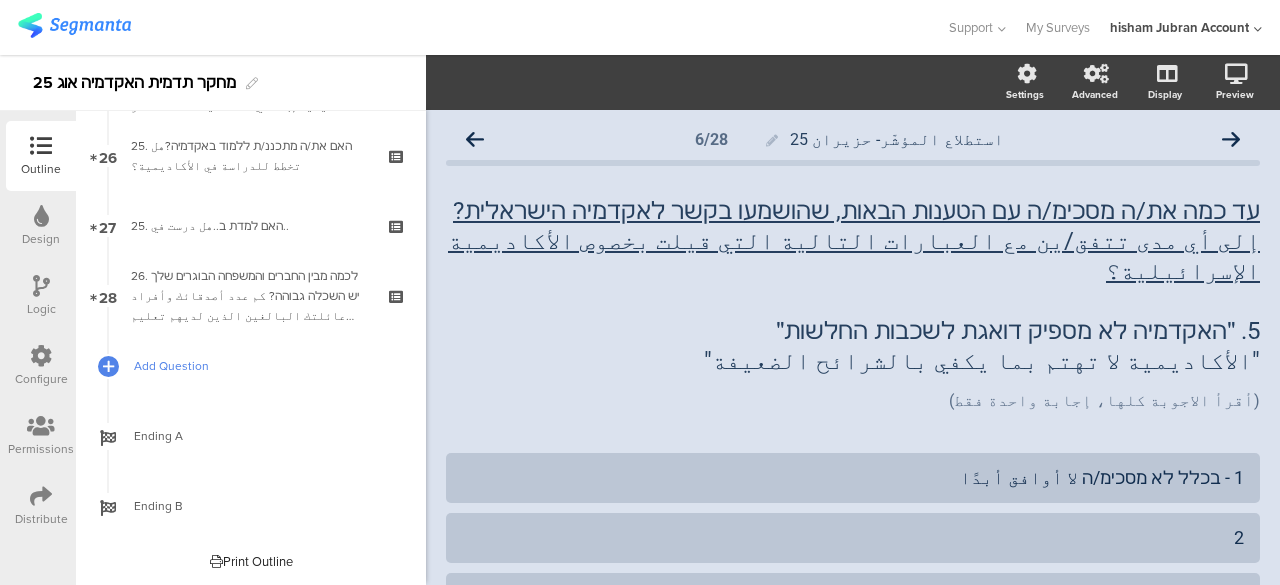 click on "Add Question" at bounding box center (262, 366) 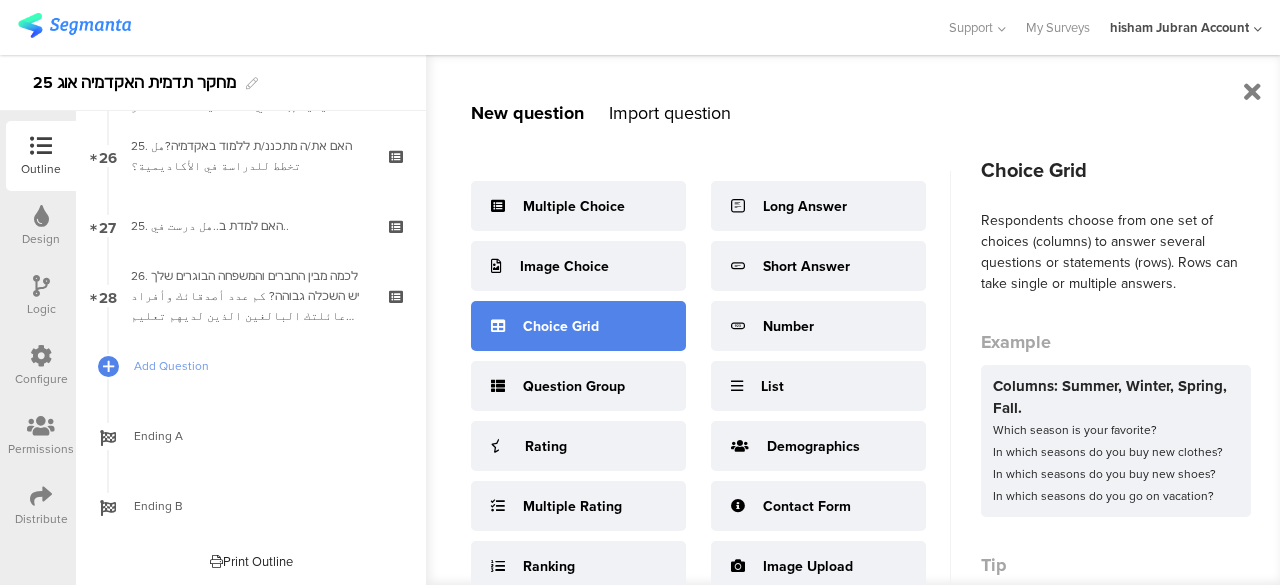 click on "Choice Grid" at bounding box center [561, 326] 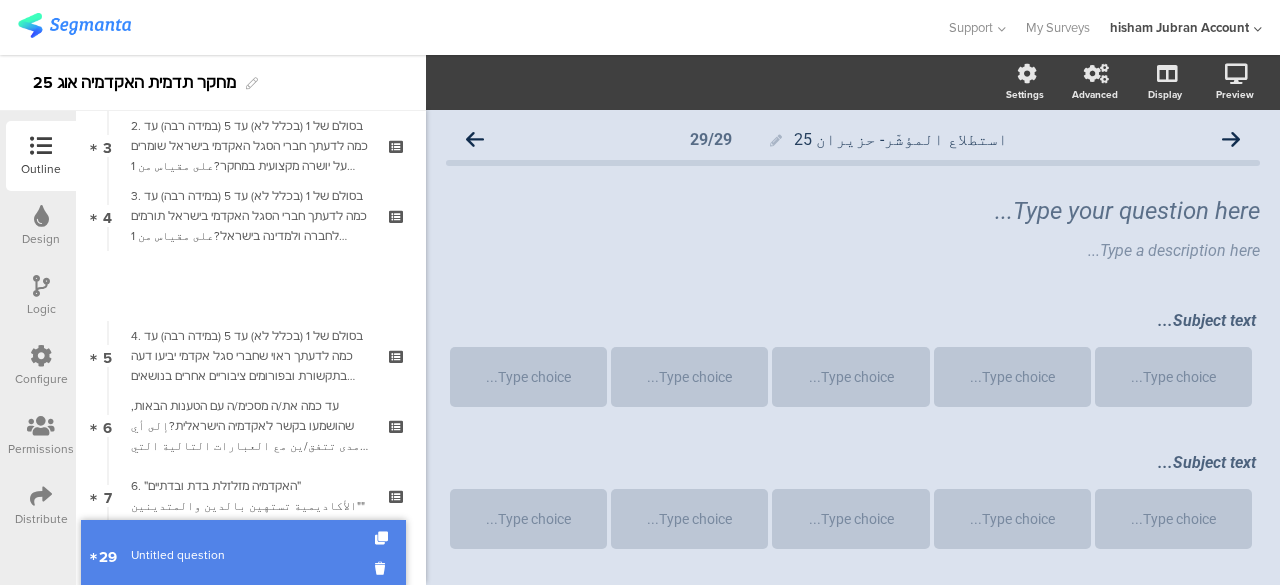 scroll, scrollTop: 280, scrollLeft: 0, axis: vertical 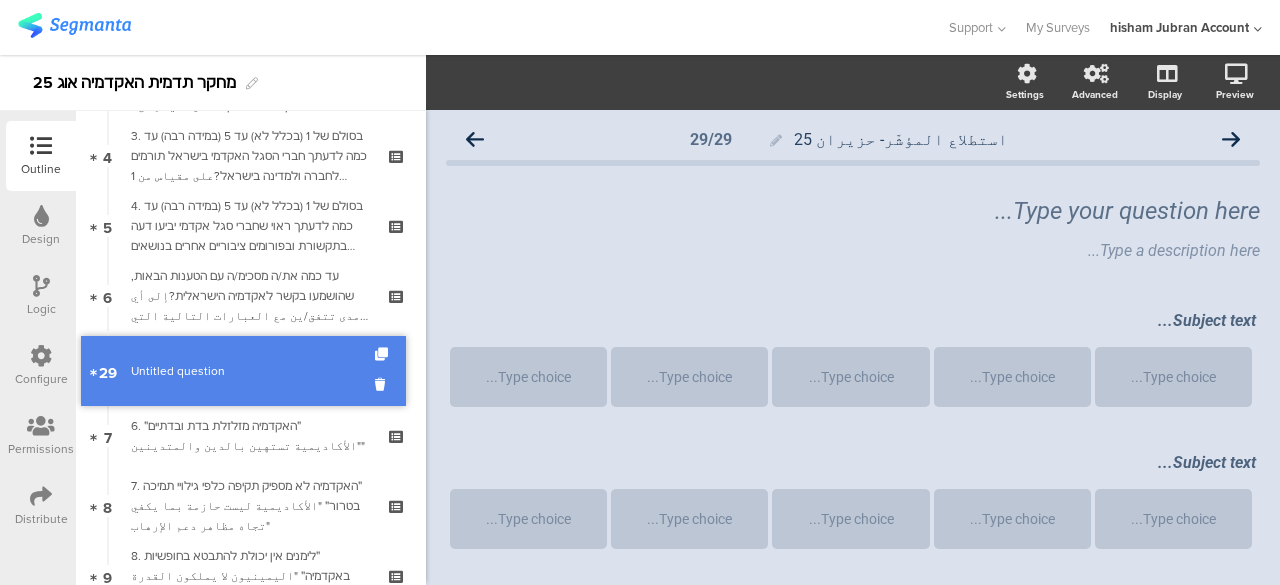 drag, startPoint x: 326, startPoint y: 375, endPoint x: 309, endPoint y: 380, distance: 17.720045 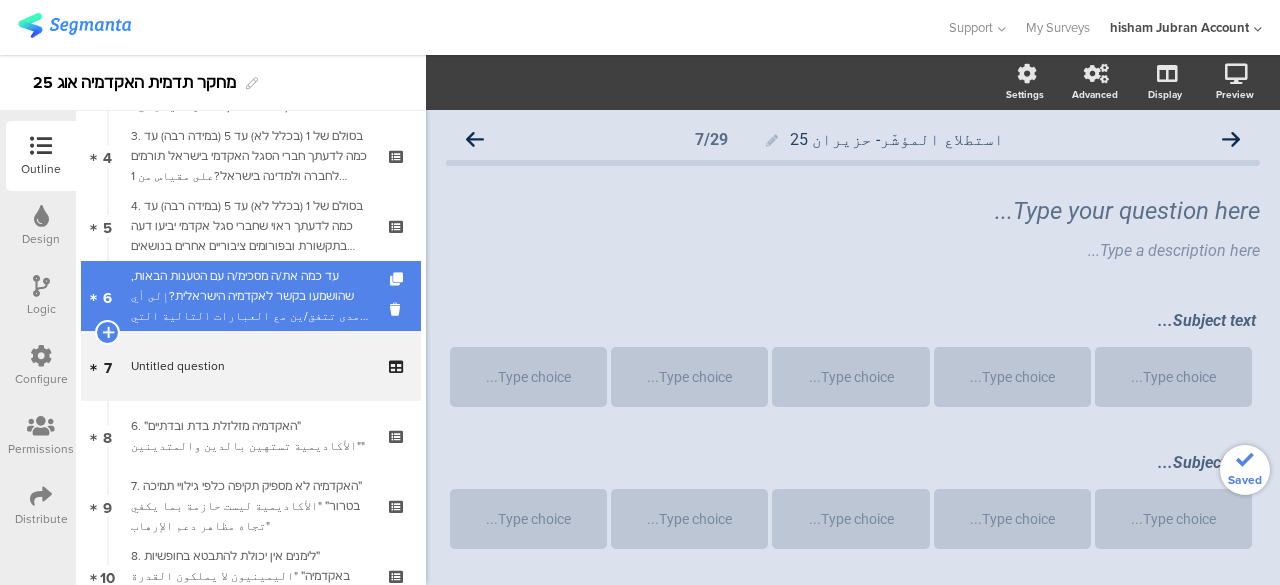 click on "עד כמה את/ה מסכימ/ה עם הטענות הבאות, שהושמעו בקשר לאקדמיה הישראלית?إلى أي مدى تتفق/ين مع العبارات التالية التي قيلت بخصوص الأكاديمية الإسرائيلية؟ 5. ״האקדמיה לא מספיק דואגת לשכבות החלשות״"الأكاديمية لا تهتم بما يكفي بالشرائح الضعيفة"" at bounding box center [250, 296] 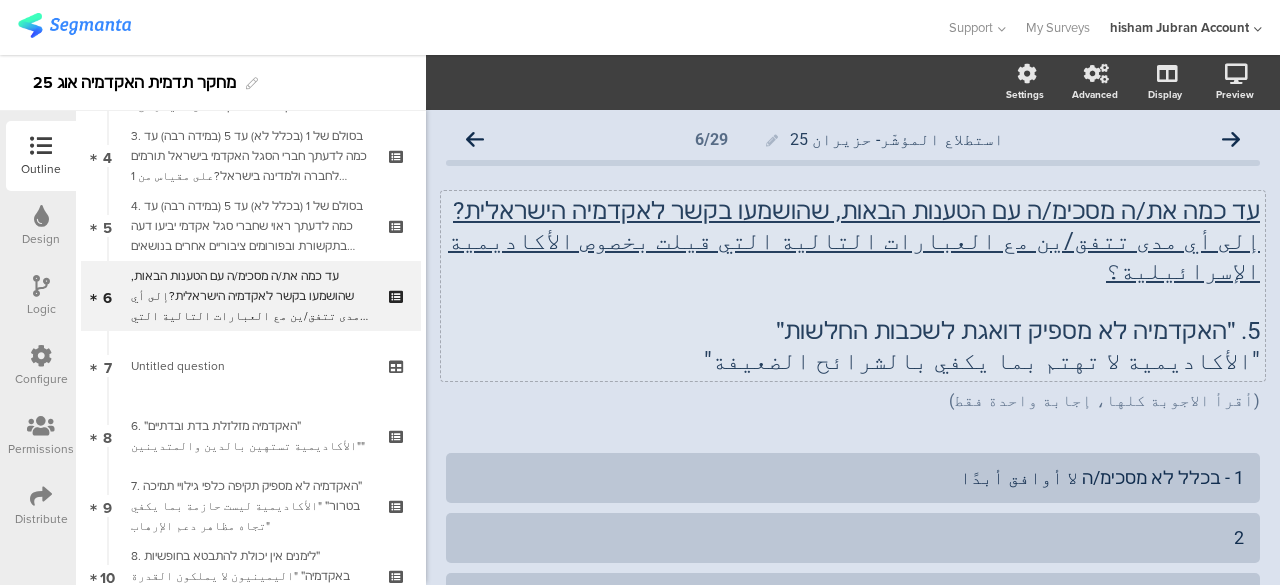 click on "עד כמה את/ה מסכימ/ה עם הטענות הבאות, שהושמעו בקשר לאקדמיה הישראלית? إلى أي مدى تتفق/ين مع العبارات التالية التي قيلت بخصوص الأكاديمية الإسرائيلية؟ 5. ״האקדמיה לא מספיק דואגת לשכבות החלשות״ "الأكاديمية لا تهتم بما يكفي بالشرائح الضعيفة"
עד כמה את/ה מסכימ/ה עם הטענות הבאות, שהושמעו בקשר לאקדמיה הישראלית? إلى أي مدى تتفق/ين مع العبارات التالية التي قيلت بخصوص الأكاديمية الإسرائيلية؟ 5. ״האקדמיה לא מספיק דואגת לשכבות החלשות״ "الأكاديمية لا تهتم بما يكفي بالشرائح الضعيفة"" 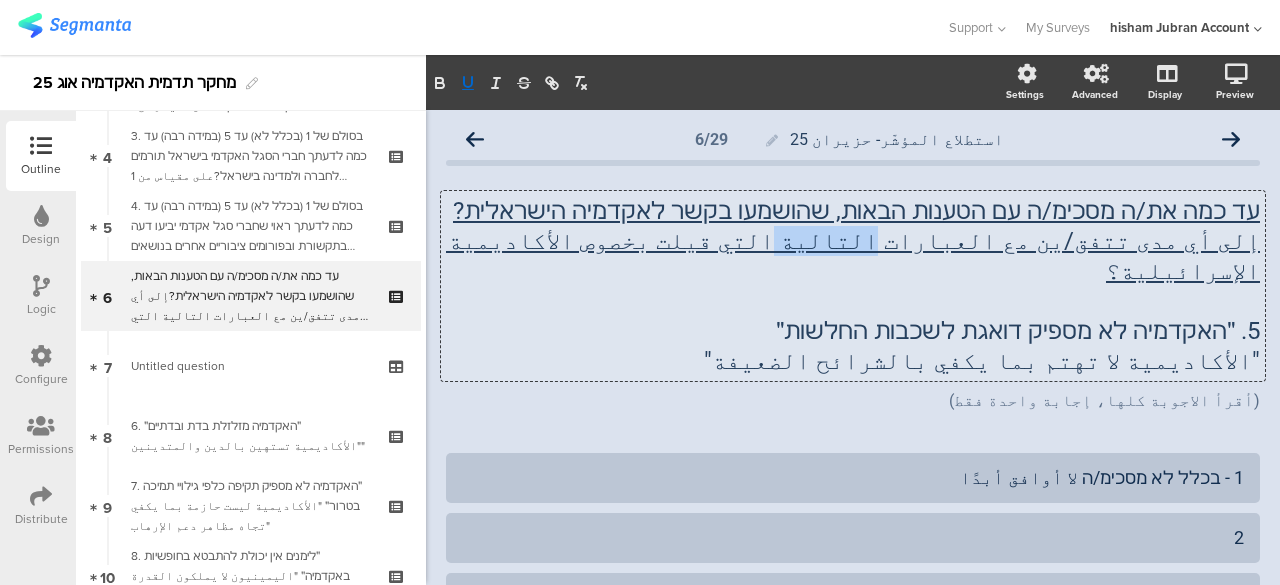 click on "إلى أي مدى تتفق/ين مع العبارات التالية التي قيلت بخصوص الأكاديمية الإسرائيلية؟" 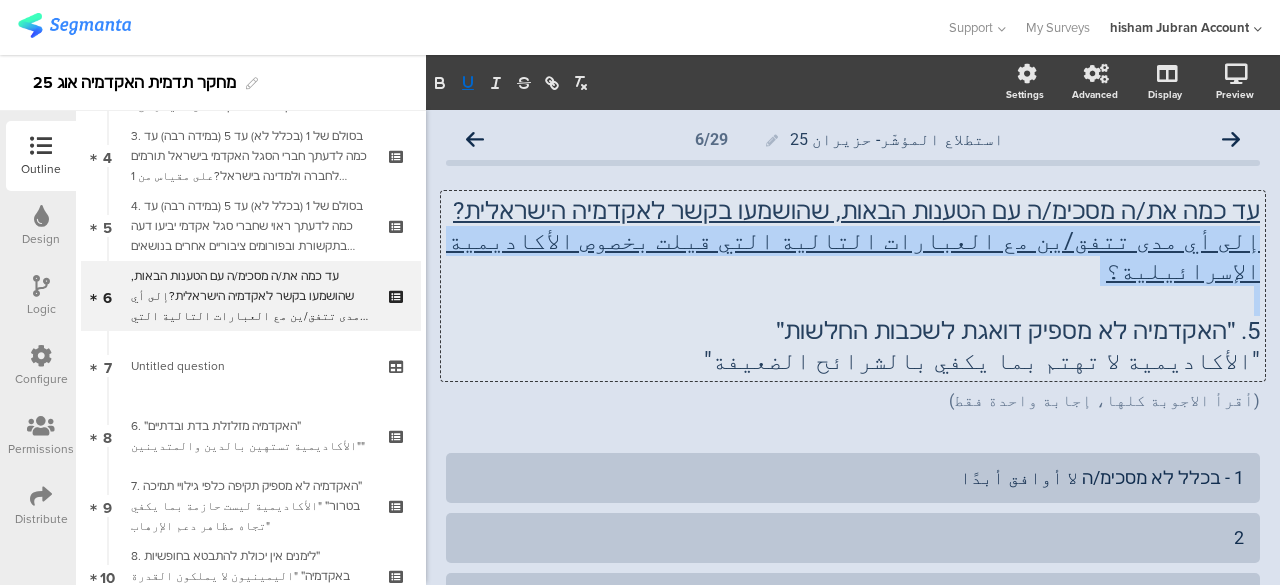 click on "إلى أي مدى تتفق/ين مع العبارات التالية التي قيلت بخصوص الأكاديمية الإسرائيلية؟" 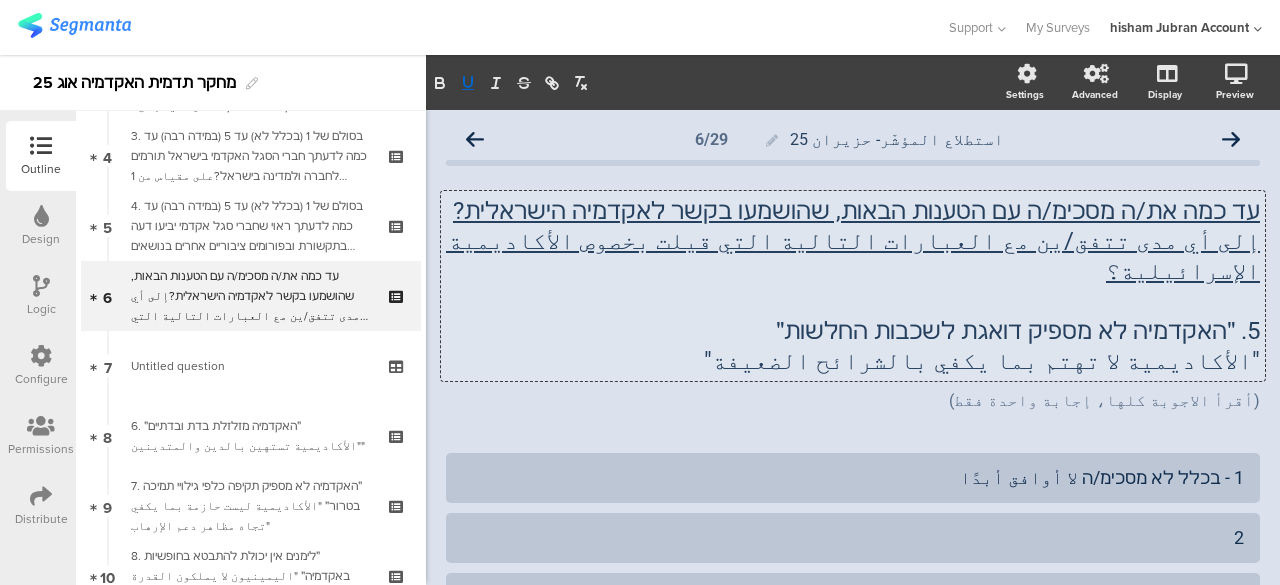 click on "إلى أي مدى تتفق/ين مع العبارات التالية التي قيلت بخصوص الأكاديمية الإسرائيلية؟" 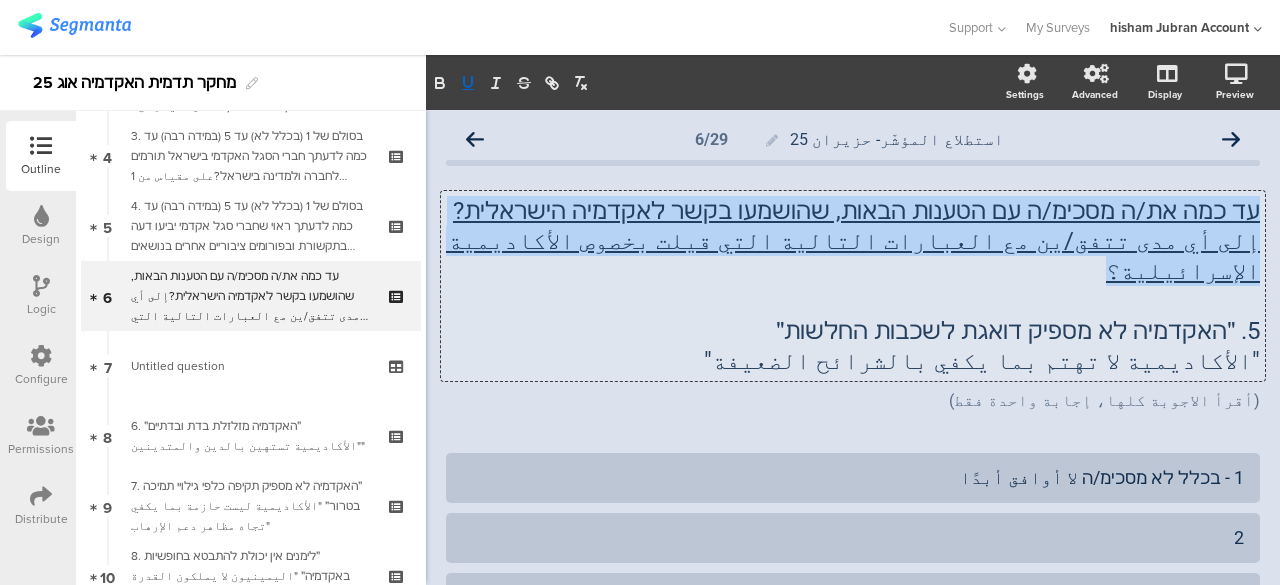 drag, startPoint x: 1242, startPoint y: 211, endPoint x: 558, endPoint y: 235, distance: 684.4209 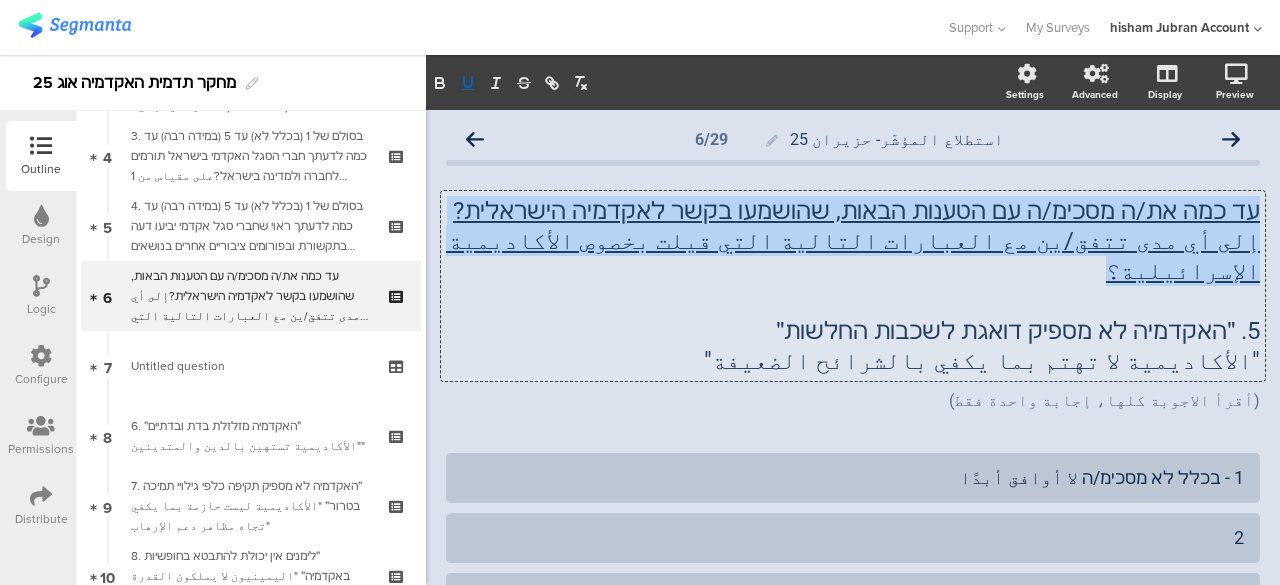 click on "עד כמה את/ה מסכימ/ה עם הטענות הבאות, שהושמעו בקשר לאקדמיה הישראלית? إلى أي مدى تتفق/ين مع العبارات التالية التي قيلت بخصوص الأكاديمية الإسرائيلية؟ 5. ״האקדמיה לא מספיק דואגת לשכבות החלשות״ "الأكاديمية لا تهتم بما يكفي بالشرائح الضعيفة"" 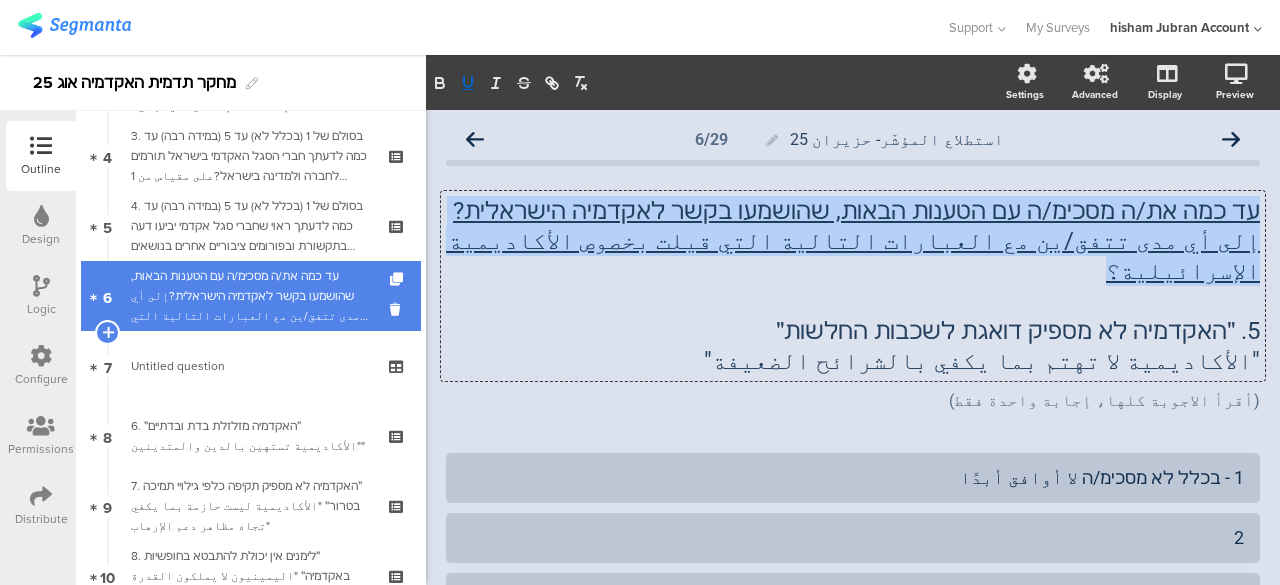 copy on "עד כמה את/ה מסכימ/ה עם הטענות הבאות, שהושמעו בקשר לאקדמיה הישראלית? إلى أي مدى تتفق/ين مع العبارات التالية التي قيلت بخصوص الأكاديمية الإسرائيلية؟" 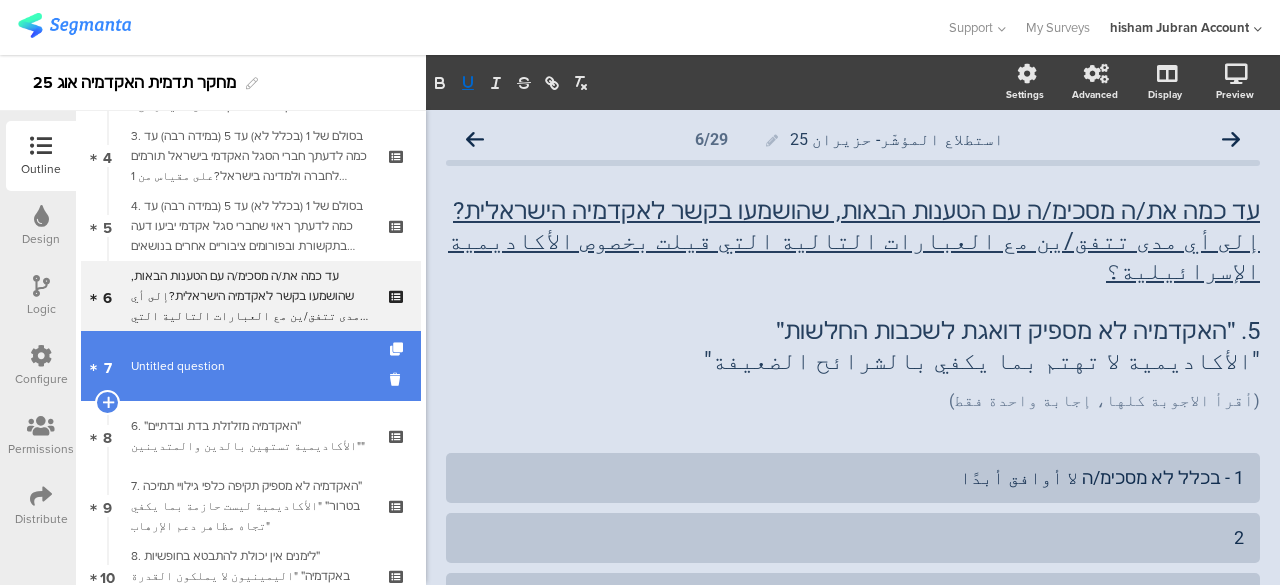 click on "7
Untitled question" at bounding box center (251, 366) 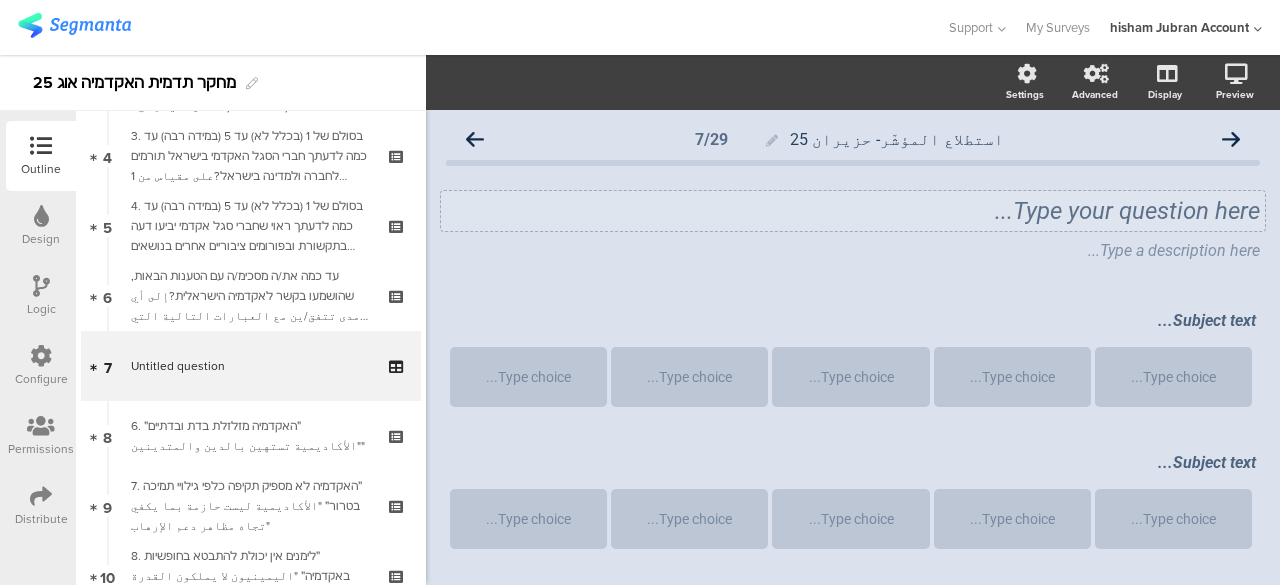 click on "Type your question here..." 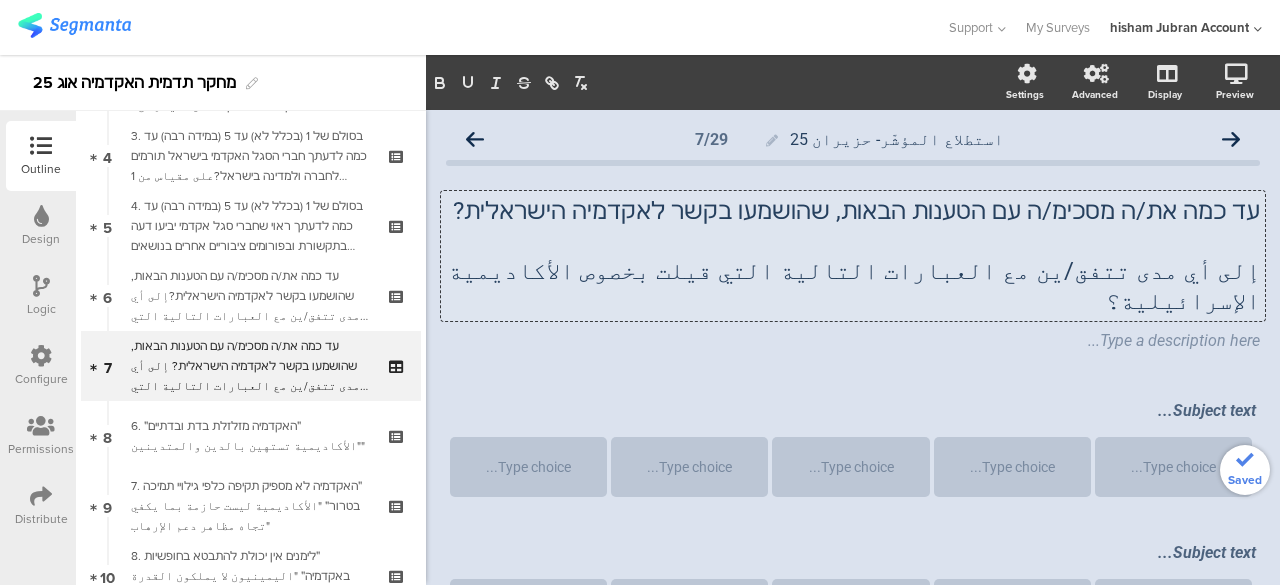 click 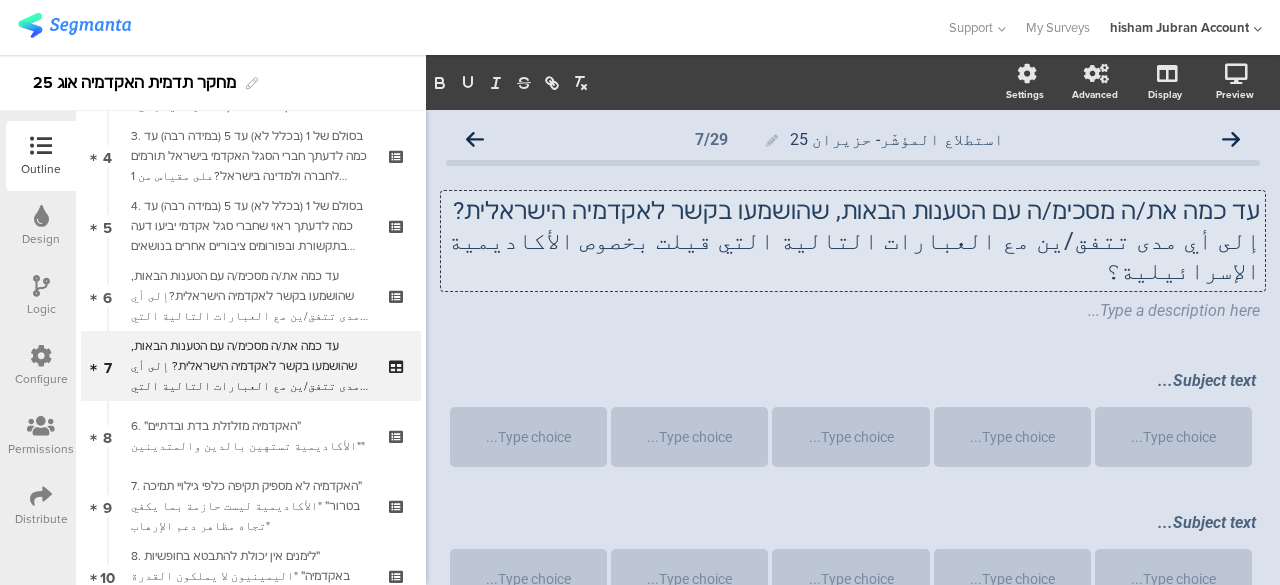 click on "עד כמה את/ה מסכימ/ה עם הטענות הבאות, שהושמעו בקשר לאקדמיה הישראלית?" 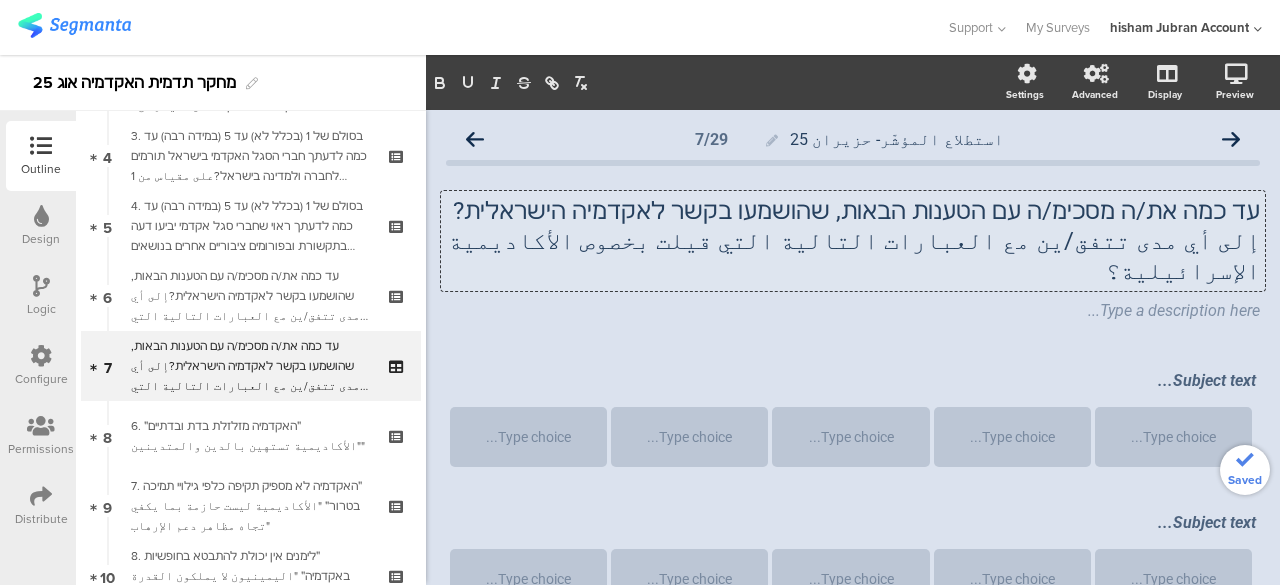 type 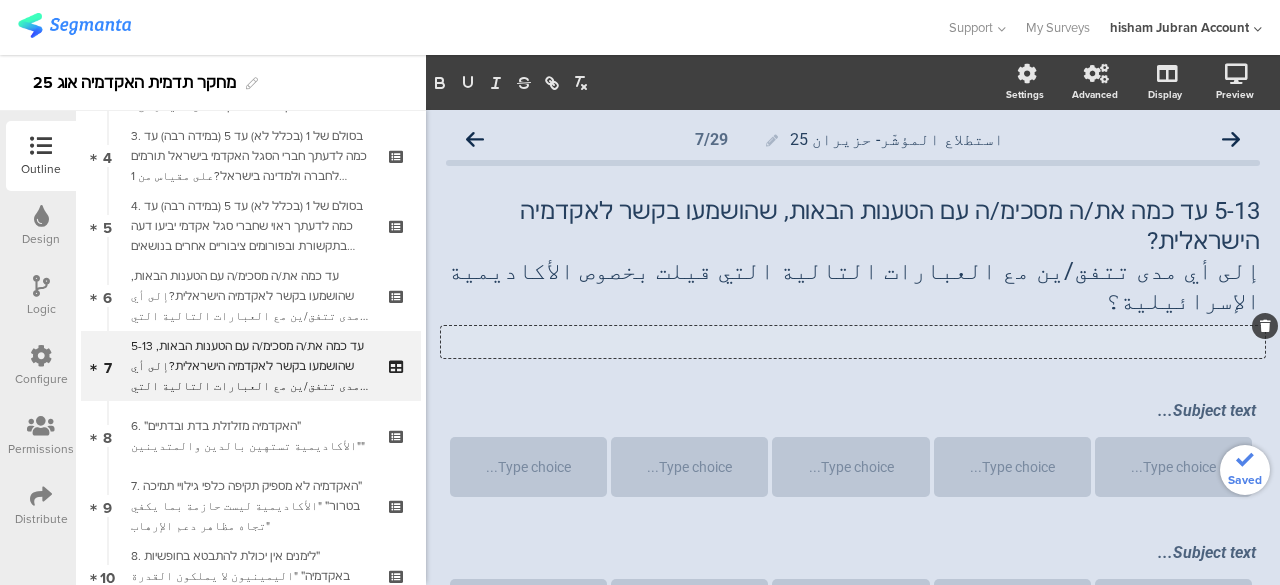 click on "Type a description here..." 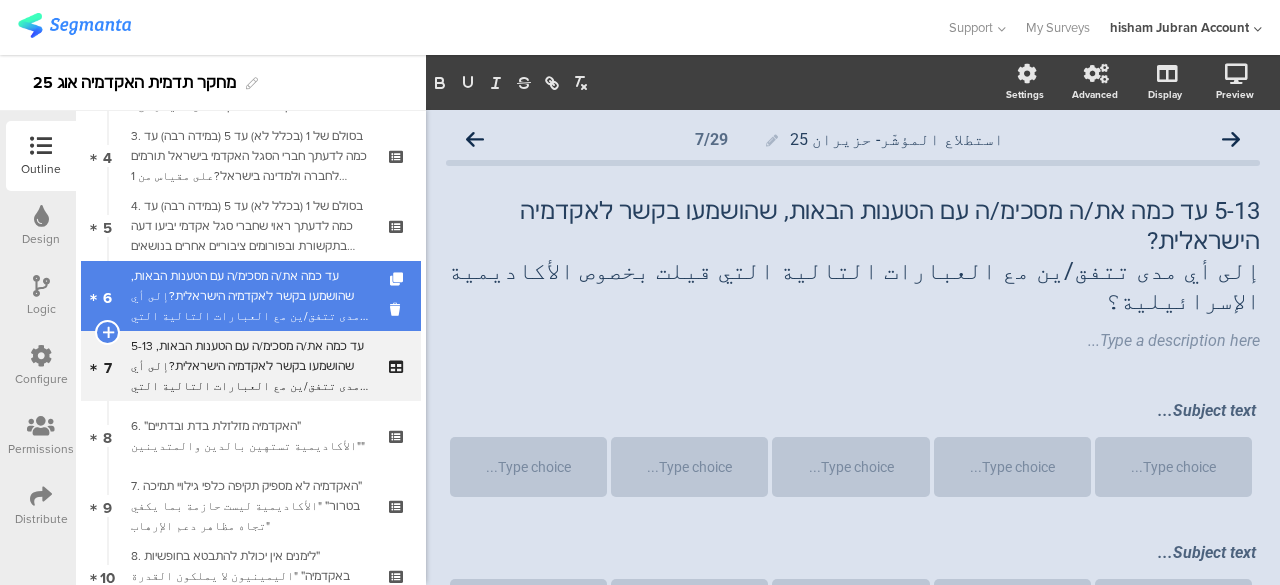 click on "עד כמה את/ה מסכימ/ה עם הטענות הבאות, שהושמעו בקשר לאקדמיה הישראלית?إلى أي مدى تتفق/ين مع العبارات التالية التي قيلت بخصوص الأكاديمية الإسرائيلية؟ 5. ״האקדמיה לא מספיק דואגת לשכבות החלשות״"الأكاديمية لا تهتم بما يكفي بالشرائح الضعيفة"" at bounding box center (250, 296) 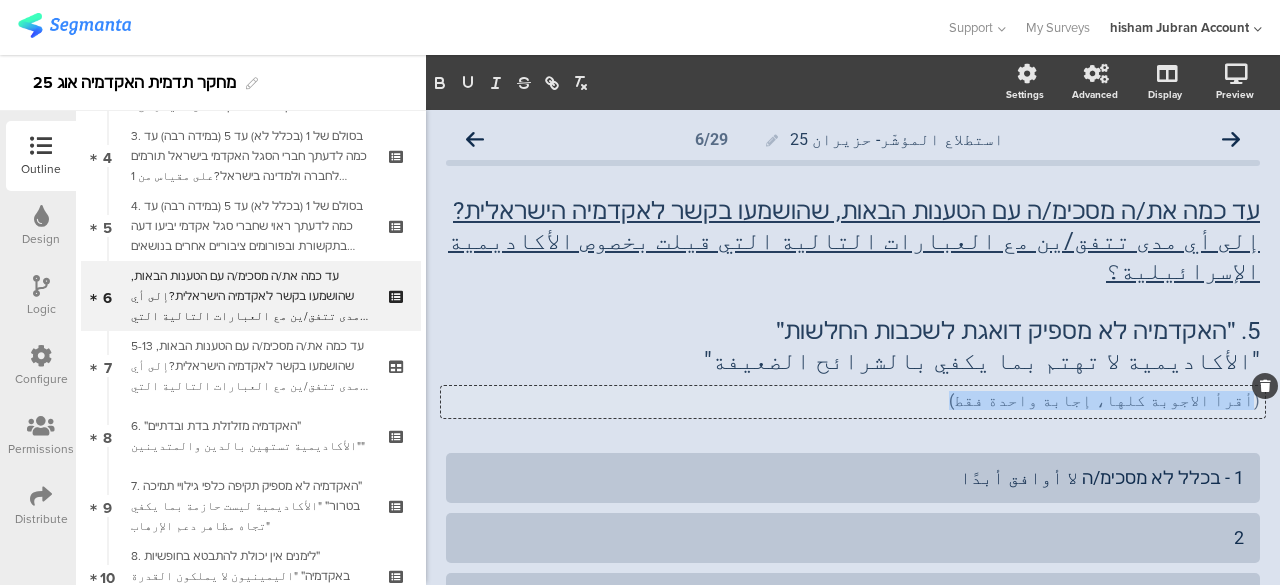 drag, startPoint x: 1059, startPoint y: 375, endPoint x: 1241, endPoint y: 374, distance: 182.00275 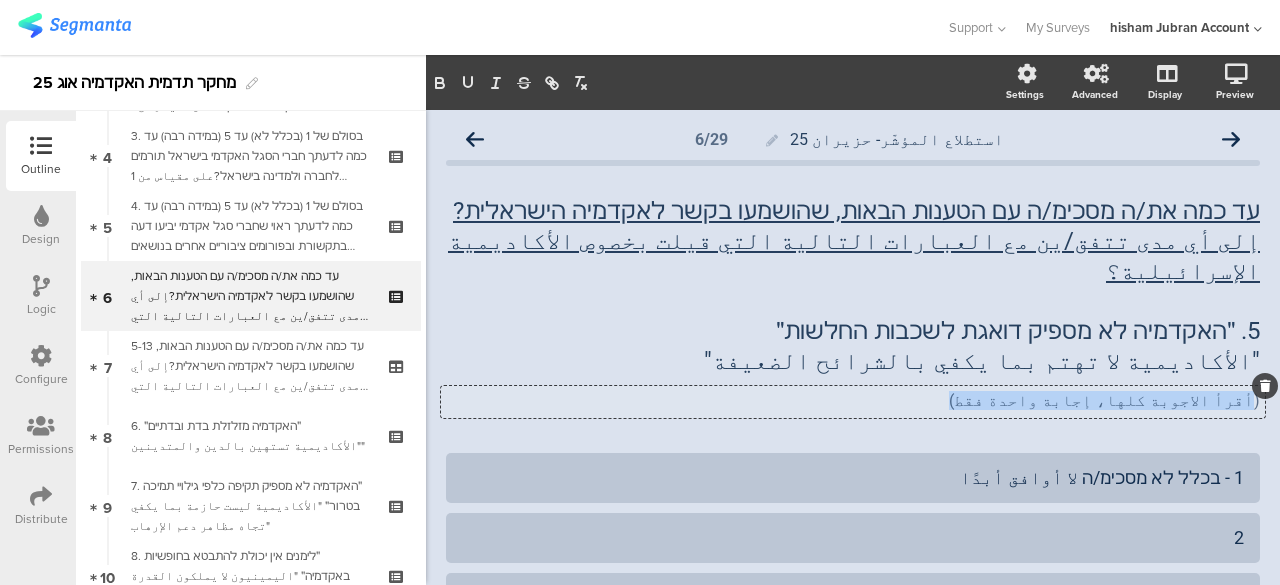 click on "(أقرأ الاجوبة كلها، إجابة واحدة فقط)
(أقرأ الاجوبة كلها، إجابة واحدة فقط)
(أقرأ الاجوبة كلها، إجابة واحدة فقط)" 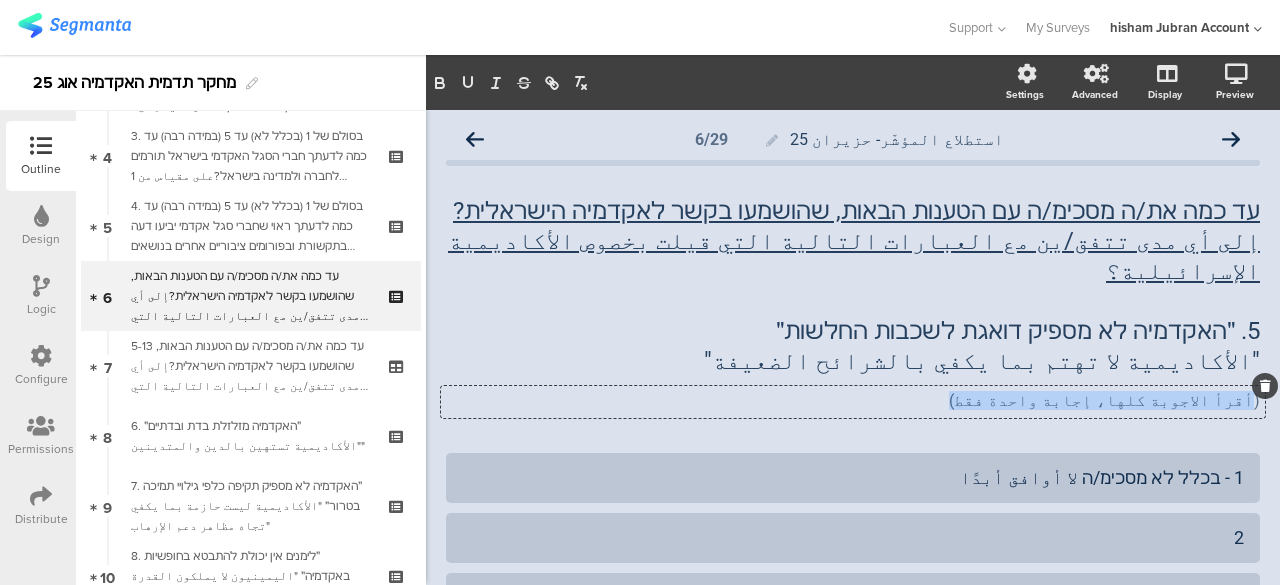 copy on "أقرأ الاجوبة كلها، إجابة واحدة فقط)" 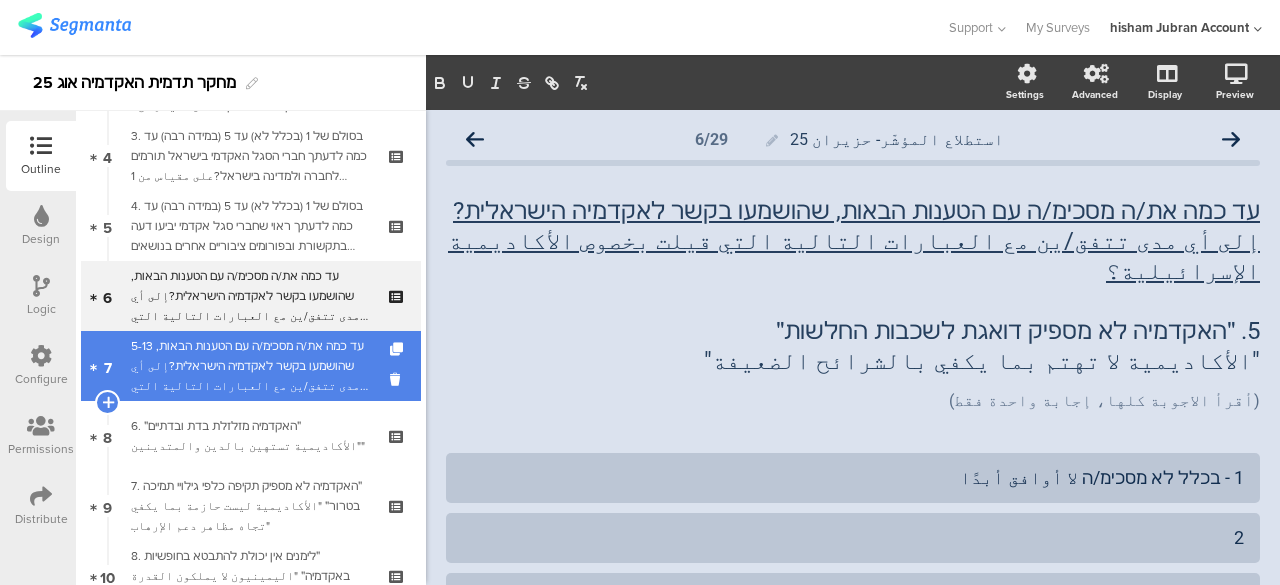 click on "5-13 עד כמה את/ה מסכימ/ה עם הטענות הבאות, שהושמעו בקשר לאקדמיה הישראלית?إلى أي مدى تتفق/ين مع العبارات التالية التي قيلت بخصوص الأكاديمية الإسرائيلية؟" at bounding box center (250, 366) 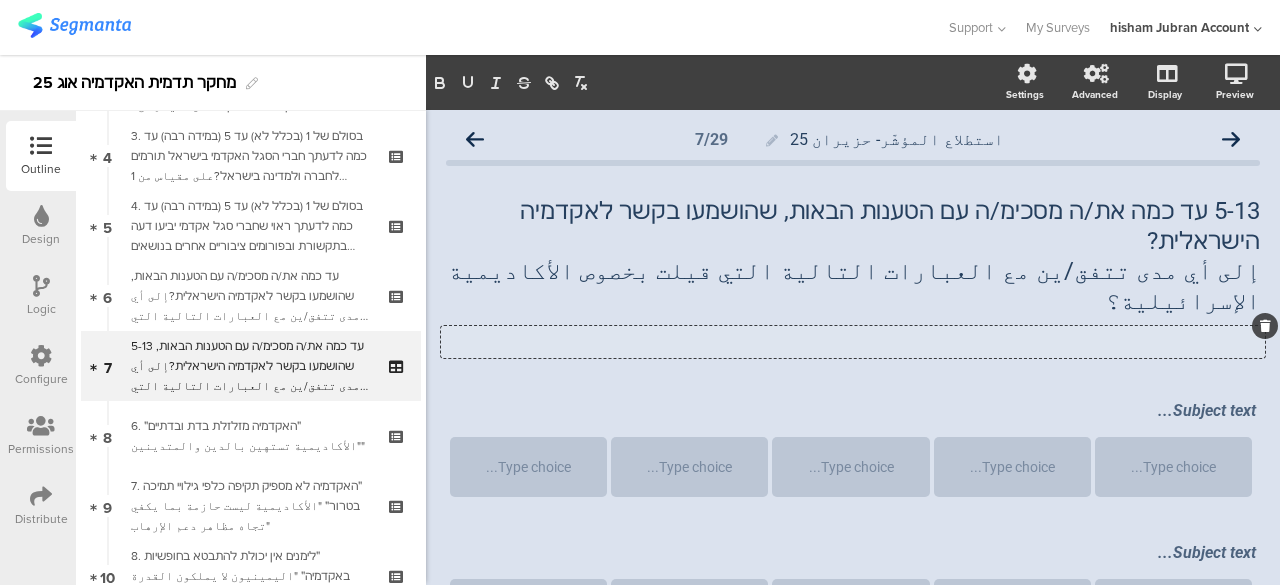 click on "Type a description here..." 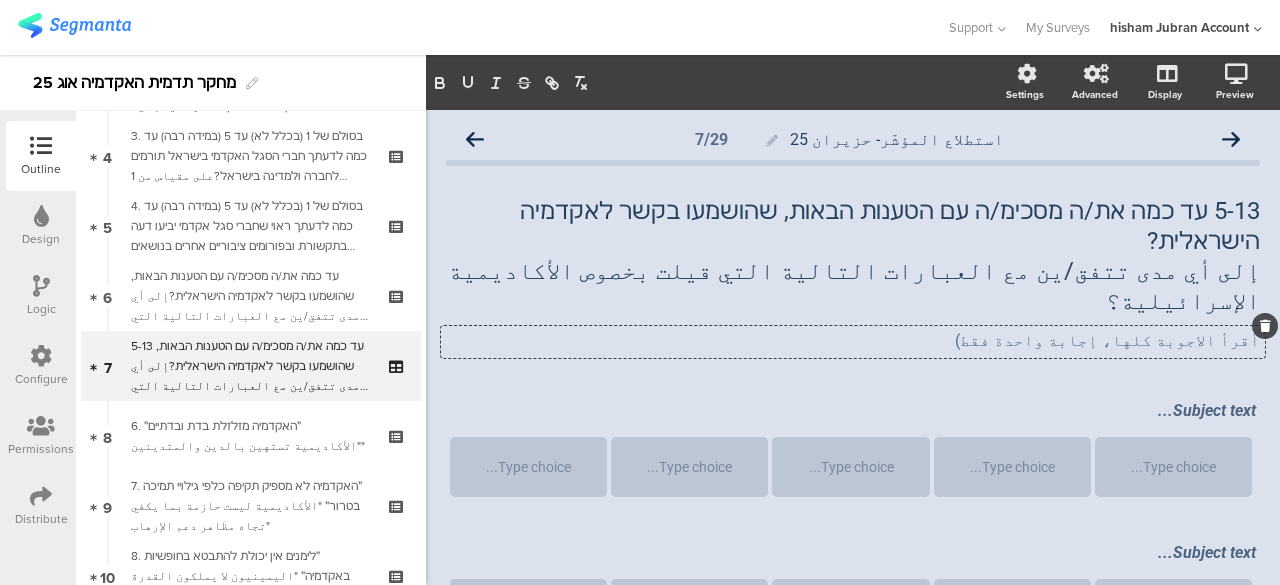 click on "5-13 עד כמה את/ה מסכימ/ה עם הטענות הבאות, שהושמעו בקשר לאקדמיה הישראלית? إلى أي مدى تتفق/ين مع العبارات التالية التي قيلت بخصوص الأكاديمية الإسرائيلية؟
5-13 עד כמה את/ה מסכימ/ה עם הטענות הבאות, שהושמעו בקשר לאקדמיה הישראלית? إلى أي مدى تتفق/ين مع العبارات التالية التي قيلت بخصوص الأكاديمية الإسرائيلية؟
Type a description here...
أقرأ الاجوبة كلها، إجابة واحدة فقط)" 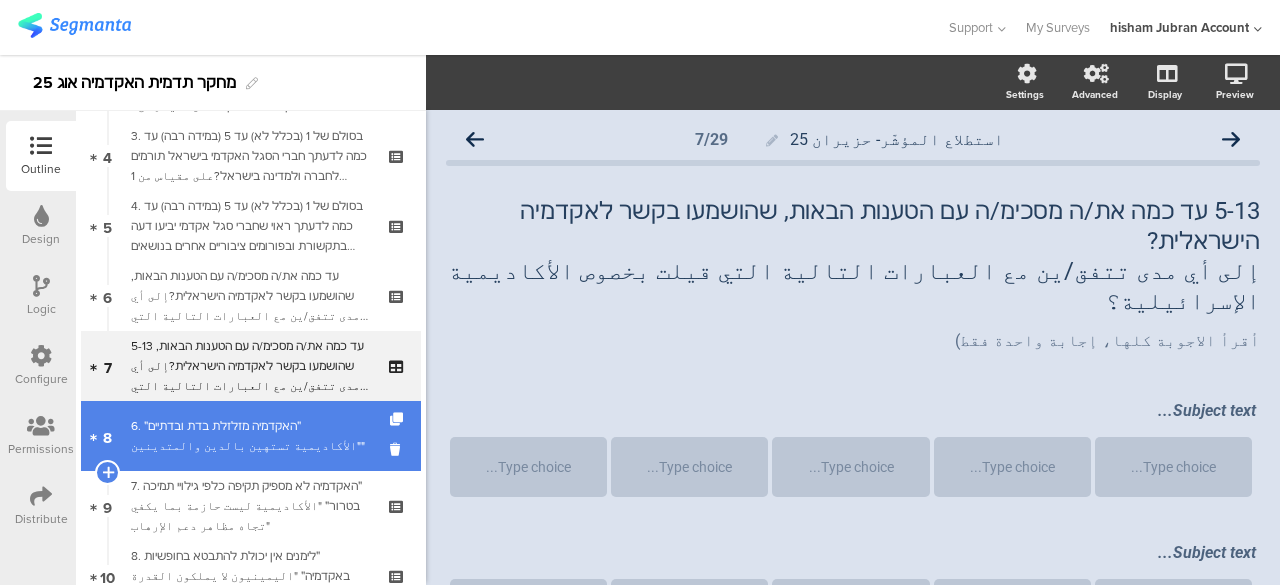click on "6. ״האקדמיה מזלזלת בדת ובדתיים״ "الأكاديمية تستهين بالدين والمتدينين"" at bounding box center [250, 436] 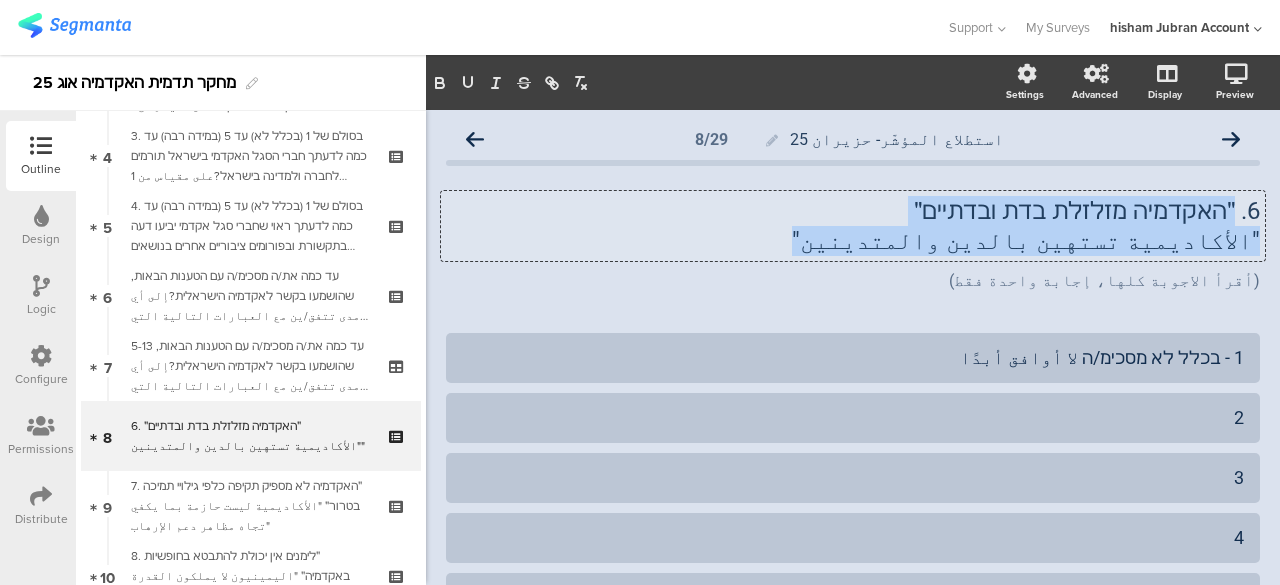 drag, startPoint x: 1219, startPoint y: 208, endPoint x: 945, endPoint y: 251, distance: 277.35358 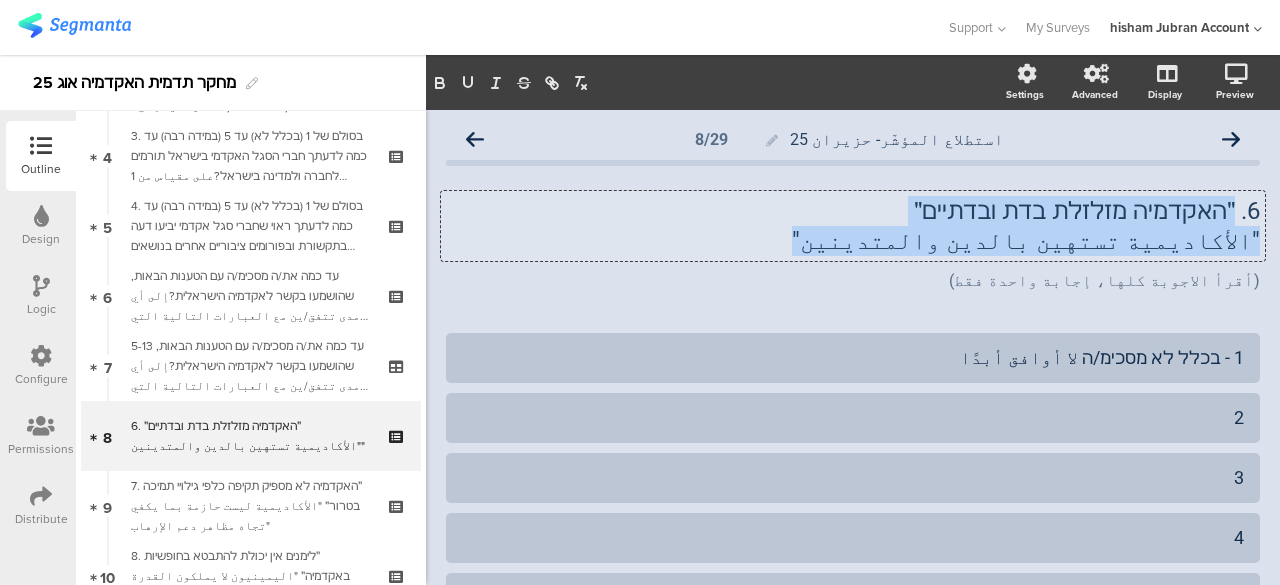 click on "6. ״האקדמיה מזלזלת בדת ובדתיים״  "الأكاديمية تستهين بالدين والمتدينين"
6. ״האקדמיה מזלזלת בדת ובדתיים״  "الأكاديمية تستهين بالدين والمتدينين"
6. ״האקדמיה מזלזלת בדת ובדתיים״ "الأكاديمية تستهين بالدين والمتدينين"" 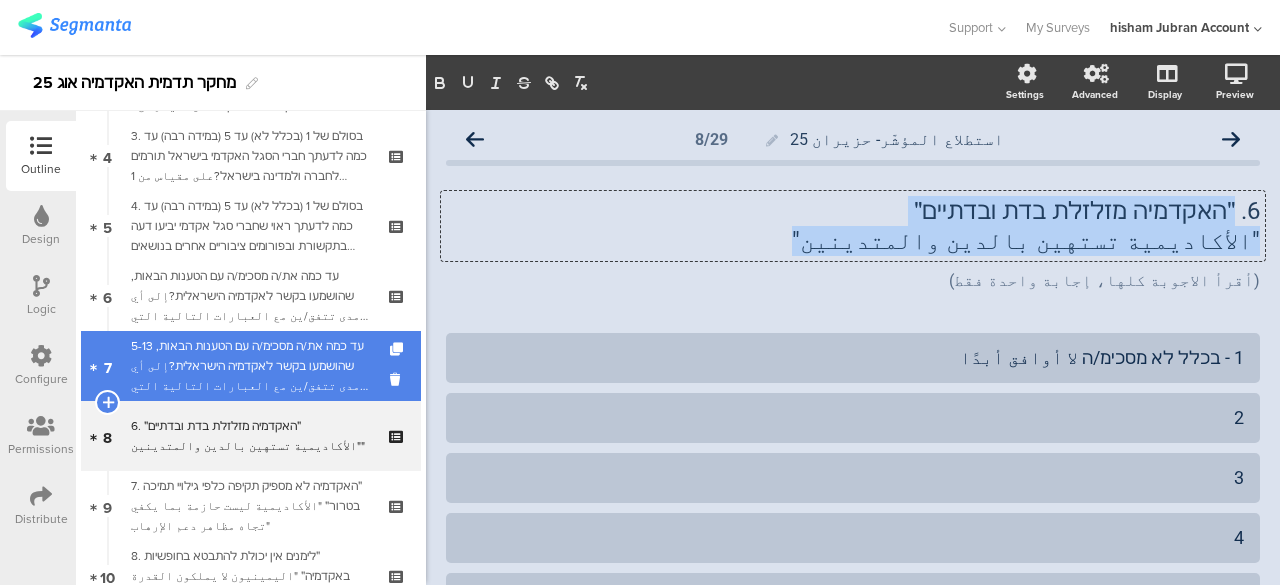 click on "5-13 עד כמה את/ה מסכימ/ה עם הטענות הבאות, שהושמעו בקשר לאקדמיה הישראלית?إلى أي مدى تتفق/ين مع العبارات التالية التي قيلت بخصوص الأكاديمية الإسرائيلية؟" at bounding box center (250, 366) 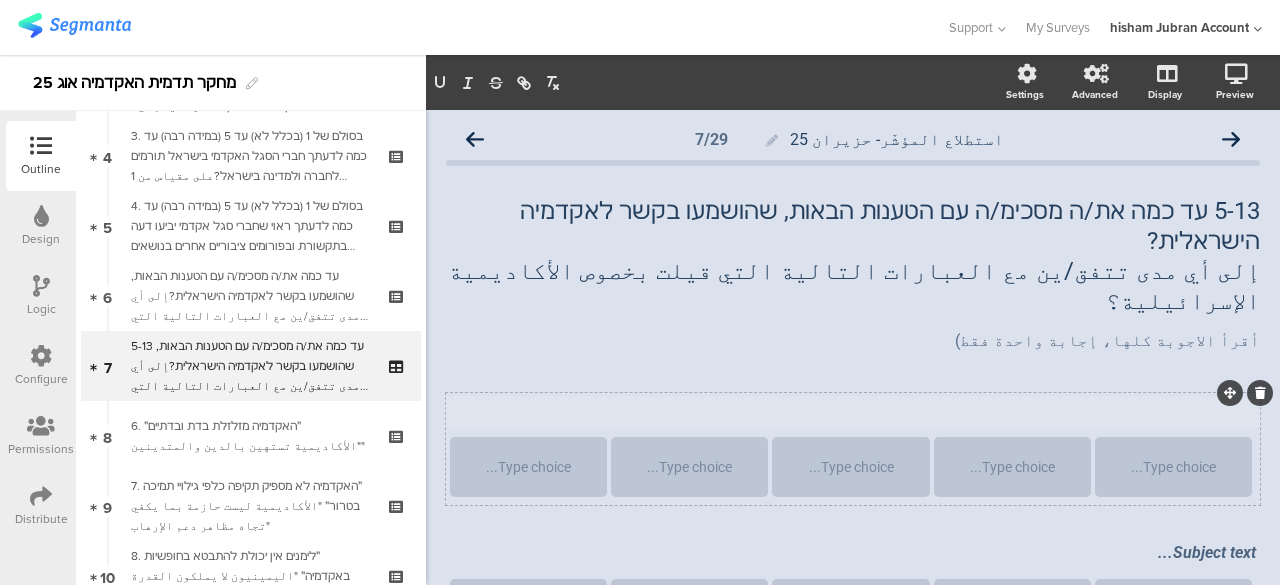 click on "Subject text..." at bounding box center [853, 412] 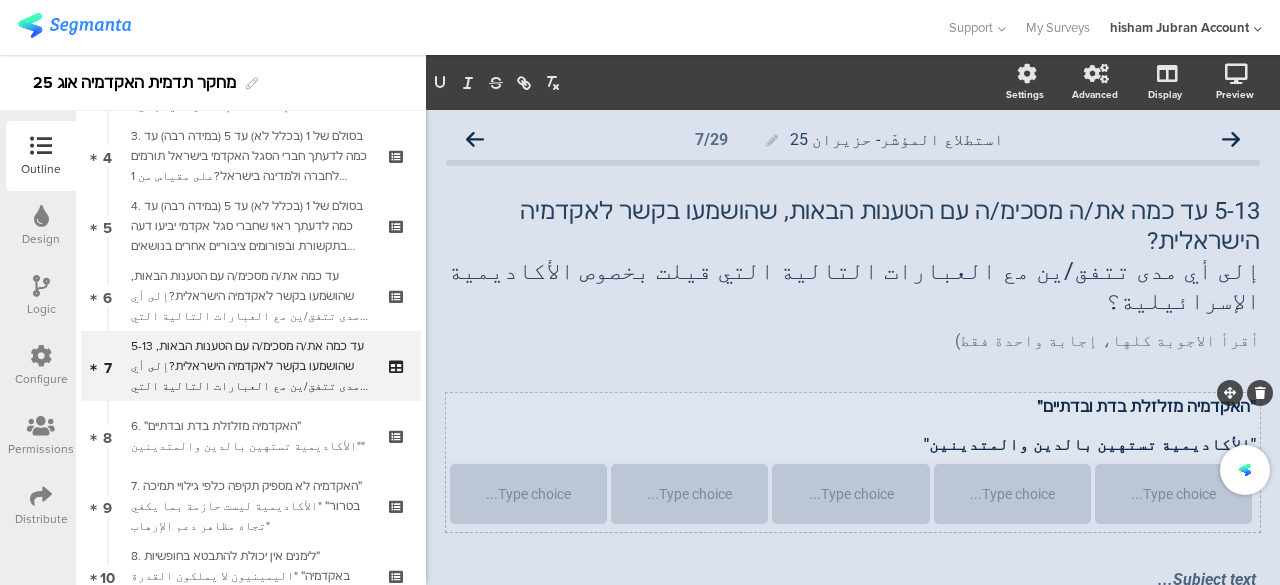 click at bounding box center [853, 425] 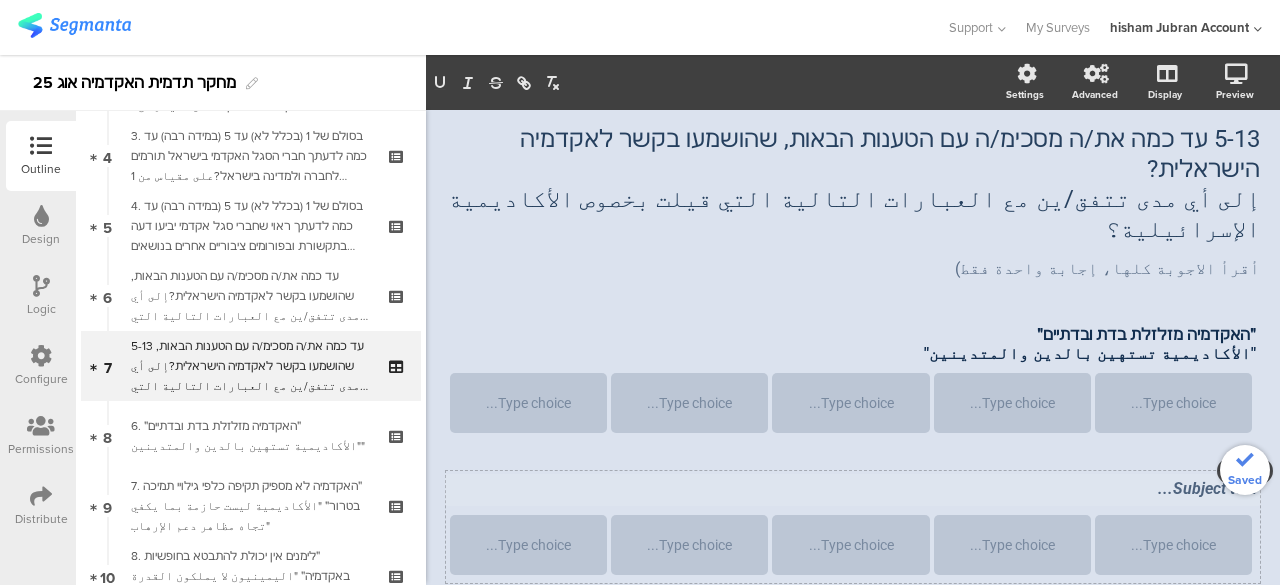 scroll, scrollTop: 104, scrollLeft: 0, axis: vertical 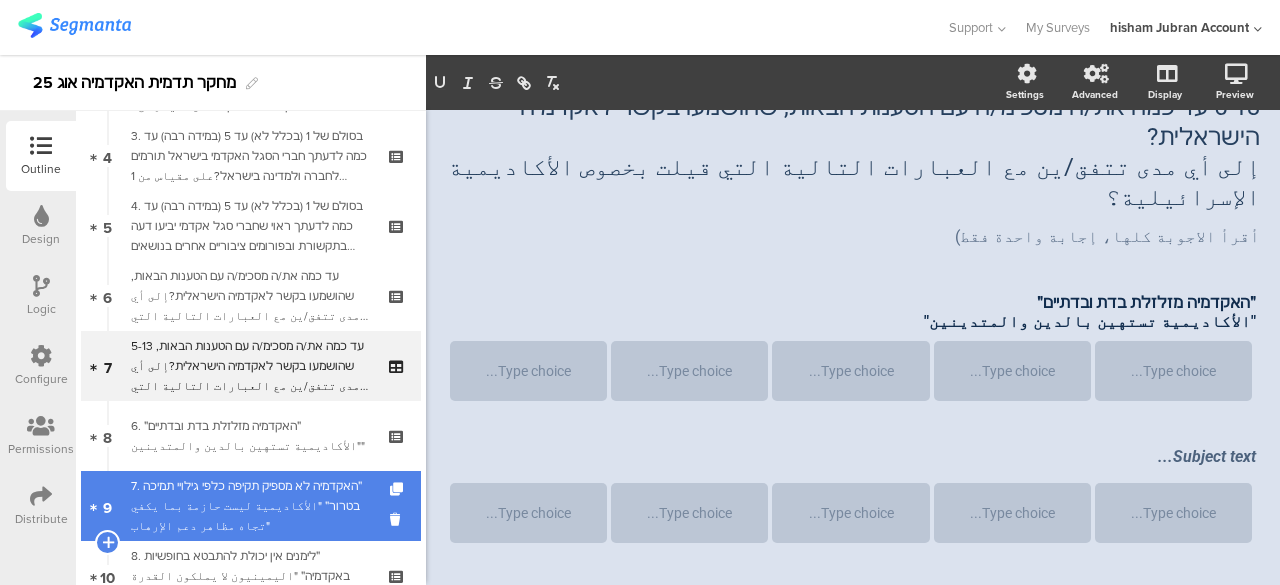 click on "7. ״האקדמיה לא מספיק תקיפה כלפי גילויי תמיכה בטרור״ "الأكاديمية ليست حازمة بما يكفي تجاه مظاهر دعم الإرهاب"" at bounding box center (250, 506) 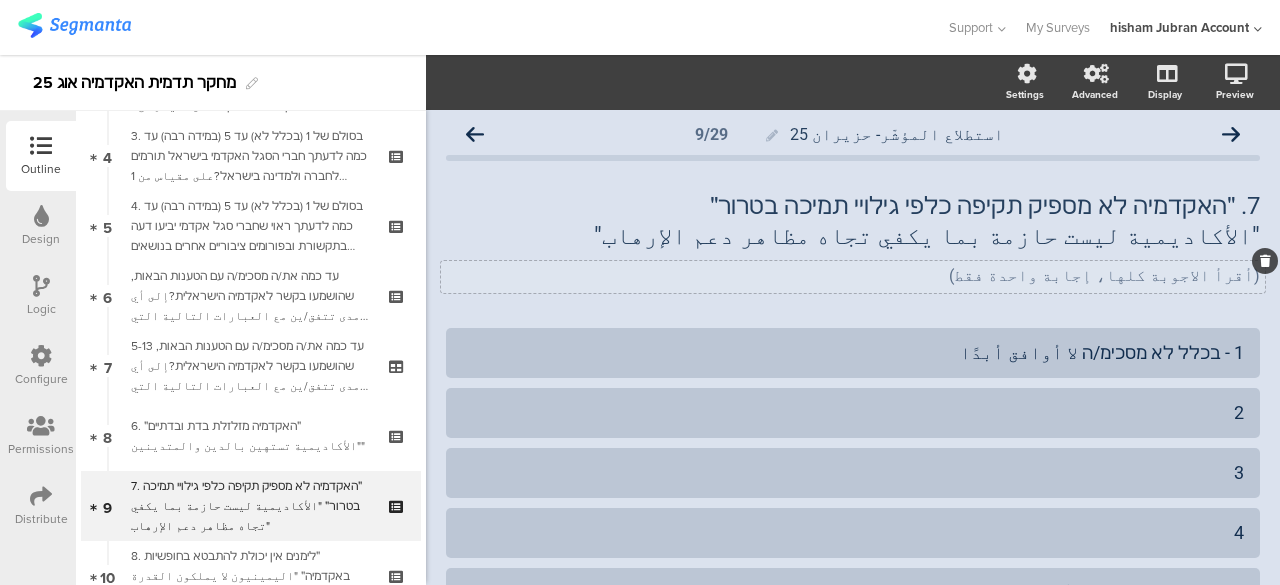 scroll, scrollTop: 0, scrollLeft: 0, axis: both 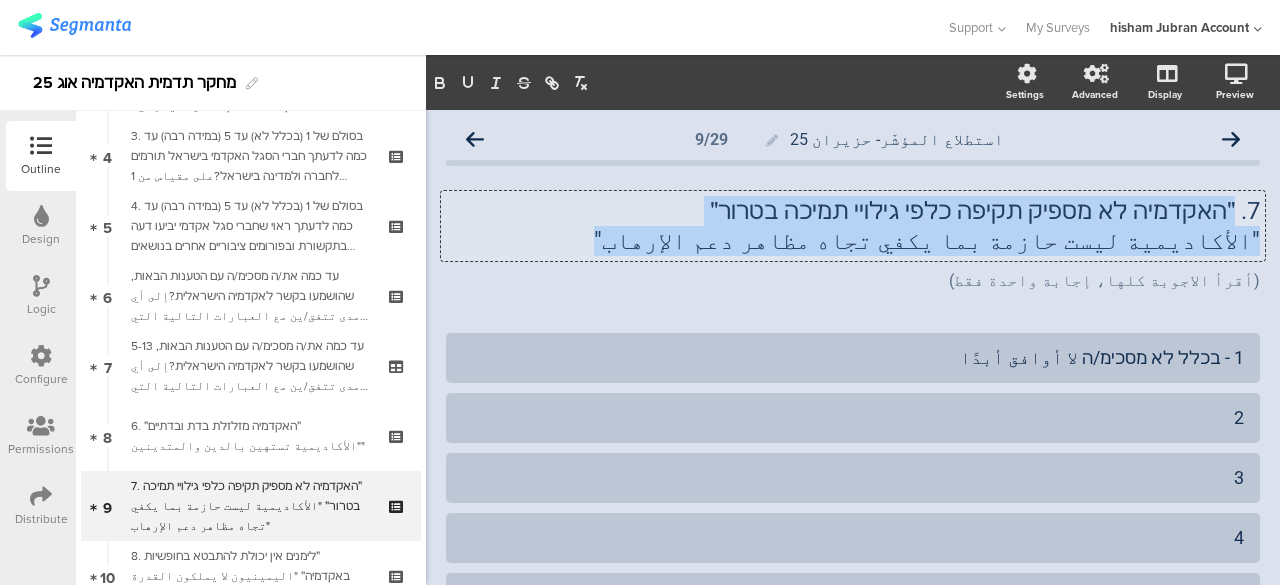 drag, startPoint x: 1218, startPoint y: 211, endPoint x: 706, endPoint y: 248, distance: 513.33514 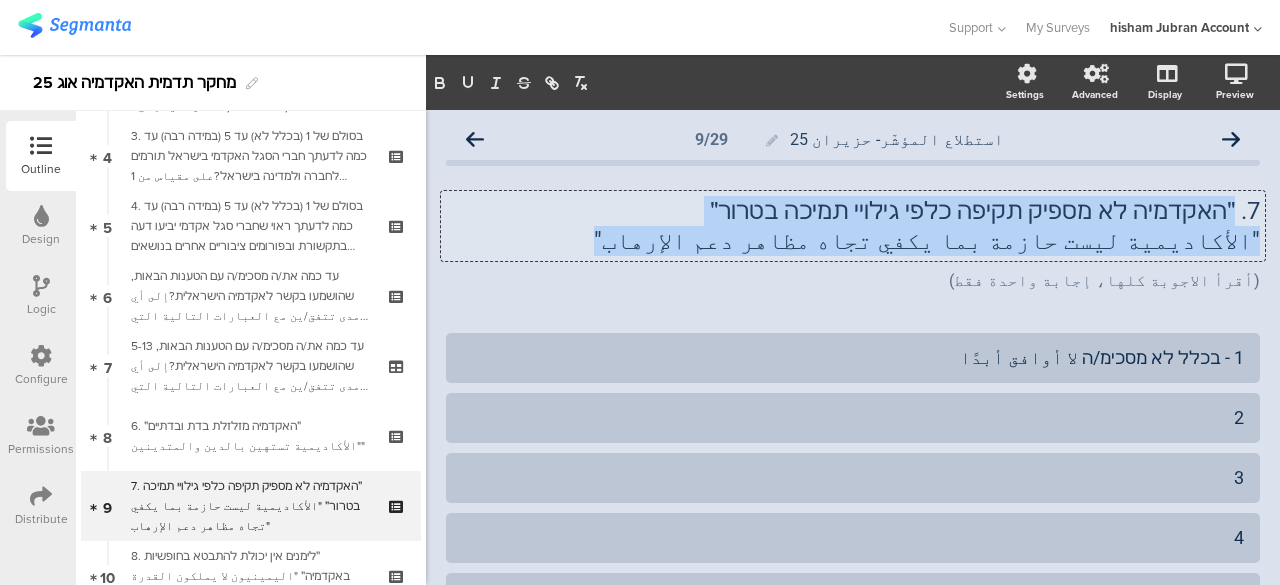 click on "7. ״האקדמיה לא מספיק תקיפה כלפי גילויי תמיכה בטרור״  "الأكاديمية ليست حازمة بما يكفي تجاه مظاهر دعم الإرهاب"
7. ״האקדמיה לא מספיק תקיפה כלפי גילויי תמיכה בטרור״  "الأكاديمية ليست حازمة بما يكفي تجاه مظاهر دعم الإرهاب"
7. ״האקדמיה לא מספיק תקיפה כלפי גילויי תמיכה בטרור״ "الأكاديمية ليست حازمة بما يكفي تجاه مظاهر دعم الإرهاب"" 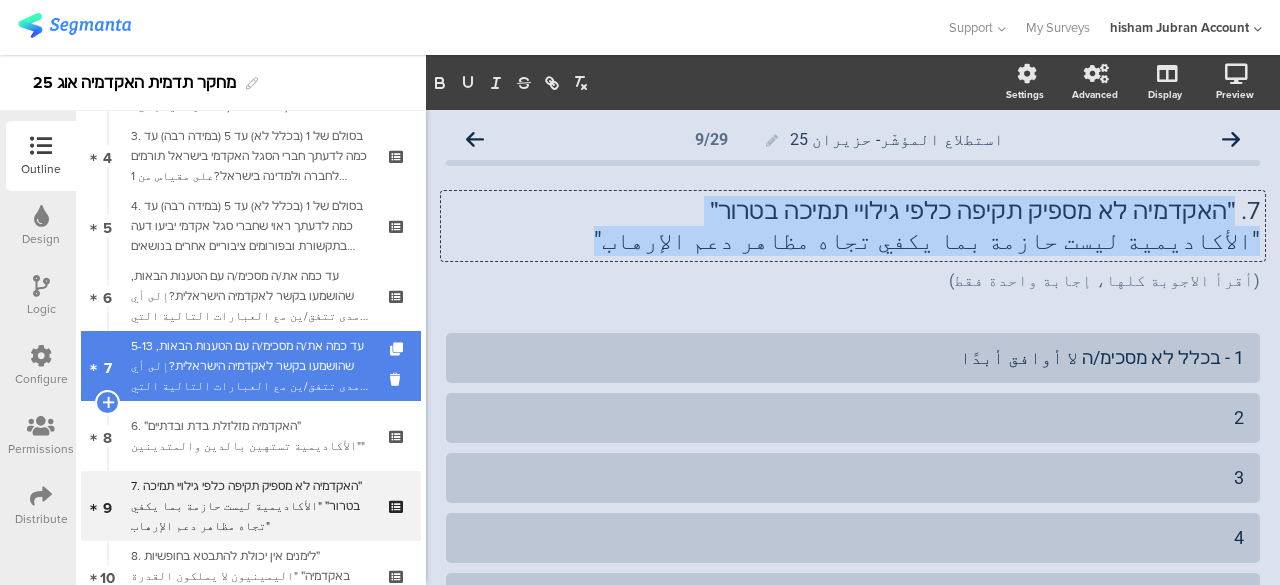 click on "5-13 עד כמה את/ה מסכימ/ה עם הטענות הבאות, שהושמעו בקשר לאקדמיה הישראלית?إلى أي مدى تتفق/ين مع العبارات التالية التي قيلت بخصوص الأكاديمية الإسرائيلية؟" at bounding box center [250, 366] 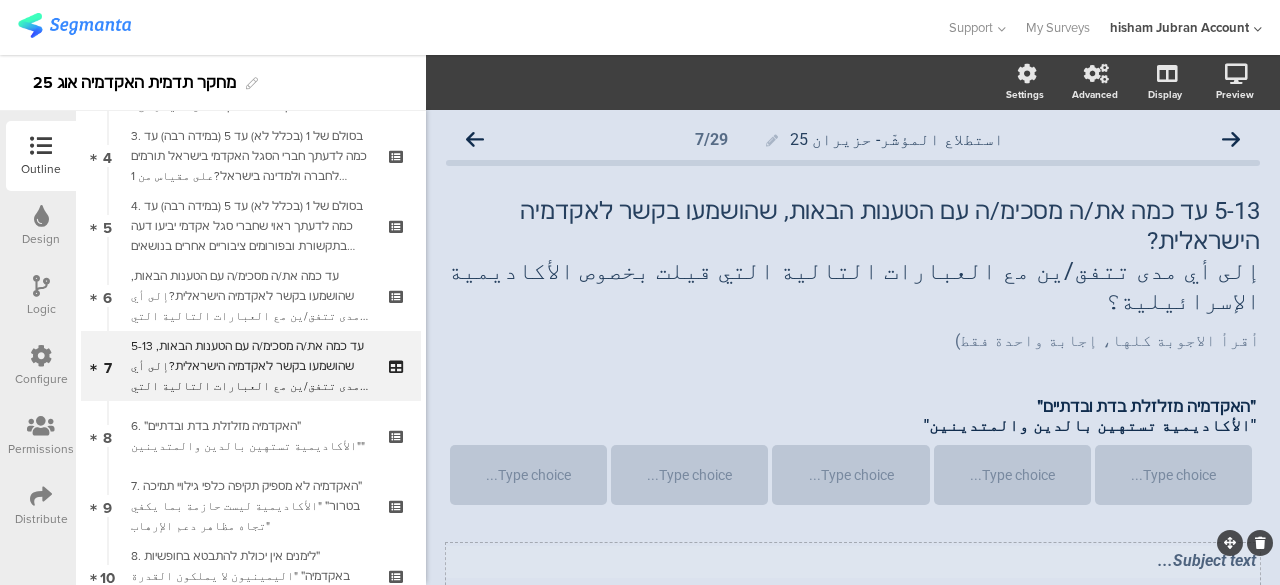 click on "Subject text..." at bounding box center [853, 562] 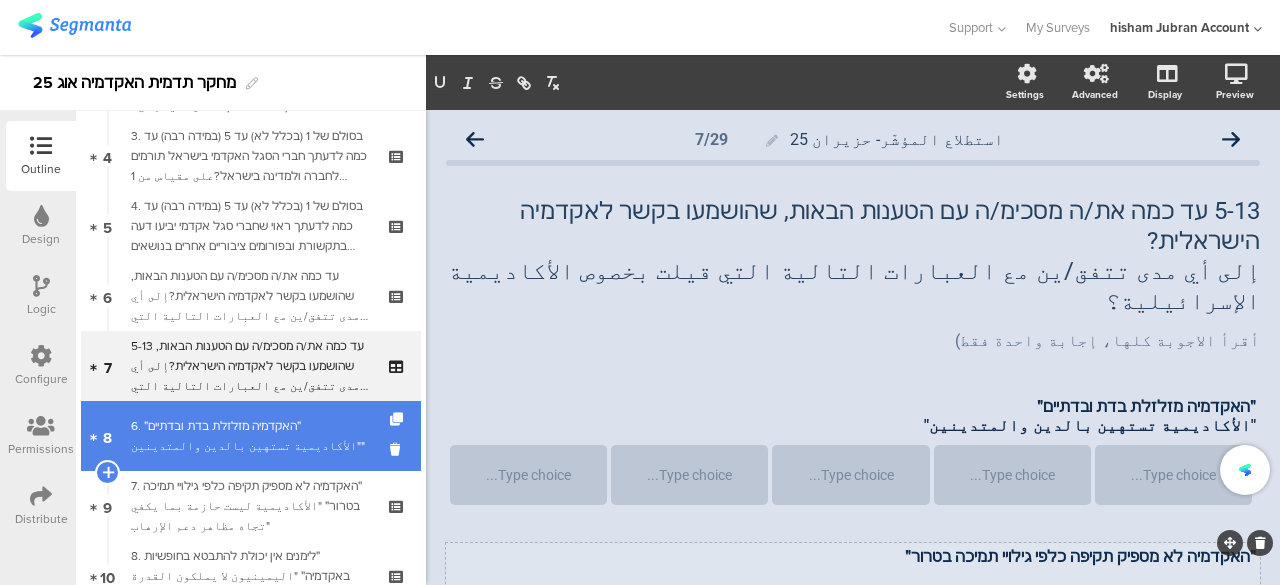 scroll, scrollTop: 480, scrollLeft: 0, axis: vertical 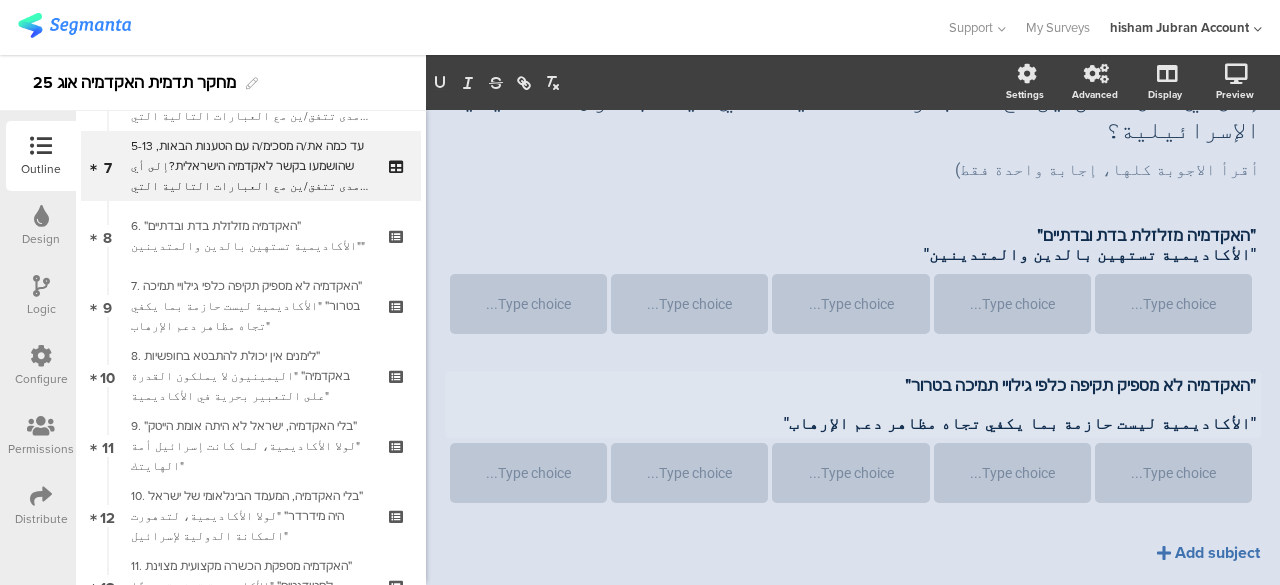 click on "Add subject" 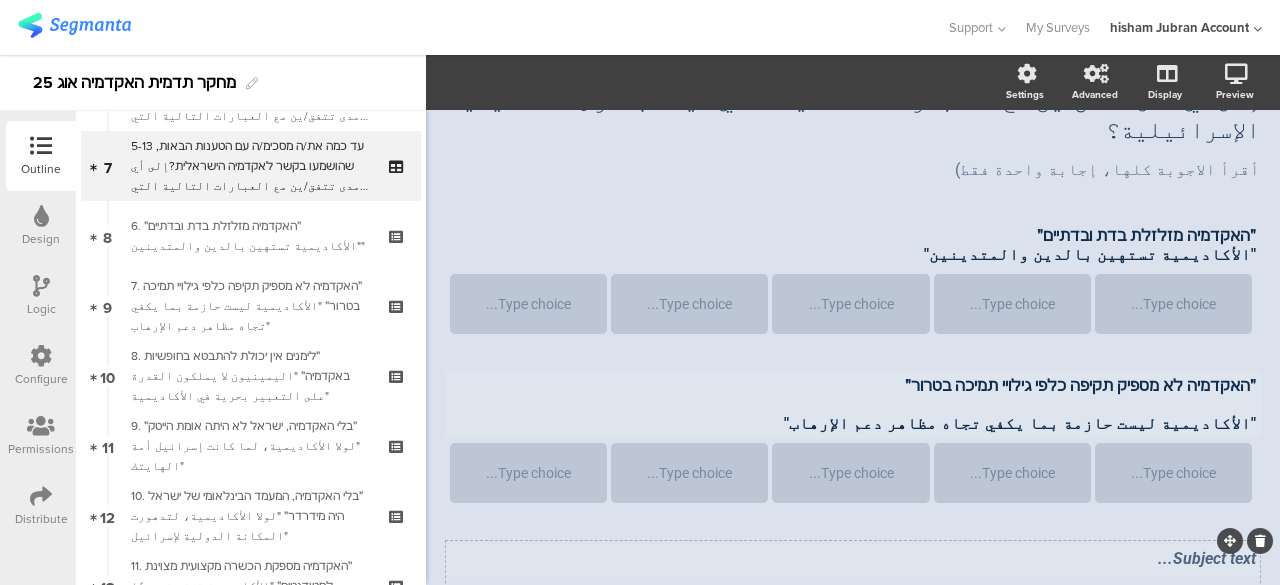 click on "Subject text..." at bounding box center (853, 560) 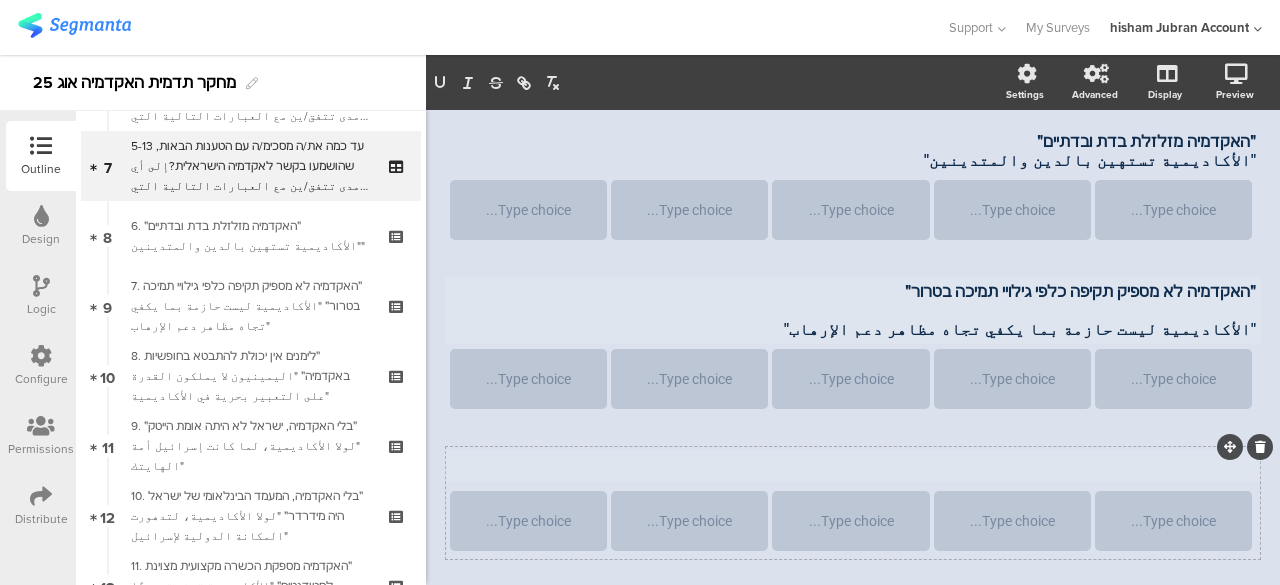 scroll, scrollTop: 313, scrollLeft: 0, axis: vertical 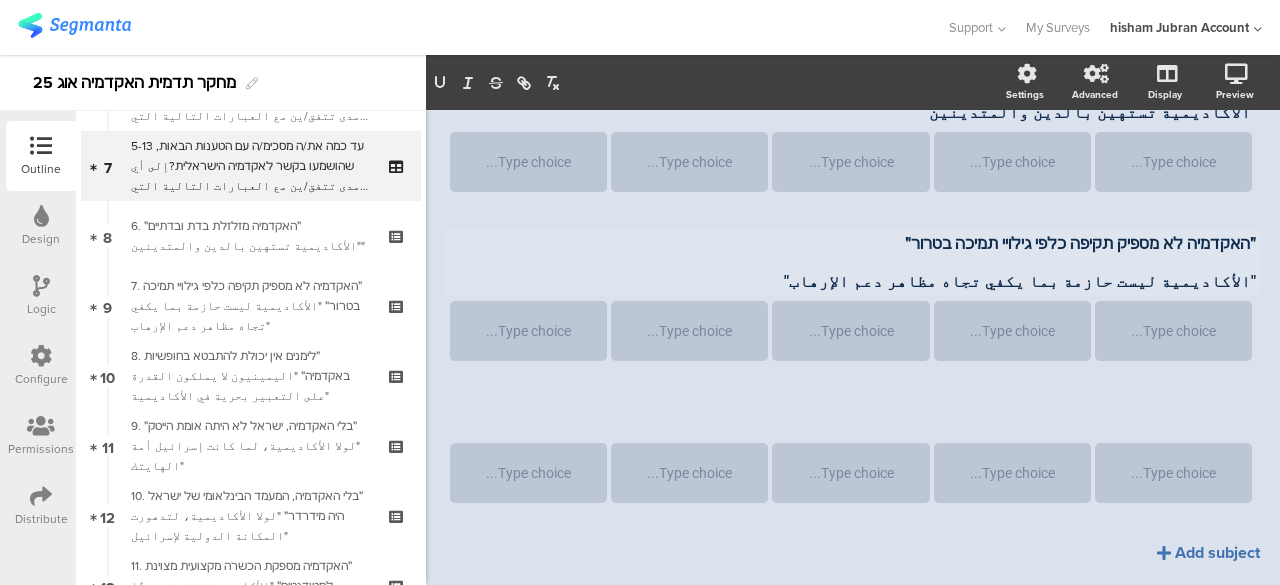 click on "Add subject" 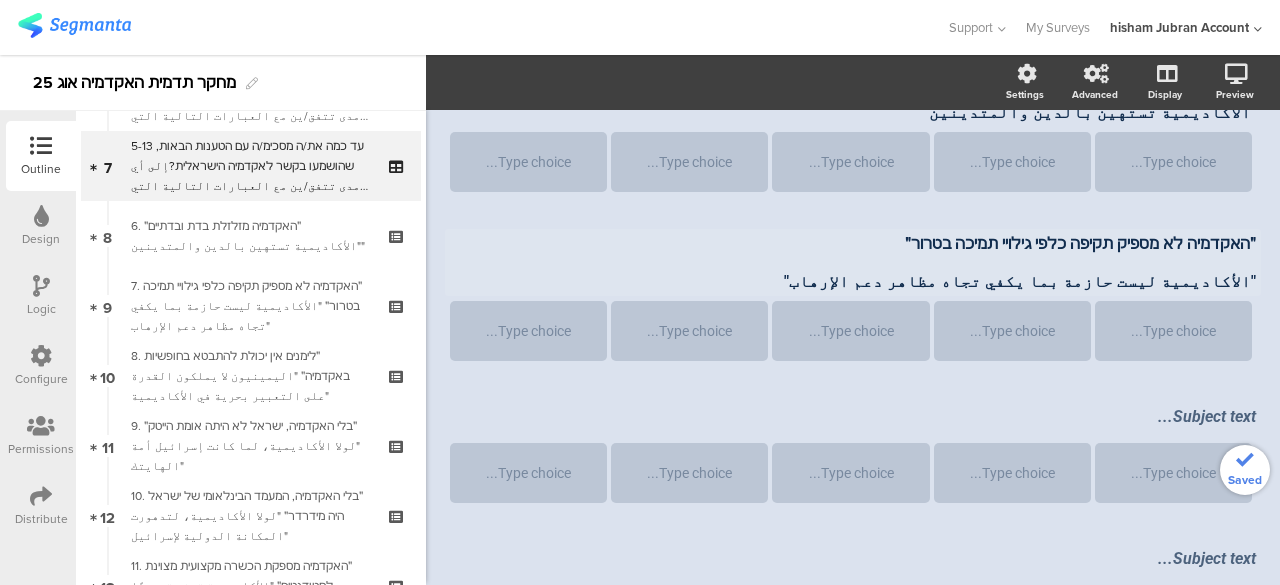 scroll, scrollTop: 414, scrollLeft: 0, axis: vertical 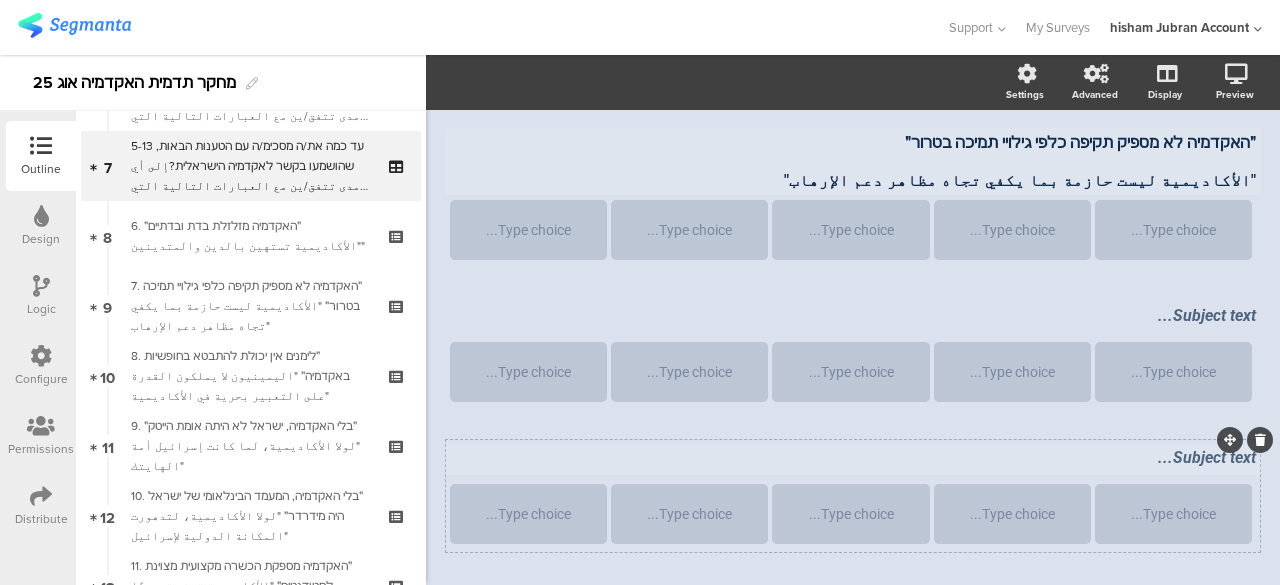 click on "Subject text..." at bounding box center (853, 459) 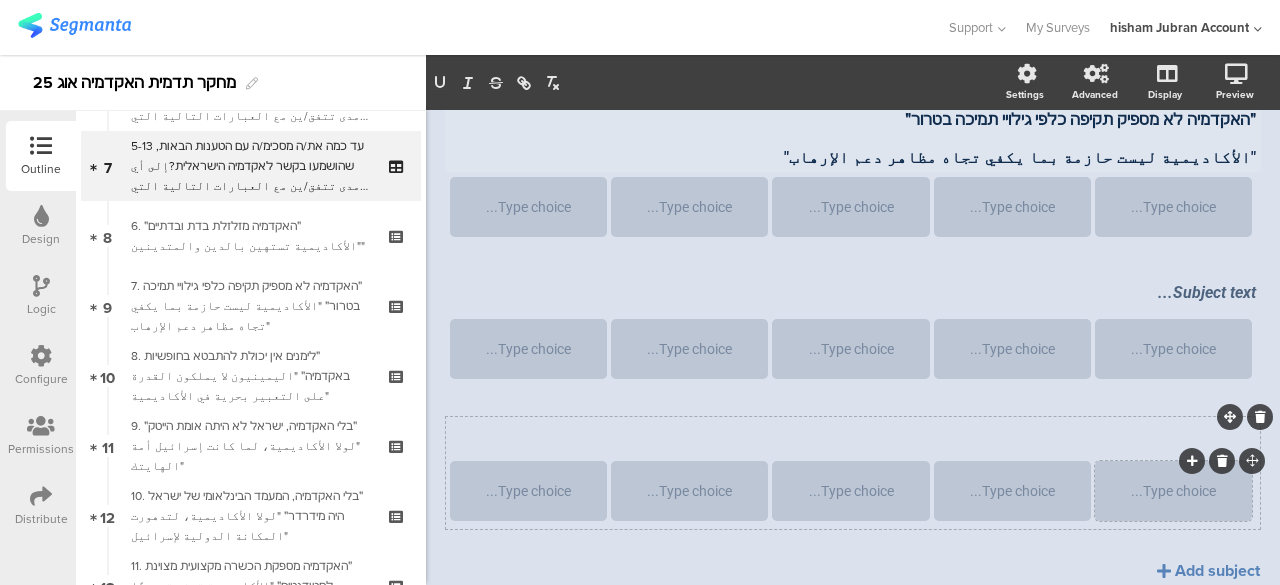 scroll, scrollTop: 455, scrollLeft: 0, axis: vertical 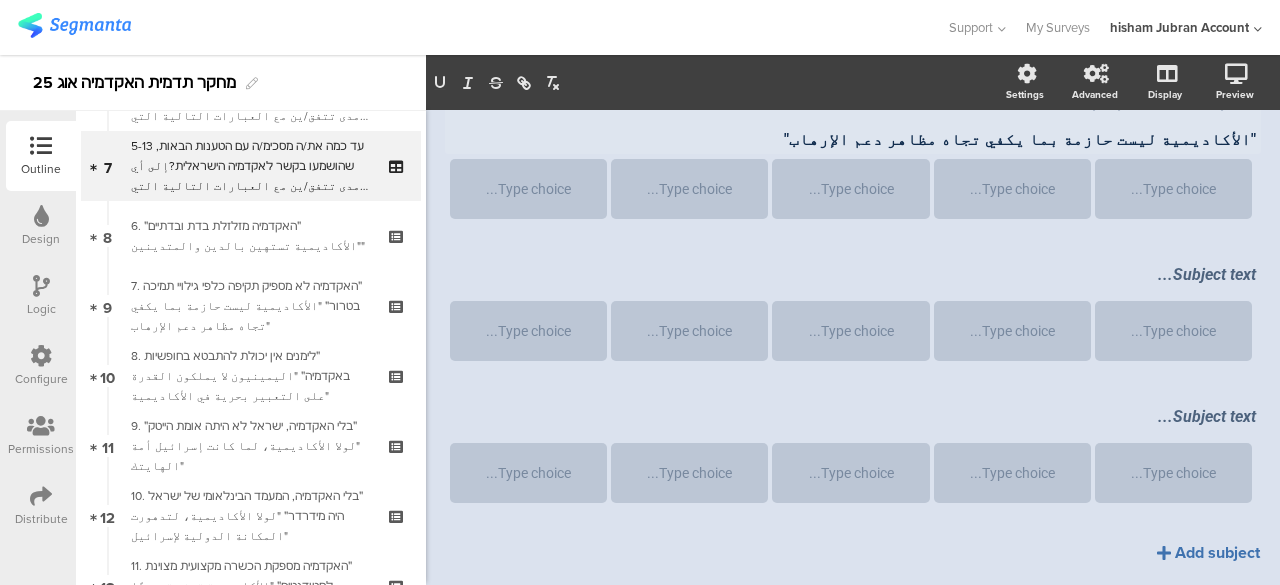 click on "Add subject" 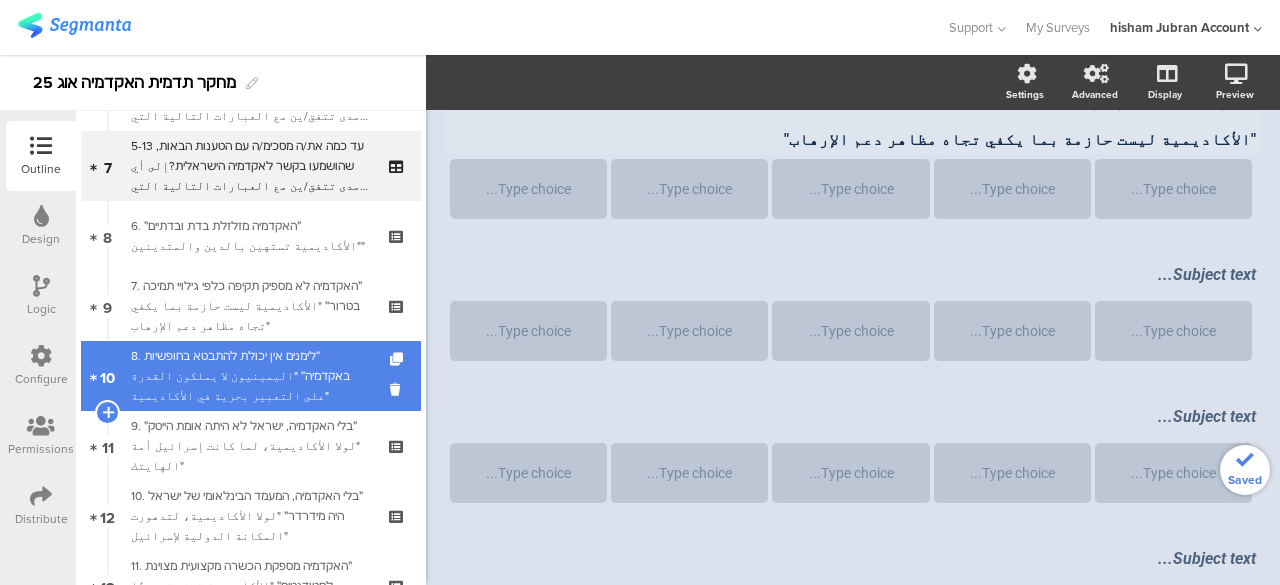 click on "8. ״לימנים אין יכולת להתבטא בחופשיות באקדמיה״ "اليمينيون لا يملكون القدرة على التعبير بحرية في الأكاديمية"" at bounding box center (250, 376) 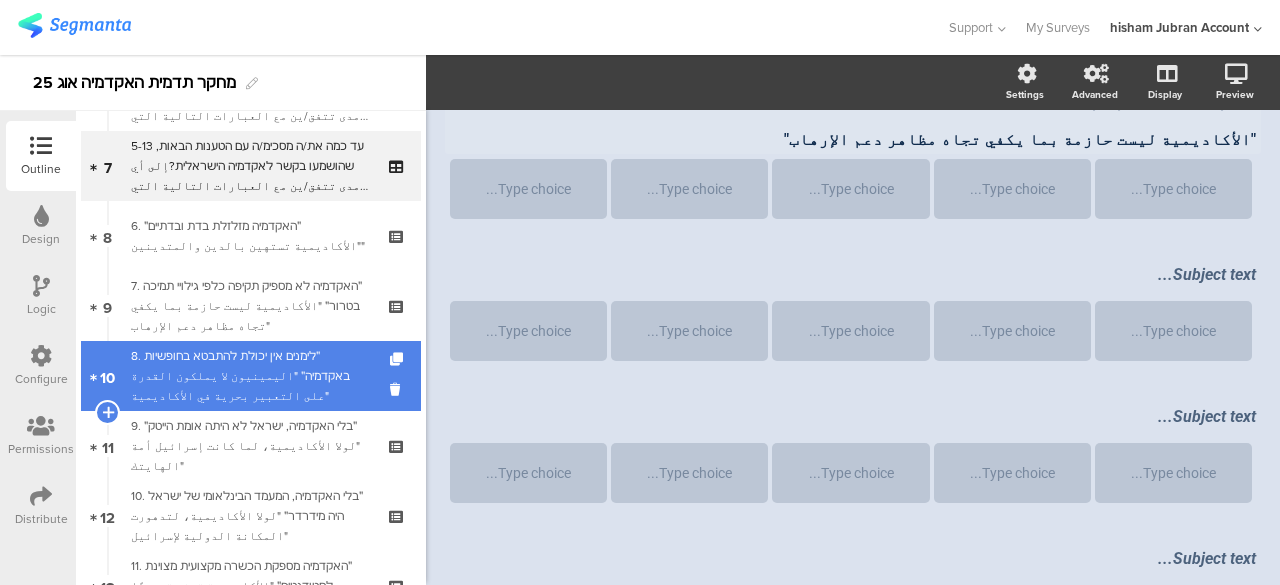 scroll, scrollTop: 237, scrollLeft: 0, axis: vertical 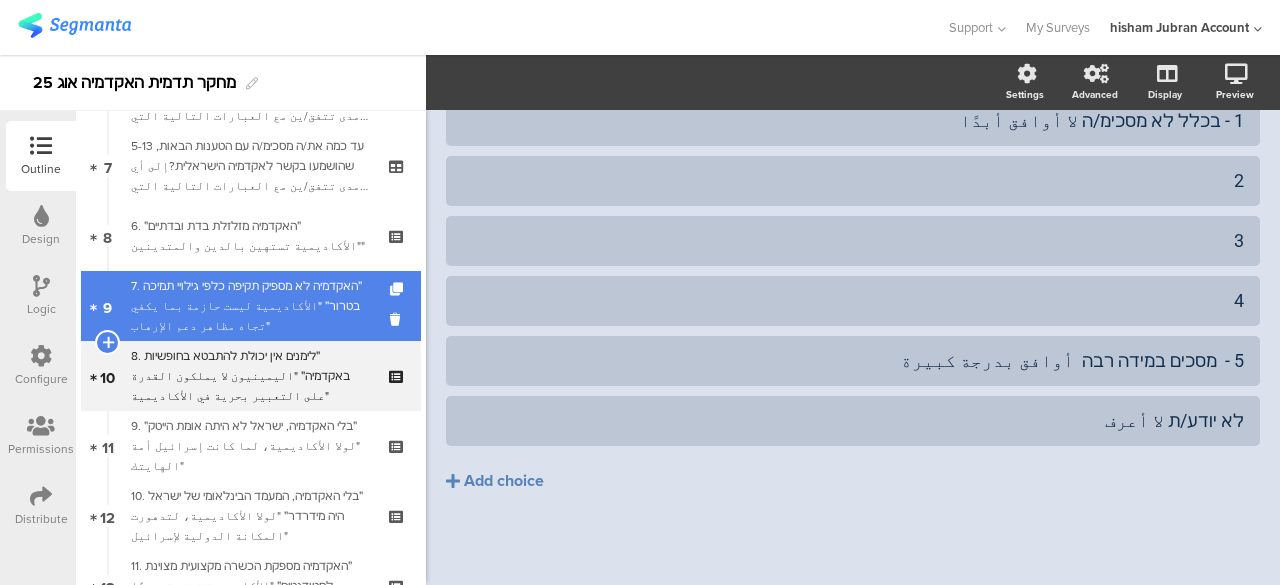 click on "7. ״האקדמיה לא מספיק תקיפה כלפי גילויי תמיכה בטרור״ "الأكاديمية ليست حازمة بما يكفي تجاه مظاهر دعم الإرهاب"" at bounding box center [250, 306] 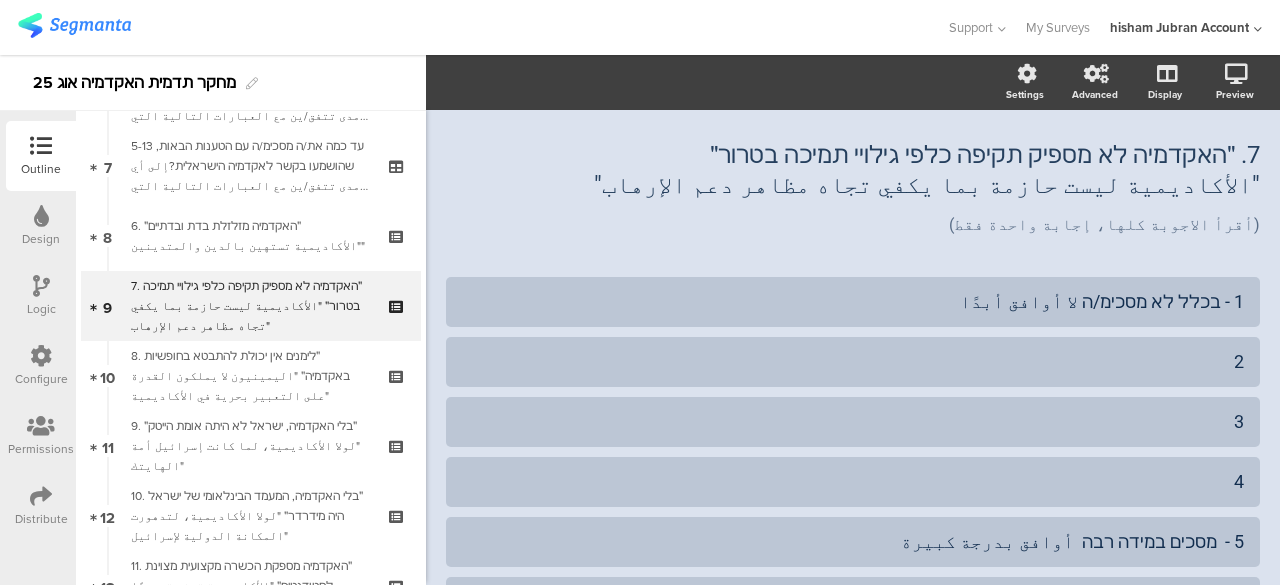 scroll, scrollTop: 0, scrollLeft: 0, axis: both 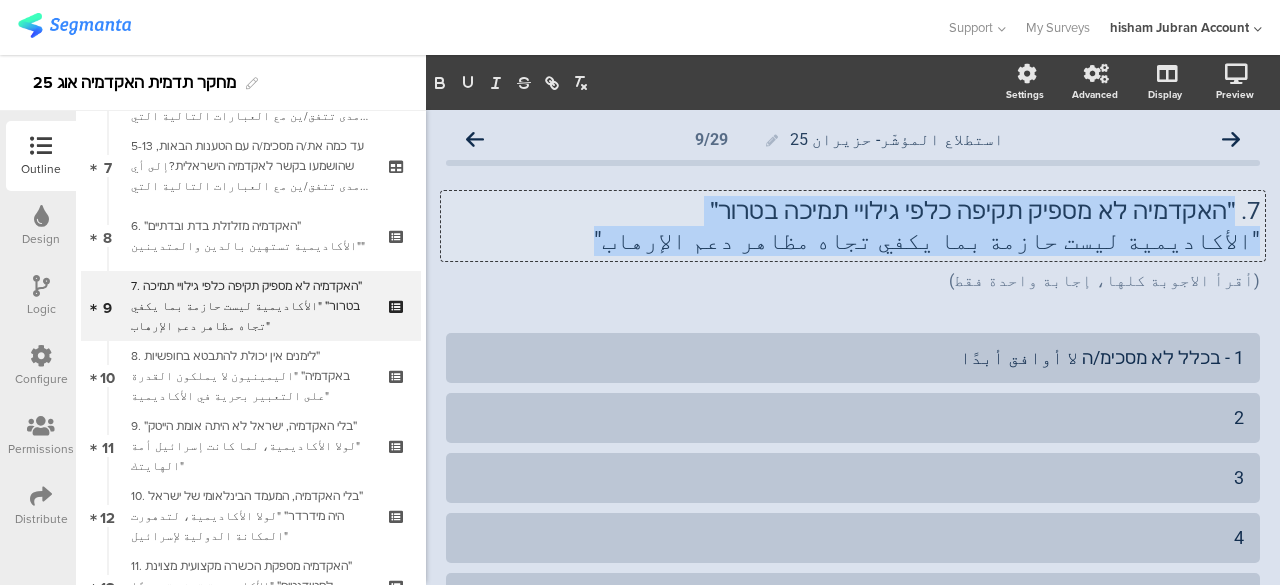 drag, startPoint x: 1218, startPoint y: 207, endPoint x: 749, endPoint y: 258, distance: 471.76477 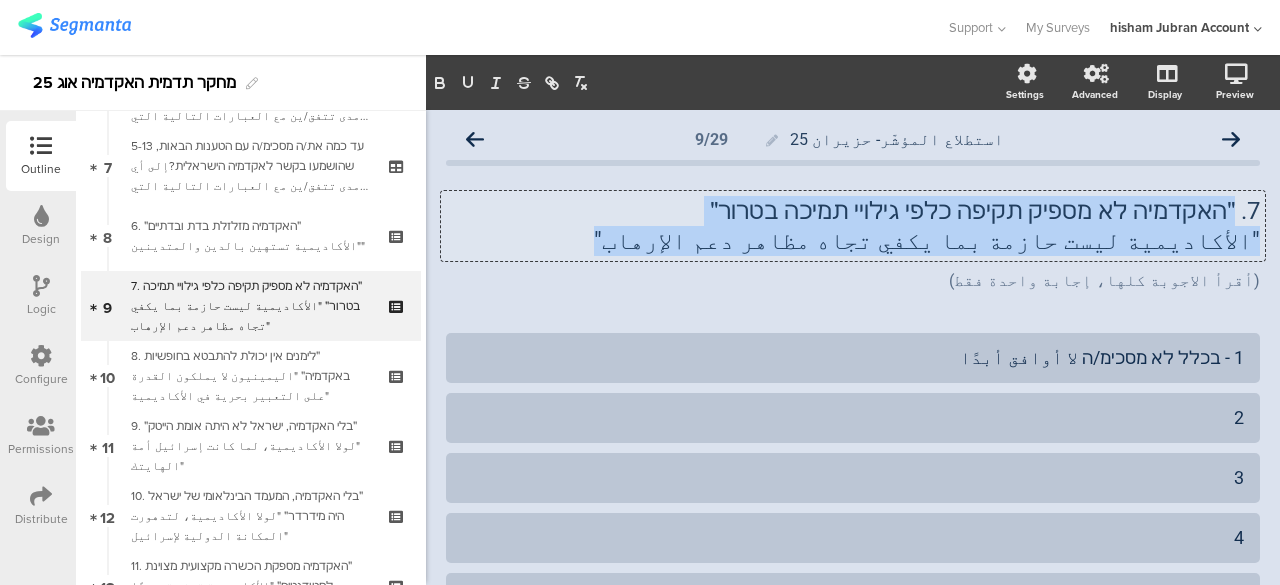 click on "7. ״האקדמיה לא מספיק תקיפה כלפי גילויי תמיכה בטרור״  "الأكاديمية ليست حازمة بما يكفي تجاه مظاهر دعم الإرهاب"
7. ״האקדמיה לא מספיק תקיפה כלפי גילויי תמיכה בטרור״  "الأكاديمية ليست حازمة بما يكفي تجاه مظاهر دعم الإرهاب"
7. ״האקדמיה לא מספיק תקיפה כלפי גילויי תמיכה בטרור״ "الأكاديمية ليست حازمة بما يكفي تجاه مظاهر دعم الإرهاب"" 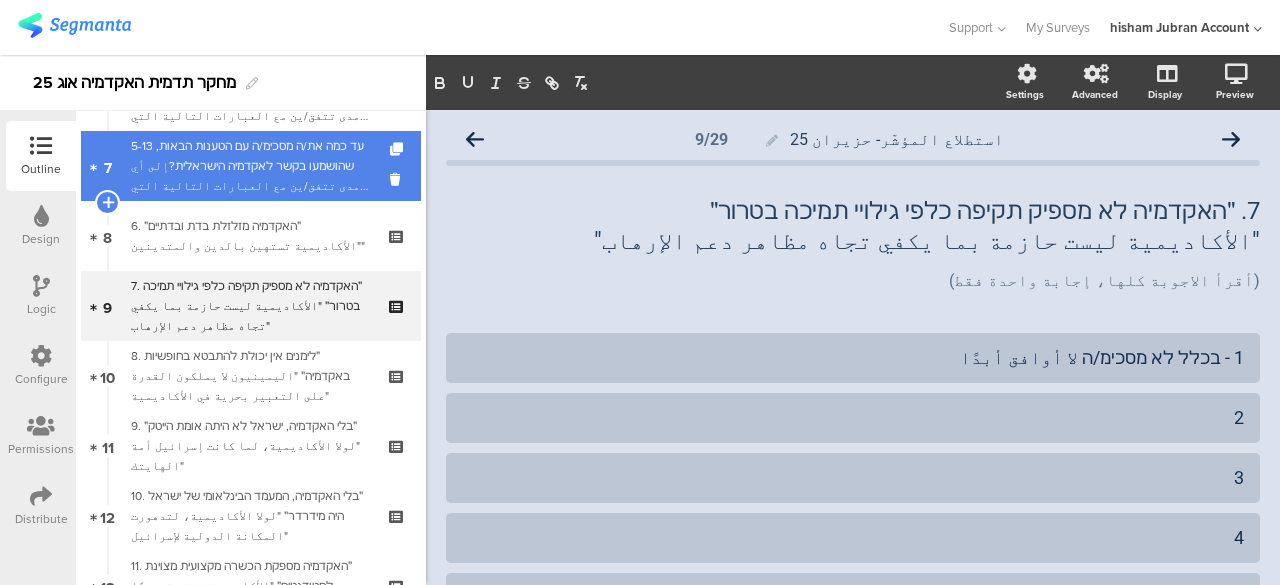 click on "5-13 עד כמה את/ה מסכימ/ה עם הטענות הבאות, שהושמעו בקשר לאקדמיה הישראלית?إلى أي مدى تتفق/ين مع العبارات التالية التي قيلت بخصوص الأكاديمية الإسرائيلية؟" at bounding box center [250, 166] 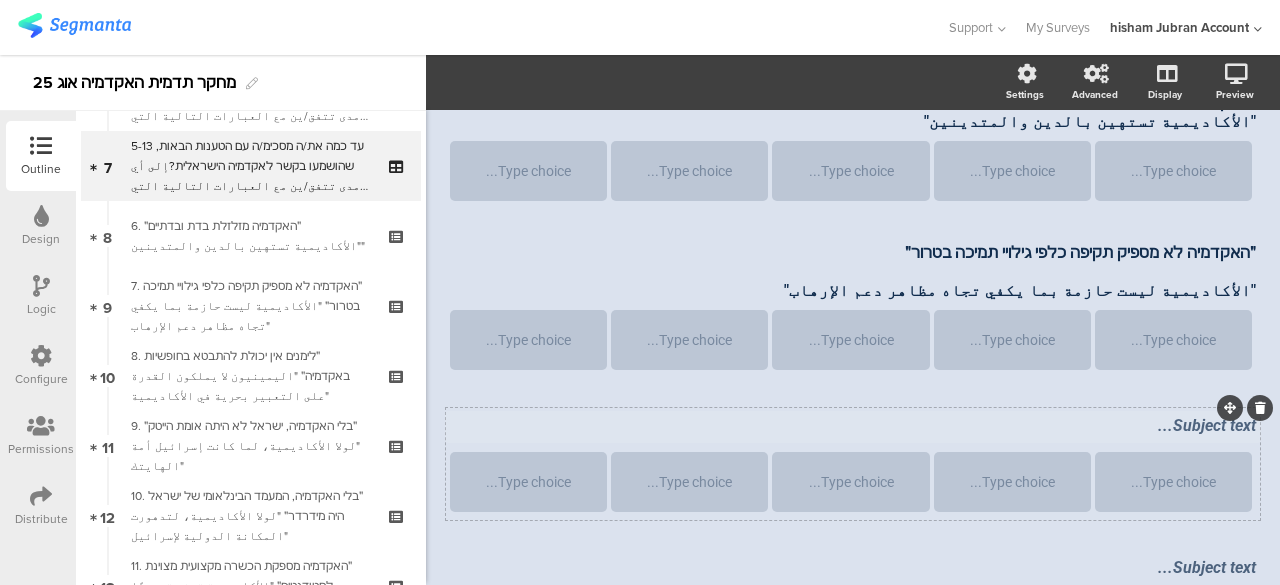 click on "Subject text..." at bounding box center (853, 427) 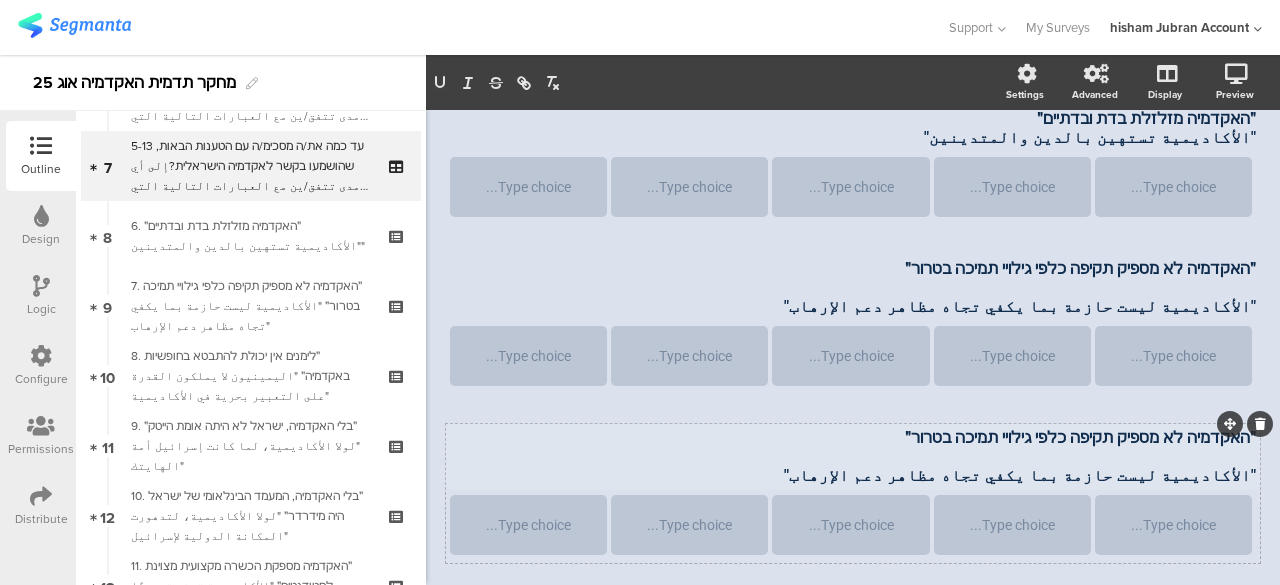 scroll, scrollTop: 284, scrollLeft: 0, axis: vertical 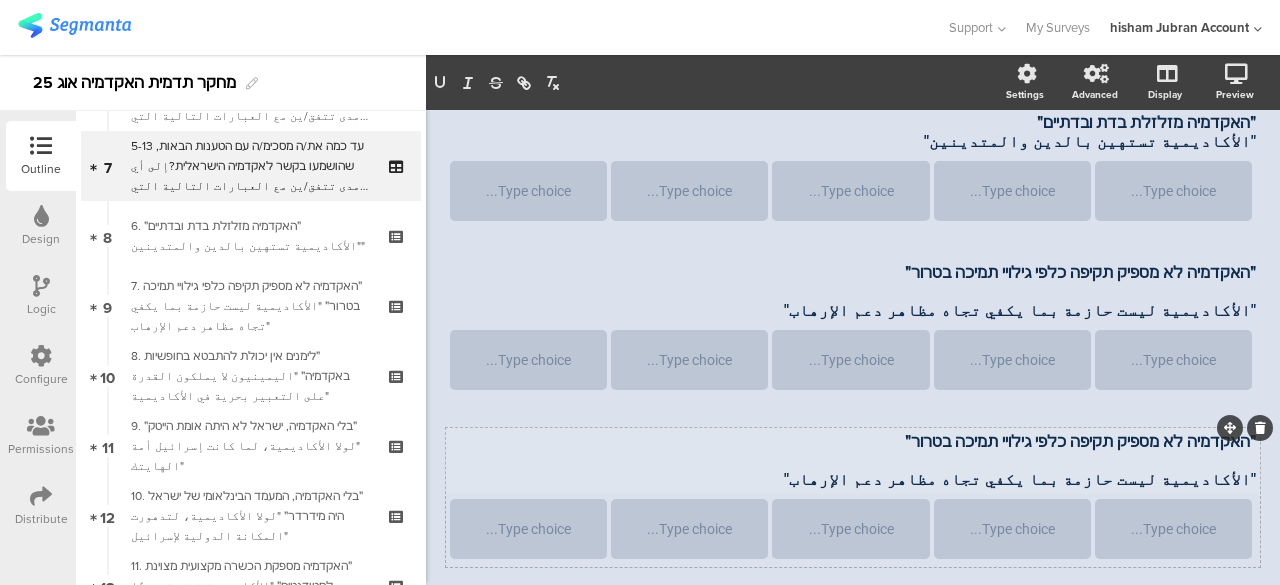 click at bounding box center [853, 460] 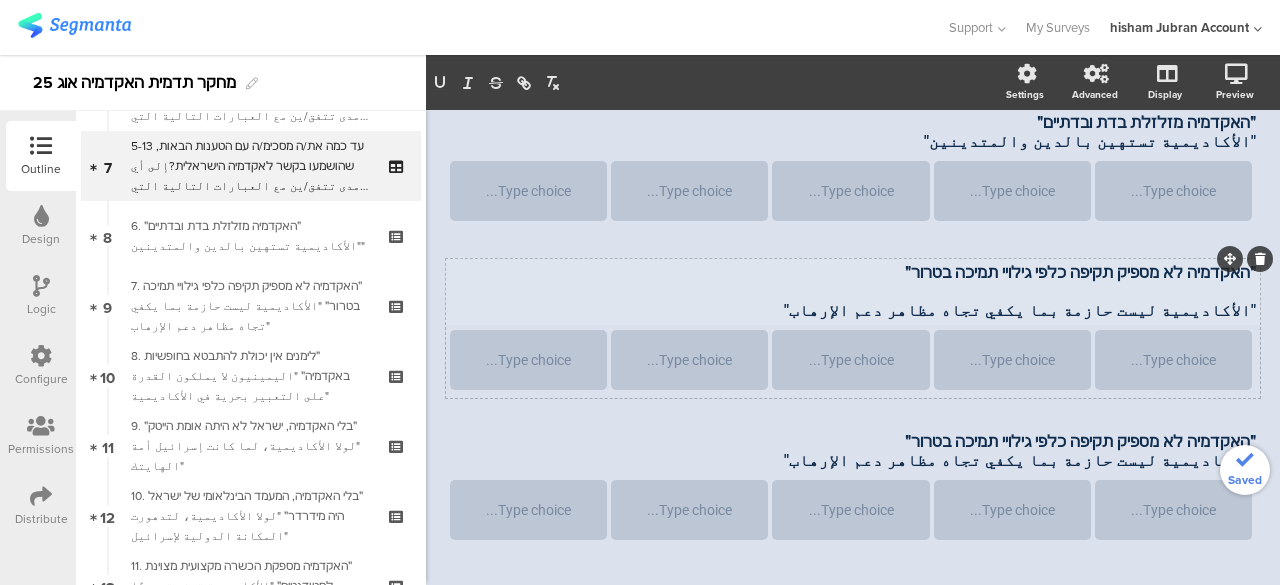 click on "״האקדמיה לא מספיק תקיפה כלפי גילויי תמיכה בטרור״ "الأكاديمية ليست حازمة بما يكفي تجاه مظاهر دعم الإرهاب"
״האקדמיה לא מספיק תקיפה כלפי גילויי תמיכה בטרור״ "الأكاديمية ليست حازمة بما يكفي تجاه مظاهر دعم الإرهاب"" at bounding box center (853, 291) 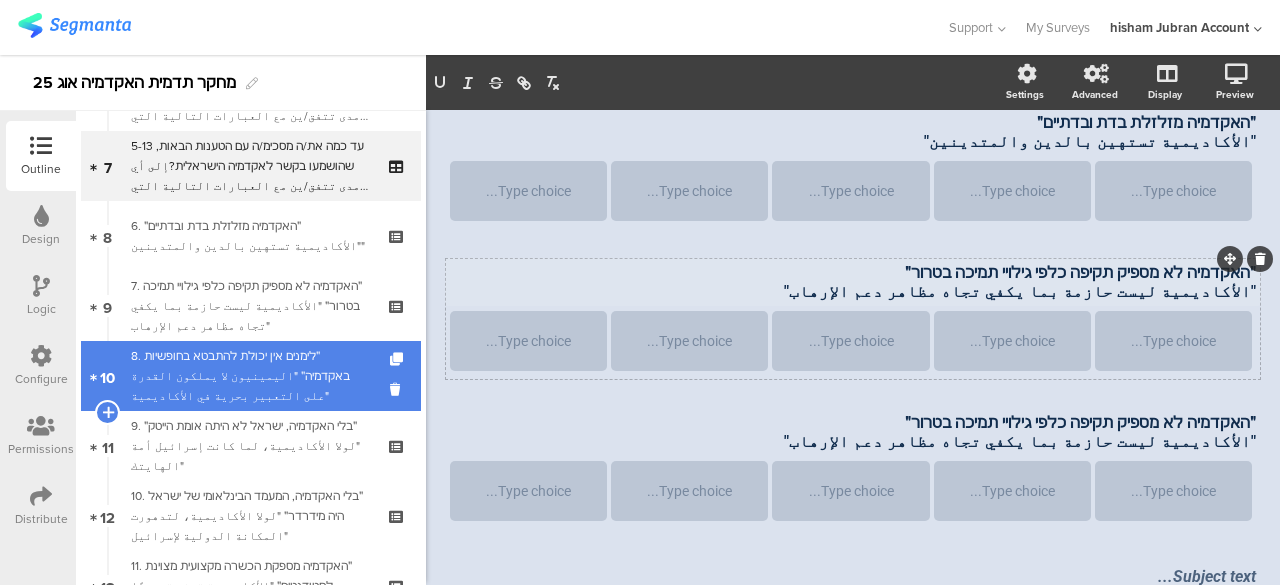 click on "8. ״לימנים אין יכולת להתבטא בחופשיות באקדמיה״ "اليمينيون لا يملكون القدرة على التعبير بحرية في الأكاديمية"" at bounding box center [250, 376] 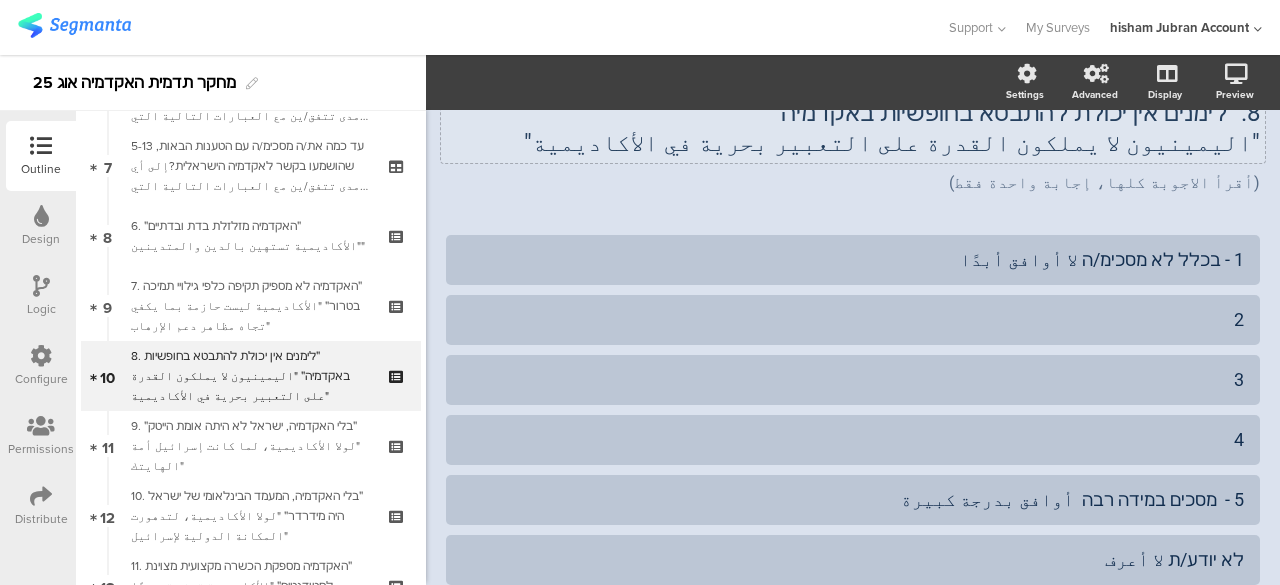 scroll, scrollTop: 0, scrollLeft: 0, axis: both 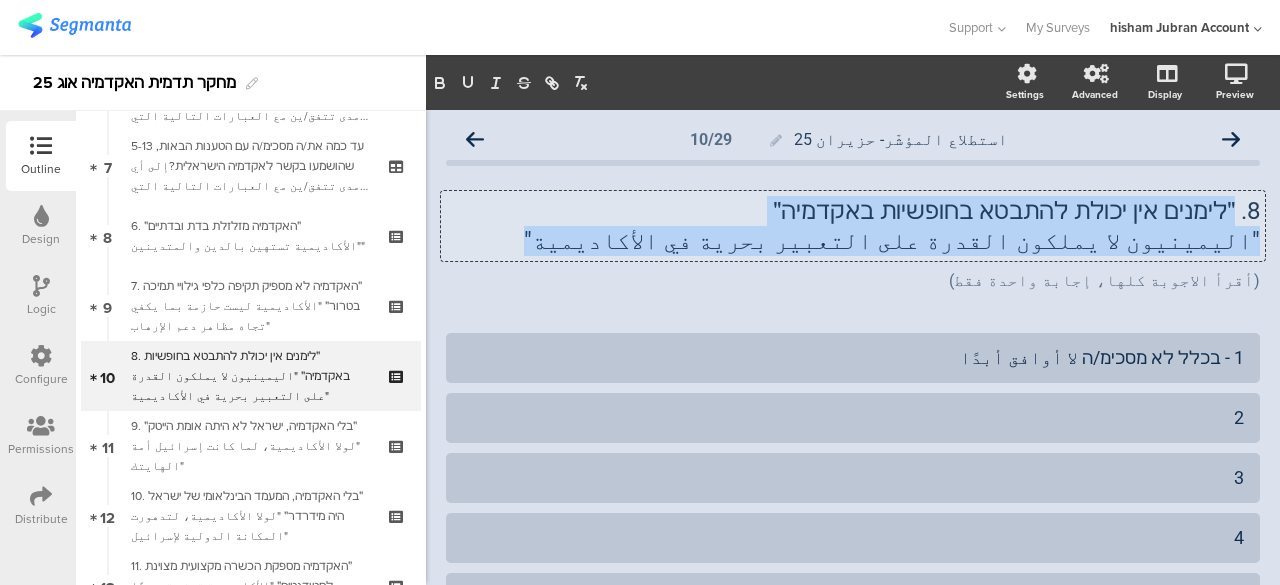 drag, startPoint x: 1216, startPoint y: 207, endPoint x: 722, endPoint y: 247, distance: 495.6168 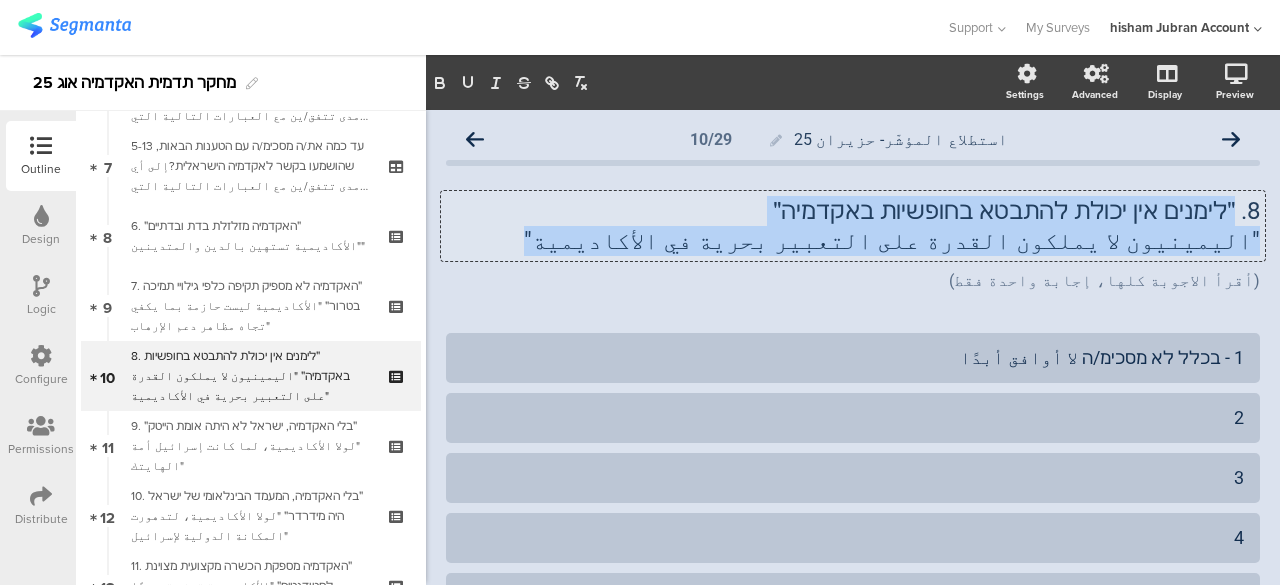 click on "8. ״לימנים אין יכולת להתבטא בחופשיות באקדמיה״  "اليمينيون لا يملكون القدرة على التعبير بحرية في الأكاديمية"
8. ״לימנים אין יכולת להתבטא בחופשיות באקדמיה״  "اليمينيون لا يملكون القدرة على التعبير بحرية في الأكاديمية"
8. ״לימנים אין יכולת להתבטא בחופשיות באקדמיה״ "اليمينيون لا يملكون القدرة على التعبير بحرية في الأكاديمية"" 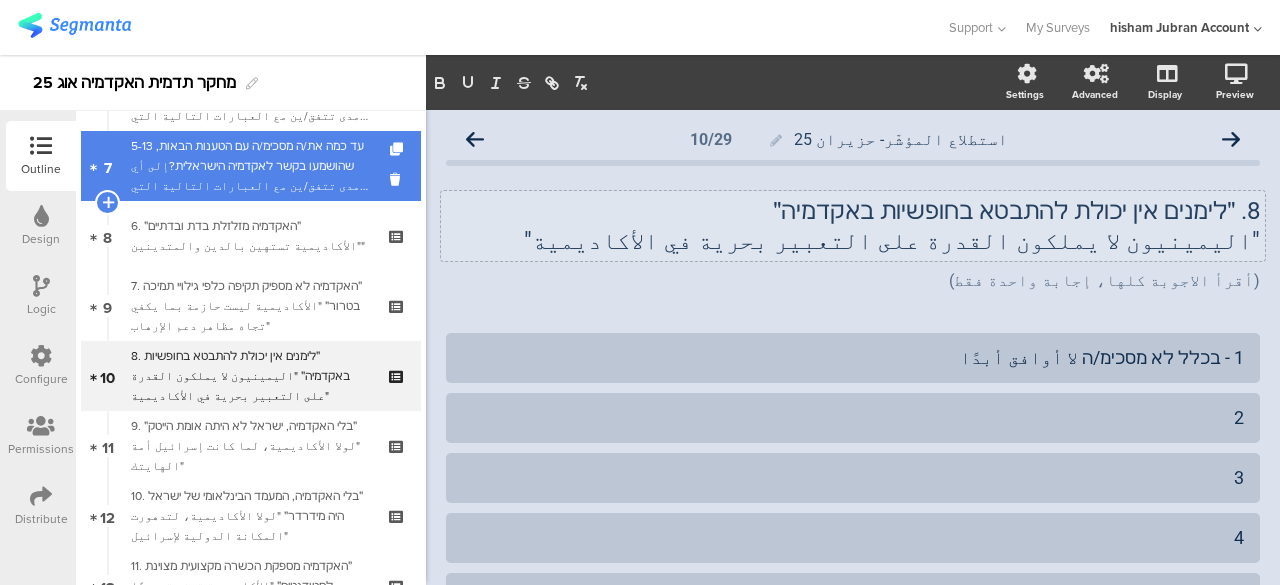 click on "5-13 עד כמה את/ה מסכימ/ה עם הטענות הבאות, שהושמעו בקשר לאקדמיה הישראלית?إلى أي مدى تتفق/ين مع العبارات التالية التي قيلت بخصوص الأكاديمية الإسرائيلية؟" at bounding box center [250, 166] 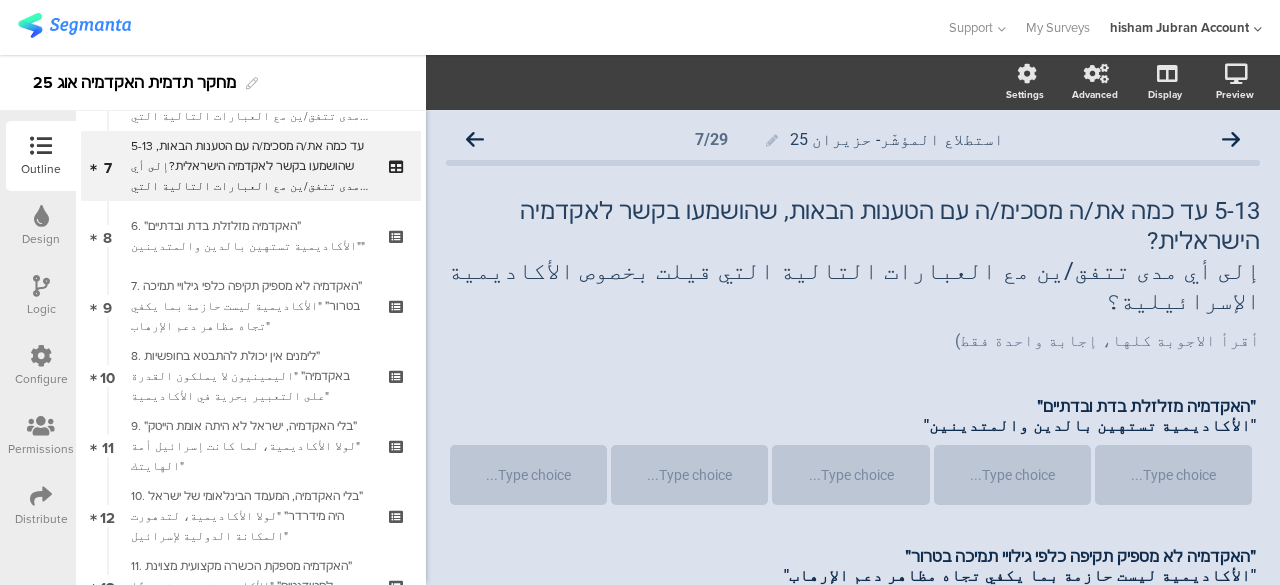 scroll, scrollTop: 400, scrollLeft: 0, axis: vertical 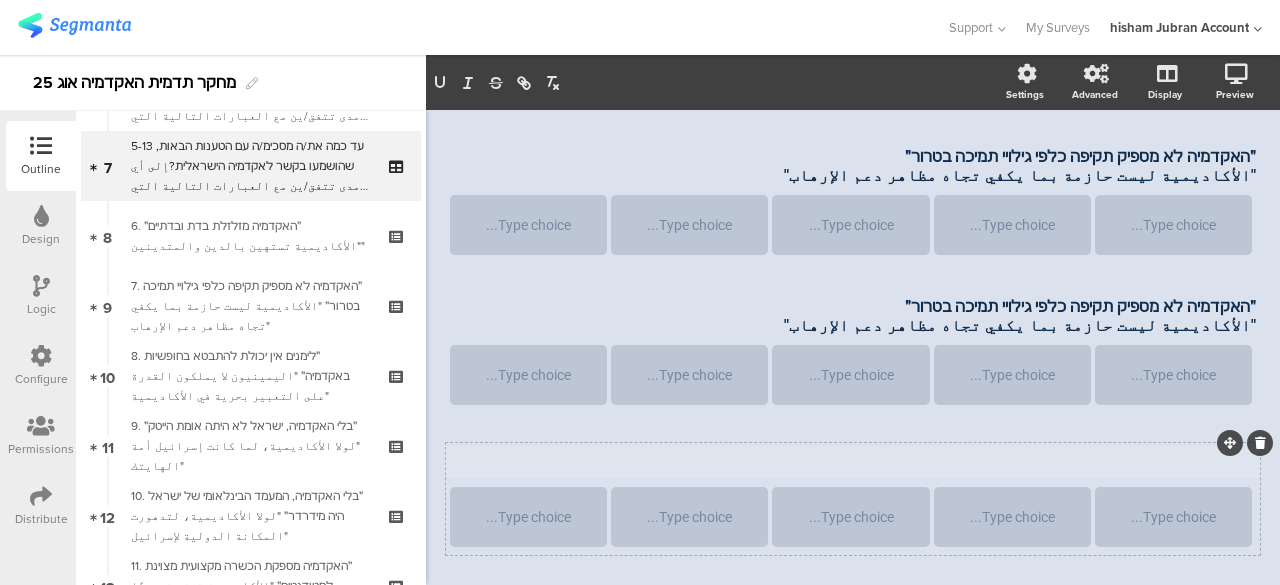 click on "Subject text..." at bounding box center [853, 462] 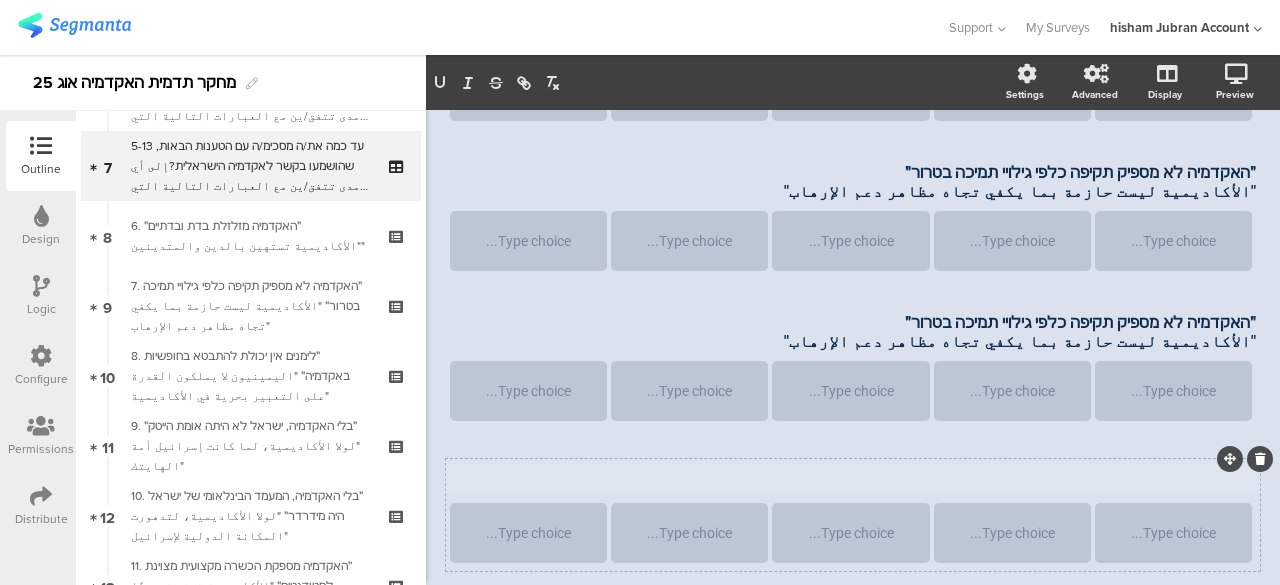 scroll, scrollTop: 380, scrollLeft: 0, axis: vertical 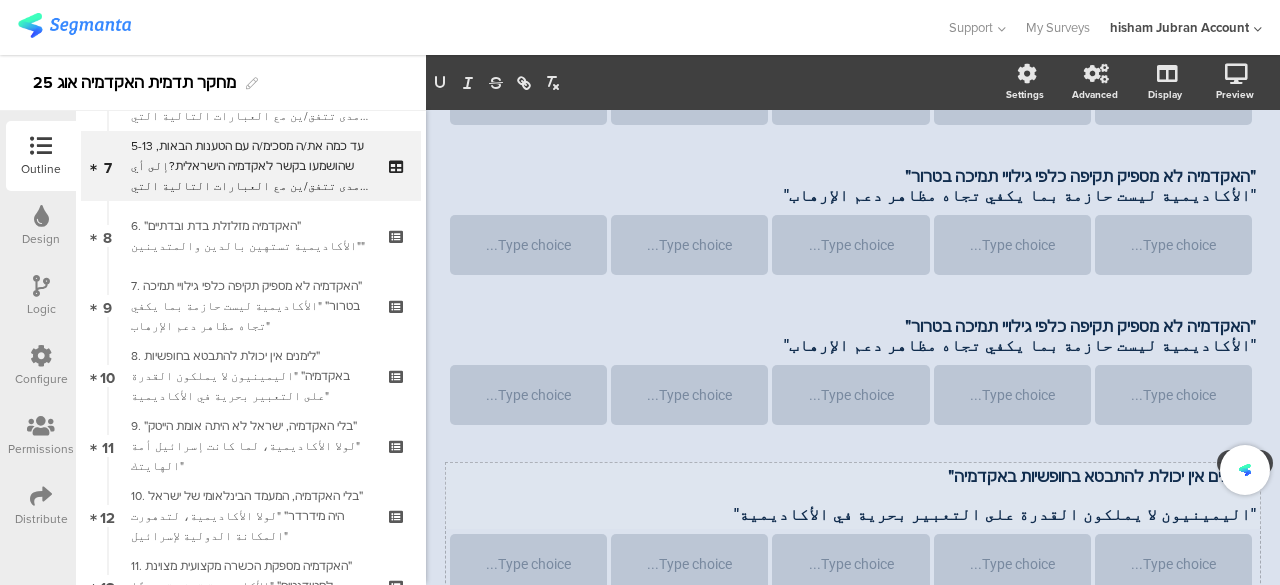 click at bounding box center [853, 495] 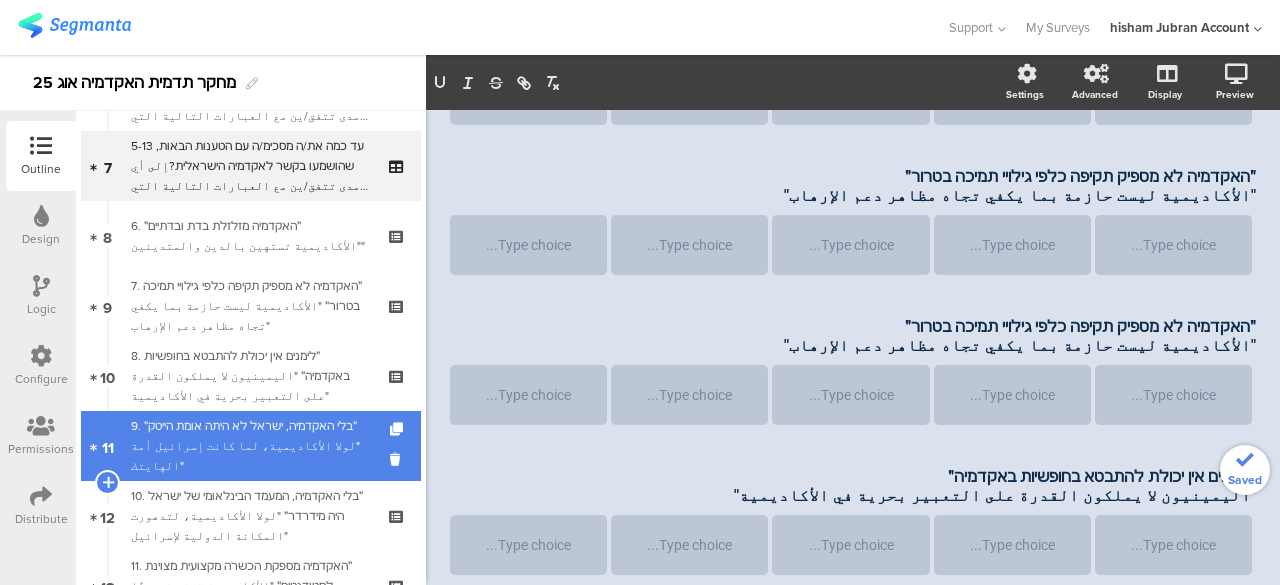 scroll, scrollTop: 680, scrollLeft: 0, axis: vertical 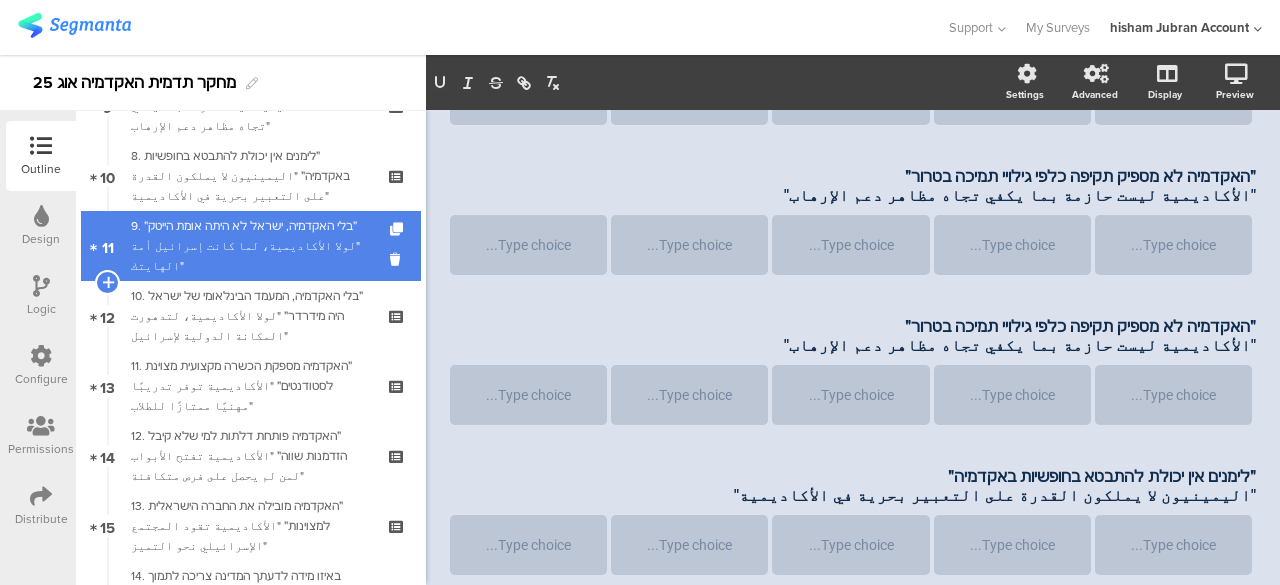 click on "9. ״בלי האקדמיה, ישראל לא היתה אומת הייטק״ "لولا الأكاديمية، لما كانت إسرائيل أمة الهايتك"" at bounding box center (250, 246) 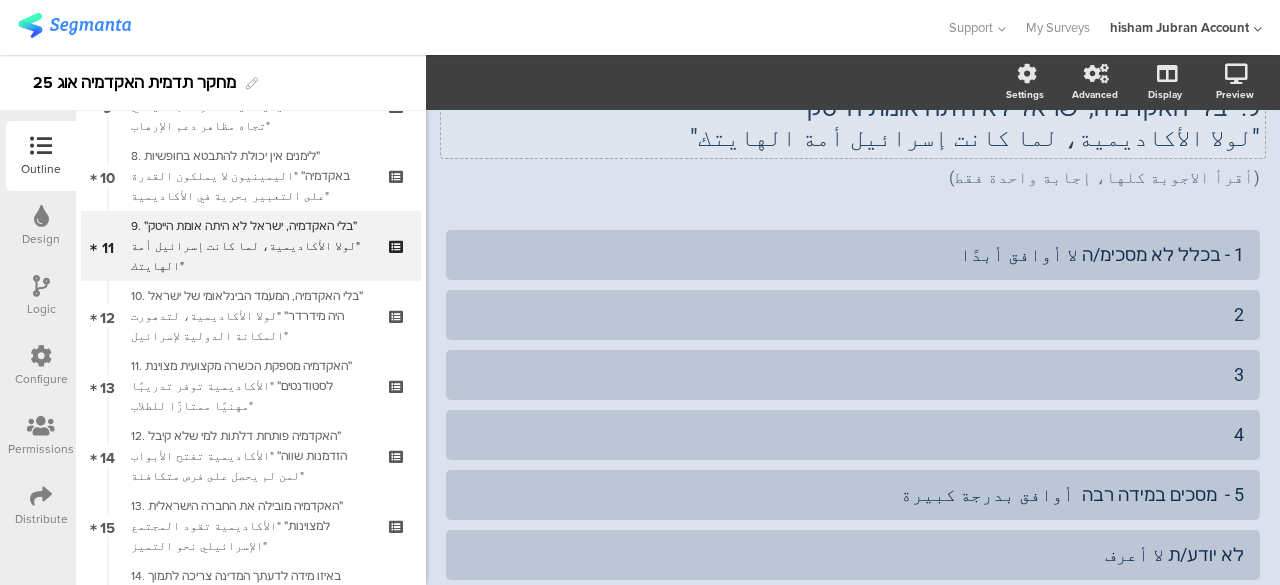 scroll, scrollTop: 0, scrollLeft: 0, axis: both 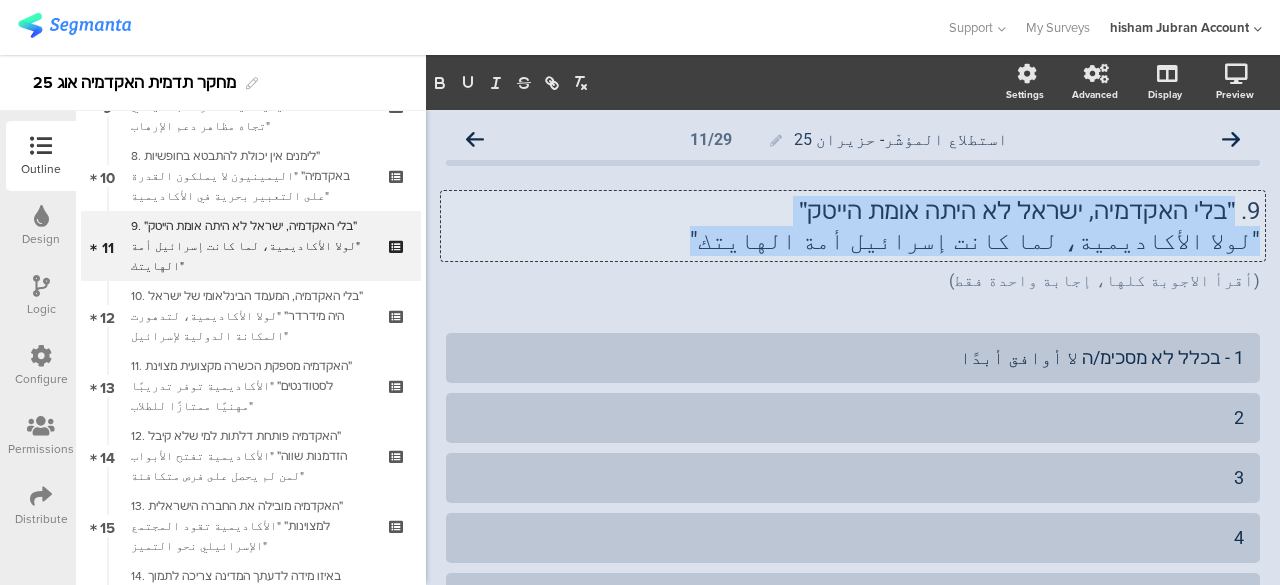drag, startPoint x: 1216, startPoint y: 208, endPoint x: 846, endPoint y: 248, distance: 372.15588 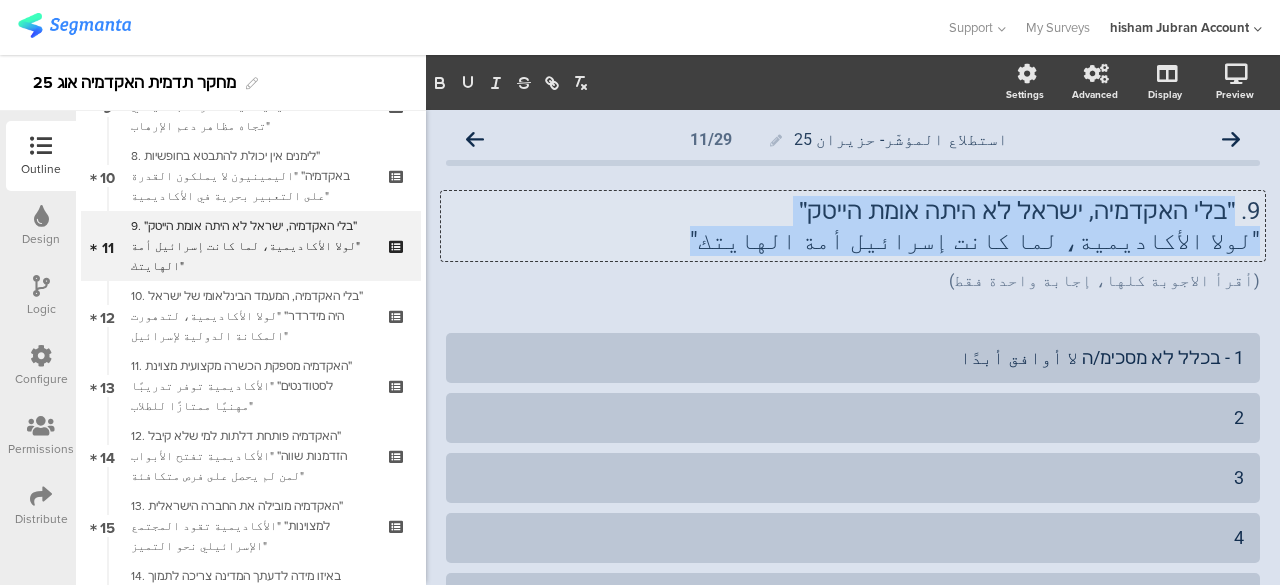 click on "9. ״בלי האקדמיה, ישראל לא היתה אומת הייטק״  "لولا الأكاديمية، لما كانت إسرائيل أمة الهايتك"
9. ״בלי האקדמיה, ישראל לא היתה אומת הייטק״  "لولا الأكاديمية، لما كانت إسرائيل أمة الهايتك"
9. ״בלי האקדמיה, ישראל לא היתה אומת הייטק״ "لولا الأكاديمية، لما كانت إسرائيل أمة الهايتك"" 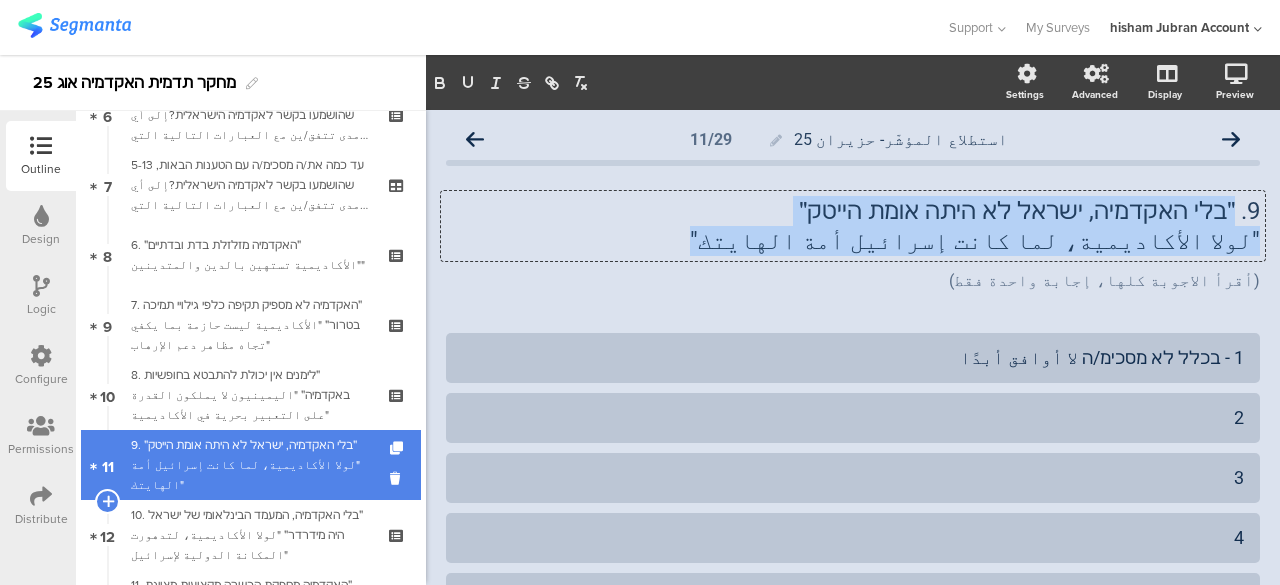 scroll, scrollTop: 280, scrollLeft: 0, axis: vertical 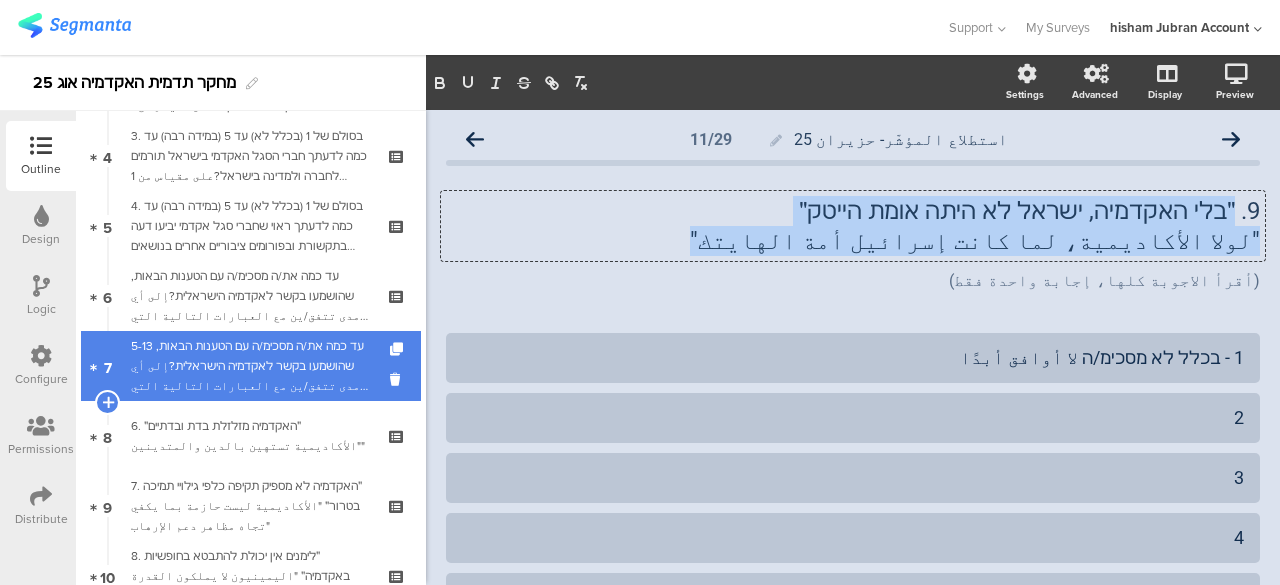 click on "5-13 עד כמה את/ה מסכימ/ה עם הטענות הבאות, שהושמעו בקשר לאקדמיה הישראלית?إلى أي مدى تتفق/ين مع العبارات التالية التي قيلت بخصوص الأكاديمية الإسرائيلية؟" at bounding box center (250, 366) 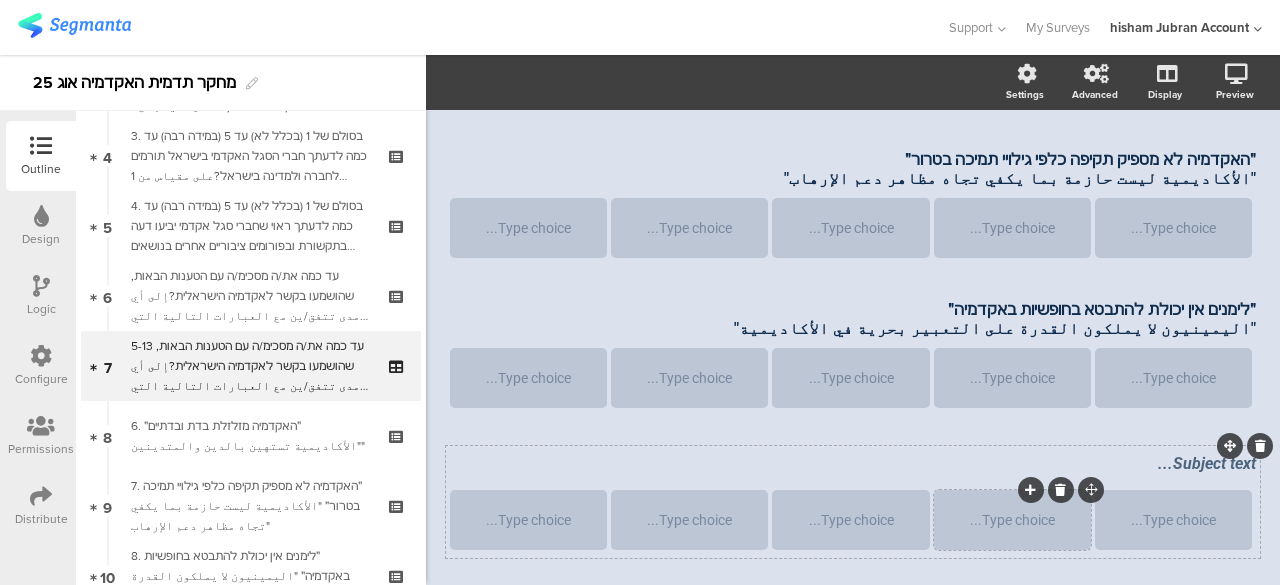 scroll, scrollTop: 595, scrollLeft: 0, axis: vertical 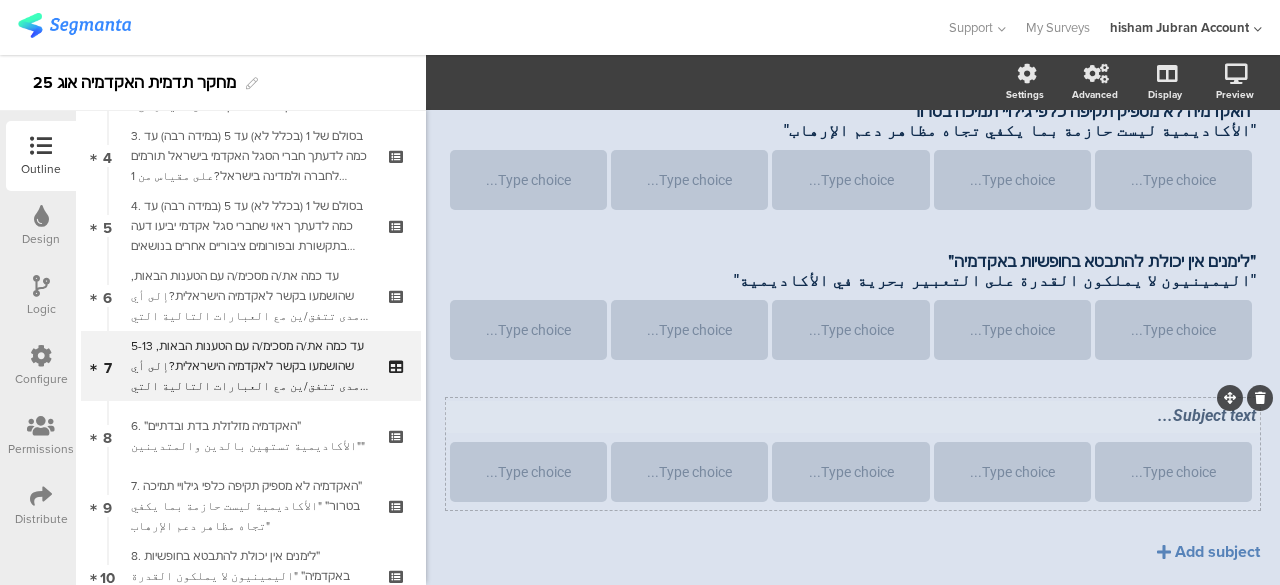 click on "Subject text..." at bounding box center (853, 417) 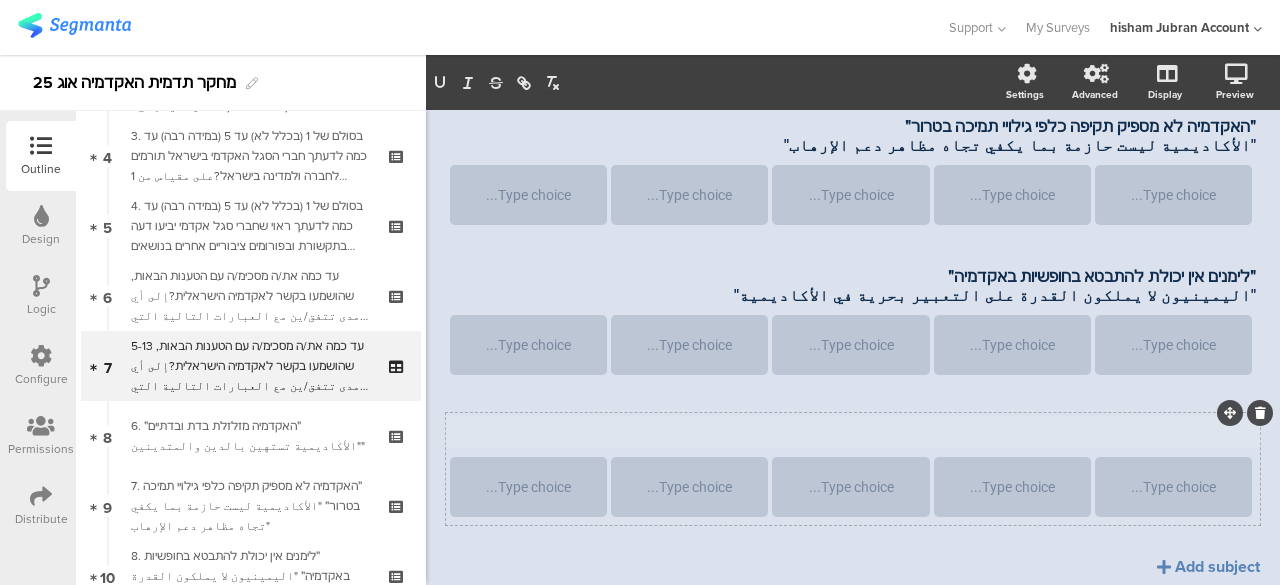 scroll, scrollTop: 576, scrollLeft: 0, axis: vertical 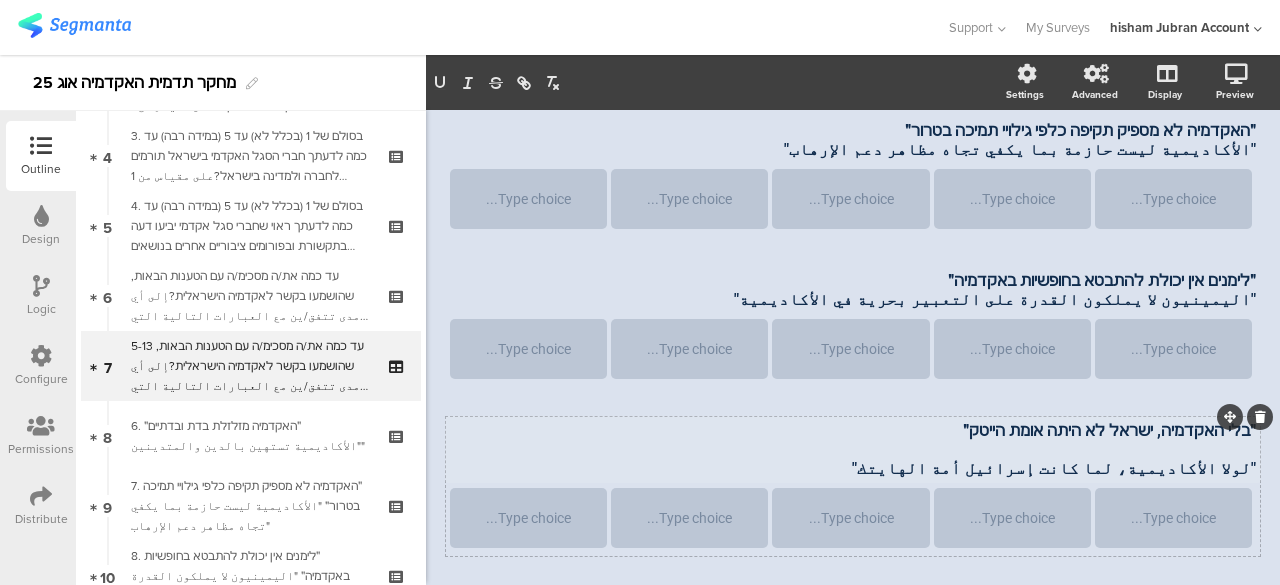 click at bounding box center (853, 449) 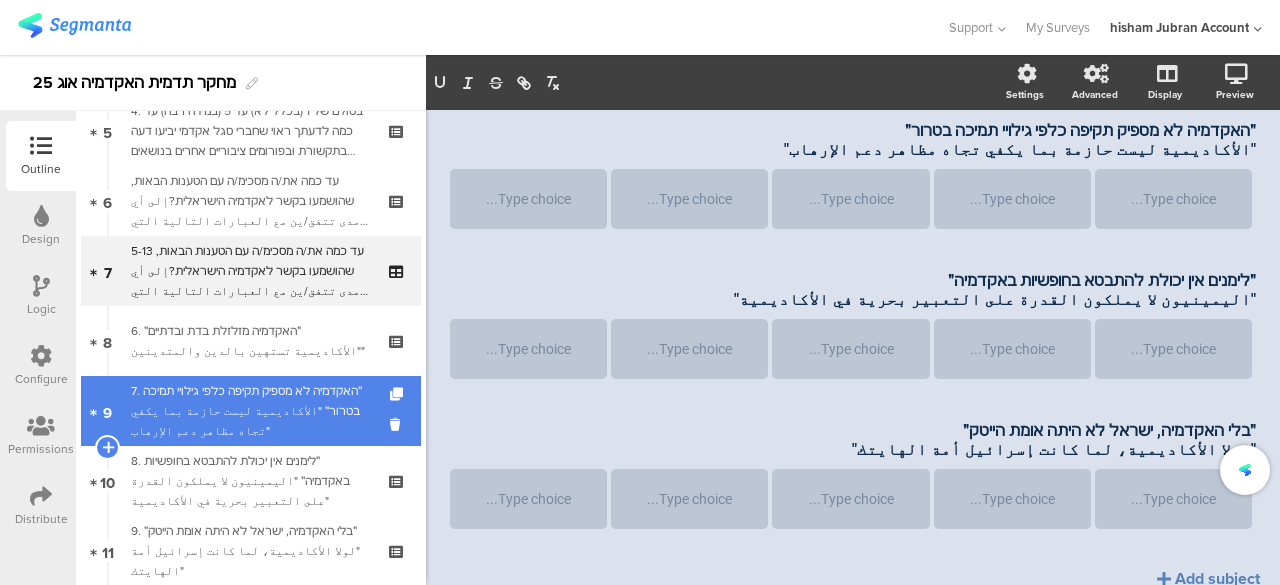 scroll, scrollTop: 480, scrollLeft: 0, axis: vertical 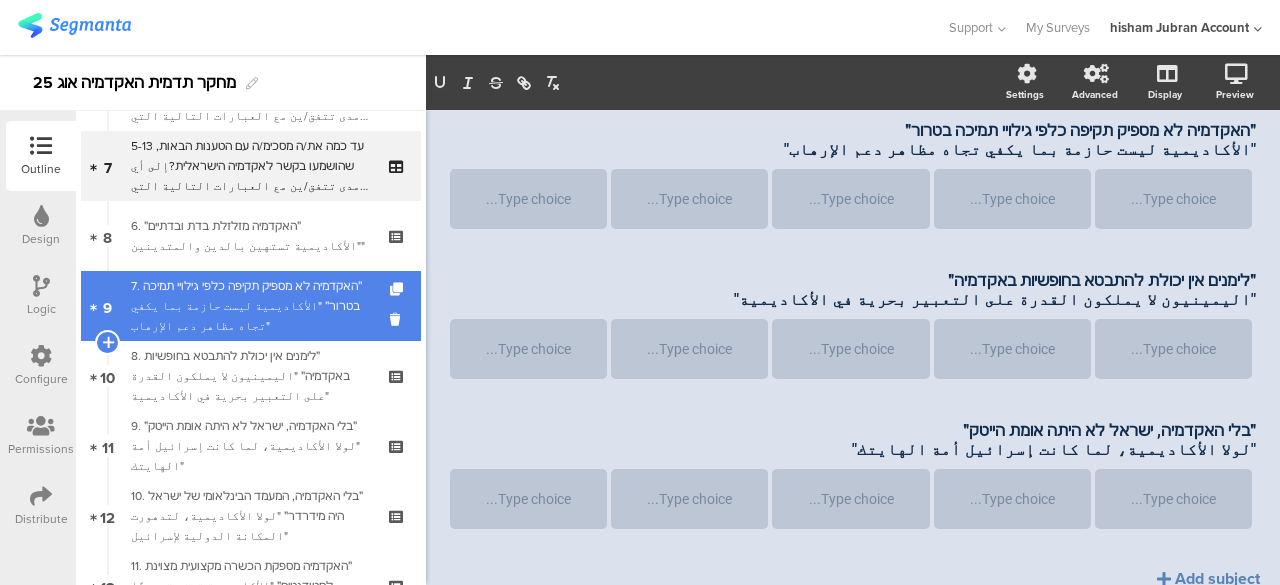 click on "7. ״האקדמיה לא מספיק תקיפה כלפי גילויי תמיכה בטרור״ "الأكاديمية ليست حازمة بما يكفي تجاه مظاهر دعم الإرهاب"" at bounding box center [250, 306] 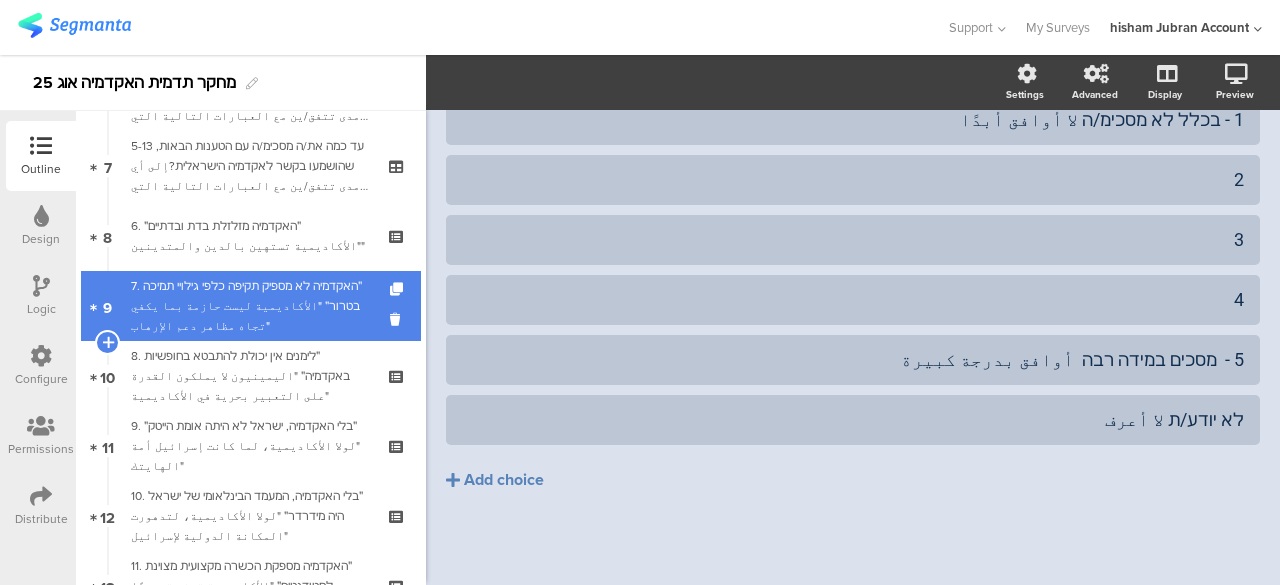 scroll, scrollTop: 237, scrollLeft: 0, axis: vertical 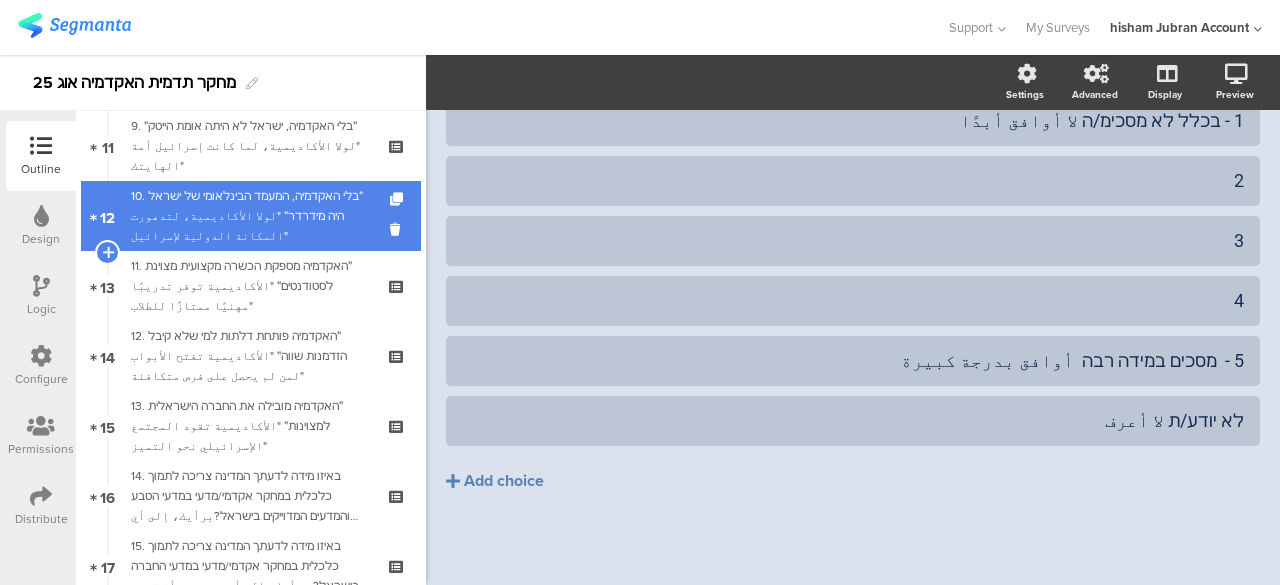 click on "10. ״בלי האקדמיה, המעמד הבינלאומי של ישראל היה מידרדר״  "لولا الأكاديمية، لتدهورت المكانة الدولية لإسرائيل"" at bounding box center (250, 216) 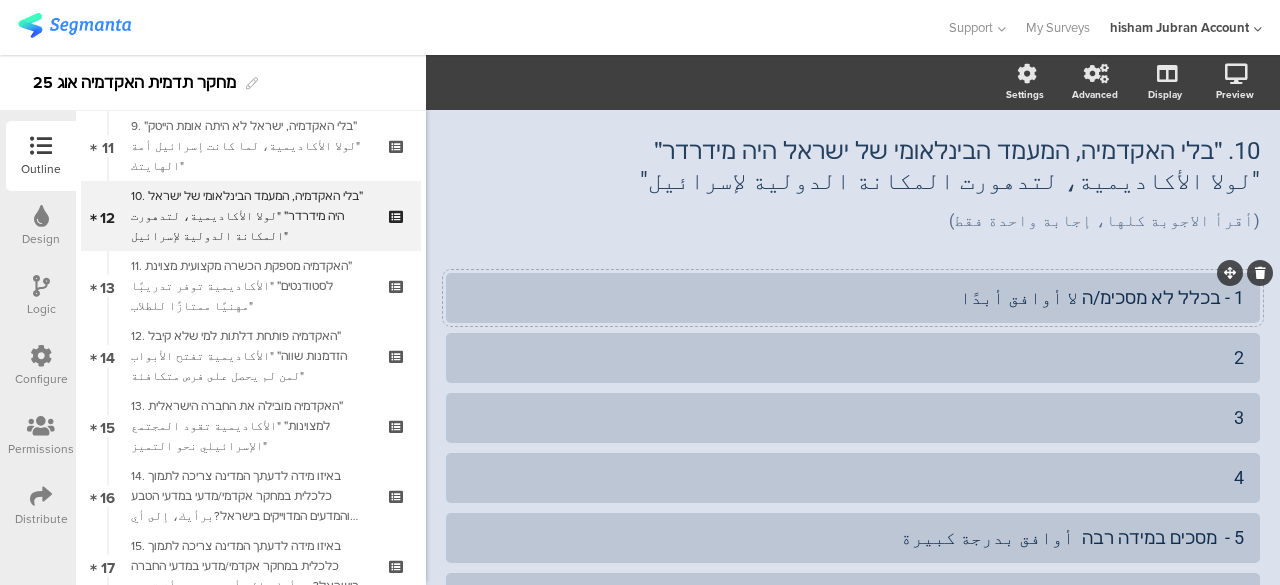 scroll, scrollTop: 0, scrollLeft: 0, axis: both 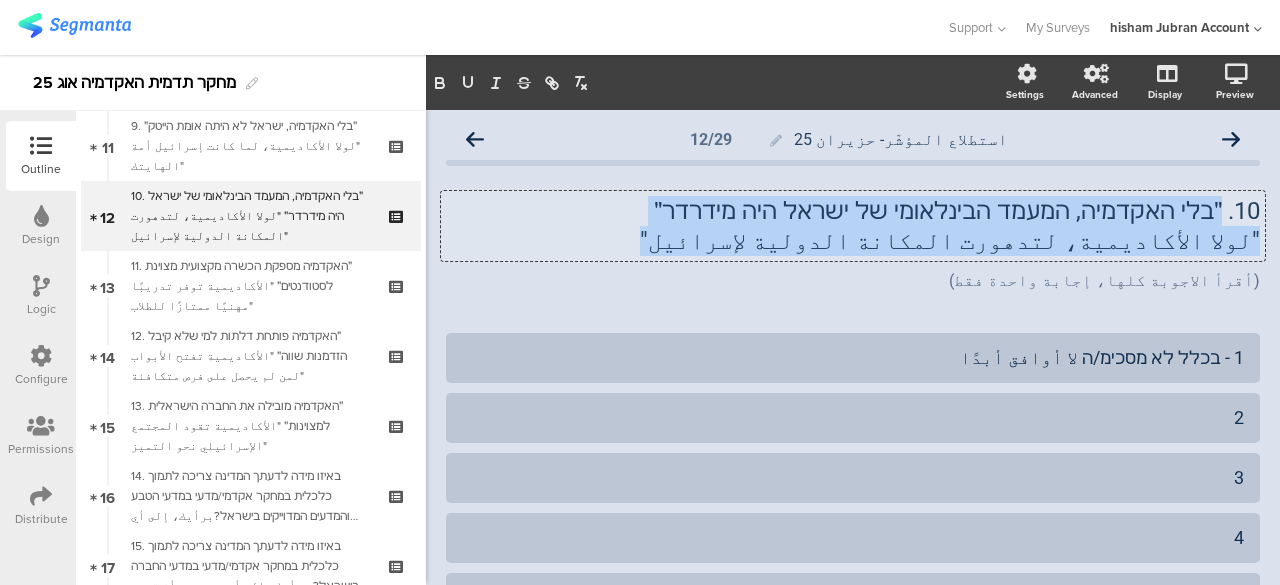 drag, startPoint x: 1205, startPoint y: 209, endPoint x: 738, endPoint y: 257, distance: 469.46033 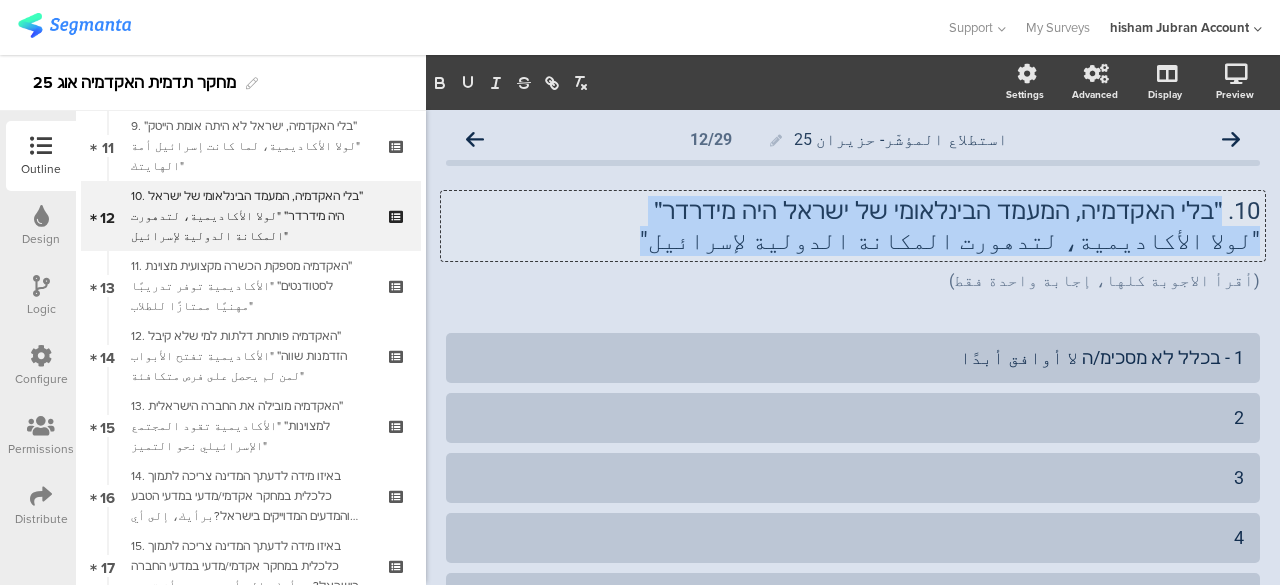 click on "10. ״בלי האקדמיה, המעמד הבינלאומי של ישראל היה מידרדר״   "لولا الأكاديمية، لتدهورت المكانة الدولية لإسرائيل"
10. ״בלי האקדמיה, המעמד הבינלאומי של ישראל היה מידרדר״   "لولا الأكاديمية، لتدهورت المكانة الدولية لإسرائيل"
10. ״בלי האקדמיה, המעמד הבינלאומי של ישראל היה מידרדר״ "لولا الأكاديمية، لتدهورت المكانة الدولية لإسرائيل"" 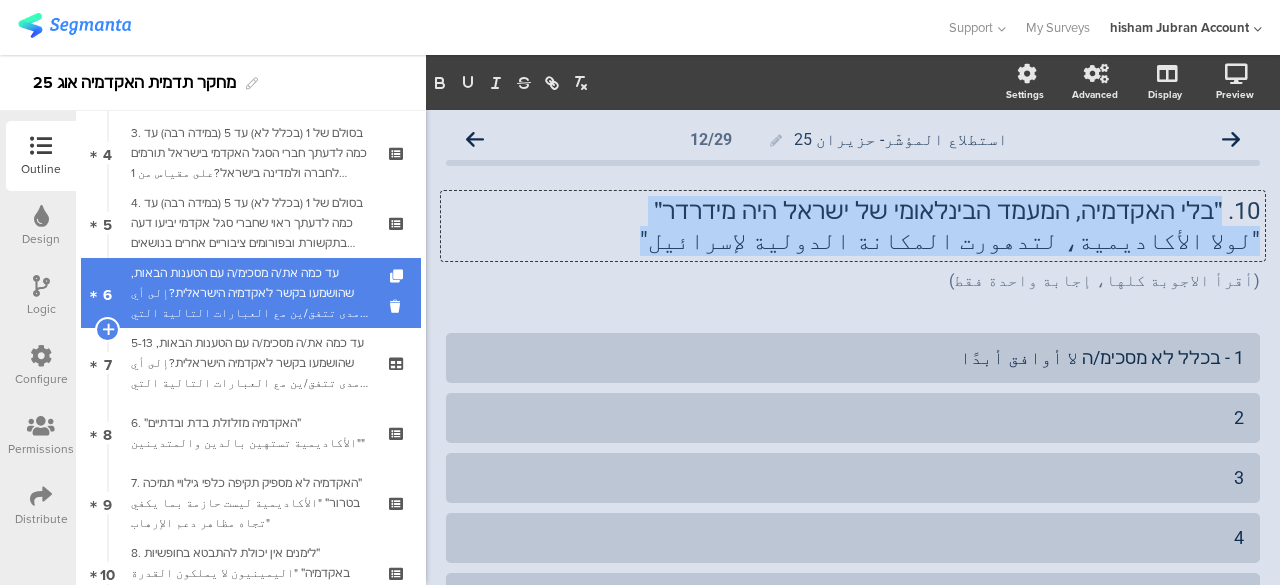 scroll, scrollTop: 400, scrollLeft: 0, axis: vertical 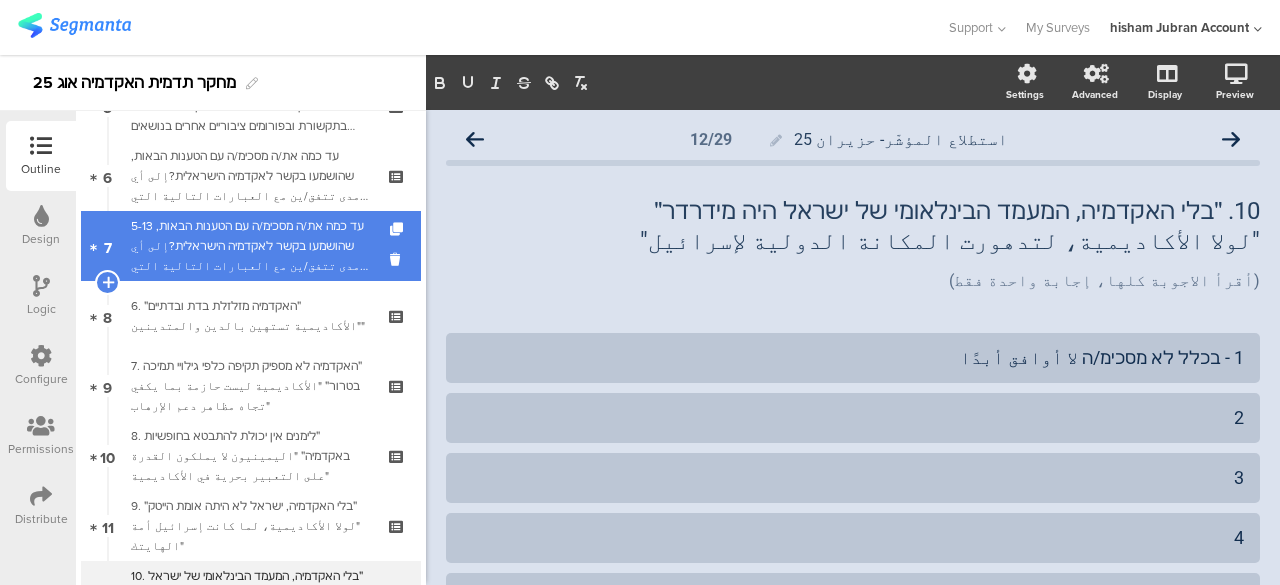 click on "5-13 עד כמה את/ה מסכימ/ה עם הטענות הבאות, שהושמעו בקשר לאקדמיה הישראלית?إلى أي مدى تتفق/ين مع العبارات التالية التي قيلت بخصوص الأكاديمية الإسرائيلية؟" at bounding box center [250, 246] 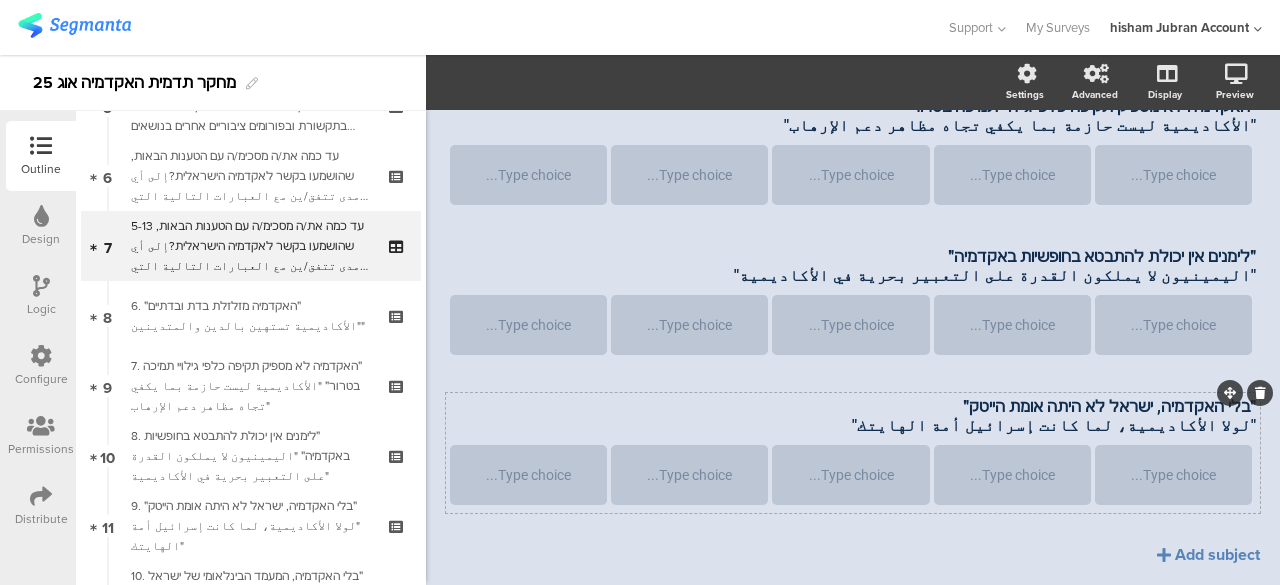 scroll, scrollTop: 604, scrollLeft: 0, axis: vertical 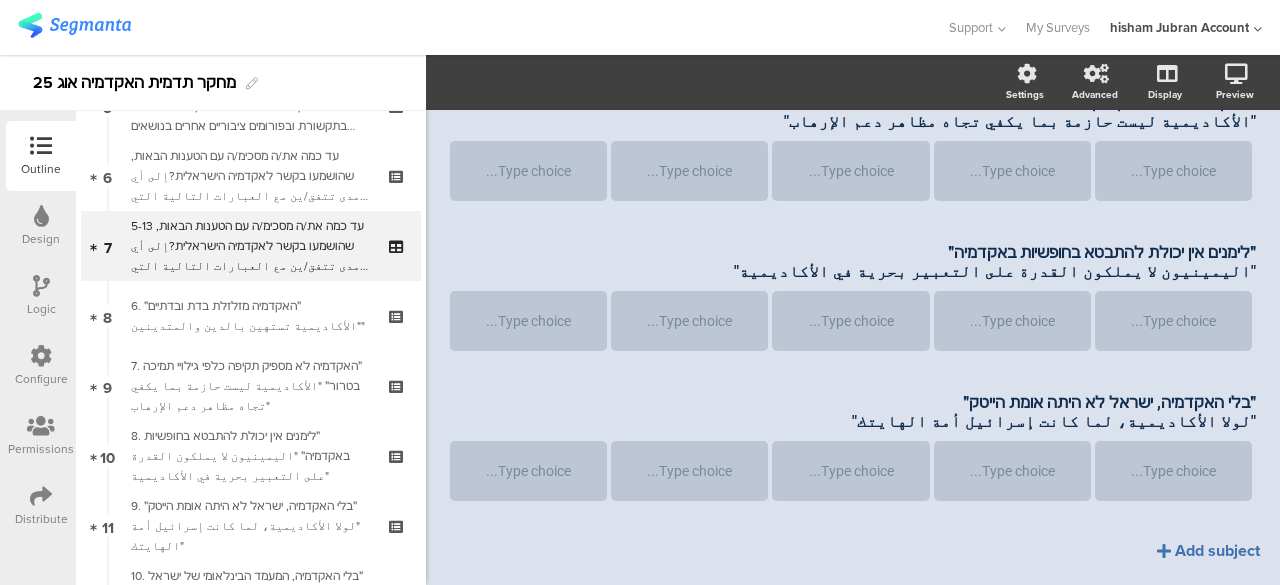 click on "Add subject" 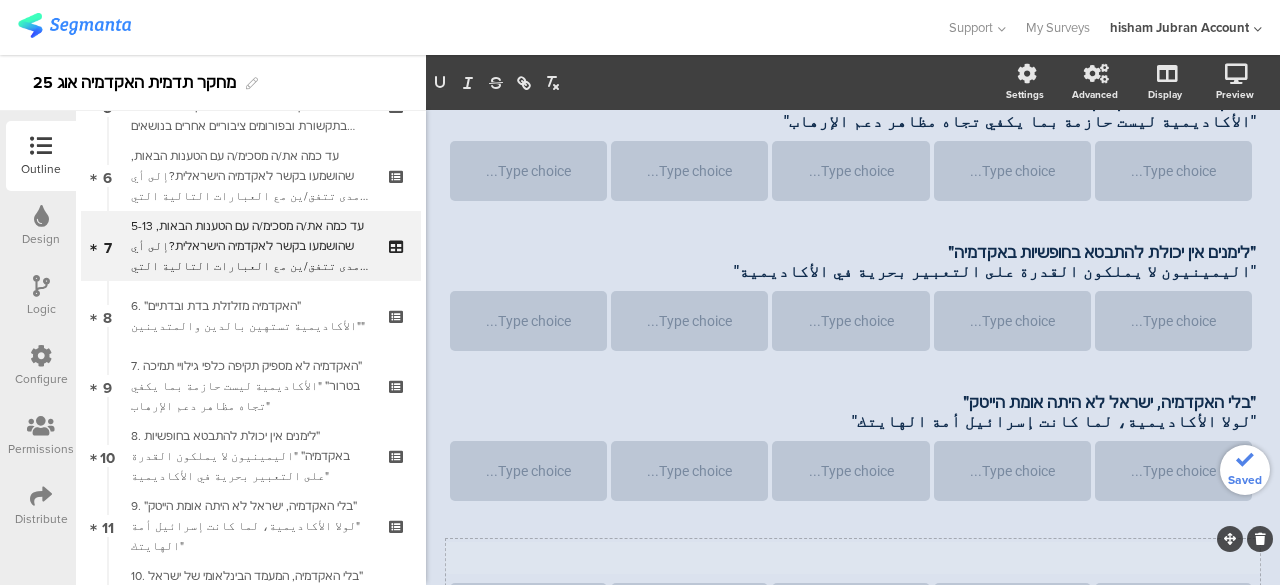 click on "Subject text..." at bounding box center [853, 558] 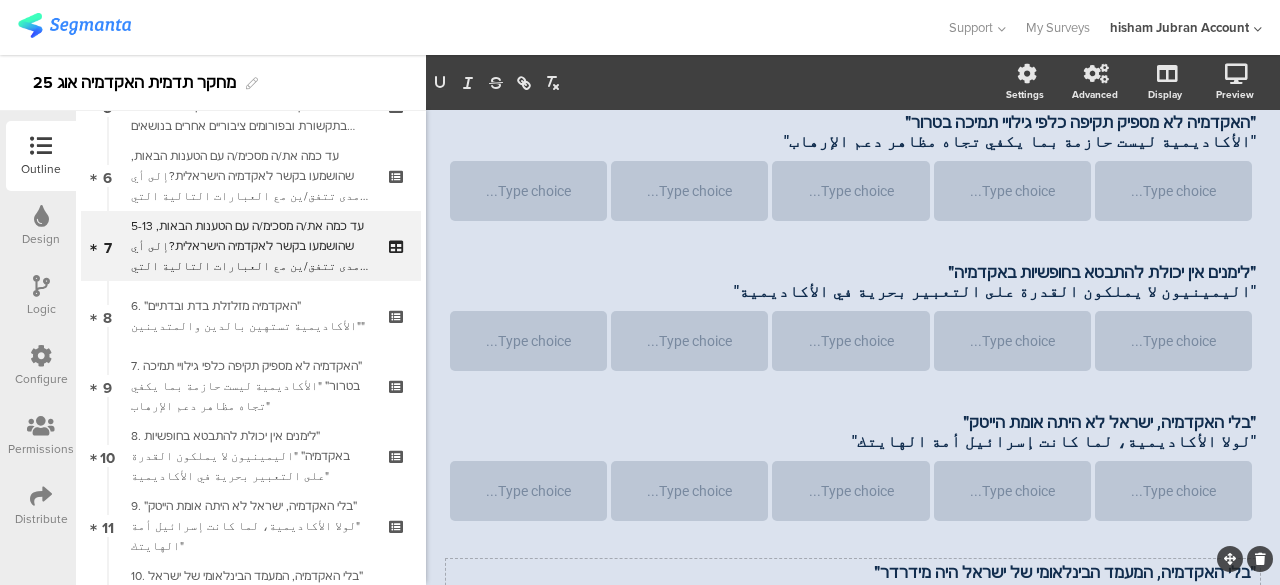 scroll, scrollTop: 684, scrollLeft: 0, axis: vertical 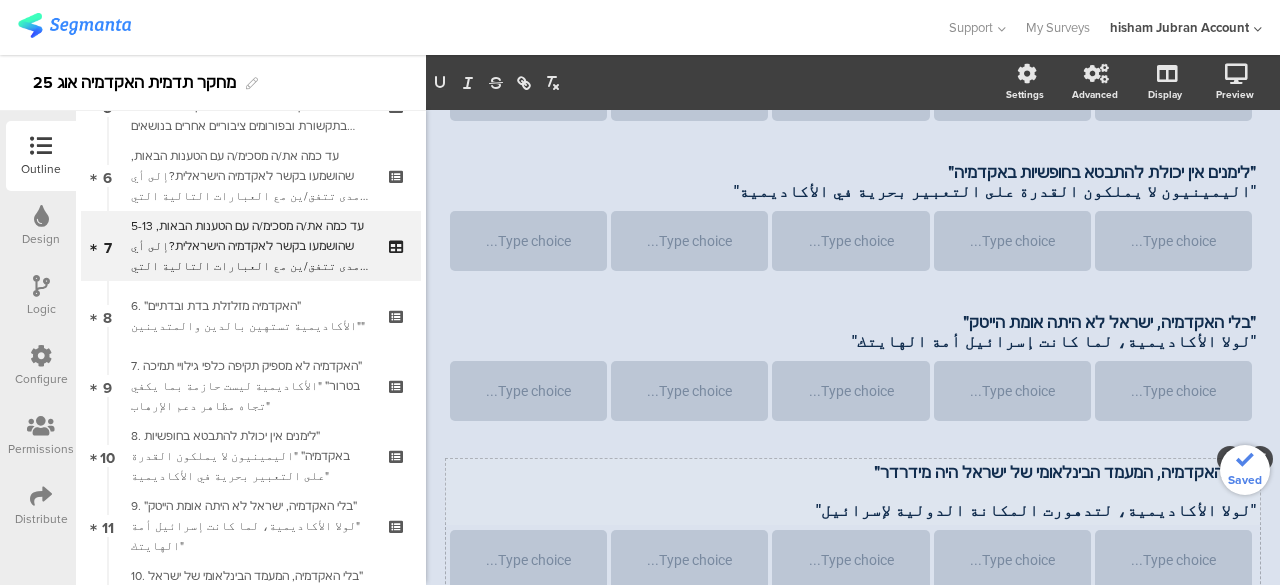 click on ""لولا الأكاديمية، لتدهورت المكانة الدولية لإسرائيل"" at bounding box center [853, 510] 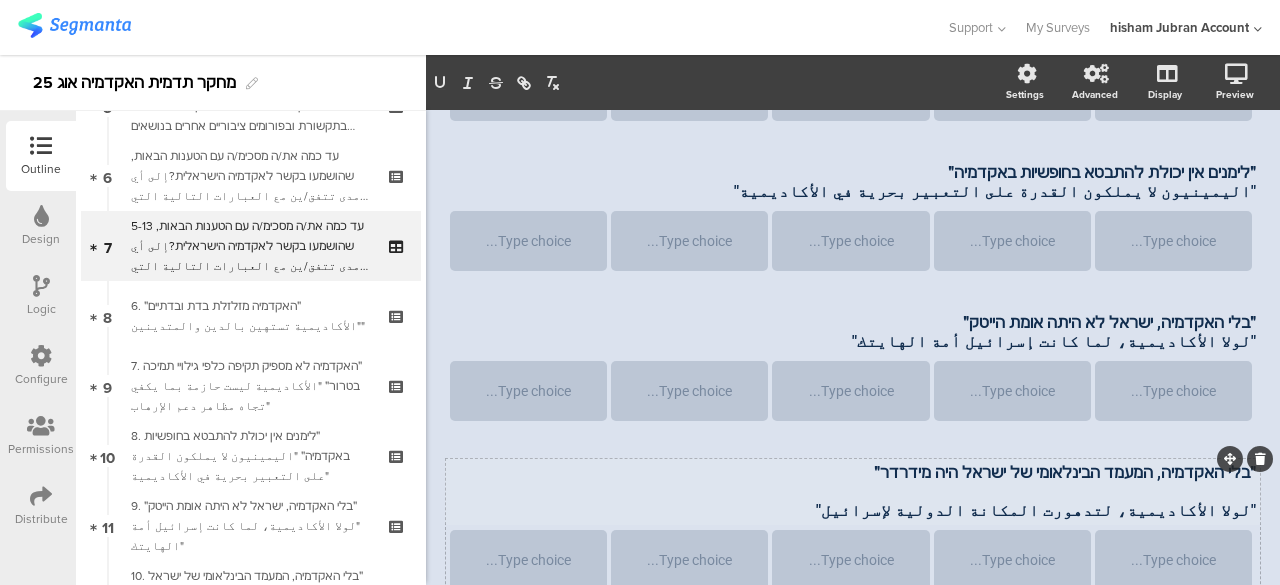 click at bounding box center [853, 491] 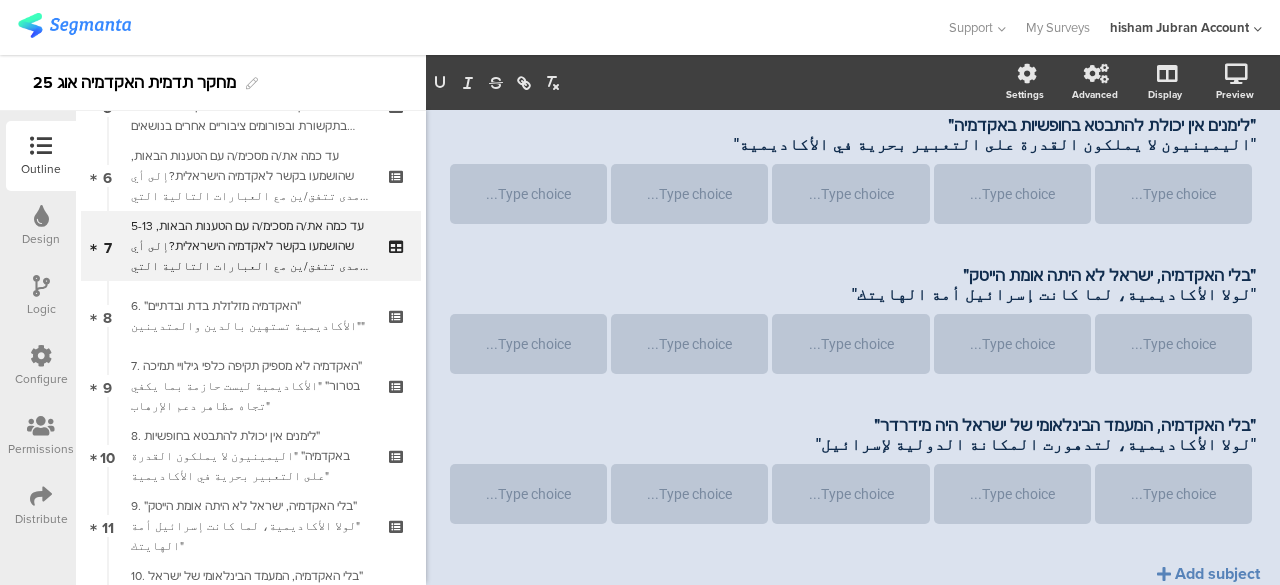scroll, scrollTop: 754, scrollLeft: 0, axis: vertical 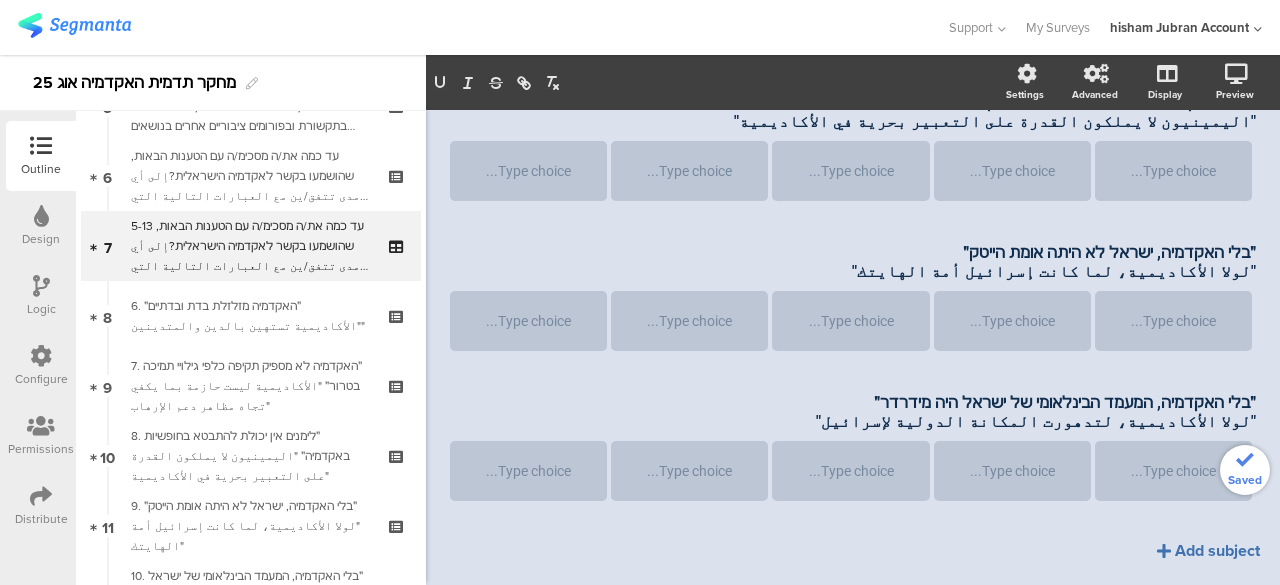 click on "Add subject" 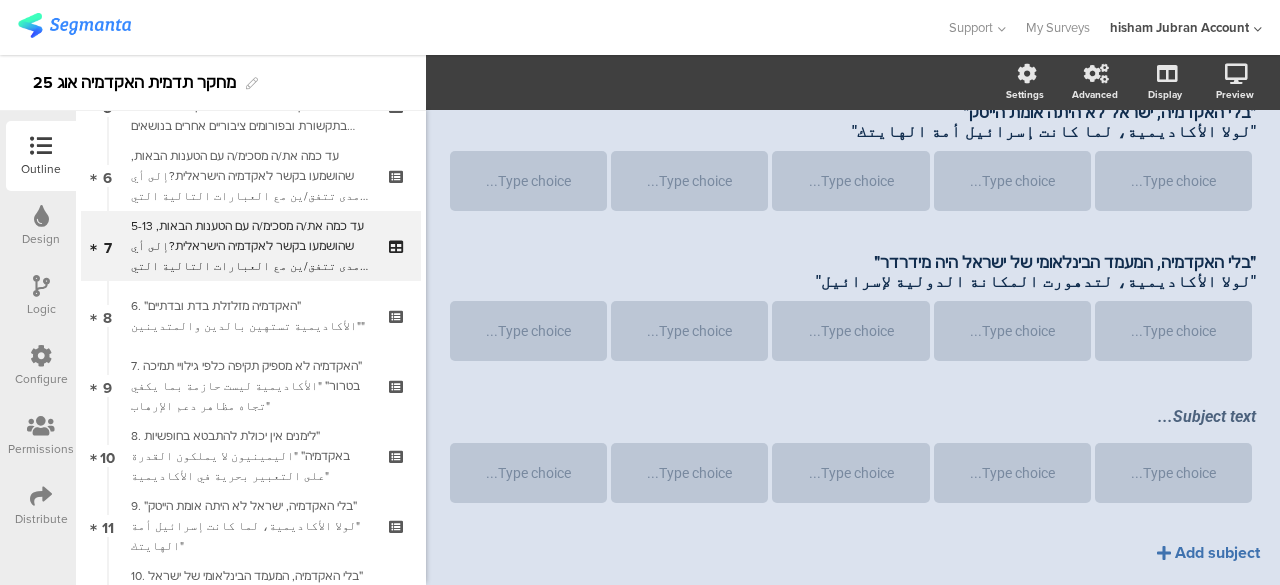 scroll, scrollTop: 896, scrollLeft: 0, axis: vertical 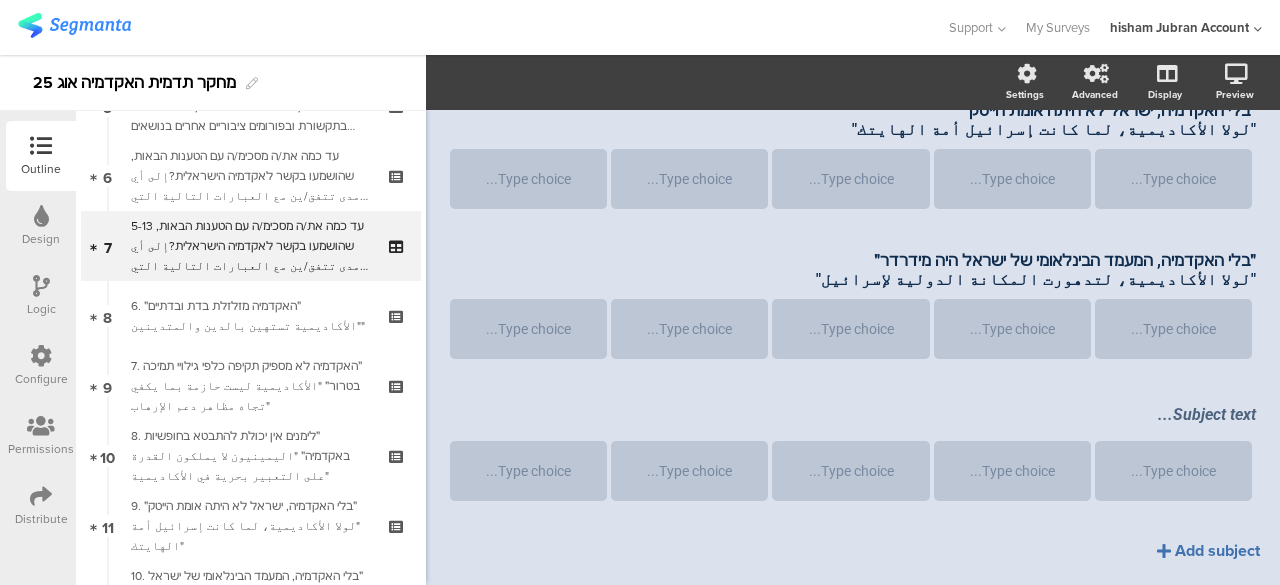 click on "Add subject" 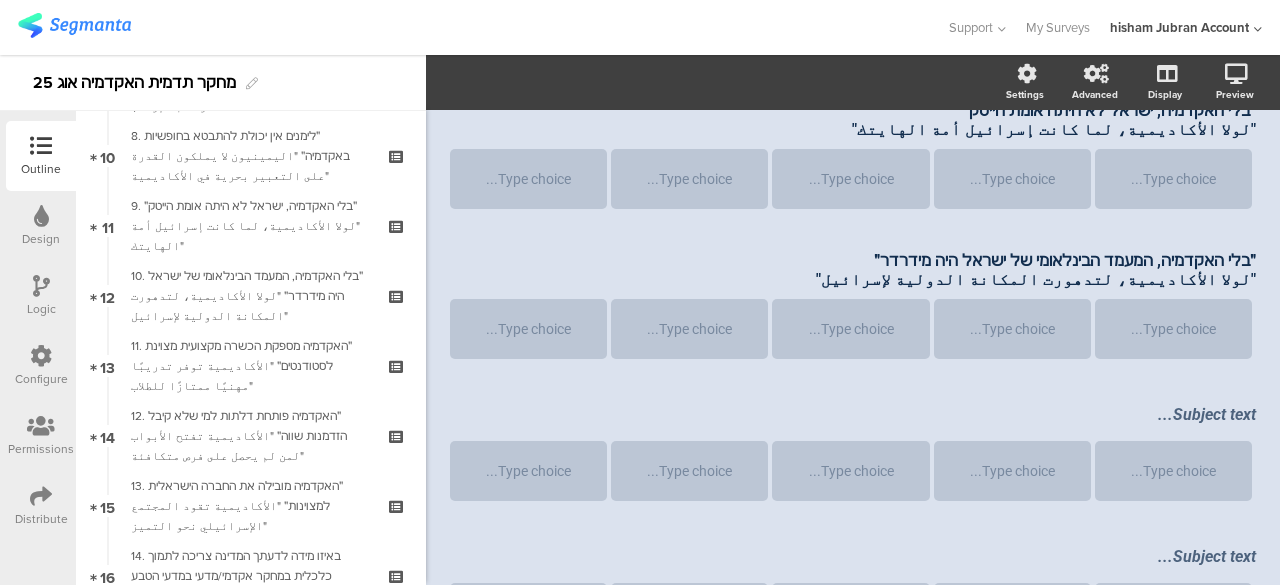scroll, scrollTop: 800, scrollLeft: 0, axis: vertical 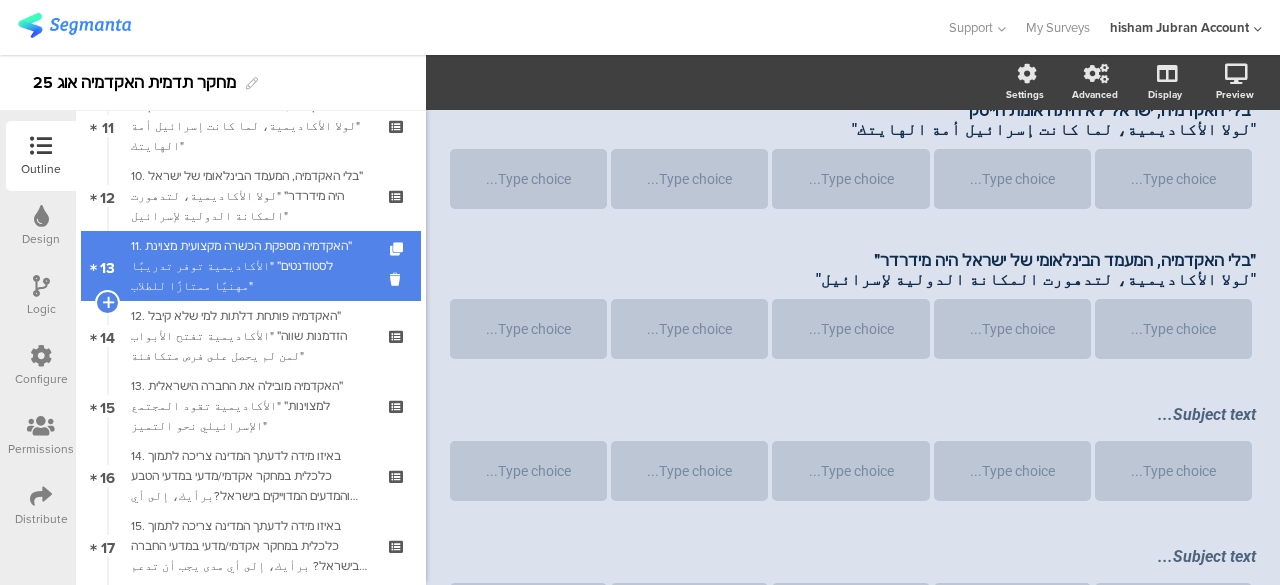 click on "11. ״האקדמיה מספקת הכשרה מקצועית מצוינת לסטודנטים״  "الأكاديمية توفر تدريبًا مهنيًا ممتازًا للطلاب"" at bounding box center [250, 266] 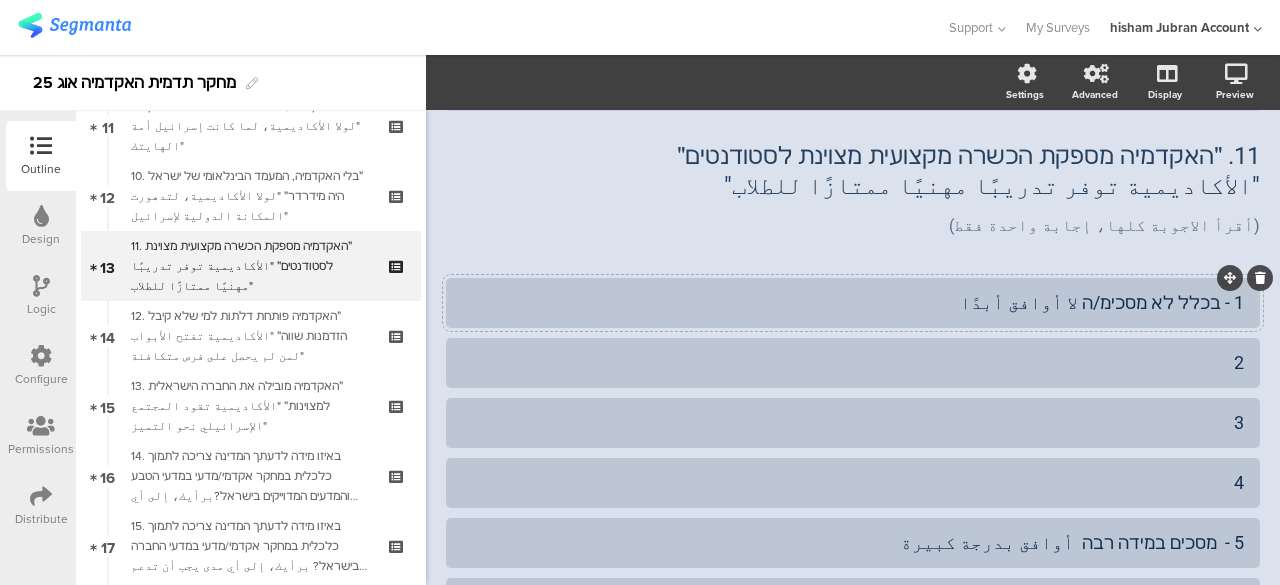 scroll, scrollTop: 0, scrollLeft: 0, axis: both 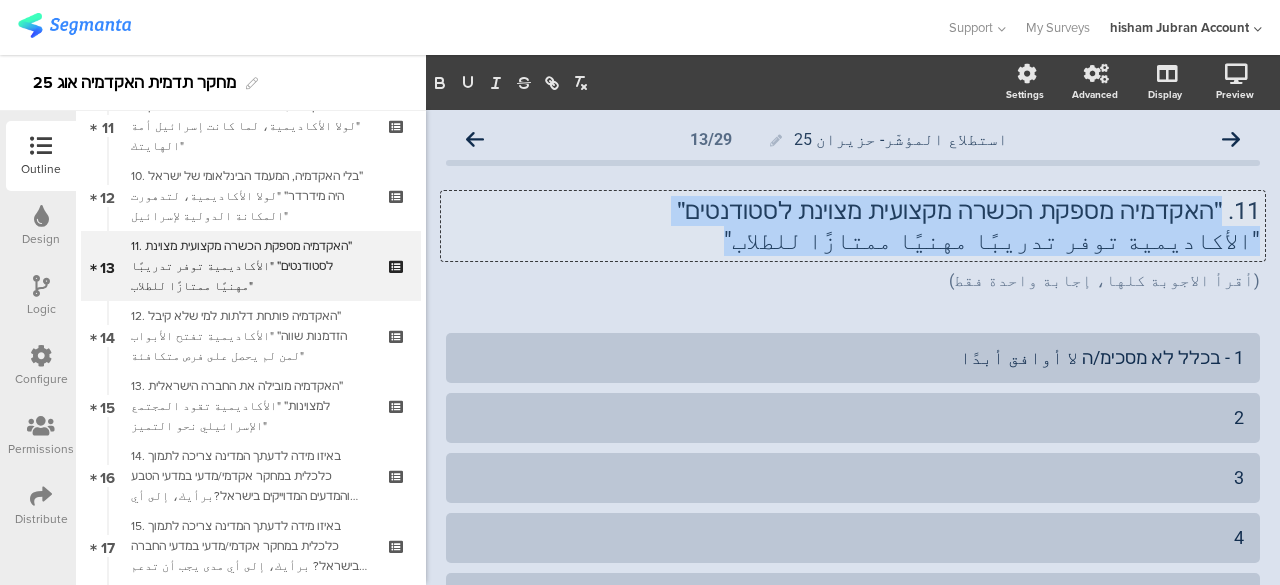 drag, startPoint x: 1206, startPoint y: 200, endPoint x: 869, endPoint y: 241, distance: 339.4849 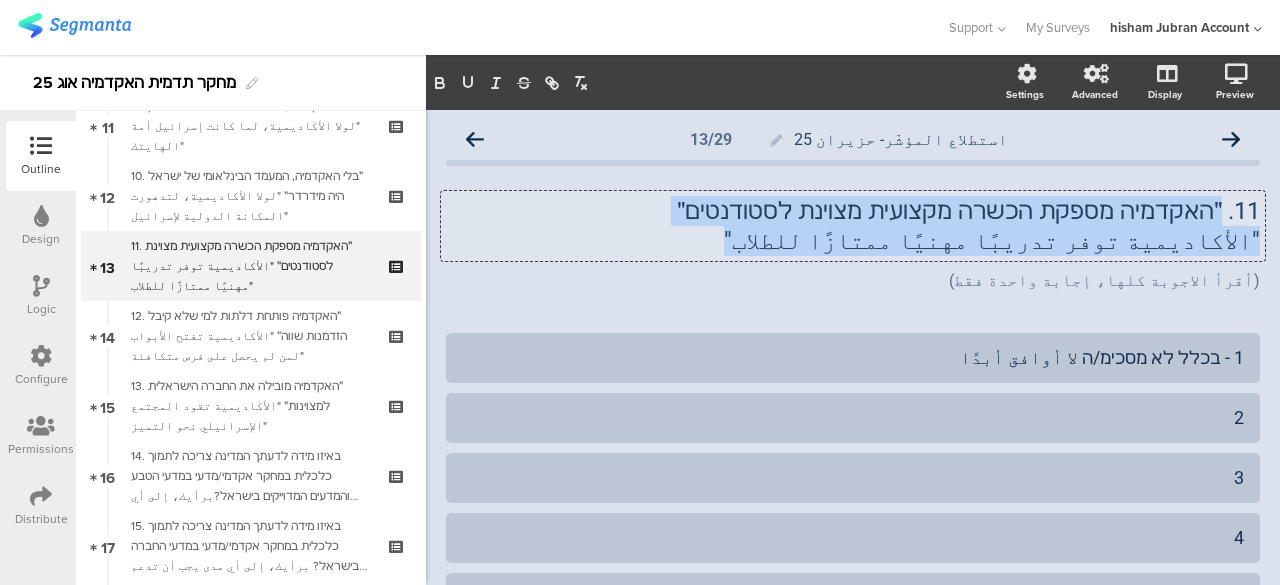 click on "11. ״האקדמיה מספקת הכשרה מקצועית מצוינת לסטודנטים״   "الأكاديمية توفر تدريبًا مهنيًا ممتازًا للطلاب"
11. ״האקדמיה מספקת הכשרה מקצועית מצוינת לסטודנטים״   "الأكاديمية توفر تدريبًا مهنيًا ممتازًا للطلاب"
11. ״האקדמיה מספקת הכשרה מקצועית מצוינת לסטודנטים״ "الأكاديمية توفر تدريبًا مهنيًا ممتازًا للطلاب"" 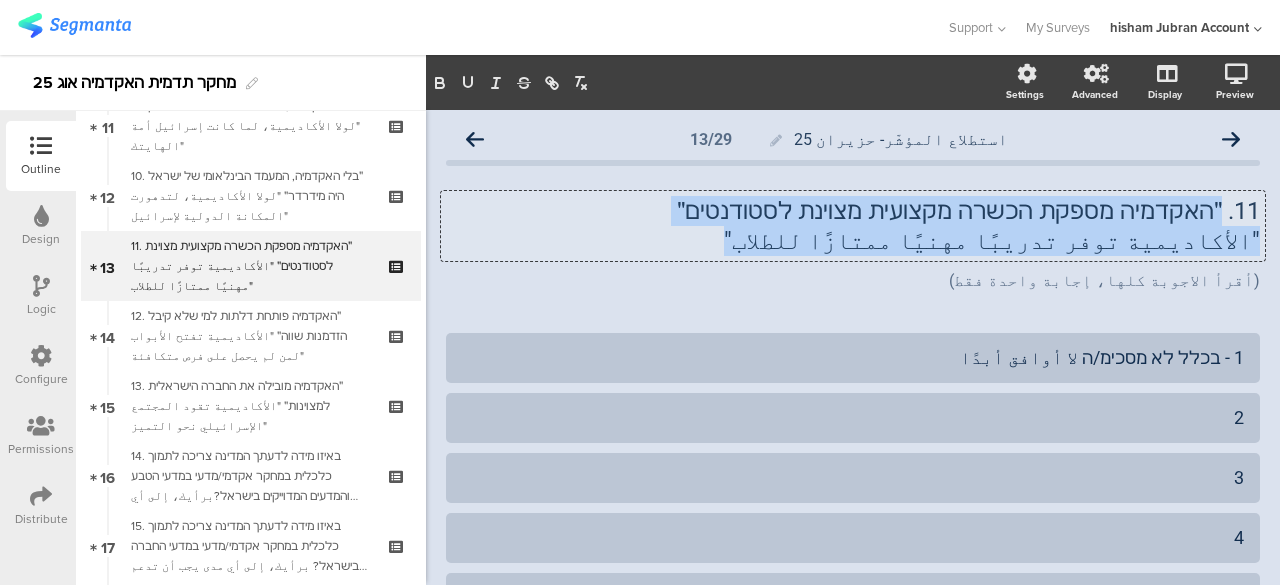 copy on "״האקדמיה מספקת הכשרה מקצועית מצוינת לסטודנטים״ "الأكاديمية توفر تدريبًا مهنيًا ممتازًا للطلاب"" 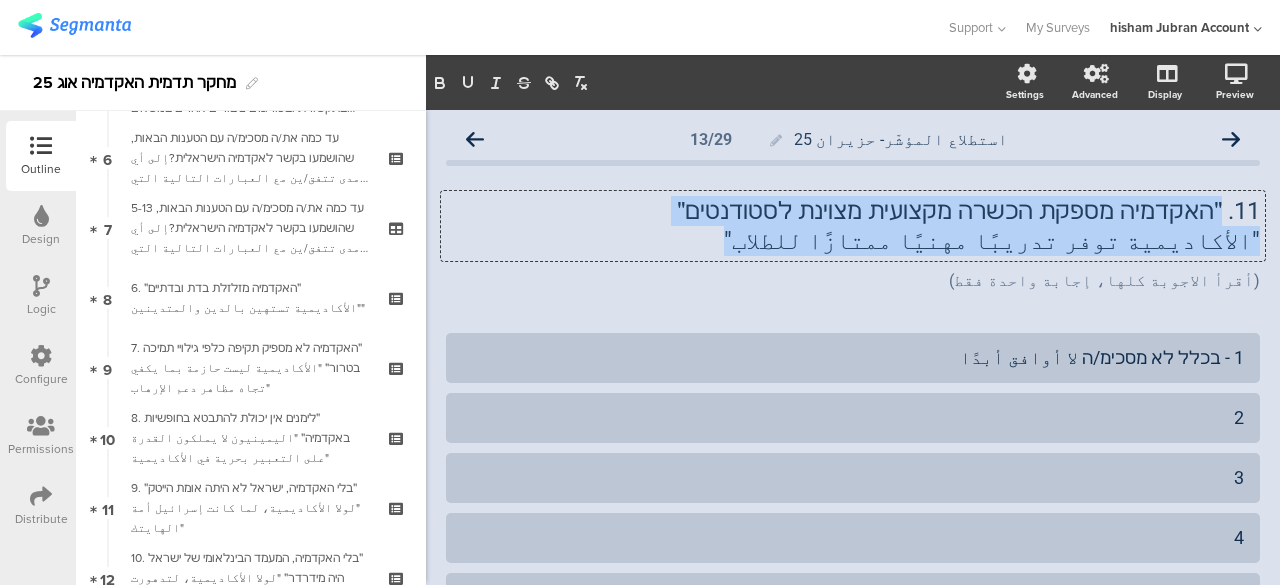 scroll, scrollTop: 400, scrollLeft: 0, axis: vertical 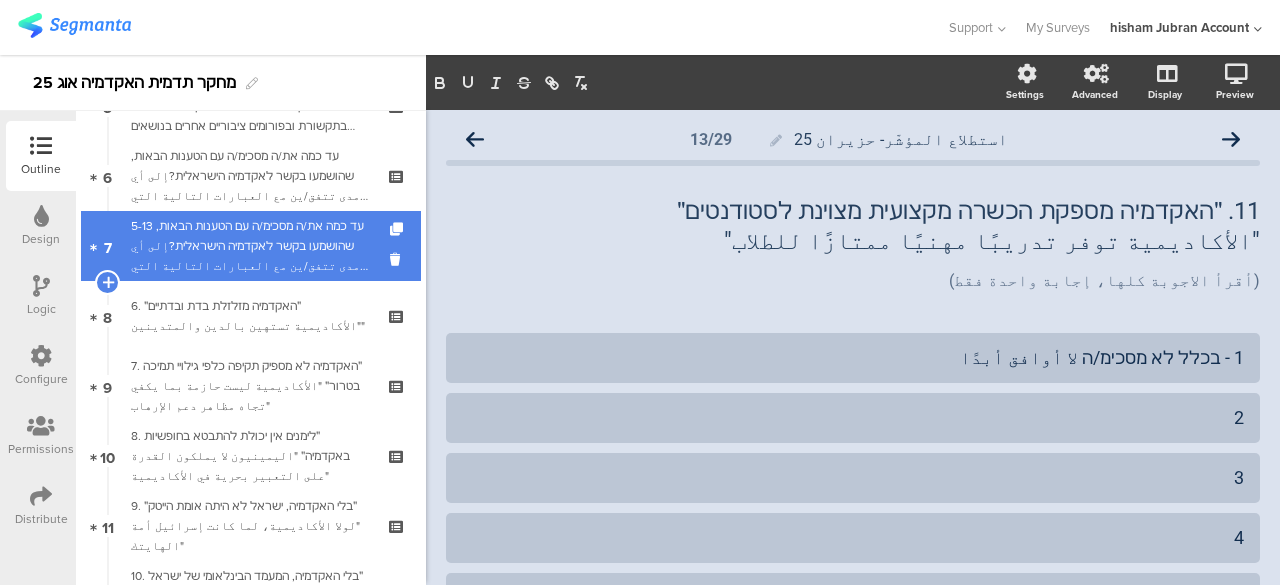 click on "5-13 עד כמה את/ה מסכימ/ה עם הטענות הבאות, שהושמעו בקשר לאקדמיה הישראלית?إلى أي مدى تتفق/ين مع العبارات التالية التي قيلت بخصوص الأكاديمية الإسرائيلية؟" at bounding box center (250, 246) 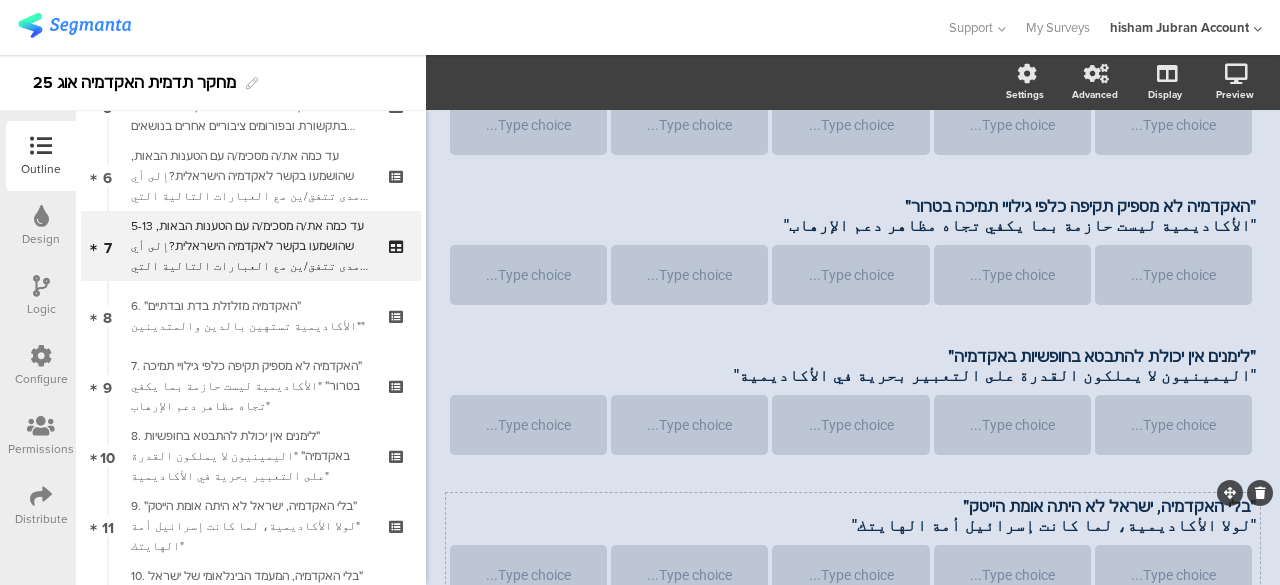 scroll, scrollTop: 800, scrollLeft: 0, axis: vertical 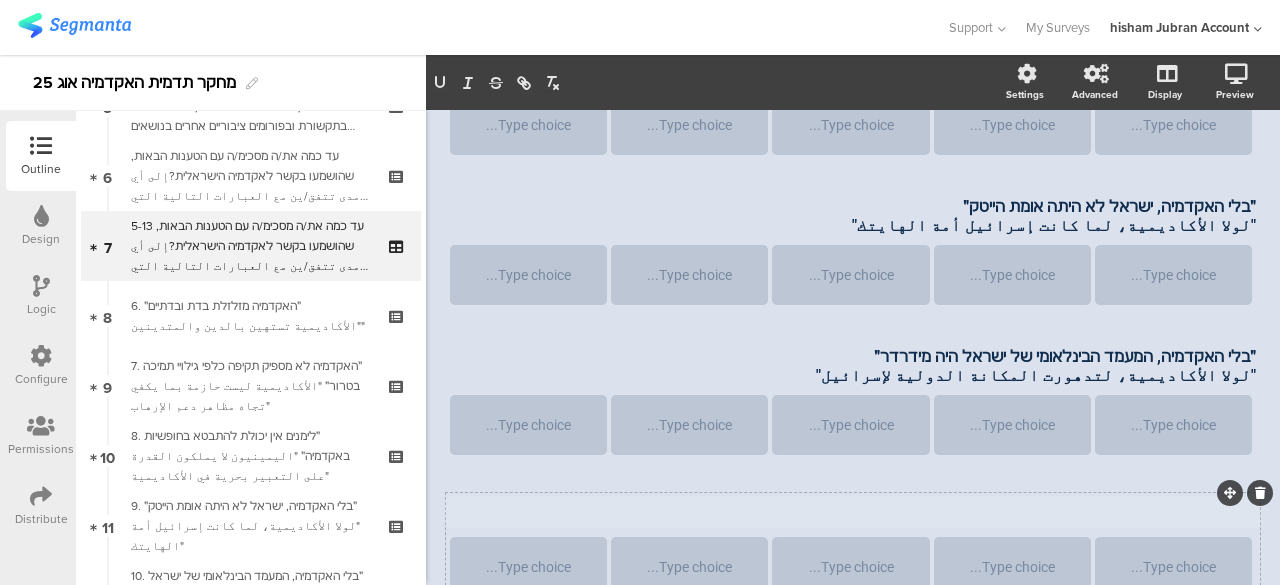 click on "Subject text..." at bounding box center [853, 512] 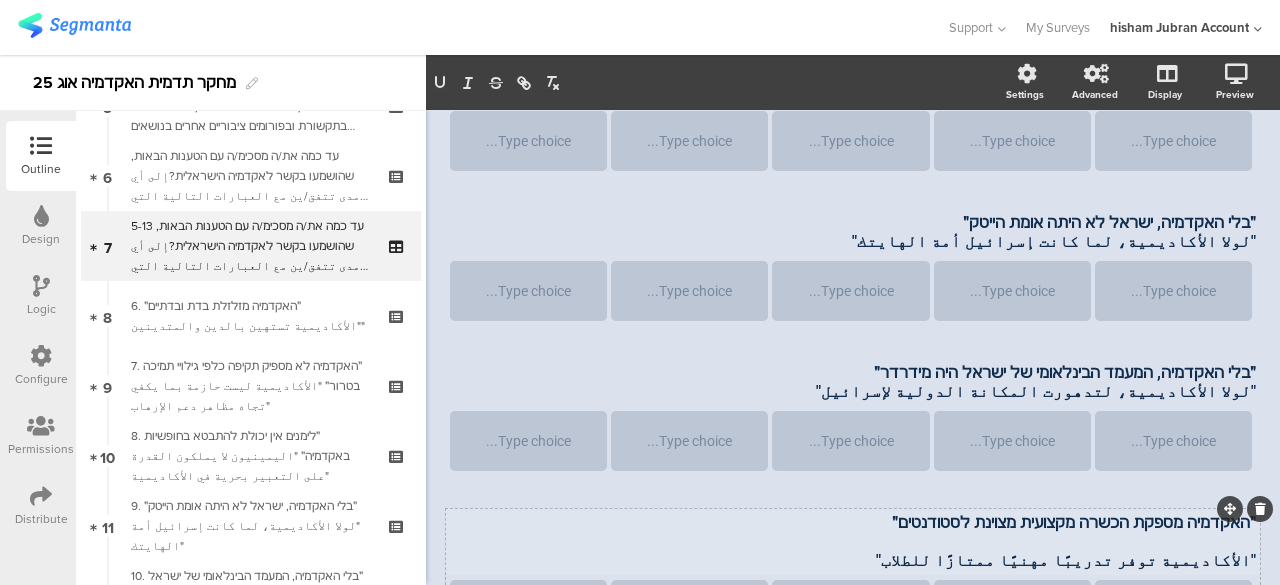 scroll, scrollTop: 780, scrollLeft: 0, axis: vertical 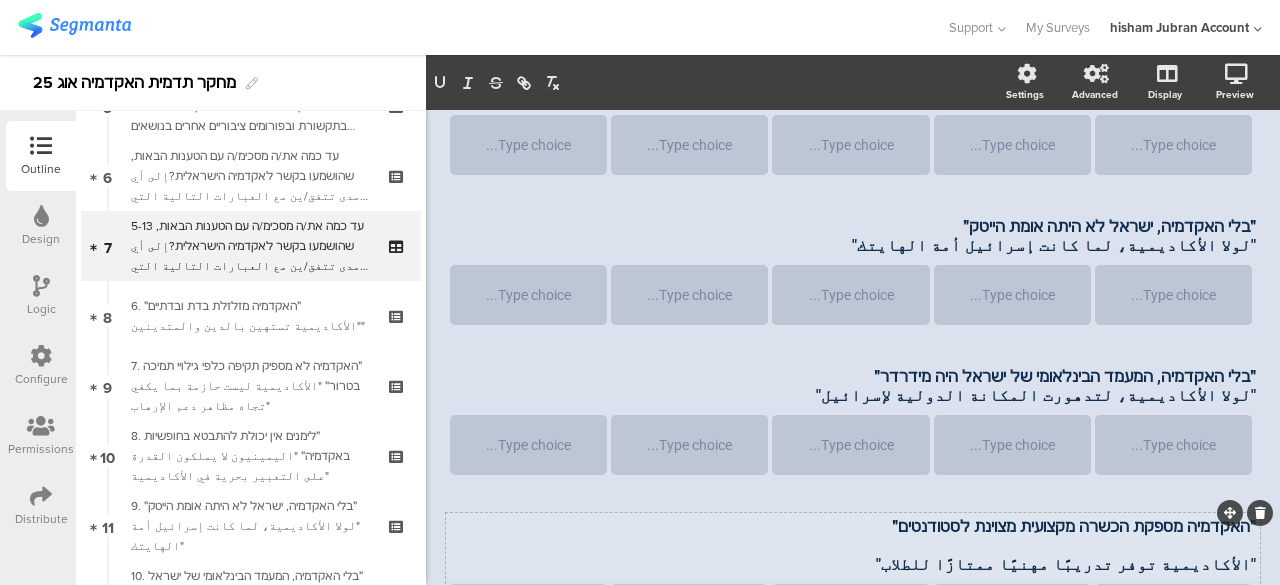 click at bounding box center (853, 545) 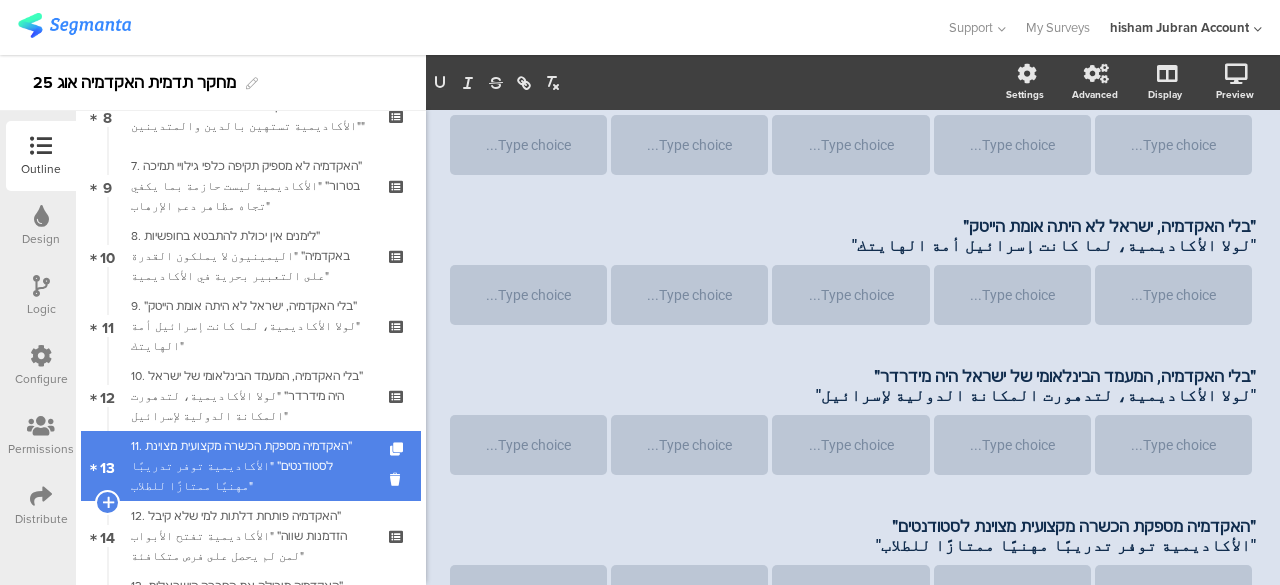 scroll, scrollTop: 800, scrollLeft: 0, axis: vertical 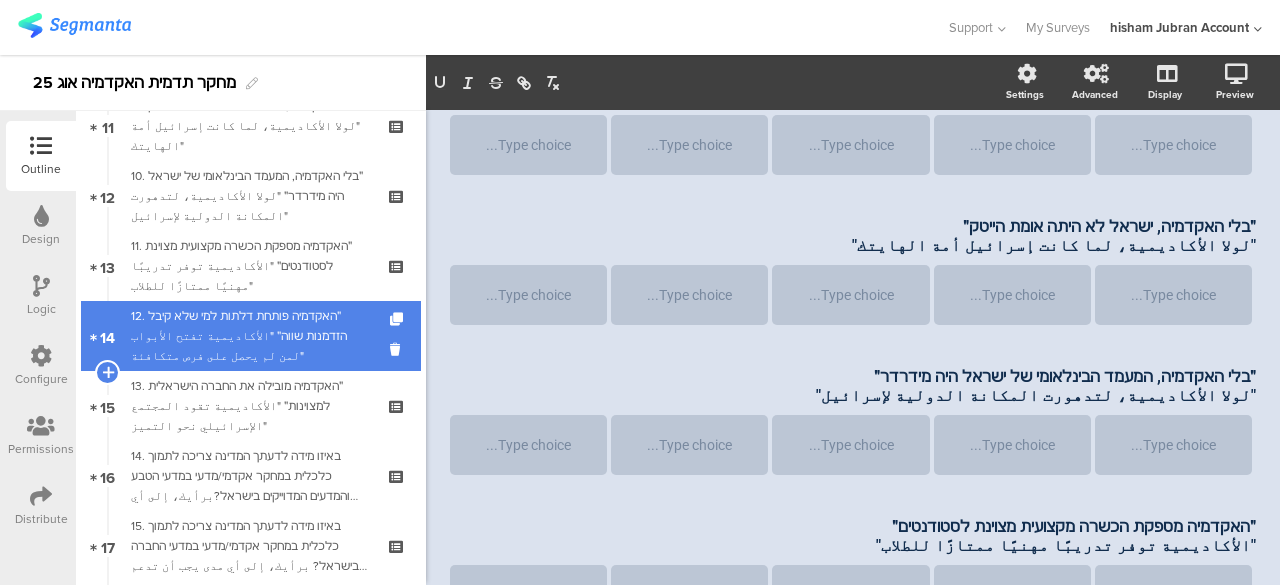 click on "12. ״האקדמיה פותחת דלתות  למי שלא קיבל הזדמנות שווה״  "الأكاديمية تفتح الأبواب لمن لم يحصل على فرص متكافئة"" at bounding box center [250, 336] 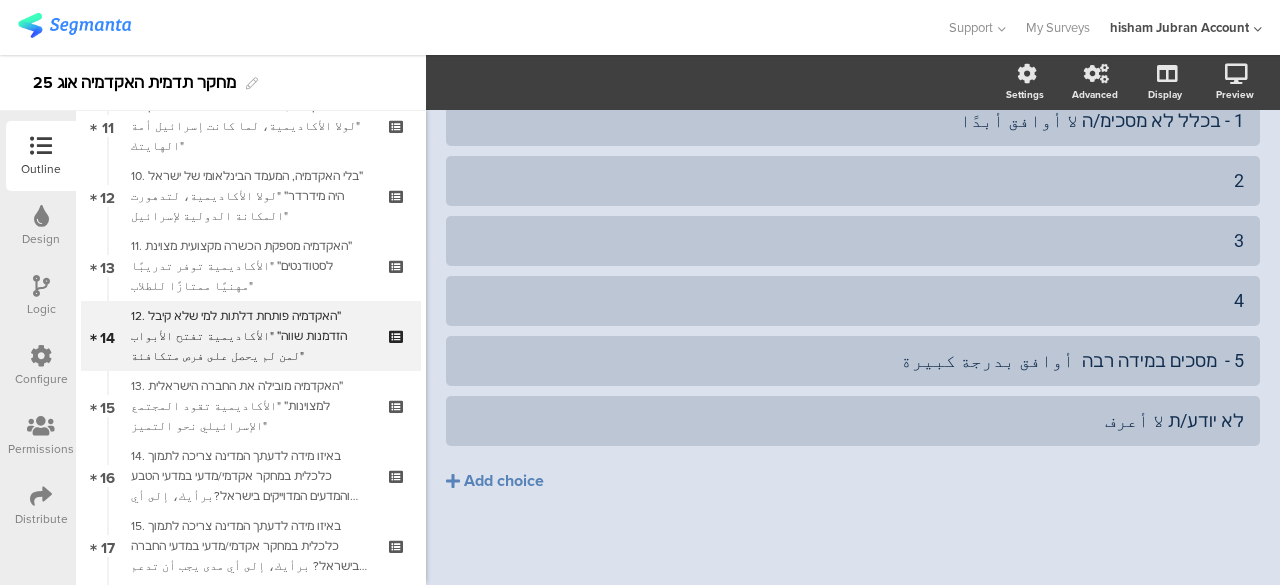 scroll, scrollTop: 0, scrollLeft: 0, axis: both 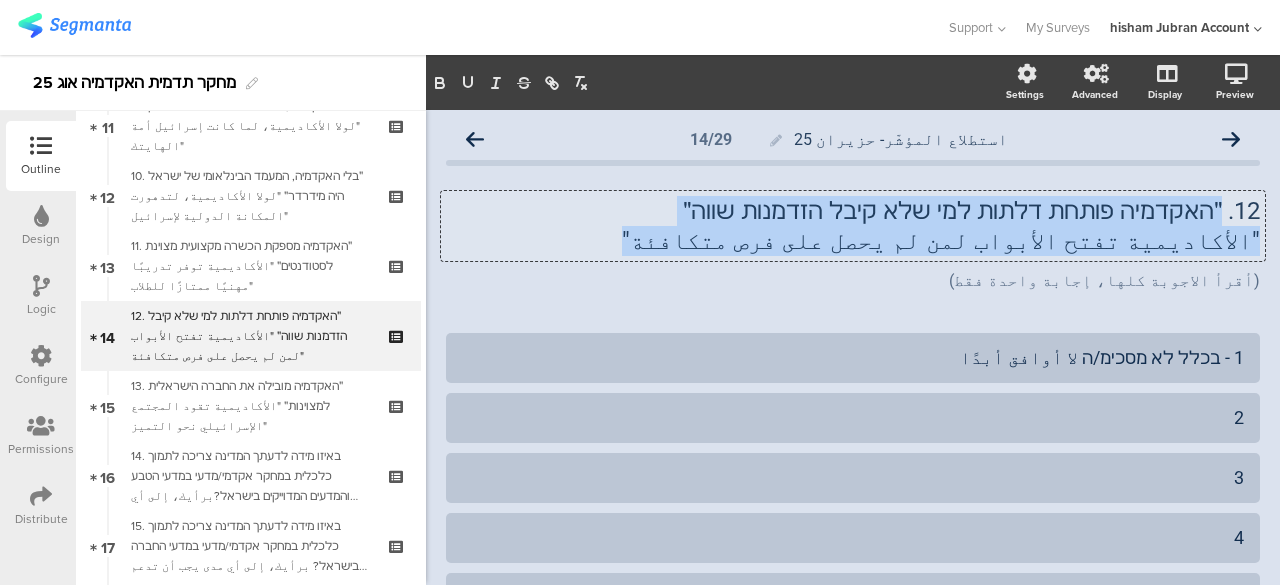 drag, startPoint x: 1208, startPoint y: 205, endPoint x: 735, endPoint y: 251, distance: 475.23154 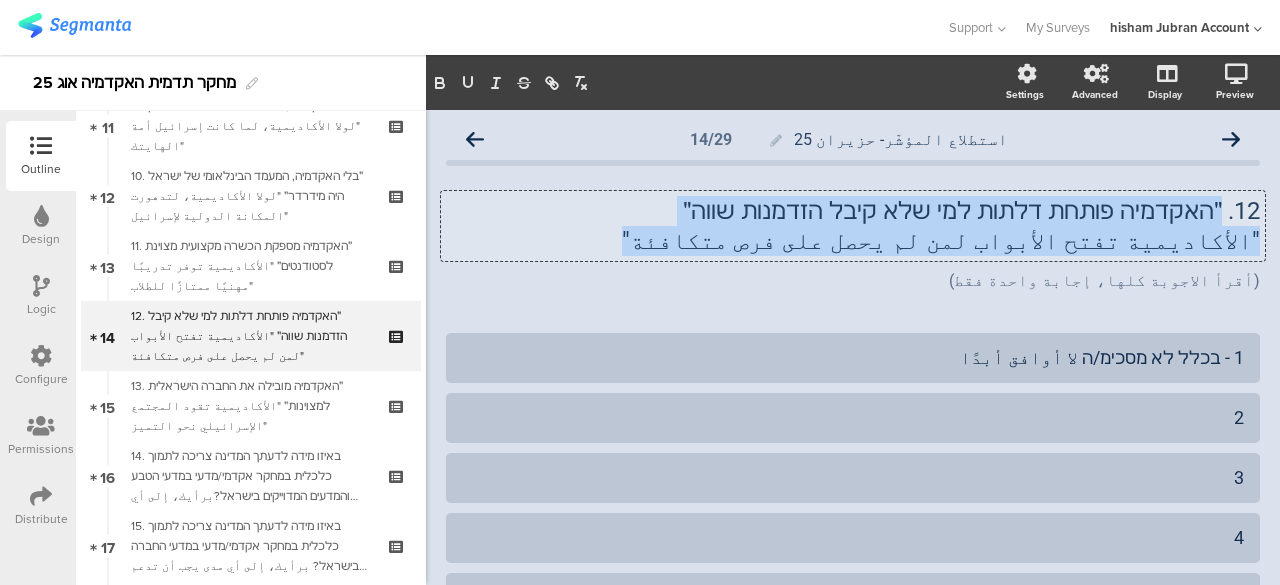 click on "12. ״האקדמיה פותחת דלתות  למי שלא קיבל הזדמנות שווה״   "الأكاديمية تفتح الأبواب لمن لم يحصل على فرص متكافئة"
12. ״האקדמיה פותחת דלתות  למי שלא קיבל הזדמנות שווה״   "الأكاديمية تفتح الأبواب لمن لم يحصل على فرص متكافئة"
12. ״האקדמיה פותחת דלתות למי שלא קיבל הזדמנות שווה״ "الأكاديمية تفتح الأبواب لمن لم يحصل على فرص متكافئة"" 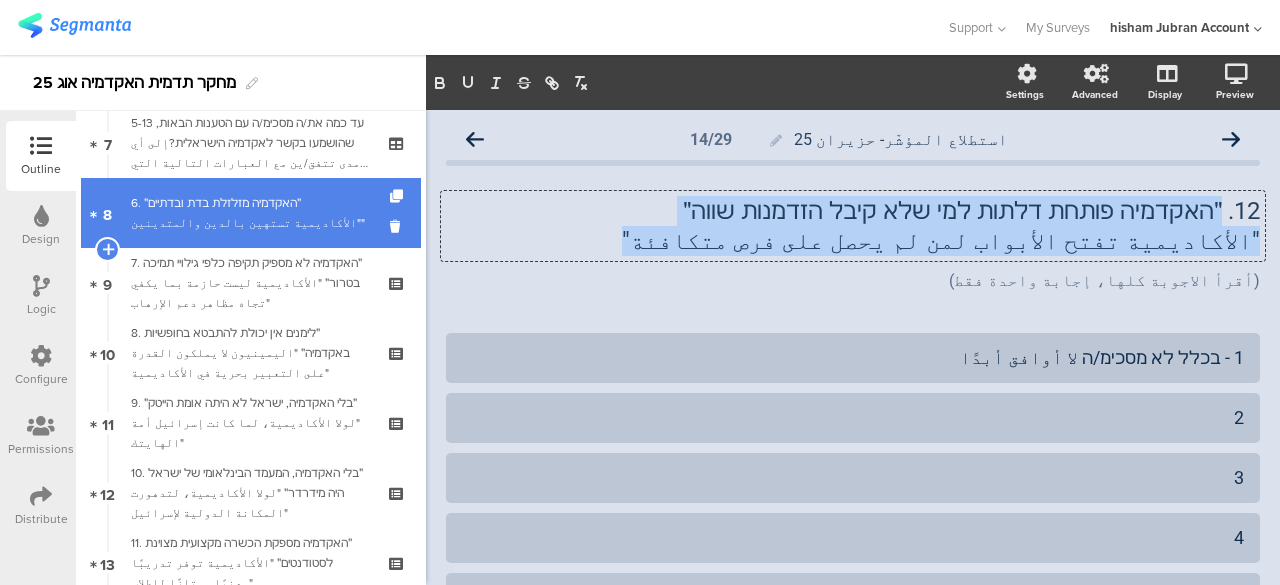 scroll, scrollTop: 500, scrollLeft: 0, axis: vertical 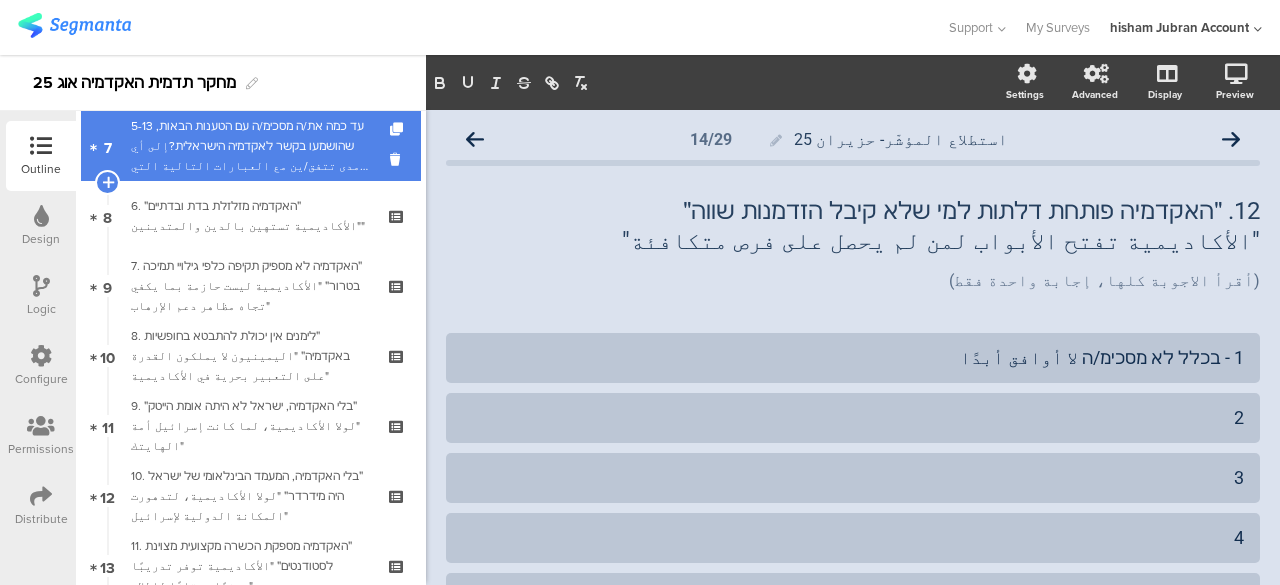 click on "5-13 עד כמה את/ה מסכימ/ה עם הטענות הבאות, שהושמעו בקשר לאקדמיה הישראלית?إلى أي مدى تتفق/ين مع العبارات التالية التي قيلت بخصوص الأكاديمية الإسرائيلية؟" at bounding box center [250, 146] 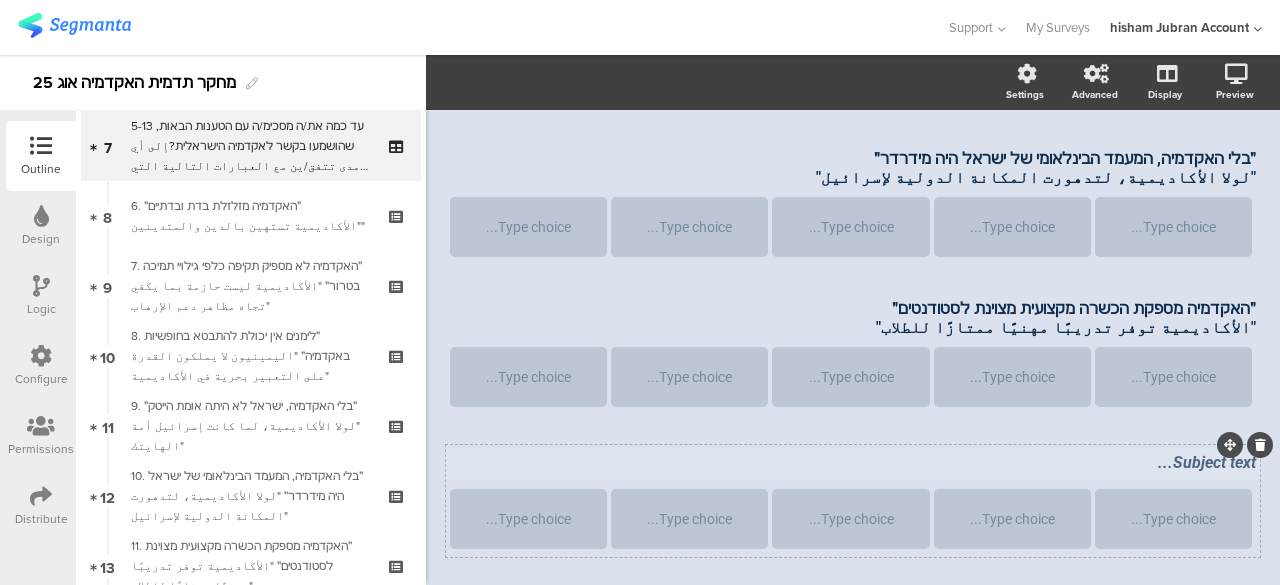 scroll, scrollTop: 1000, scrollLeft: 0, axis: vertical 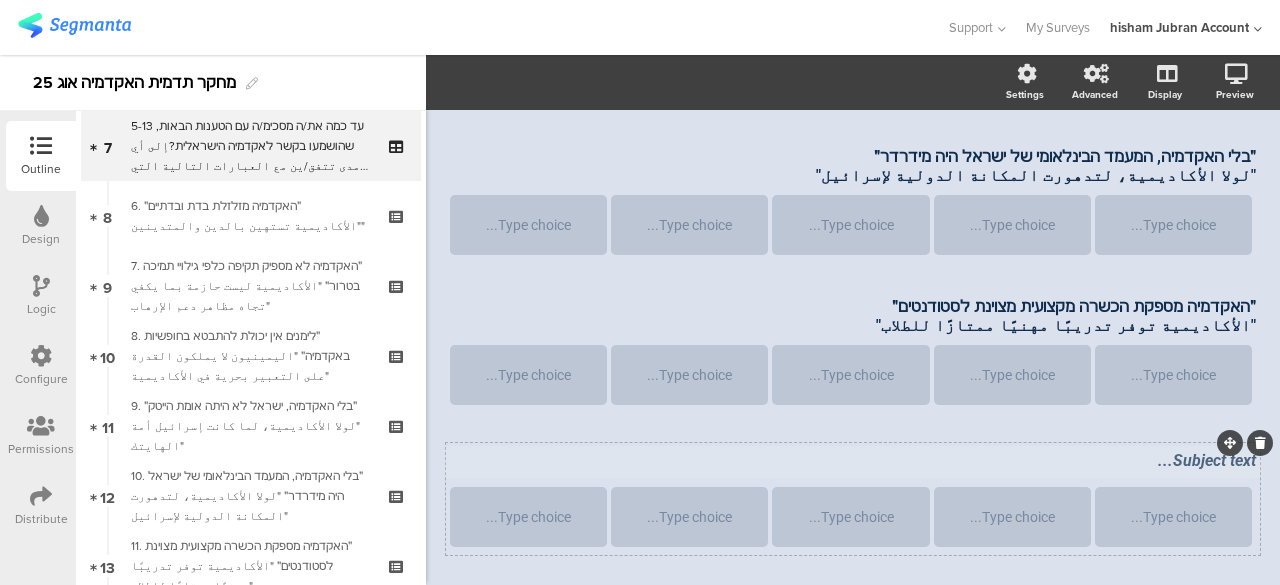 click on "Subject text..." at bounding box center (853, 462) 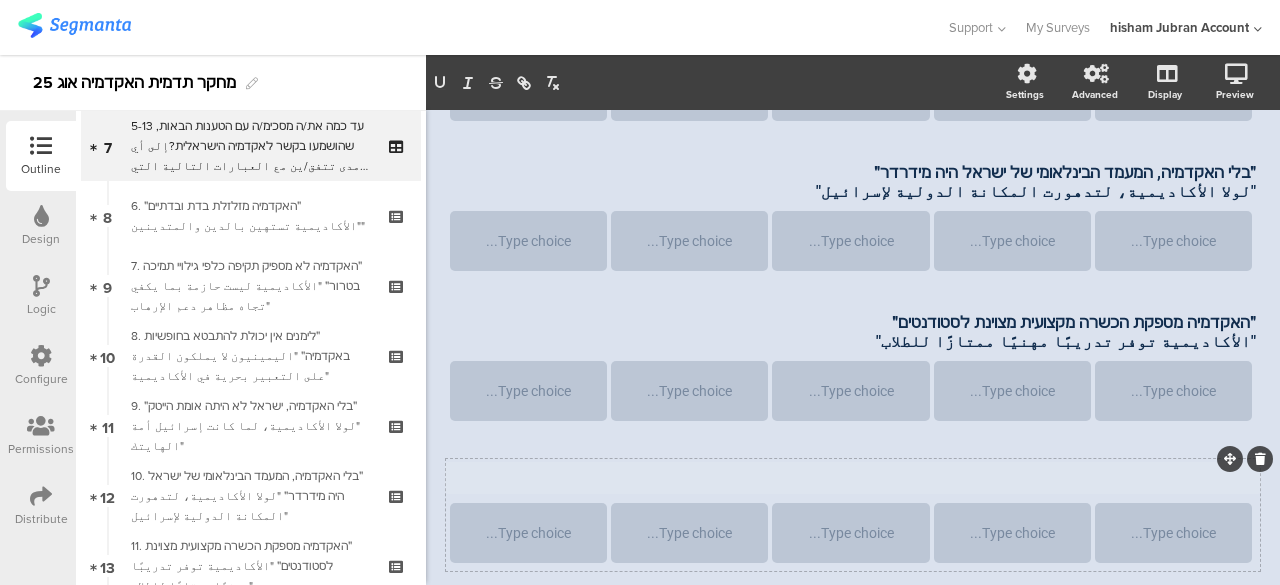 scroll, scrollTop: 980, scrollLeft: 0, axis: vertical 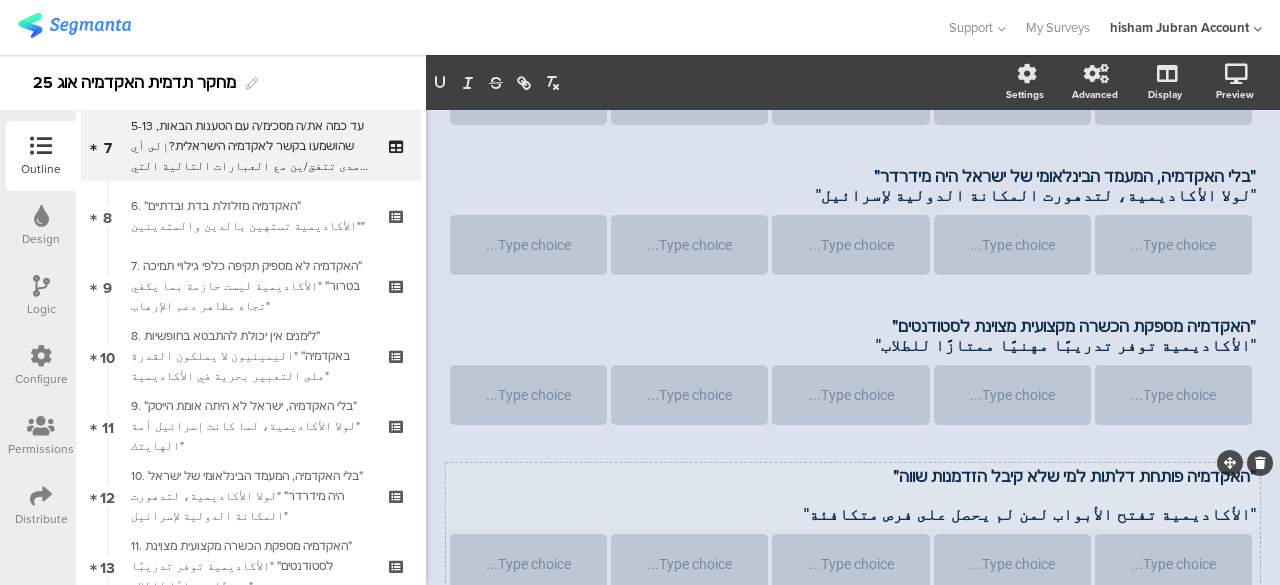 click at bounding box center [853, 495] 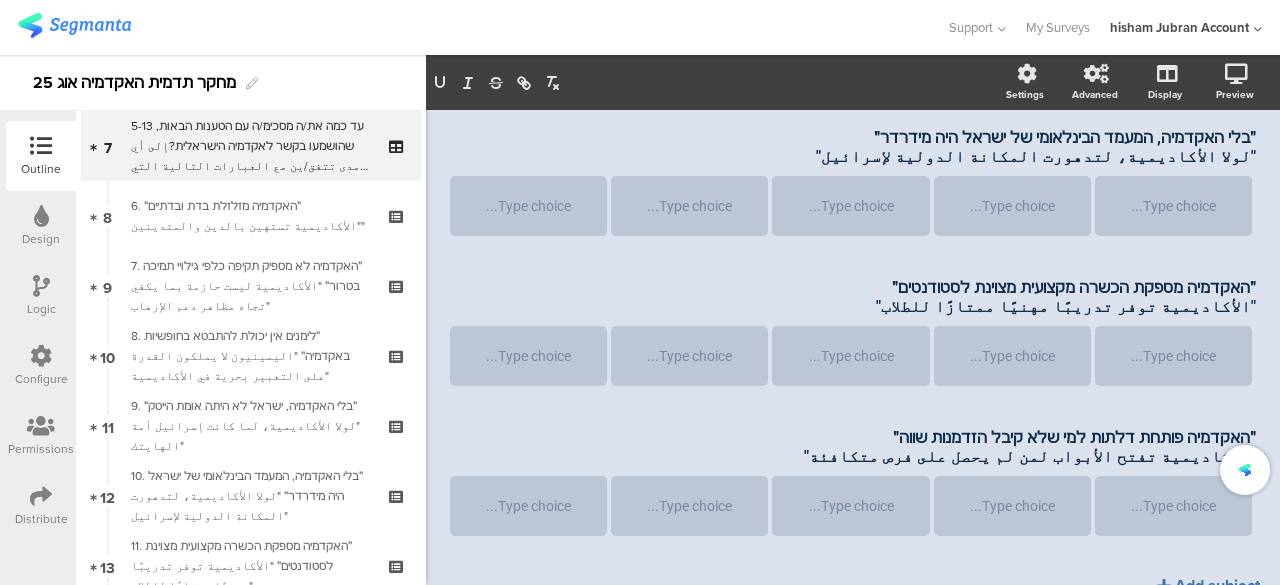 scroll, scrollTop: 1056, scrollLeft: 0, axis: vertical 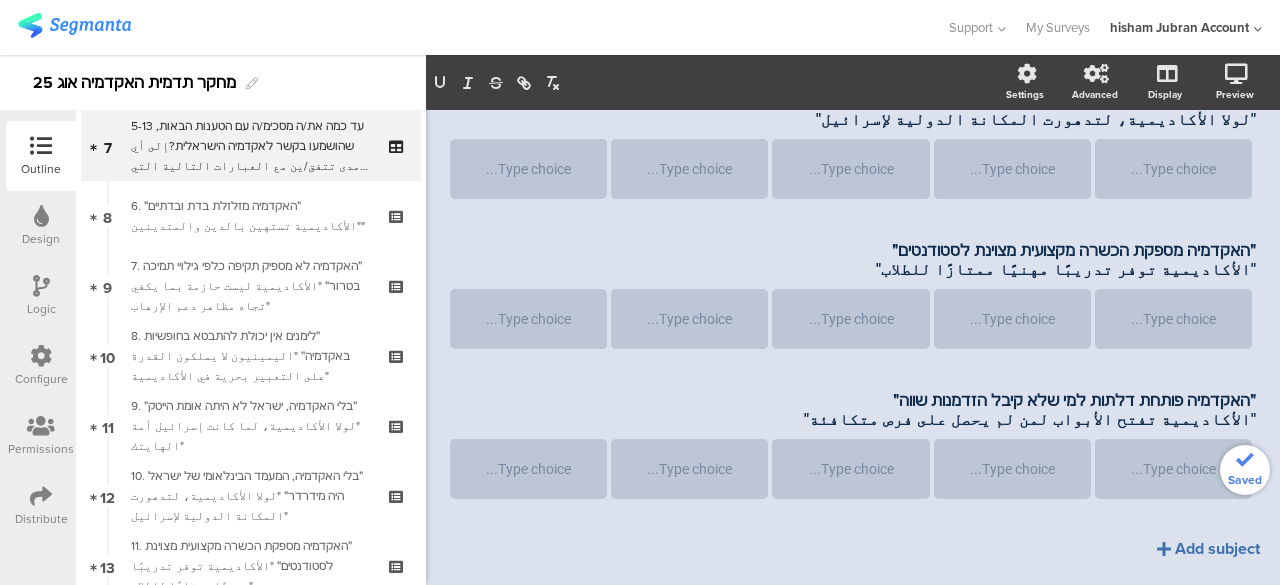 click on "Add subject" 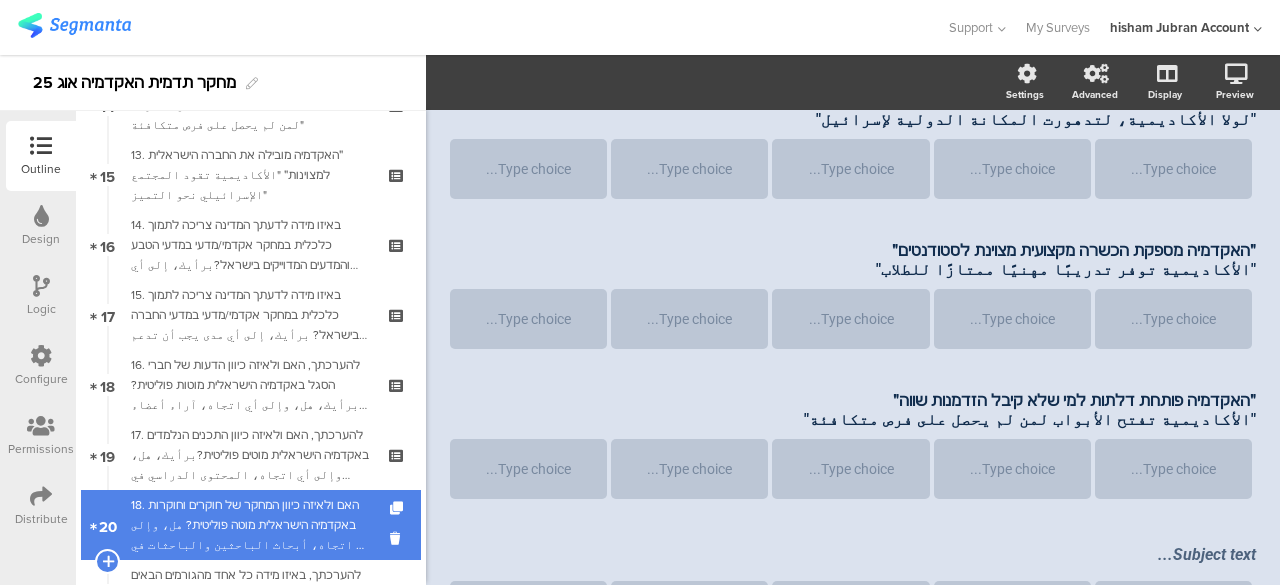 scroll, scrollTop: 1000, scrollLeft: 0, axis: vertical 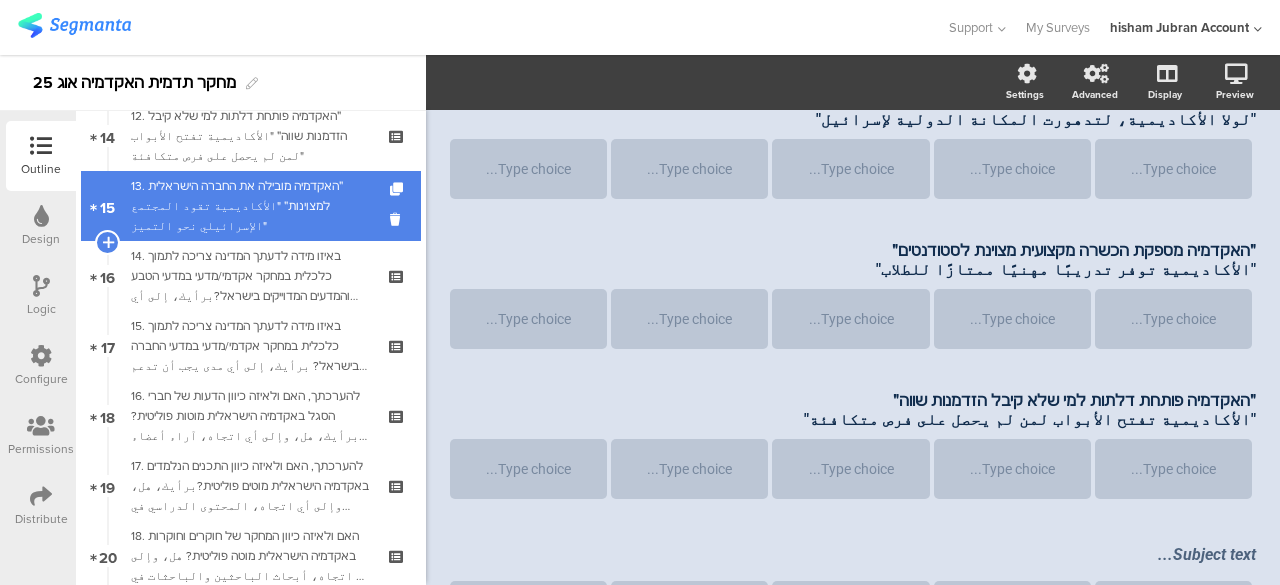click on "13. ״האקדמיה מובילה את החברה הישראלית למצוינות״ "الأكاديمية تقود المجتمع الإسرائيلي نحو التميز"" at bounding box center (250, 206) 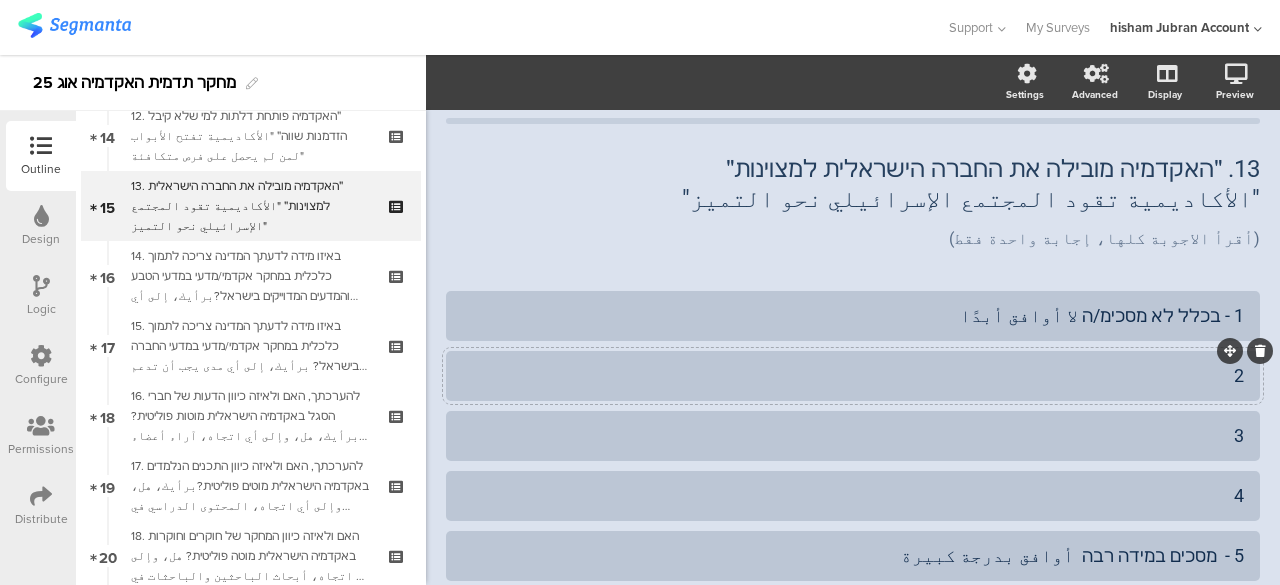 scroll, scrollTop: 0, scrollLeft: 0, axis: both 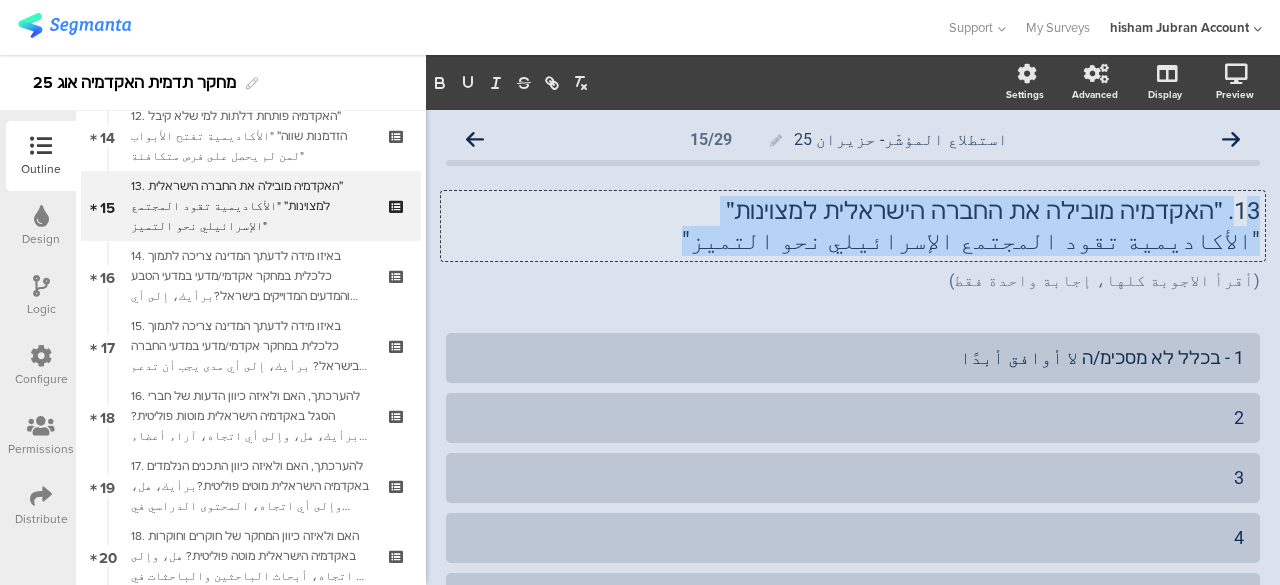 drag, startPoint x: 852, startPoint y: 249, endPoint x: 1236, endPoint y: 210, distance: 385.9754 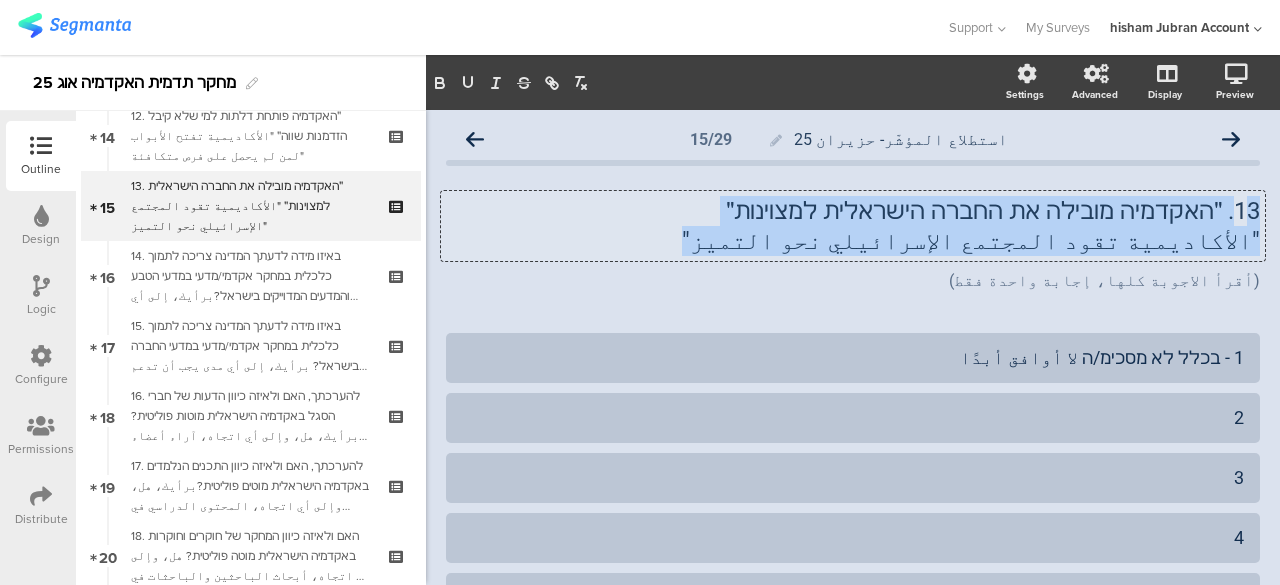 click on "13. ״האקדמיה מובילה את החברה הישראלית למצוינות״  "الأكاديمية تقود المجتمع الإسرائيلي نحو التميز"
13. ״האקדמיה מובילה את החברה הישראלית למצוינות״  "الأكاديمية تقود المجتمع الإسرائيلي نحو التميز"
13. ״האקדמיה מובילה את החברה הישראלית למצוינות״ "الأكاديمية تقود المجتمع الإسرائيلي نحو التميز"" 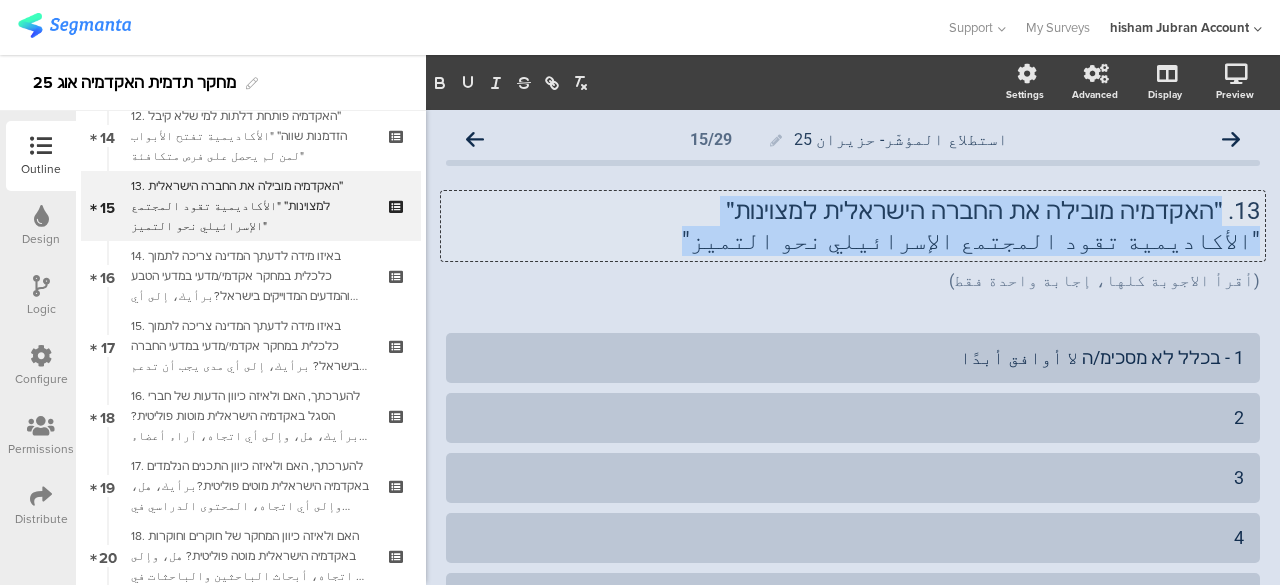 drag, startPoint x: 1207, startPoint y: 207, endPoint x: 781, endPoint y: 253, distance: 428.47638 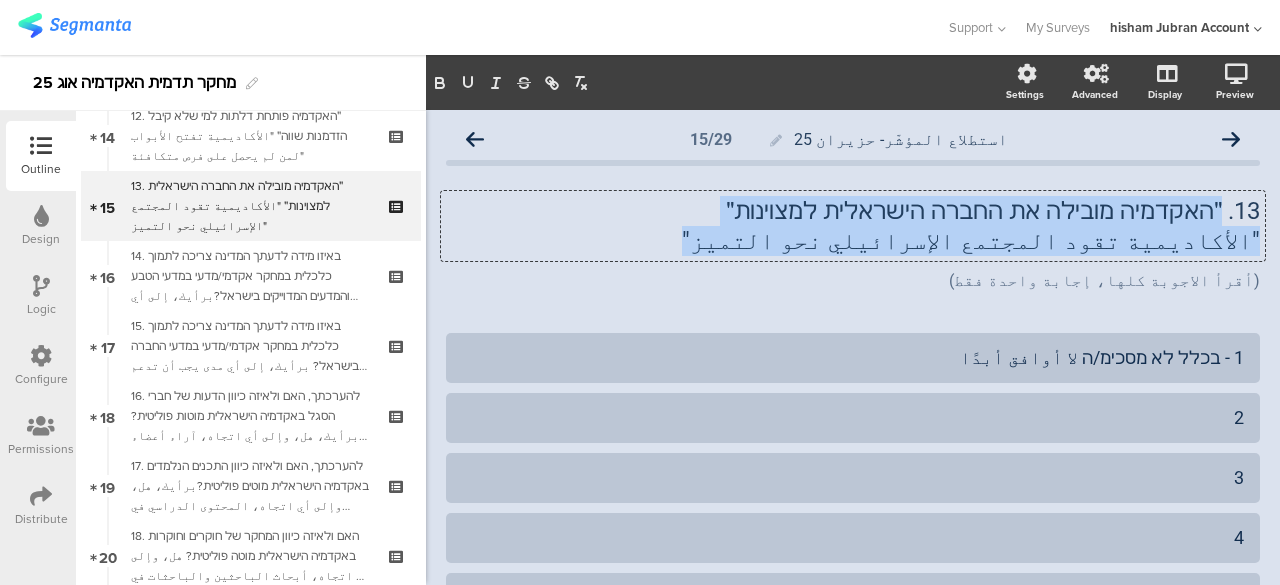 copy on "״האקדמיה מובילה את החברה הישראלית למצוינות״ "الأكاديمية تقود المجتمع الإسرائيلي نحو التميز"" 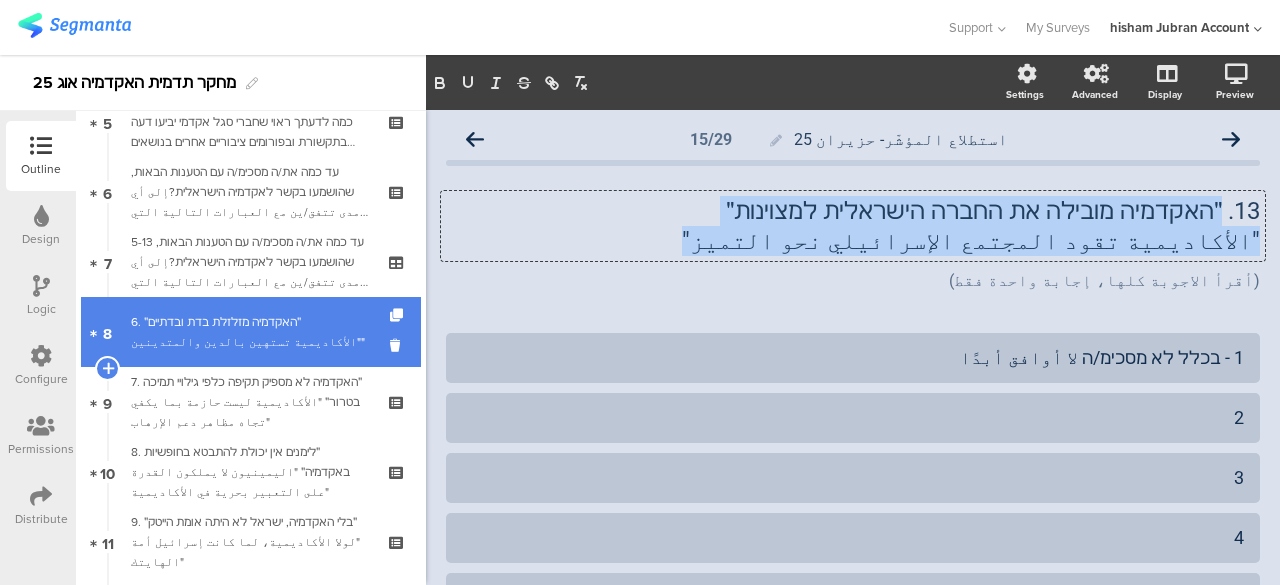 scroll, scrollTop: 400, scrollLeft: 0, axis: vertical 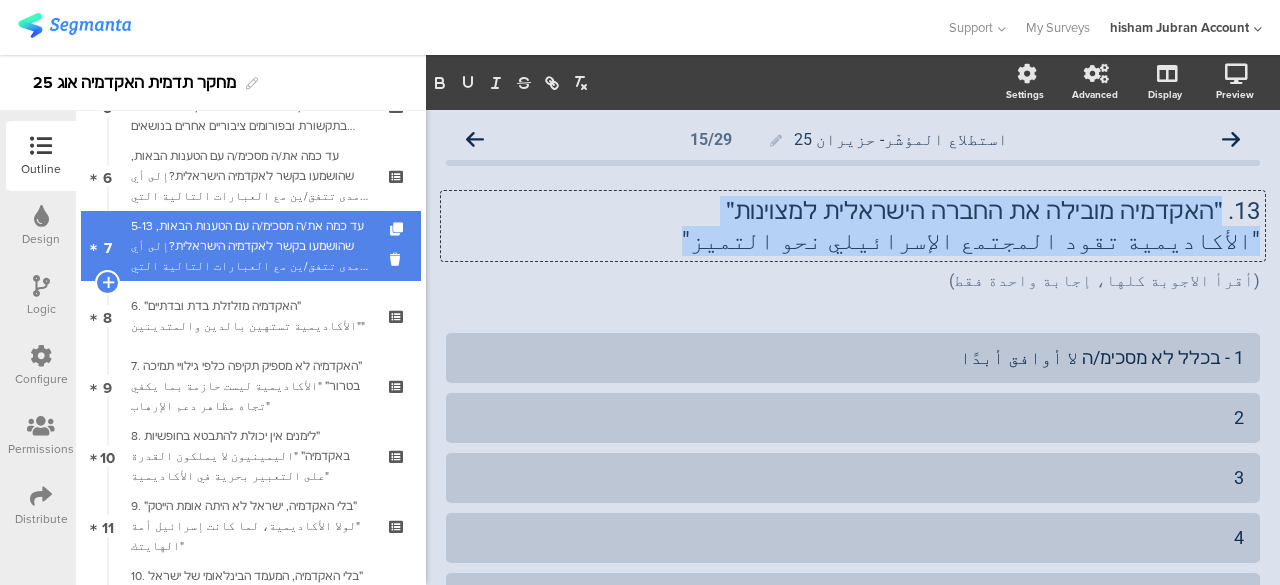 click on "5-13 עד כמה את/ה מסכימ/ה עם הטענות הבאות, שהושמעו בקשר לאקדמיה הישראלית?إلى أي مدى تتفق/ين مع العبارات التالية التي قيلت بخصوص الأكاديمية الإسرائيلية؟" at bounding box center (250, 246) 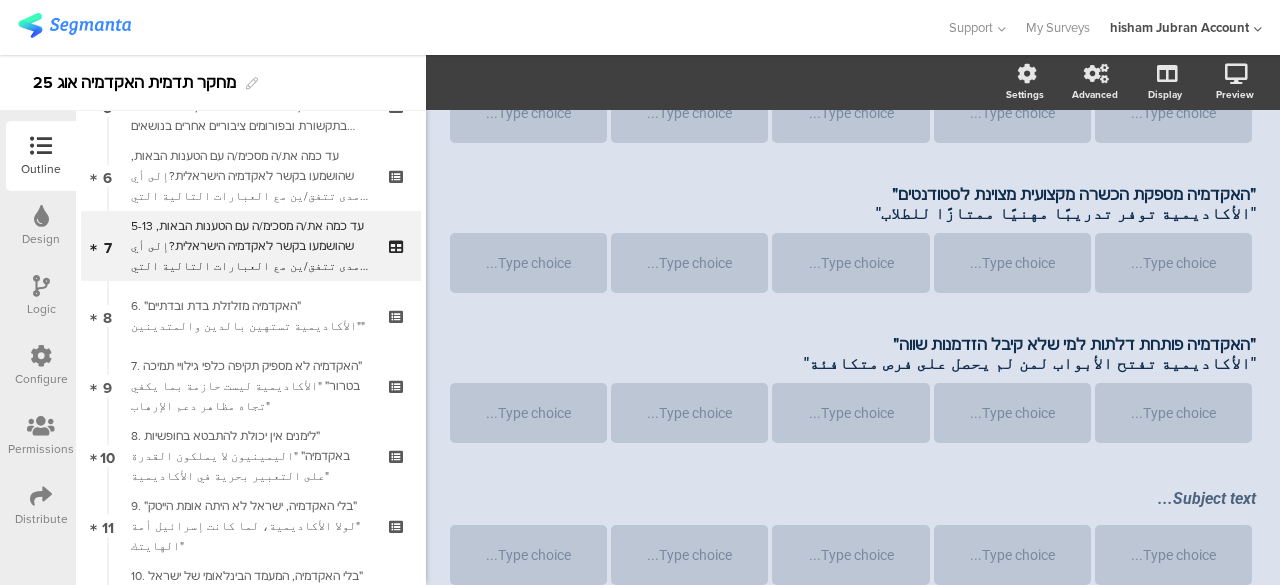 scroll, scrollTop: 1198, scrollLeft: 0, axis: vertical 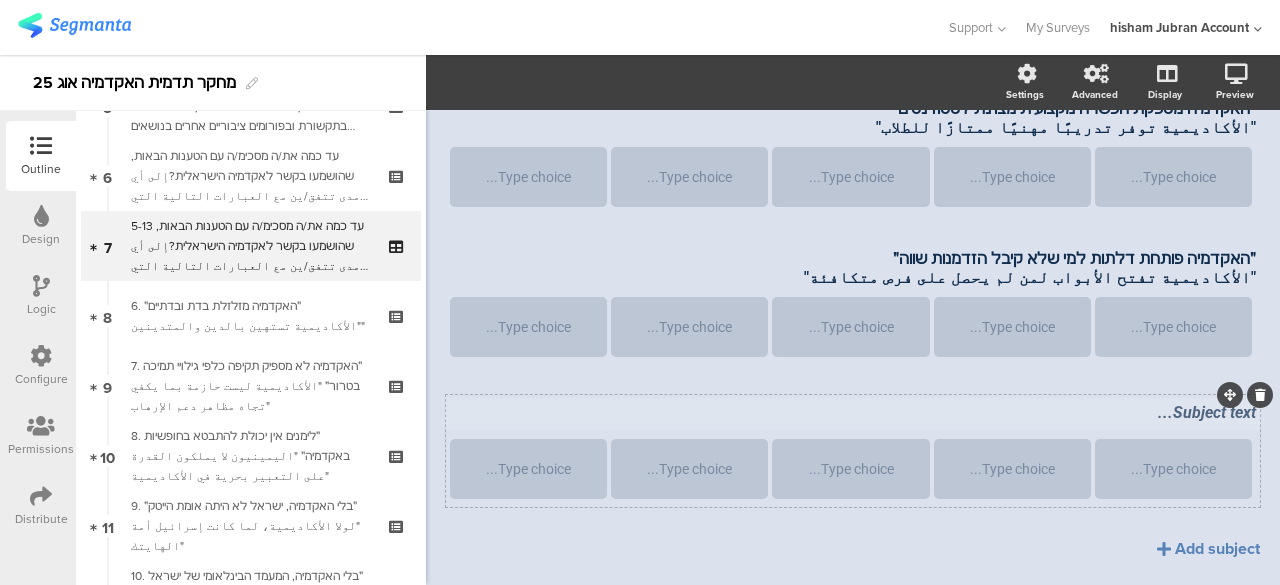 click on "Subject text..." at bounding box center [853, 414] 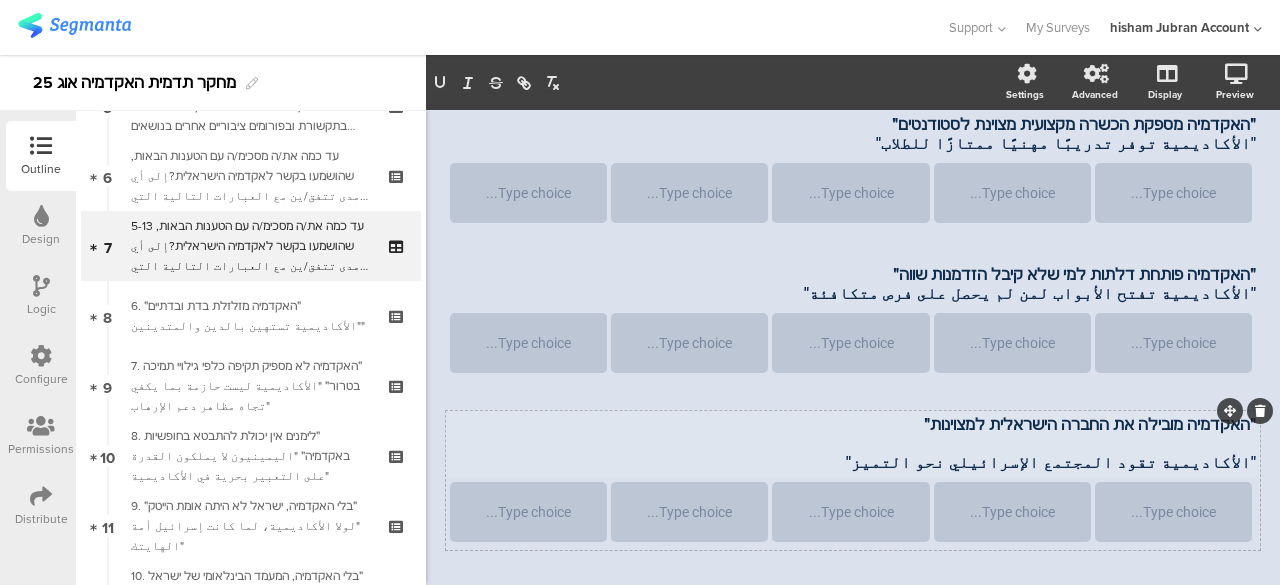 scroll, scrollTop: 1178, scrollLeft: 0, axis: vertical 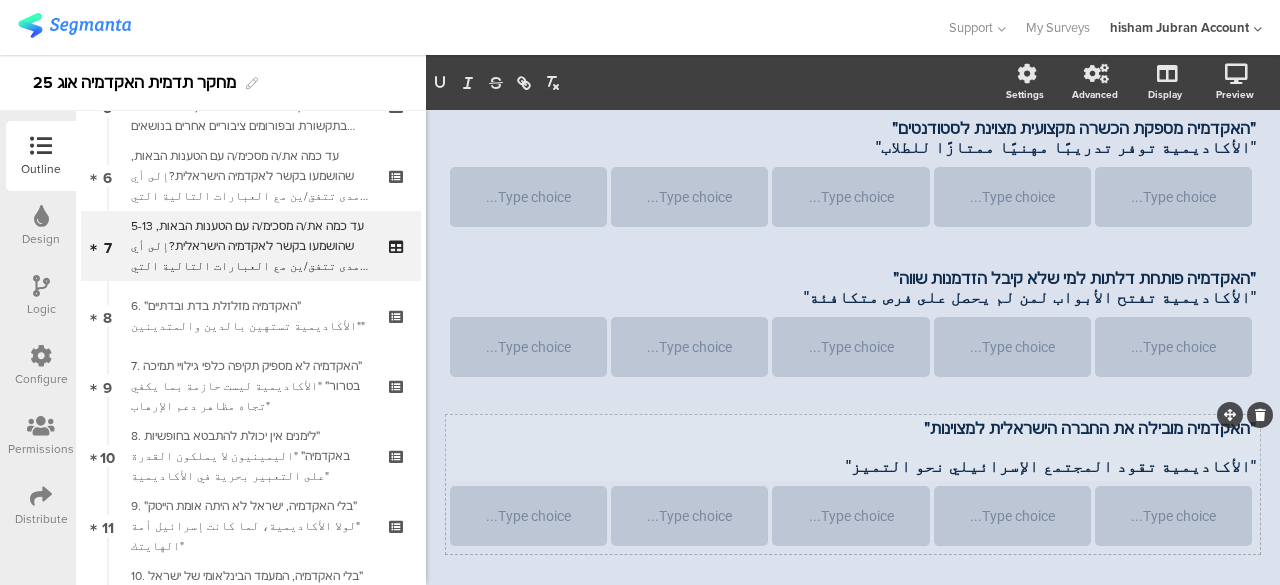 click at bounding box center (853, 447) 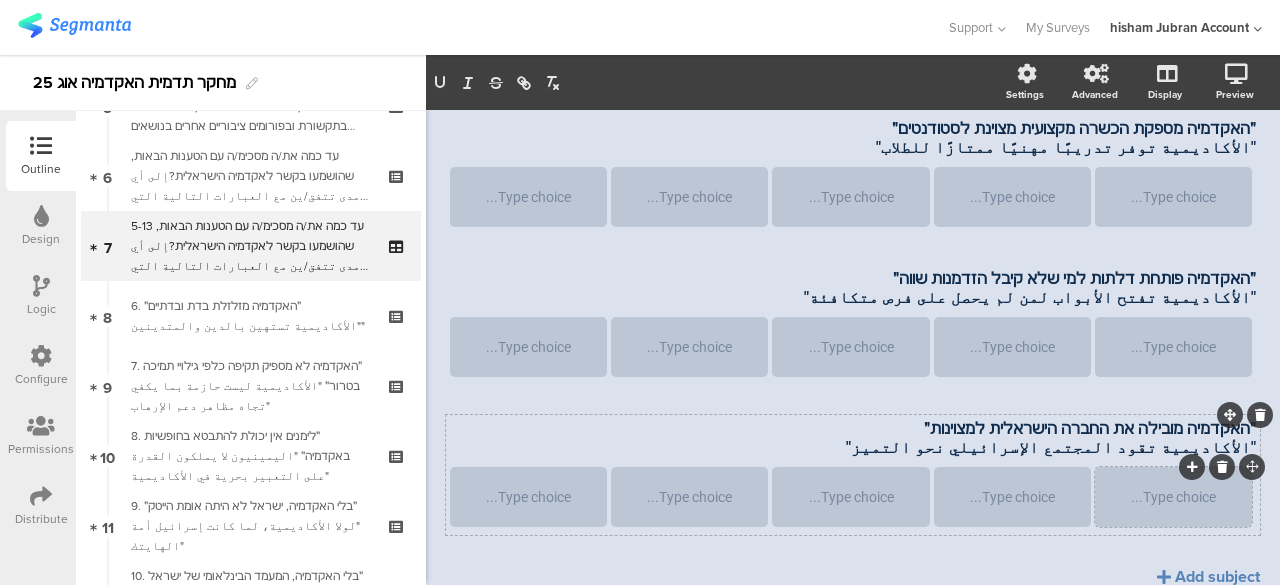 type 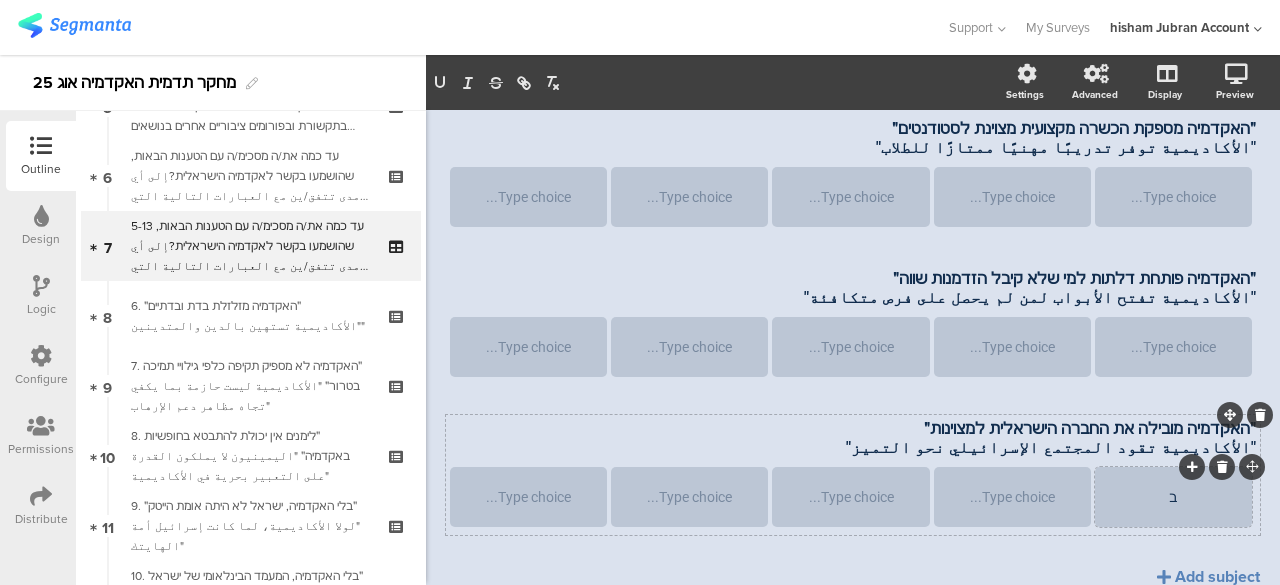 scroll, scrollTop: 1178, scrollLeft: 0, axis: vertical 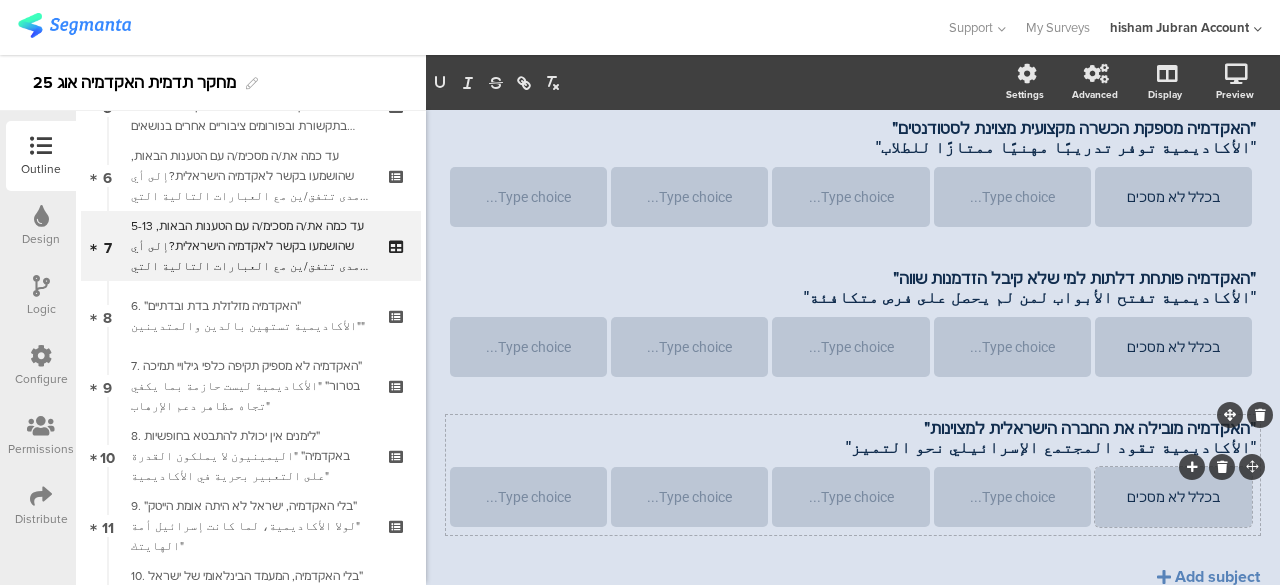 click on "בכלל לא מסכים" 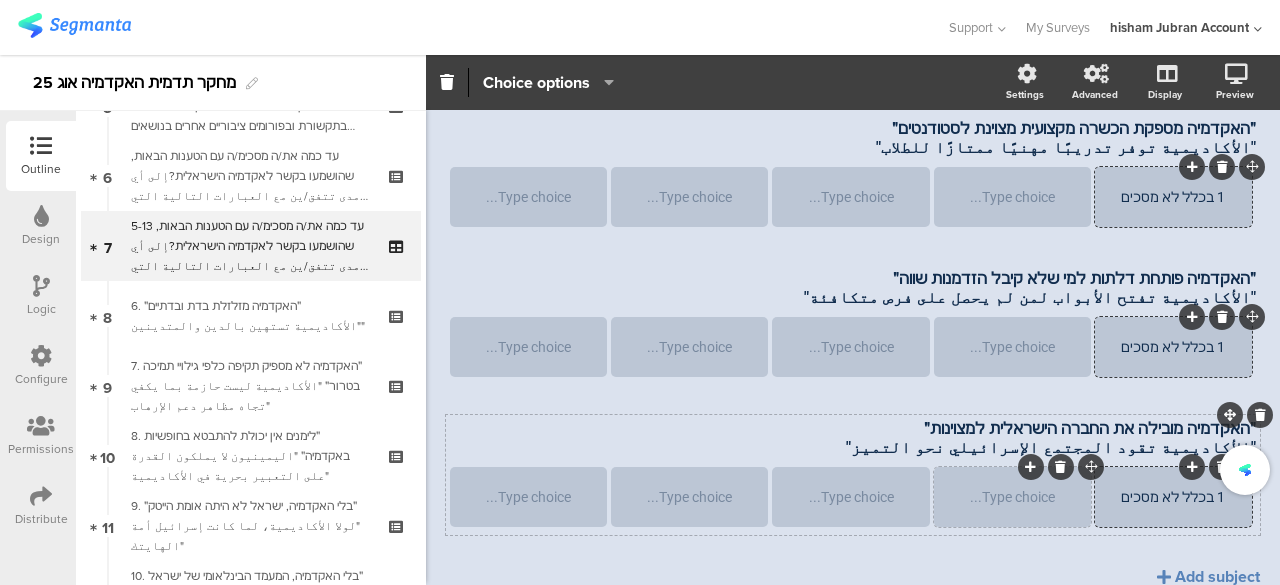 type 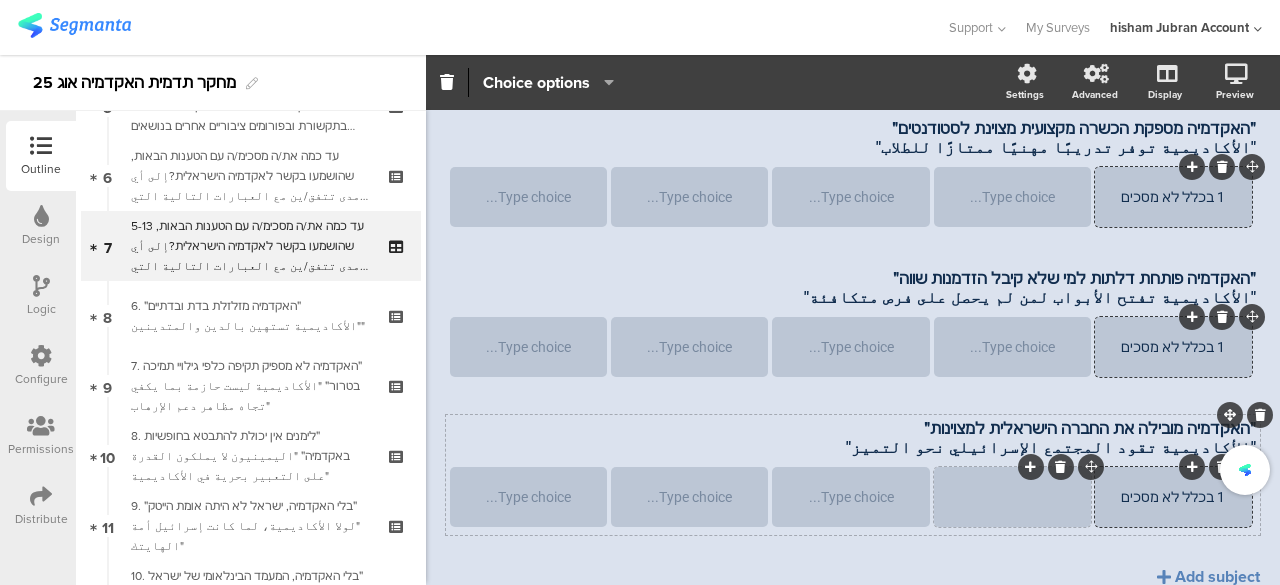 click 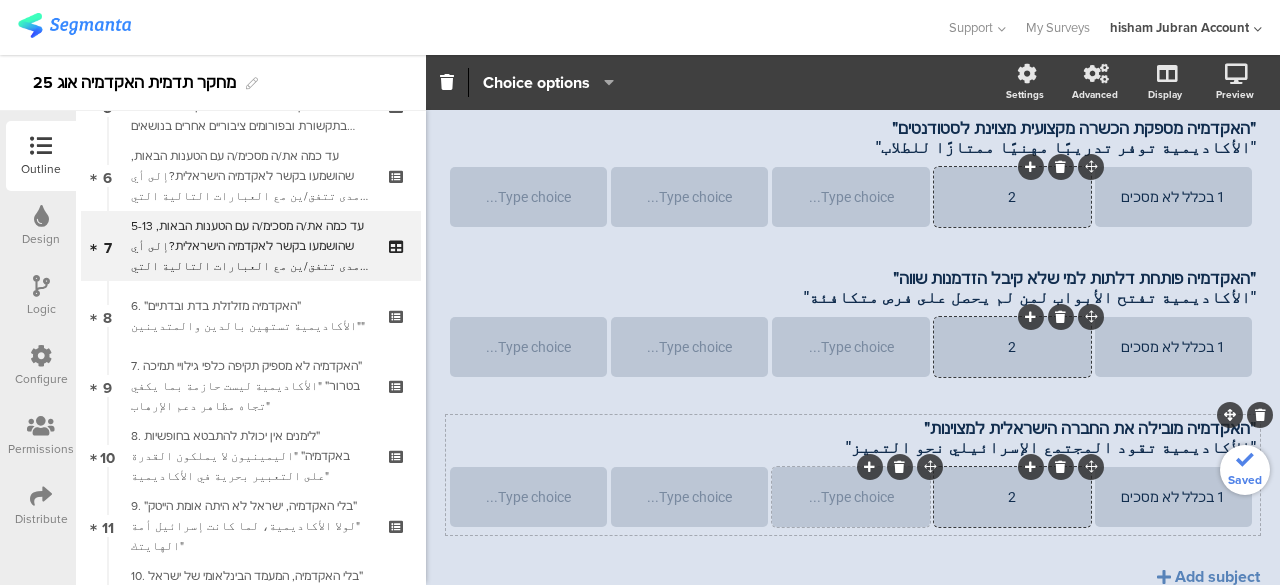 type 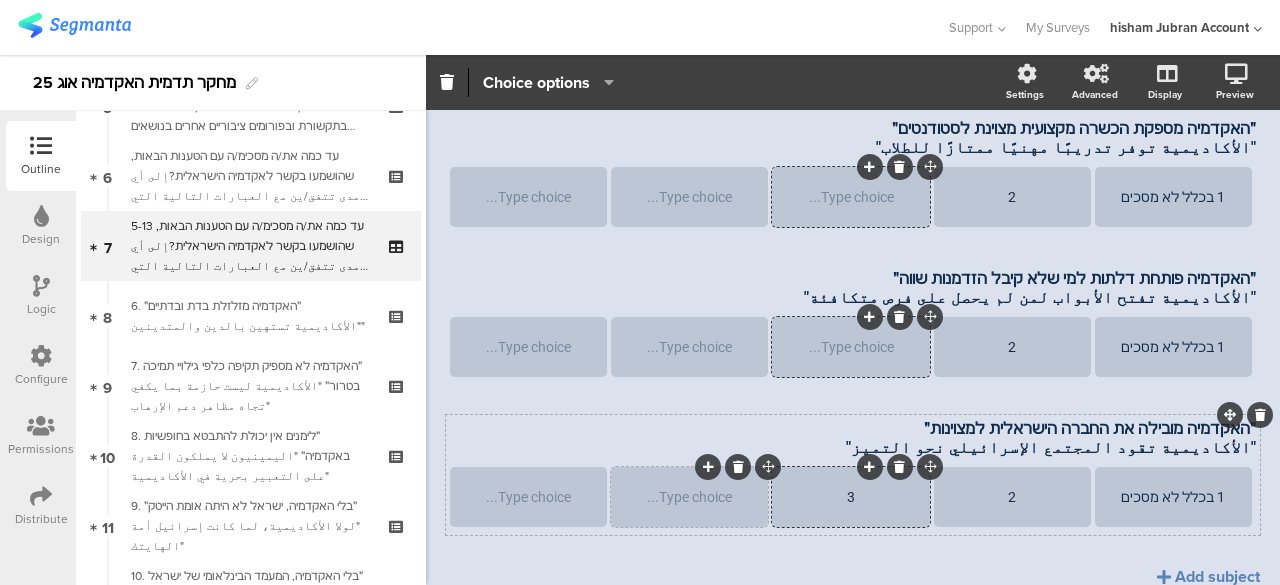 click on "Type choice..." 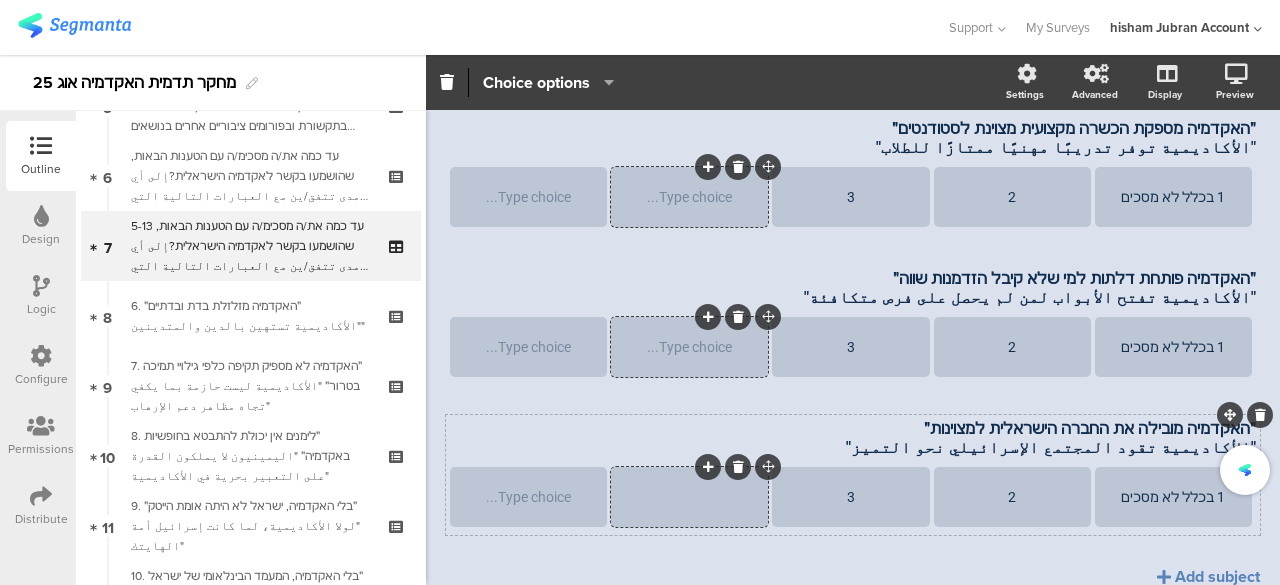 type 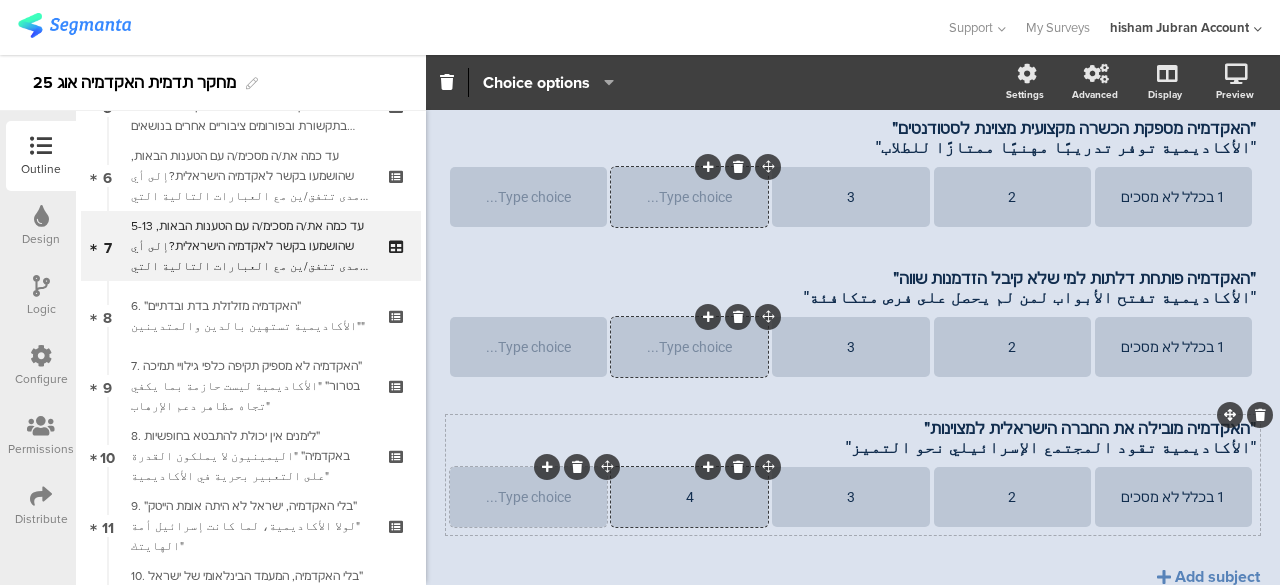 type 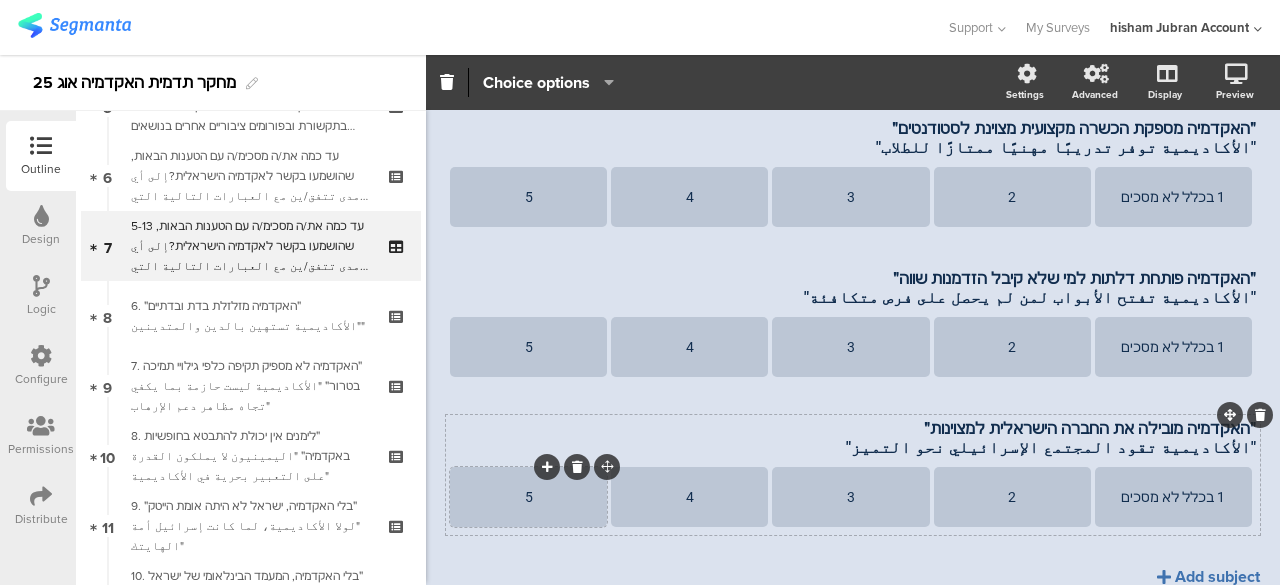 click on "Add subject" 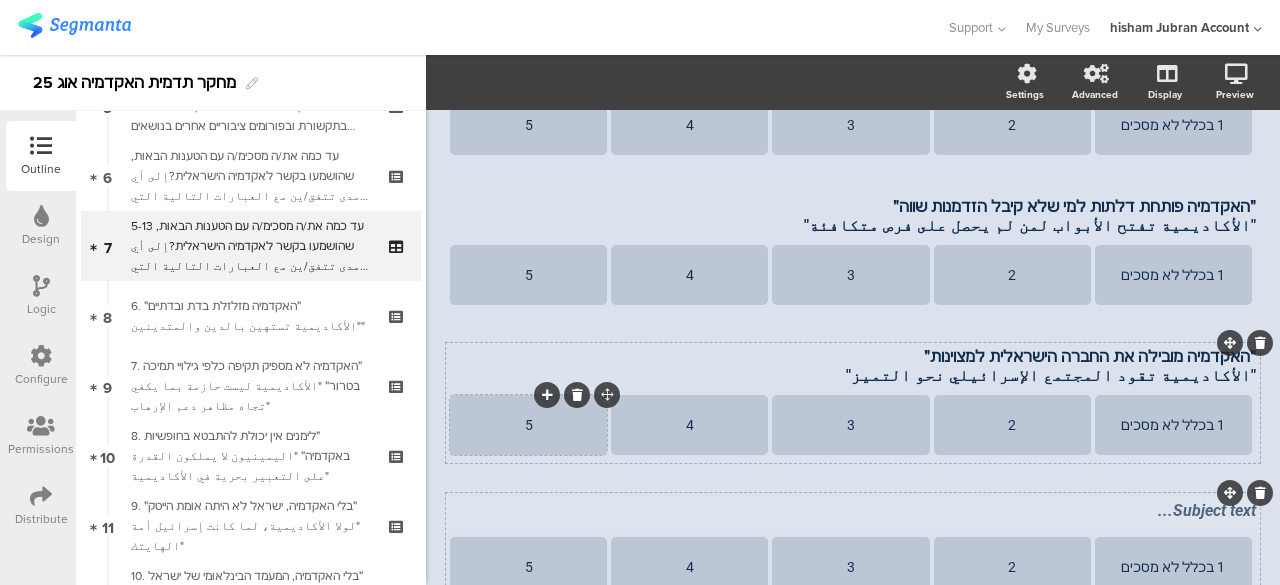 scroll, scrollTop: 1278, scrollLeft: 0, axis: vertical 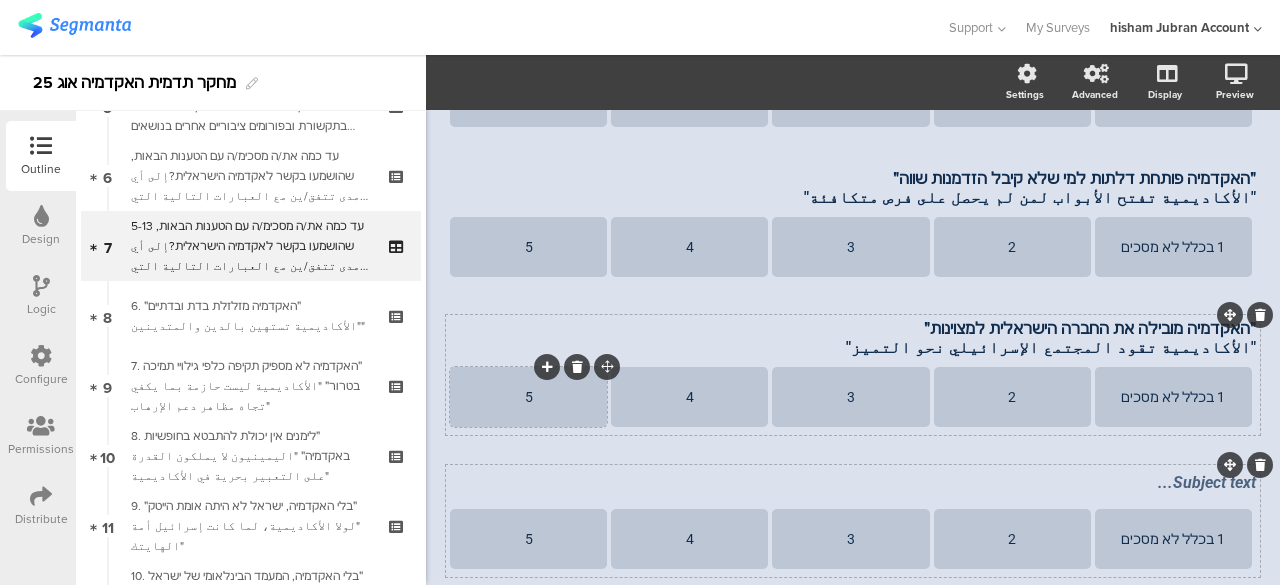 click 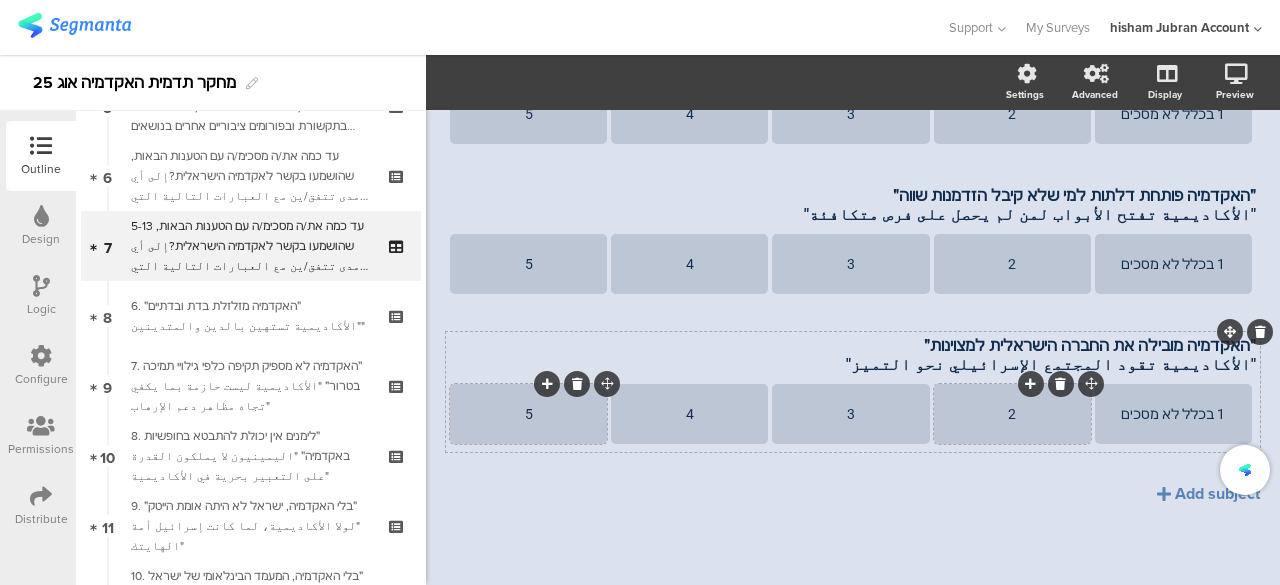 scroll, scrollTop: 1206, scrollLeft: 0, axis: vertical 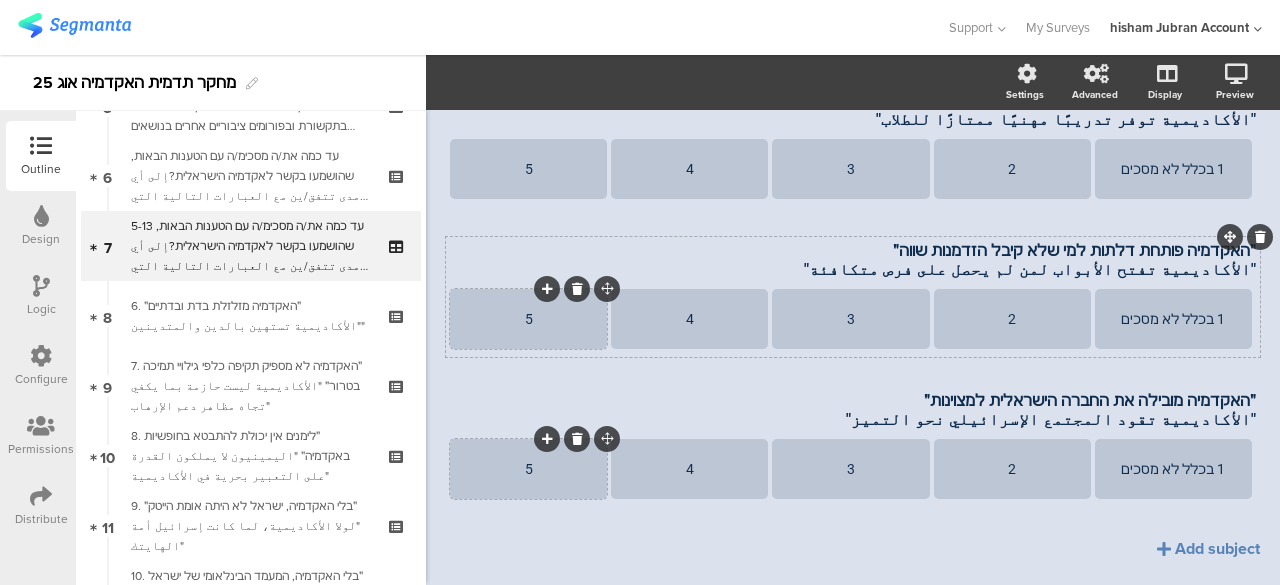 click on "5" 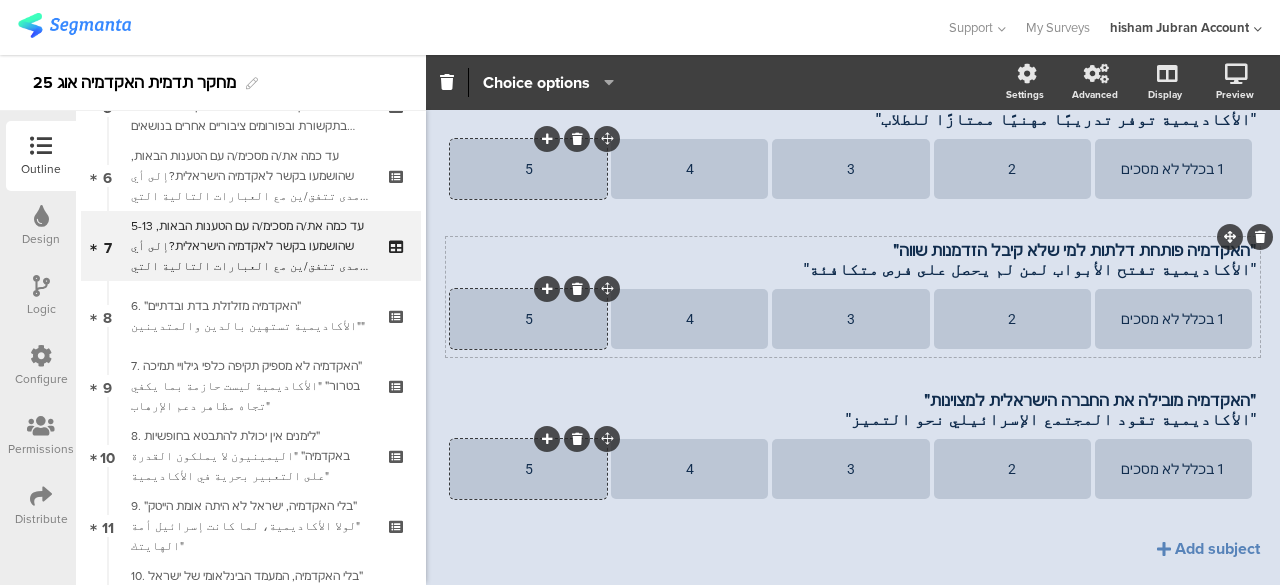 type 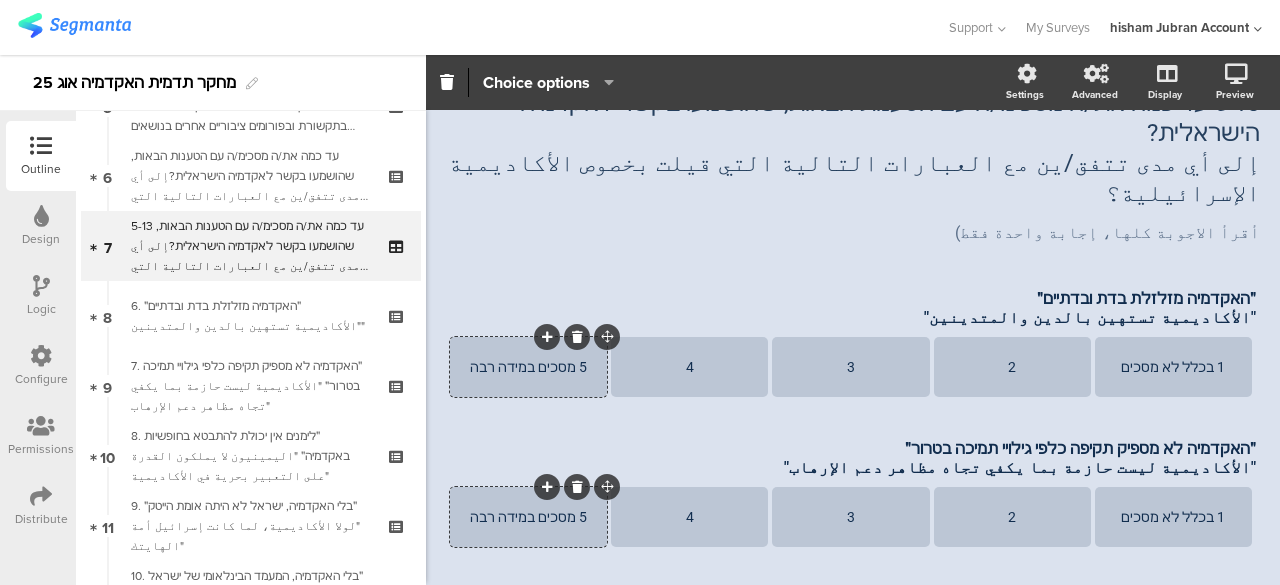 scroll, scrollTop: 0, scrollLeft: 0, axis: both 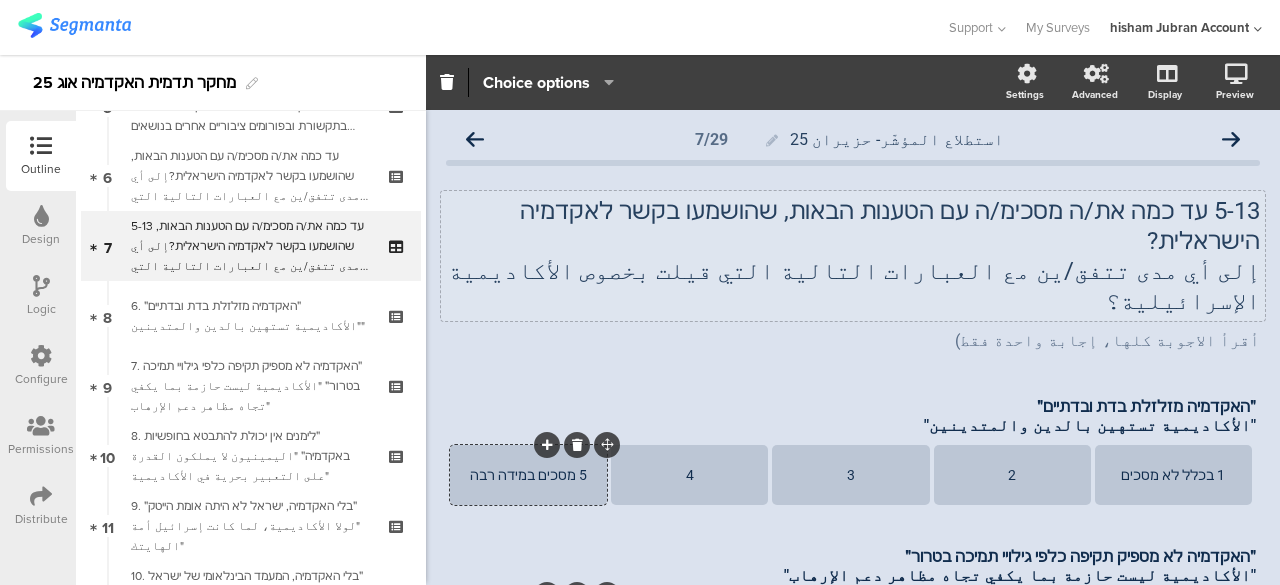 click on "إلى أي مدى تتفق/ين مع العبارات التالية التي قيلت بخصوص الأكاديمية الإسرائيلية؟" 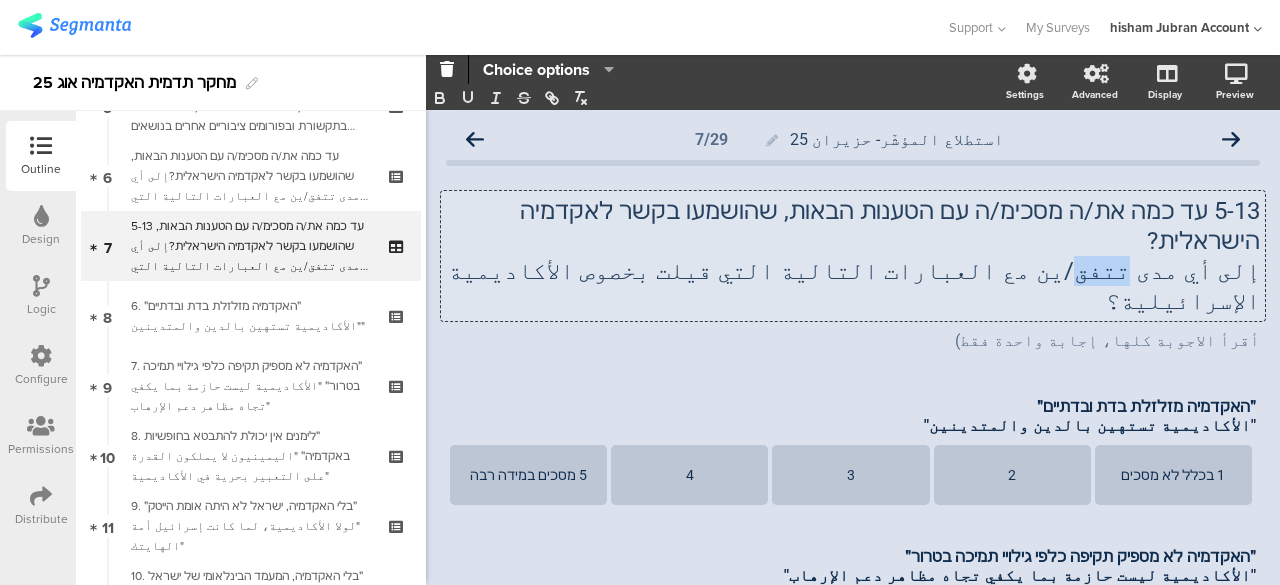 click on "إلى أي مدى تتفق/ين مع العبارات التالية التي قيلت بخصوص الأكاديمية الإسرائيلية؟" 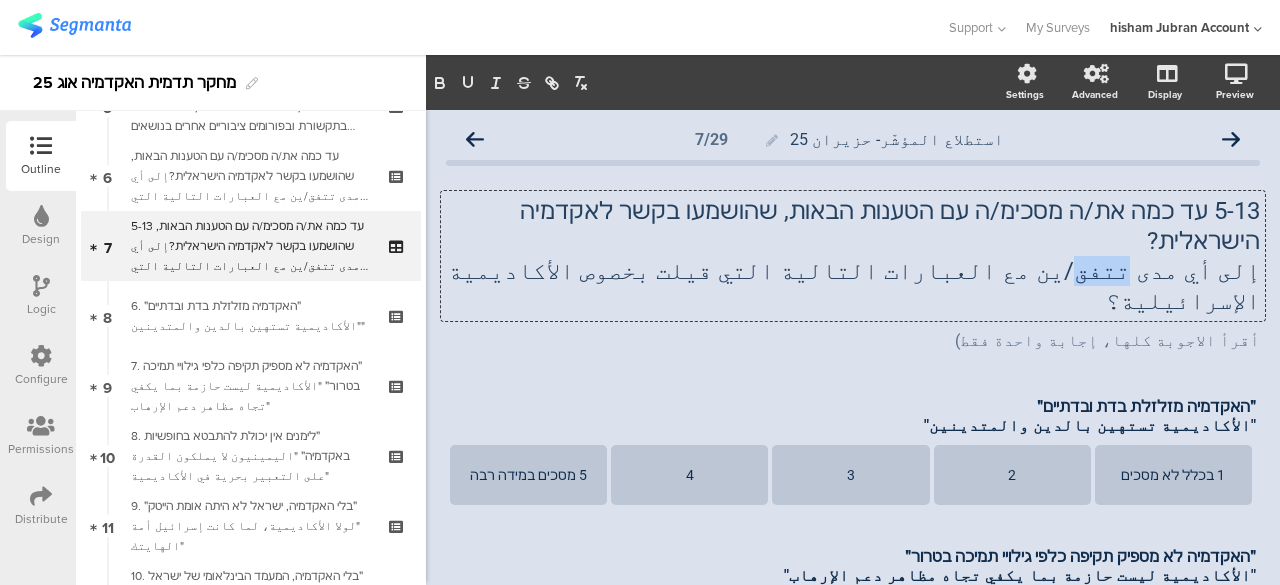 type 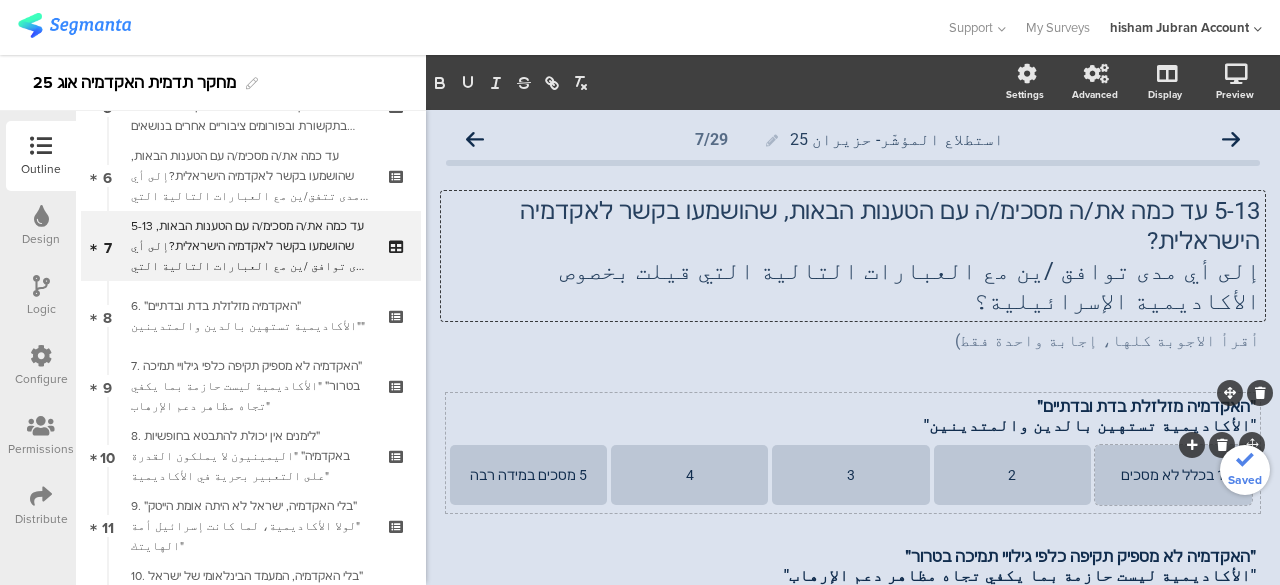 drag, startPoint x: 1103, startPoint y: 415, endPoint x: 1120, endPoint y: 436, distance: 27.018513 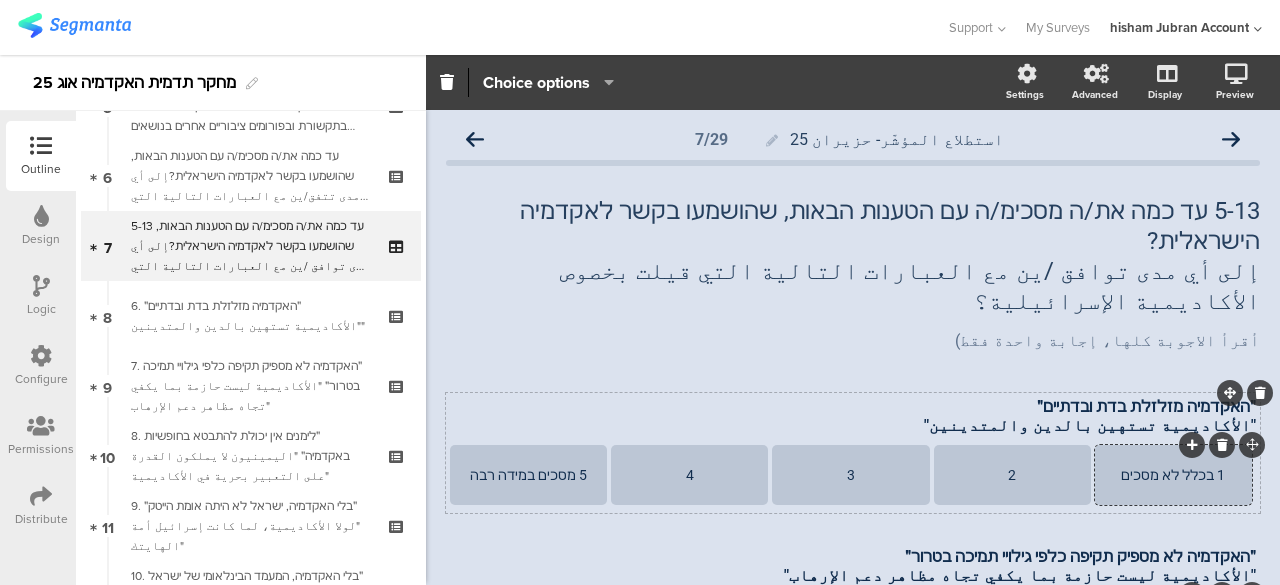 type 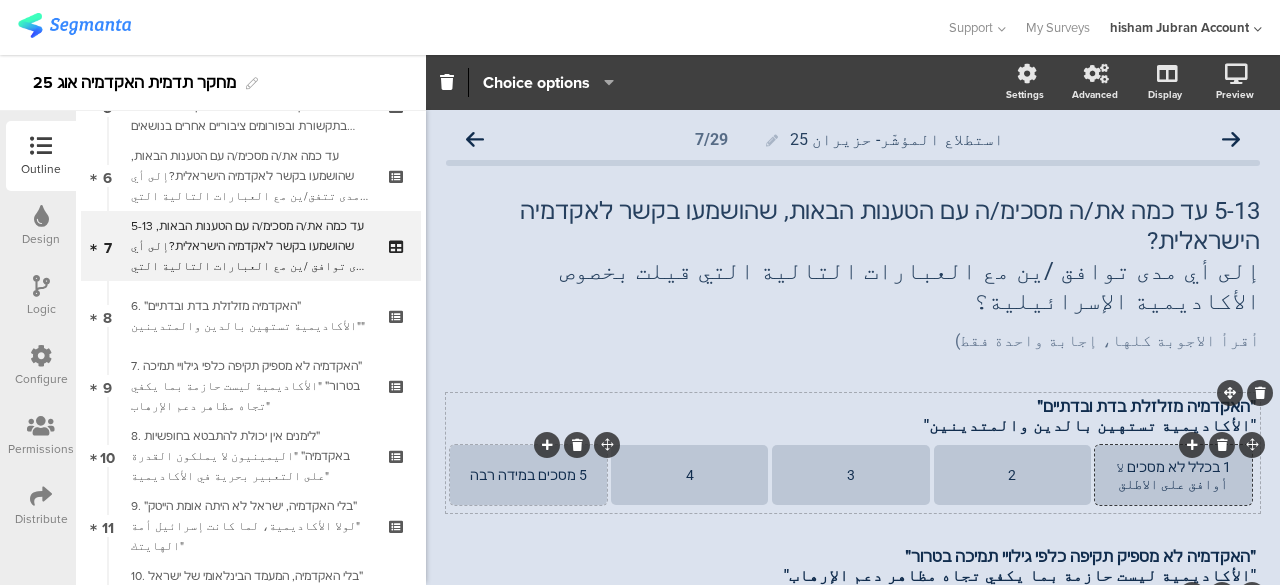 click on "5 מסכים במידה רבה" 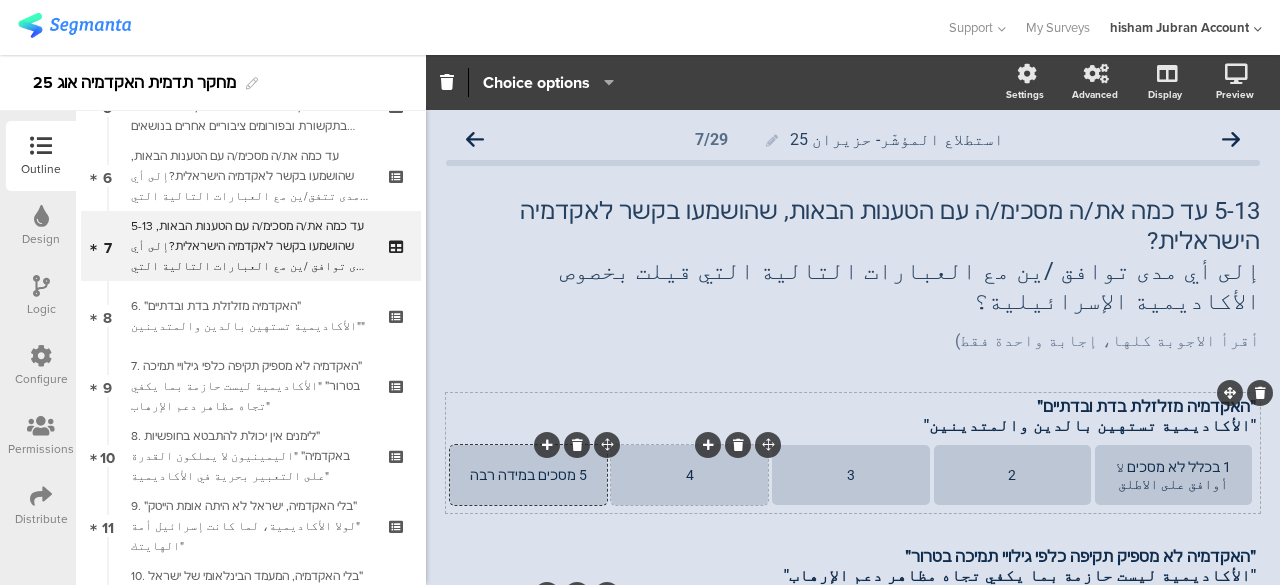 type 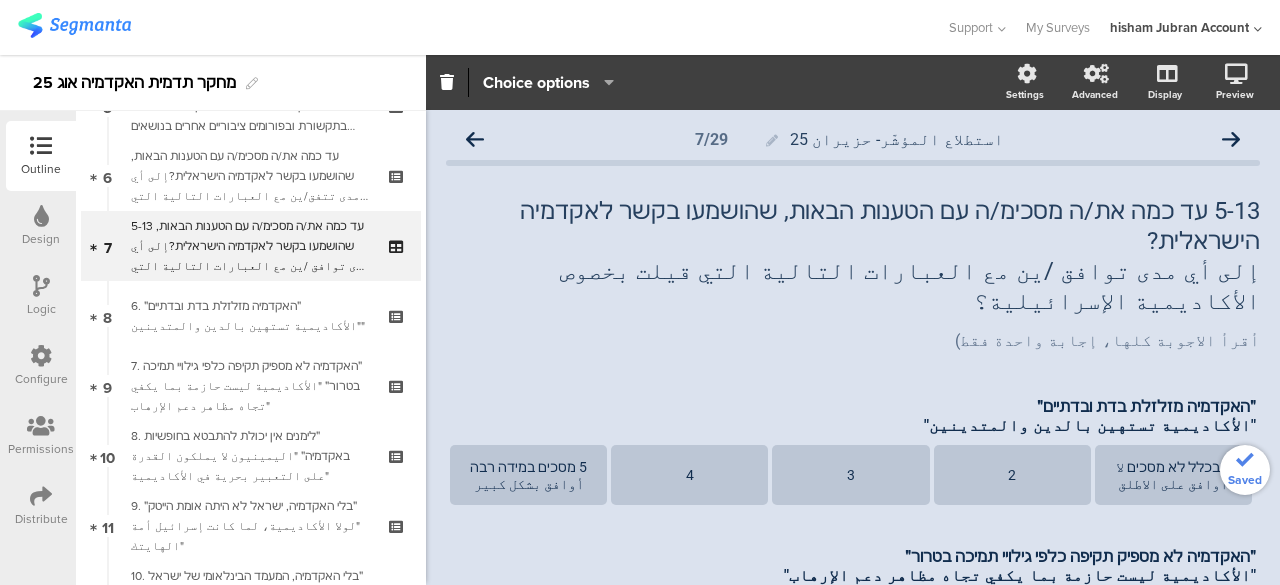 click on "استطلاع المؤشّر- حزيران 25
7/29
5-13 עד כמה את/ה מסכימ/ה עם הטענות הבאות, שהושמעו בקשר לאקדמיה הישראלית? إلى أي مدى توافق /ين مع العبارات التالية التي قيلت بخصوص الأكاديمية الإسرائيلية؟
5-13 עד כמה את/ה מסכימ/ה עם הטענות הבאות, שהושמעו בקשר לאקדמיה הישראלית?
أقرأ الاجوبة كلها، إجابة واحدة فقط)" 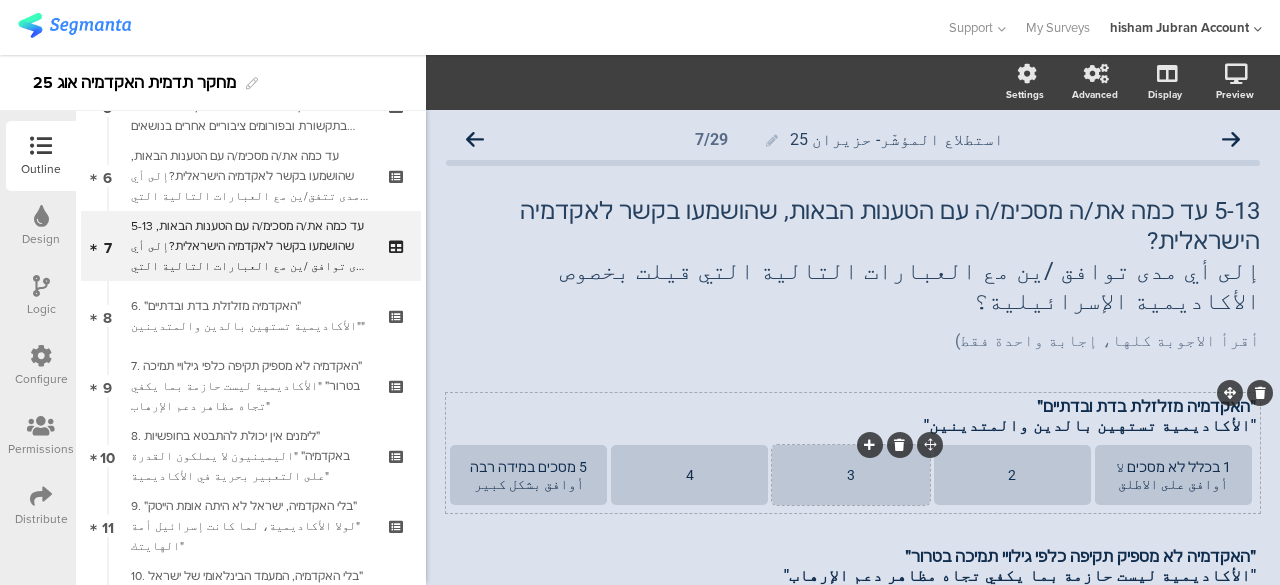 click on "3" 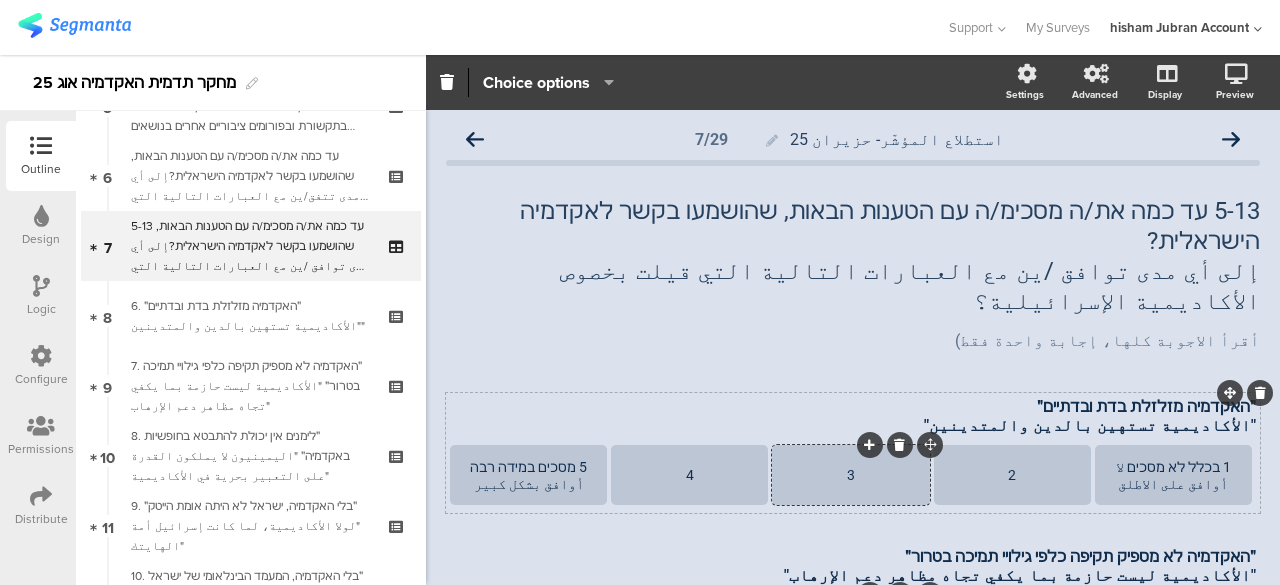 type 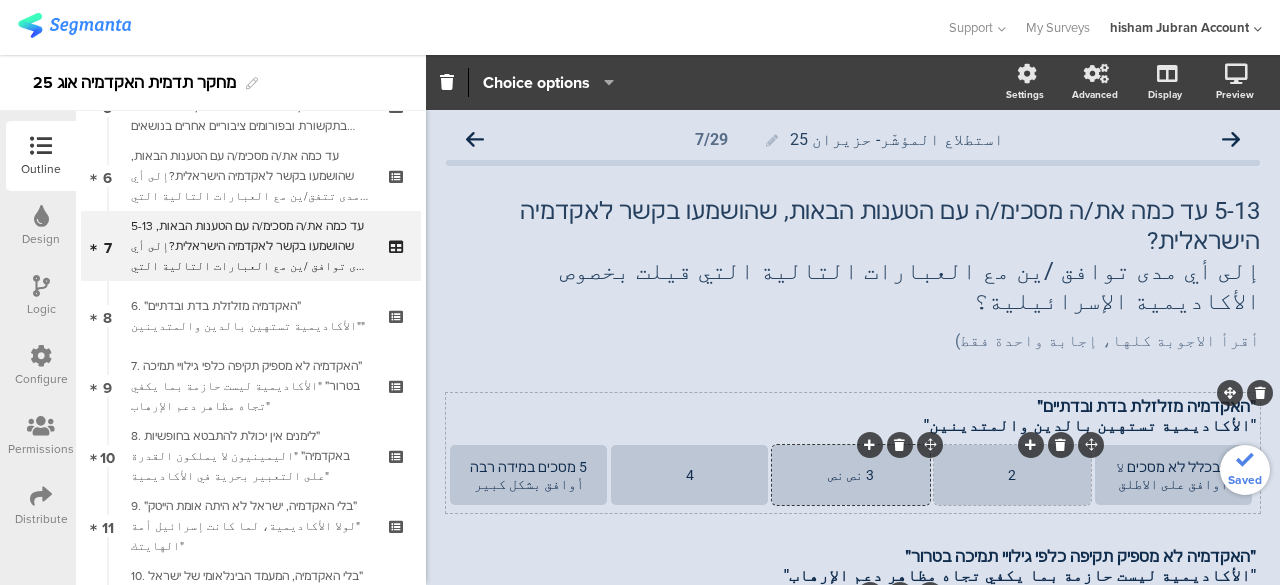 click on "2" 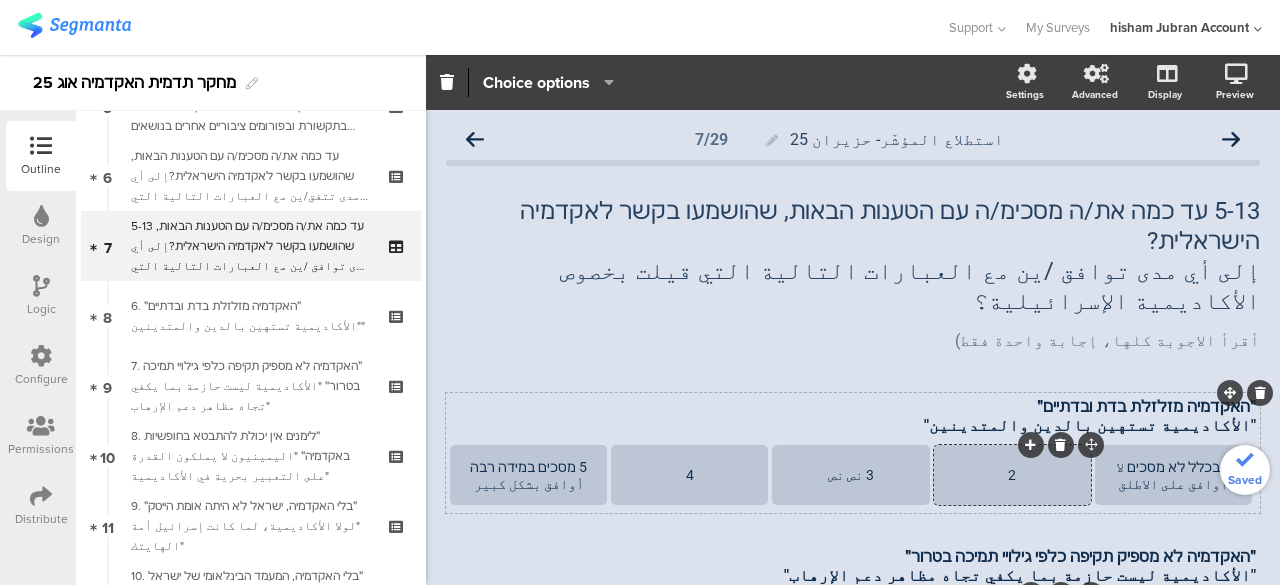 type 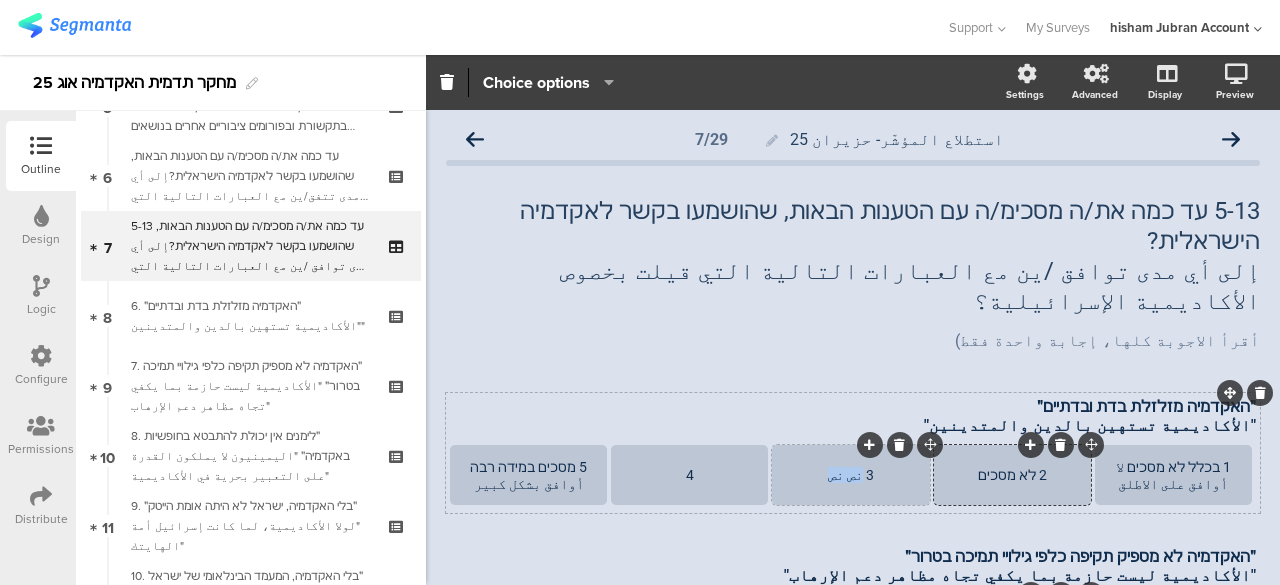 drag, startPoint x: 856, startPoint y: 418, endPoint x: 810, endPoint y: 420, distance: 46.043457 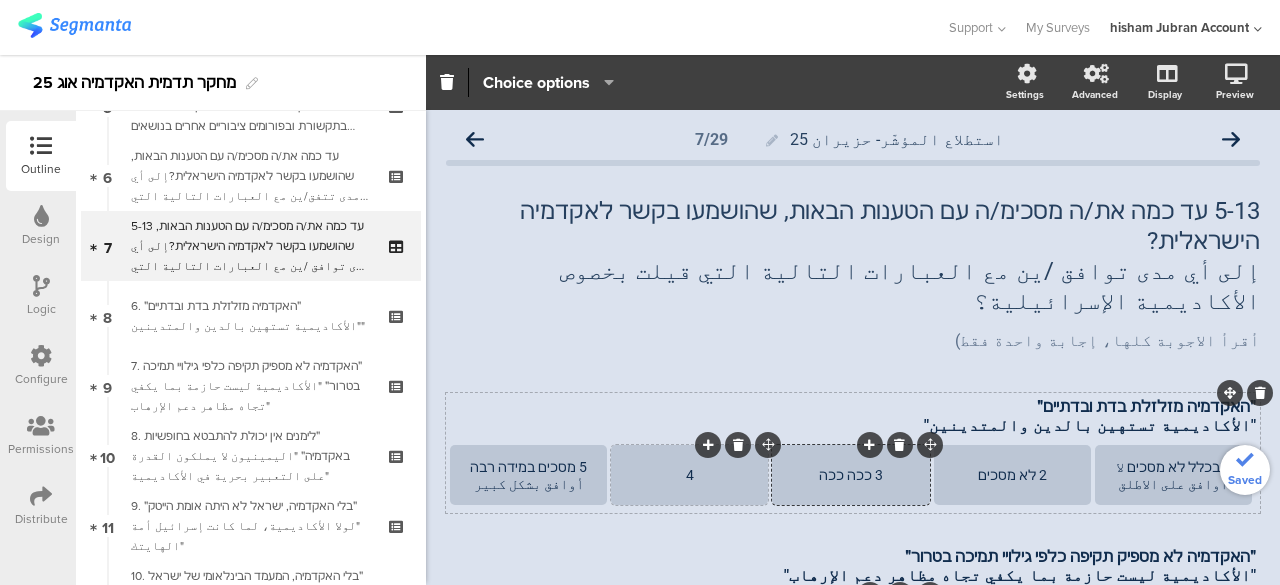 click on "4" 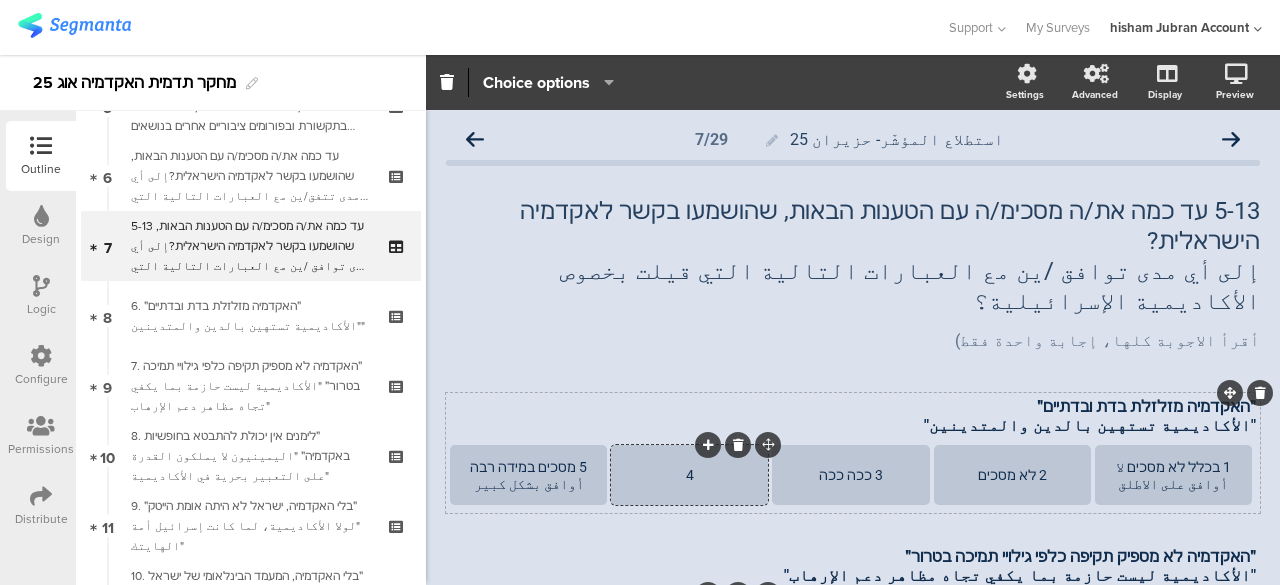 type 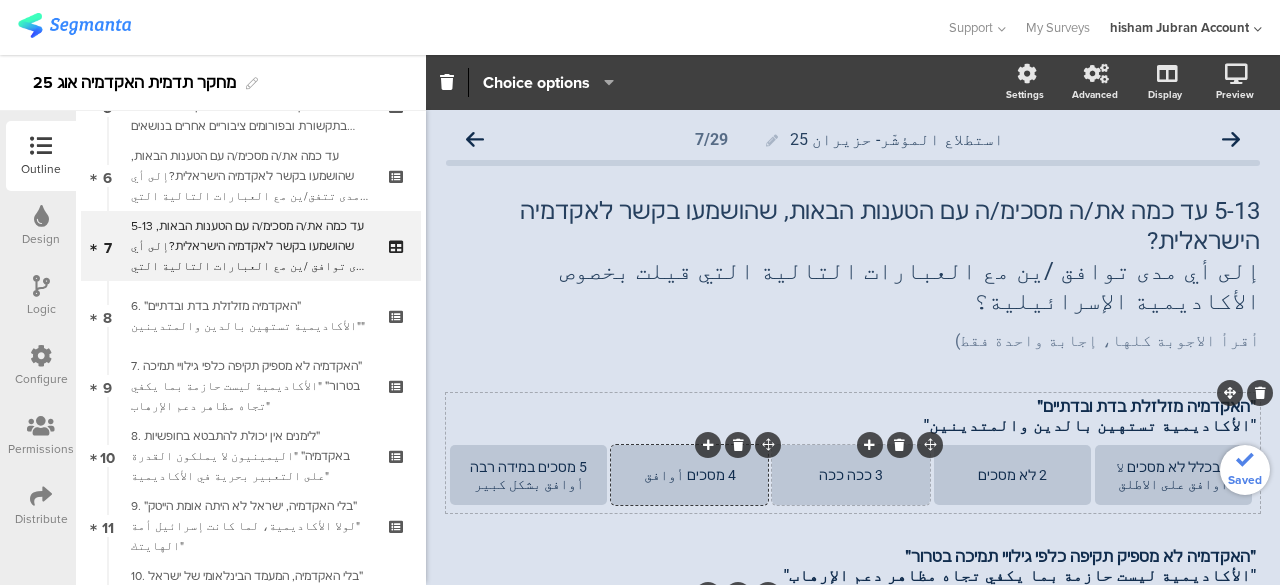 click on "3 ככה ככה" 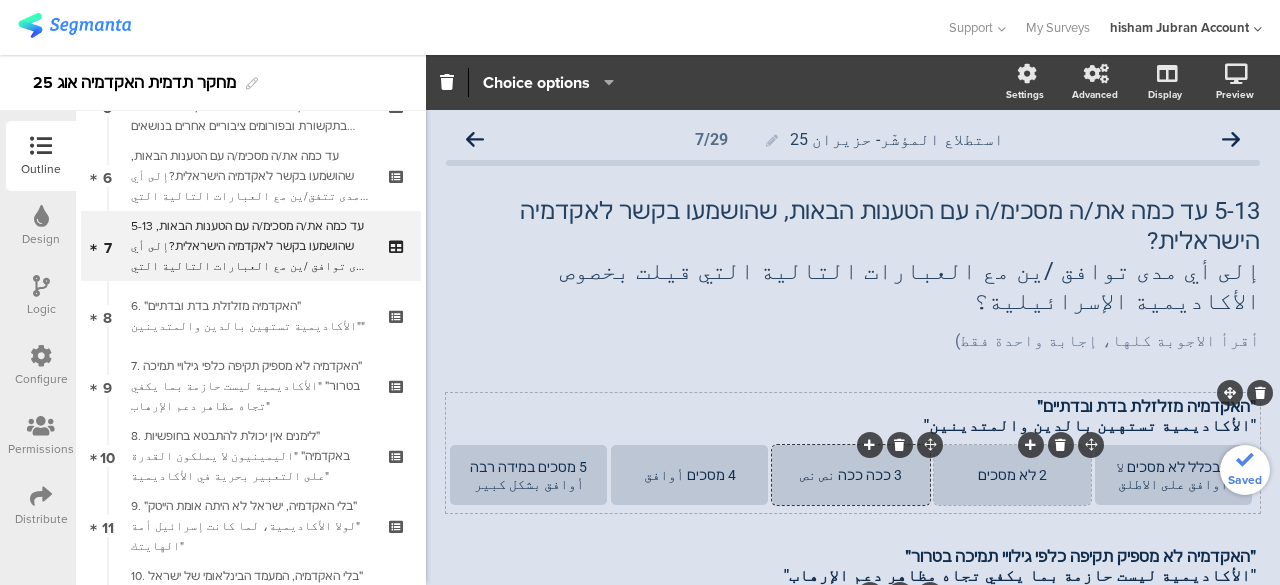 click on "2 לא מסכים" 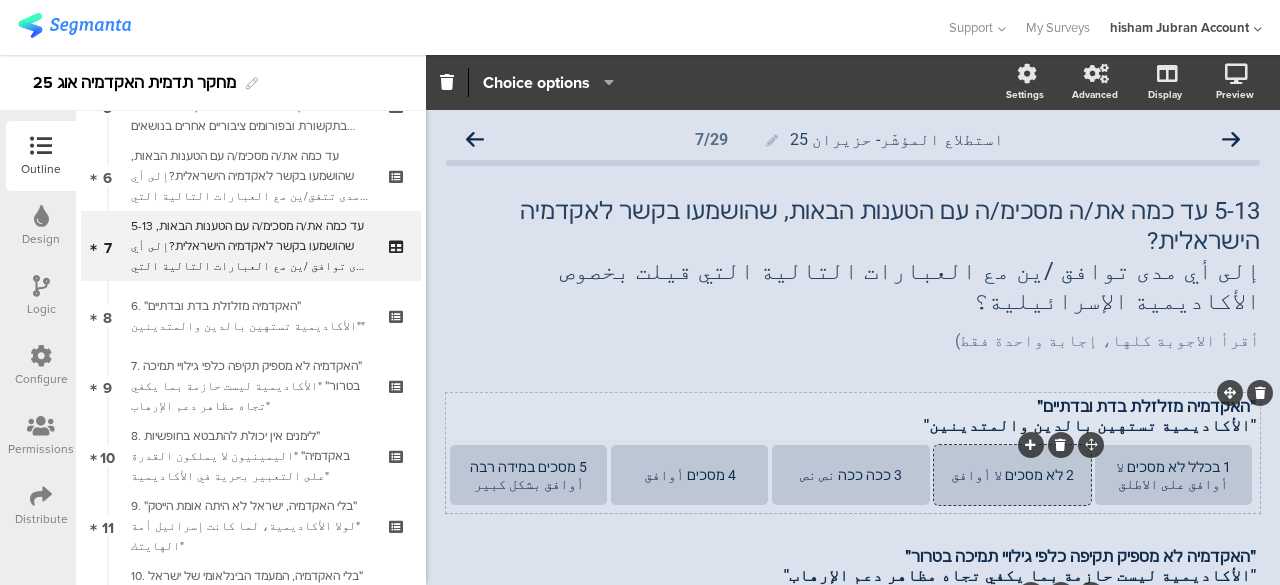 click on "״האקדמיה מזלזלת בדת ובדתיים״ "الأكاديمية تستهين بالدين والمتدينين"
״האקדמיה מזלזלת בדת ובדתיים״ "الأكاديمية تستهين بالدين والمتدينين"" at bounding box center (853, 416) 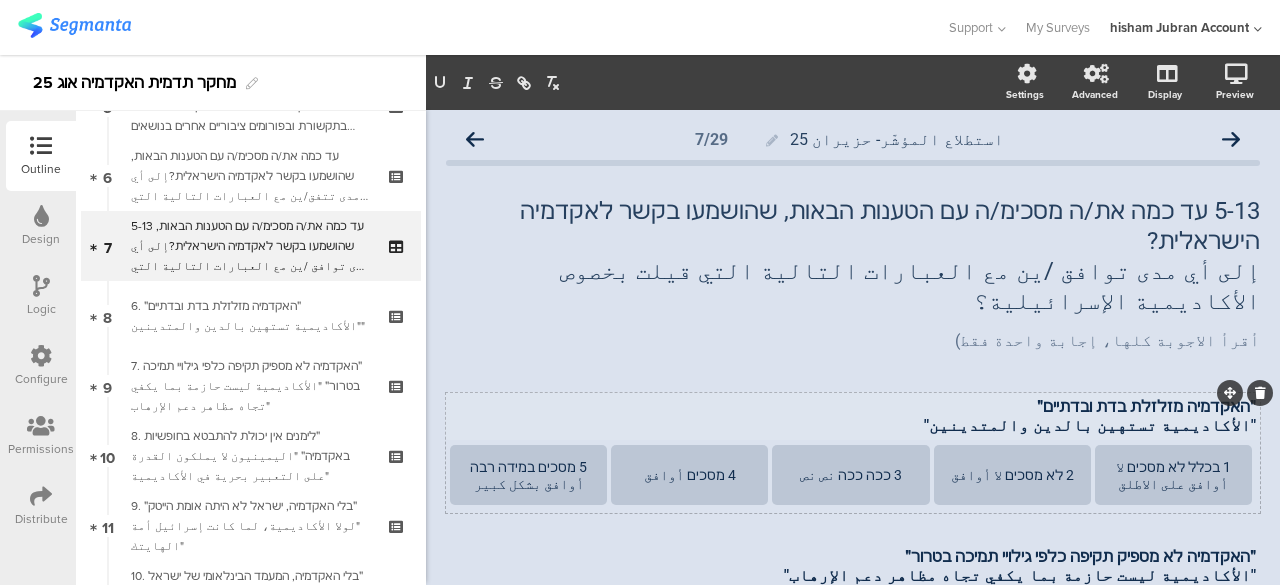 type 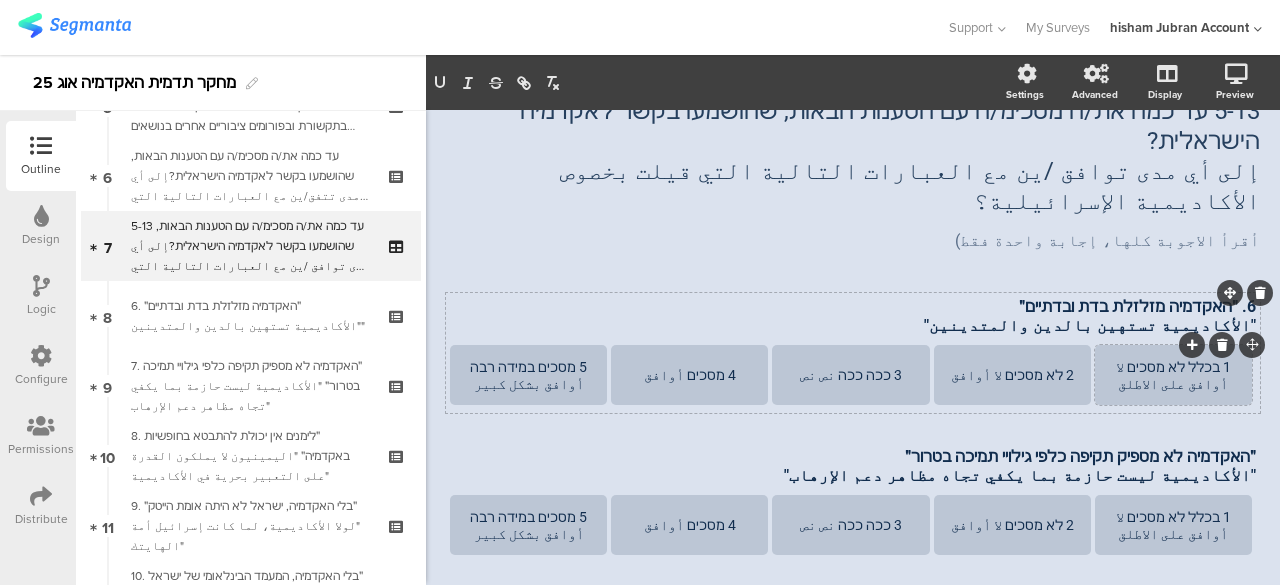 scroll, scrollTop: 104, scrollLeft: 0, axis: vertical 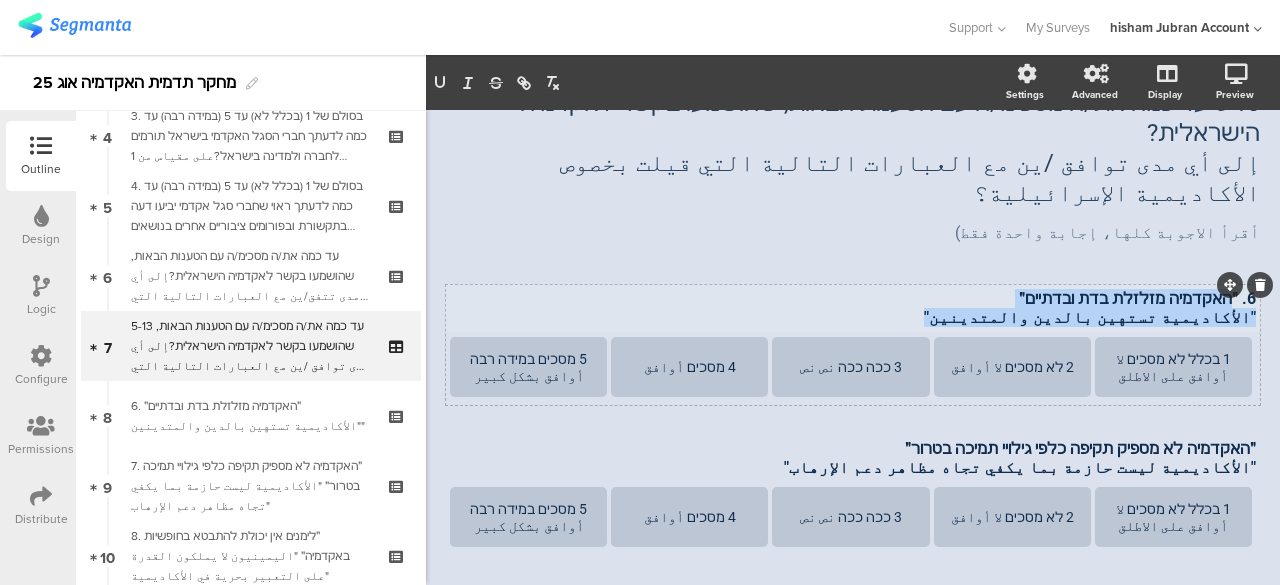 drag, startPoint x: 1218, startPoint y: 243, endPoint x: 999, endPoint y: 267, distance: 220.31114 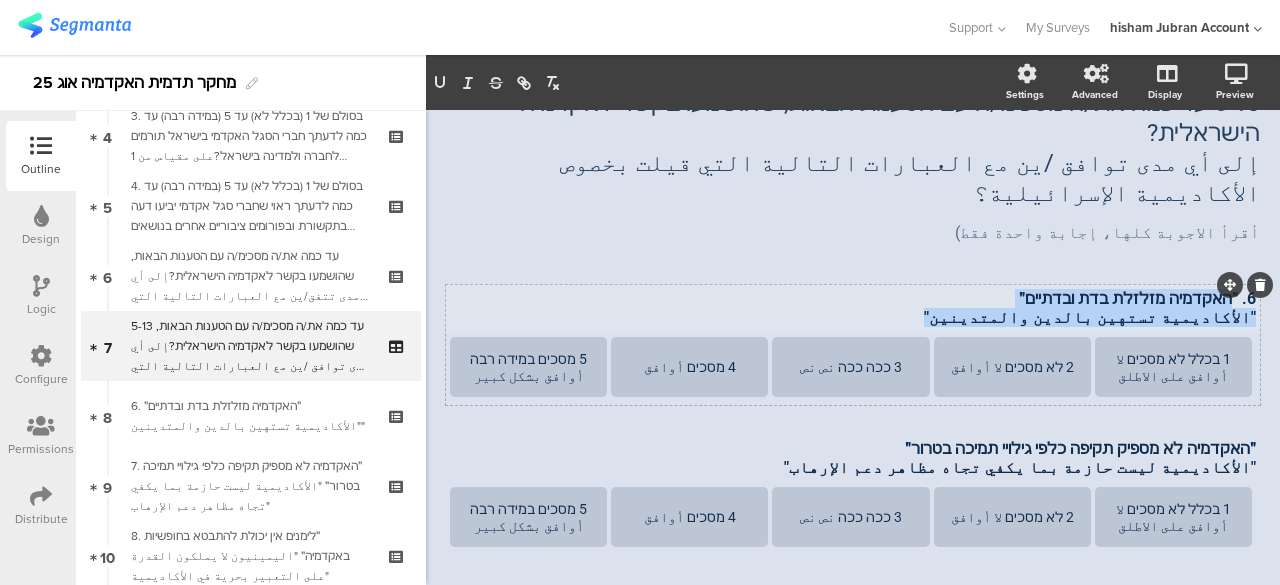 click on "6. ״האקדמיה מזלזלת בדת ובדתיים״ "الأكاديمية تستهين بالدين والمتدينين"" at bounding box center [853, 308] 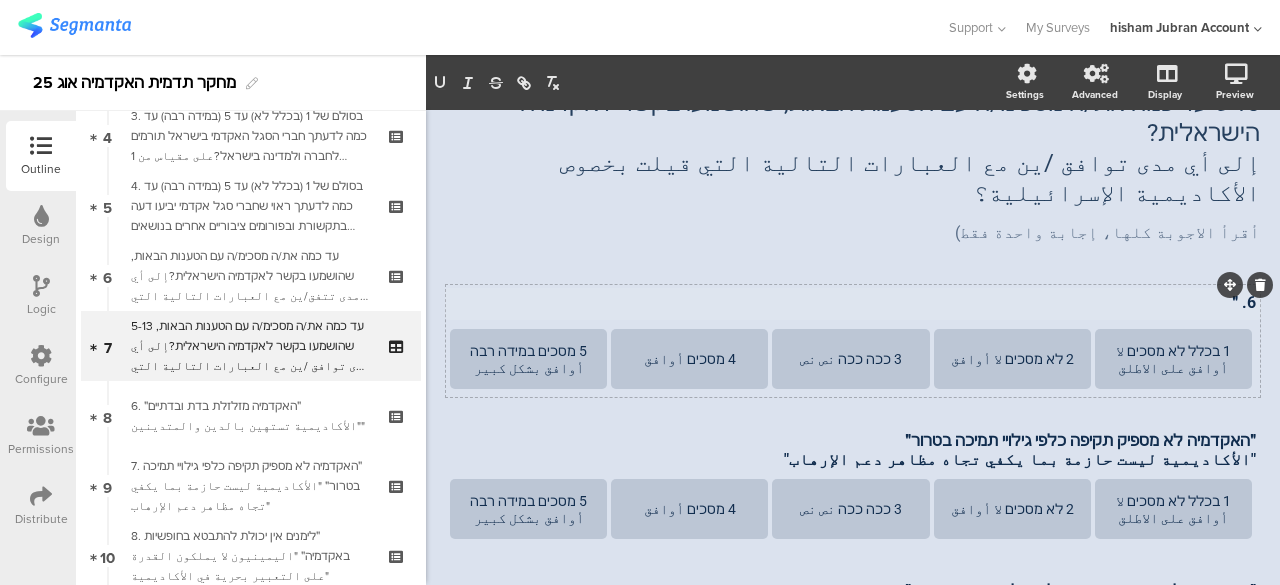 scroll, scrollTop: 112, scrollLeft: 0, axis: vertical 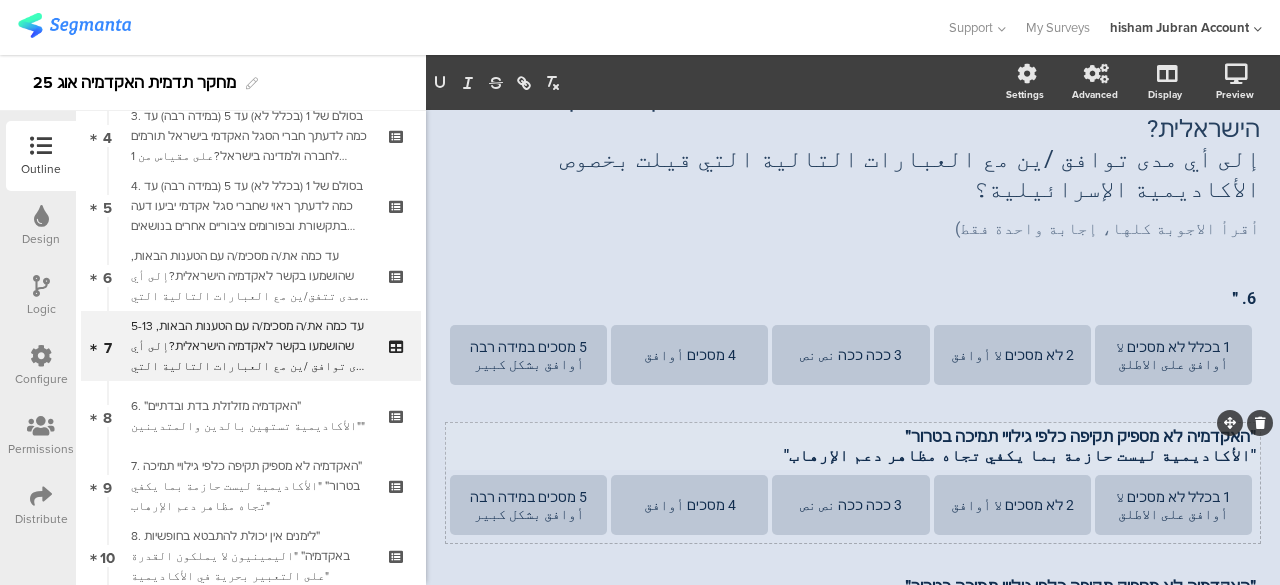click on ""الأكاديمية ليست حازمة بما يكفي تجاه مظاهر دعم الإرهاب"" at bounding box center [853, 455] 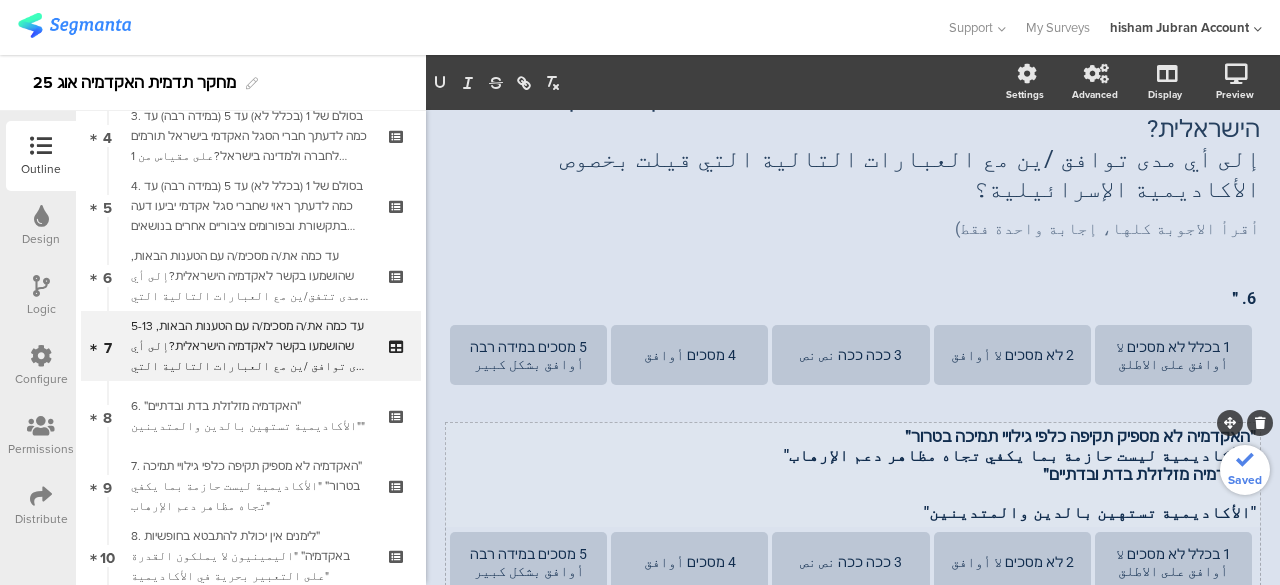 scroll, scrollTop: 16, scrollLeft: 0, axis: vertical 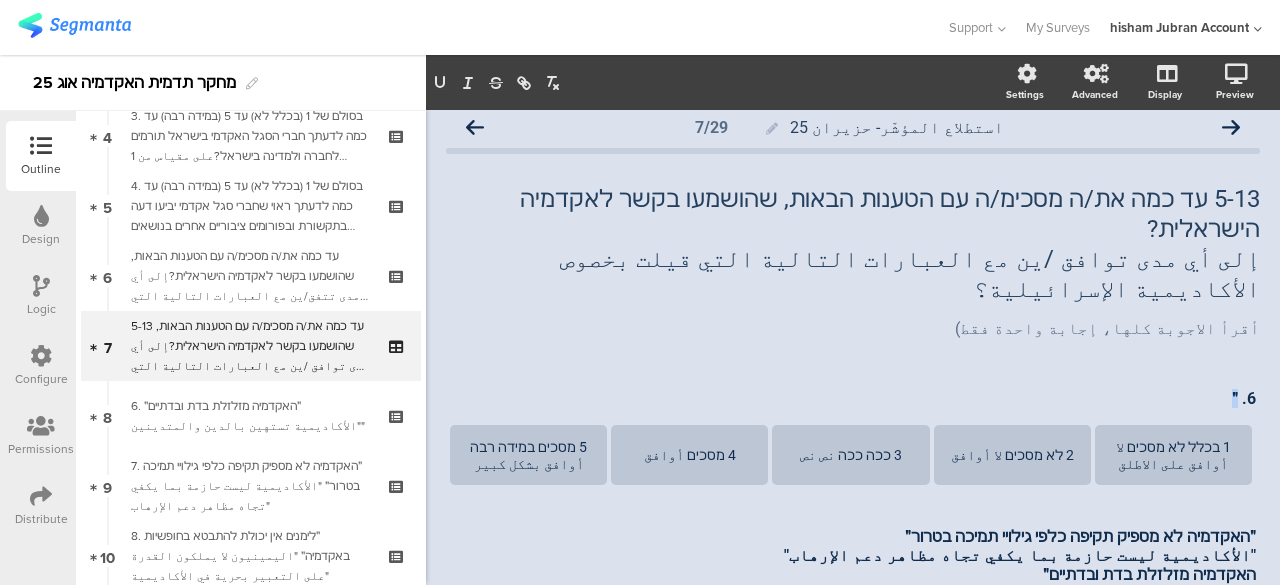 click on "6. ״
6. ״
6. ״" at bounding box center [853, 400] 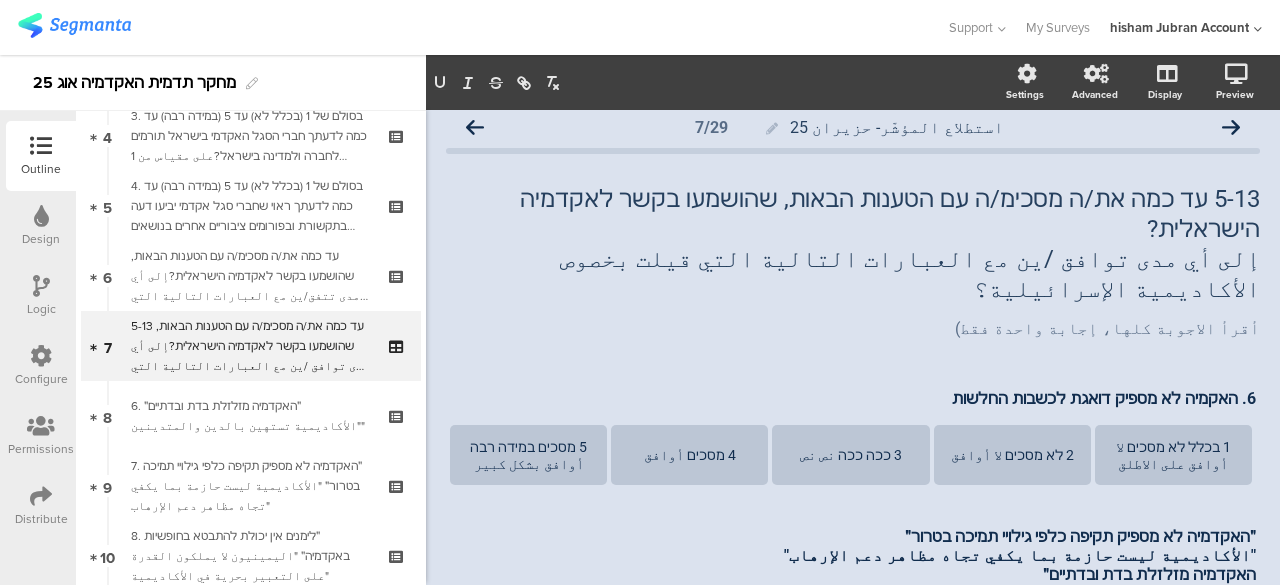 scroll, scrollTop: 8, scrollLeft: 0, axis: vertical 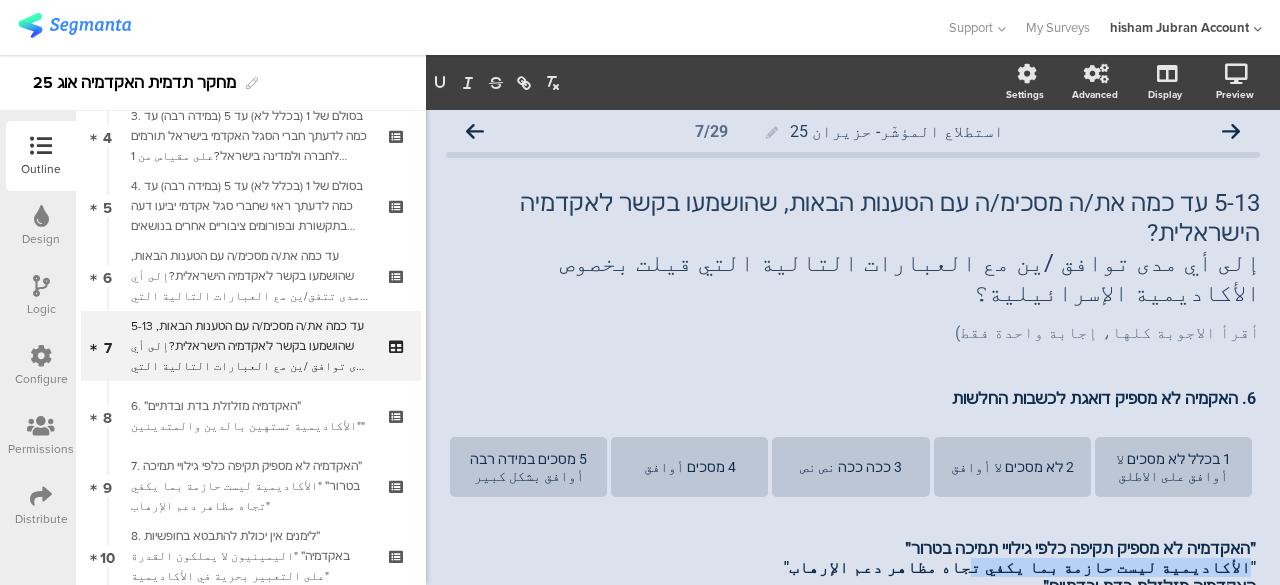 drag, startPoint x: 1236, startPoint y: 507, endPoint x: 1062, endPoint y: 511, distance: 174.04597 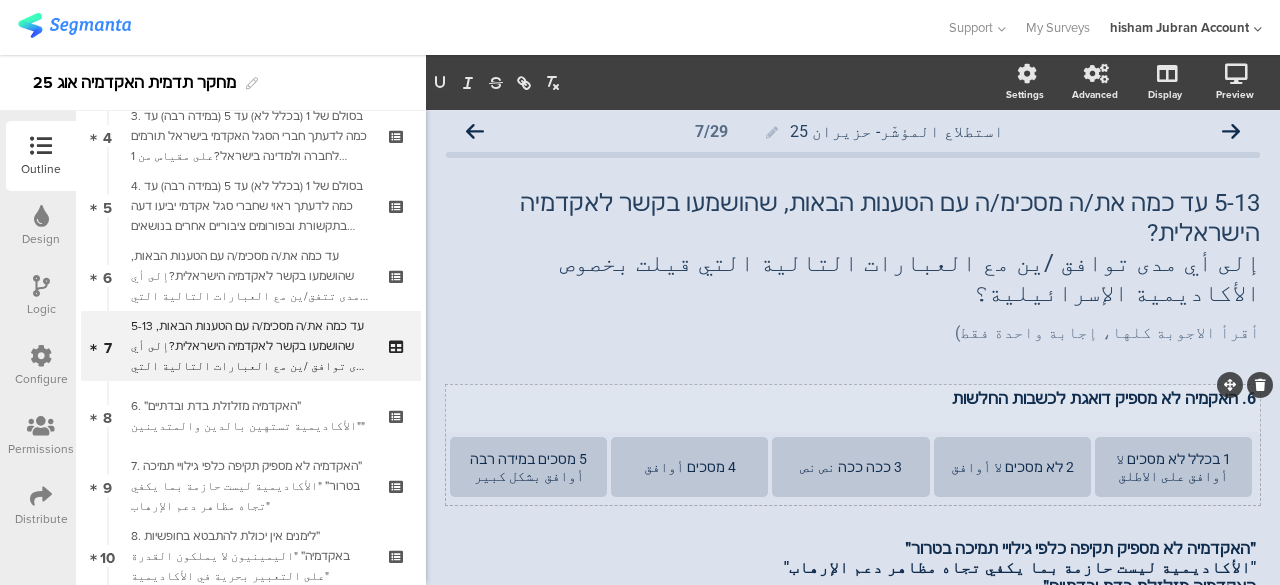 click on "6. האקמיה לא מספיק דואגת לכשבות החלשות
6. האקמיה לא מספיק דואגת לכשבות החלשות" at bounding box center (853, 408) 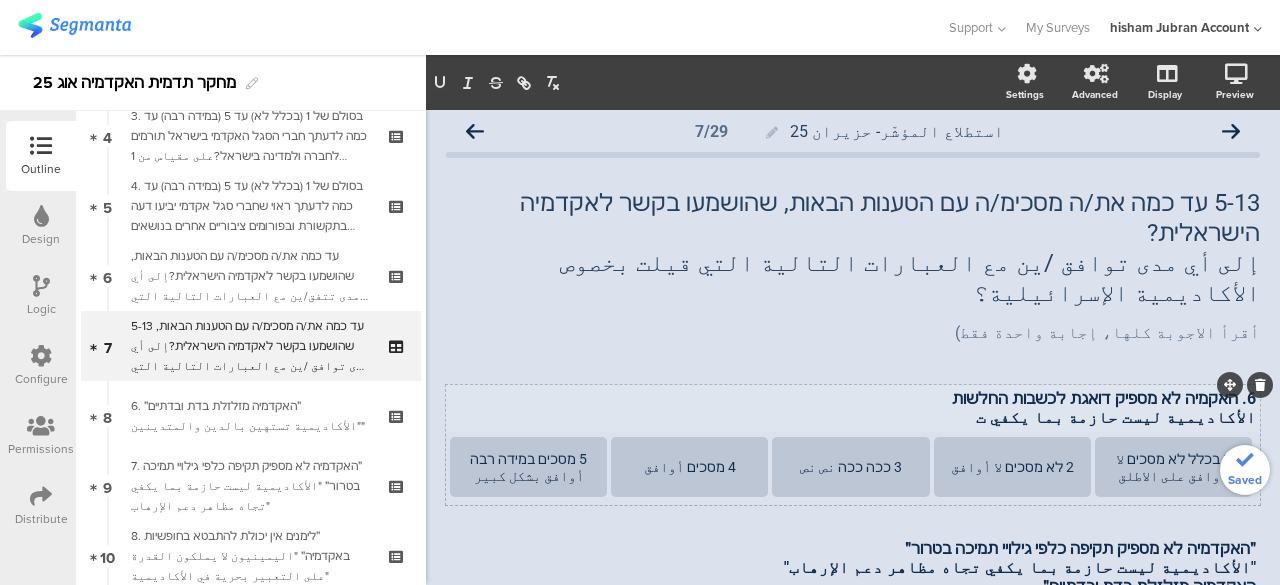 click on "الأكاديمية ليست حازمة بما يكفي ت" at bounding box center (853, 417) 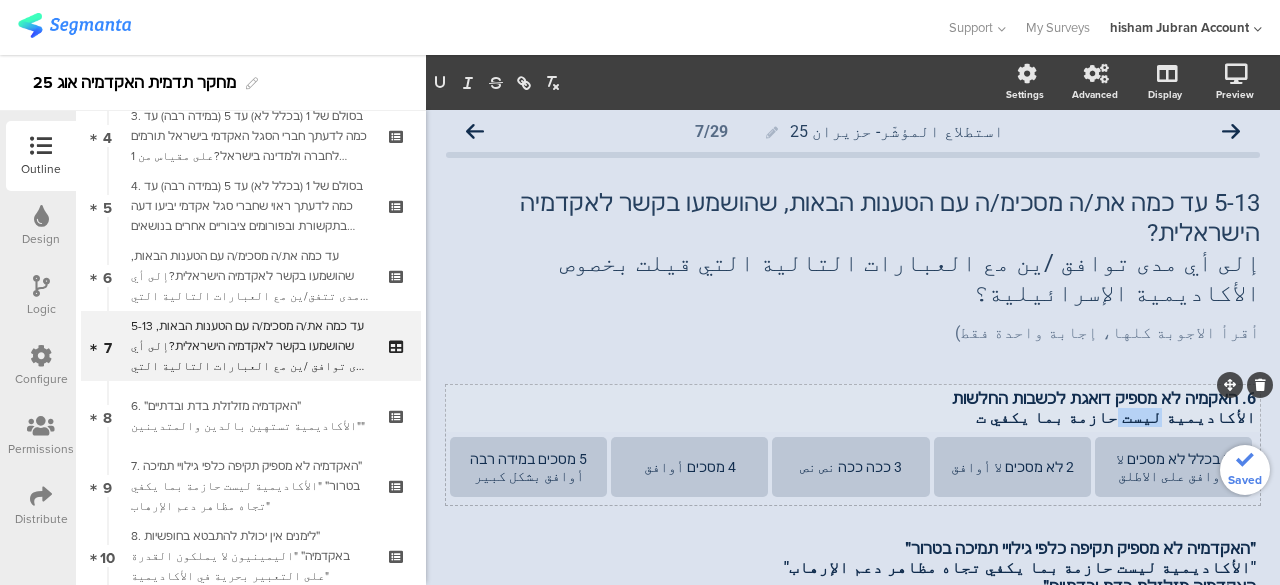 click on "الأكاديمية ليست حازمة بما يكفي ت" at bounding box center (853, 417) 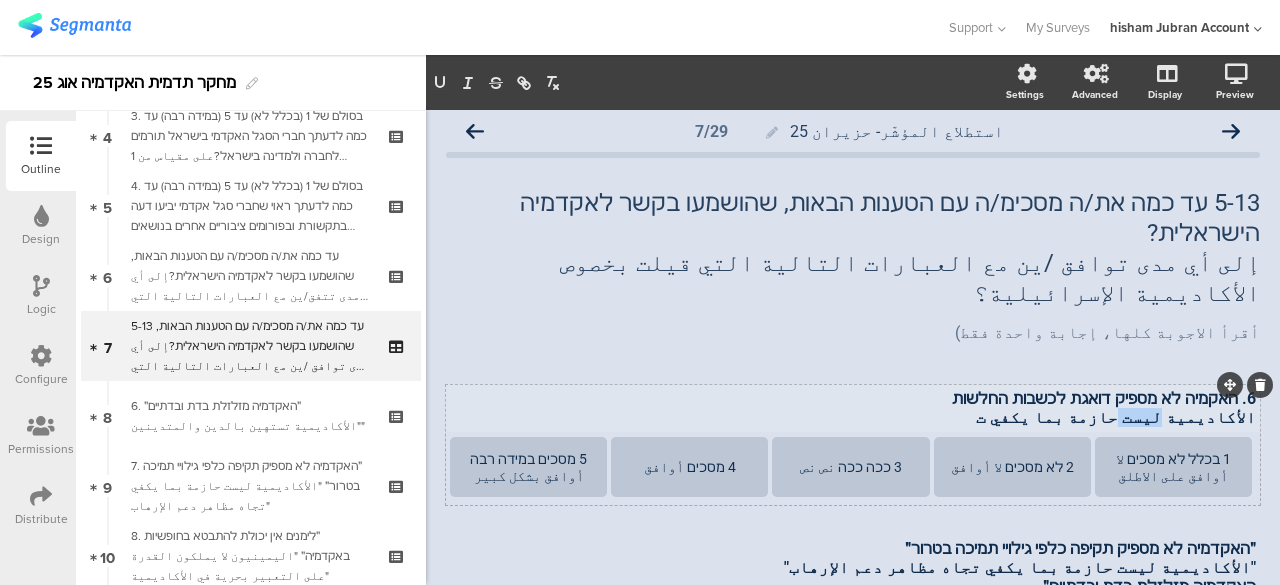 type 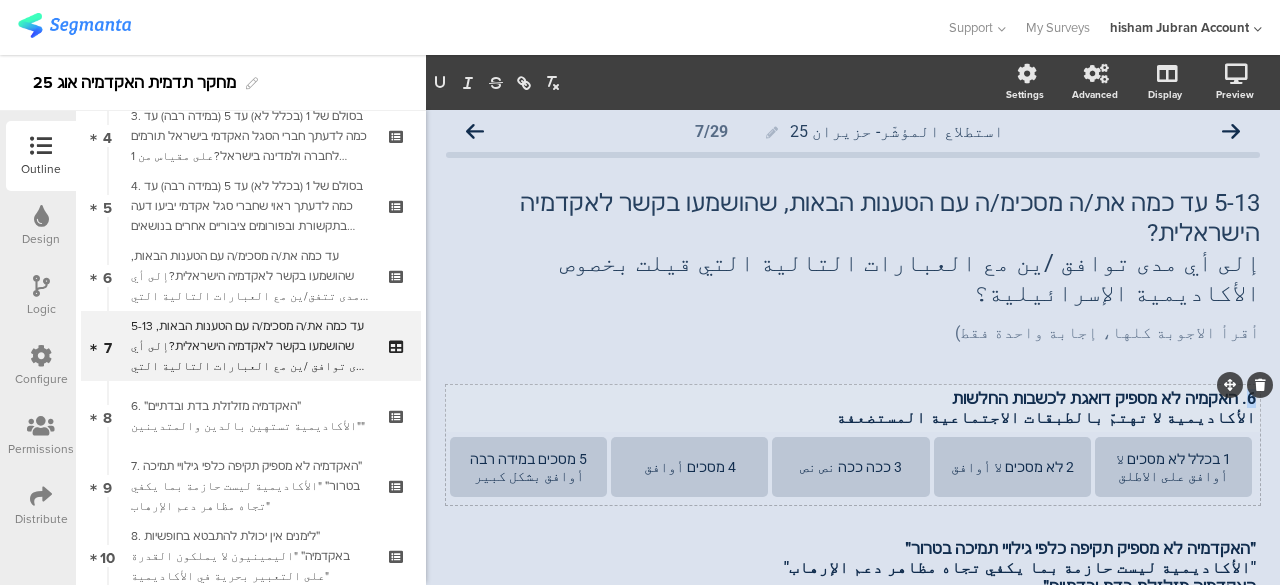 click on "6. האקמיה לא מספיק דואגת לכשבות החלשות" at bounding box center [853, 398] 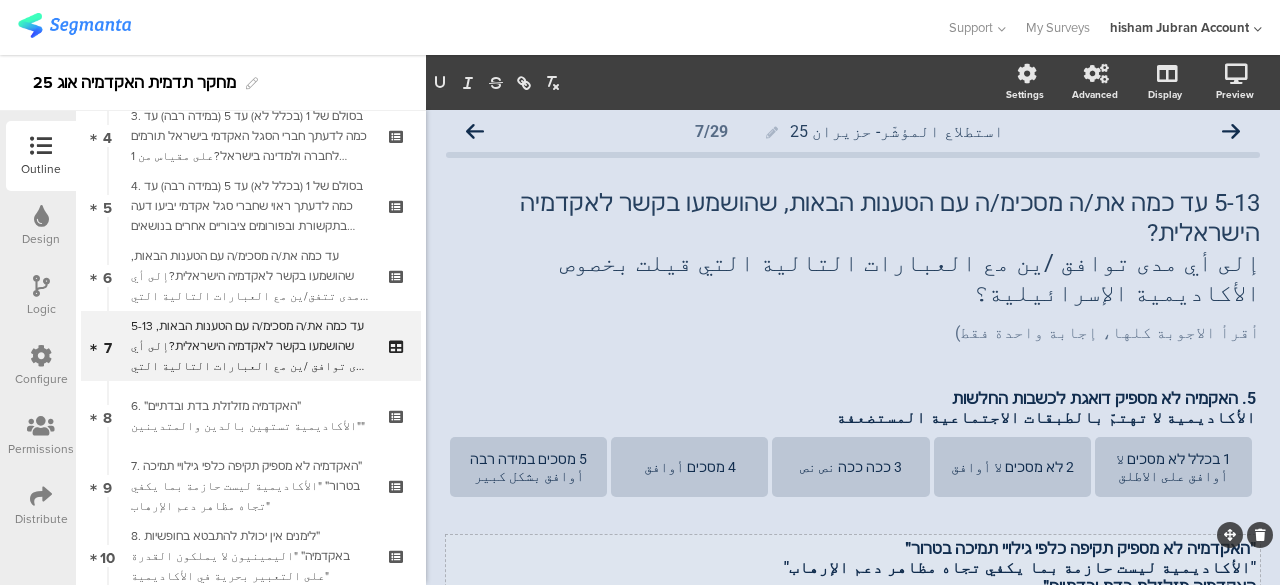 scroll, scrollTop: 108, scrollLeft: 0, axis: vertical 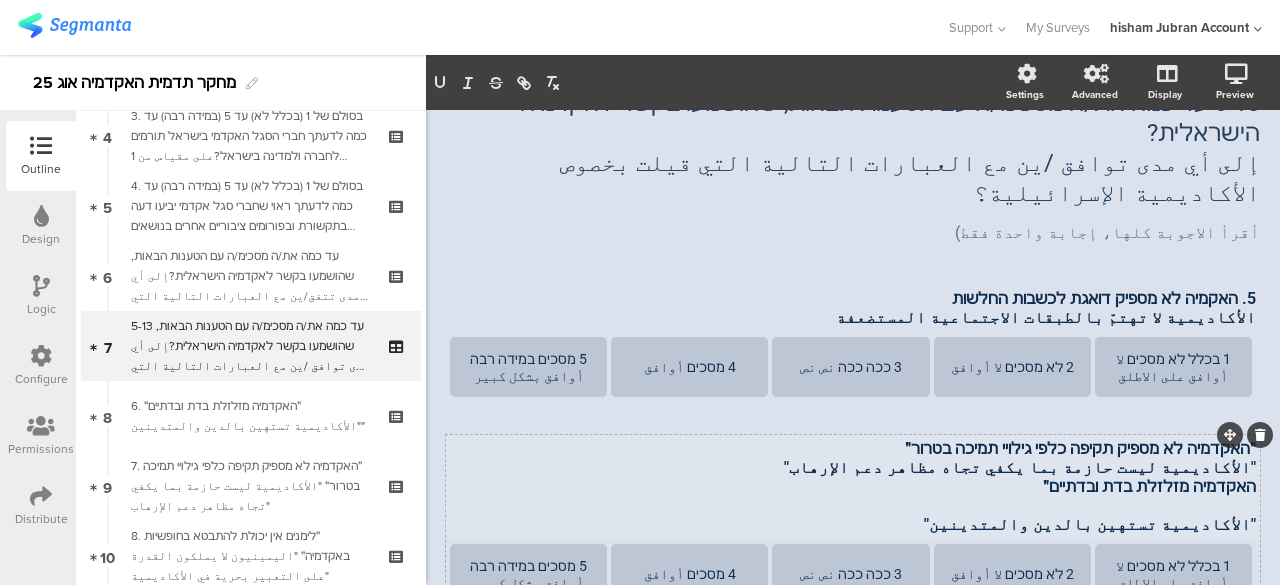 click on "״האקדמיה לא מספיק תקיפה כלפי גילויי תמיכה בטרור״ "الأكاديمية ليست حازمة بما يكفي تجاه مظاهر دعم الإرهاب" האקדמיה מזלזלת בדת ובדתיים״ "الأكاديمية تستهين بالدين والمتدينين"
״האקדמיה לא מספיק תקיפה כלפי גילויי תמיכה בטרור״ "الأكاديمية ليست حازمة بما يكفي تجاه مظاهر دعم الإرهاب" האקדמיה מזלזלת בדת ובדתיים״ "الأكاديمية تستهين بالدين والمتدينين"
״האקדמיה לא מספיק תקיפה כלפי גילויי תמיכה בטרור״ "الأكاديمية ليست حازمة بما يكفي تجاه مظاهر دعم الإرهاب" האקדמיה מזלזלת בדת ובדתיים״ "الأكاديمية تستهين بالدين والمتدينين"" at bounding box center (853, 486) 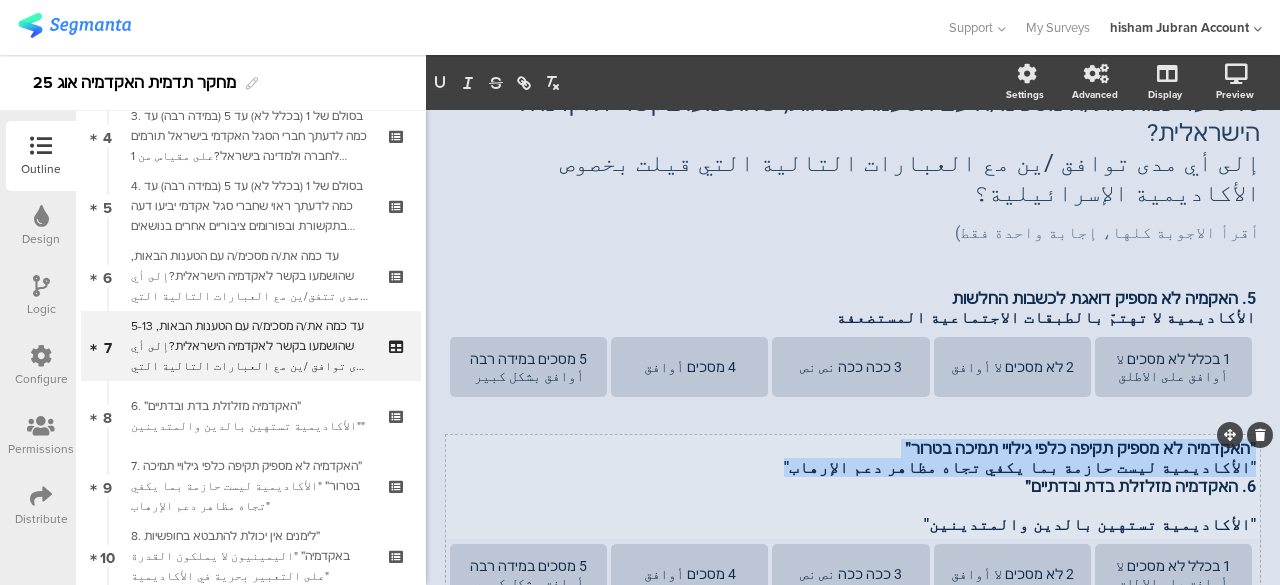 drag, startPoint x: 929, startPoint y: 408, endPoint x: 1243, endPoint y: 392, distance: 314.40738 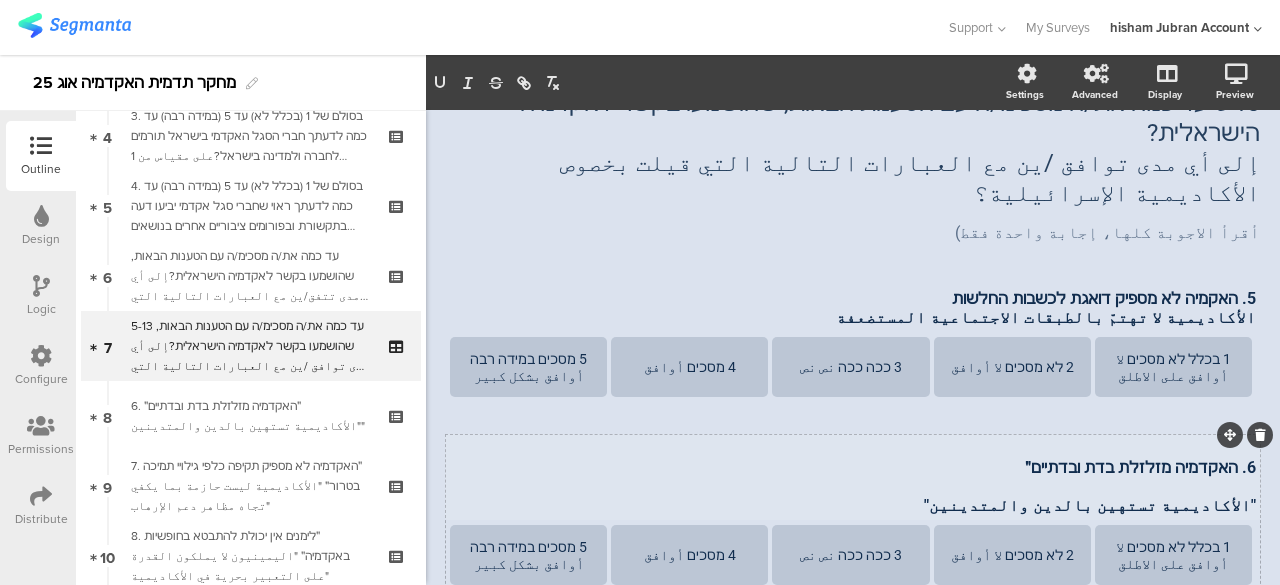 click at bounding box center (853, 486) 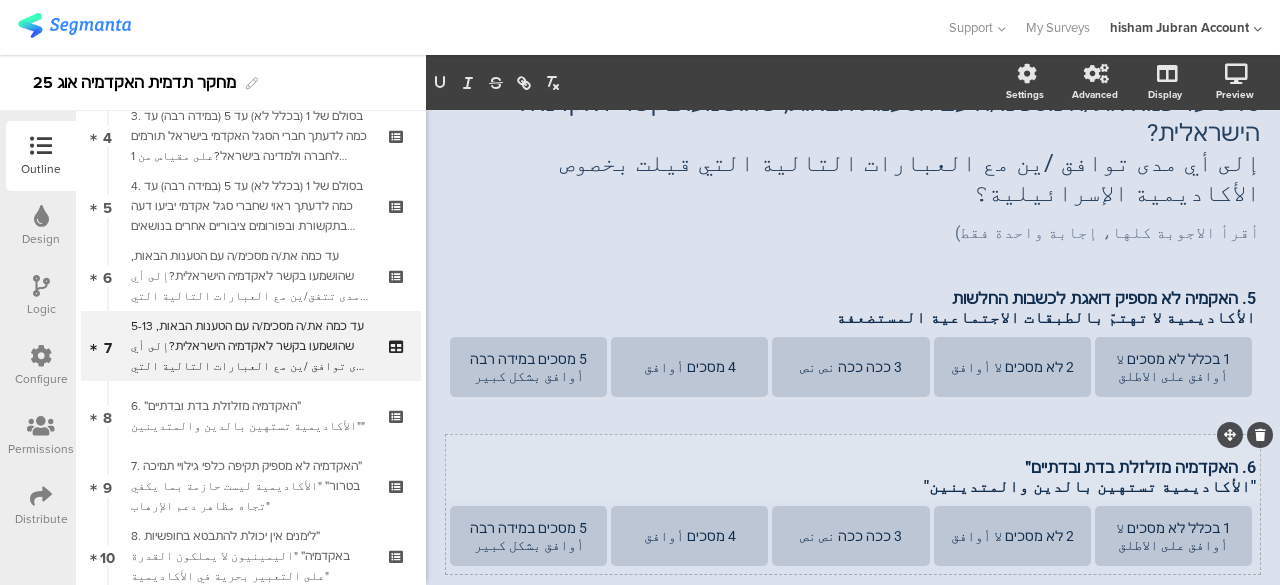 scroll, scrollTop: 208, scrollLeft: 0, axis: vertical 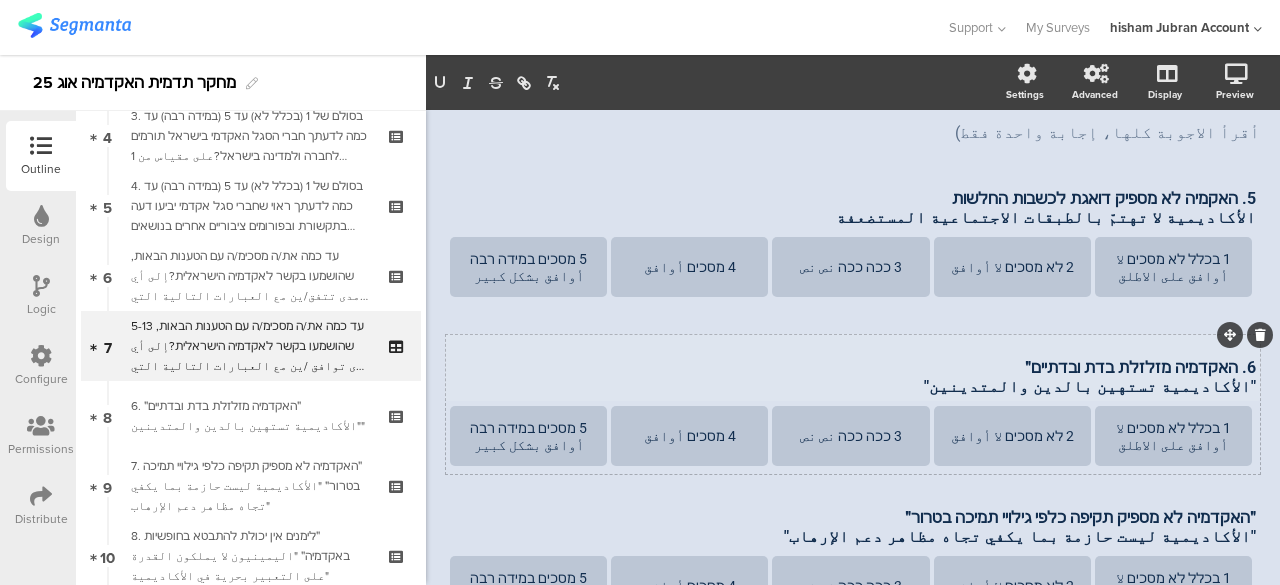 click on ""الأكاديمية تستهين بالدين والمتدينين"" at bounding box center [853, 386] 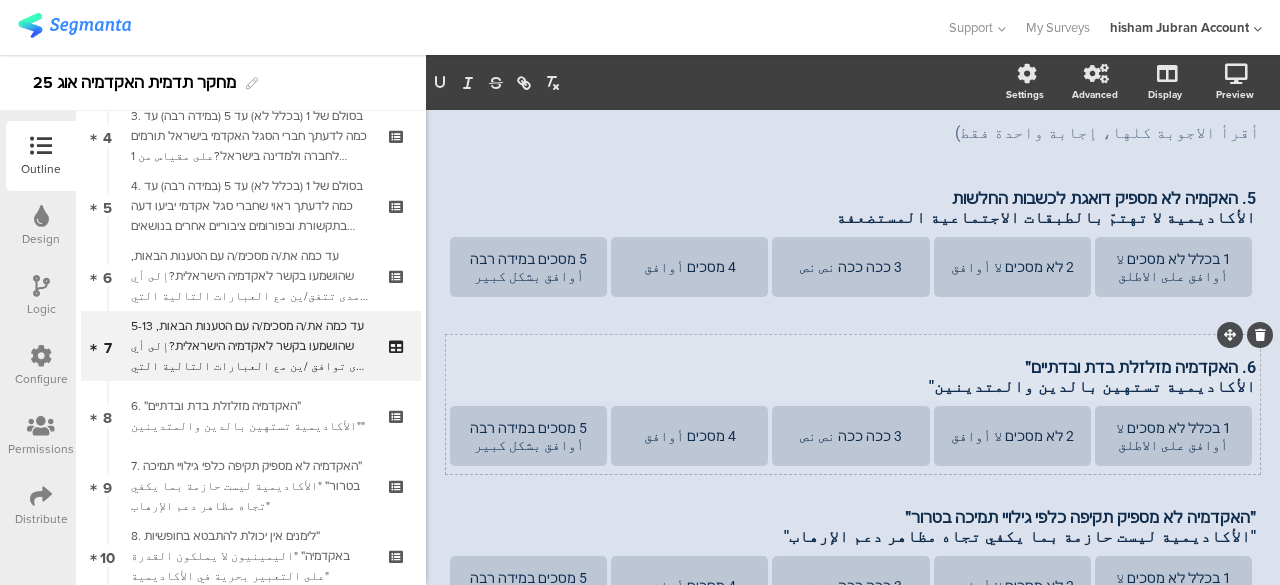 click on "الأكاديمية تستهين بالدين والمتدينين"" at bounding box center [853, 386] 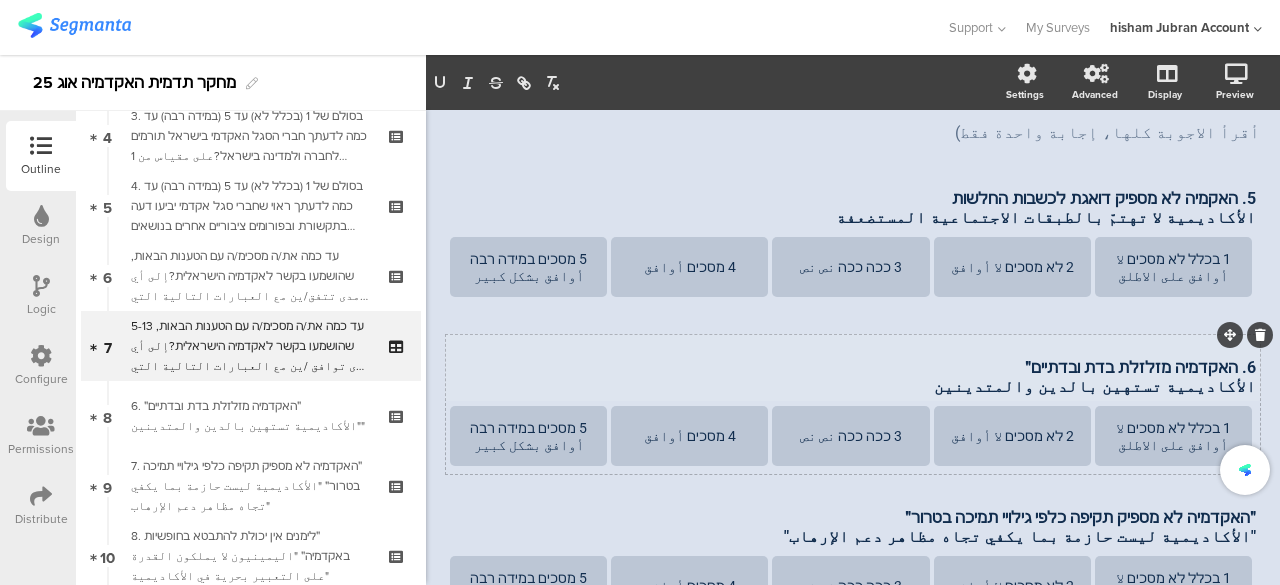 click on "6. האקדמיה מזלזלת בדת ובדתיים״" at bounding box center (853, 367) 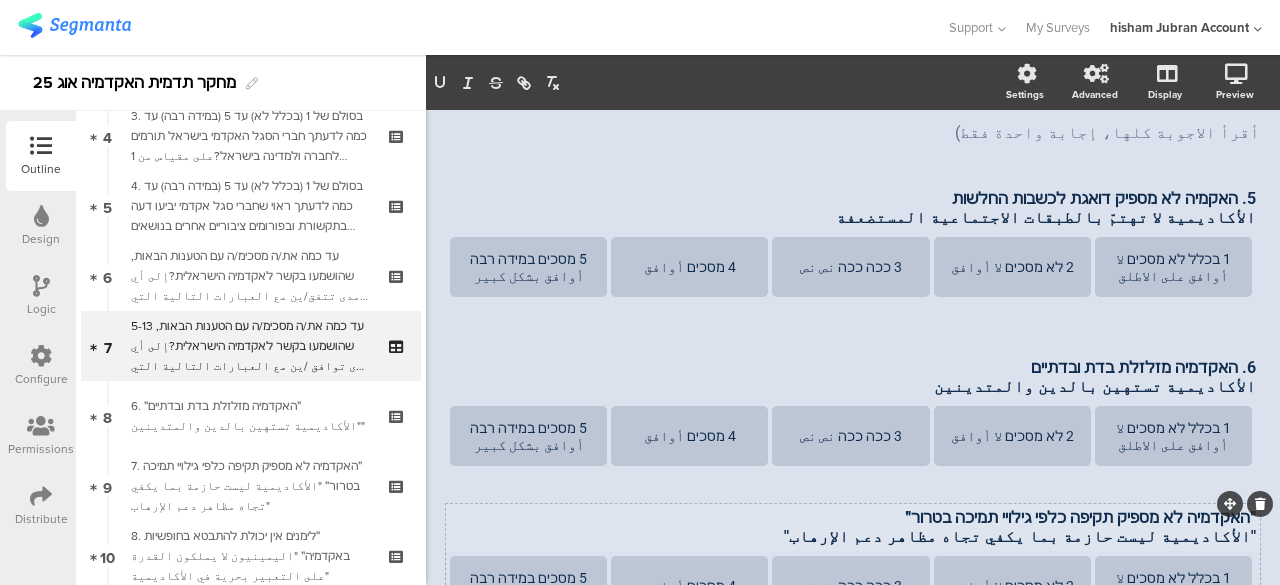 click on "״האקדמיה לא מספיק תקיפה כלפי גילויי תמיכה בטרור״ "الأكاديمية ليست حازمة بما يكفي تجاه مظاهر دعم الإرهاب"
״האקדמיה לא מספיק תקיפה כלפי גילויי תמיכה בטרור״ "الأكاديمية ليست حازمة بما يكفي تجاه مظاهر دعم الإرهاب"" at bounding box center (853, 527) 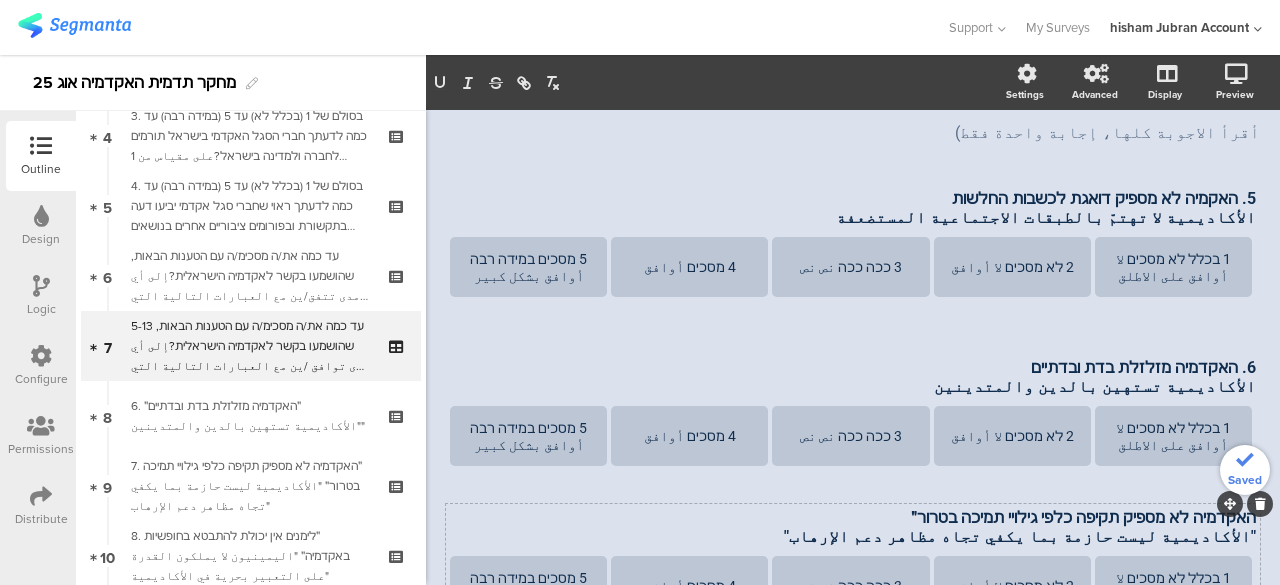 type 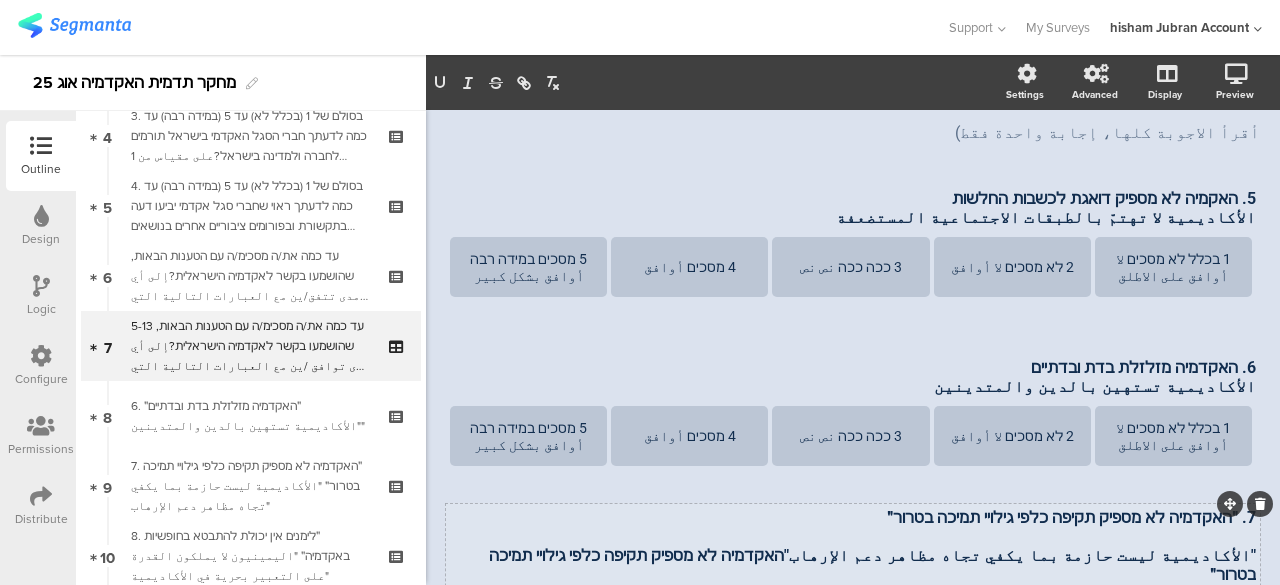 click on ""الأكاديمية ليست حازمة بما يكفي تجاه مظاهر دعم الإرهاب"האקדמיה לא מספיק תקיפה כלפי גילויי תמיכה בטרור״" at bounding box center (853, 565) 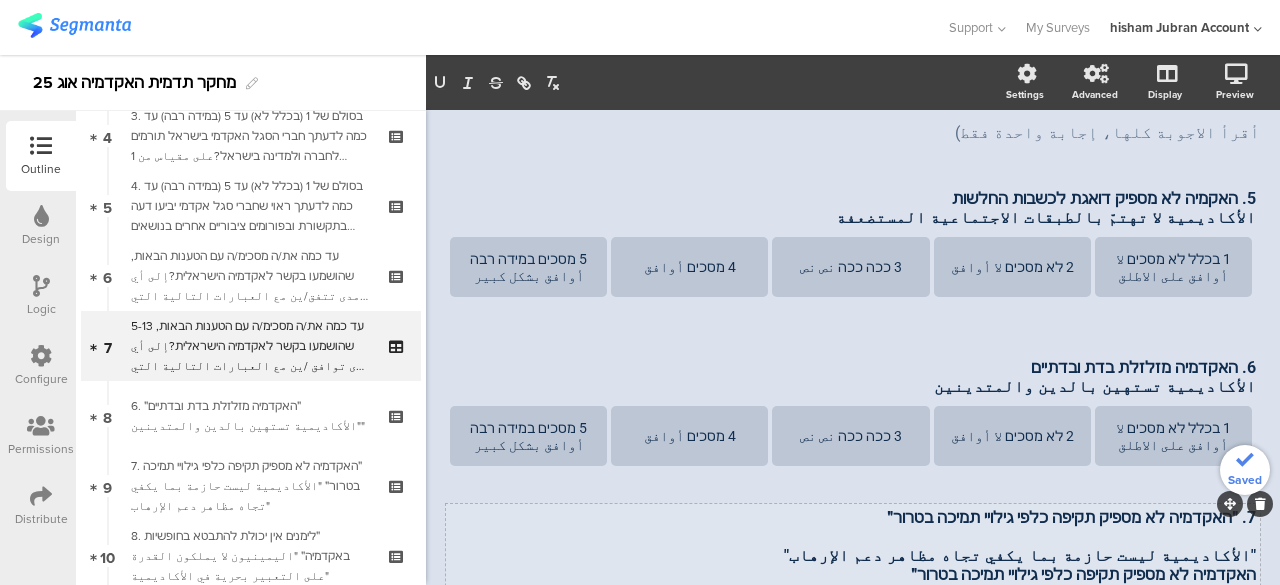 click at bounding box center (853, 536) 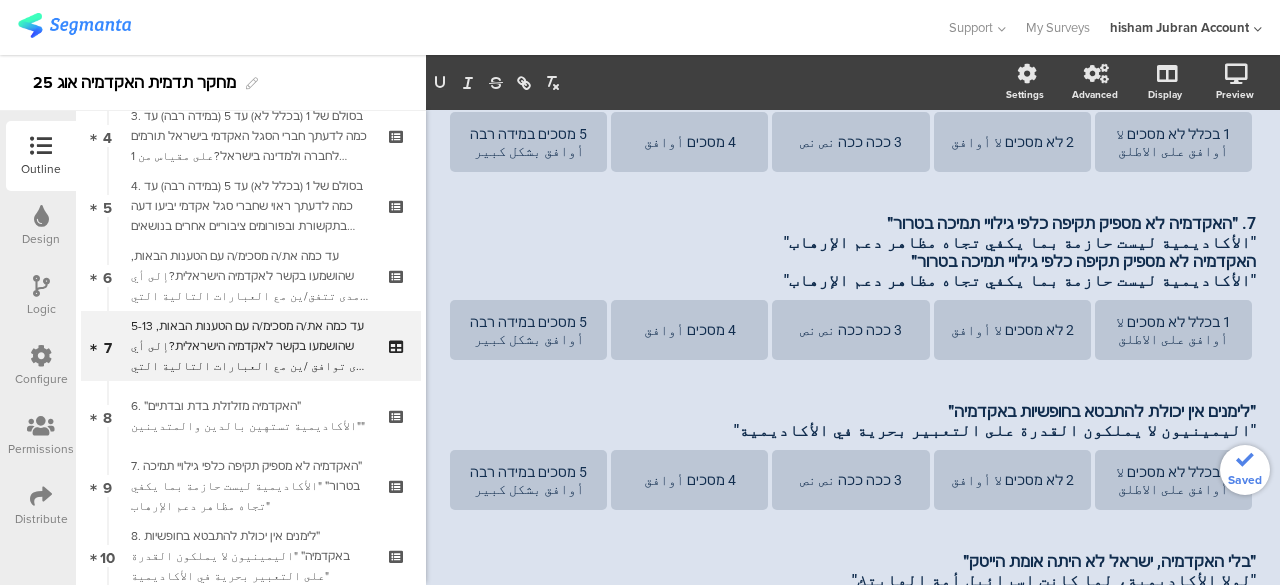 scroll, scrollTop: 512, scrollLeft: 0, axis: vertical 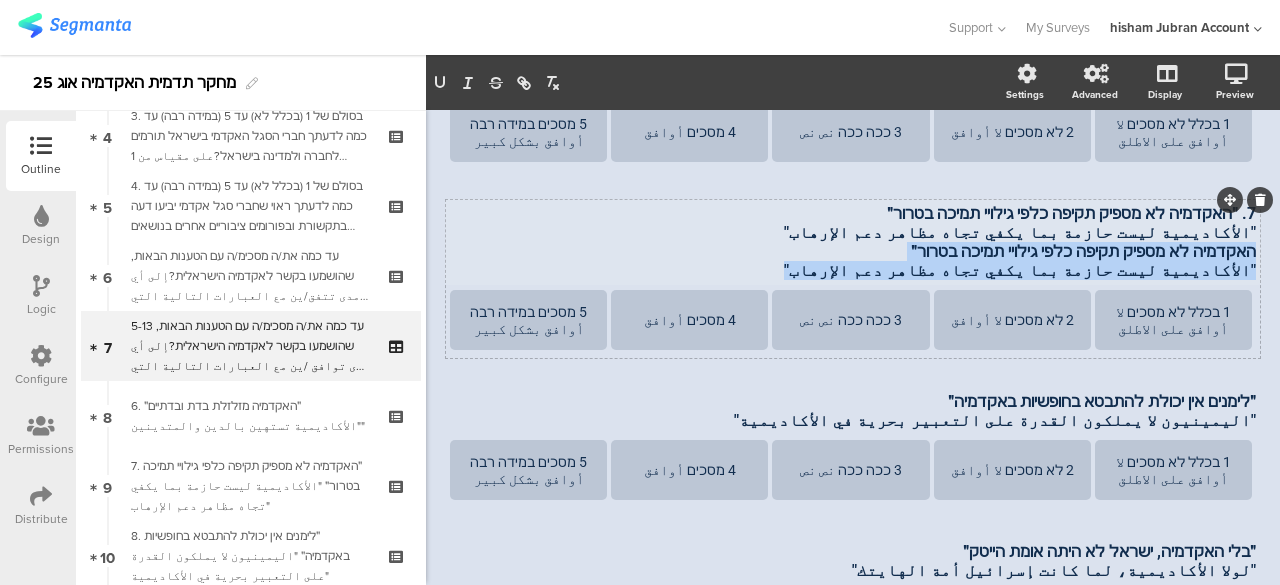 drag, startPoint x: 1238, startPoint y: 198, endPoint x: 919, endPoint y: 209, distance: 319.1896 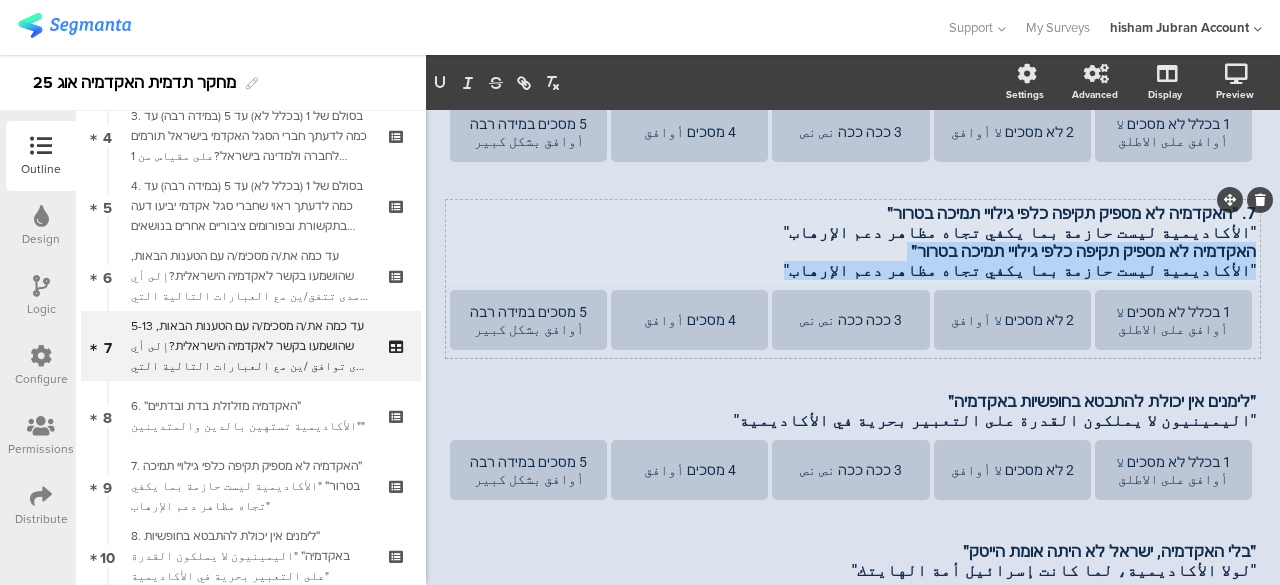 click on "7. ״האקדמיה לא מספיק תקיפה כלפי גילויי תמיכה בטרור״ "الأكاديمية ليست حازمة بما يكفي تجاه مظاهر دعم الإرهاب" האקדמיה לא מספיק תקיפה כלפי גילויי תמיכה בטרור״ "الأكاديمية ليست حازمة بما يكفي تجاه مظاهر دعم الإرهاب"" at bounding box center [853, 242] 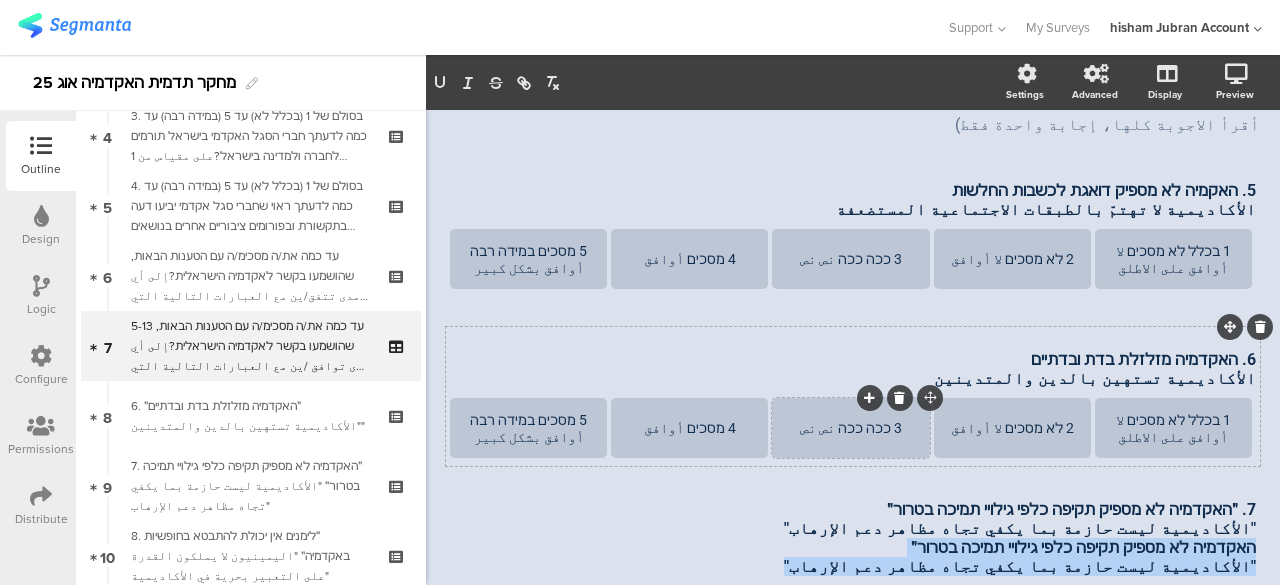 scroll, scrollTop: 316, scrollLeft: 0, axis: vertical 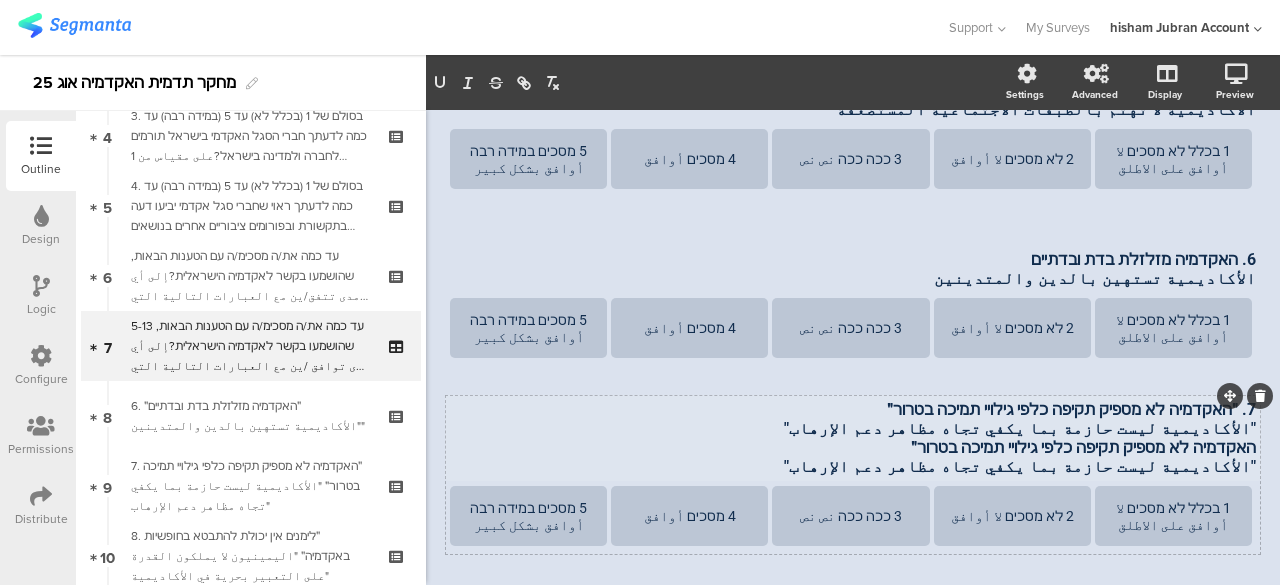 click on "7. ״האקדמיה לא מספיק תקיפה כלפי גילויי תמיכה בטרור״" at bounding box center (853, 409) 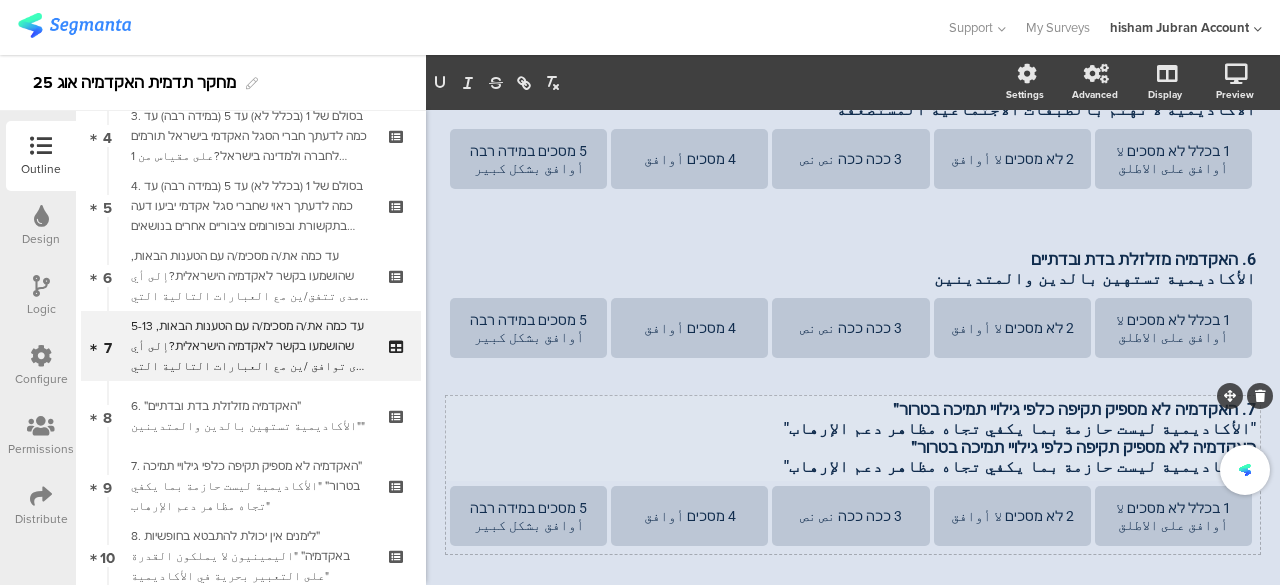 click on "7. האקדמיה לא מספיק תקיפה כלפי גילויי תמיכה בטרור״" at bounding box center (853, 409) 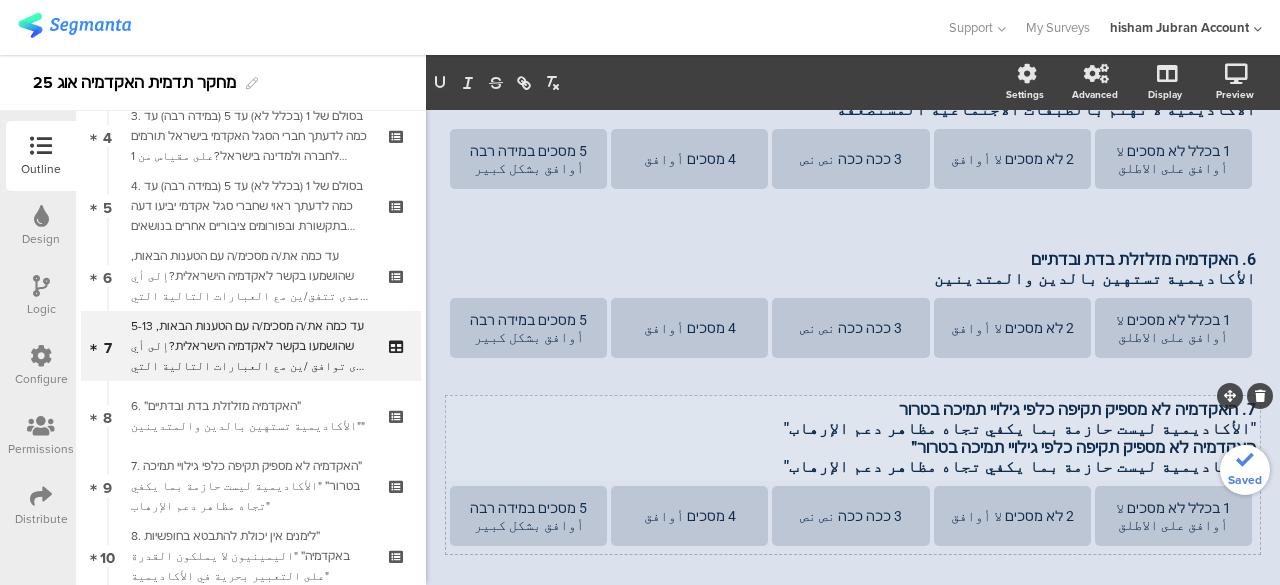 click on "האקדמיה לא מספיק תקיפה כלפי גילויי תמיכה בטרור״" at bounding box center (853, 447) 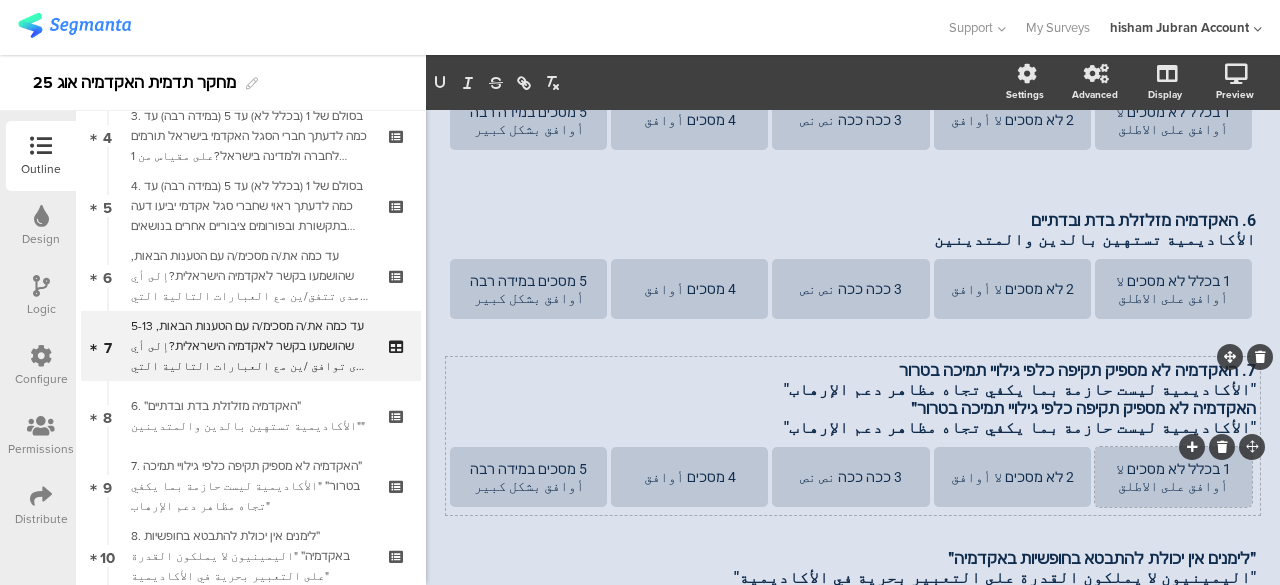 scroll, scrollTop: 320, scrollLeft: 0, axis: vertical 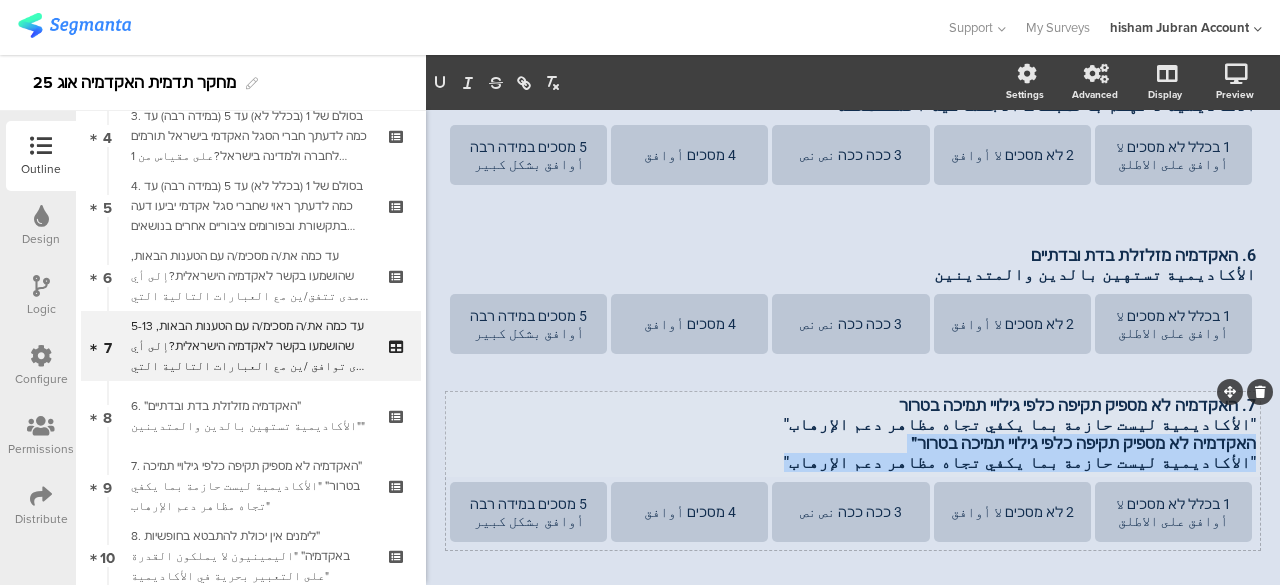 drag, startPoint x: 1237, startPoint y: 390, endPoint x: 849, endPoint y: 409, distance: 388.46494 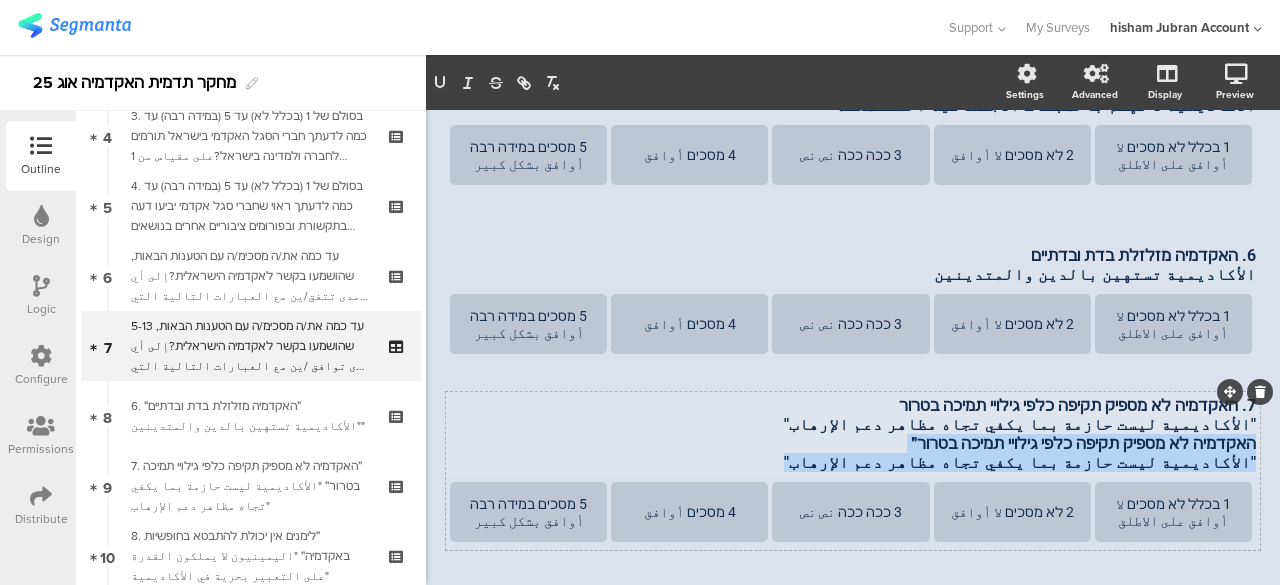 click on "7. האקדמיה לא מספיק תקיפה כלפי גילויי תמיכה בטרור "الأكاديمية ليست حازمة بما يكفي تجاه مظاهر دعم الإرهاب" האקדמיה לא מספיק תקיפה כלפי גילויי תמיכה בטרור״ "الأكاديمية ليست حازمة بما يكفي تجاه مظاهر دعم الإرهاب"" at bounding box center (853, 434) 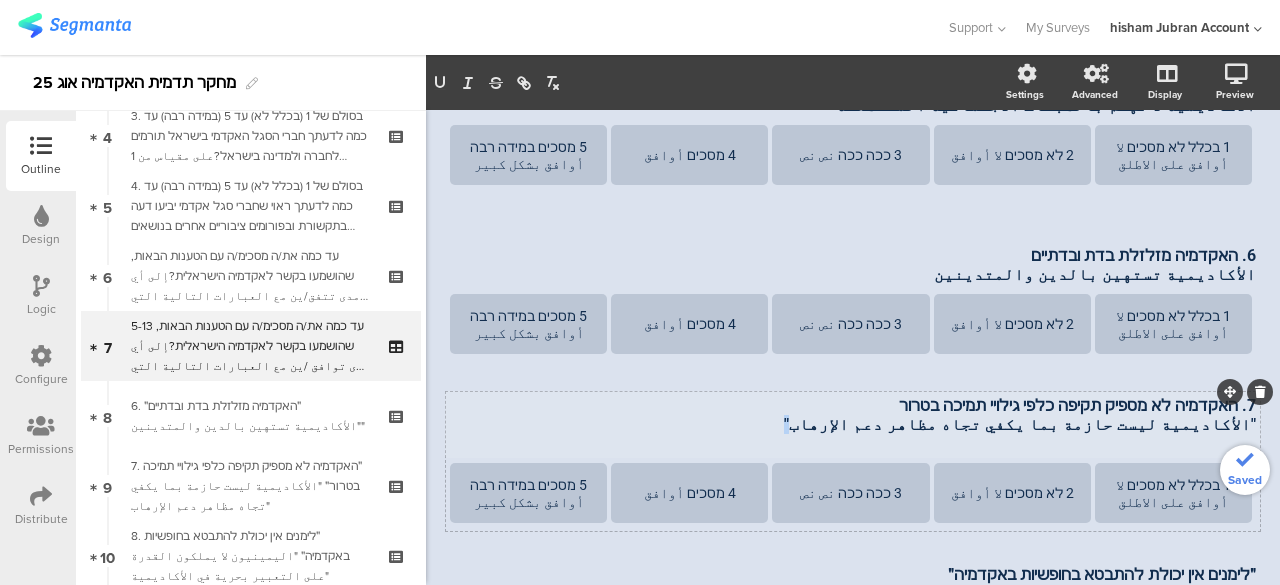 click on ""الأكاديمية ليست حازمة بما يكفي تجاه مظاهر دعم الإرهاب"" at bounding box center [853, 424] 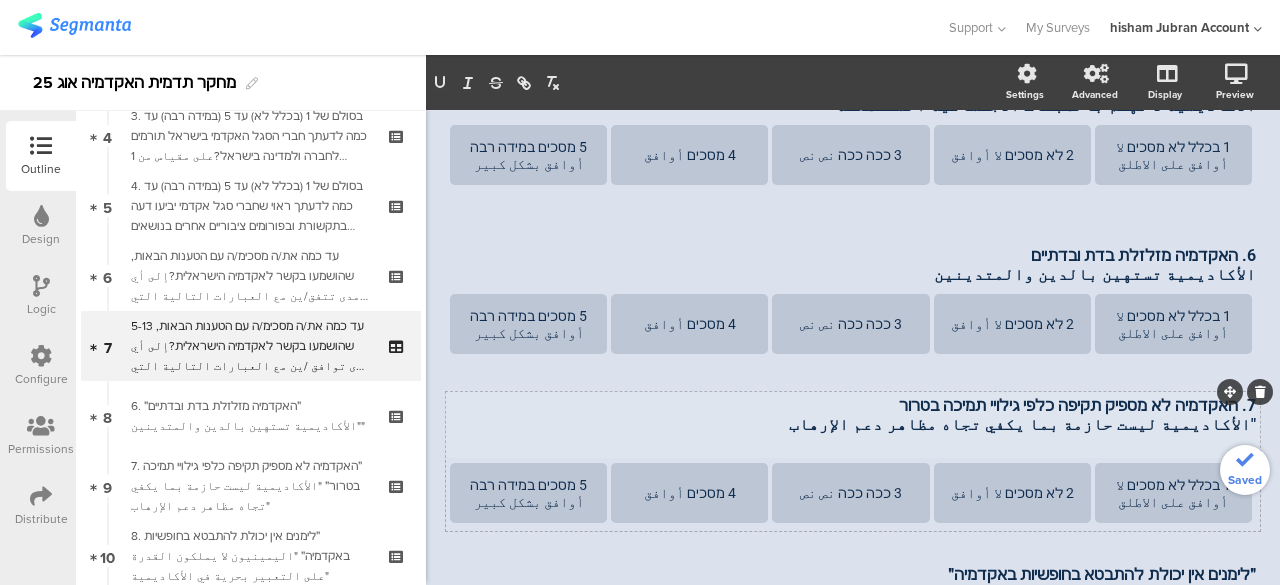 click on ""الأكاديمية ليست حازمة بما يكفي تجاه مظاهر دعم الإرهاب" at bounding box center (853, 424) 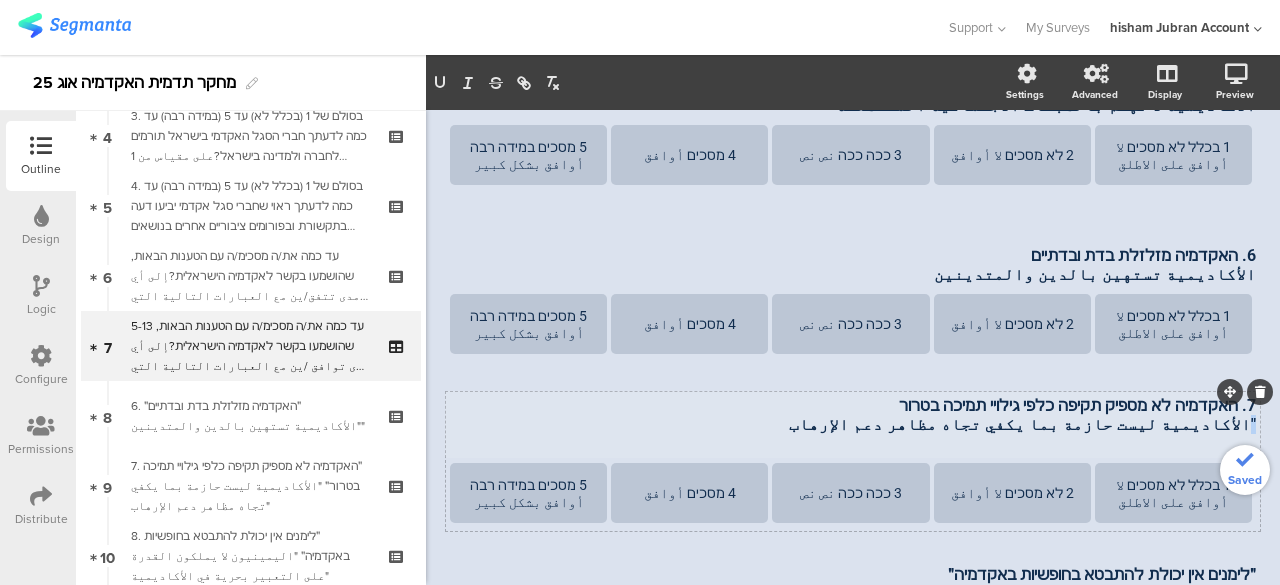 click on ""الأكاديمية ليست حازمة بما يكفي تجاه مظاهر دعم الإرهاب" at bounding box center (853, 424) 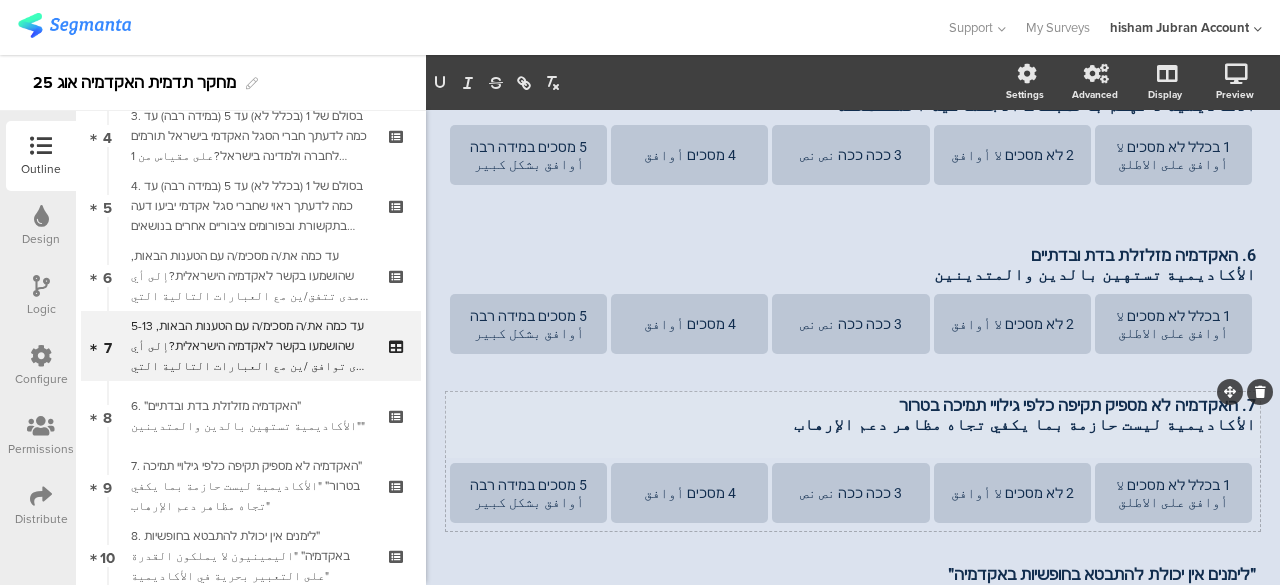 click on "7. האקדמיה לא מספיק תקיפה כלפי גילויי תמיכה בטרור الأكاديمية ليست حازمة بما يكفي تجاه مظاهر دعم الإرهاب
7. האקדמיה לא מספיק תקיפה כלפי גילויי תמיכה בטרור الأكاديمية ليست حازمة بما يكفي تجاه مظاهر دعم الإرهاب
7. האקדמיה לא מספיק תקיפה כלפי גילויי תמיכה בטרור الأكاديمية ليست حازمة بما يكفي تجاه مظاهر دعم الإرهاب" at bounding box center [853, 424] 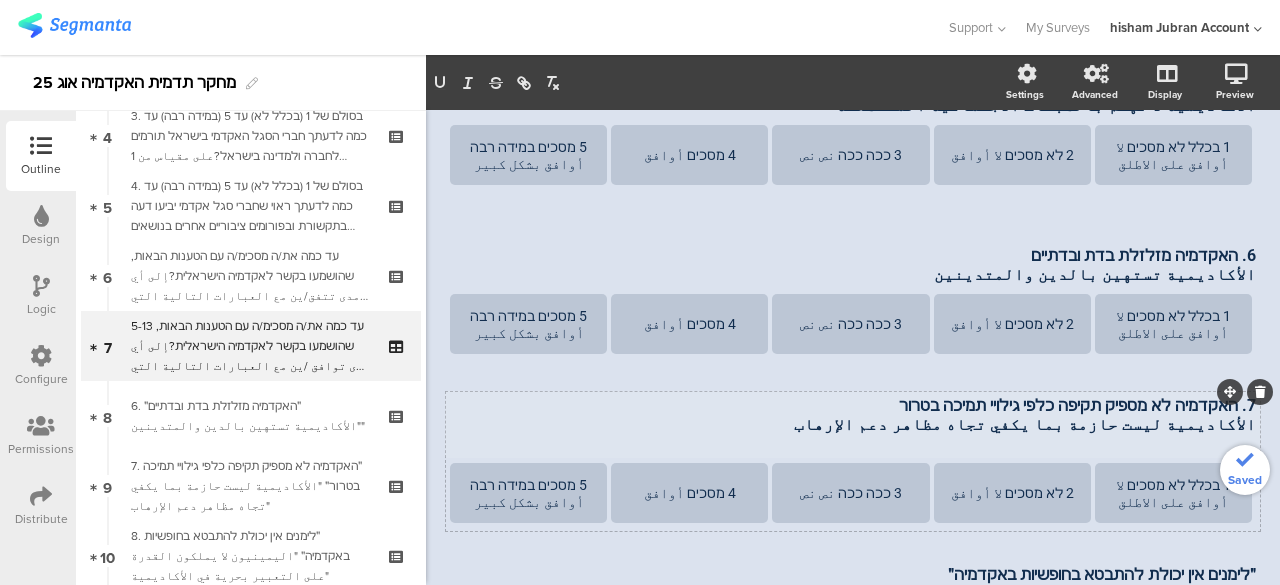 click at bounding box center (853, 443) 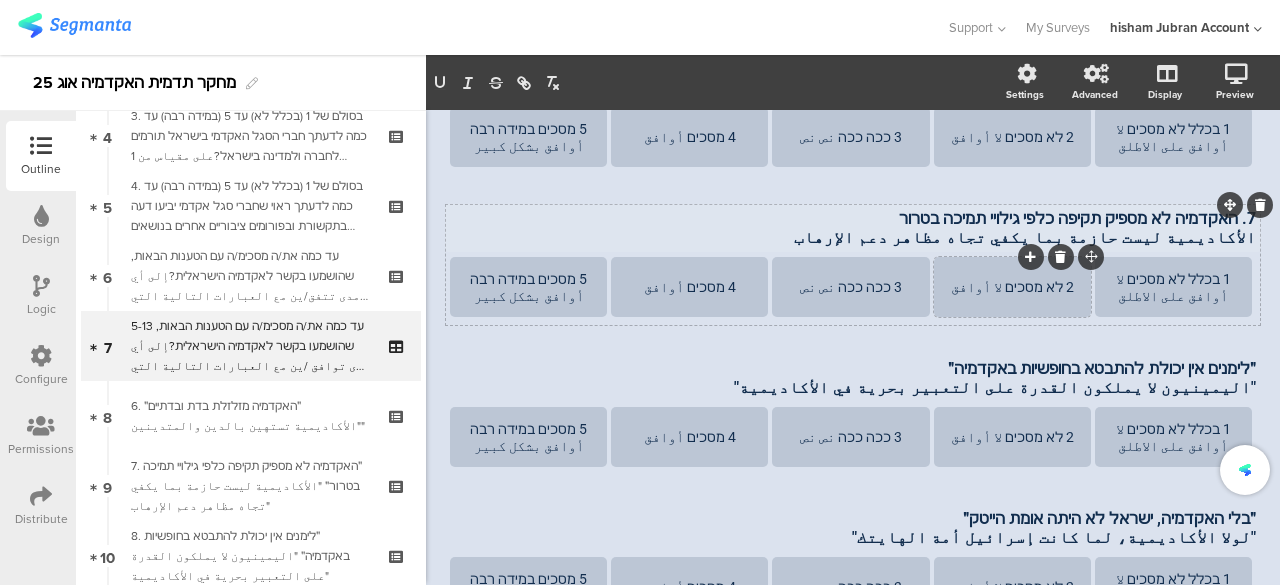 scroll, scrollTop: 524, scrollLeft: 0, axis: vertical 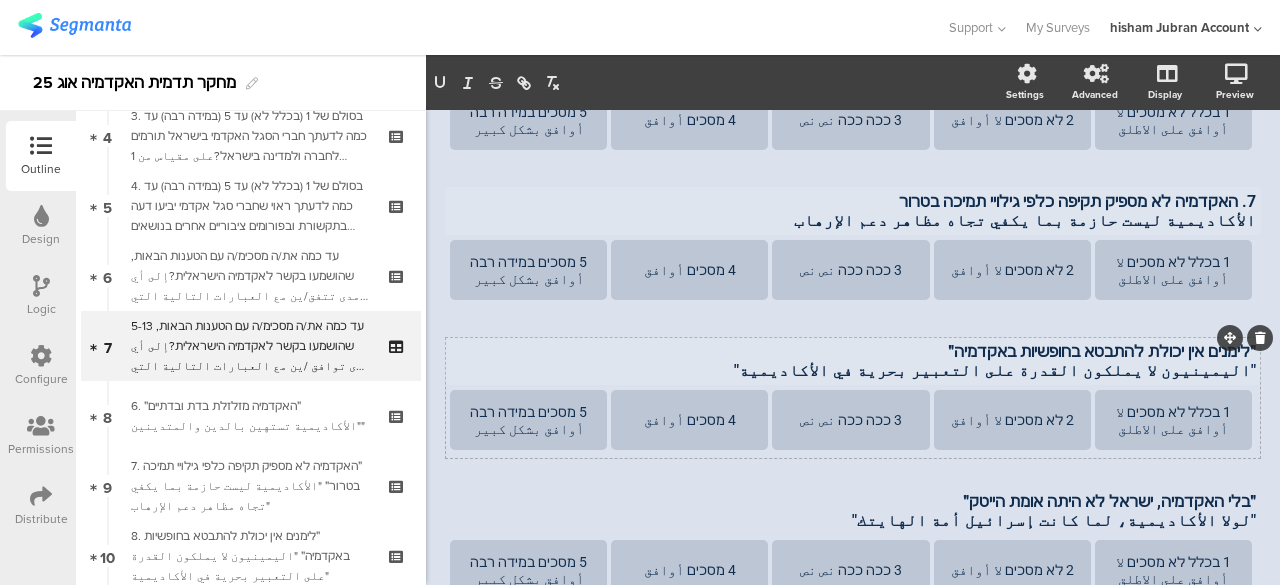 click on "״לימנים אין יכולת להתבטא בחופשיות באקדמיה״ "اليمينيون لا يملكون القدرة على التعبير بحرية في الأكاديمية"
״לימנים אין יכולת להתבטא בחופשיות באקדמיה״ "اليمينيون لا يملكون القدرة على التعبير بحرية في الأكاديمية"
״לימנים אין יכולת להתבטא בחופשיות באקדמיה״ "اليمينيون لا يملكون القدرة على التعبير بحرية في الأكاديمية"" at bounding box center (853, 361) 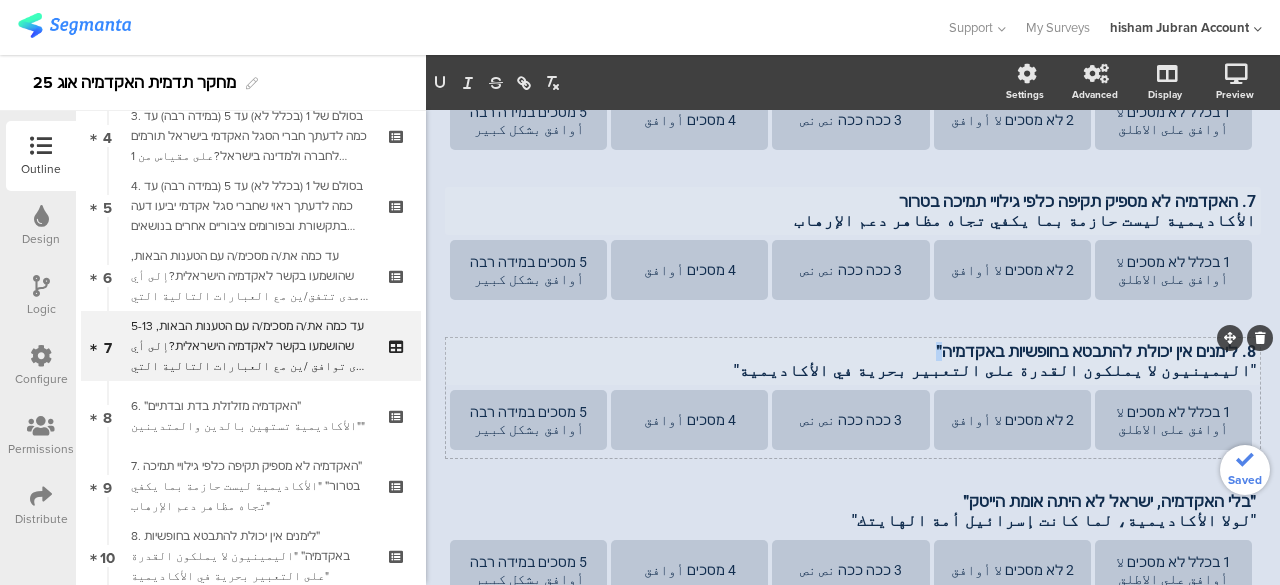 click on "8. לימנים אין יכולת להתבטא בחופשיות באקדמיה״" at bounding box center [853, 351] 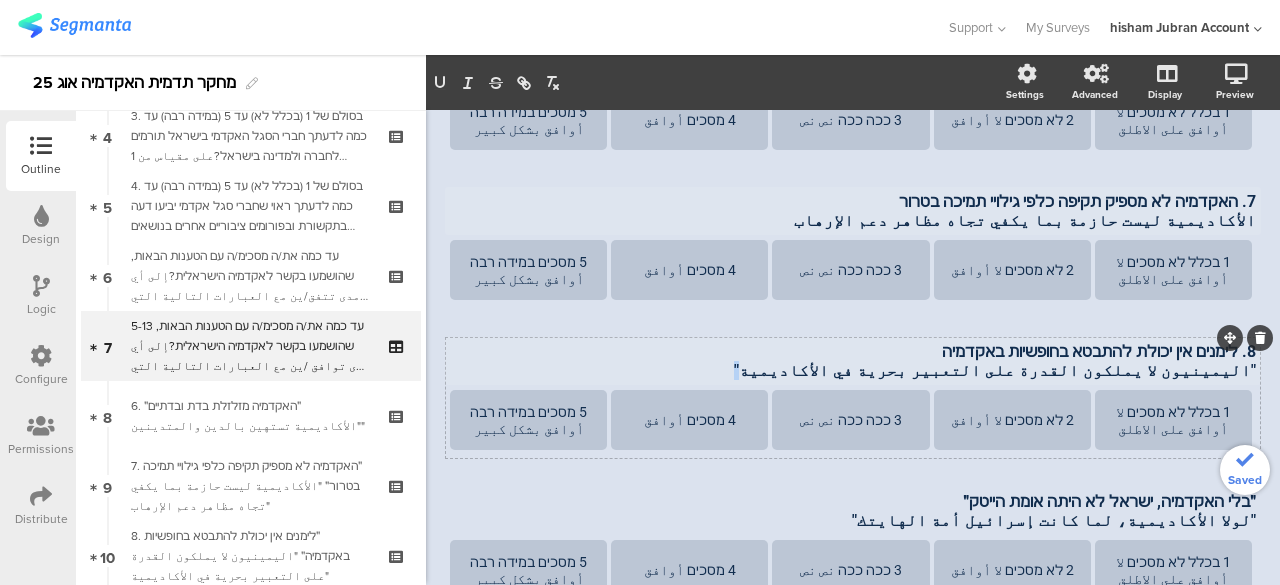 click on ""اليمينيون لا يملكون القدرة على التعبير بحرية في الأكاديمية"" at bounding box center [853, 370] 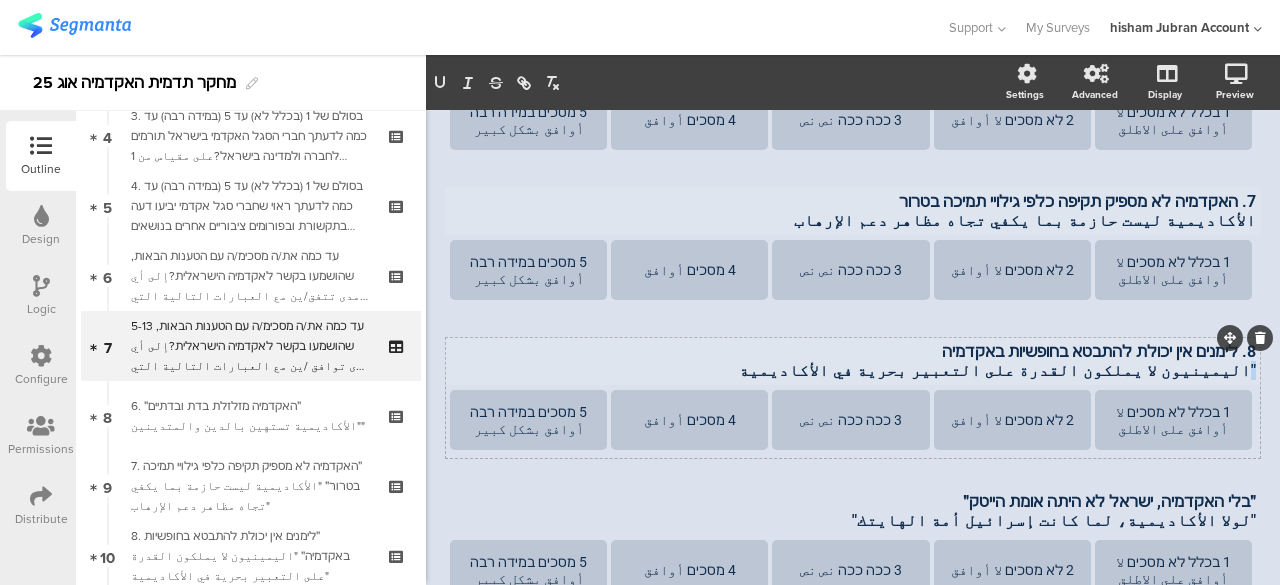 click on "8. לימנים אין יכולת להתבטא בחופשיות באקדמיה "اليمينيون لا يملكون القدرة على التعبير بحرية في الأكاديمية
8. לימנים אין יכולת להתבטא בחופשיות באקדמיה "اليمينيون لا يملكون القدرة على التعبير بحرية في الأكاديمية
8. לימנים אין יכולת להתבטא בחופשיות באקדמיה "اليمينيون لا يملكون القدرة على التعبير بحرية في الأكاديمية" at bounding box center (853, 361) 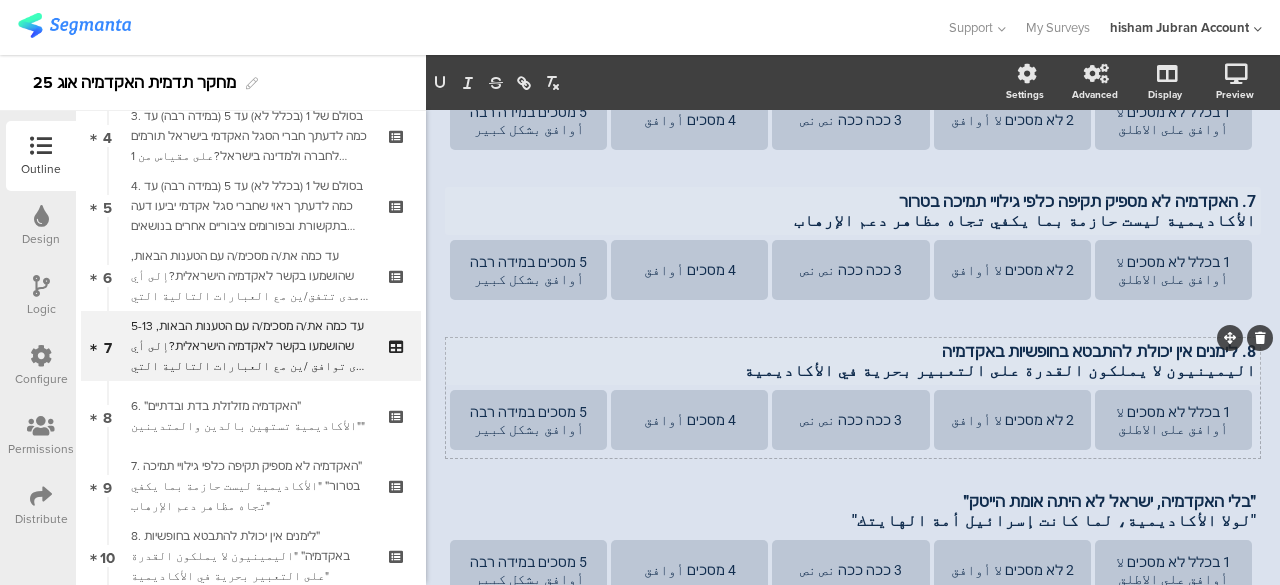 click on "اليمينيون لا يملكون القدرة على التعبير بحرية في الأكاديمية" at bounding box center (853, 370) 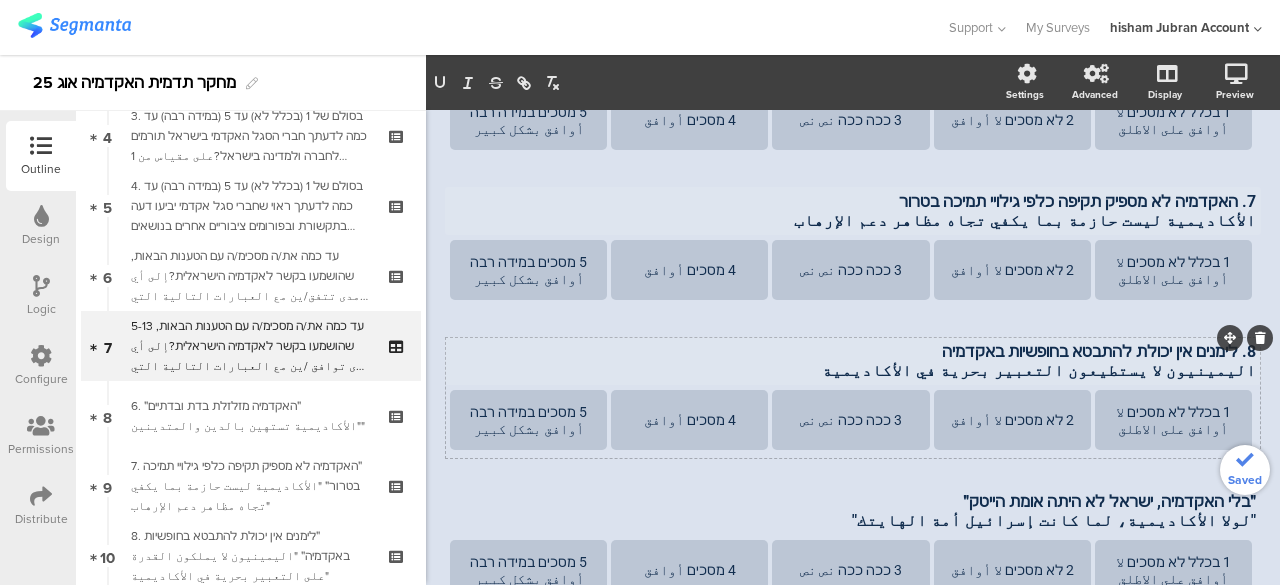 click on "اليمينيون لا يستطيعون التعبير بحرية في الأكاديمية" at bounding box center (853, 370) 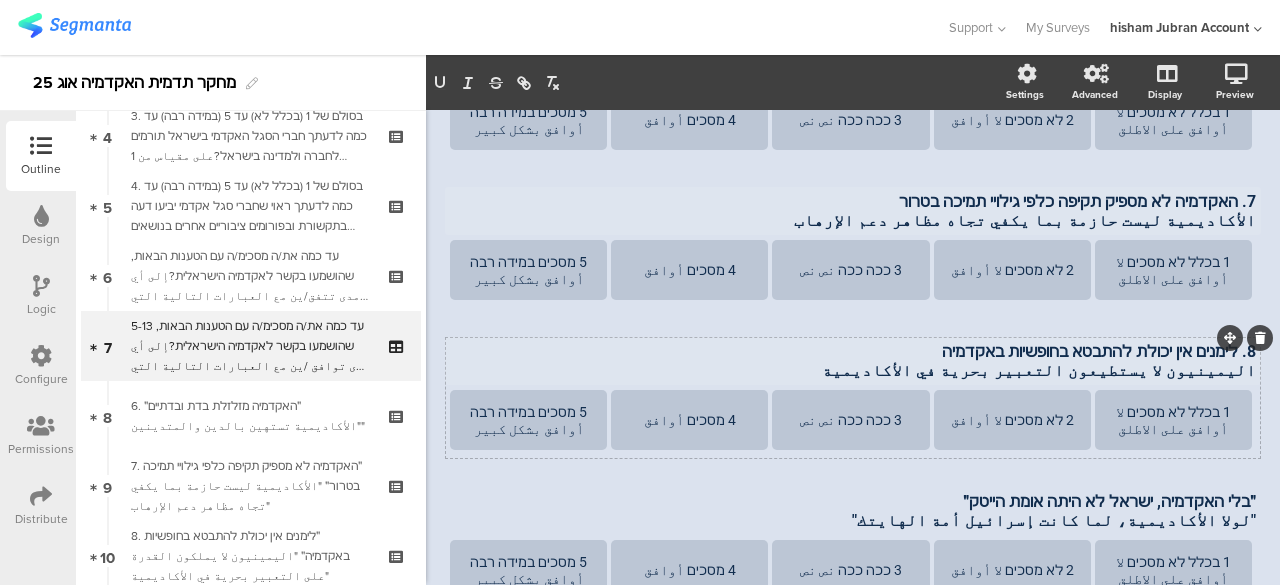 click on "اليمينيون لا يستطيعون التعبير بحرية في الأكاديمية" at bounding box center (853, 370) 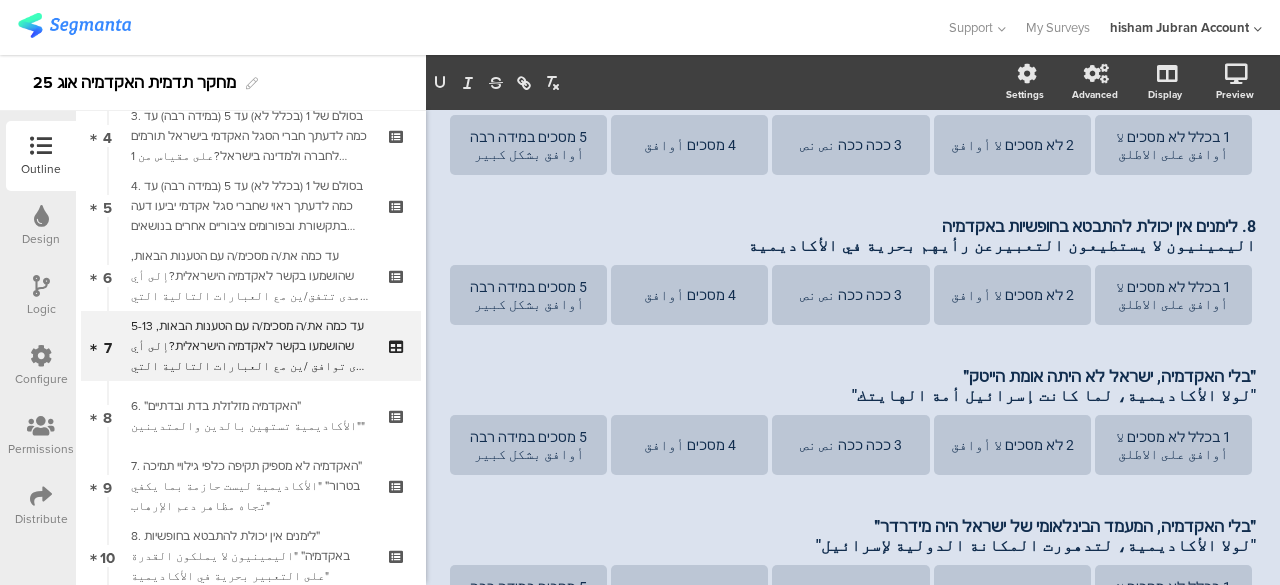 scroll, scrollTop: 624, scrollLeft: 0, axis: vertical 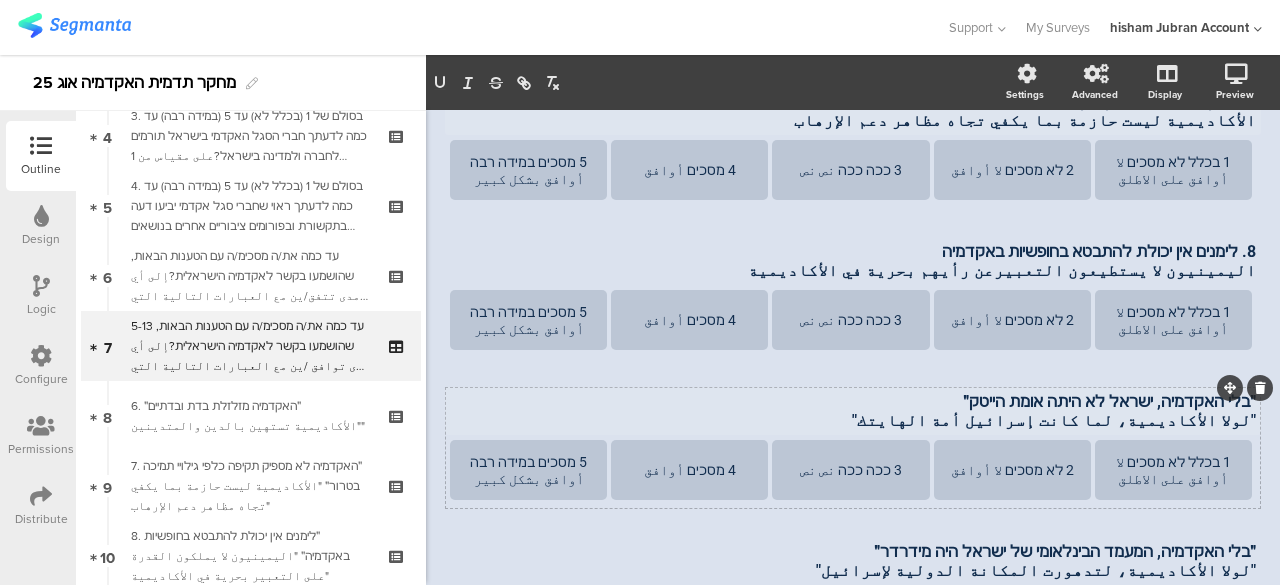 click on "״בלי האקדמיה, ישראל לא היתה אומת הייטק״ "لولا الأكاديمية، لما كانت إسرائيل أمة الهايتك"
״בלי האקדמיה, ישראל לא היתה אומת הייטק״ "لولا الأكاديمية، لما كانت إسرائيل أمة الهايتك"
״בלי האקדמיה, ישראל לא היתה אומת הייטק״ "لولا الأكاديمية، لما كانت إسرائيل أمة الهايتك"" at bounding box center (853, 411) 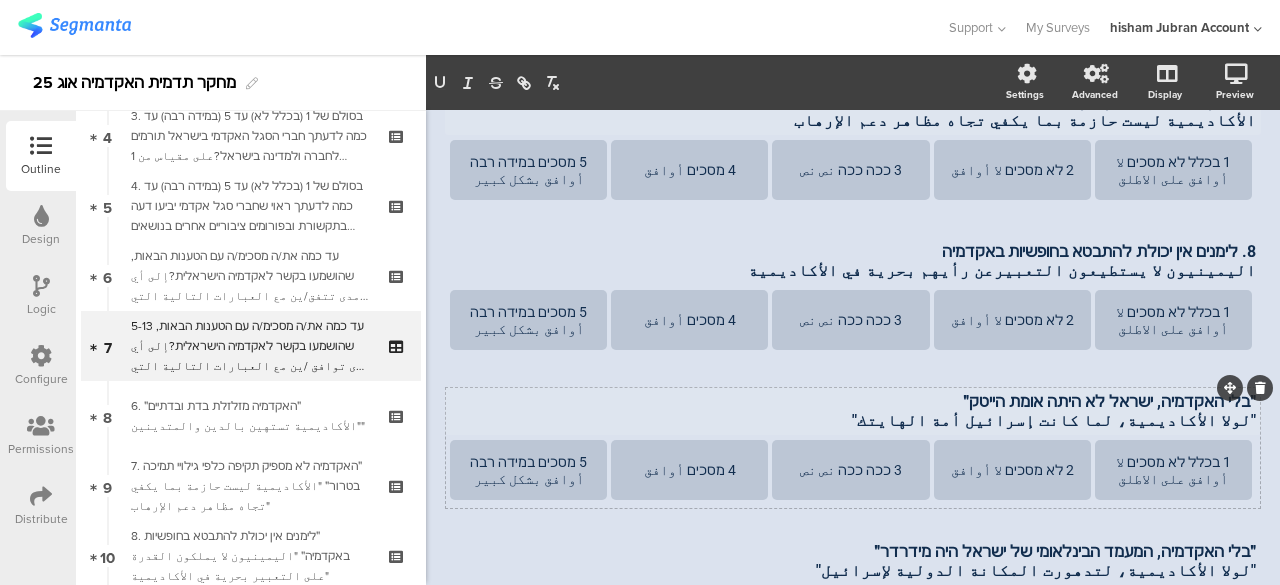 type 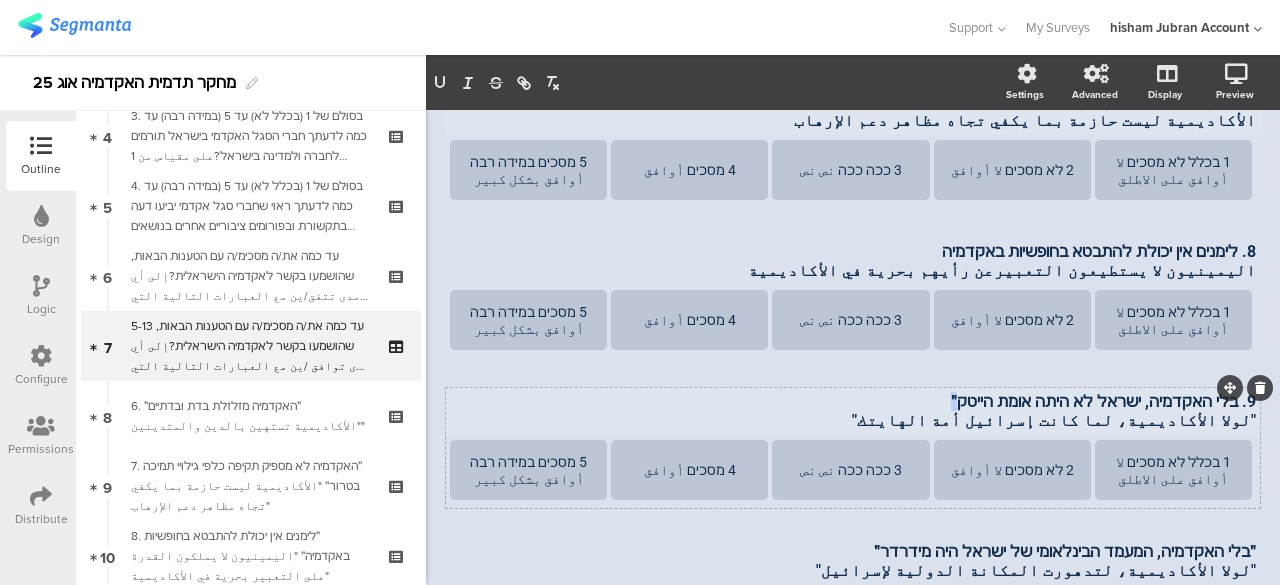 click on "9. בלי האקדמיה, ישראל לא היתה אומת הייטק״" at bounding box center [853, 401] 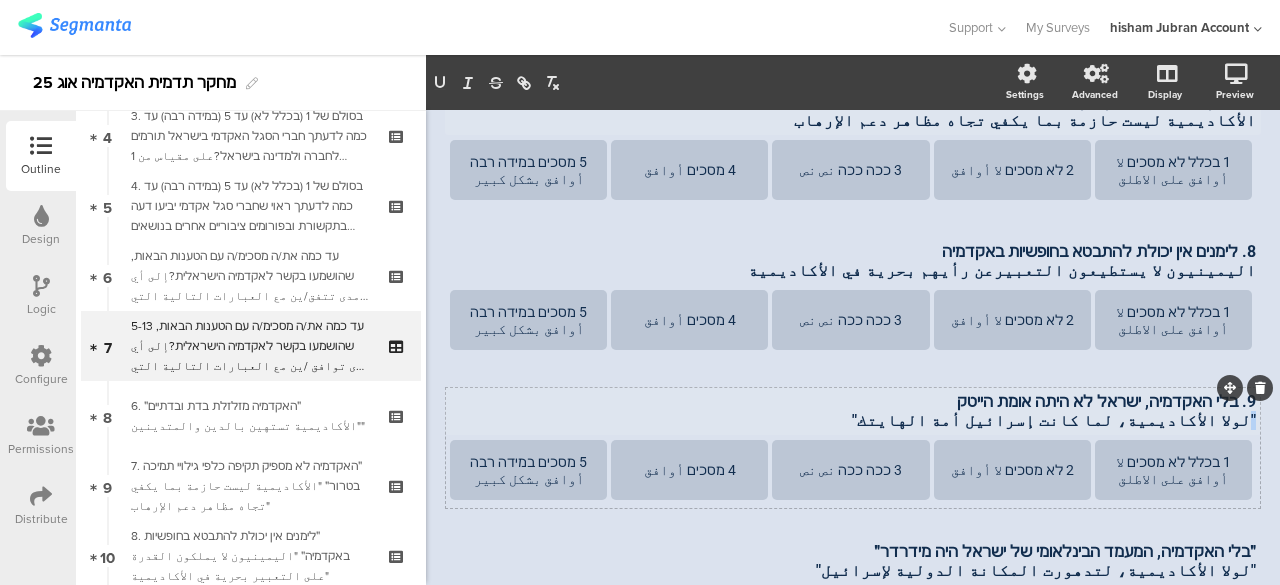 click on "9. בלי האקדמיה, ישראל לא היתה אומת הייטק "لولا الأكاديمية، لما كانت إسرائيل أمة الهايتك"
9. בלי האקדמיה, ישראל לא היתה אומת הייטק "لولا الأكاديمية، لما كانت إسرائيل أمة الهايتك"
9. בלי האקדמיה, ישראל לא היתה אומת הייטק "لولا الأكاديمية، لما كانت إسرائيل أمة الهايتك"" at bounding box center [853, 411] 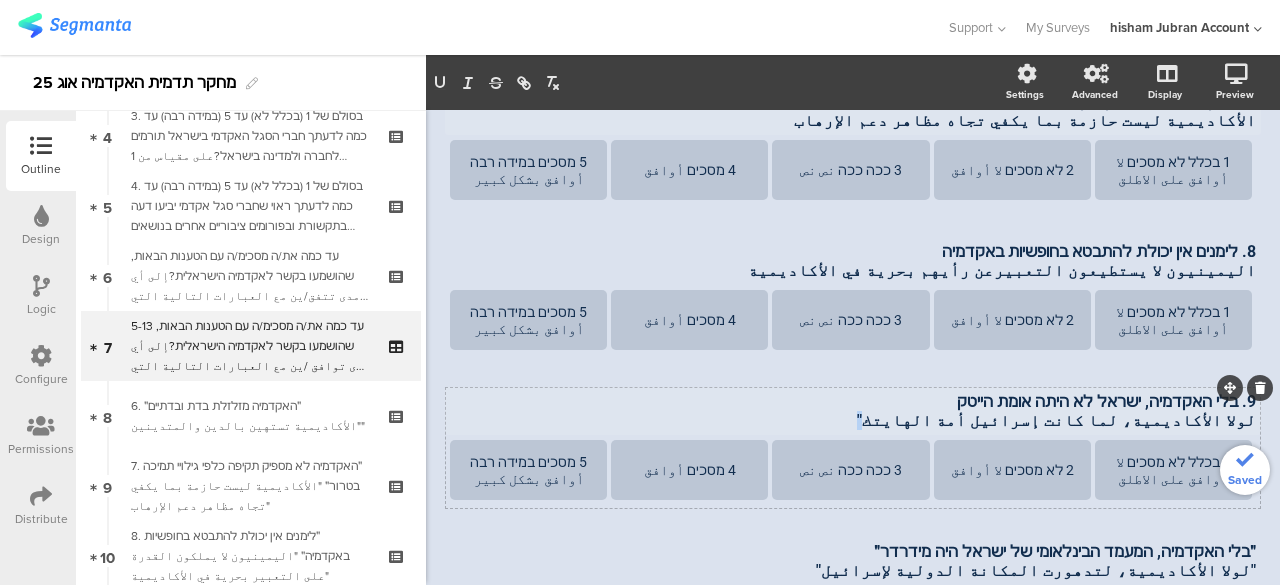 drag, startPoint x: 1000, startPoint y: 363, endPoint x: 1016, endPoint y: 363, distance: 16 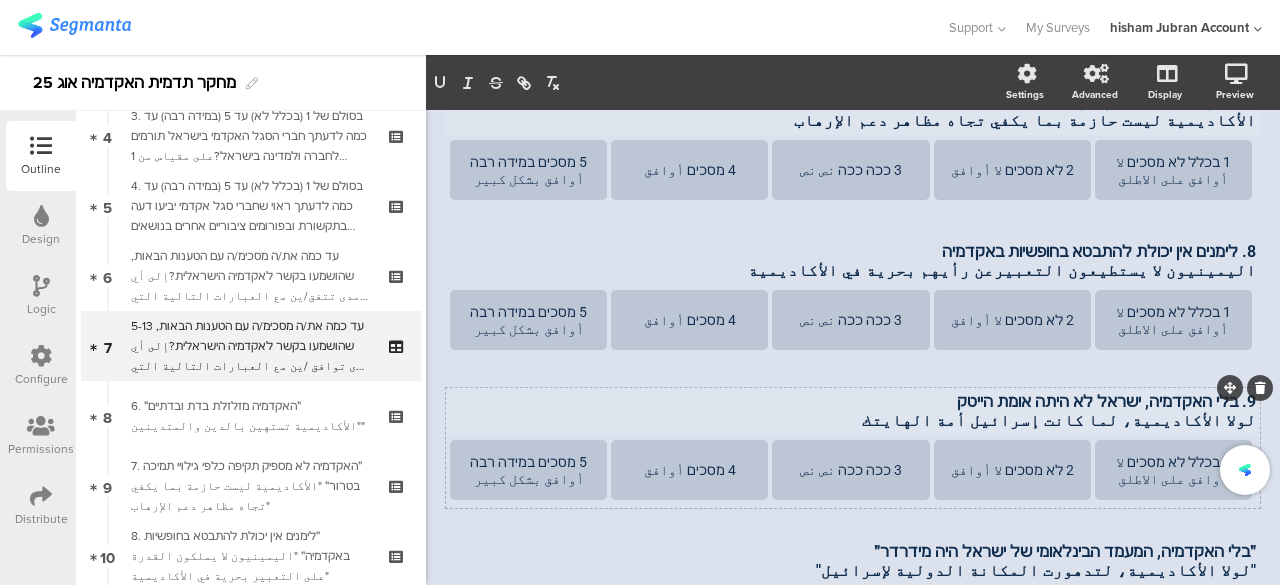 scroll, scrollTop: 728, scrollLeft: 0, axis: vertical 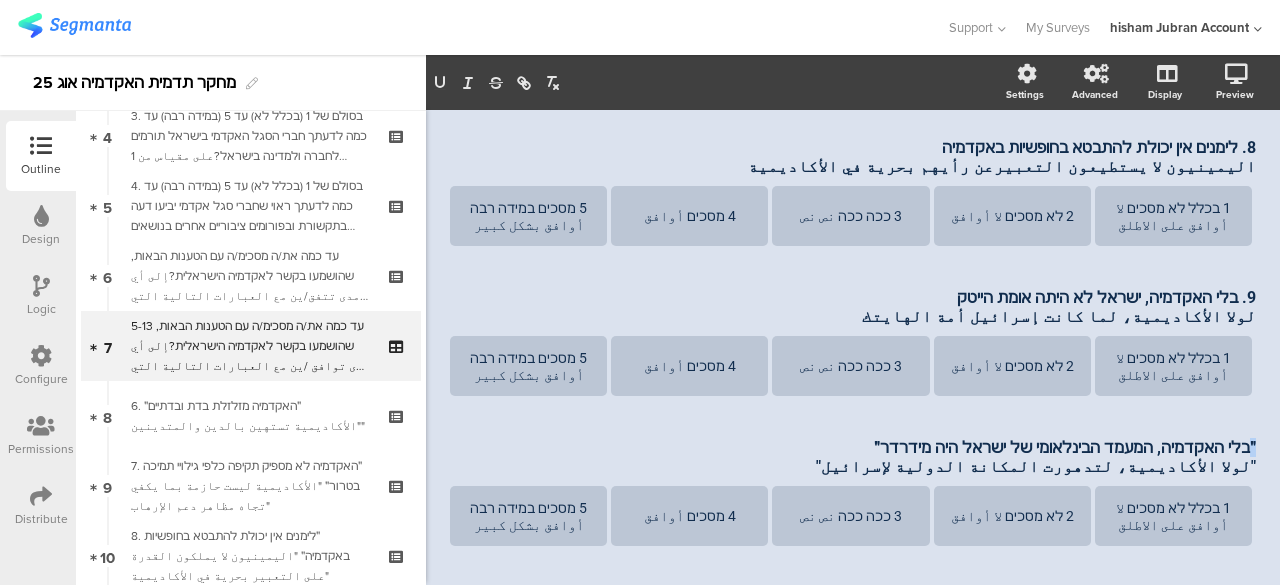 click on "״בלי האקדמיה, המעמד הבינלאומי של ישראל היה מידרדר״ "لولا الأكاديمية، لتدهورت المكانة الدولية لإسرائيل"
״בלי האקדמיה, המעמד הבינלאומי של ישראל היה מידרדר״ "لولا الأكاديمية، لتدهورت المكانة الدولية لإسرائيل"
״בלי האקדמיה, המעמד הבינלאומי של ישראל היה מידרדר״ "لولا الأكاديمية، لتدهورت المكانة الدولية لإسرائيل"" at bounding box center (853, 457) 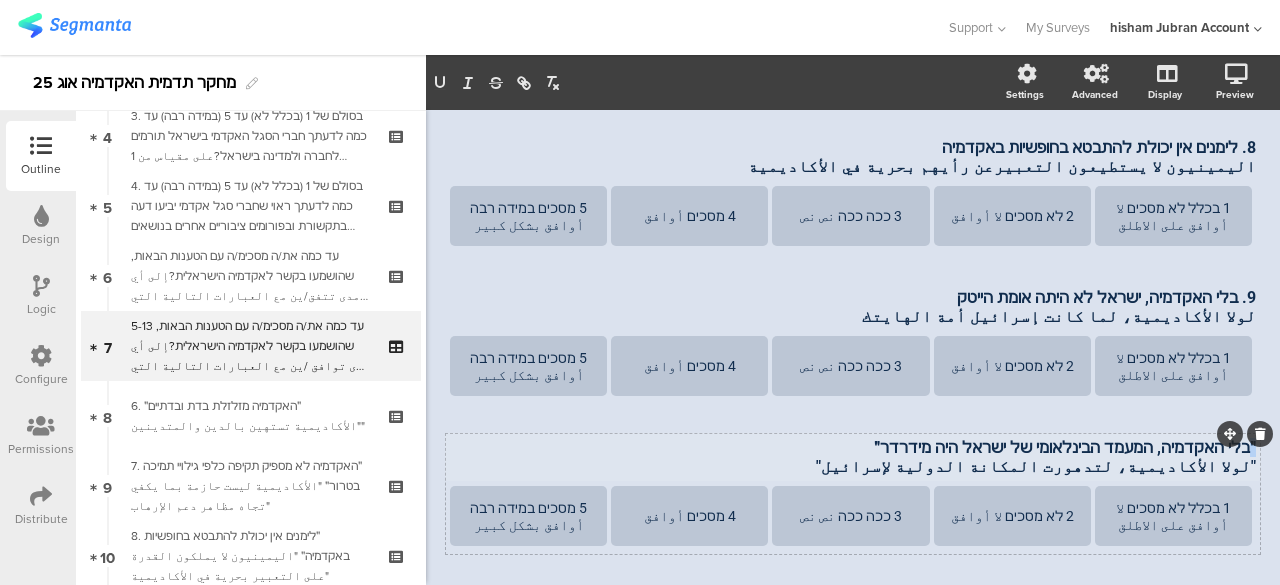 type 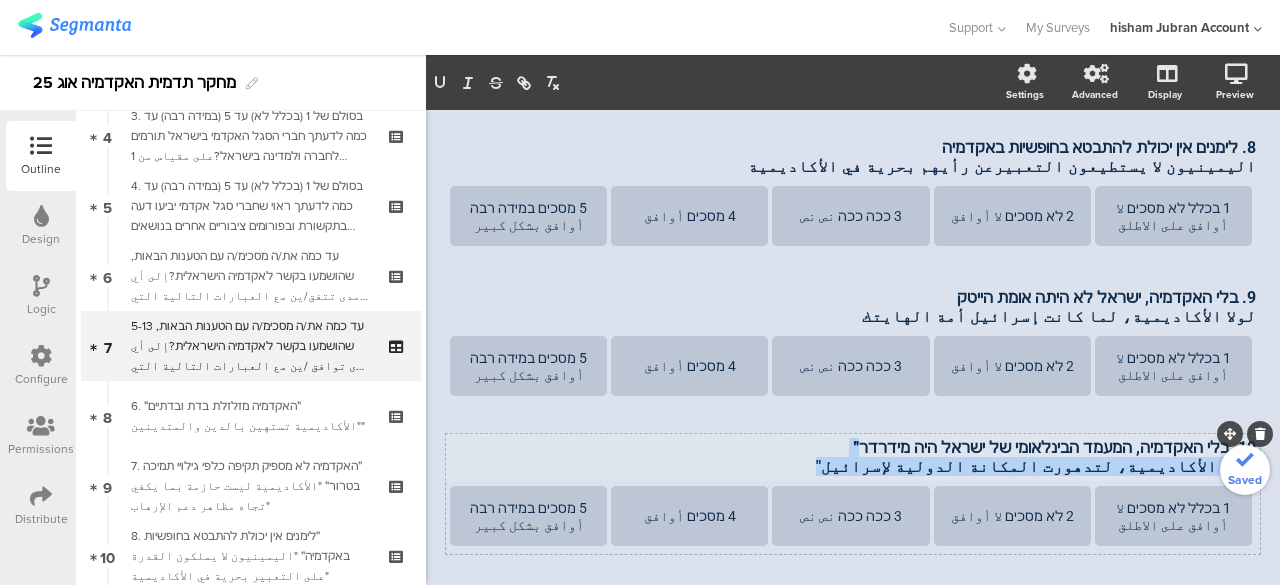 drag, startPoint x: 890, startPoint y: 390, endPoint x: 880, endPoint y: 401, distance: 14.866069 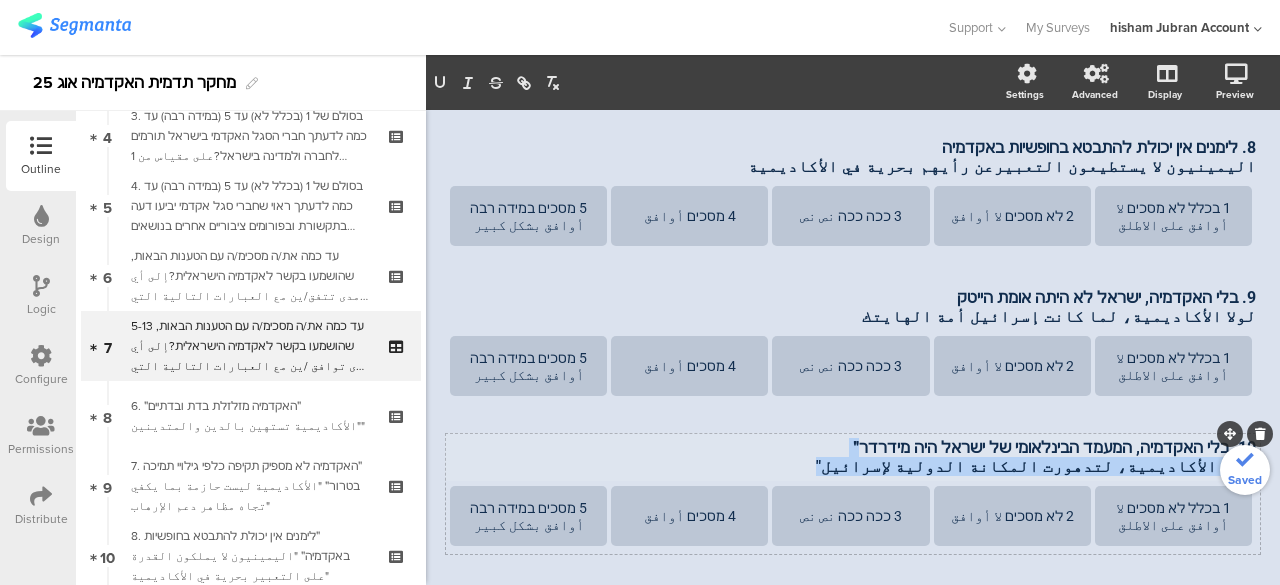 click on "10. בלי האקדמיה, המעמד הבינלאומי של ישראל היה מידרדר״ "لولا الأكاديمية، لتدهورت المكانة الدولية لإسرائيل"" at bounding box center [853, 457] 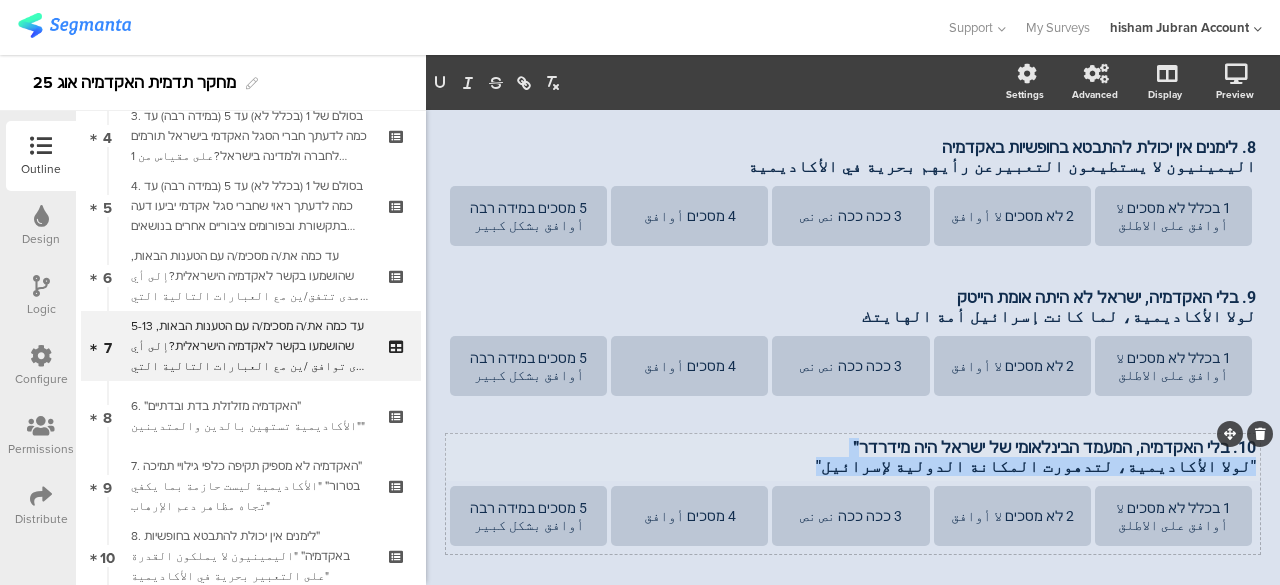 click on ""لولا الأكاديمية، لتدهورت المكانة الدولية لإسرائيل"" at bounding box center (853, 466) 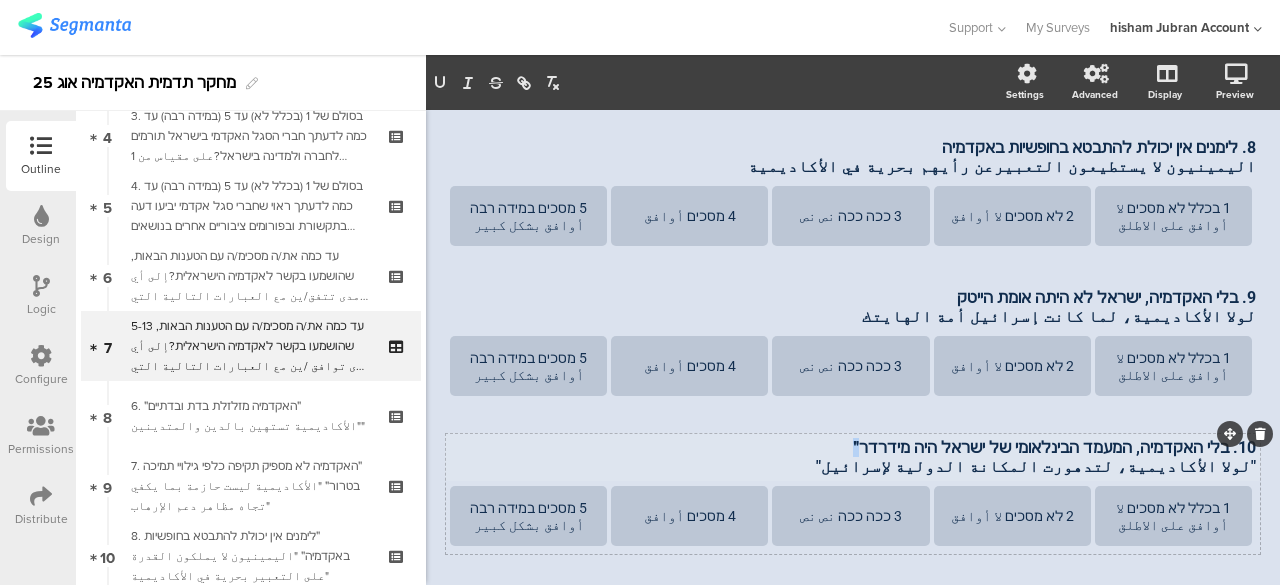 click on "10. בלי האקדמיה, המעמד הבינלאומי של ישראל היה מידרדר״" at bounding box center [853, 447] 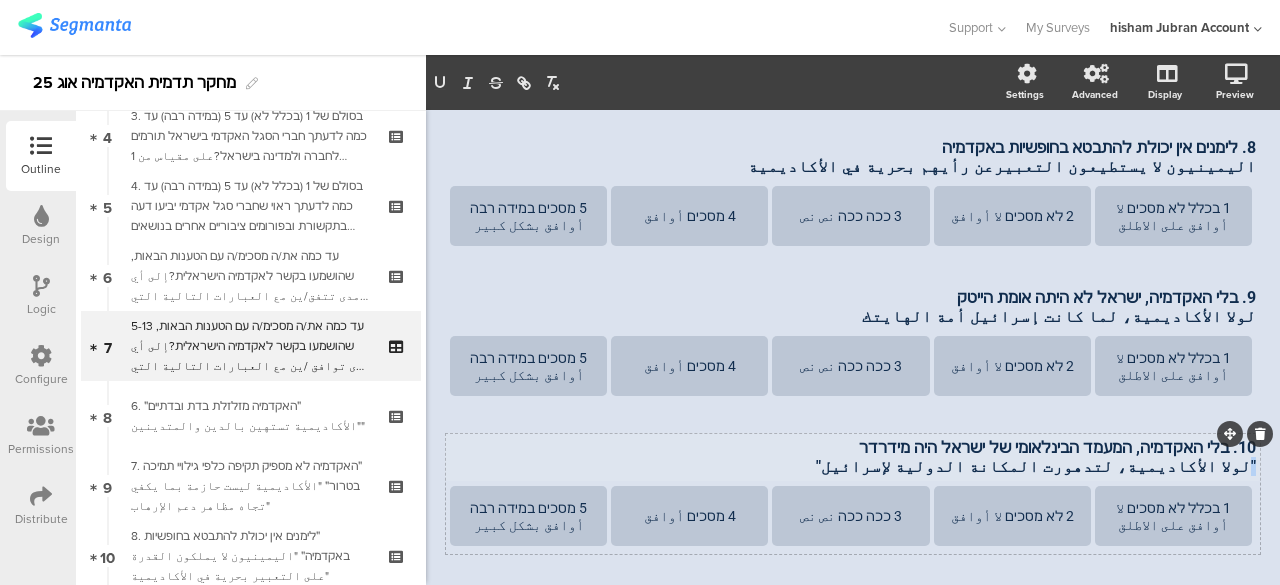 click on ""لولا الأكاديمية، لتدهورت المكانة الدولية لإسرائيل"" at bounding box center (853, 466) 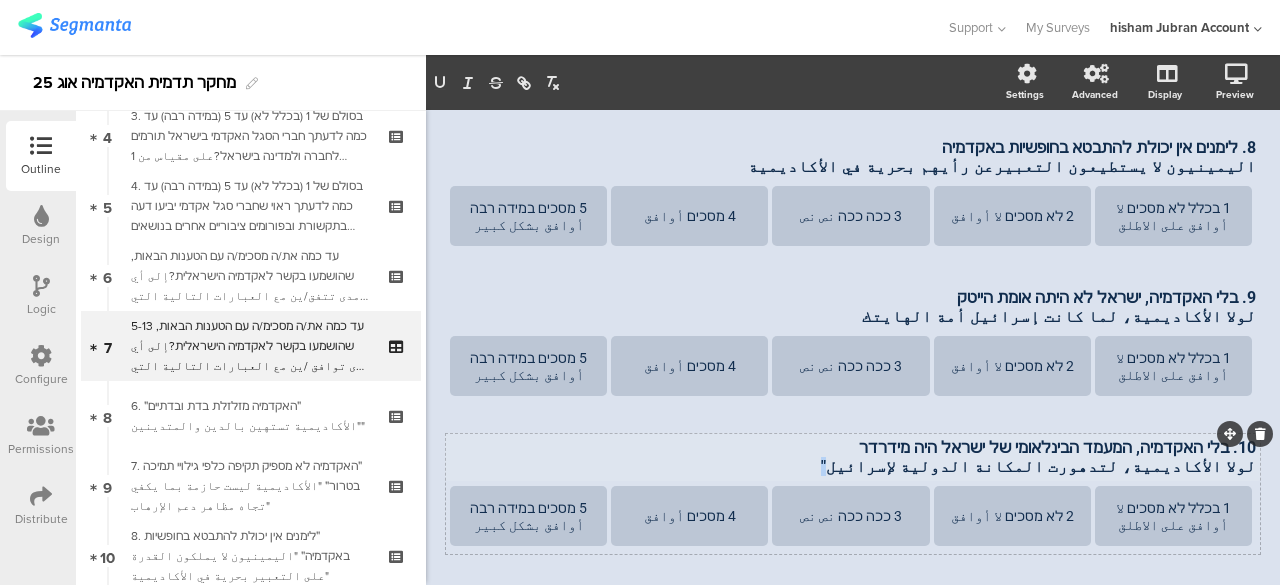 drag, startPoint x: 981, startPoint y: 411, endPoint x: 992, endPoint y: 410, distance: 11.045361 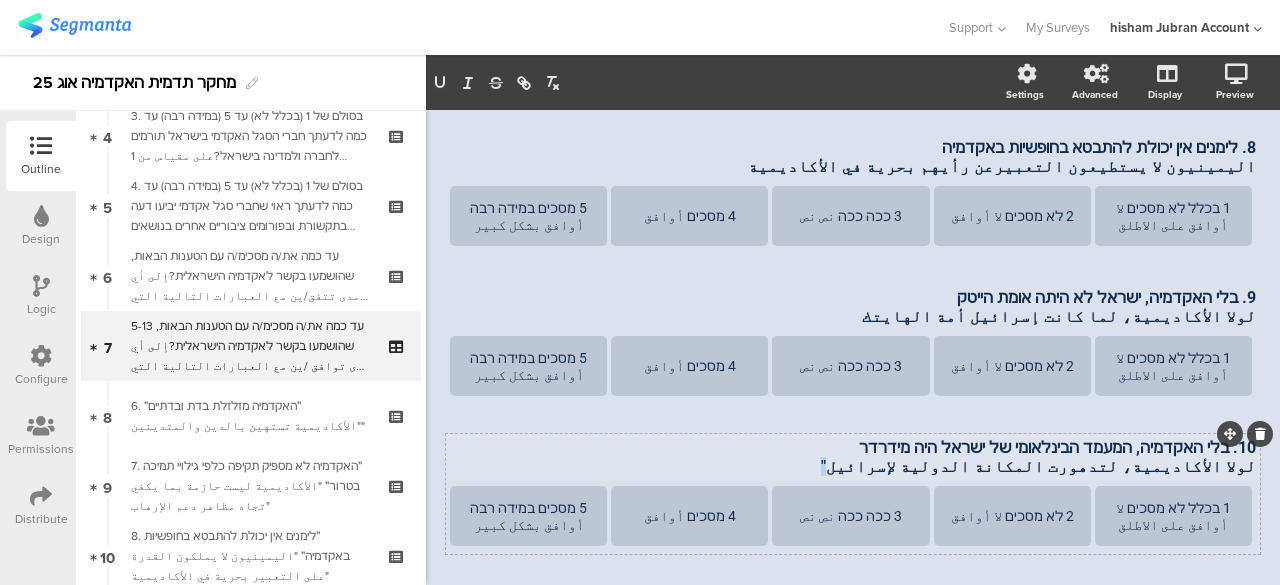 click on "لولا الأكاديمية، لتدهورت المكانة الدولية لإسرائيل"" at bounding box center (853, 466) 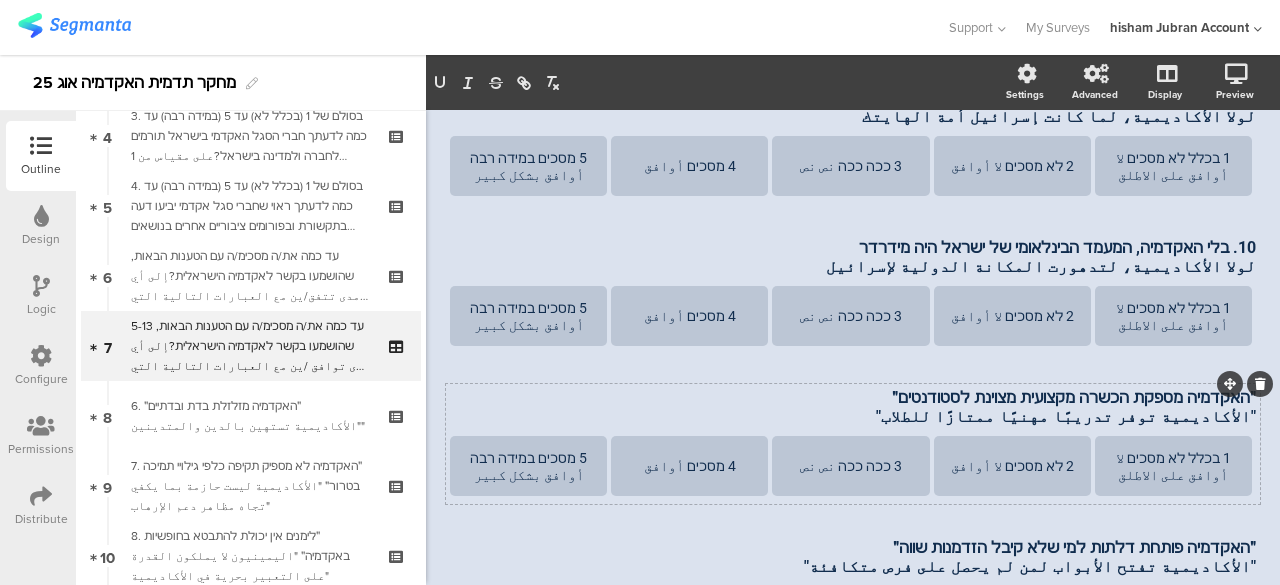 scroll, scrollTop: 932, scrollLeft: 0, axis: vertical 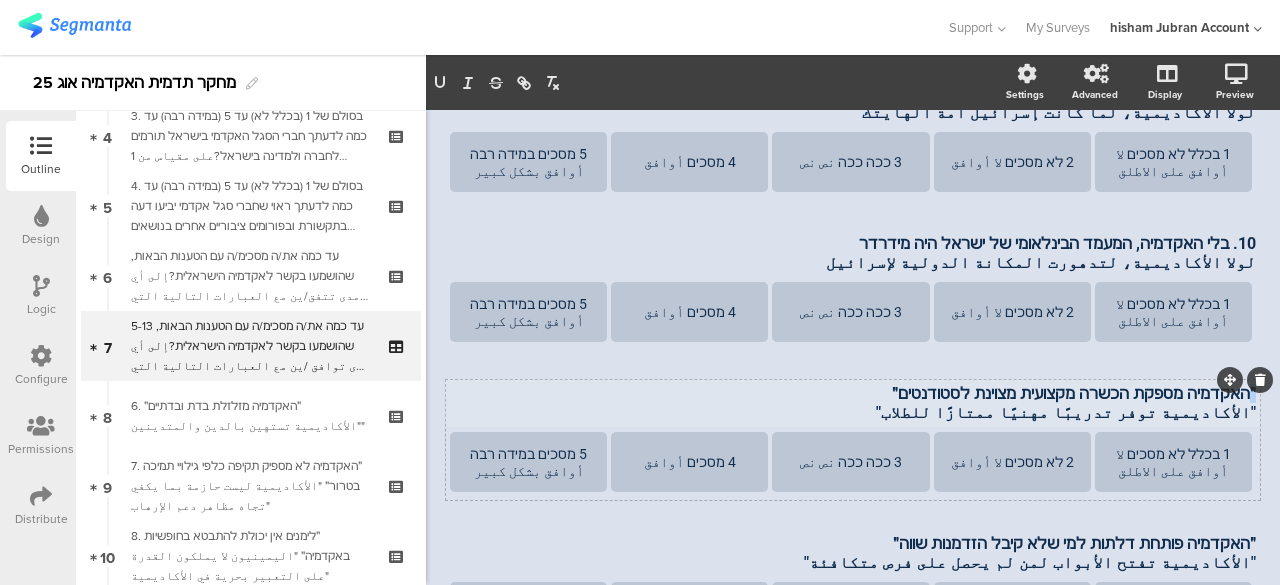 click on "״האקדמיה מספקת הכשרה מקצועית מצוינת לסטודנטים״ "الأكاديمية توفر تدريبًا مهنيًا ممتازًا للطلاب"
״האקדמיה מספקת הכשרה מקצועית מצוינת לסטודנטים״ "الأكاديمية توفر تدريبًا مهنيًا ممتازًا للطلاب"
״האקדמיה מספקת הכשרה מקצועית מצוינת לסטודנטים״ "الأكاديمية توفر تدريبًا مهنيًا ممتازًا للطلاب"" at bounding box center (853, 403) 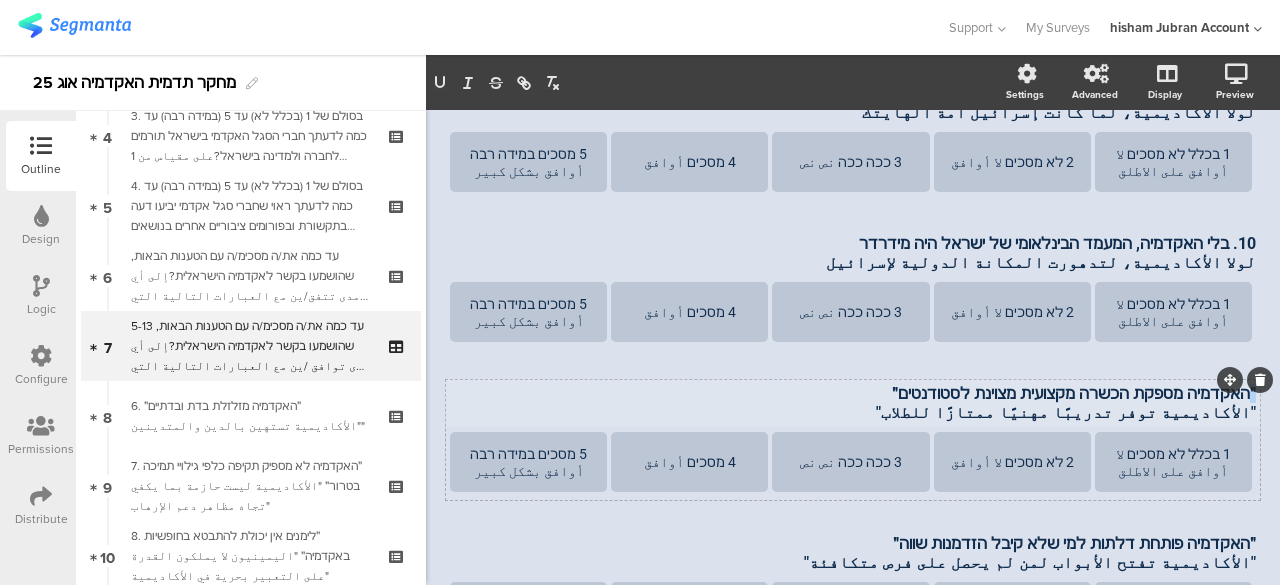 type 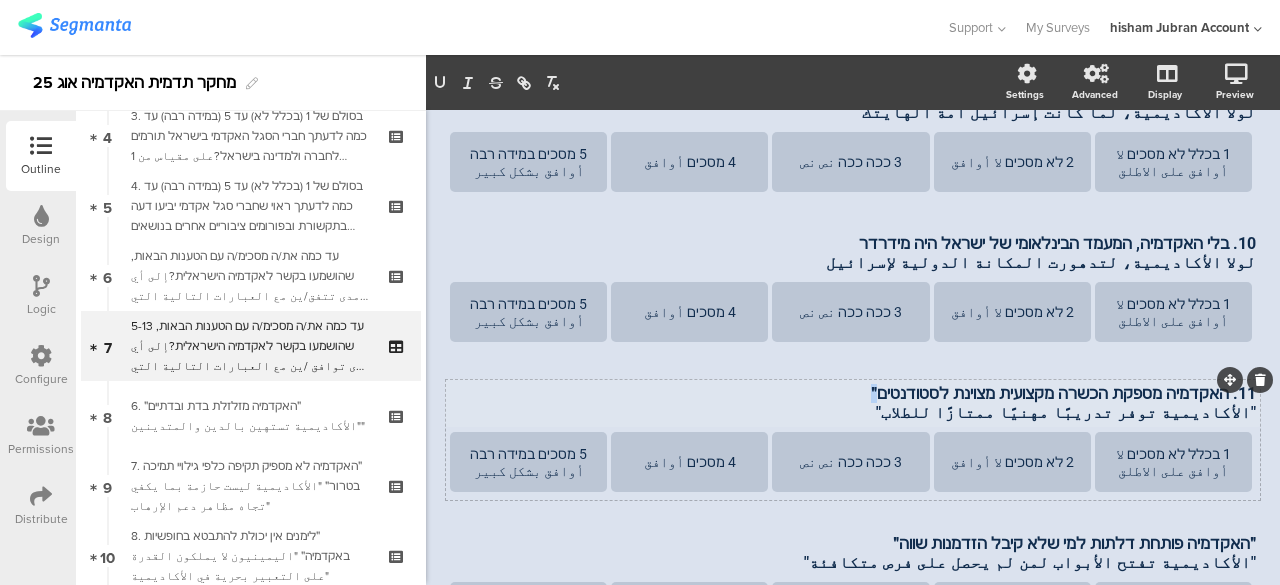 click on "11. האקדמיה מספקת הכשרה מקצועית מצוינת לסטודנטים״" at bounding box center (853, 393) 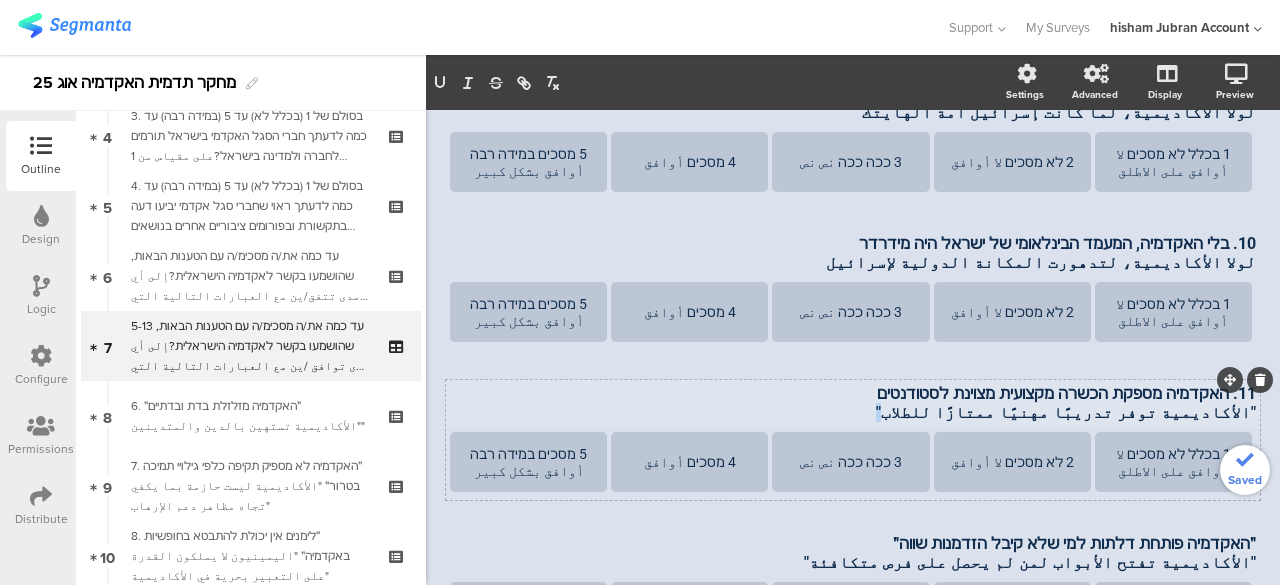 drag, startPoint x: 1004, startPoint y: 355, endPoint x: 1022, endPoint y: 355, distance: 18 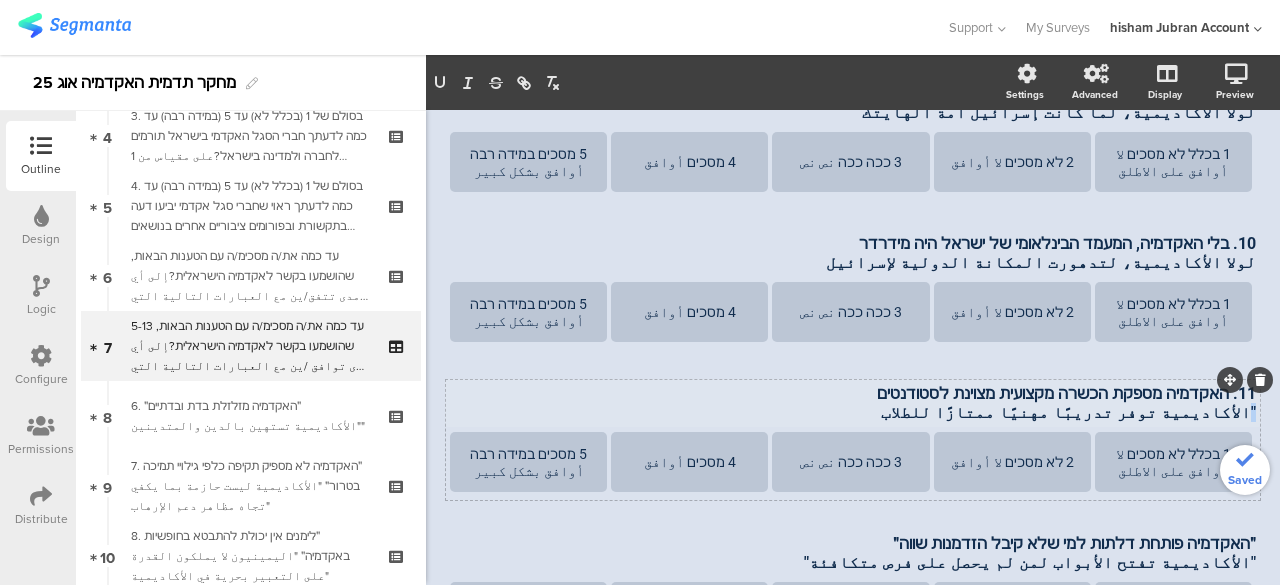 click on ""الأكاديمية توفر تدريبًا مهنيًا ممتازًا للطلاب" at bounding box center [853, 412] 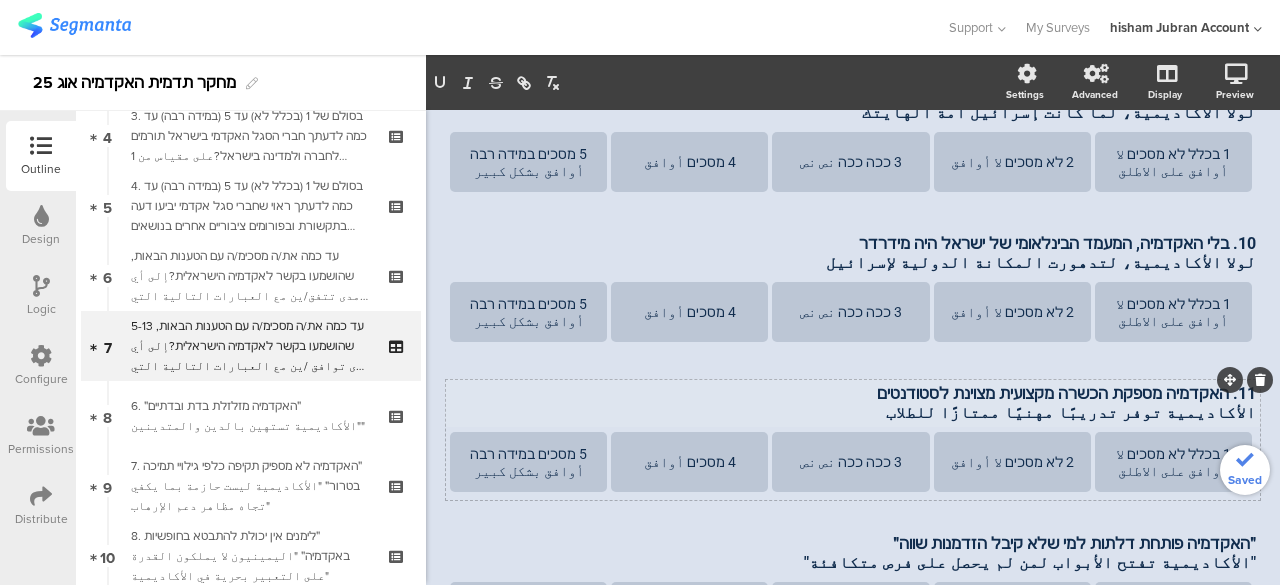 click on "الأكاديمية توفر تدريبًا مهنيًا ممتازًا للطلاب" at bounding box center [853, 412] 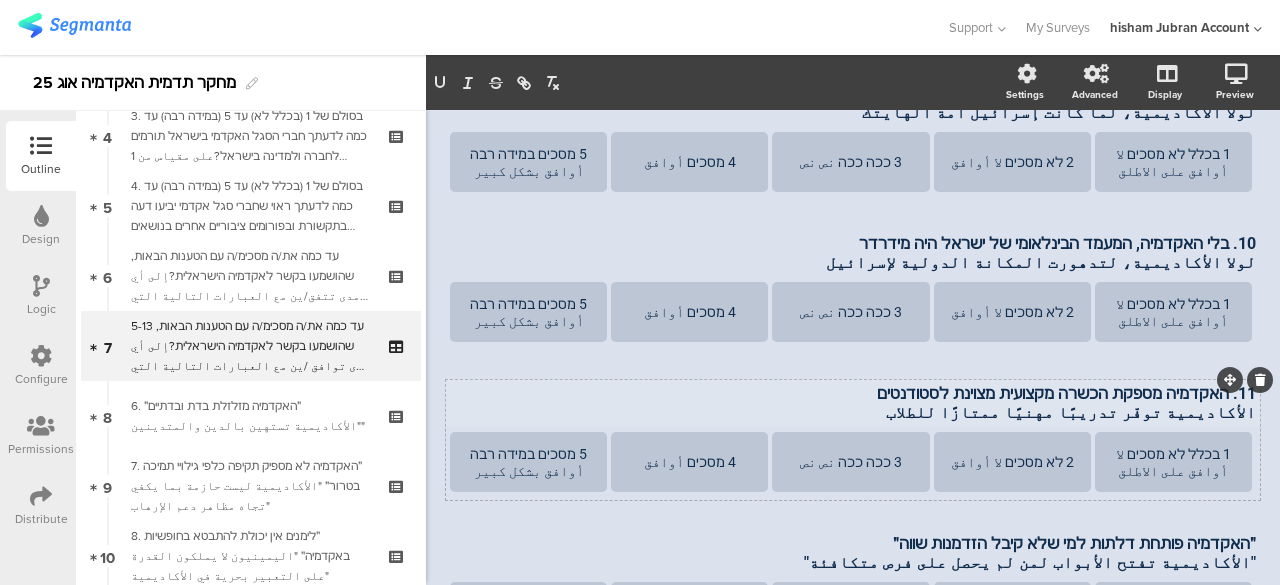 click on "الأكاديمية توفّر تدريبًا مهنيًا ممتازًا للطلاب" at bounding box center [853, 412] 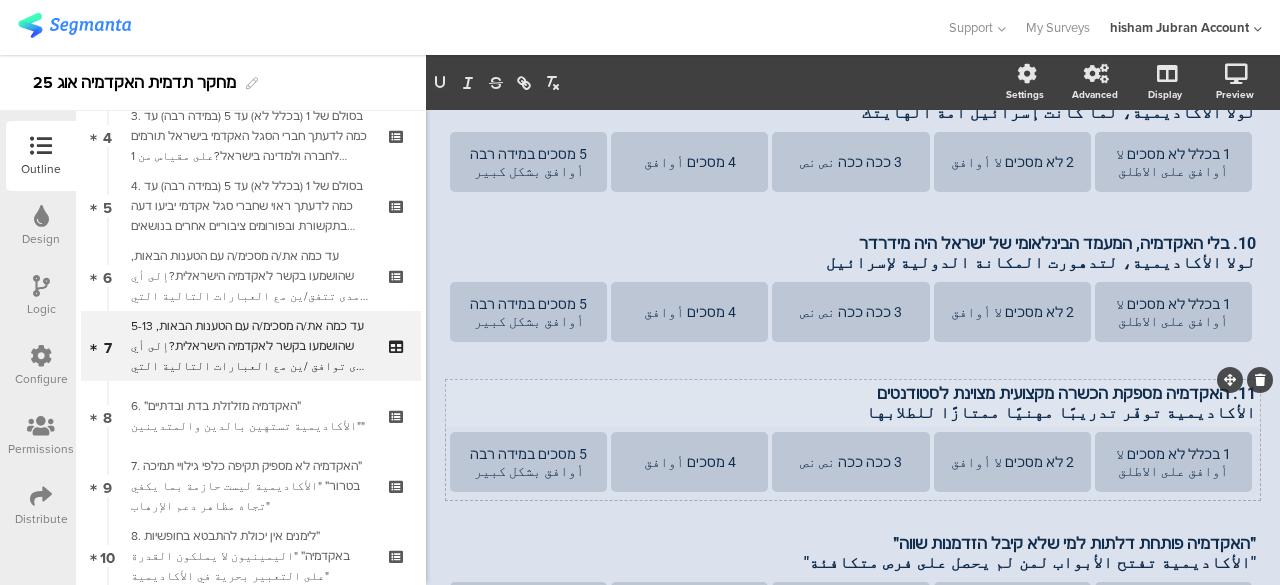 click on "الأكاديمية توفّر تدريبًا مهنيًا ممتازًا للطلابها" at bounding box center [853, 412] 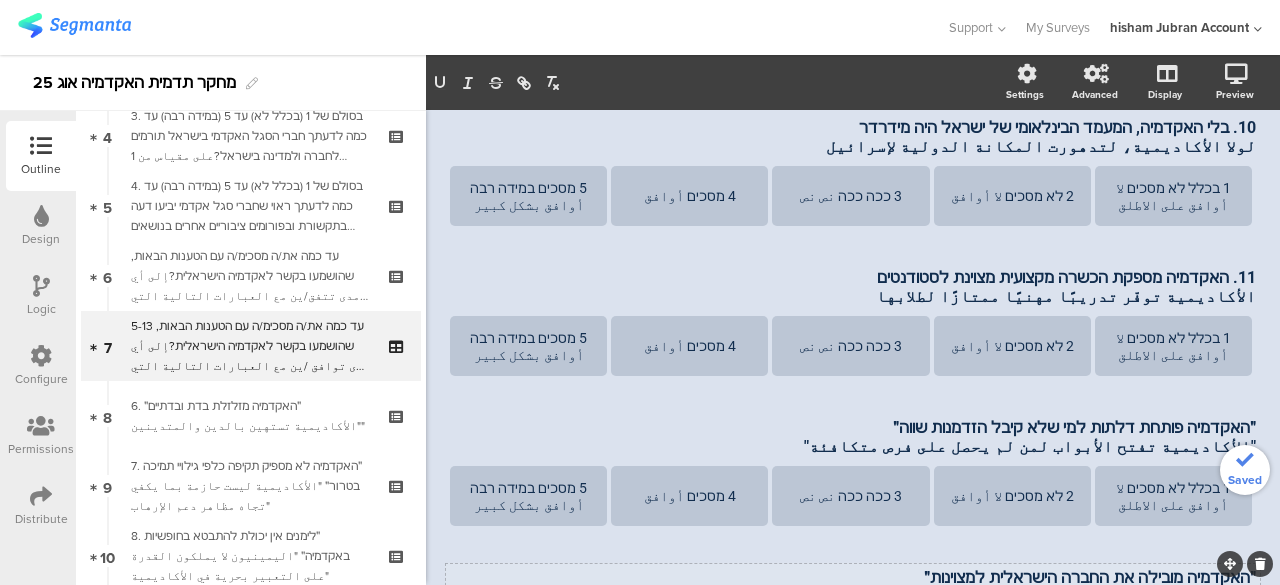 scroll, scrollTop: 1132, scrollLeft: 0, axis: vertical 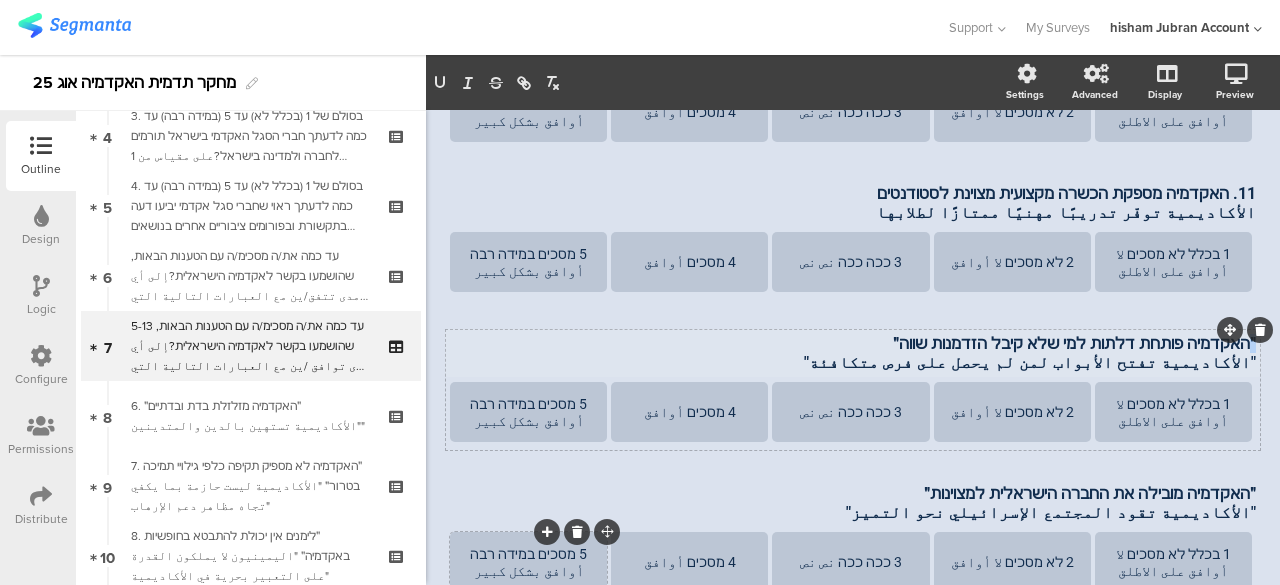 click on "״האקדמיה פותחת דלתות למי שלא קיבל הזדמנות שווה״ "الأكاديمية تفتح الأبواب لمن لم يحصل على فرص متكافئة"
״האקדמיה פותחת דלתות למי שלא קיבל הזדמנות שווה״ "الأكاديمية تفتح الأبواب لمن لم يحصل على فرص متكافئة"
״האקדמיה פותחת דלתות למי שלא קיבל הזדמנות שווה״ "الأكاديمية تفتح الأبواب لمن لم يحصل على فرص متكافئة"" at bounding box center (853, 353) 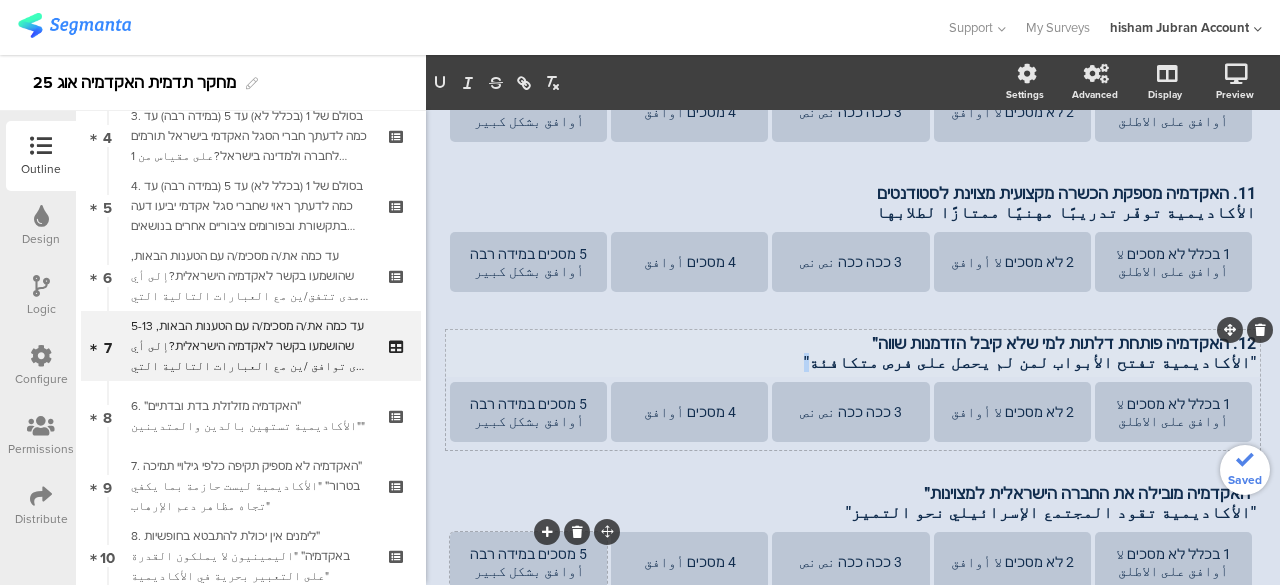 click on ""الأكاديمية تفتح الأبواب لمن لم يحصل على فرص متكافئة"" at bounding box center [853, 362] 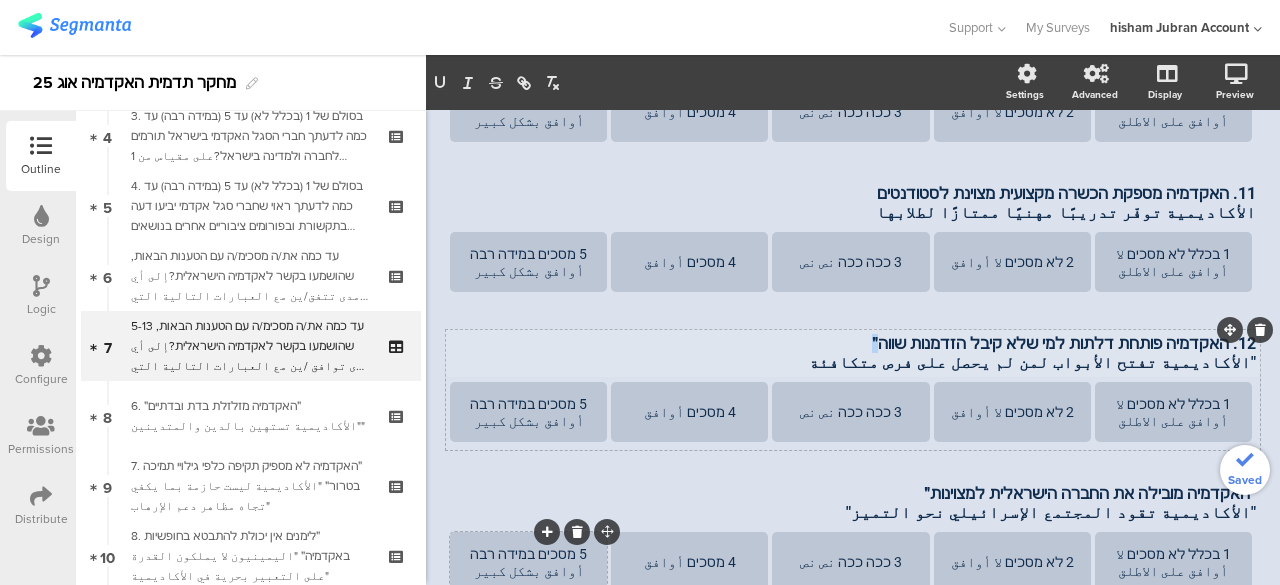 click on "12. האקדמיה פותחת דלתות למי שלא קיבל הזדמנות שווה״" at bounding box center (853, 343) 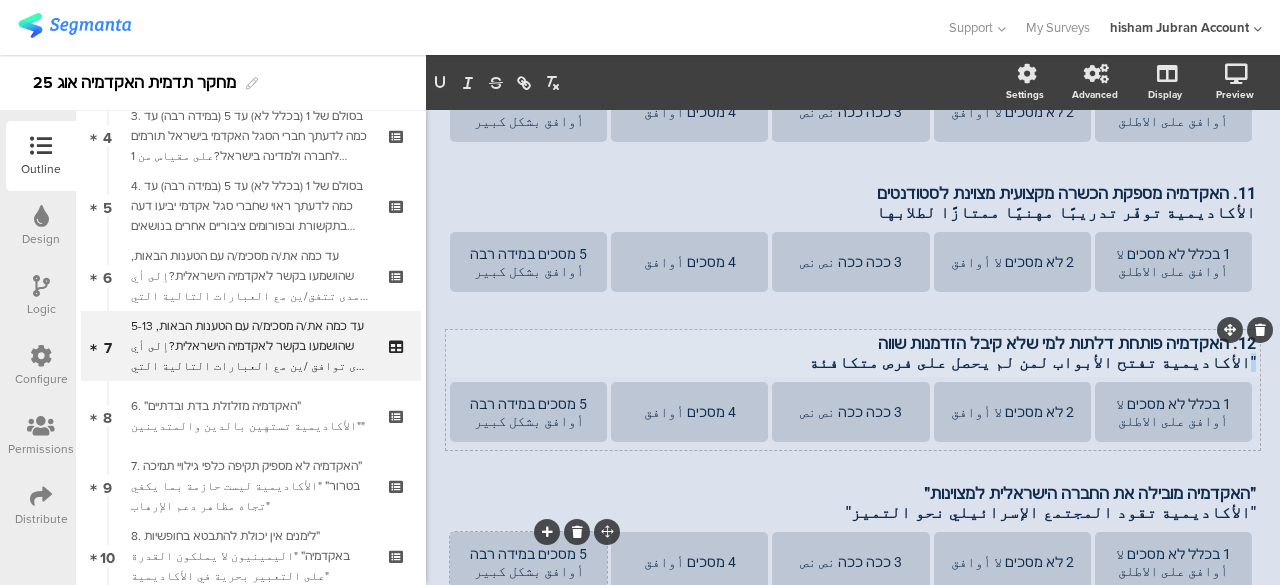 click on ""الأكاديمية تفتح الأبواب لمن لم يحصل على فرص متكافئة" at bounding box center (853, 362) 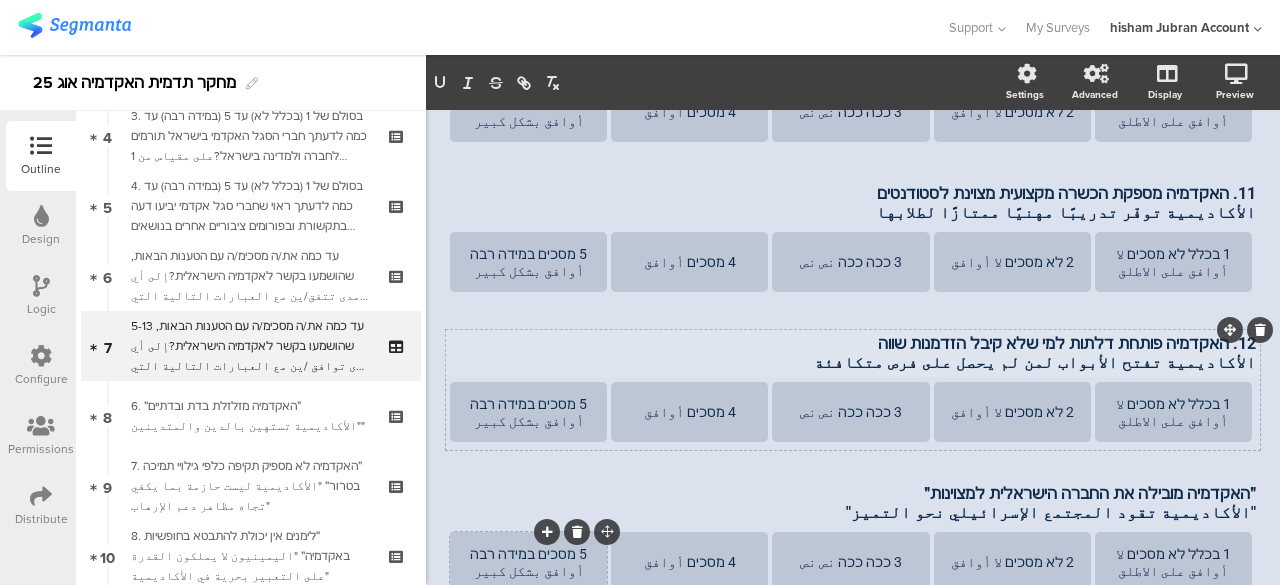 click on "12. האקדמיה פותחת דלתות למי שלא קיבל הזדמנות שווה الأكاديمية تفتح الأبواب لمن لم يحصل على فرص متكافئة
12. האקדמיה פותחת דלתות למי שלא קיבל הזדמנות שווה الأكاديمية تفتح الأبواب لمن لم يحصل على فرص متكافئة
12. האקדמיה פותחת דלתות למי שלא קיבל הזדמנות שווה الأكاديمية تفتح الأبواب لمن لم يحصل على فرص متكافئة" at bounding box center (853, 353) 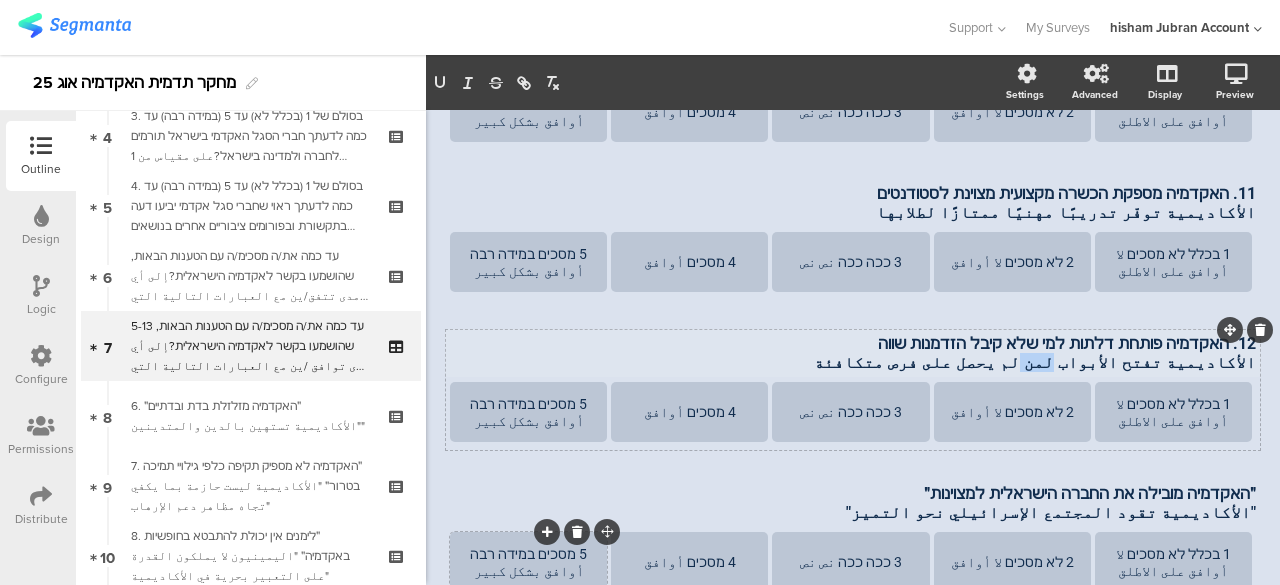 click on "الأكاديمية تفتح الأبواب لمن لم يحصل على فرص متكافئة" at bounding box center (853, 362) 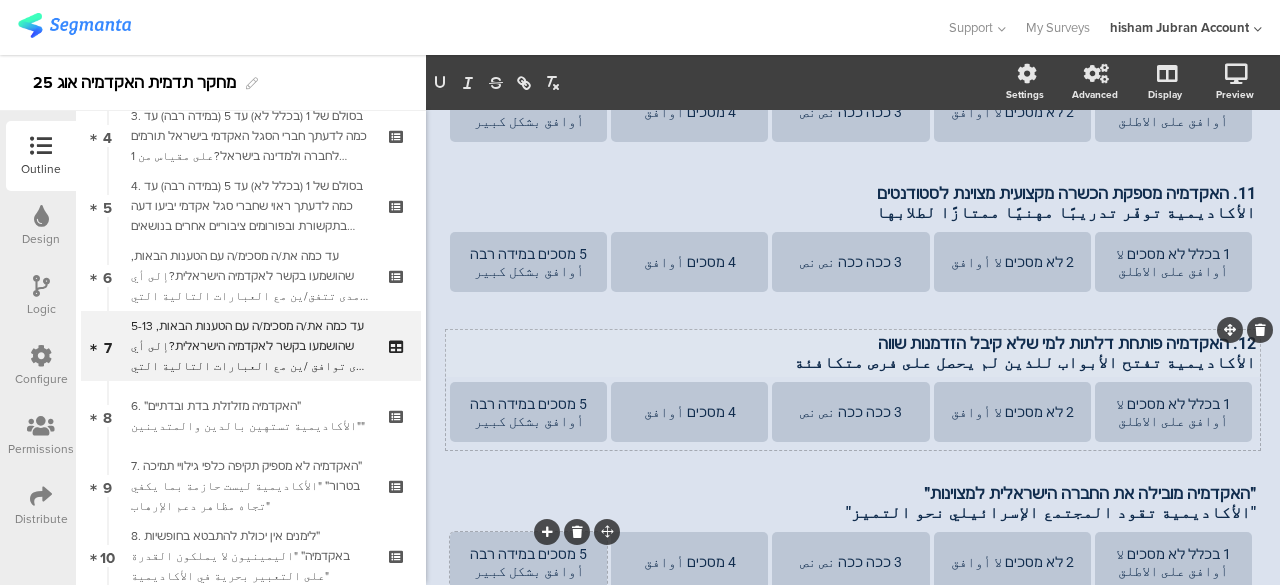 click on "الأكاديمية تفتح الأبواب للذين لم يحصل على فرص متكافئة" at bounding box center [853, 362] 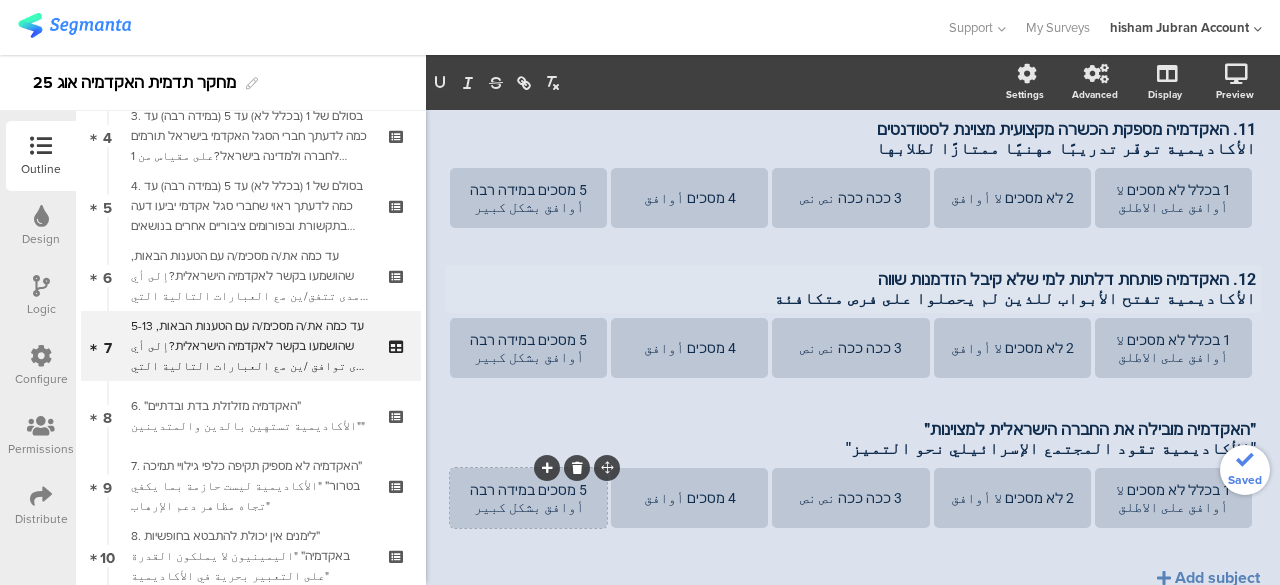 scroll, scrollTop: 1226, scrollLeft: 0, axis: vertical 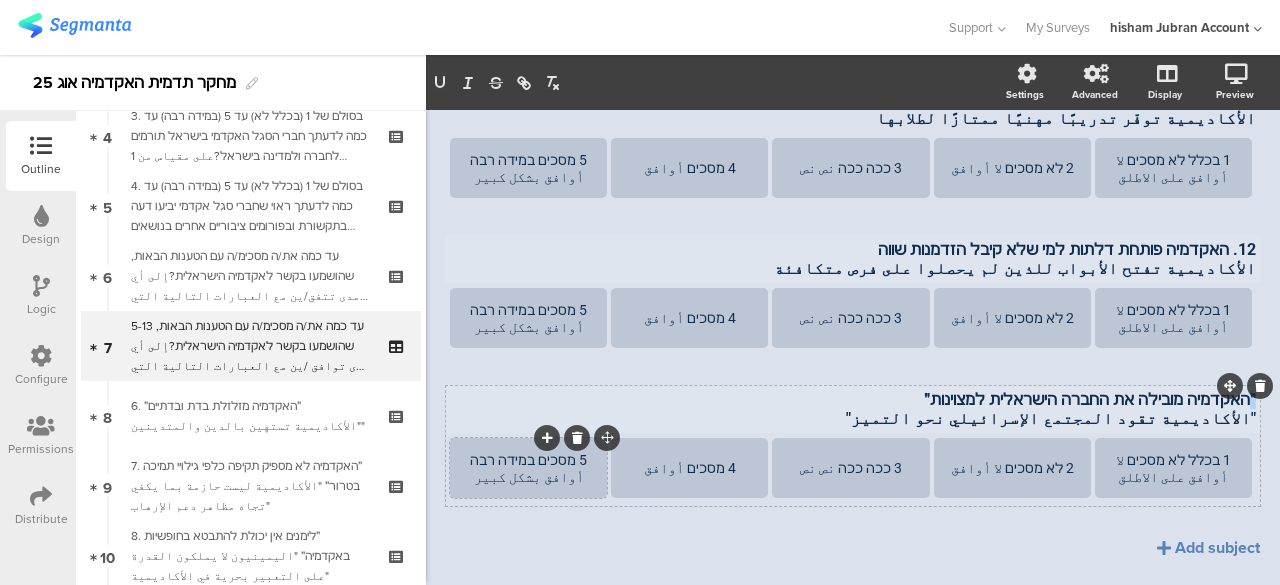 click on "״האקדמיה מובילה את החברה הישראלית למצוינות״ "الأكاديمية تقود المجتمع الإسرائيلي نحو التميز"
״האקדמיה מובילה את החברה הישראלית למצוינות״ "الأكاديمية تقود المجتمع الإسرائيلي نحو التميز"
״האקדמיה מובילה את החברה הישראלית למצוינות״ "الأكاديمية تقود المجتمع الإسرائيلي نحو التميز"" at bounding box center [853, 409] 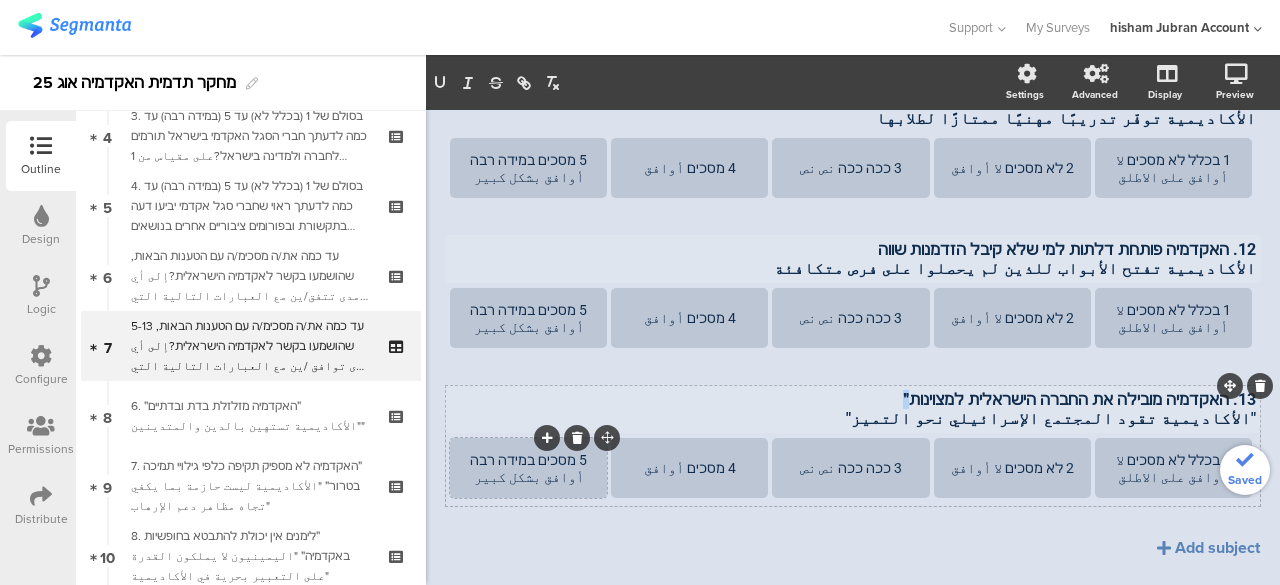 drag, startPoint x: 929, startPoint y: 345, endPoint x: 920, endPoint y: 353, distance: 12.0415945 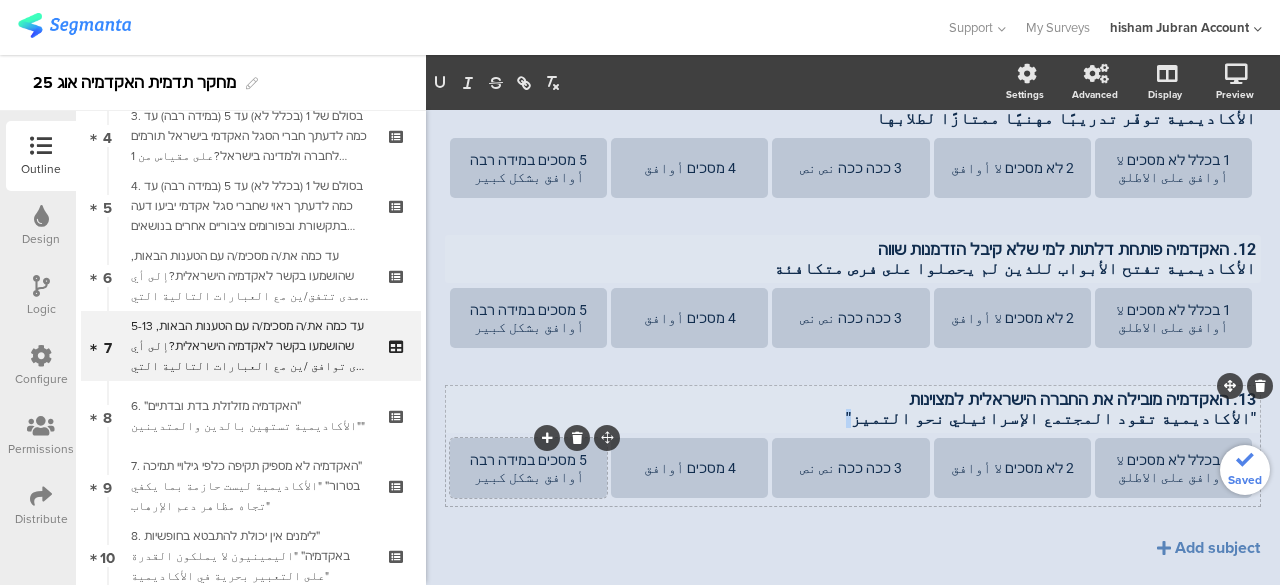 click on ""الأكاديمية تقود المجتمع الإسرائيلي نحو التميز"" at bounding box center (853, 418) 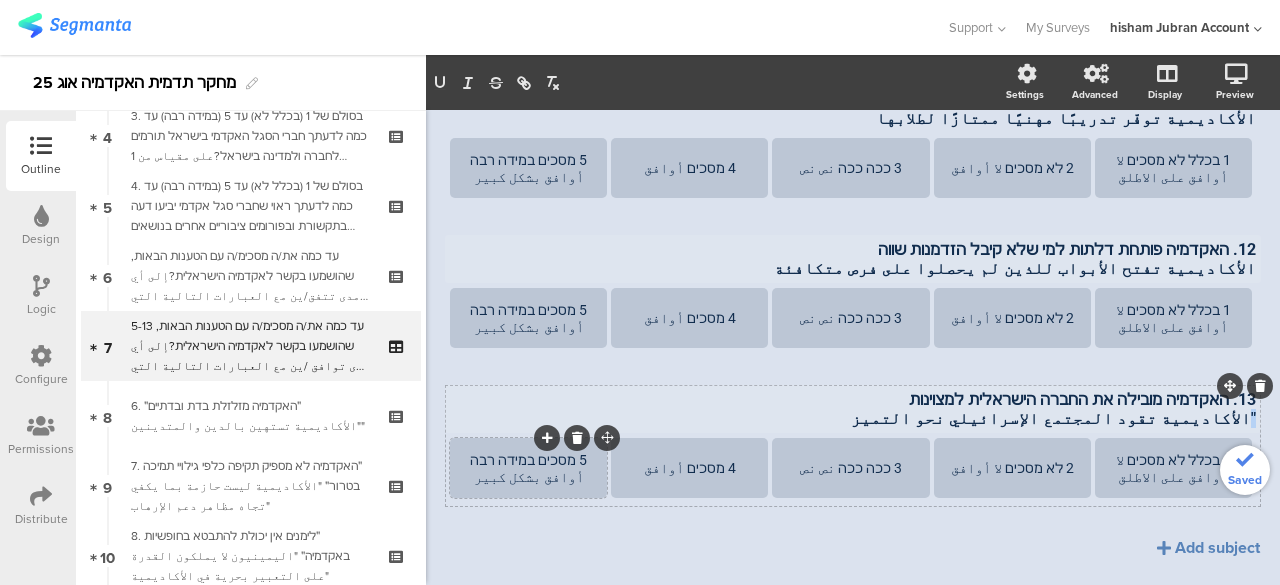click on "13. האקדמיה מובילה את החברה הישראלית למצוינות "الأكاديمية تقود المجتمع الإسرائيلي نحو التميز
13. האקדמיה מובילה את החברה הישראלית למצוינות "الأكاديمية تقود المجتمع الإسرائيلي نحو التميز
13. האקדמיה מובילה את החברה הישראלית למצוינות "الأكاديمية تقود المجتمع الإسرائيلي نحو التميز" at bounding box center (853, 409) 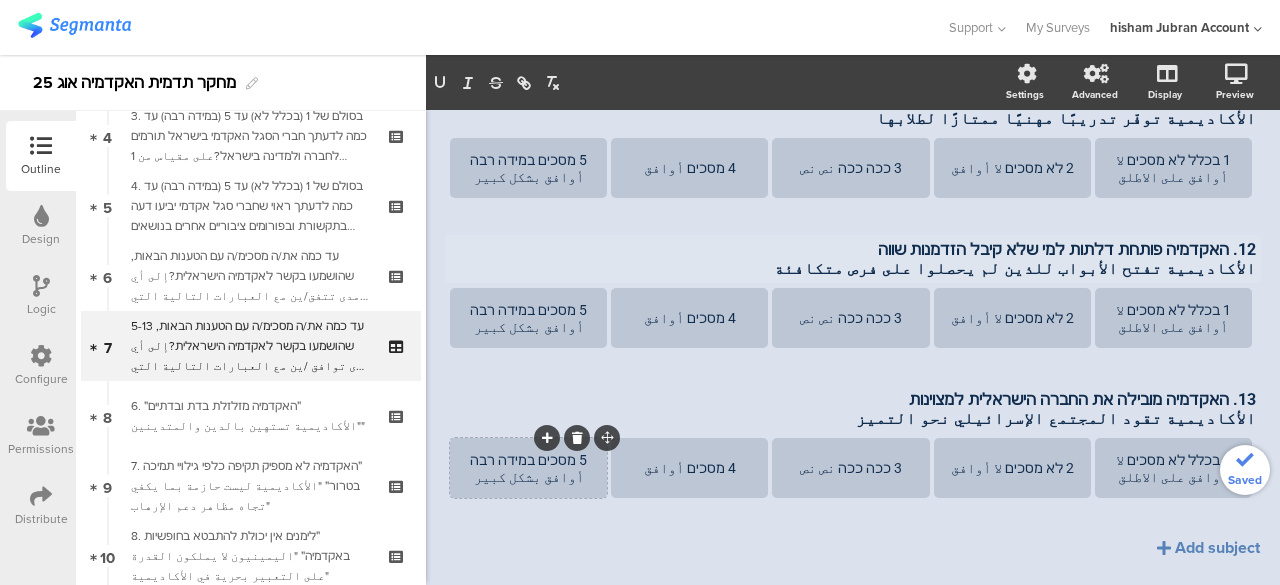 click on "5. האקמיה לא מספיק דואגת לכשבות החלשות الأكاديمية لا تهتمّ بالطبقات الاجتماعية المستضعفة
5. האקמיה לא מספיק דואגת לכשבות החלשות الأكاديمية لا تهتمّ بالطبقات الاجتماعية المستضعفة
1 בכלל לא מסכים لا أوافق على الاطلق
2 לא מסכים لا أوافق
3 ככה ככה نص نص
4 מסכים أوافق" 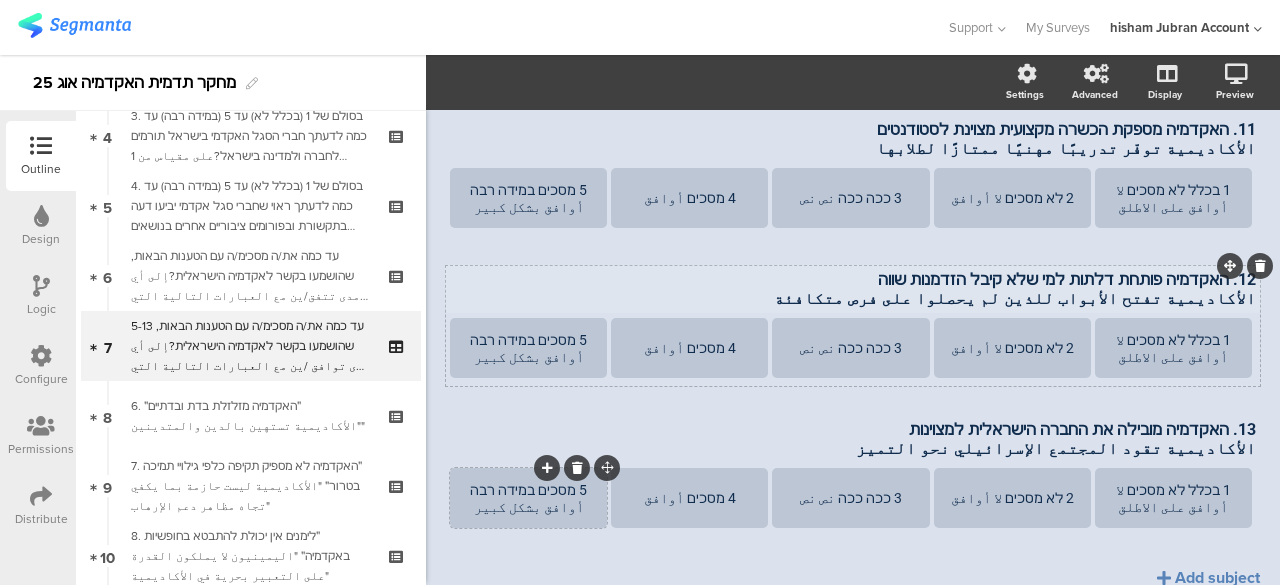 scroll, scrollTop: 1200, scrollLeft: 0, axis: vertical 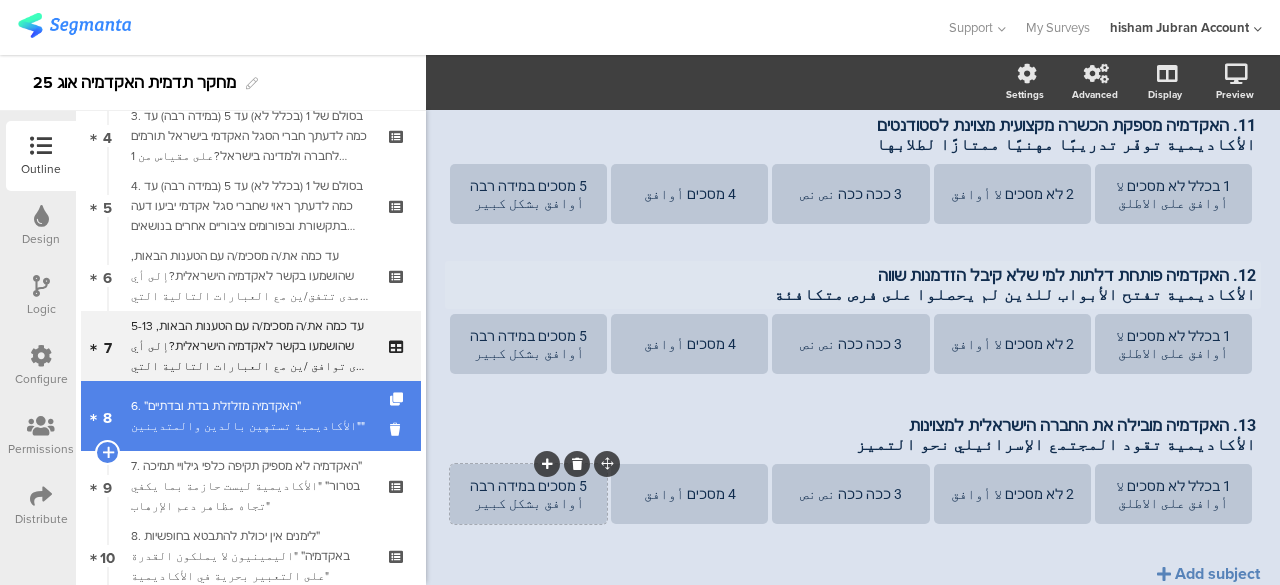 click on "6. ״האקדמיה מזלזלת בדת ובדתיים״ "الأكاديمية تستهين بالدين والمتدينين"" at bounding box center [250, 416] 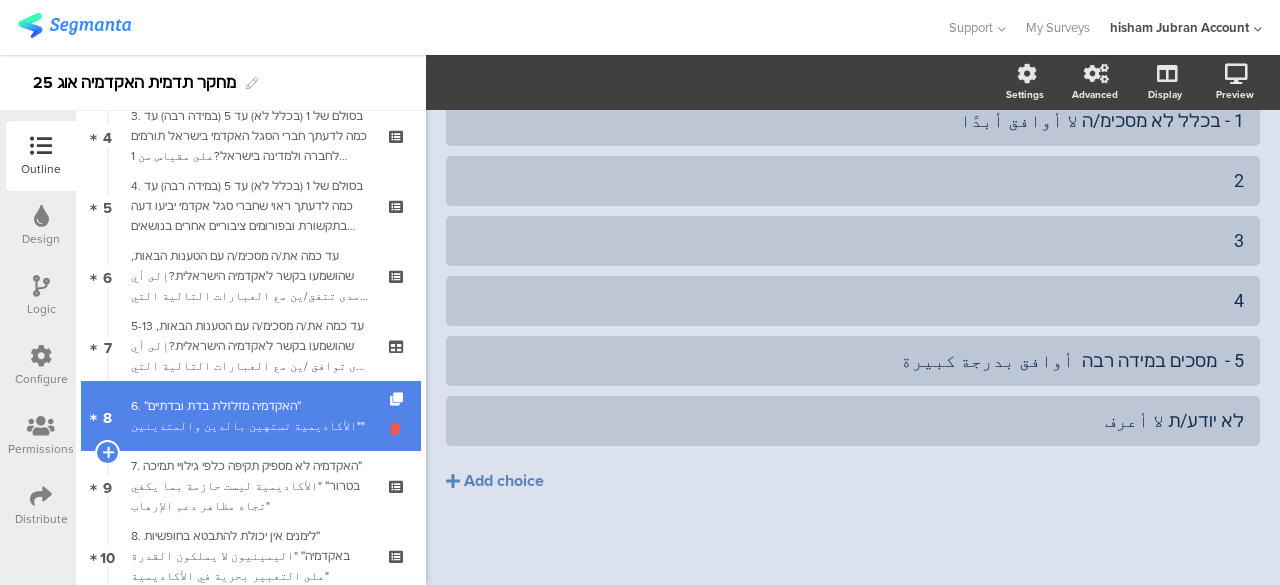click at bounding box center [398, 429] 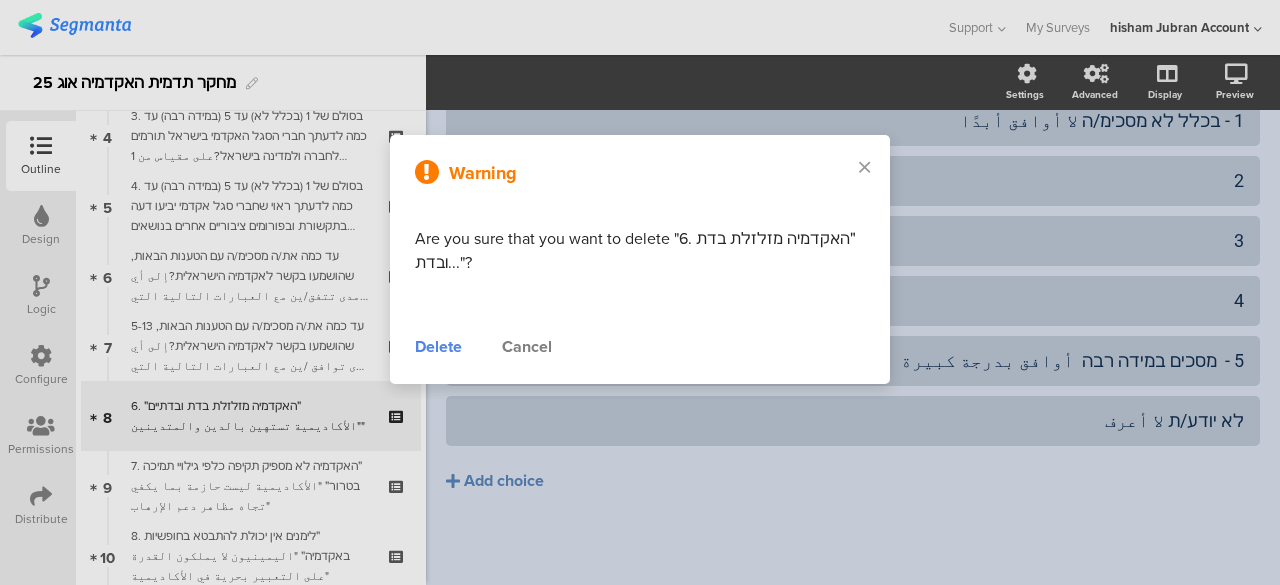 click on "Delete" at bounding box center [438, 347] 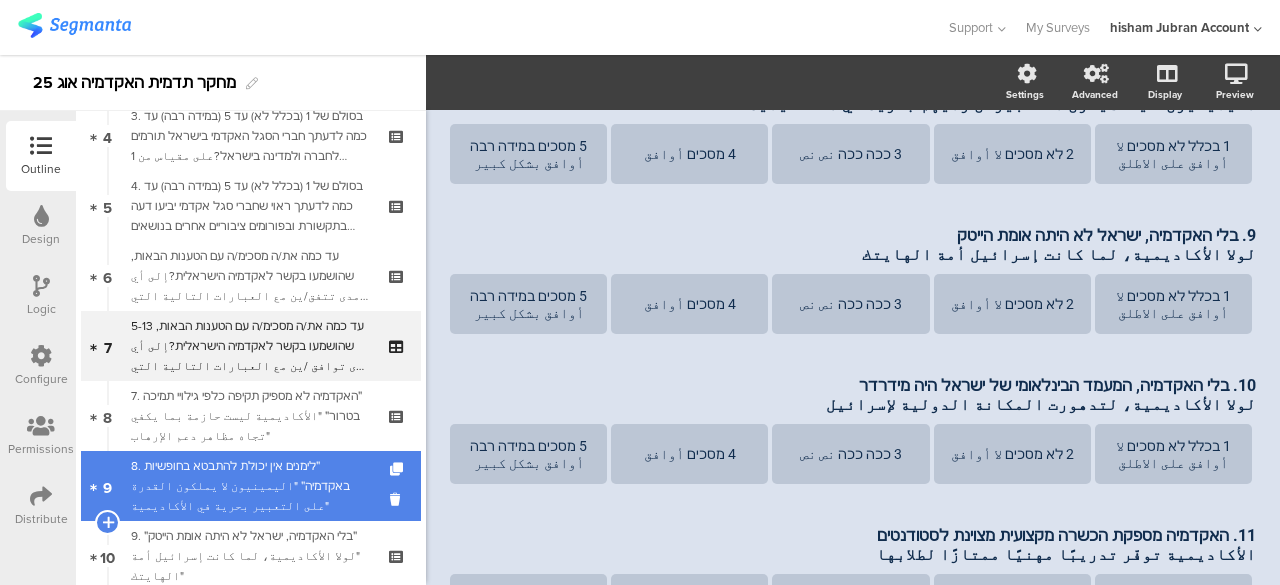 click on "8. ״לימנים אין יכולת להתבטא בחופשיות באקדמיה״ "اليمينيون لا يملكون القدرة على التعبير بحرية في الأكاديمية"" at bounding box center [250, 486] 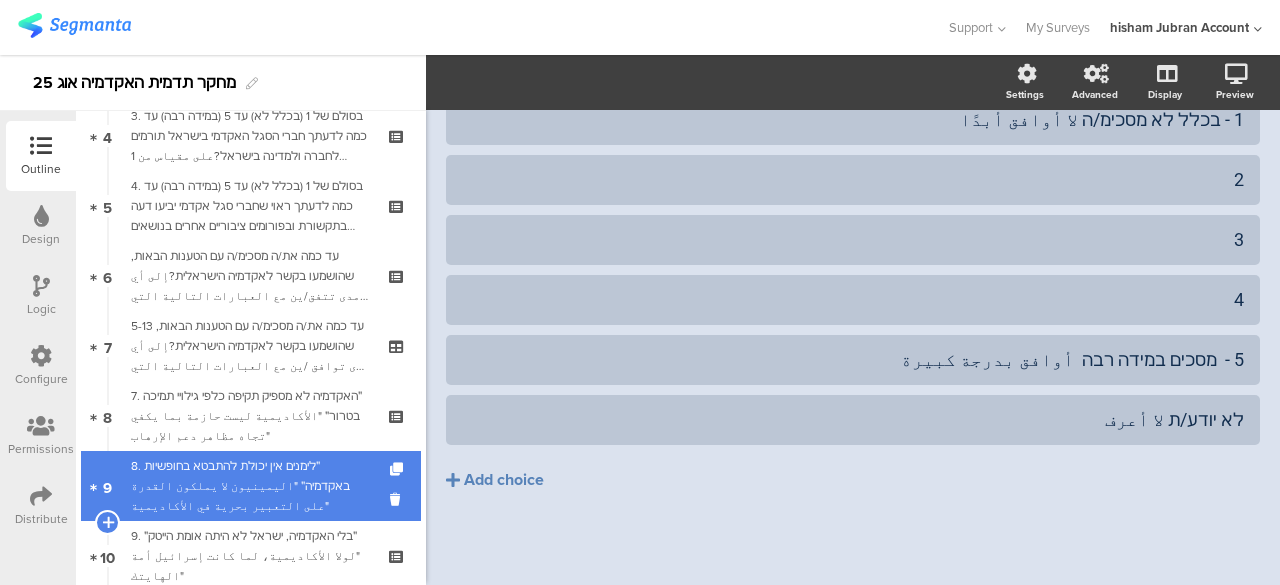 scroll, scrollTop: 237, scrollLeft: 0, axis: vertical 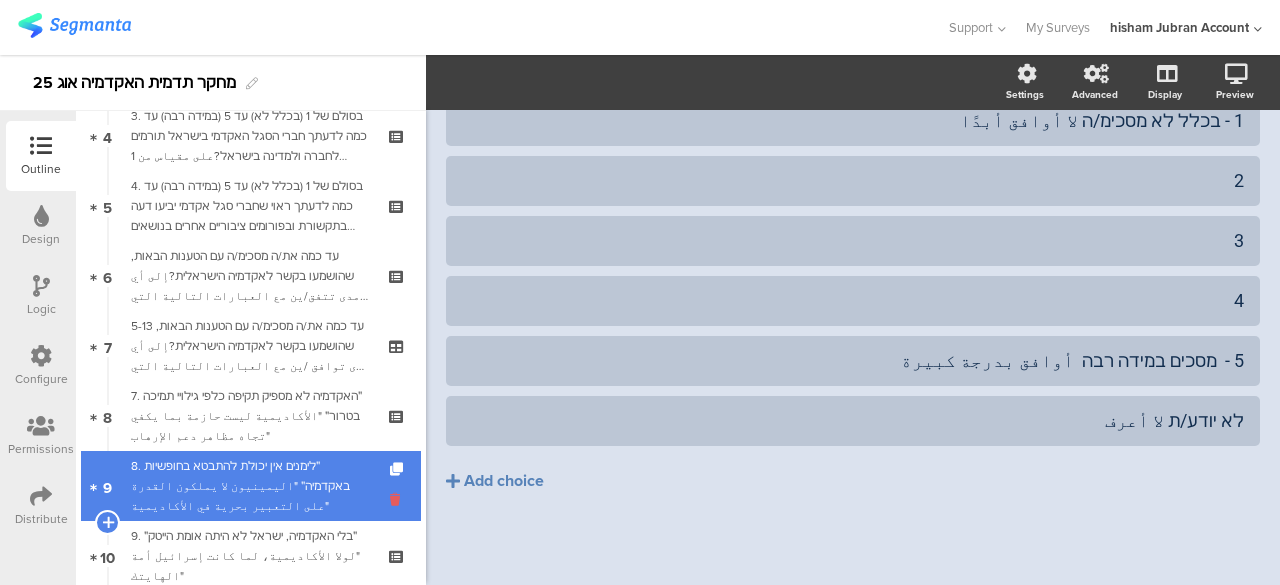click at bounding box center [398, 499] 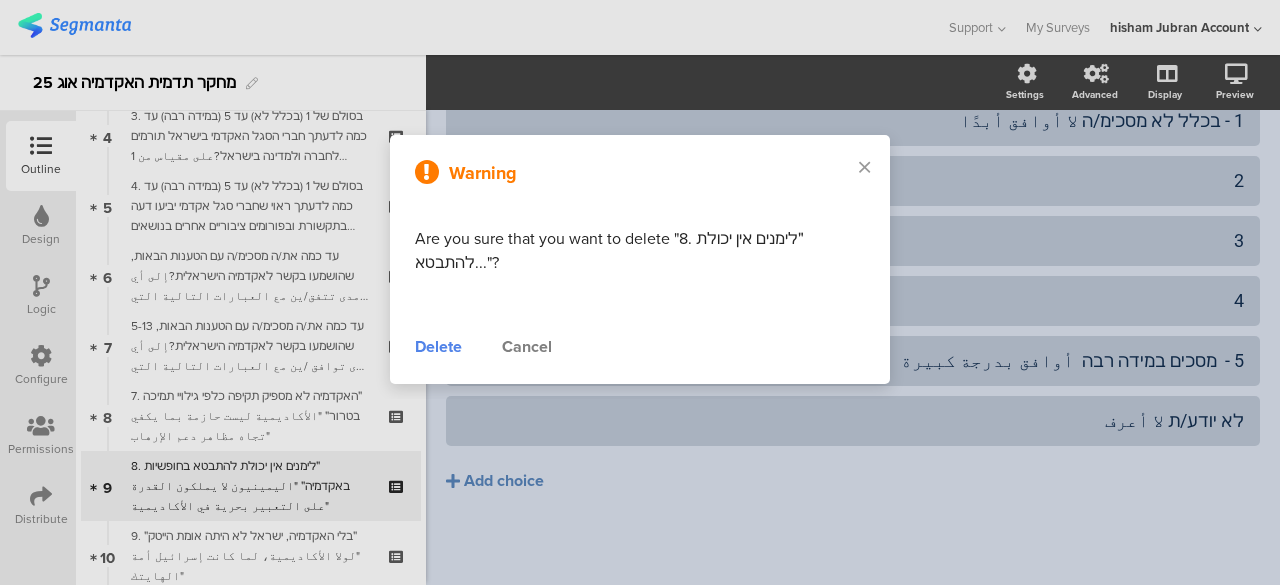 click on "Delete" at bounding box center (438, 347) 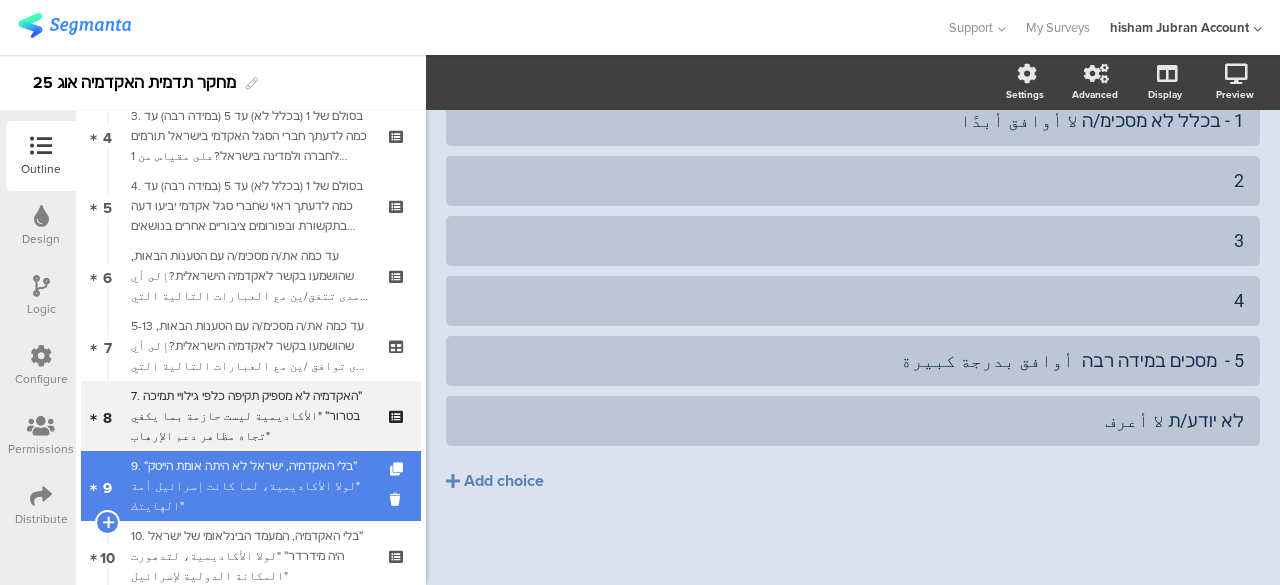 click on "9. ״בלי האקדמיה, ישראל לא היתה אומת הייטק״ "لولا الأكاديمية، لما كانت إسرائيل أمة الهايتك"" at bounding box center (250, 486) 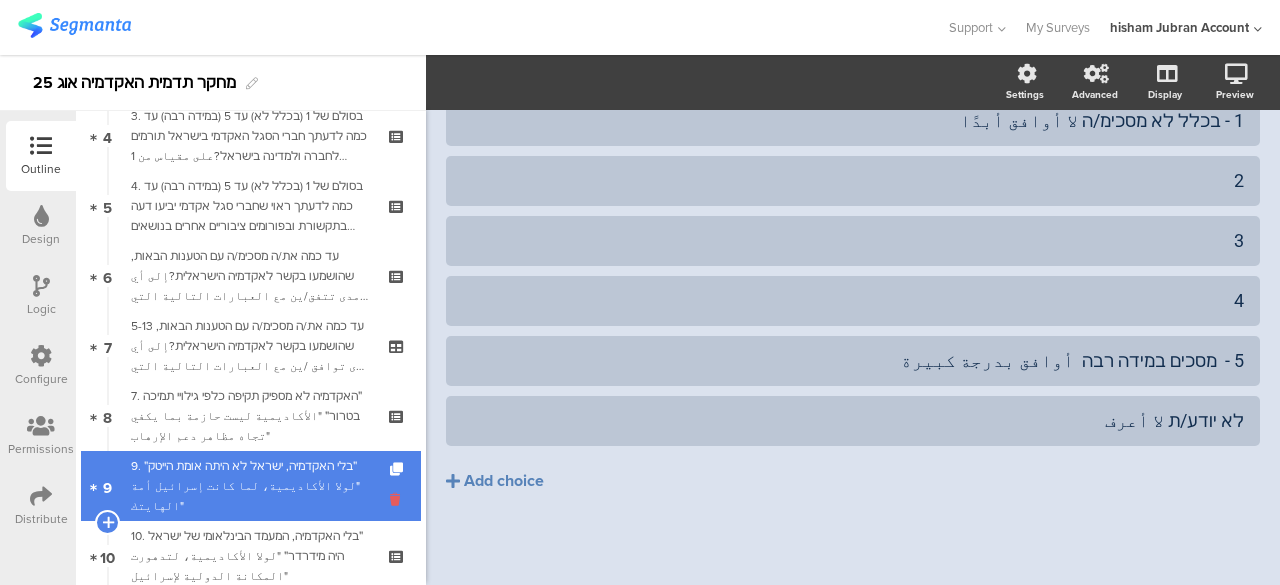 click at bounding box center (398, 499) 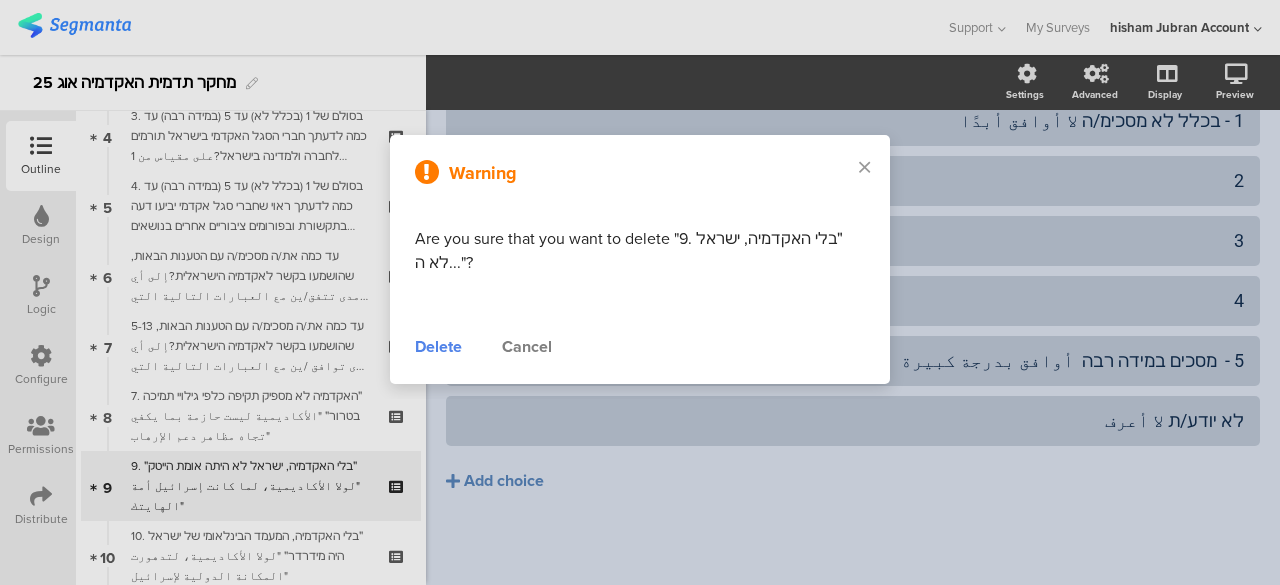 click on "Delete" at bounding box center [438, 347] 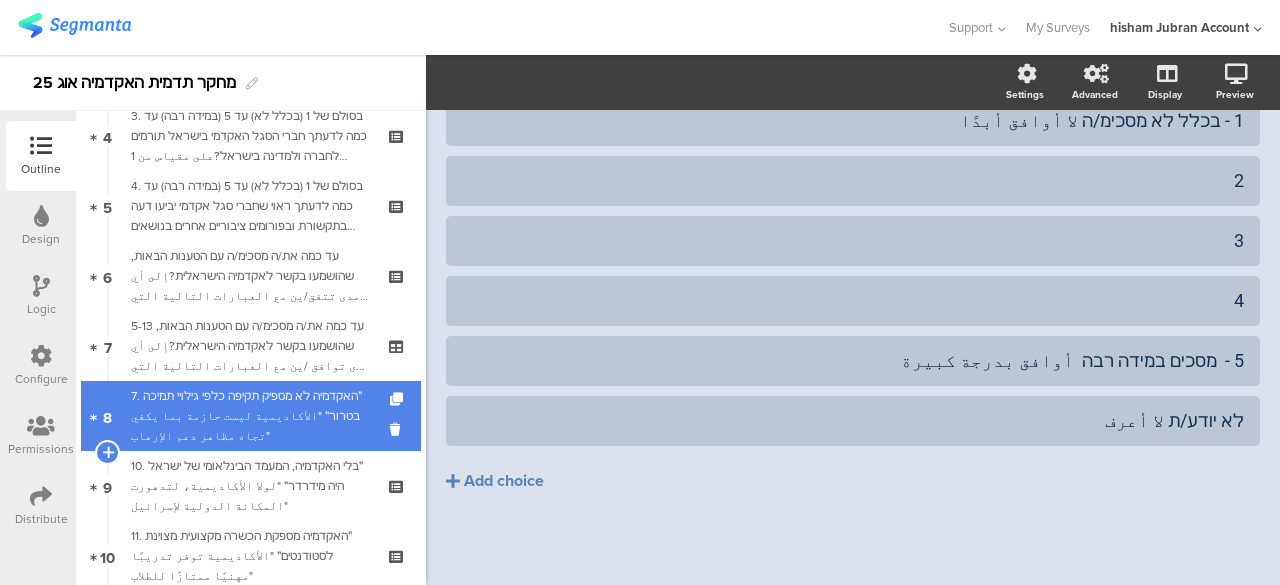 click on "7. ״האקדמיה לא מספיק תקיפה כלפי גילויי תמיכה בטרור״ "الأكاديمية ليست حازمة بما يكفي تجاه مظاهر دعم الإرهاب"" at bounding box center [250, 416] 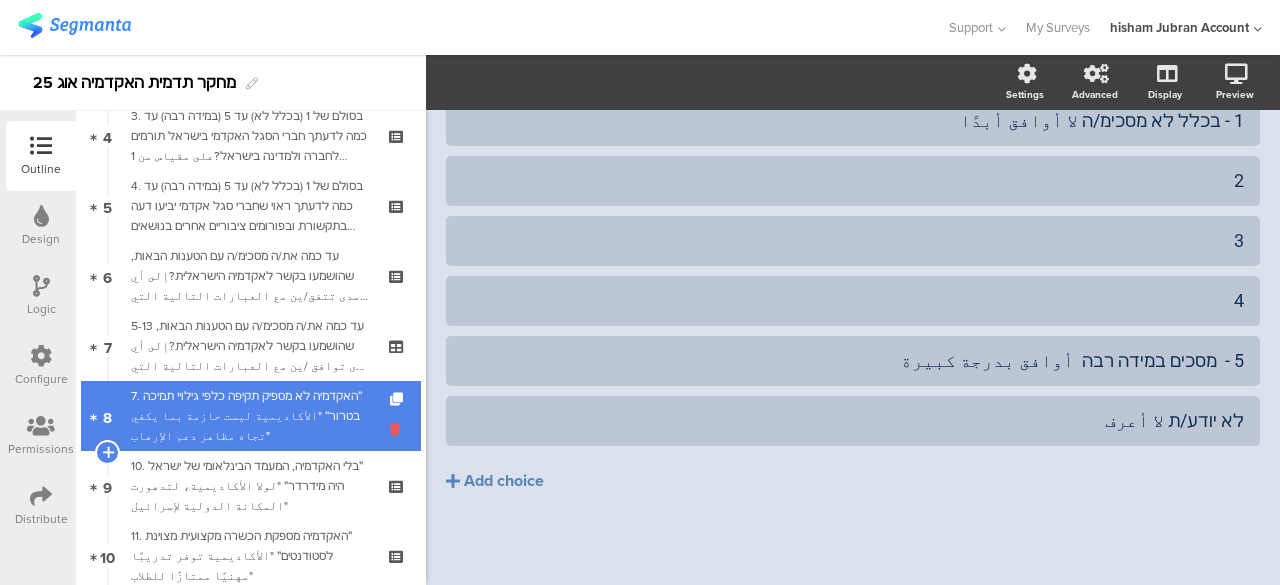 click at bounding box center (398, 429) 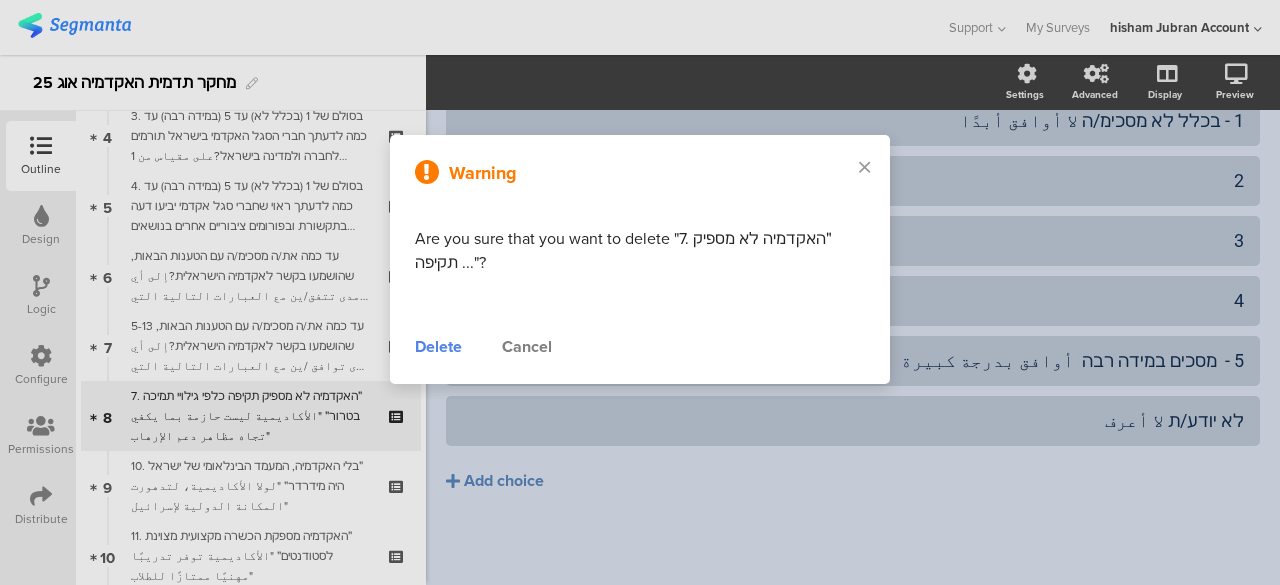 click on "Delete" at bounding box center [438, 347] 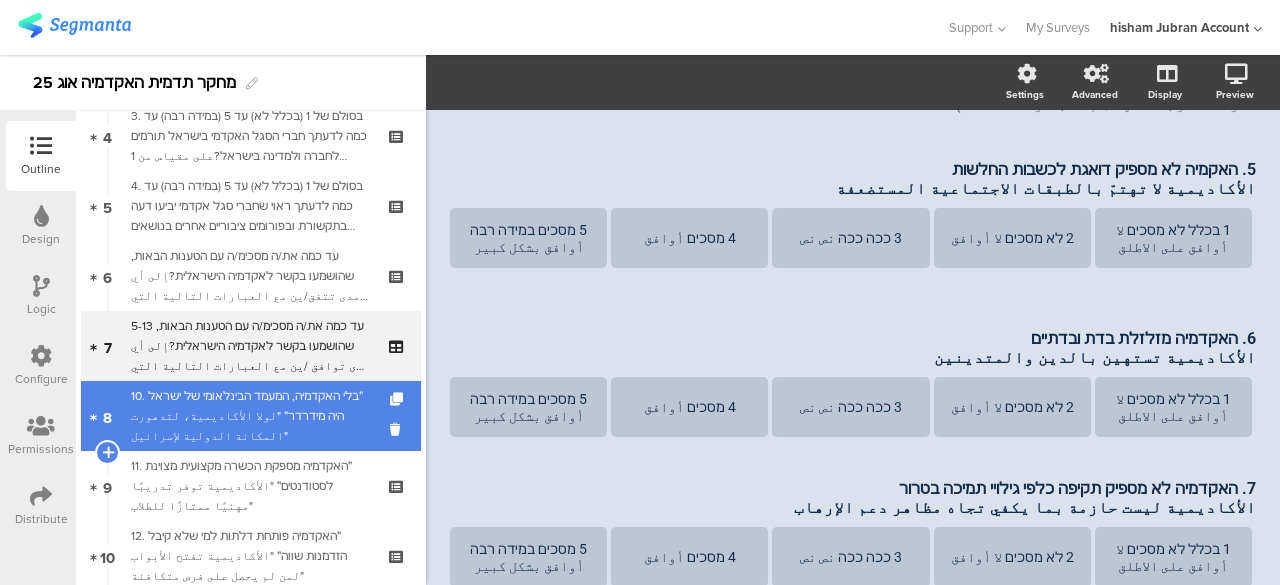 click on "10. ״בלי האקדמיה, המעמד הבינלאומי של ישראל היה מידרדר״  "لولا الأكاديمية، لتدهورت المكانة الدولية لإسرائيل"" at bounding box center (250, 416) 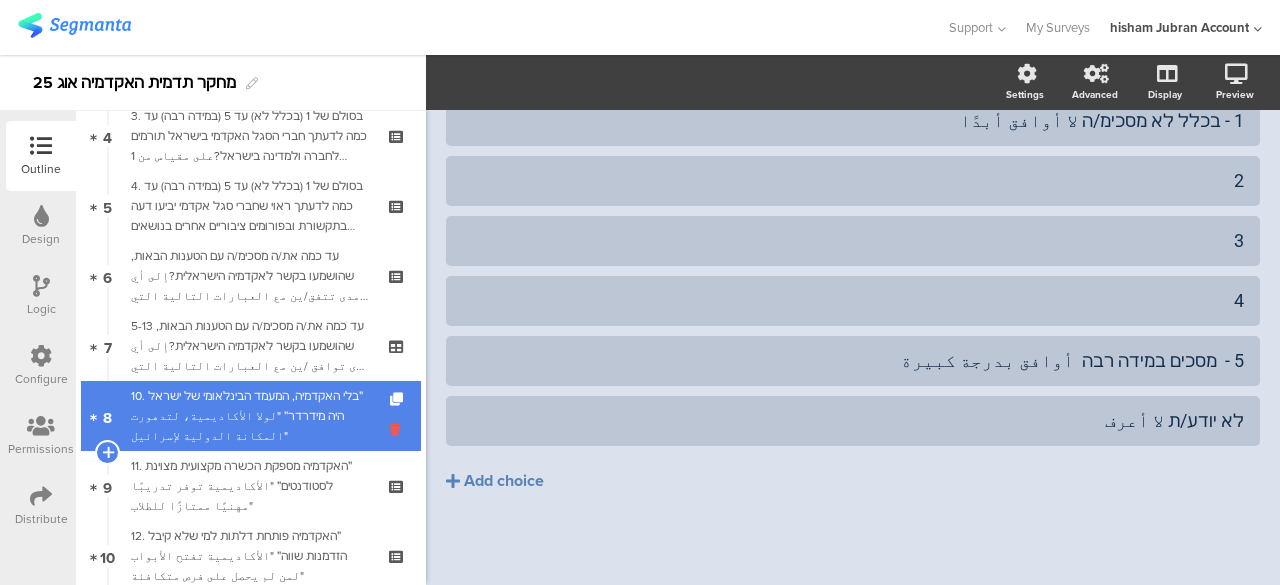 click at bounding box center [398, 429] 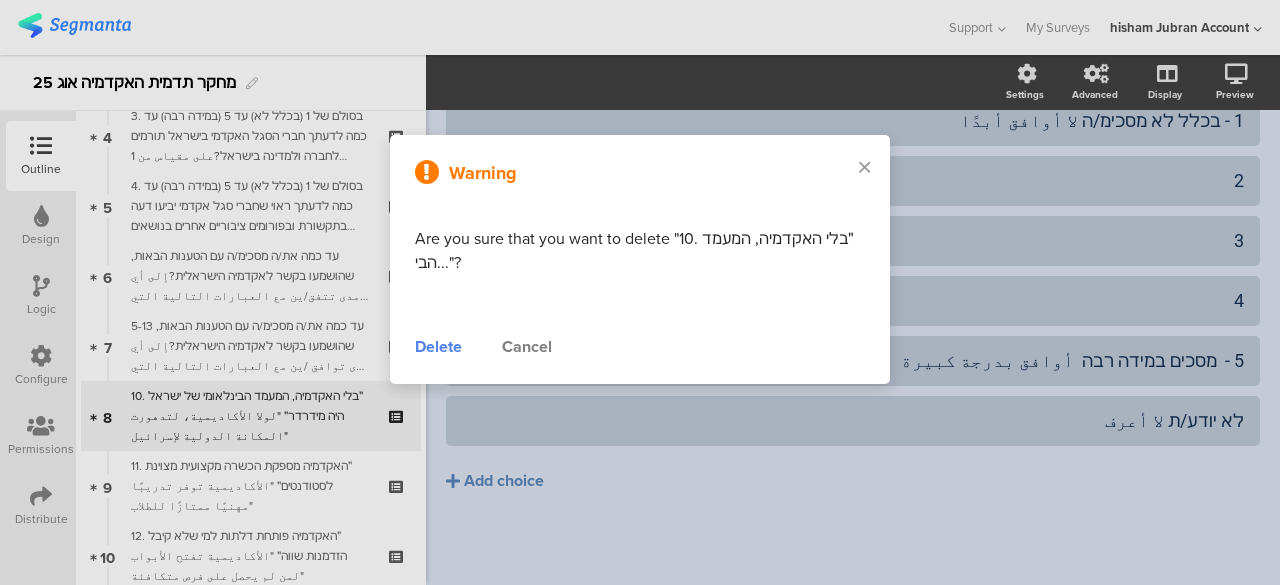 click on "Delete" at bounding box center (438, 347) 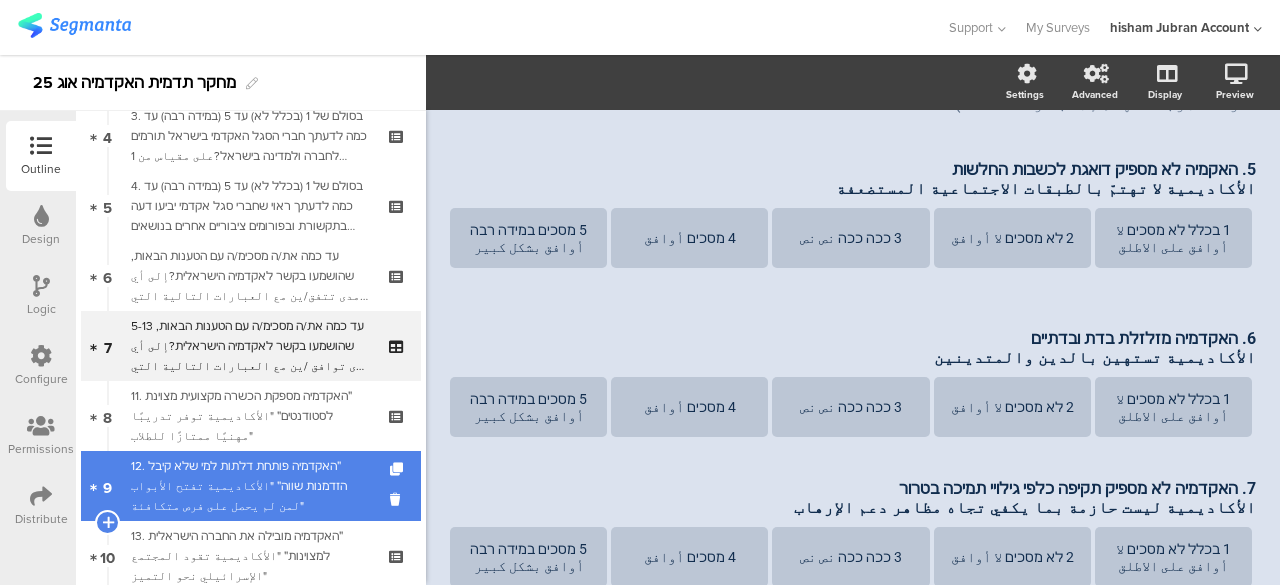 click on "12. ״האקדמיה פותחת דלתות  למי שלא קיבל הזדמנות שווה״  "الأكاديمية تفتح الأبواب لمن لم يحصل على فرص متكافئة"" at bounding box center (250, 486) 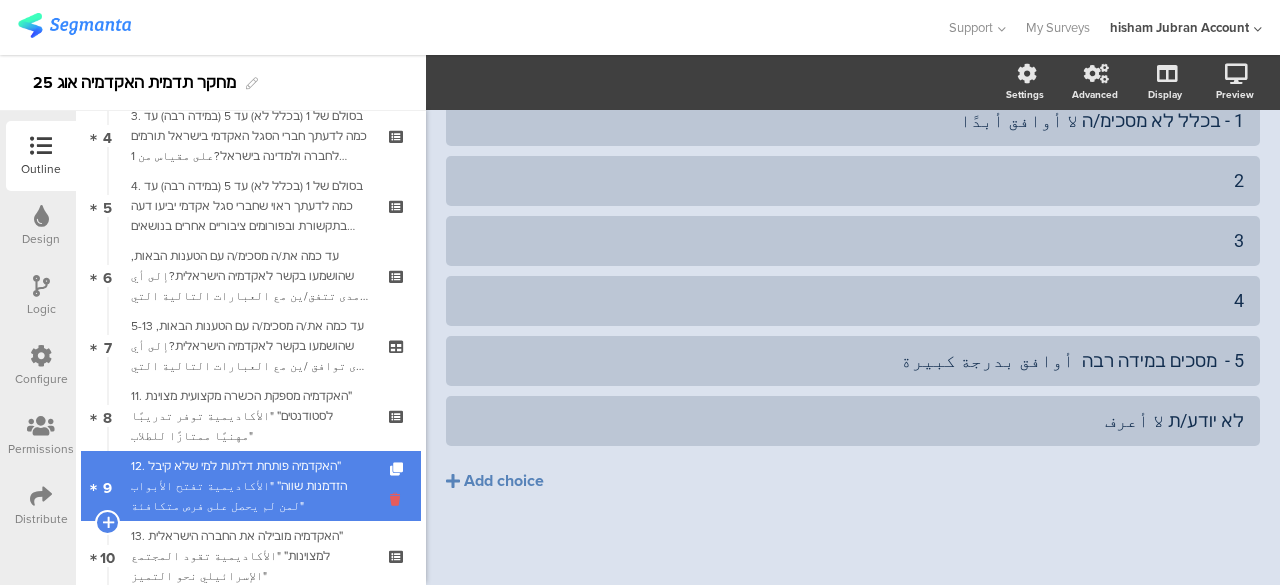 click at bounding box center (398, 499) 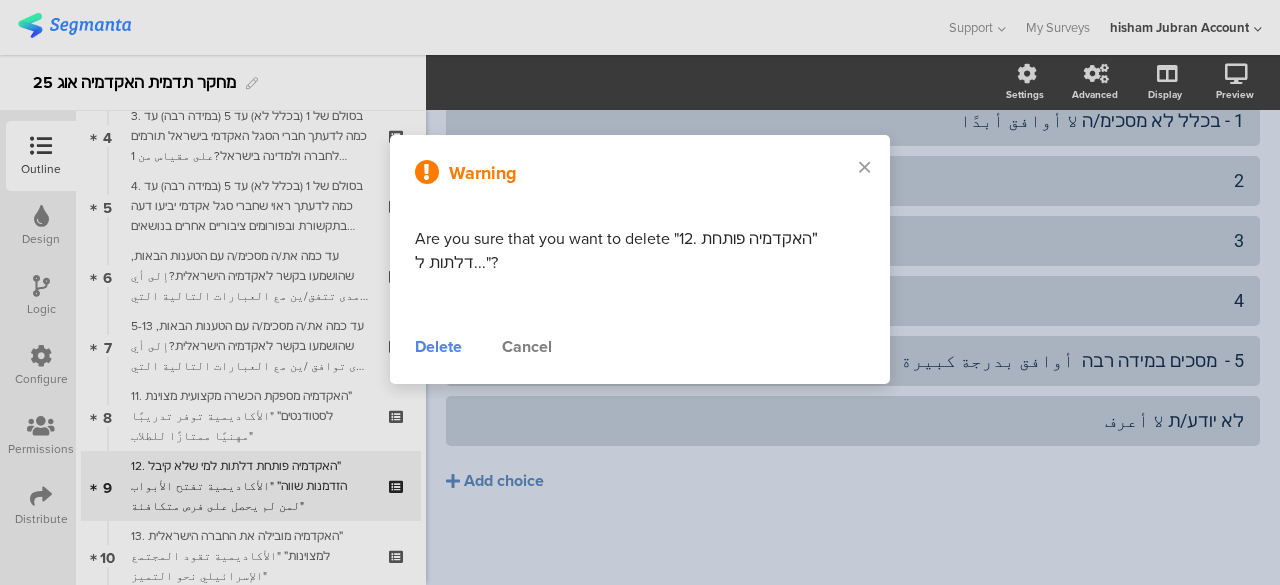 click on "Delete" at bounding box center [438, 347] 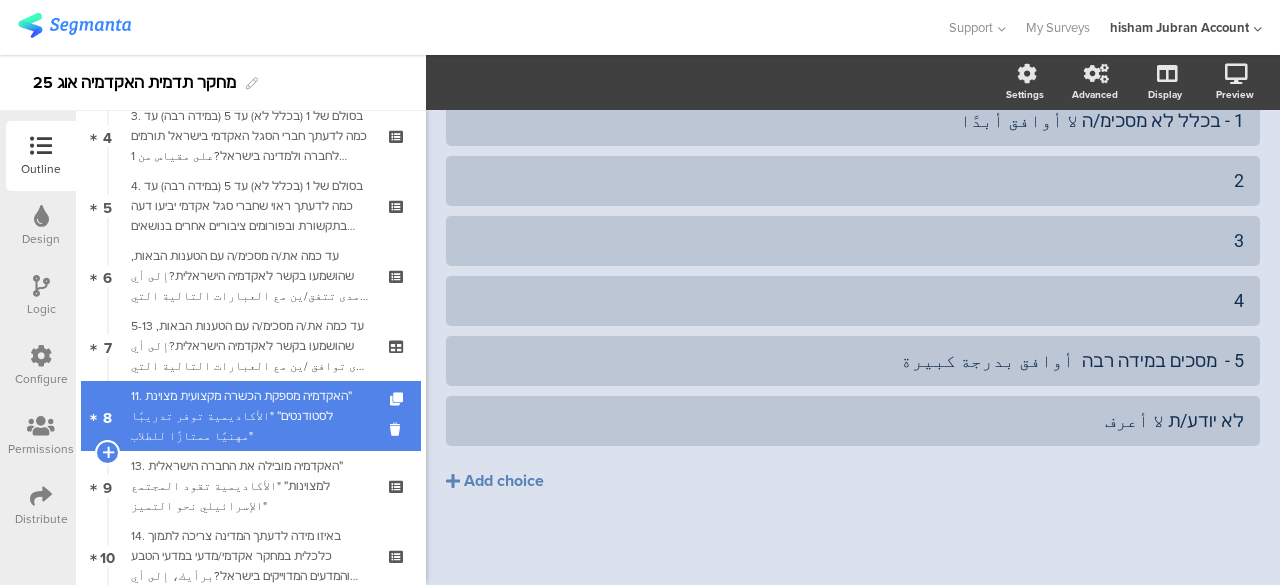 click on "11. ״האקדמיה מספקת הכשרה מקצועית מצוינת לסטודנטים״  "الأكاديمية توفر تدريبًا مهنيًا ممتازًا للطلاب"" at bounding box center (250, 416) 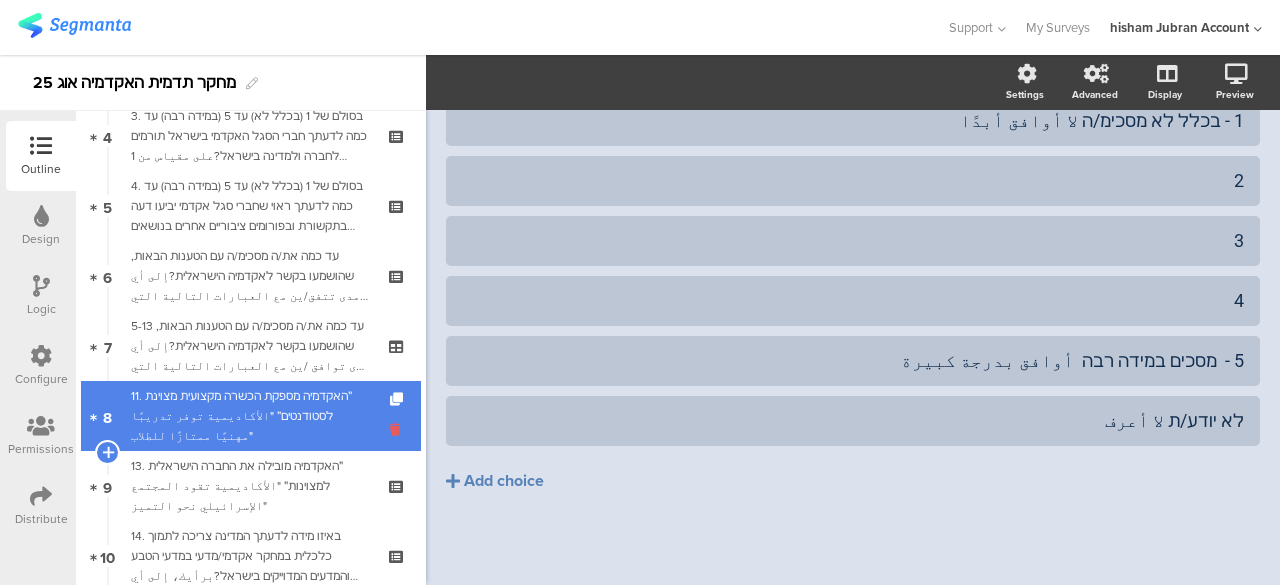 click at bounding box center (398, 429) 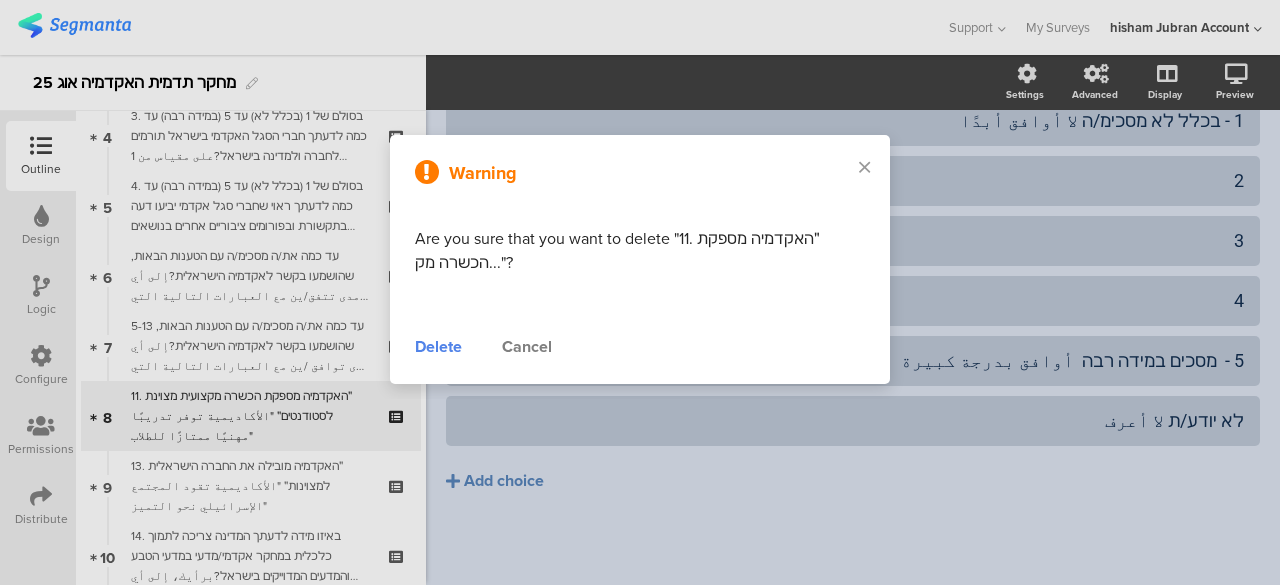 click on "Delete" at bounding box center [438, 347] 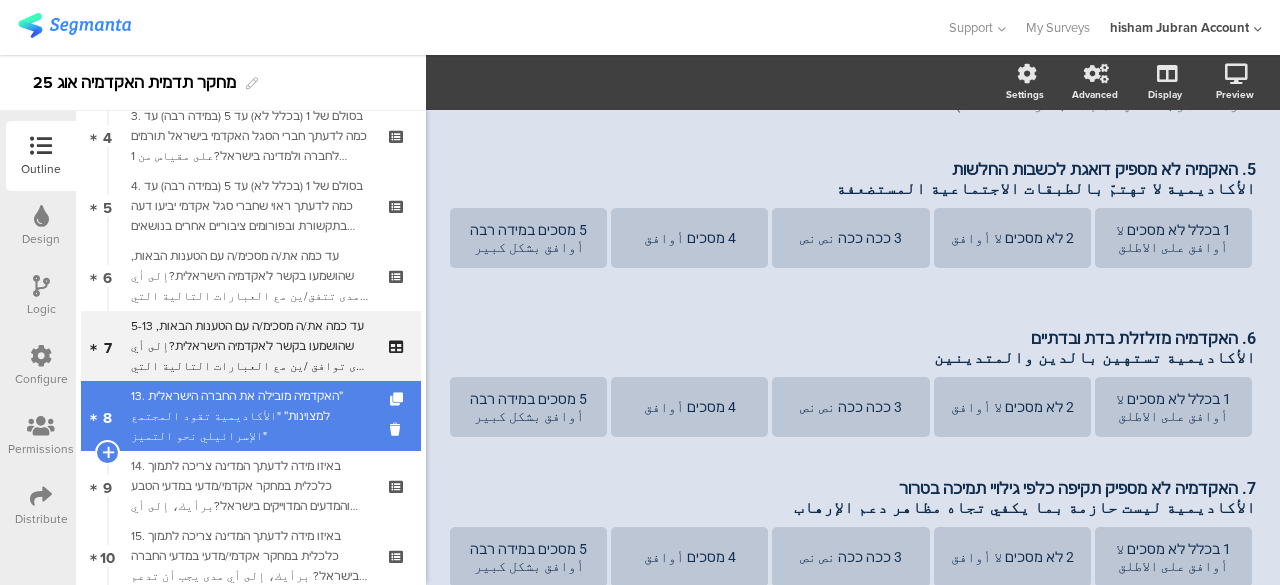 click on "13. ״האקדמיה מובילה את החברה הישראלית למצוינות״ "الأكاديمية تقود المجتمع الإسرائيلي نحو التميز"" at bounding box center (250, 416) 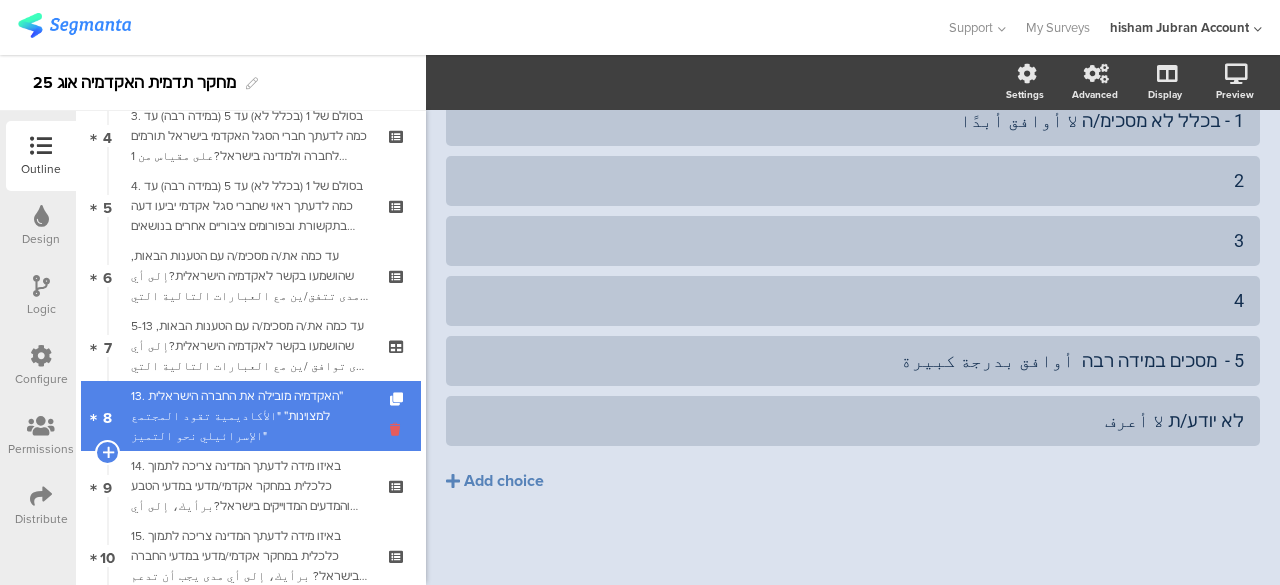 click at bounding box center [398, 429] 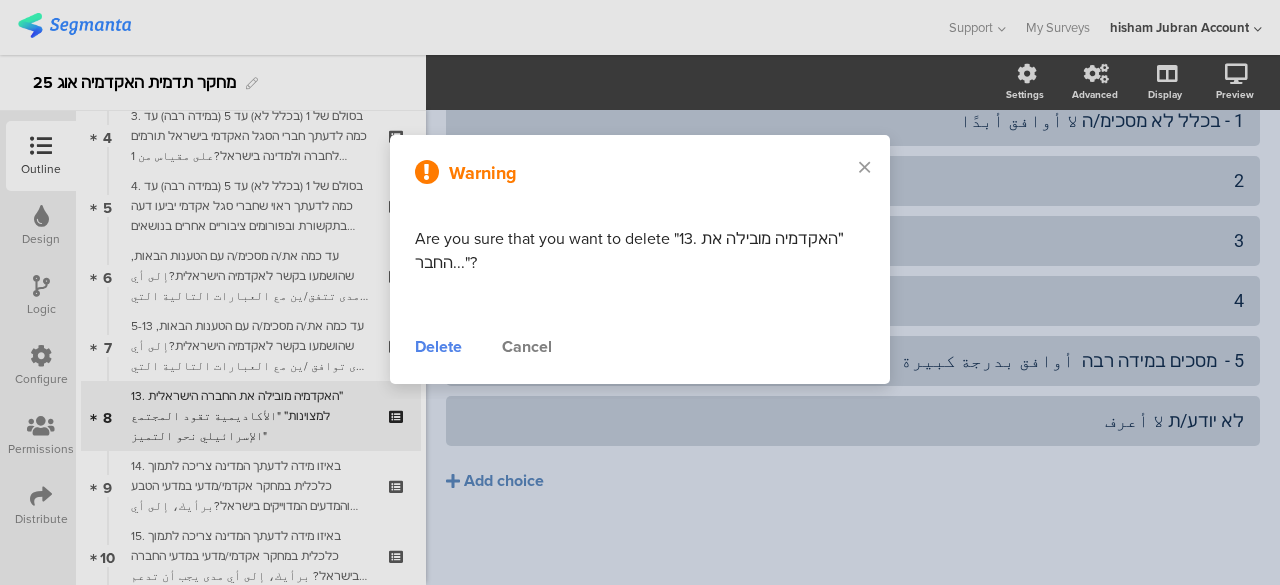 click on "Delete" at bounding box center [438, 347] 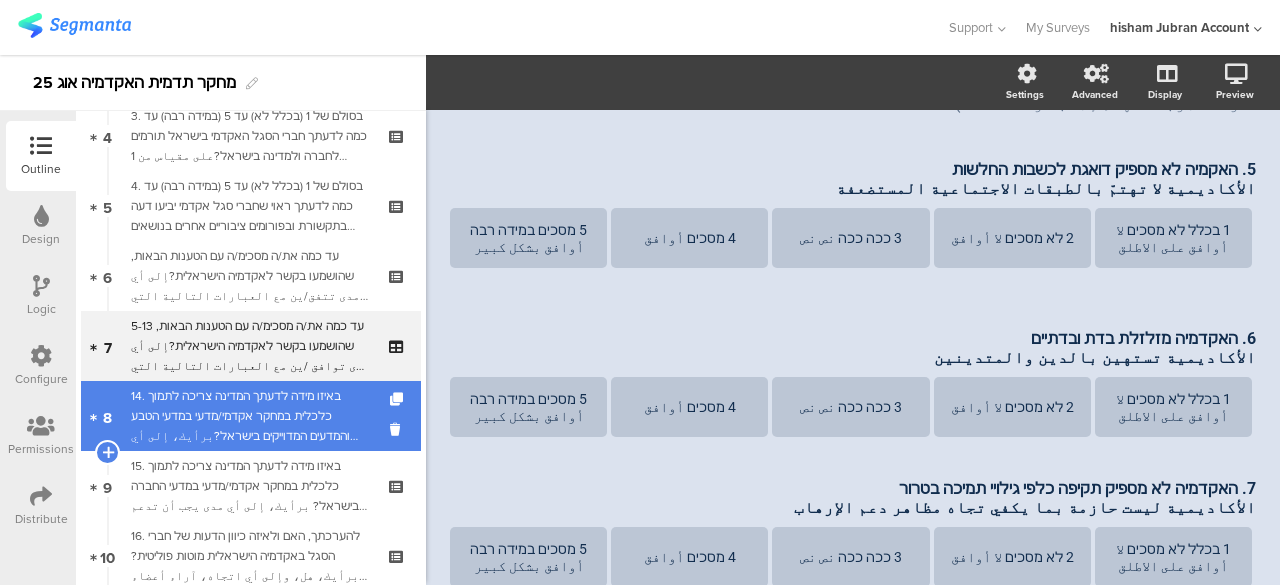 click on "8
14. באיזו מידה לדעתך המדינה צריכה לתמוך כלכלית במחקר אקדמי/מדעי במדעי הטבע והמדעים המדוייקים בישראל?برأيك، إلى أي مدى يجب أن تدعم الدولة ماليًا البحث الأكاديمي/العلمي في علوم الطبيعة والعلوم الدقيقة في إسرائيل؟" at bounding box center [251, 416] 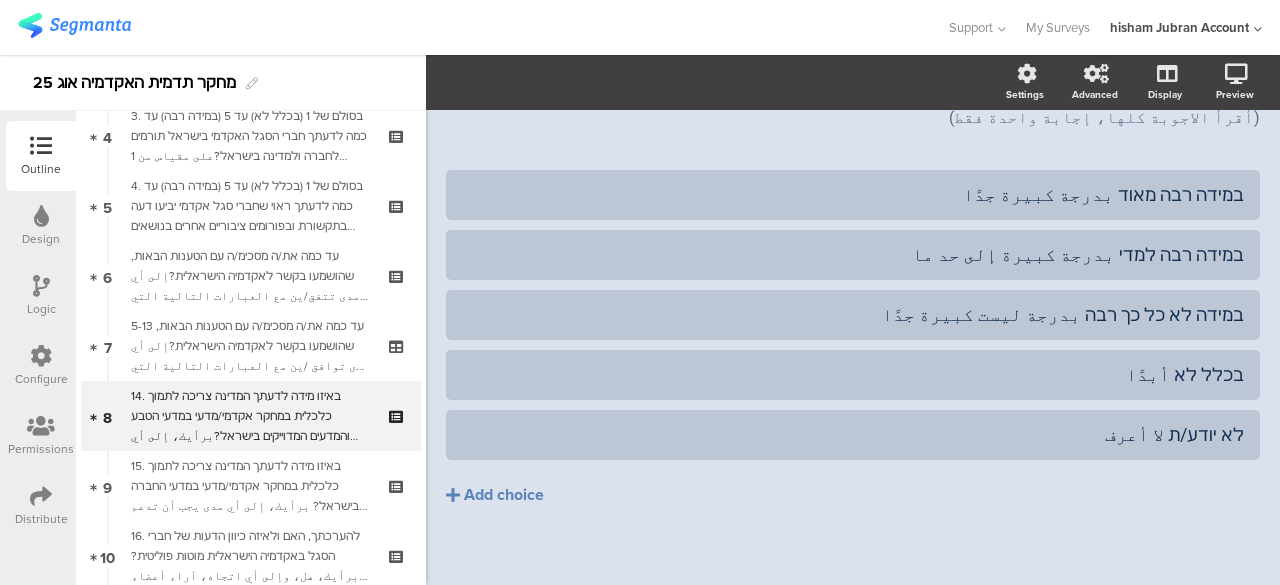 scroll, scrollTop: 138, scrollLeft: 0, axis: vertical 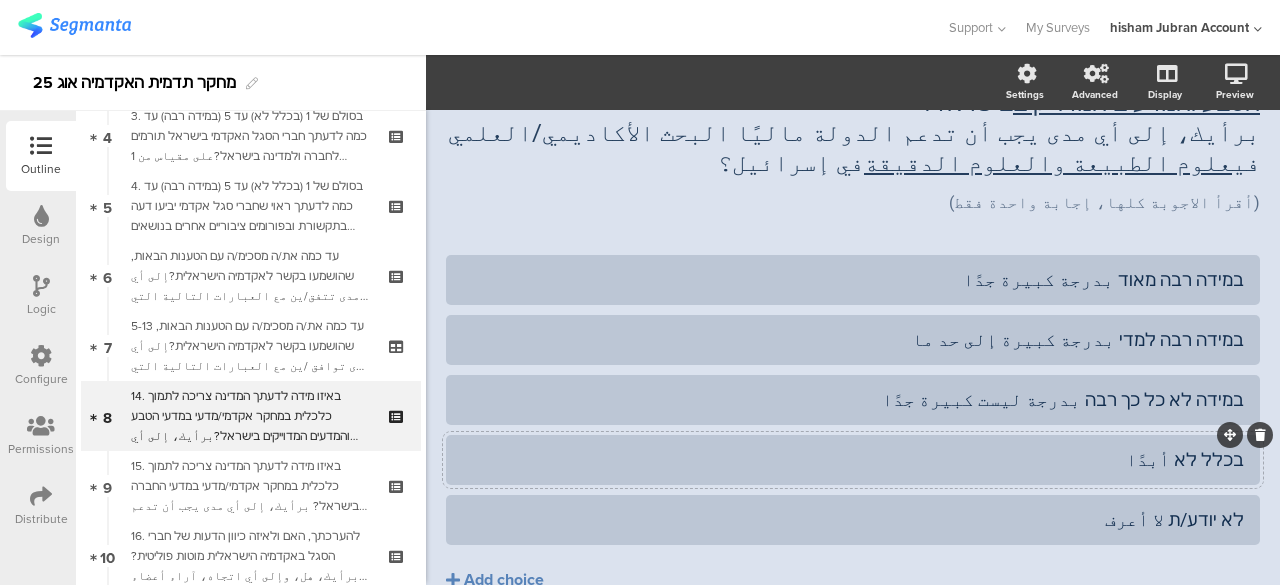 click on "בכלל לא أبدًا" 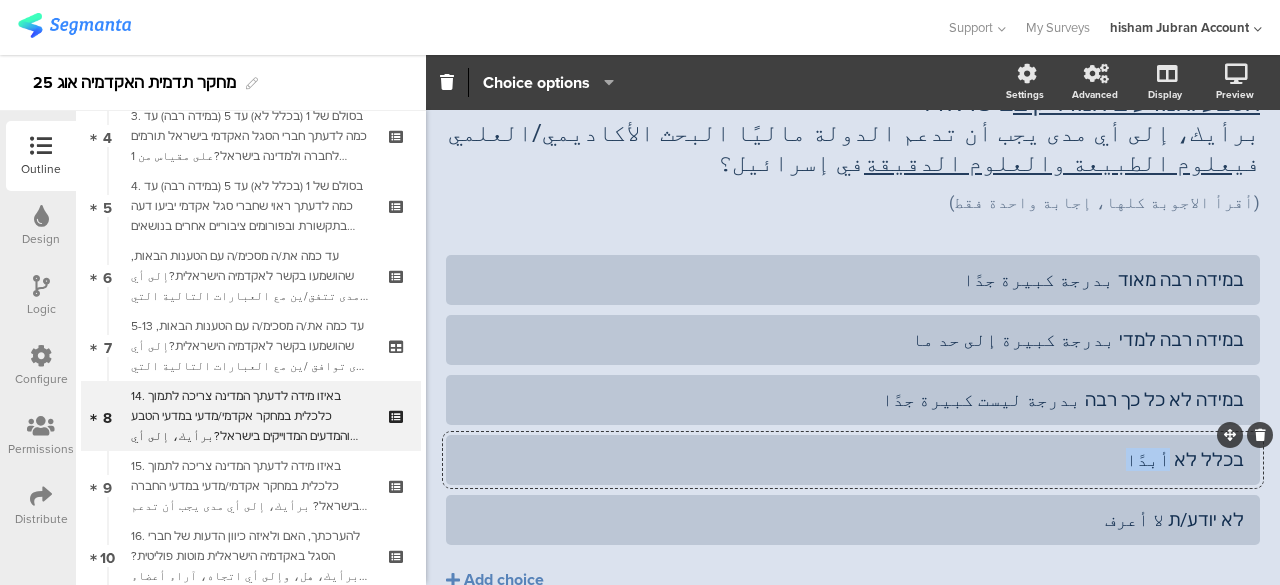 click on "בכלל לא أبدًا" 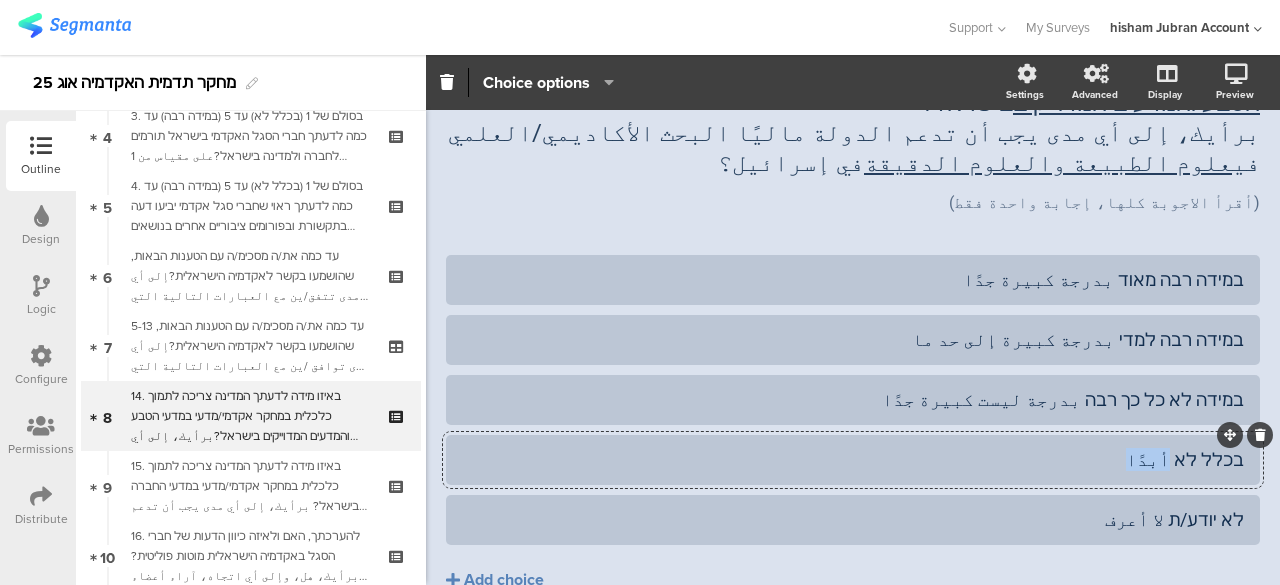 click on "בכלל לא أبدًا" 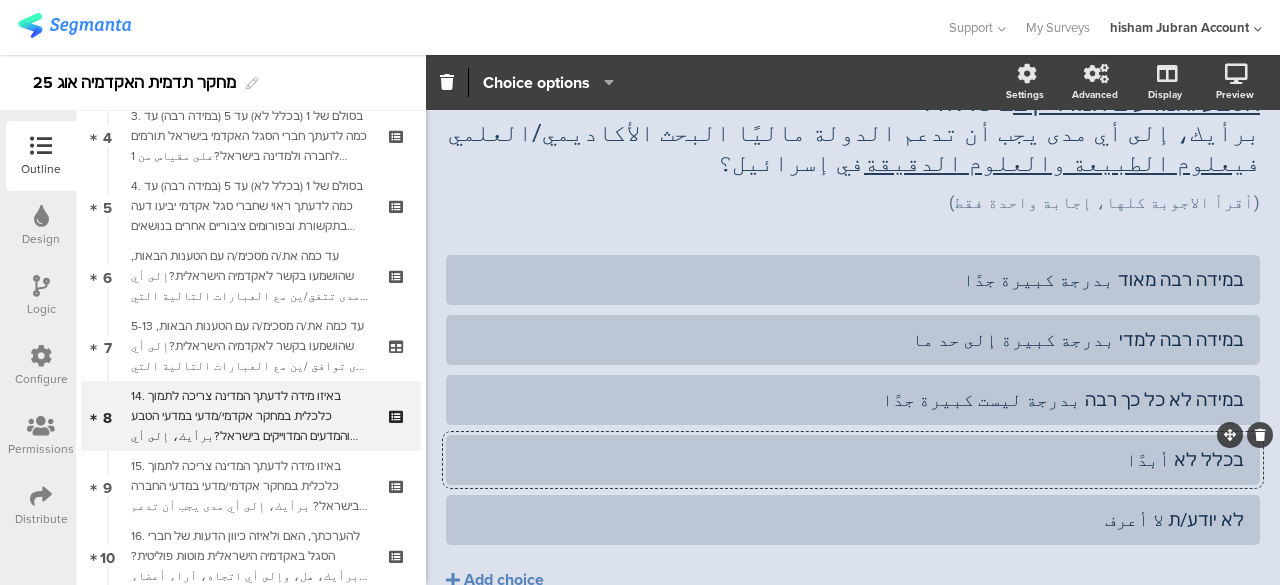 click on "בכלל לא أبدًا" 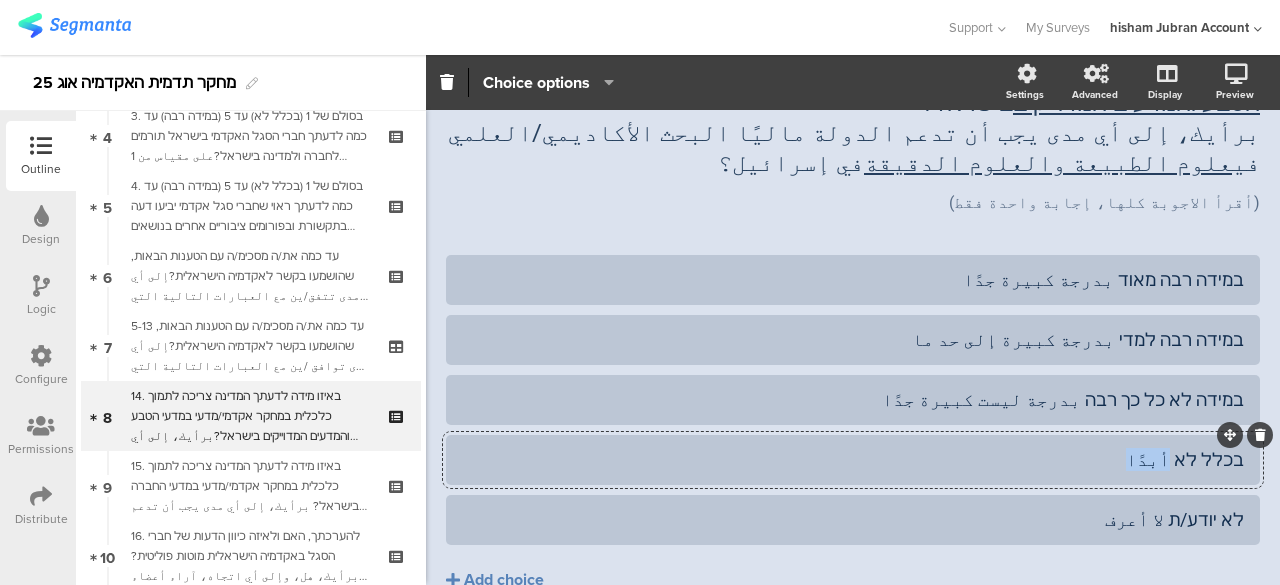 click on "בכלל לא أبدًا" 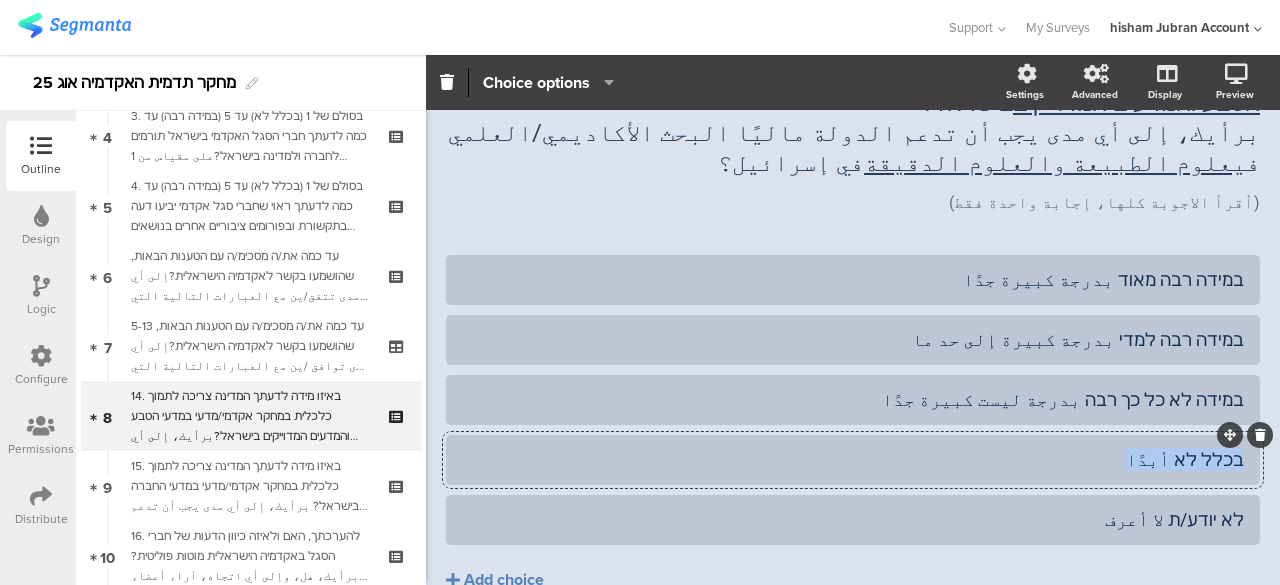 click on "בכלל לא أبدًا" 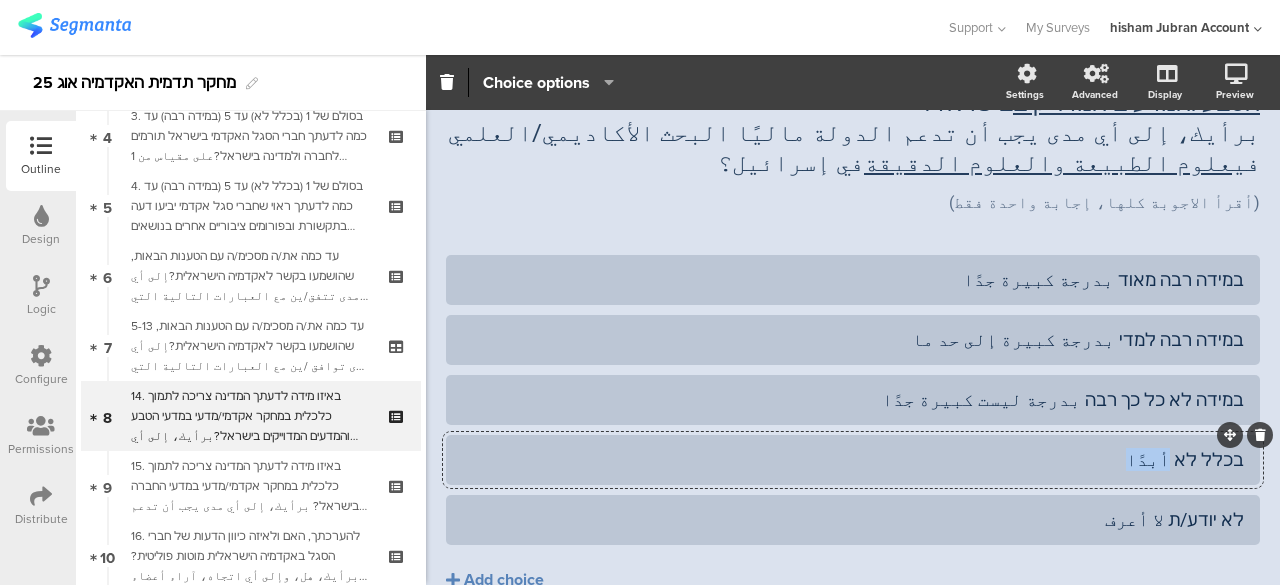 click on "בכלל לא أبدًا" 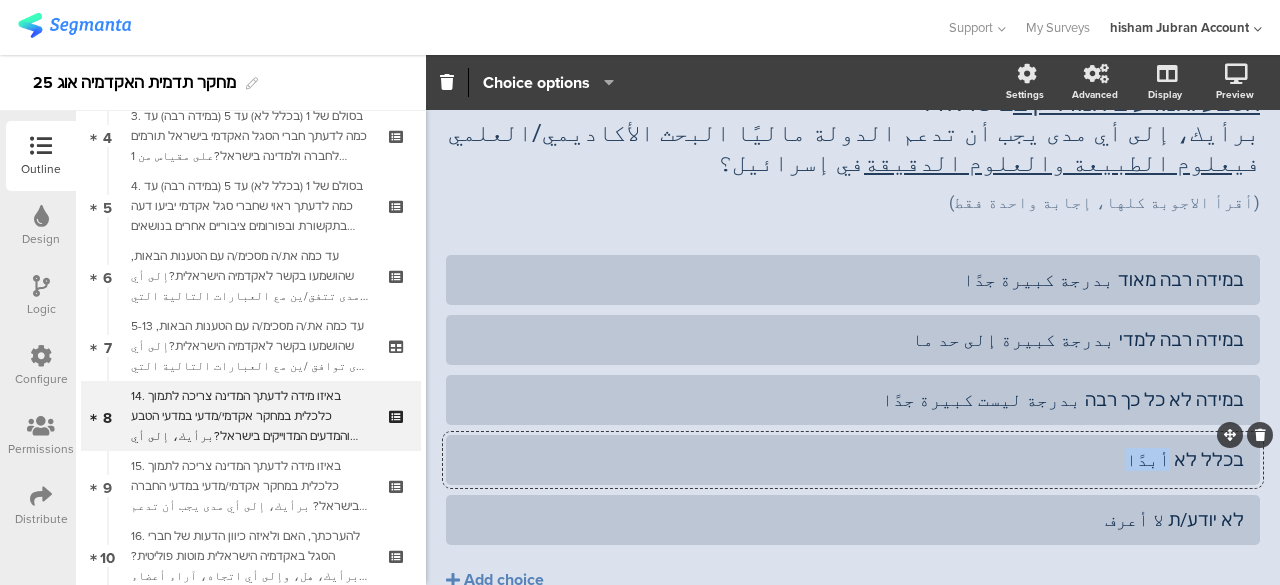 type 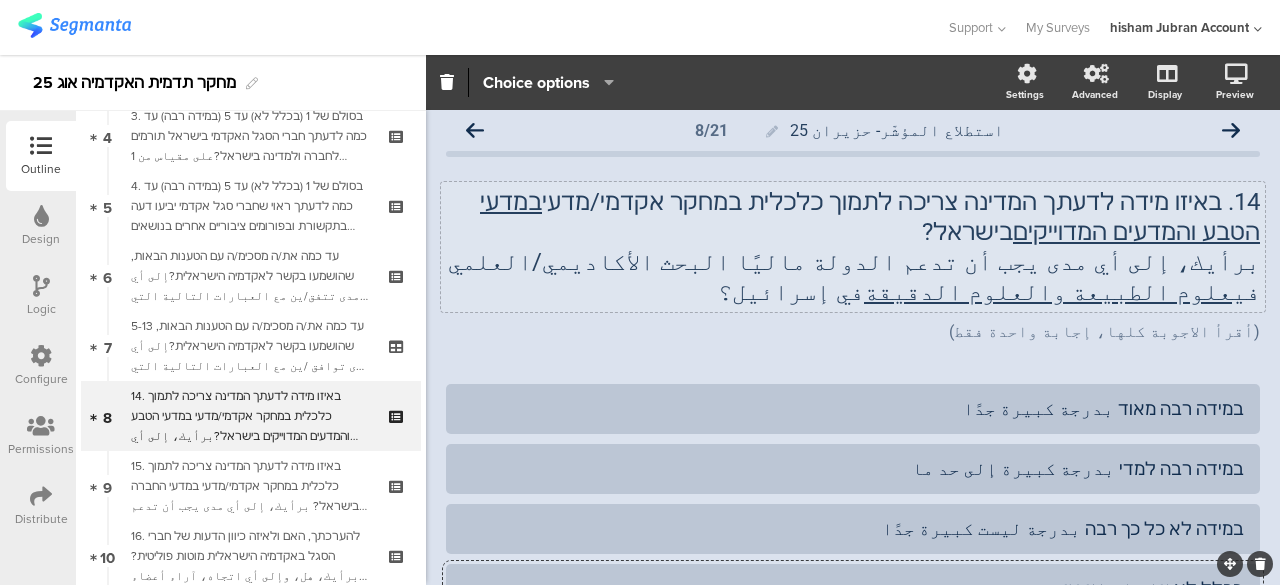 scroll, scrollTop: 0, scrollLeft: 0, axis: both 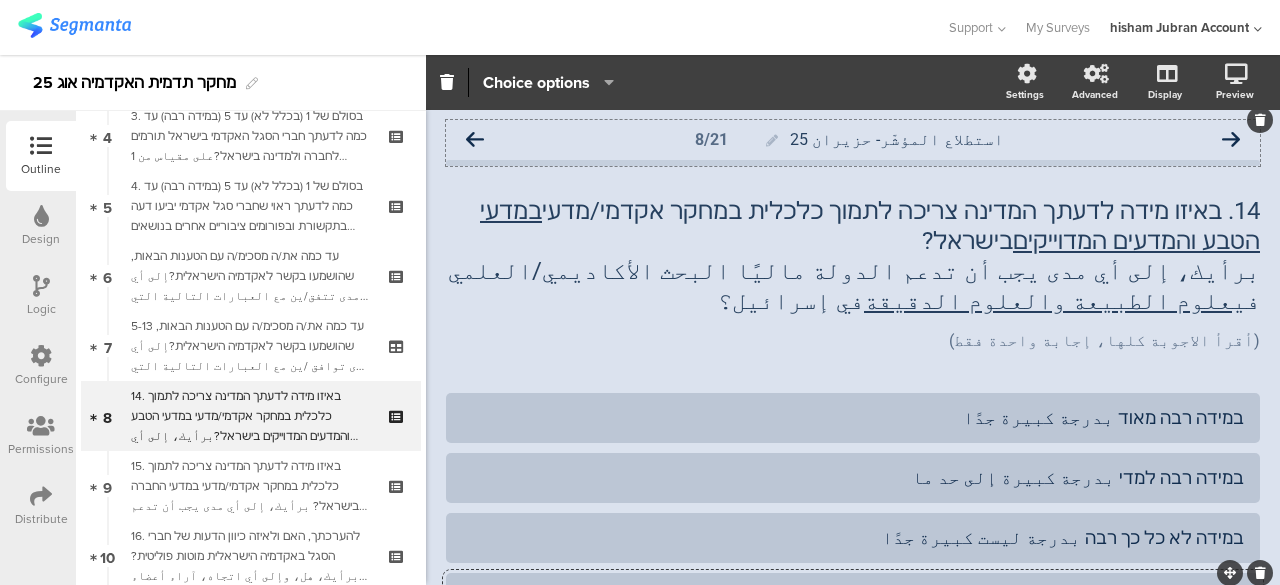 click 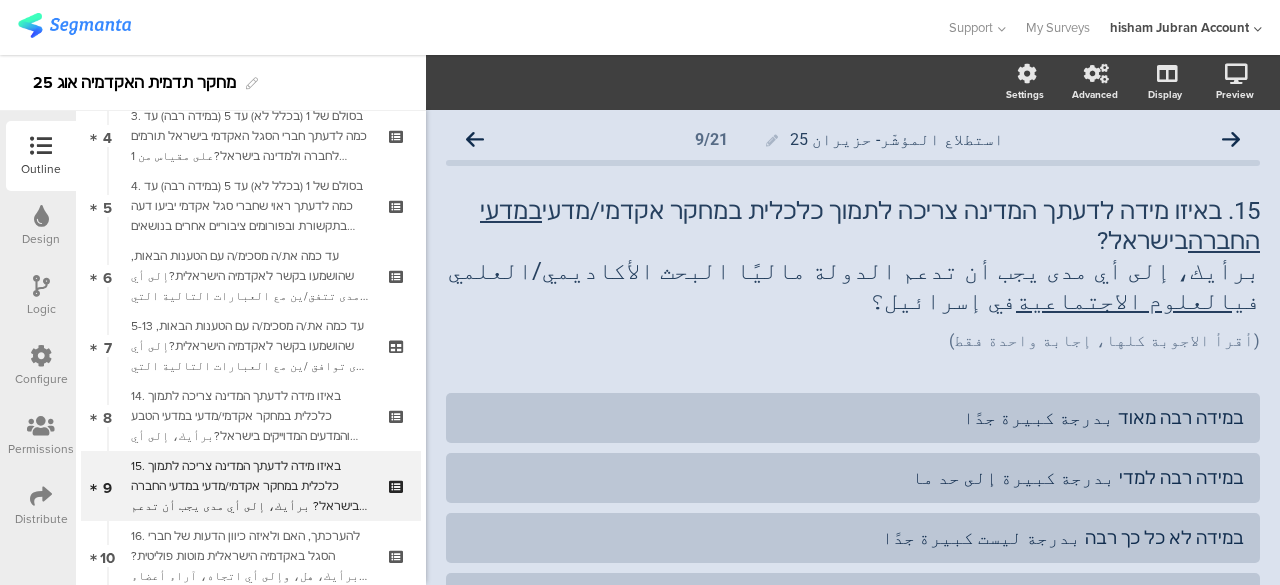 scroll, scrollTop: 100, scrollLeft: 0, axis: vertical 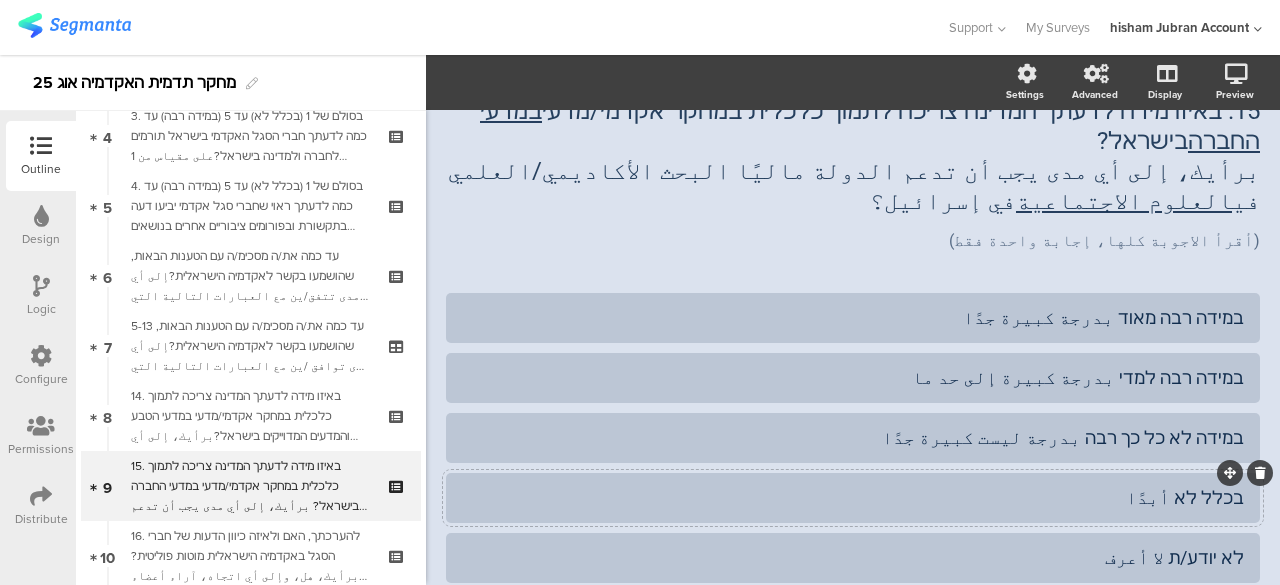 click on "בכלל לא أبدًا" 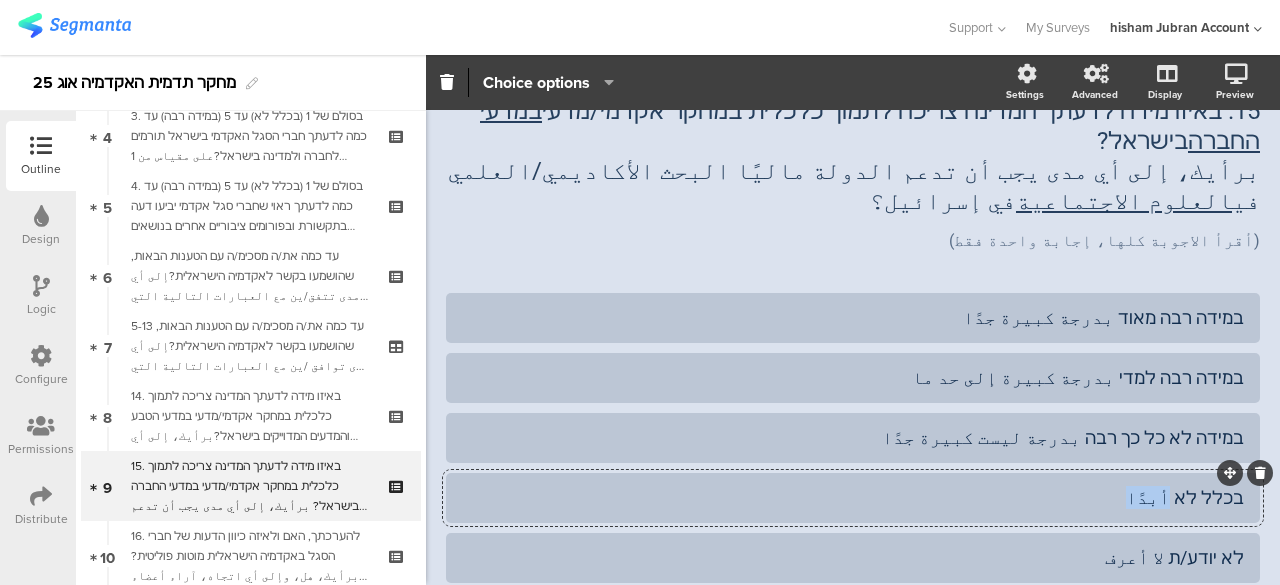 click on "בכלל לא أبدًا" 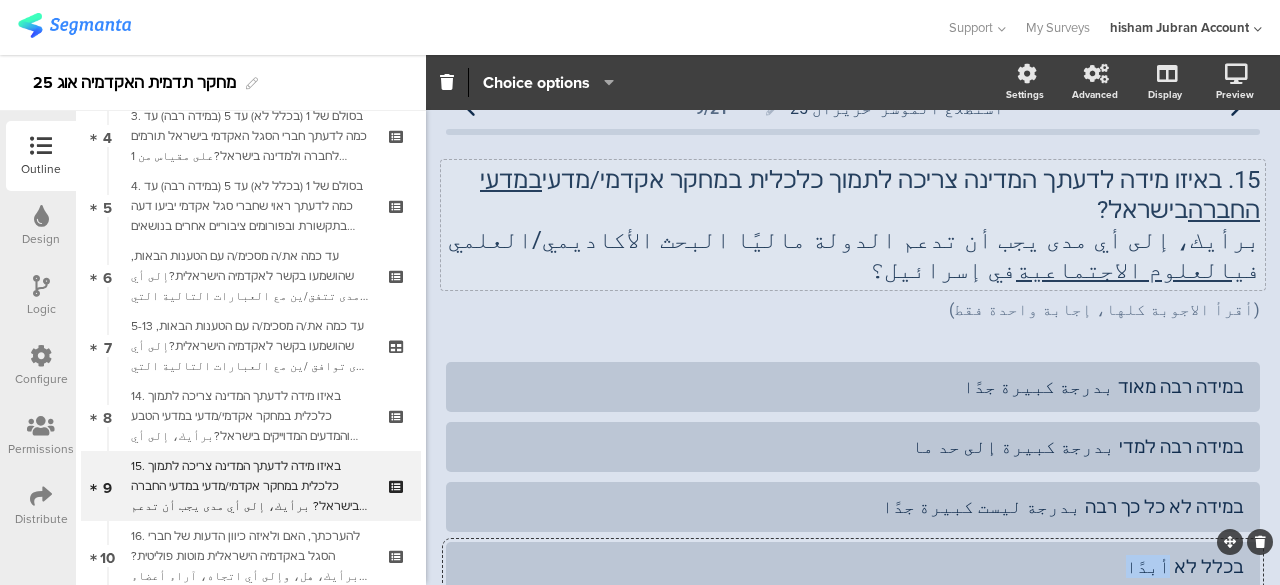 scroll, scrollTop: 0, scrollLeft: 0, axis: both 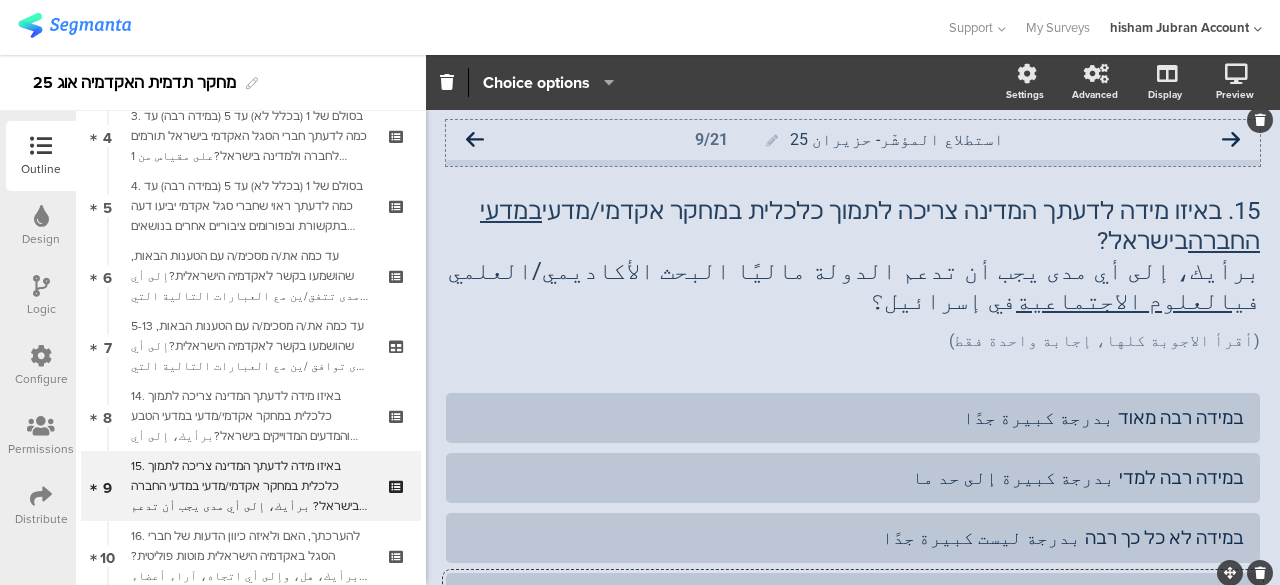 click 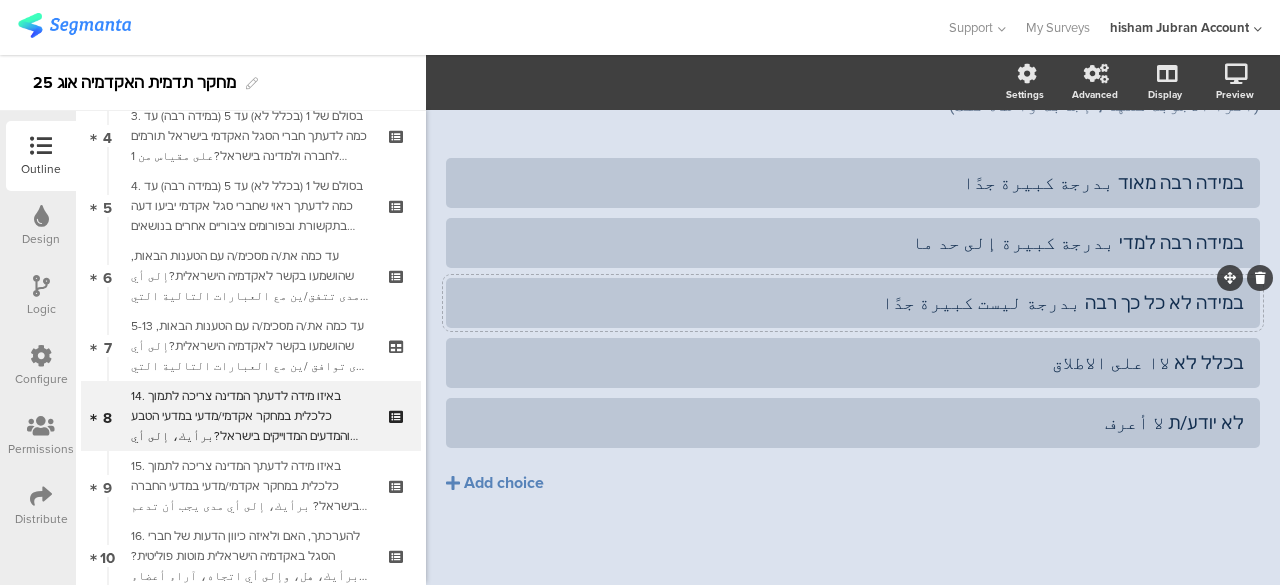 scroll, scrollTop: 237, scrollLeft: 0, axis: vertical 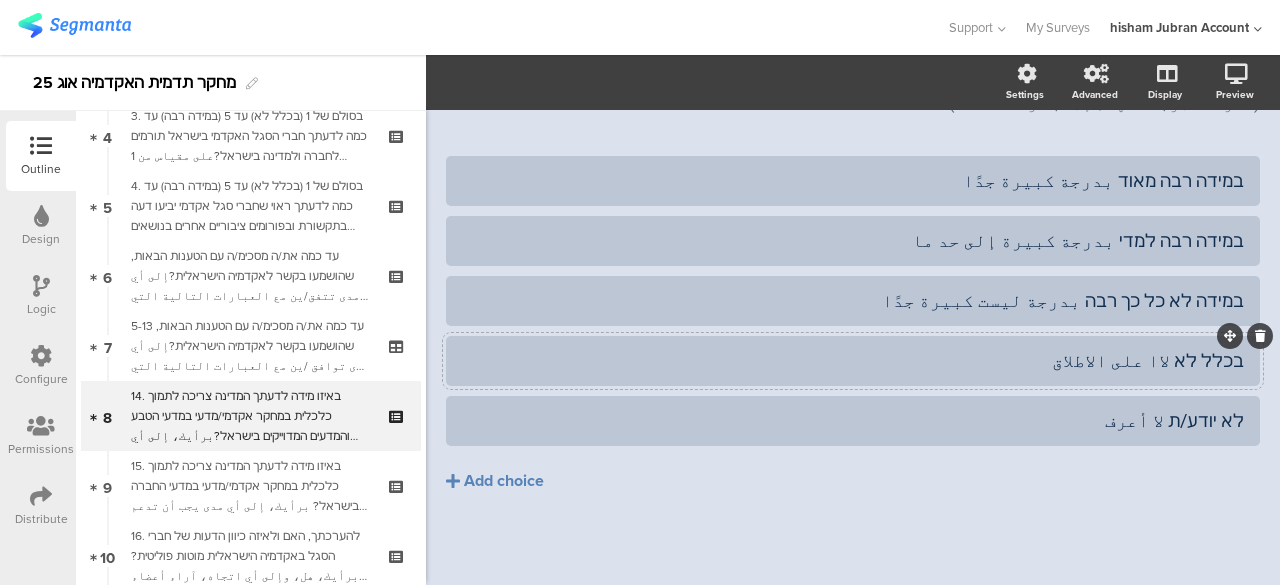 click on "בכלל לא لاا على الاطلاق" 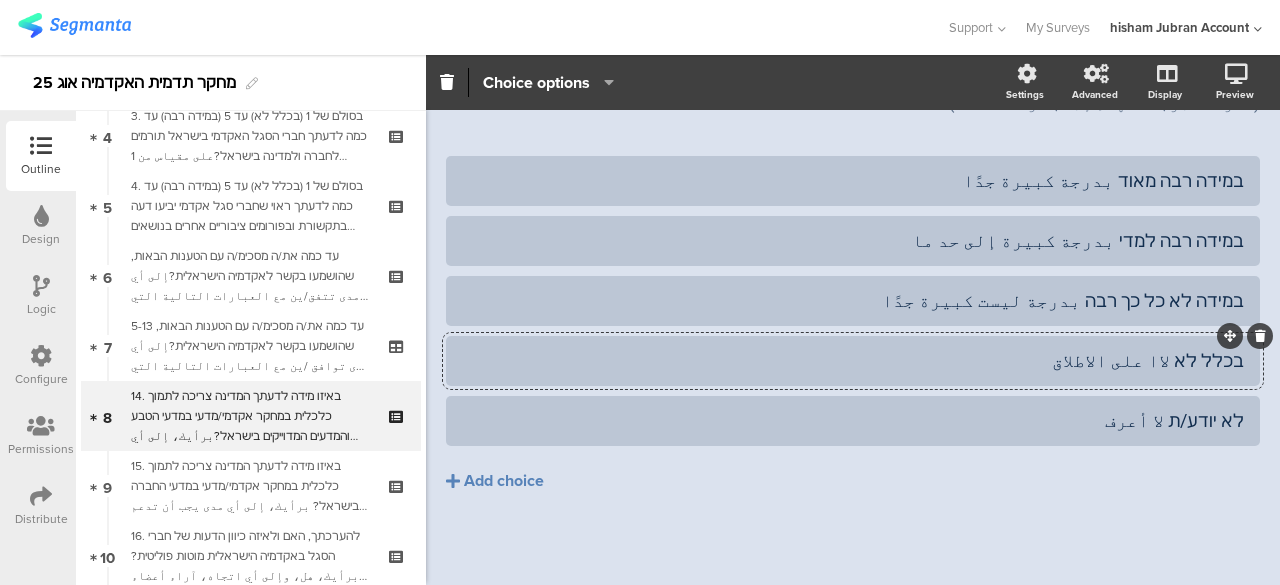 type 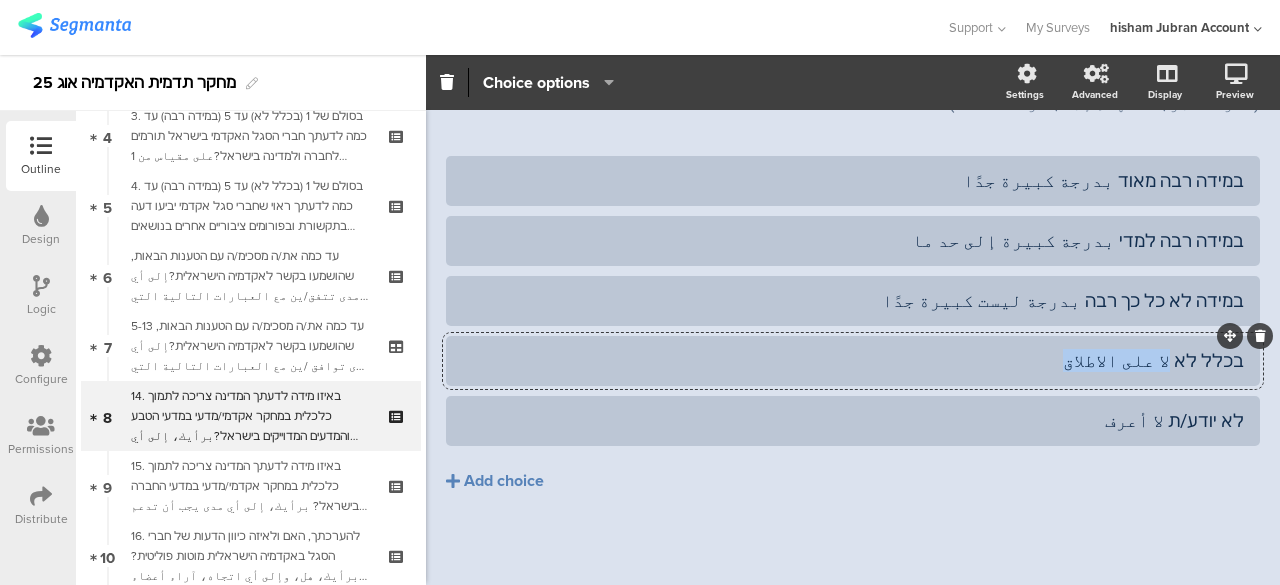 drag, startPoint x: 1171, startPoint y: 353, endPoint x: 1035, endPoint y: 373, distance: 137.46272 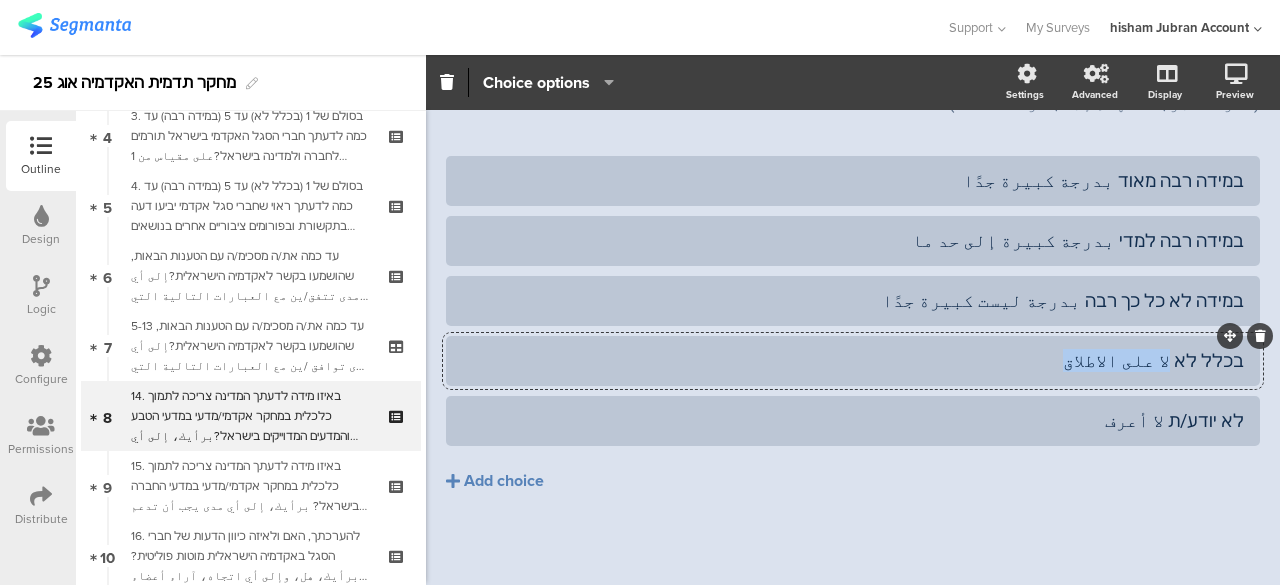 copy on "لا على الاطلاق" 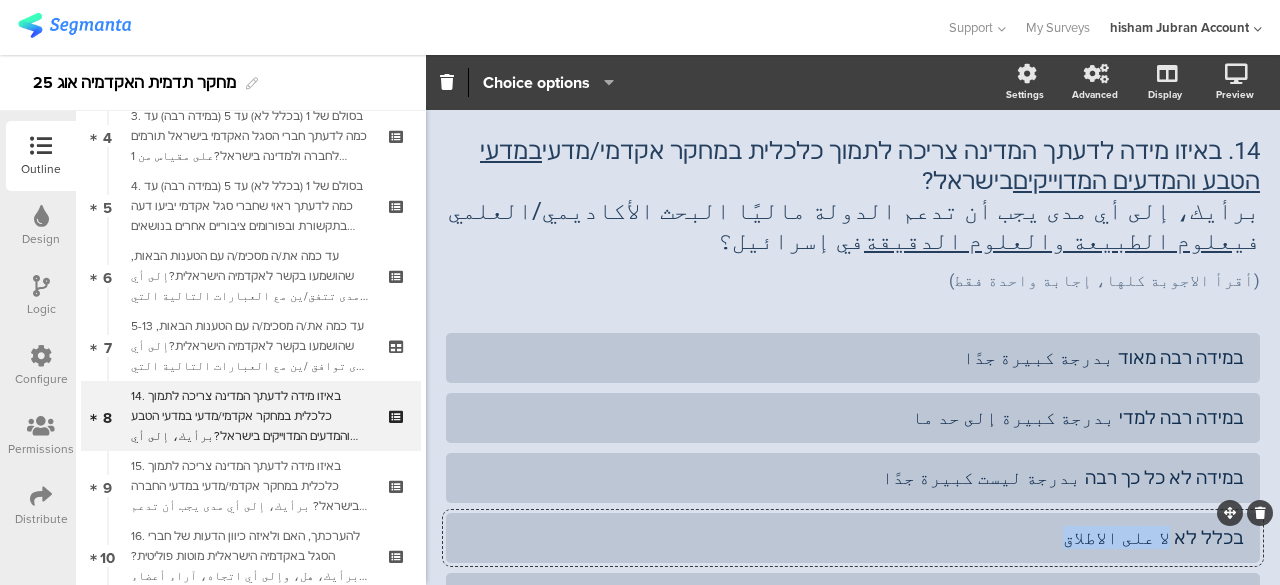 scroll, scrollTop: 0, scrollLeft: 0, axis: both 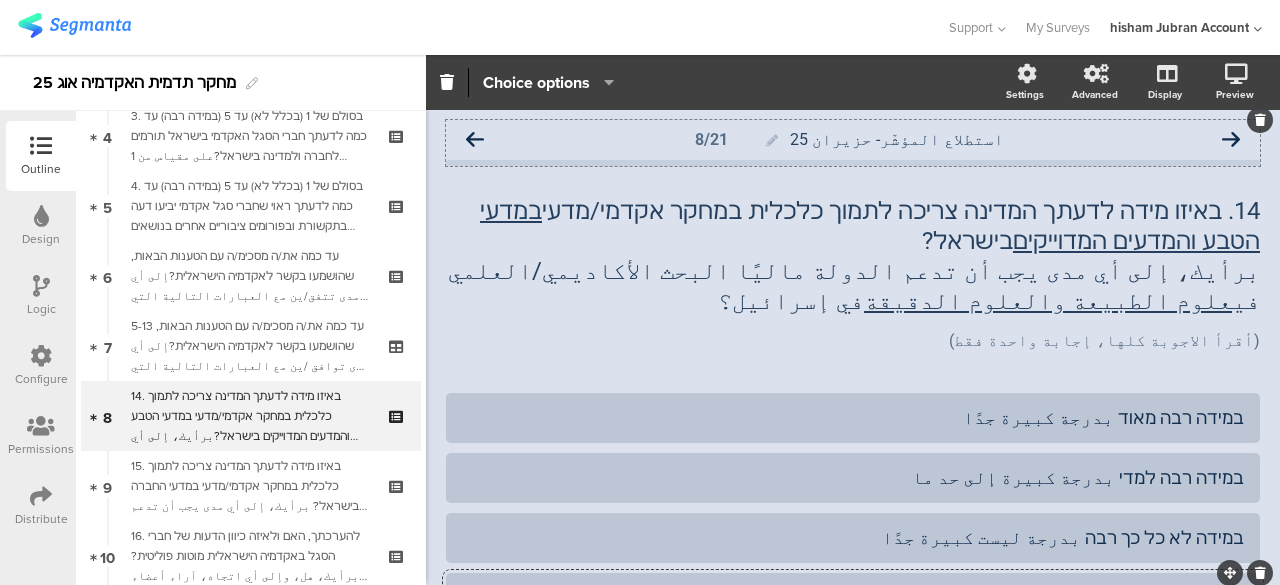 click 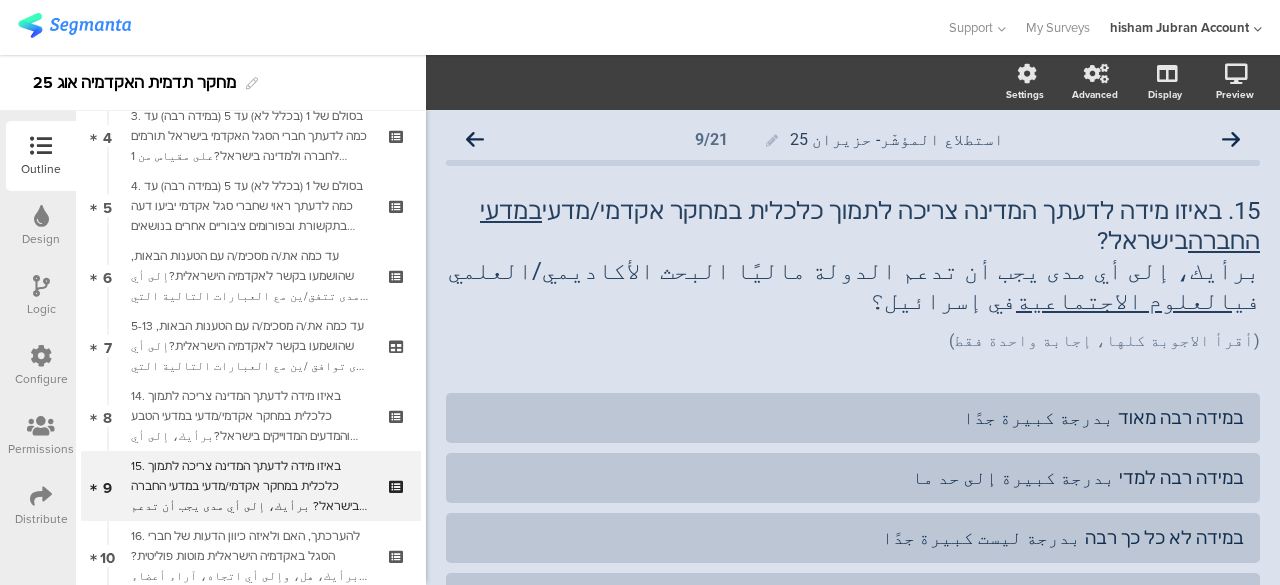 scroll, scrollTop: 207, scrollLeft: 0, axis: vertical 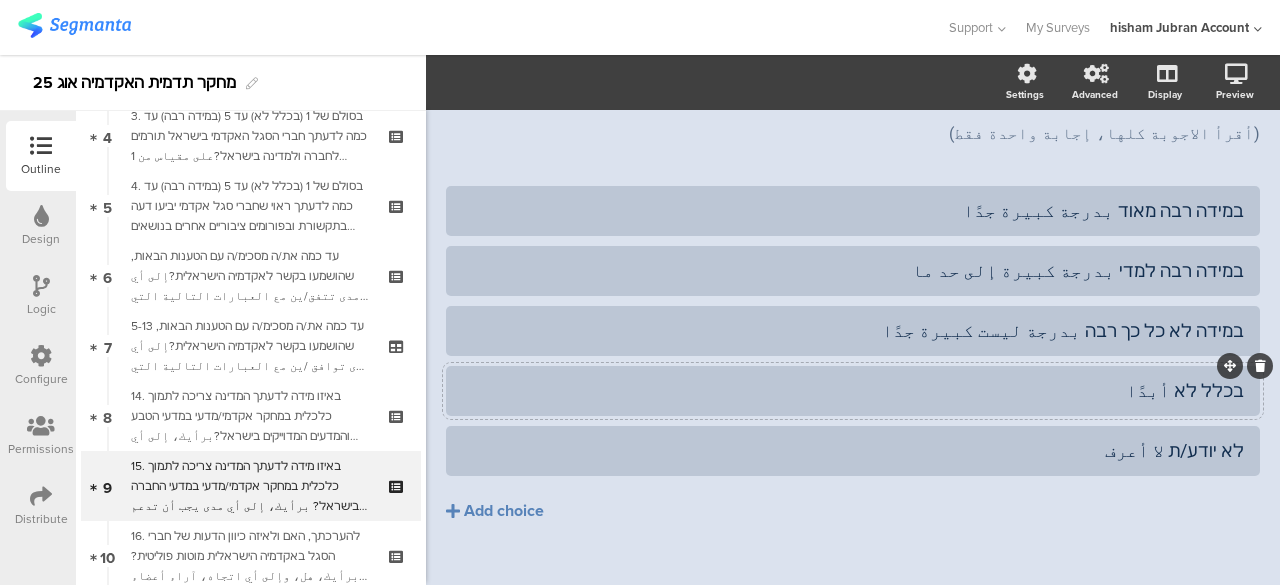 click on "בכלל לא أبدًا" 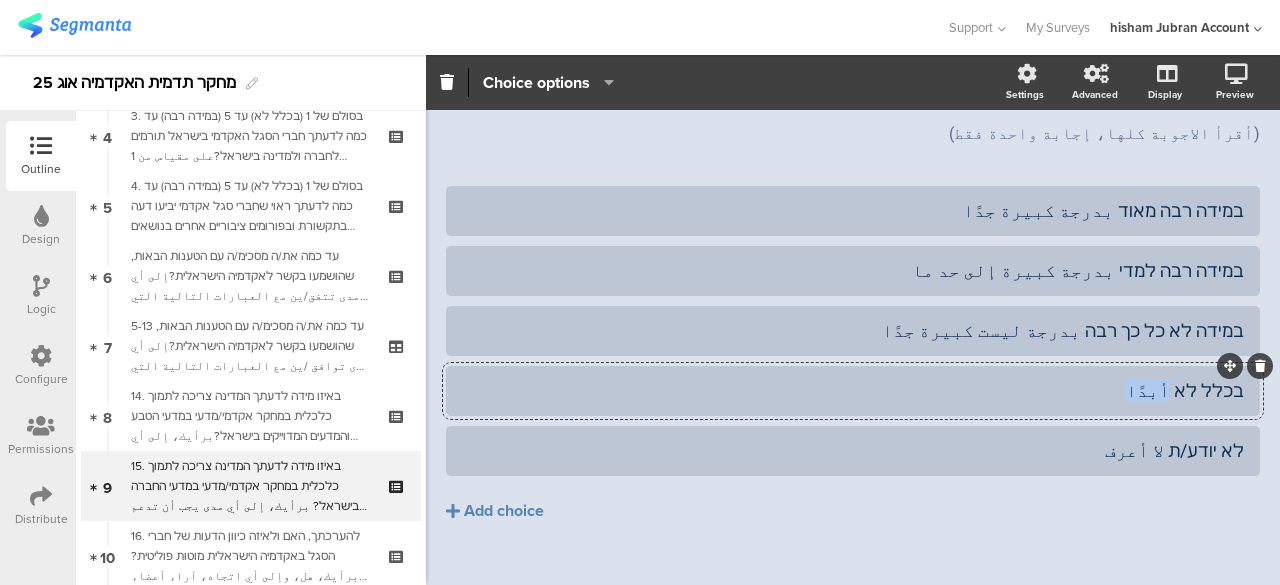 click on "בכלל לא أبدًا" 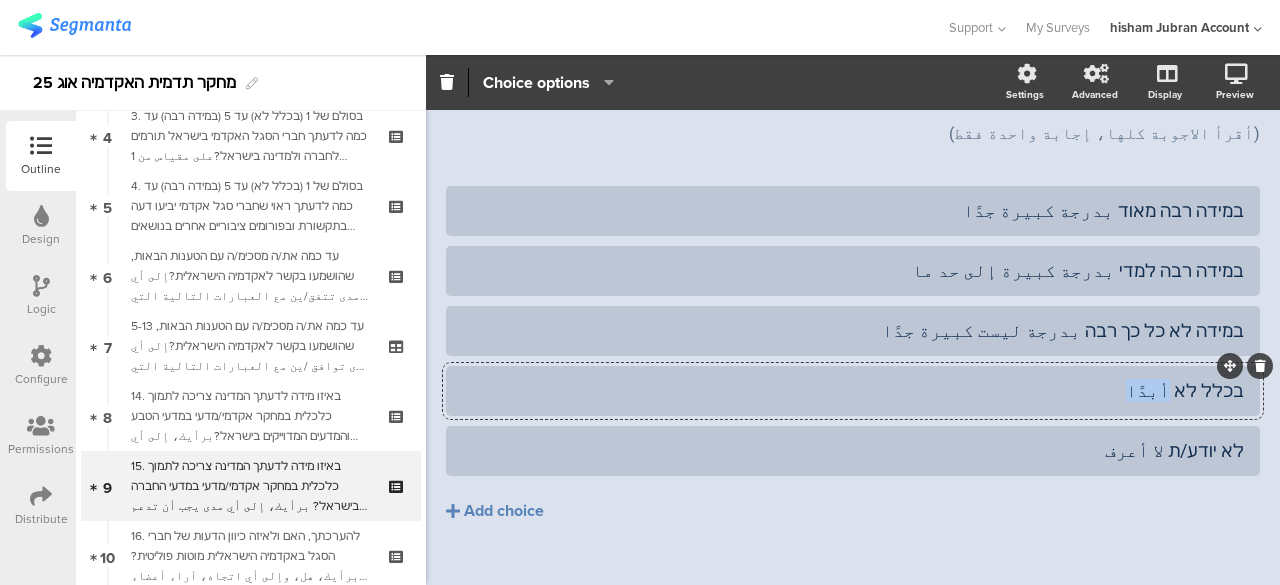 paste 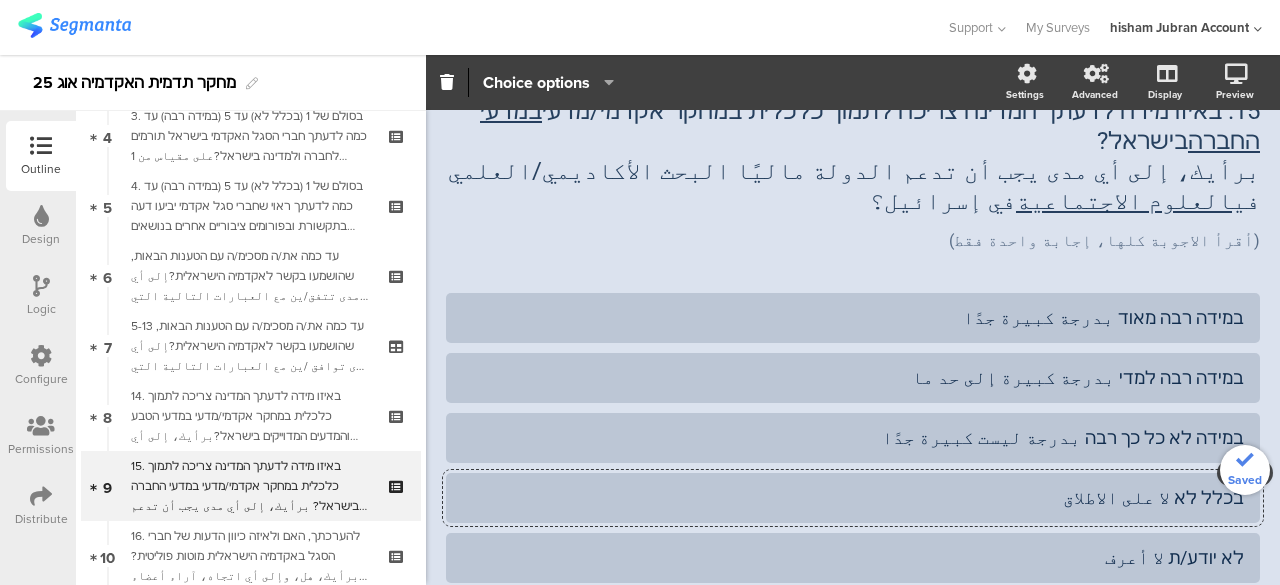 scroll, scrollTop: 0, scrollLeft: 0, axis: both 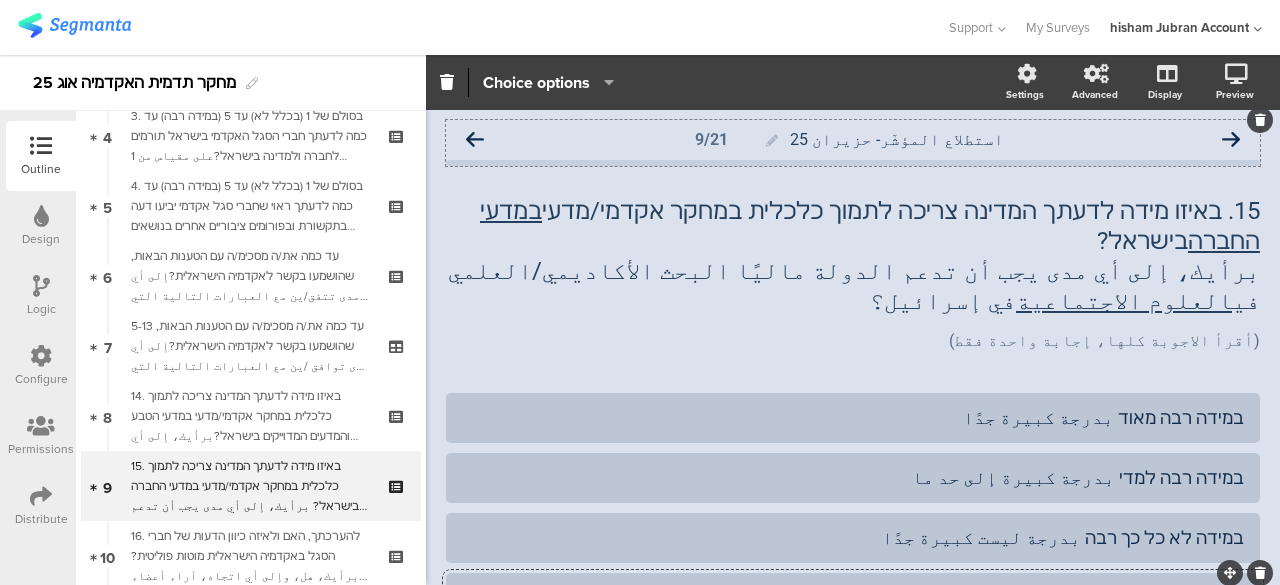 click 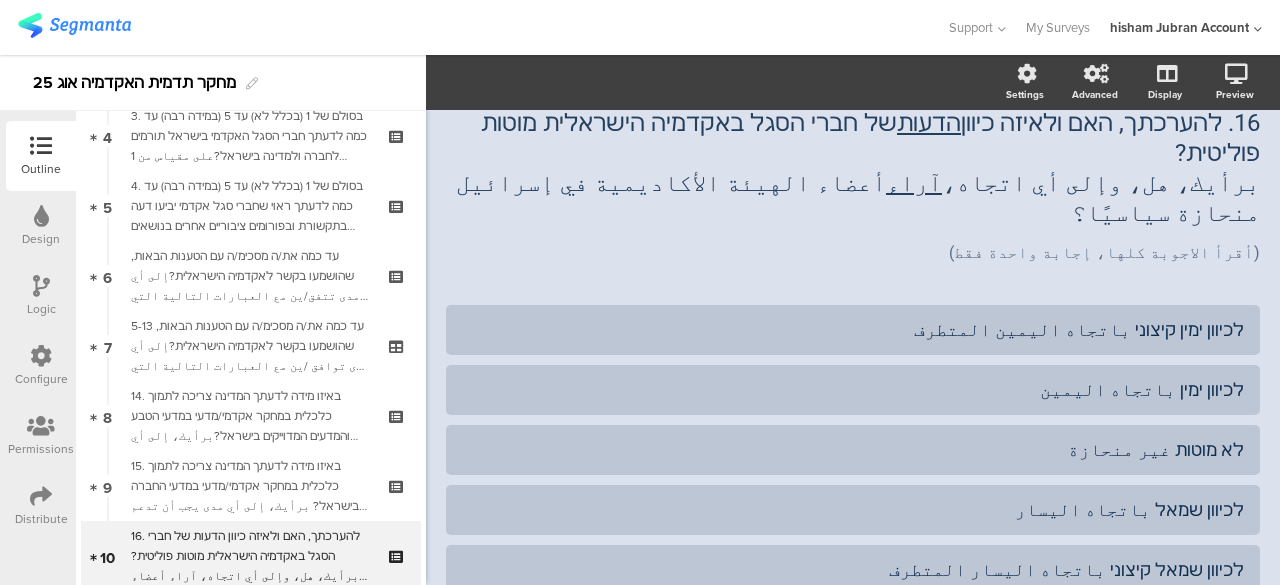scroll, scrollTop: 0, scrollLeft: 0, axis: both 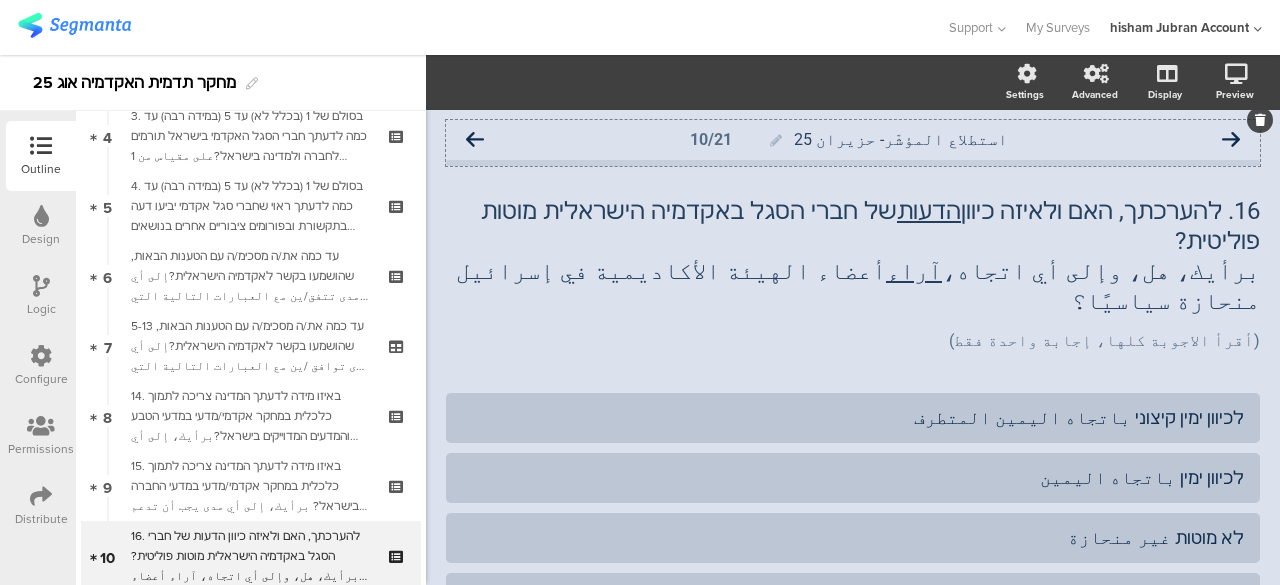 click 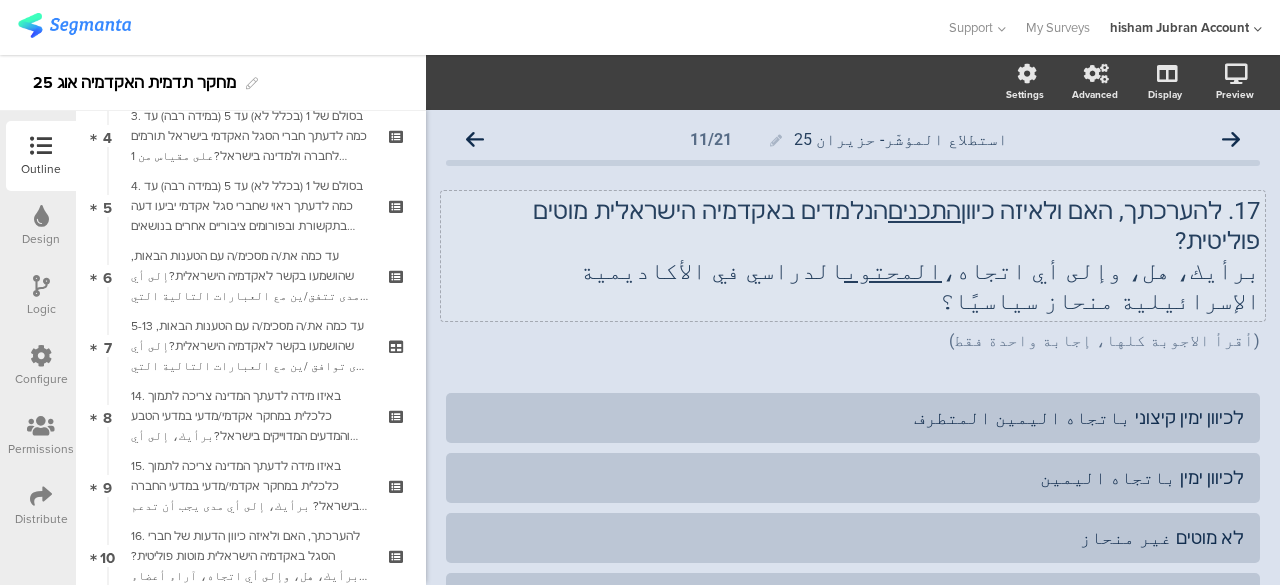 click on "17. להערכתך, האם ולאיזה כיוון  התכנים  הנלמדים באקדמיה הישראלית מוטים פוליטית? برأيك، هل، وإلى أي اتجاه،  المحتوى  الدراسي في الأكاديمية الإسرائيلية منحاز سياسيًا؟
17. להערכתך, האם ולאיזה כיוון  התכנים  הנלמדים באקדמיה הישראלית מוטים פוליטית? برأيك، هل، وإلى أي اتجاه،  المحتوى  الدراسي في الأكاديمية الإسرائيلية منحاز سياسيًا؟" 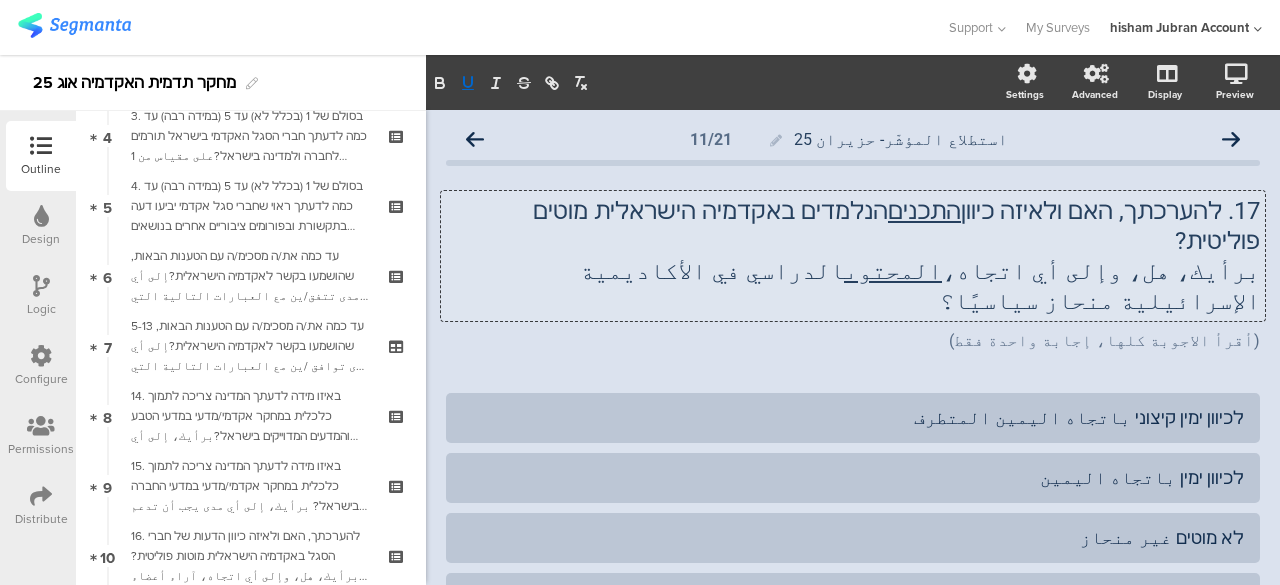 click on "المحتوى" 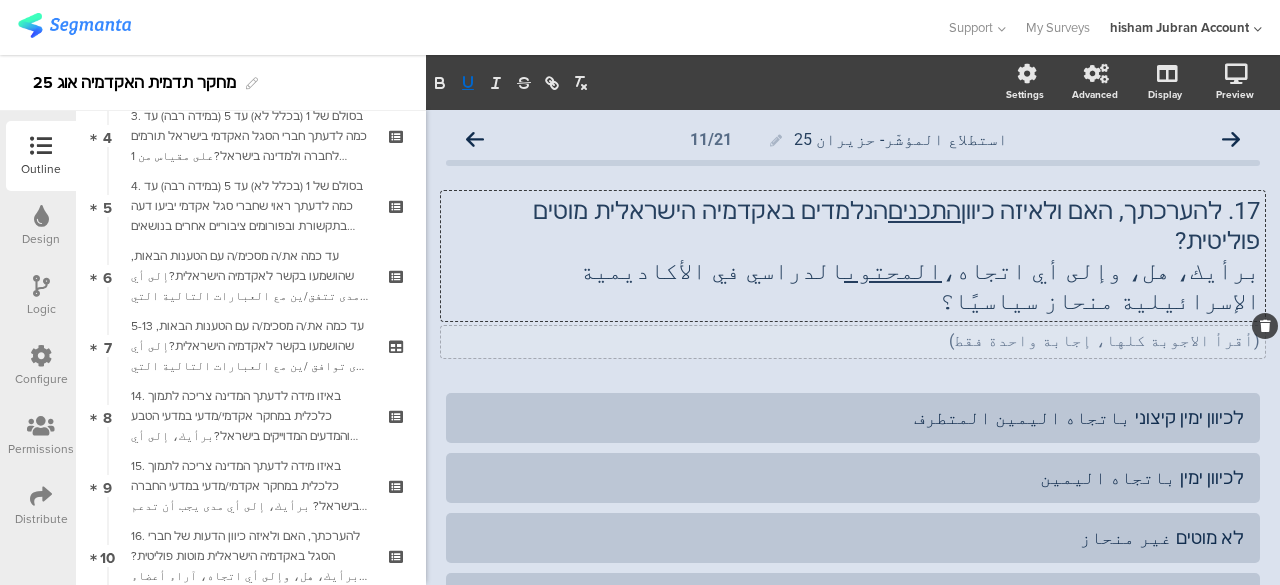 type 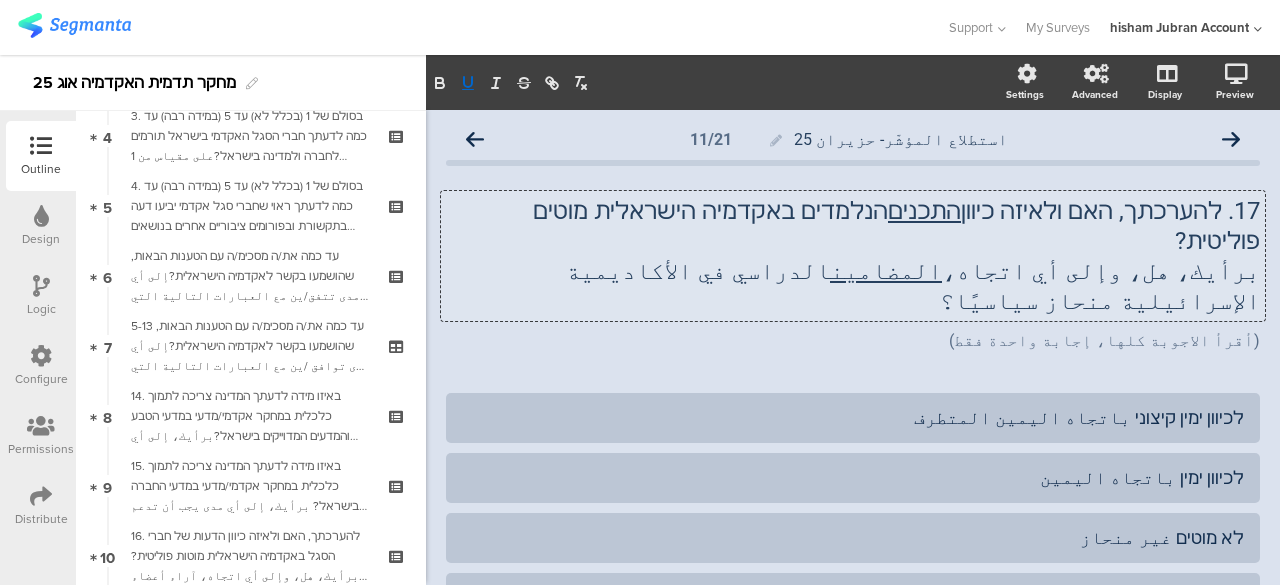 click on "برأيك، هل، وإلى أي اتجاه،  المضامين  الدراسي في الأكاديمية الإسرائيلية منحاز سياسيًا؟" 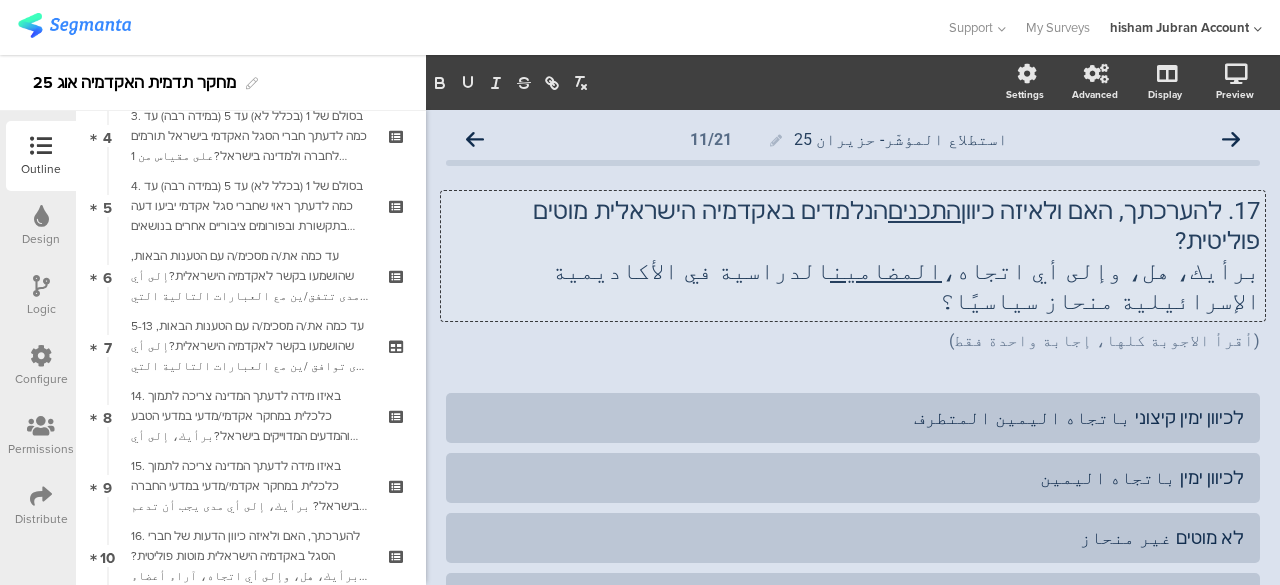 click on "برأيك، هل، وإلى أي اتجاه،  المضامين  الدراسية في الأكاديمية الإسرائيلية منحاز سياسيًا؟" 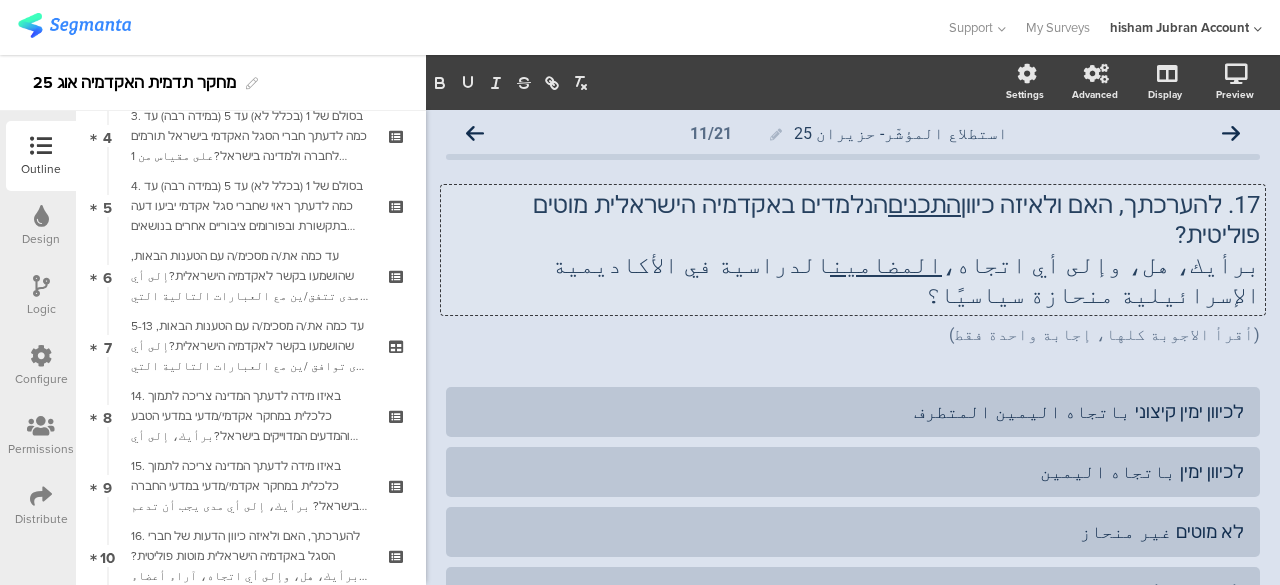 scroll, scrollTop: 0, scrollLeft: 0, axis: both 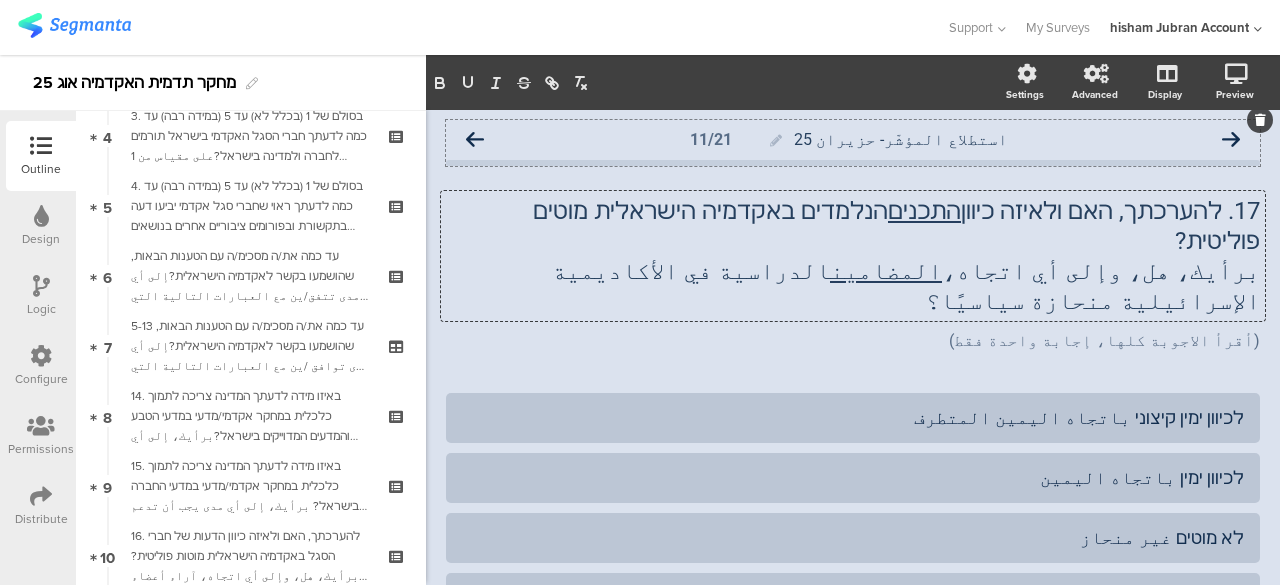 click 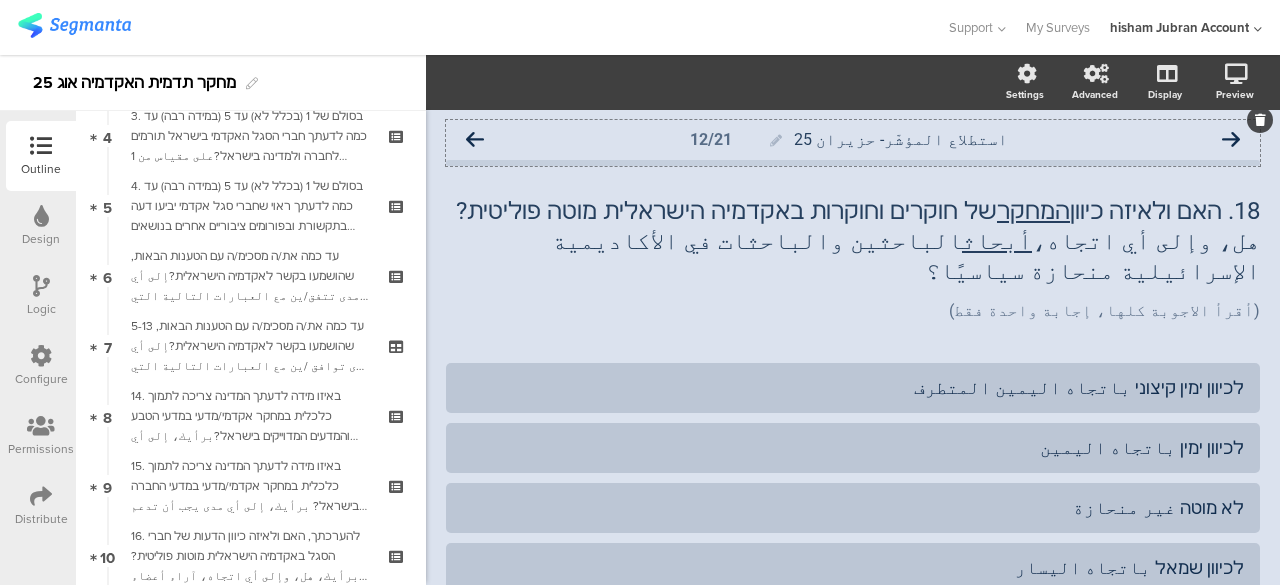 click 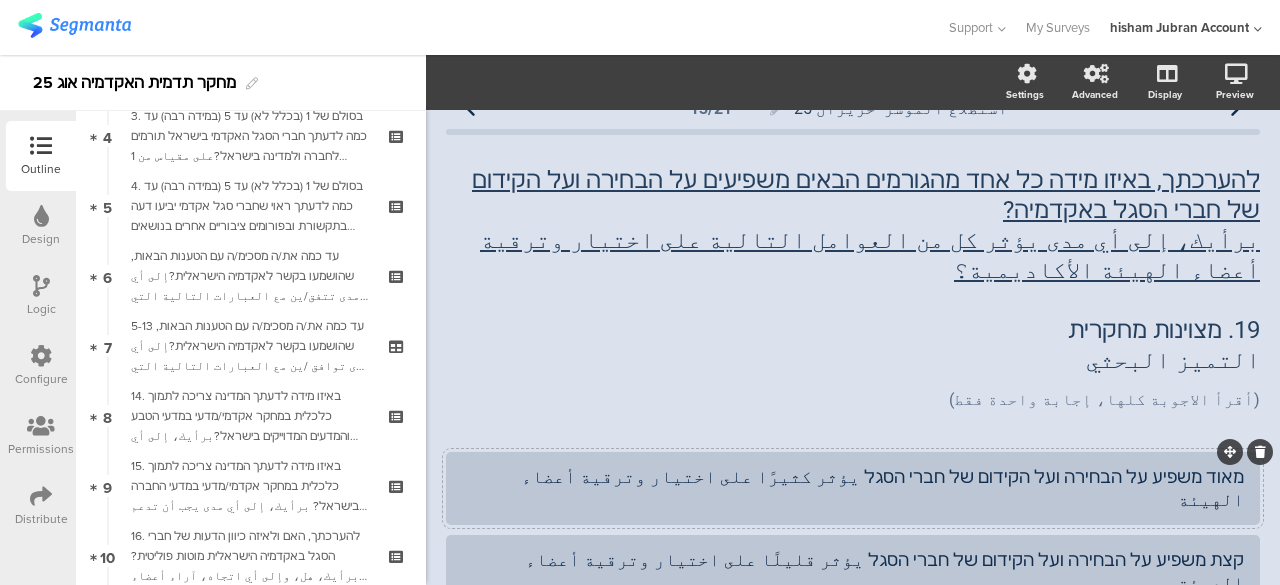 scroll, scrollTop: 0, scrollLeft: 0, axis: both 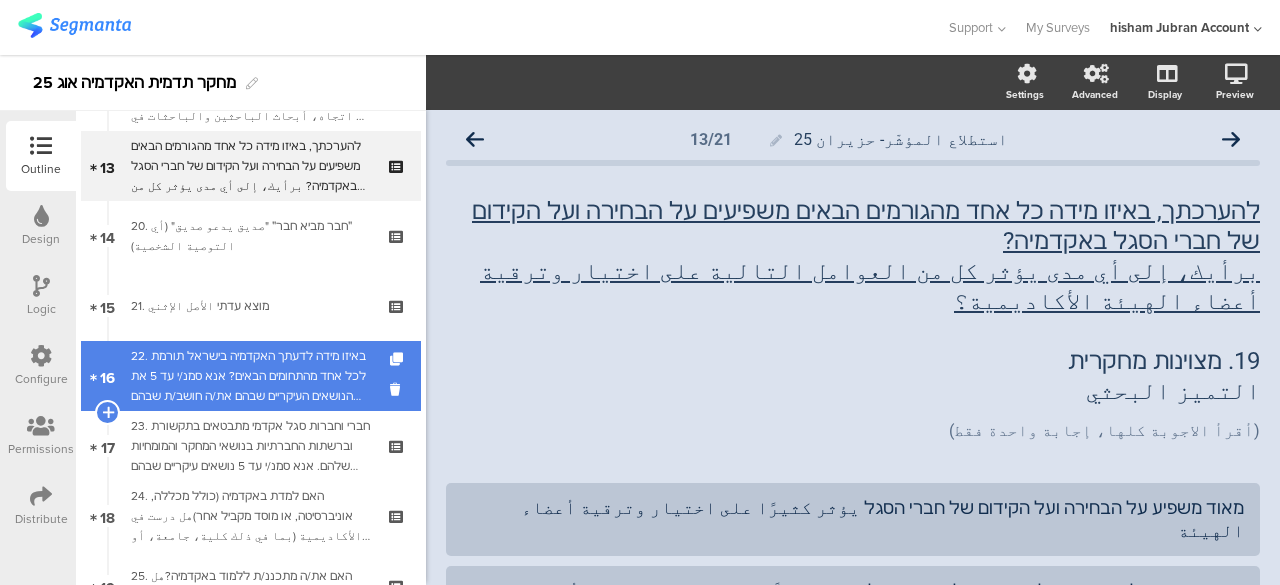 click on "22. באיזו מידה לדעתך האקדמיה בישראל תורמת לכל אחד מהתחומים הבאים? אנא סמנ/י עד 5 את הנושאים העיקריים שבהם את/ה חושב/ת שבהם האקדמיה תורמת (אפשר לסמן עד 5 נושאים עיקריים)إلى أي مدى تعتقد أن الأكاديمية في إسرائيل تساهم في المجالات التالية؟ يرجى اختيار حتى 5 من المجالات الرئيسية التي تعتقد أن الأكاديمية تساهم فيها (يمكن اختيار حتى 5):" at bounding box center [250, 376] 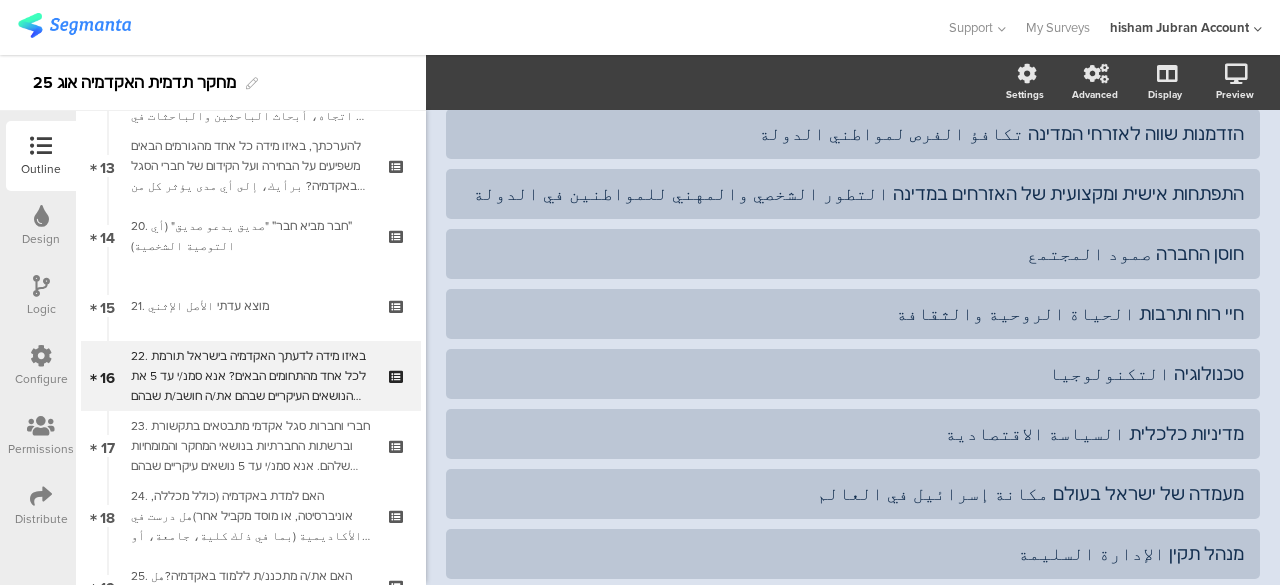 scroll, scrollTop: 268, scrollLeft: 0, axis: vertical 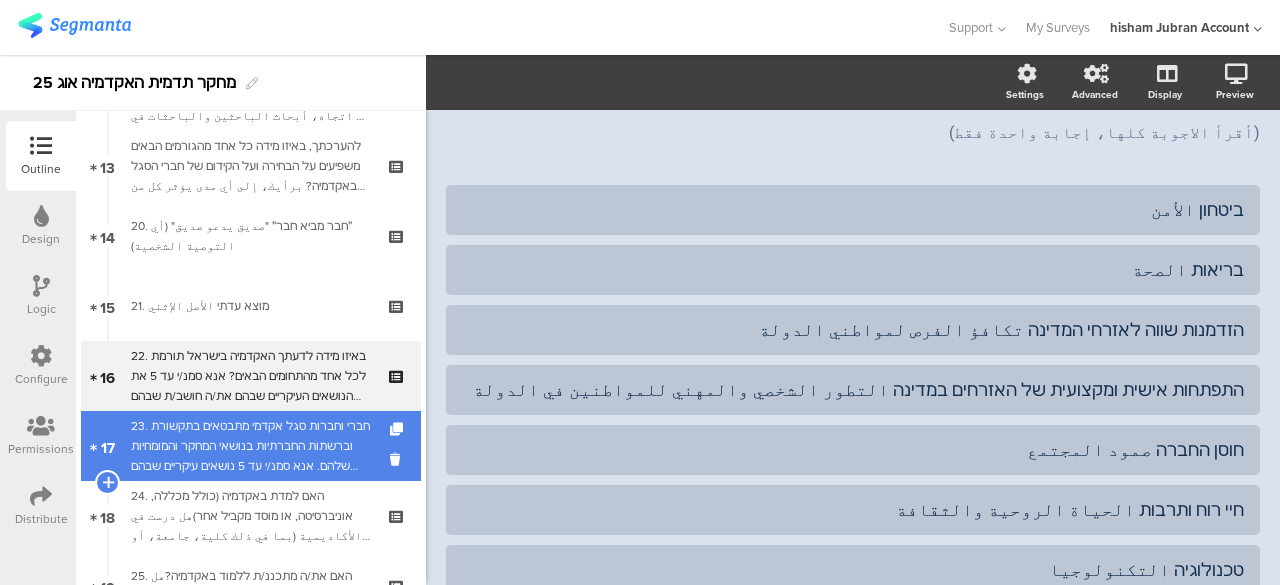 click on "23. חברי וחברות סגל אקדמי מתבטאים בתקשורת וברשתות החברתיות בנושאי המחקר והמומחיות שלהם. אנא סמנ/י עד 5 נושאים עיקריים שבהם את/ה סומכ/ת על מומחים מהאקדמיה (אפשר לסמן עד 5 נושאים עיקריים):أعضاء الهيئة الأكاديمية يعبرون في الإعلام ووسائل التواصل الاجتماعي عن مواضيع أبحاثهم وخبراتهم. يرجى اختيار حتى 5 من المواضيع الرئيسية التي تثق بخبراء الأكاديمية فيها (يمكن اختيار حتى 5):" at bounding box center (250, 446) 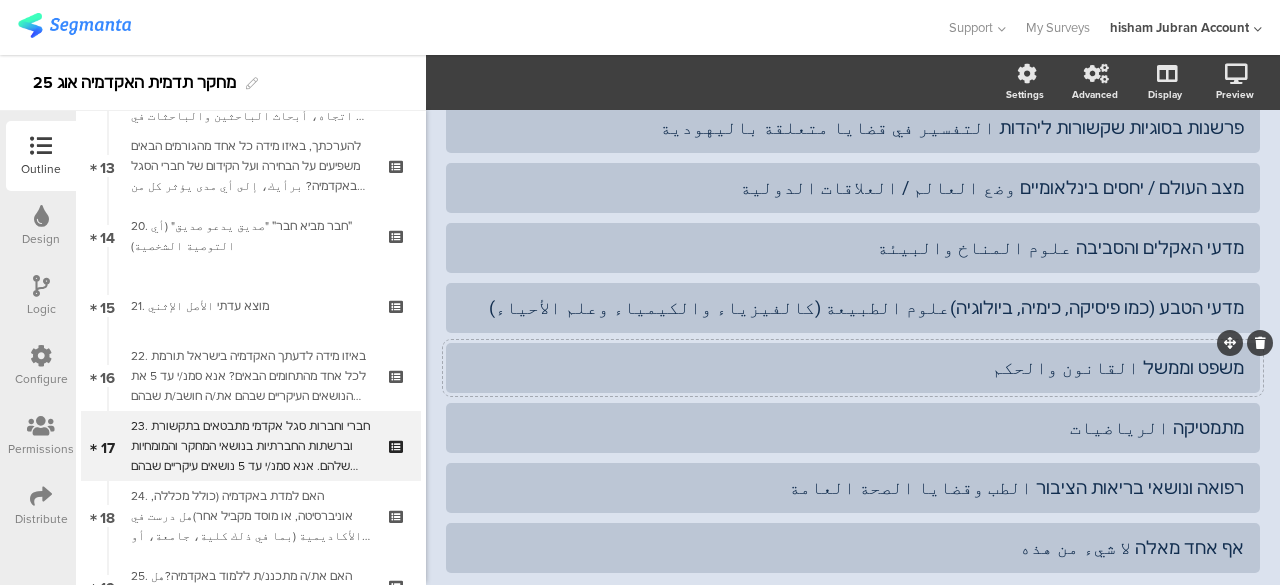 scroll, scrollTop: 807, scrollLeft: 0, axis: vertical 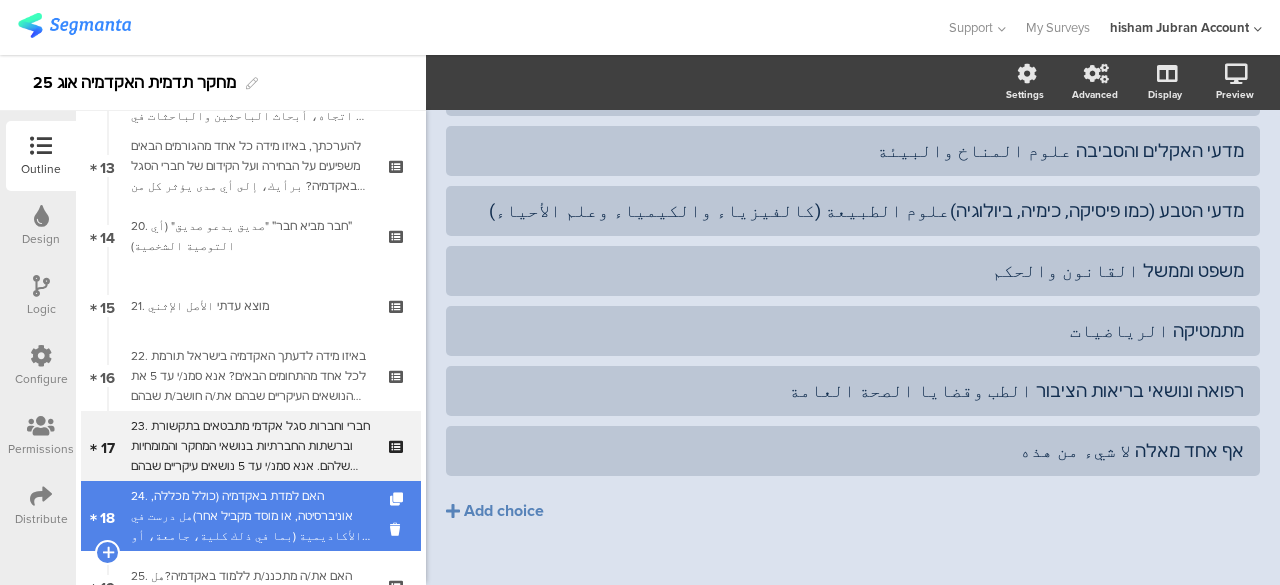 click on "24. האם למדת באקדמיה (כולל מכללה, אוניברסיטה, או מוסד מקביל אחר)هل درست في الأكاديمية (بما في ذلك كلية، جامعة، أو مؤسسة معادلة أخرى؟" at bounding box center (250, 516) 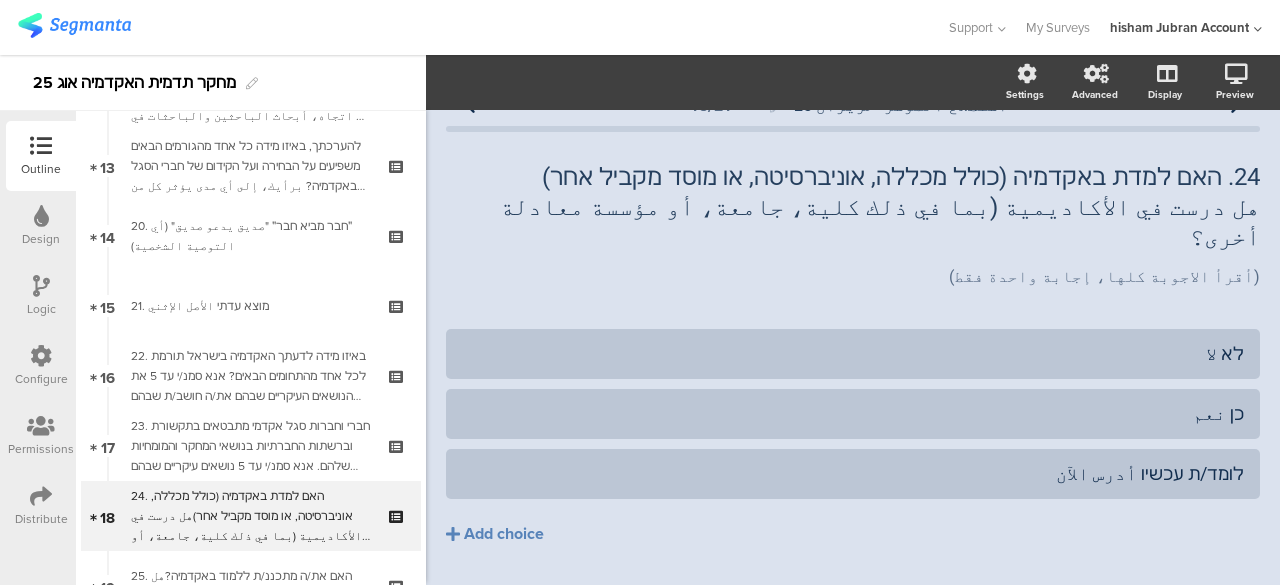 scroll, scrollTop: 0, scrollLeft: 0, axis: both 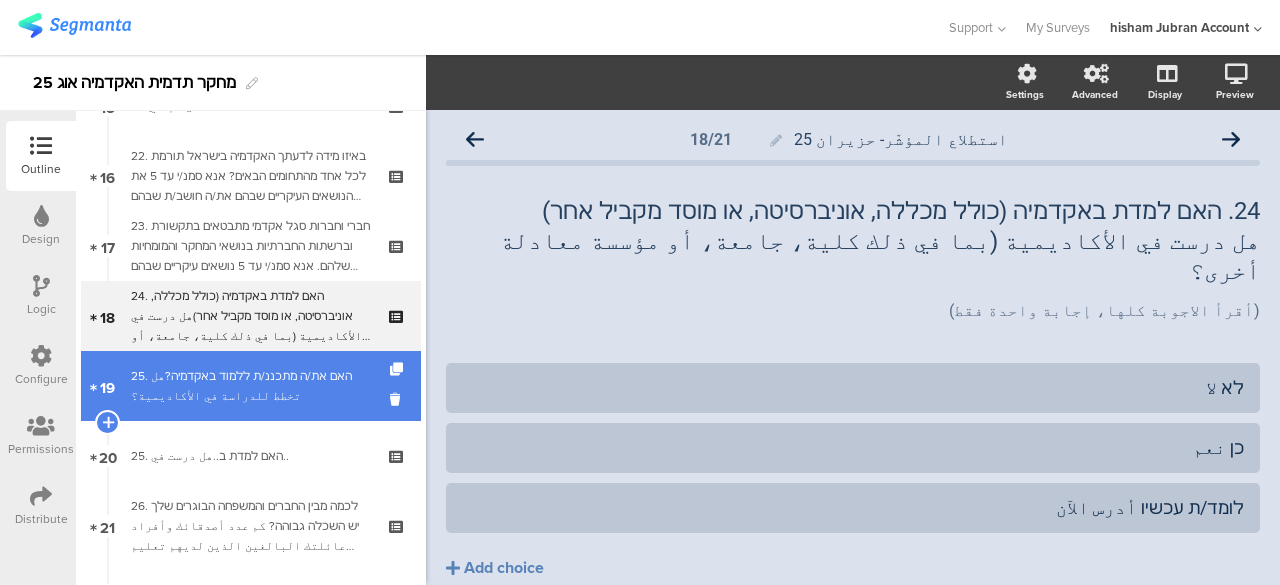 click on "25. האם את/ה מתכננ/ת ללמוד באקדמיה?هل تخطط للدراسة في الأكاديمية؟" at bounding box center (250, 386) 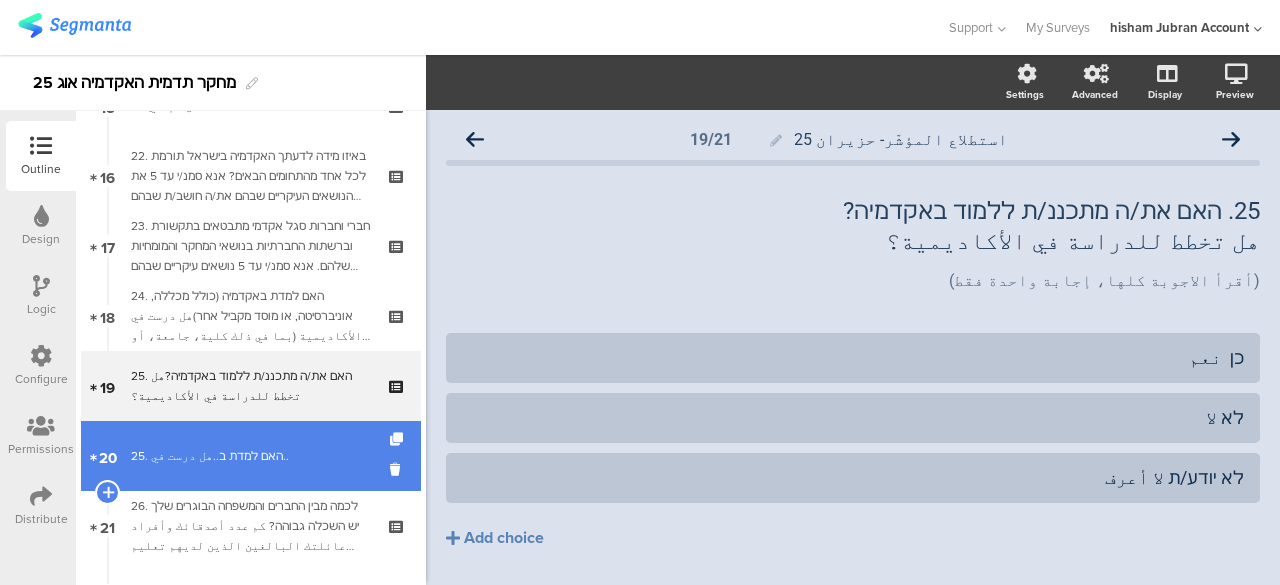 click on "20
25. האם למדת ב..هل درست في.." at bounding box center [251, 456] 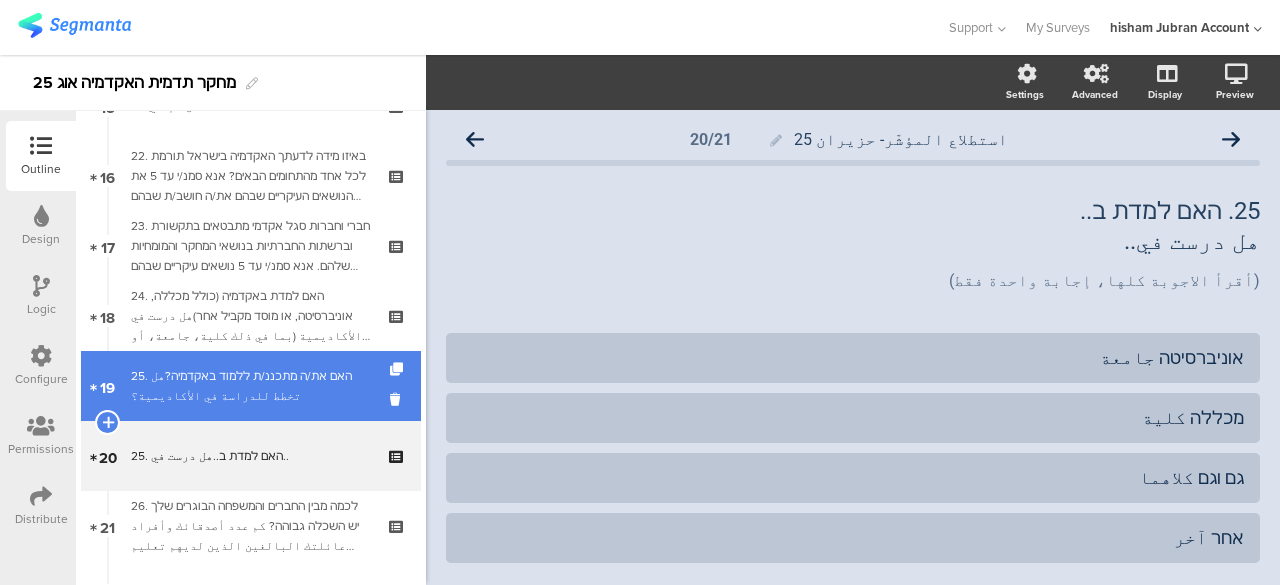 click on "25. האם את/ה מתכננ/ת ללמוד באקדמיה?هل تخطط للدراسة في الأكاديمية؟" at bounding box center (250, 386) 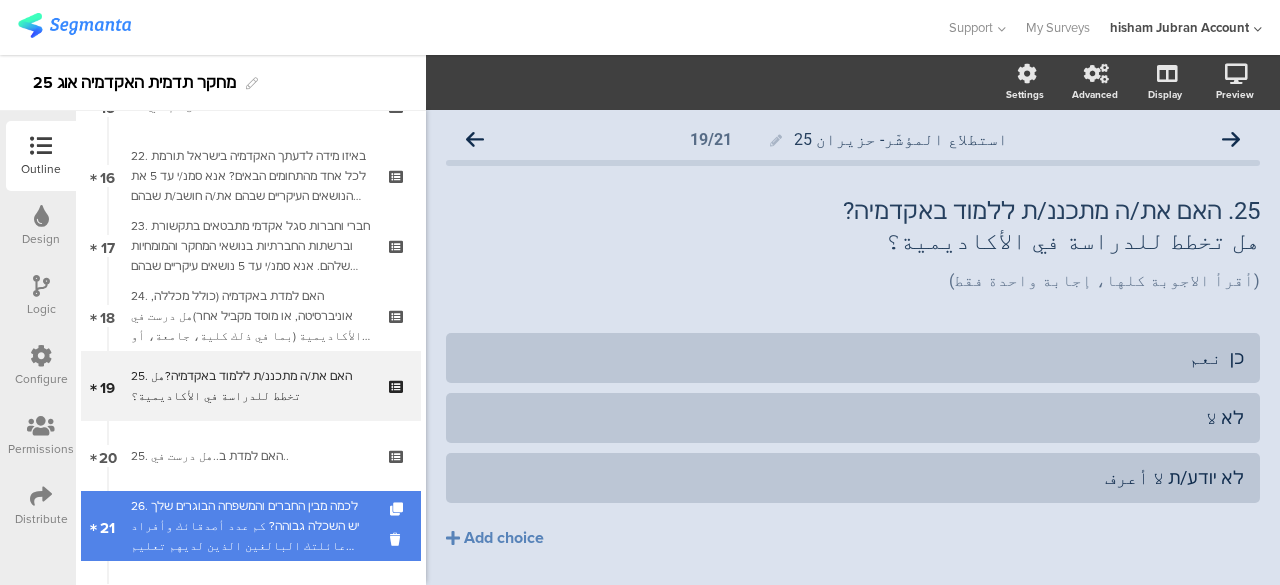 click on "26. לכמה מבין החברים והמשפחה הבוגרים שלך יש השכלה גבוהה? كم عدد أصدقائك وأفراد عائلتك البالغين الذين لديهم تعليم عالي؟" at bounding box center [250, 526] 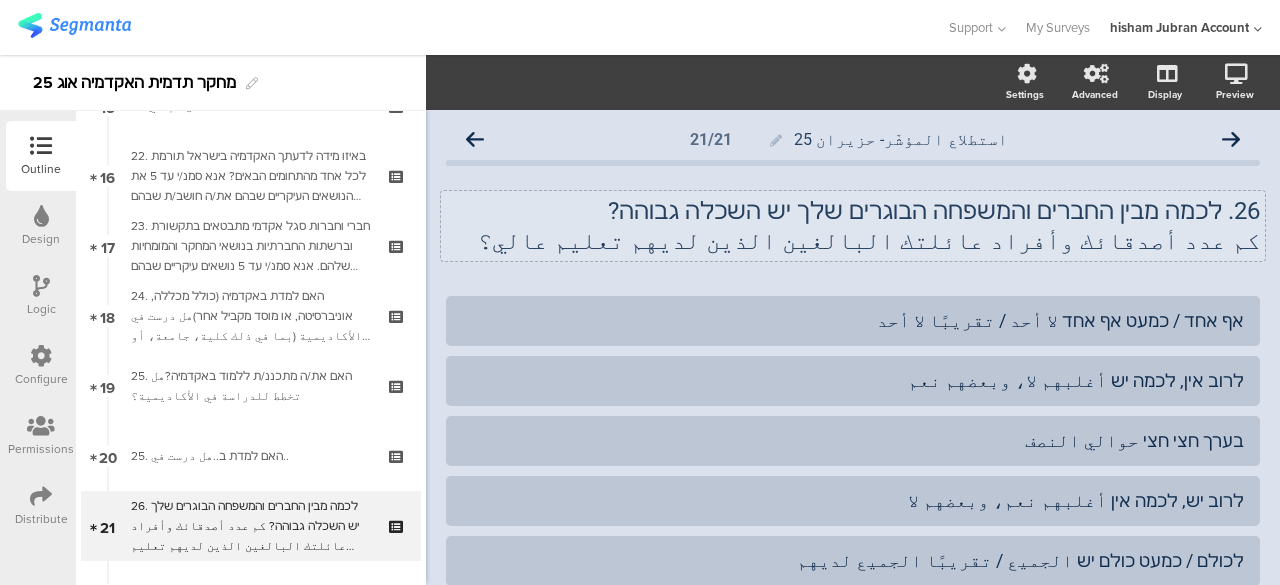 click on "26. לכמה מבין החברים והמשפחה הבוגרים שלך יש השכלה גבוהה?  كم عدد أصدقائك وأفراد عائلتك البالغين الذين لديهم تعليم عالي؟
26. לכמה מבין החברים והמשפחה הבוגרים שלך יש השכלה גבוהה?  كم عدد أصدقائك وأفراد عائلتك البالغين الذين لديهم تعليم عالي؟" 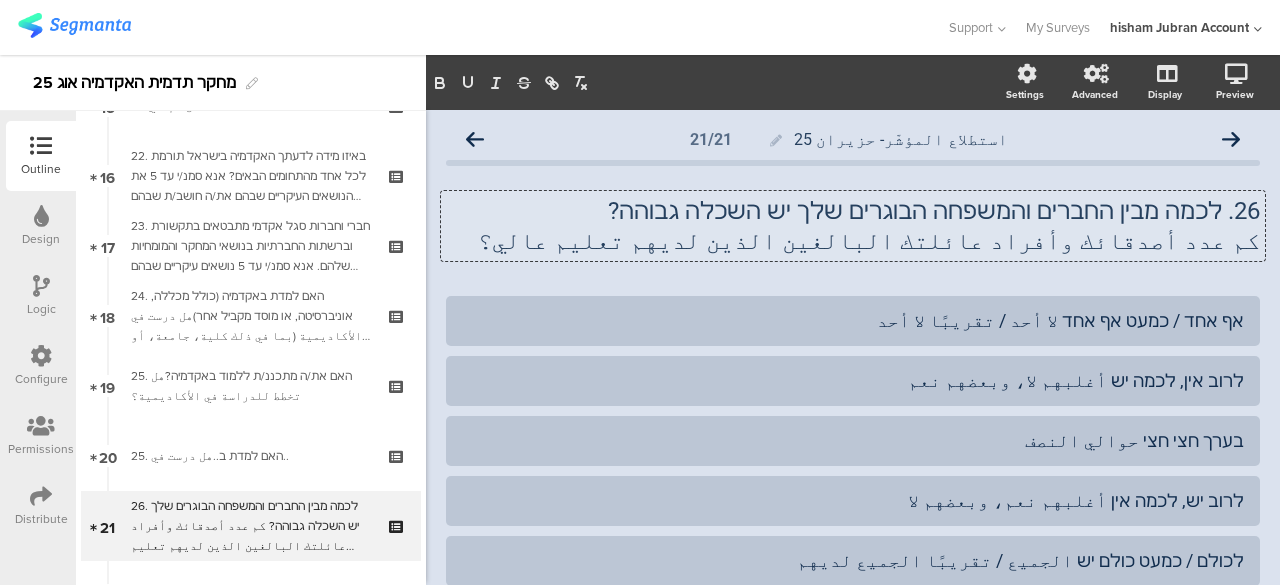 click on "كم عدد أصدقائك وأفراد عائلتك البالغين الذين لديهم تعليم عالي؟" 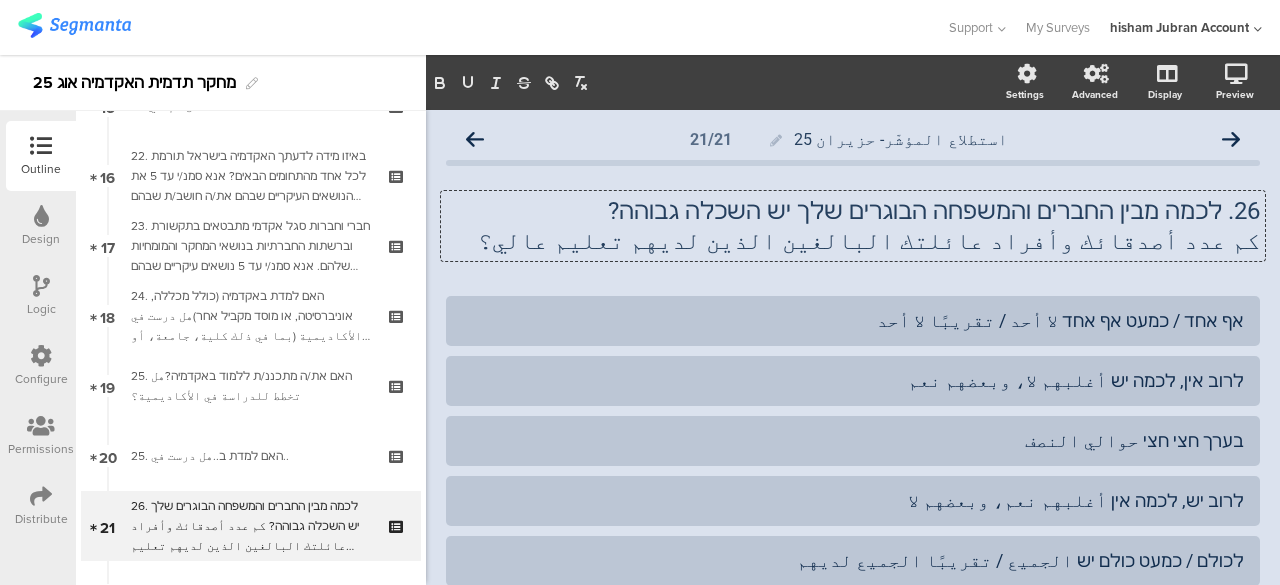 type 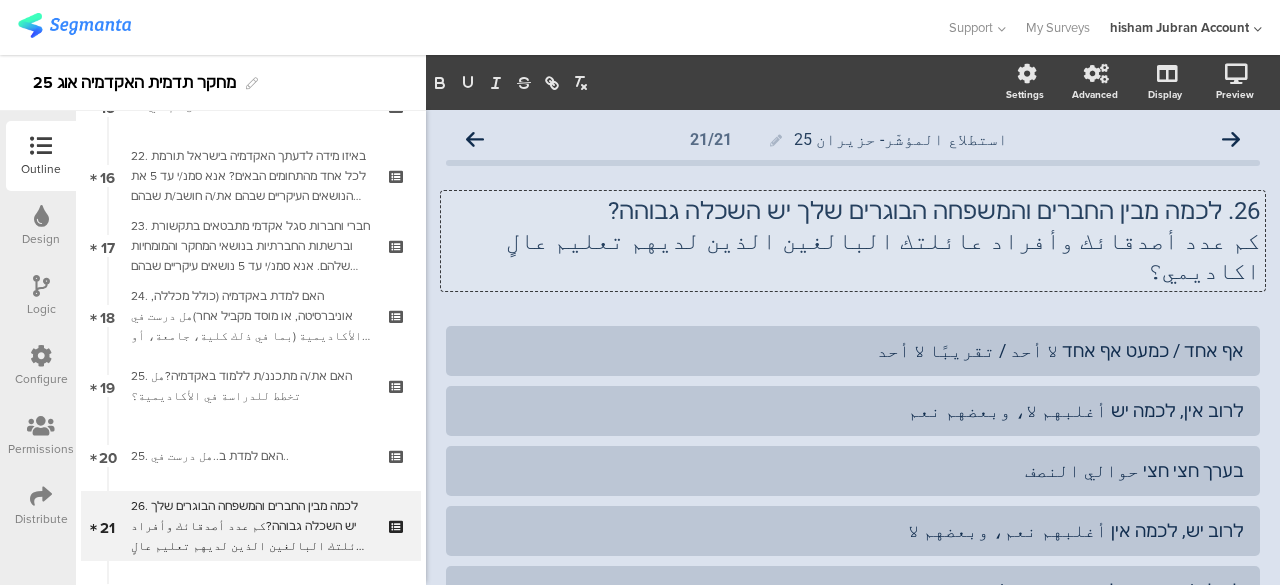 click on "كم عدد أصدقائك وأفراد عائلتك البالغين الذين لديهم تعليم عالٍ اكاديمي؟" 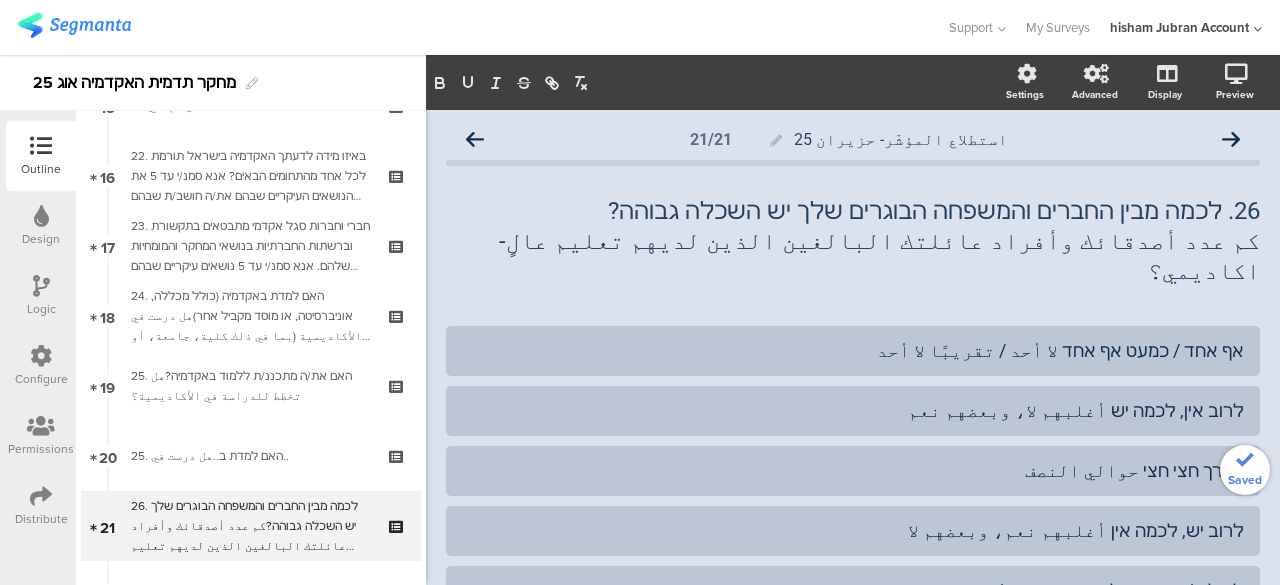 click on "استطلاع المؤشّر- حزيران 25
21/21
26. לכמה מבין החברים והמשפחה הבוגרים שלך יש השכלה גבוהה? كم عدد أصدقائك وأفراد عائلتك البالغين الذين لديهم تعليم عالٍ- اكاديمي؟
26. לכמה מבין החברים והמשפחה הבוגרים שלך יש השכלה גבוהה? كم عدد أصدقائك وأفراد عائلتك البالغين الذين لديهم تعليم عالٍ- اكاديمي؟" 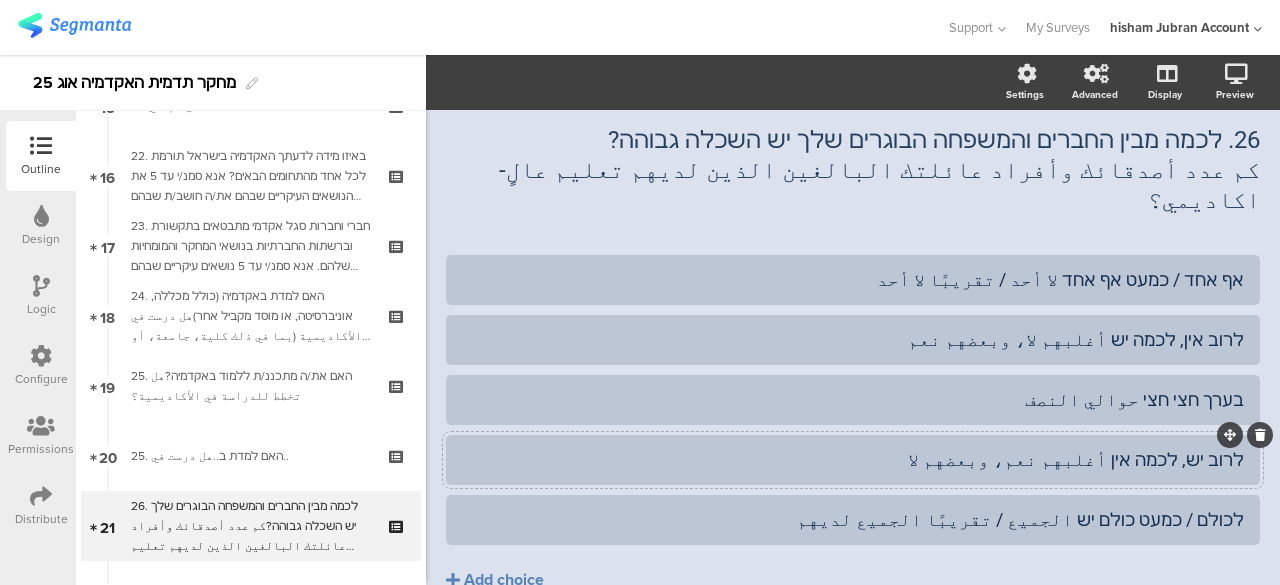 scroll, scrollTop: 100, scrollLeft: 0, axis: vertical 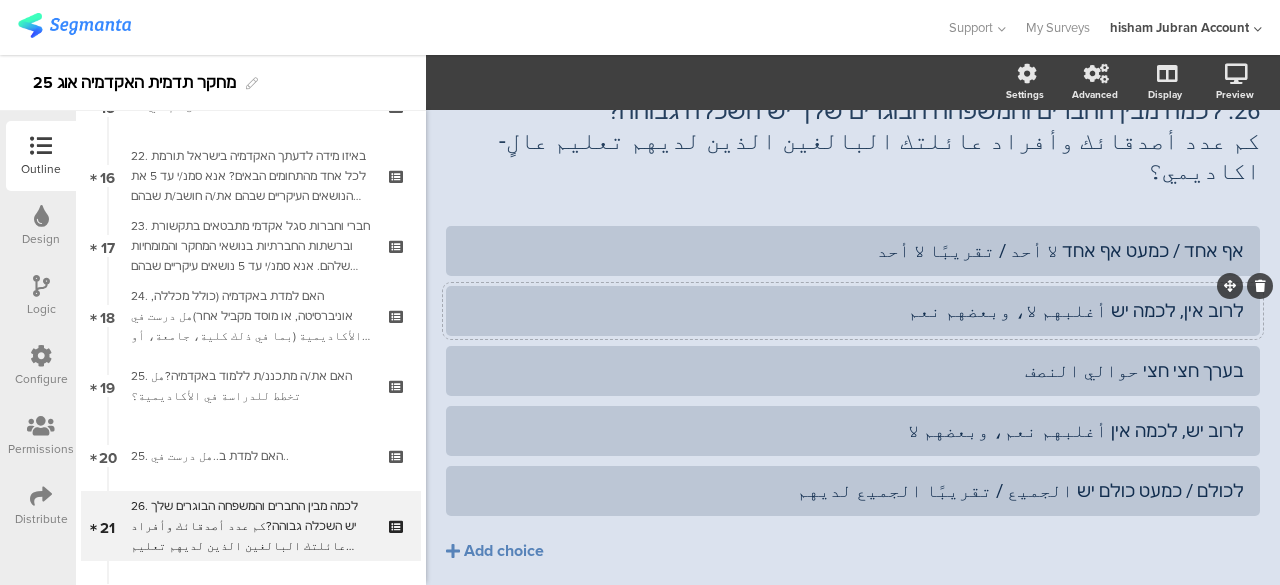 click on "לרוב אין, לכמה יש أغلبهم لا، وبعضهم نعم" 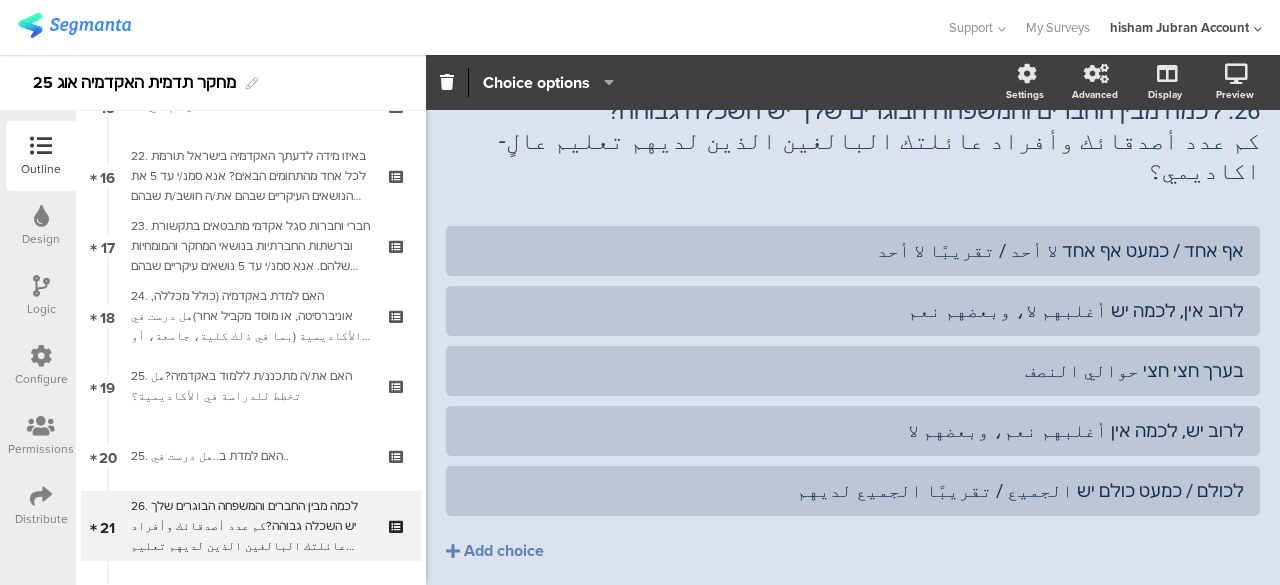 click on "אף אחד / כמעט אף אחד لا أحد / تقريبًا لا أحد
לרוב אין, לכמה יש أغلبهم لا، وبعضهم نعم
בערך חצי חצי حوالي النصف" 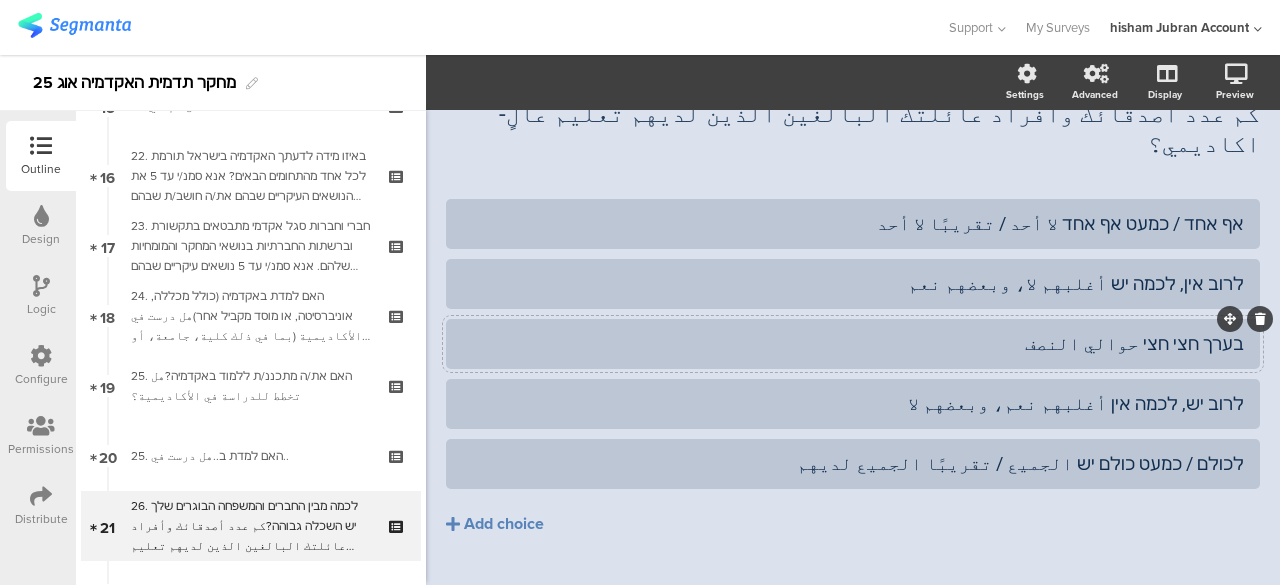 scroll, scrollTop: 140, scrollLeft: 0, axis: vertical 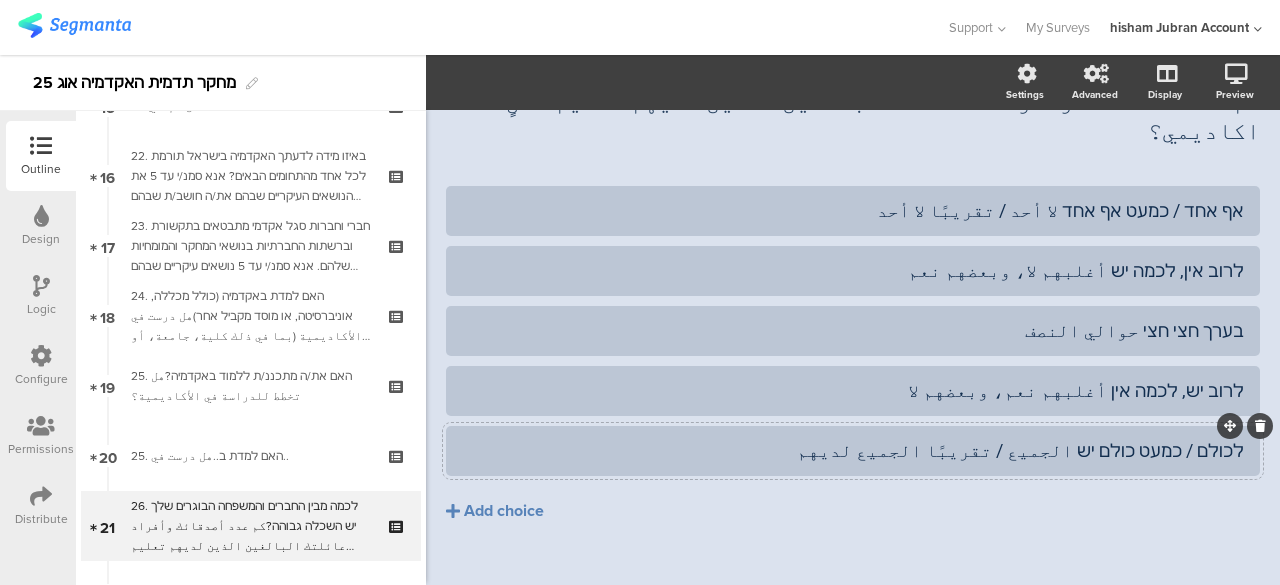 click on "לכולם / כמעט כולם יש الجميع / تقريبًا الجميع لديهم" 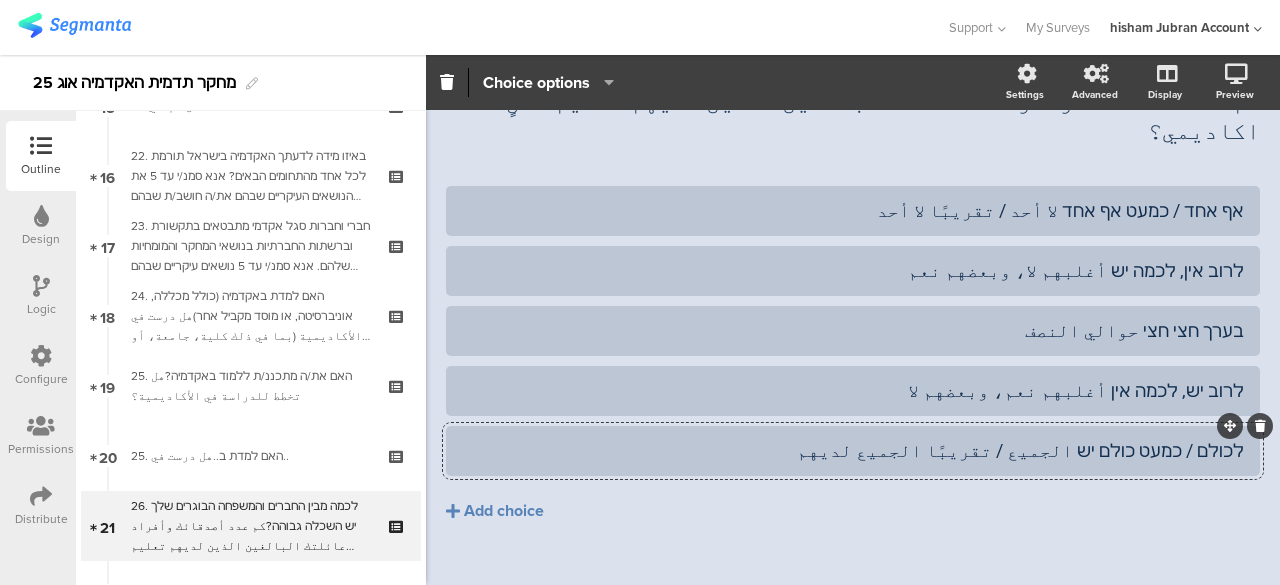 type 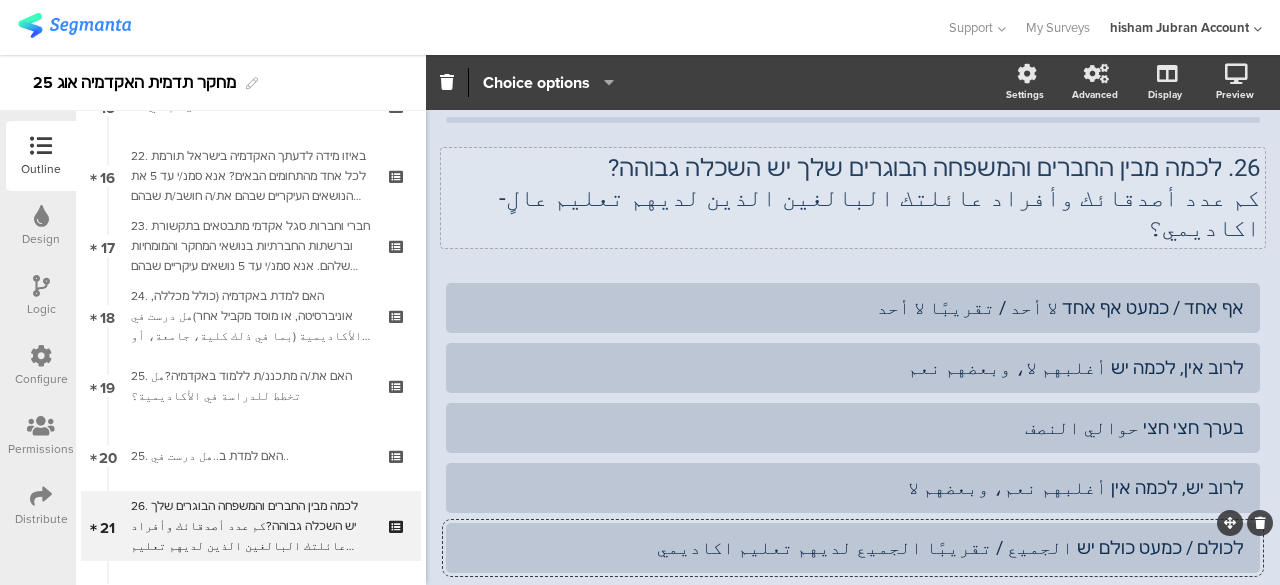 scroll, scrollTop: 0, scrollLeft: 0, axis: both 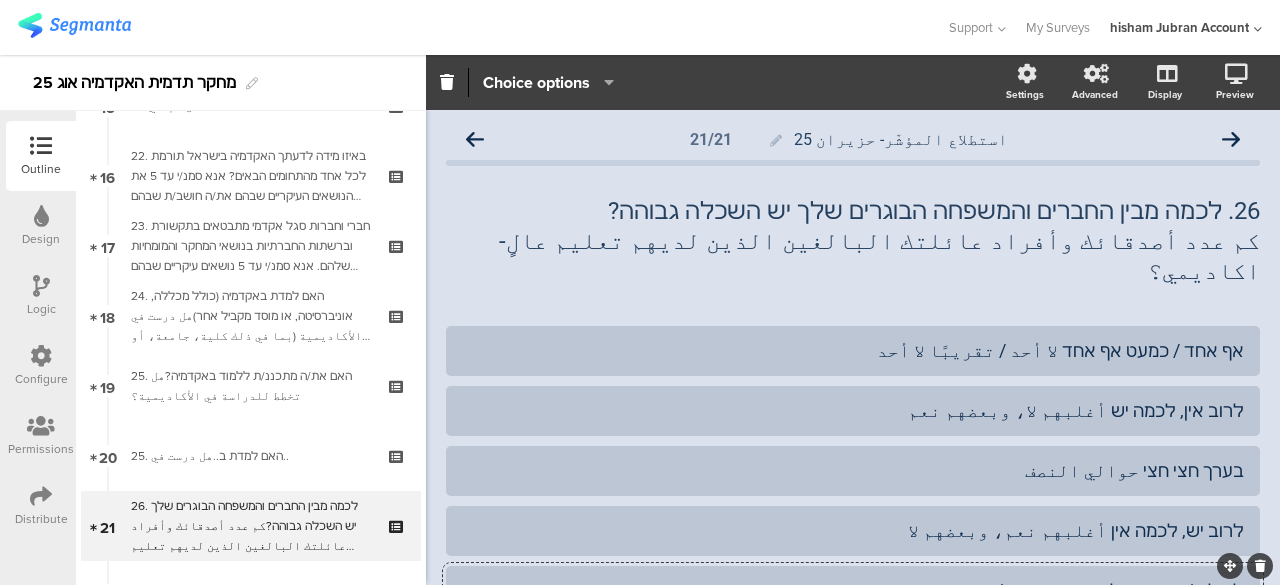 click at bounding box center [473, 27] 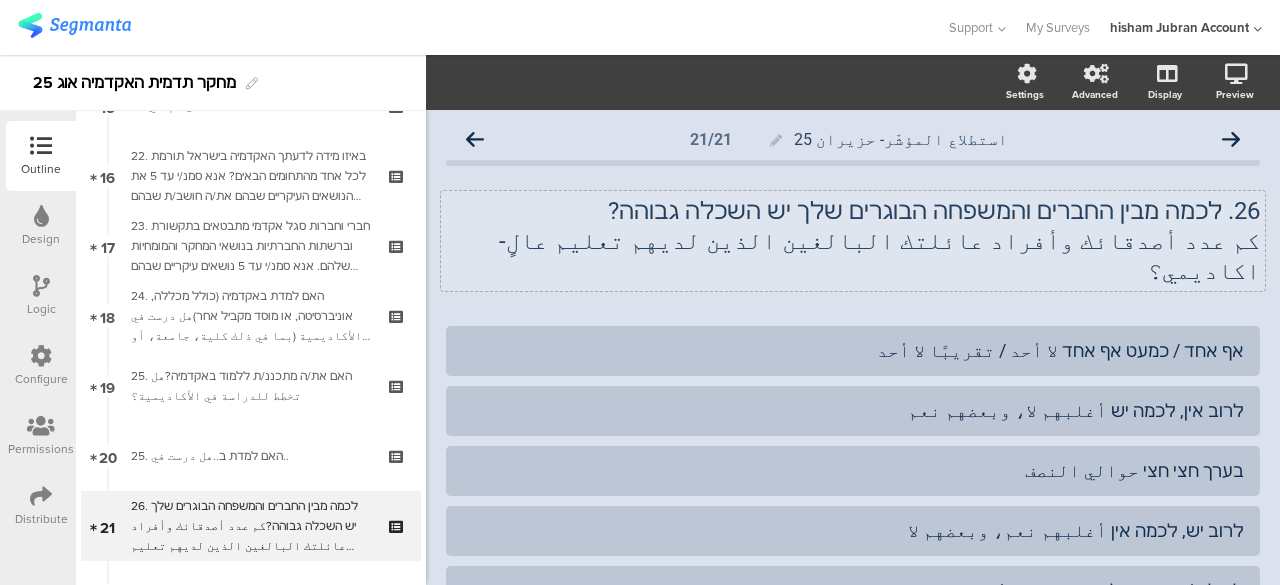 scroll, scrollTop: 0, scrollLeft: 0, axis: both 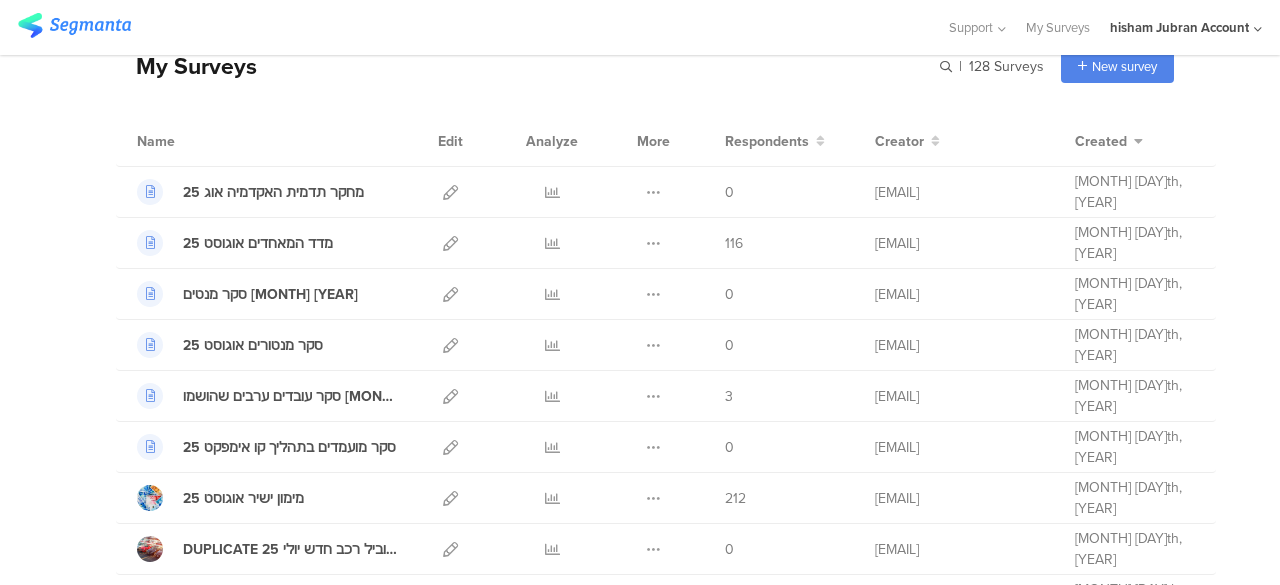 click on "My Surveys
|
128 Surveys
New survey
Start from scratch
Choose from templates
Name
Edit
Analyze
More
Respondents
Creator" at bounding box center [640, 1416] 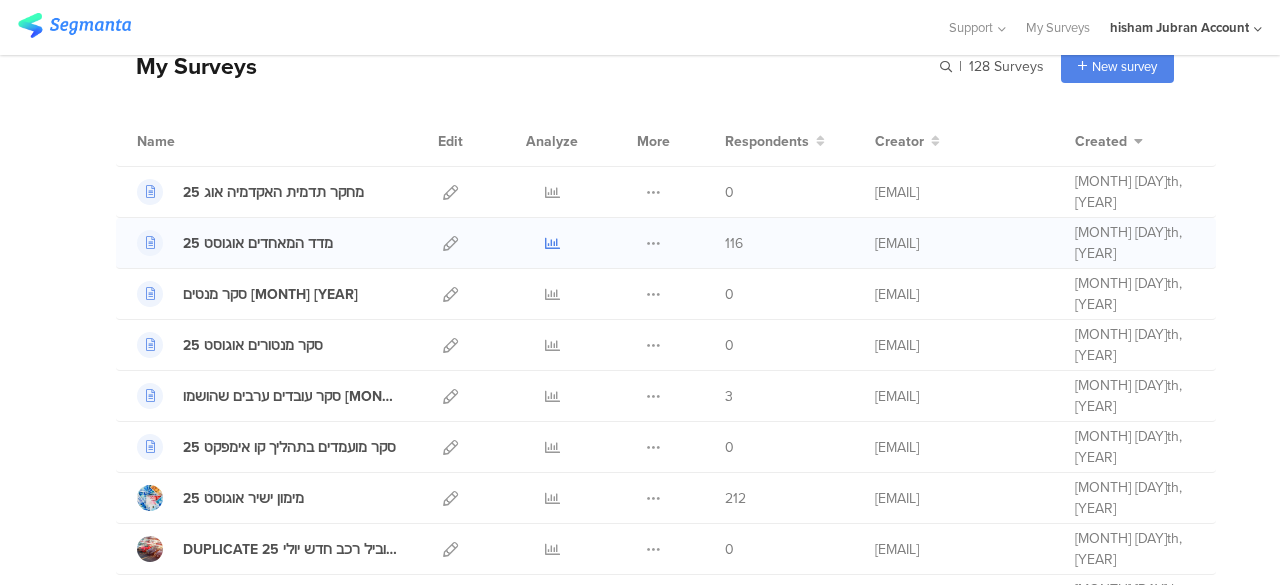 click at bounding box center (552, 243) 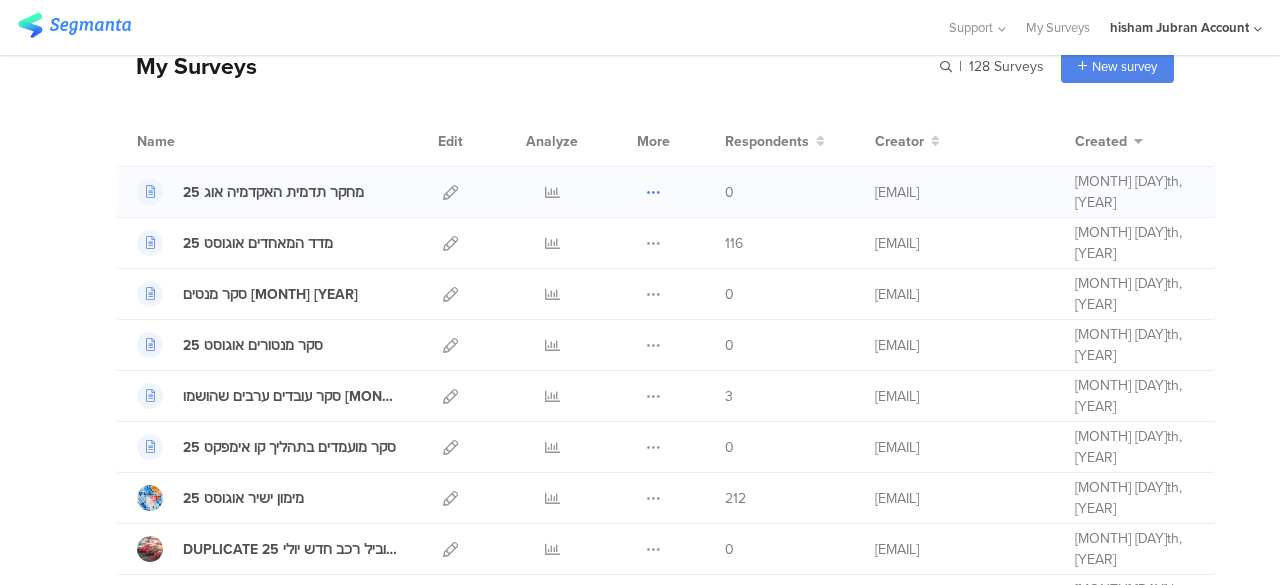 click at bounding box center (653, 192) 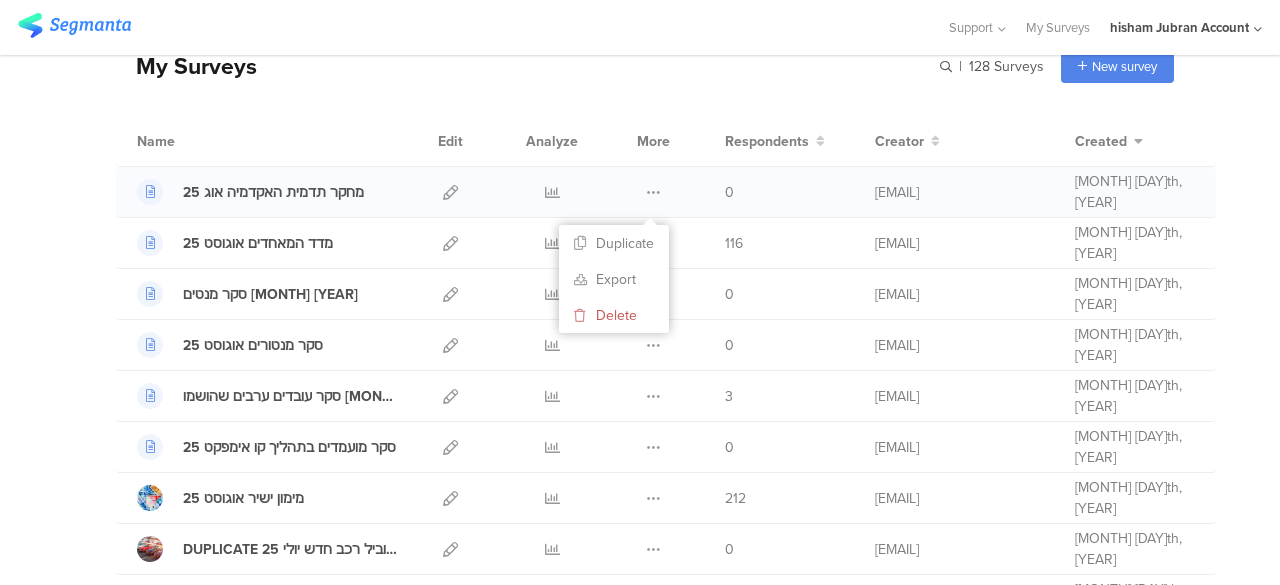 click on "מחקר תדמית האקדמיה אוג 25
Duplicate
0 Jul 31st, 2025" at bounding box center (666, 192) 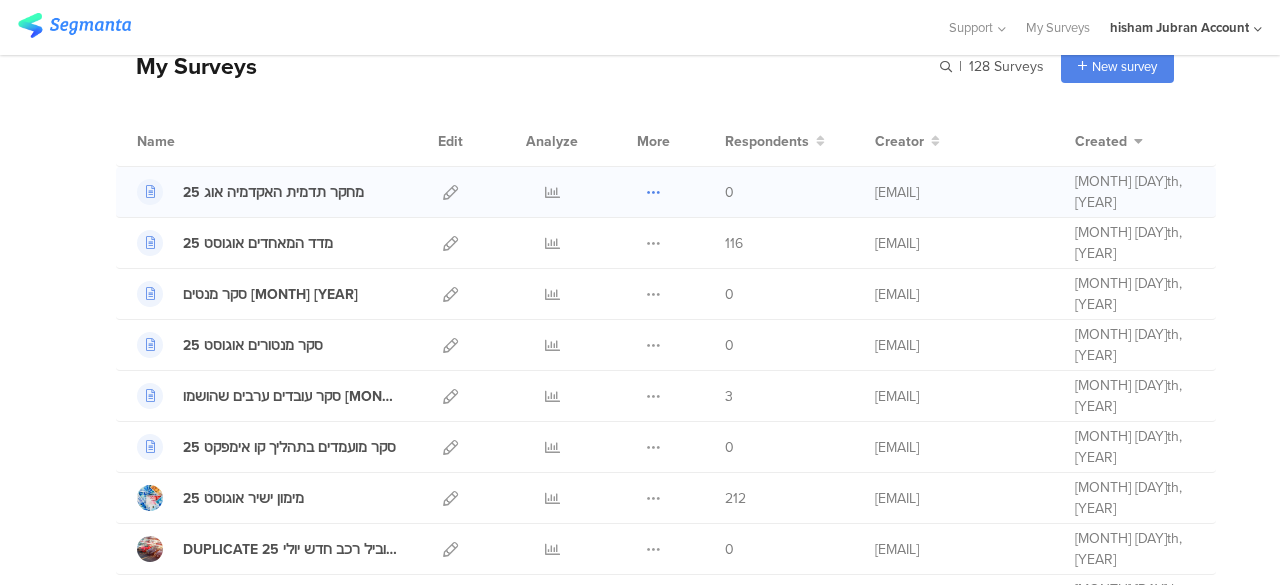 click at bounding box center (653, 192) 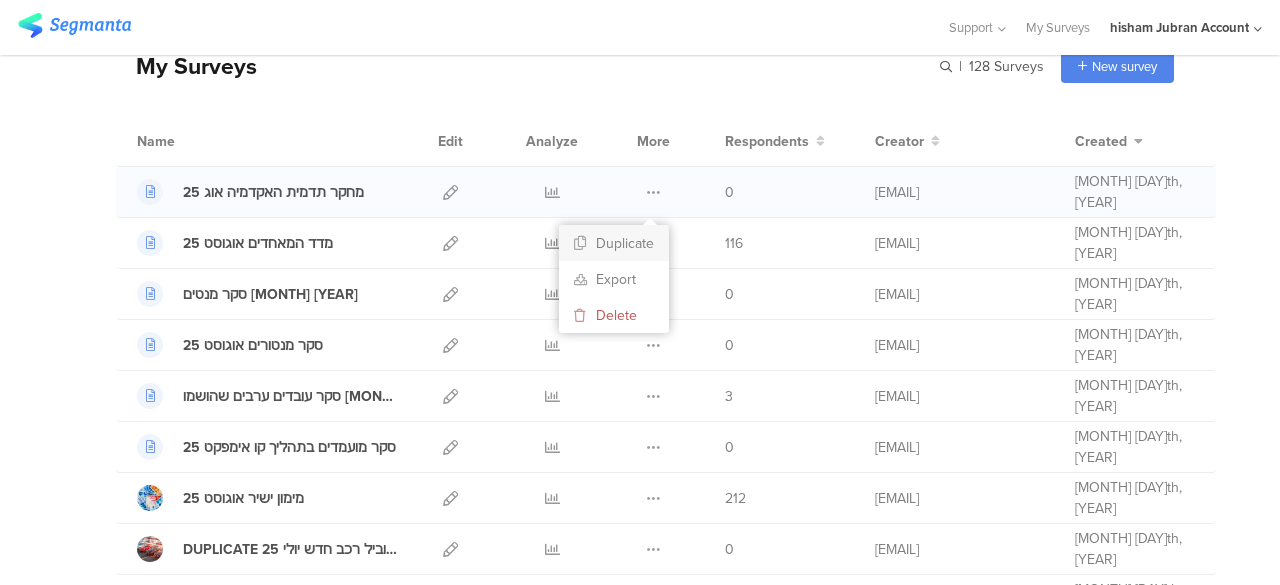 click on "Duplicate" at bounding box center [614, 243] 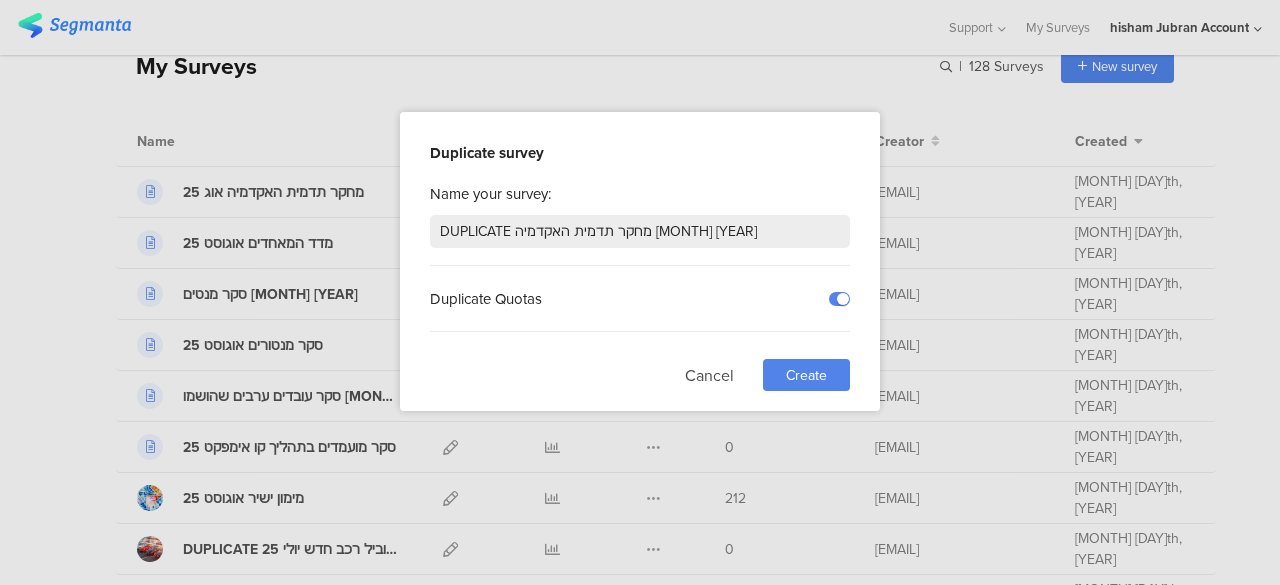 click on "Create" at bounding box center [806, 375] 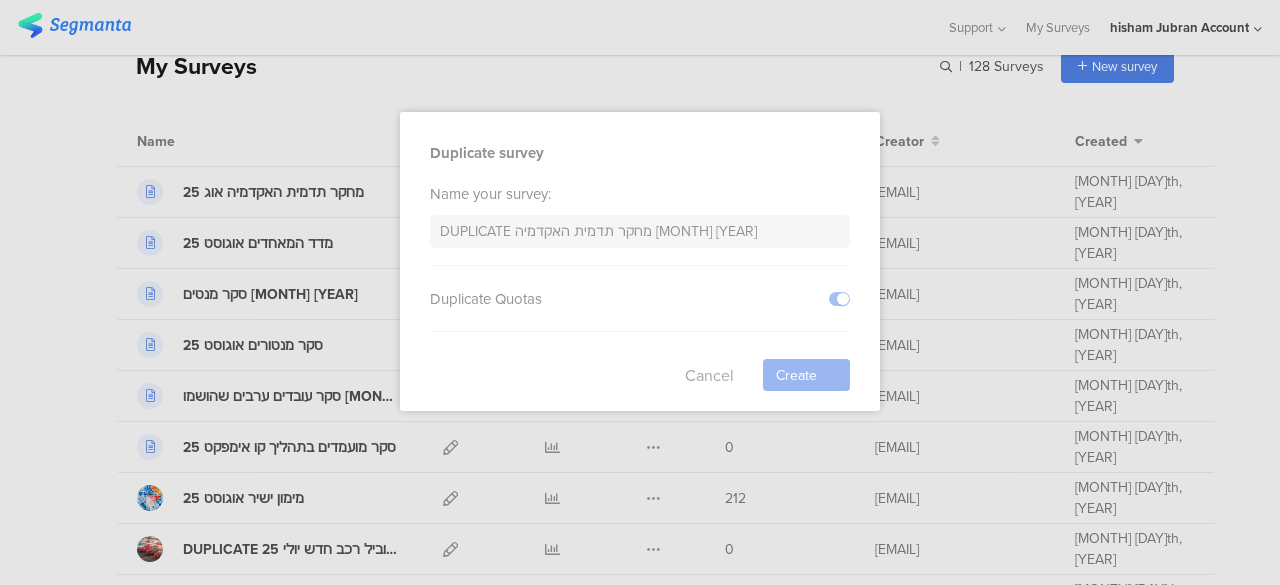 drag, startPoint x: 334, startPoint y: 110, endPoint x: 346, endPoint y: 119, distance: 15 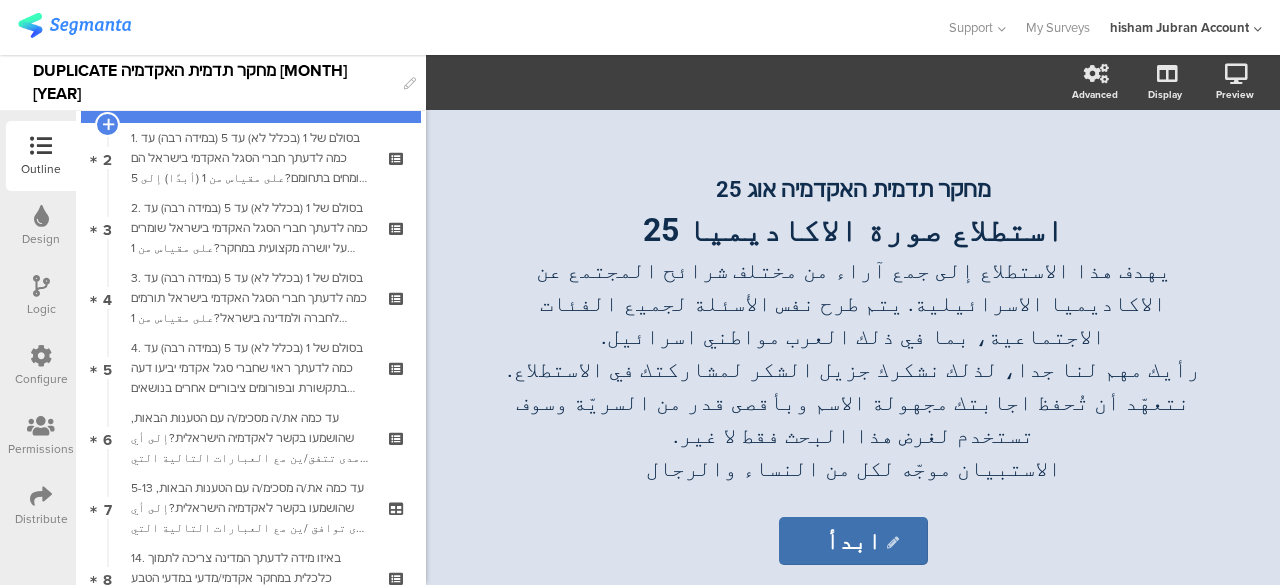scroll, scrollTop: 0, scrollLeft: 0, axis: both 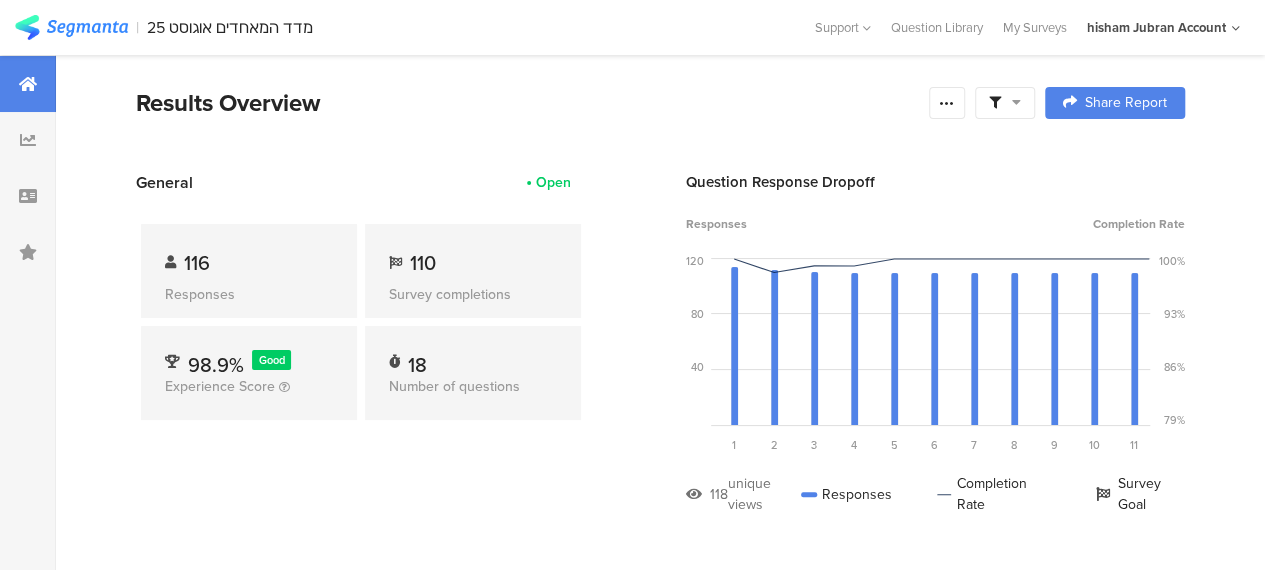 click on "Question Response Dropoff" at bounding box center (935, 182) 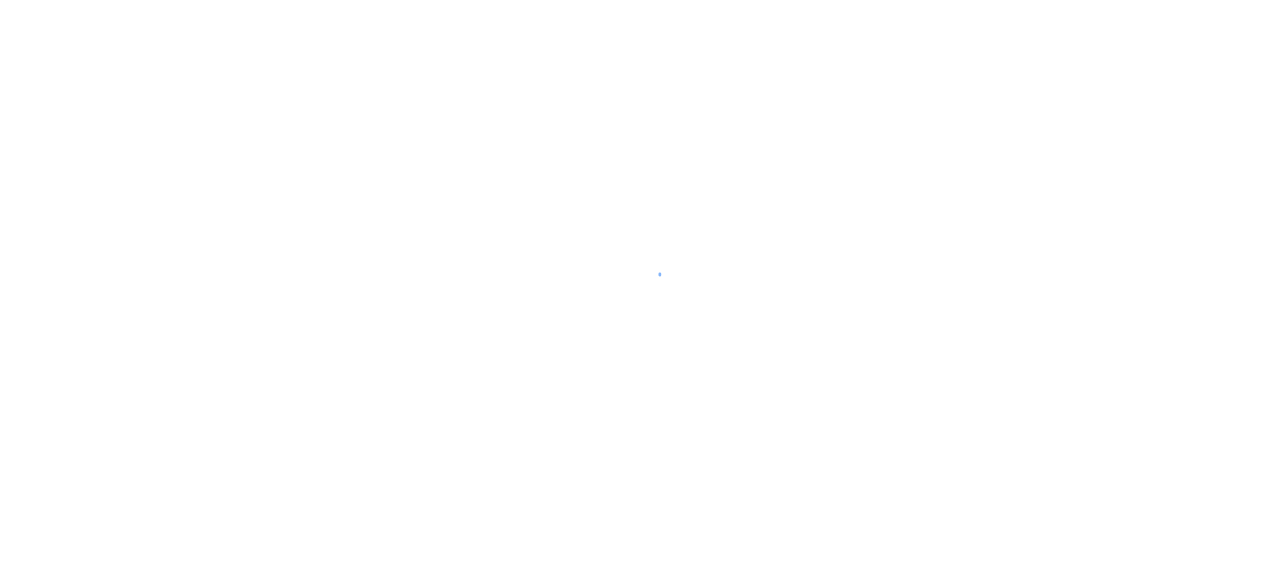 scroll, scrollTop: 0, scrollLeft: 0, axis: both 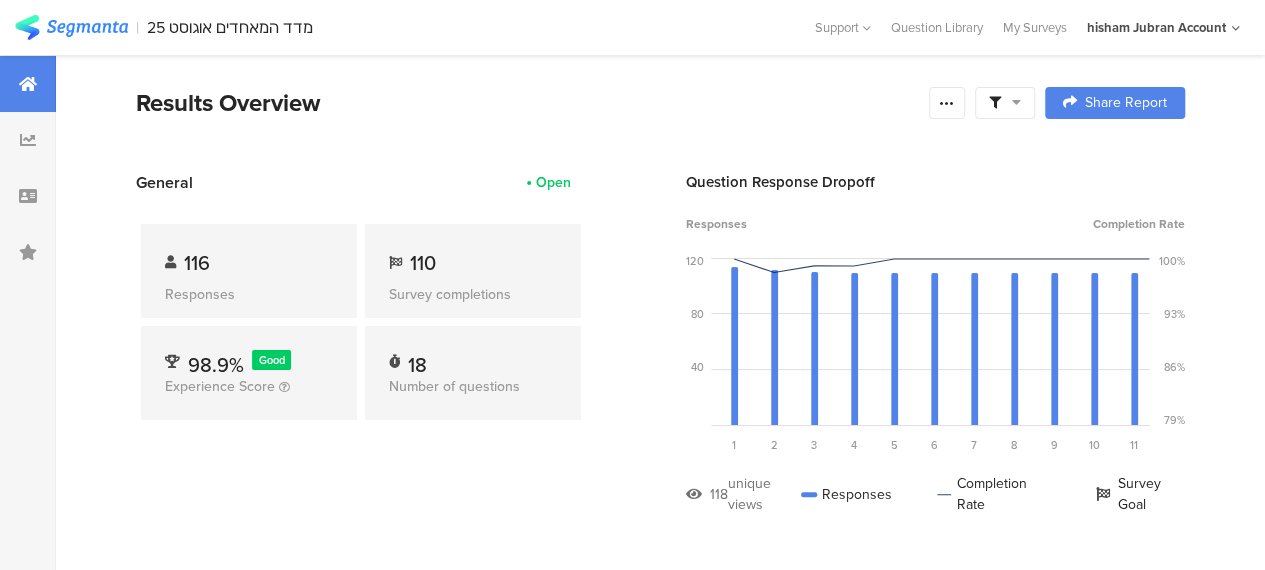drag, startPoint x: 968, startPoint y: 99, endPoint x: 941, endPoint y: 120, distance: 34.20526 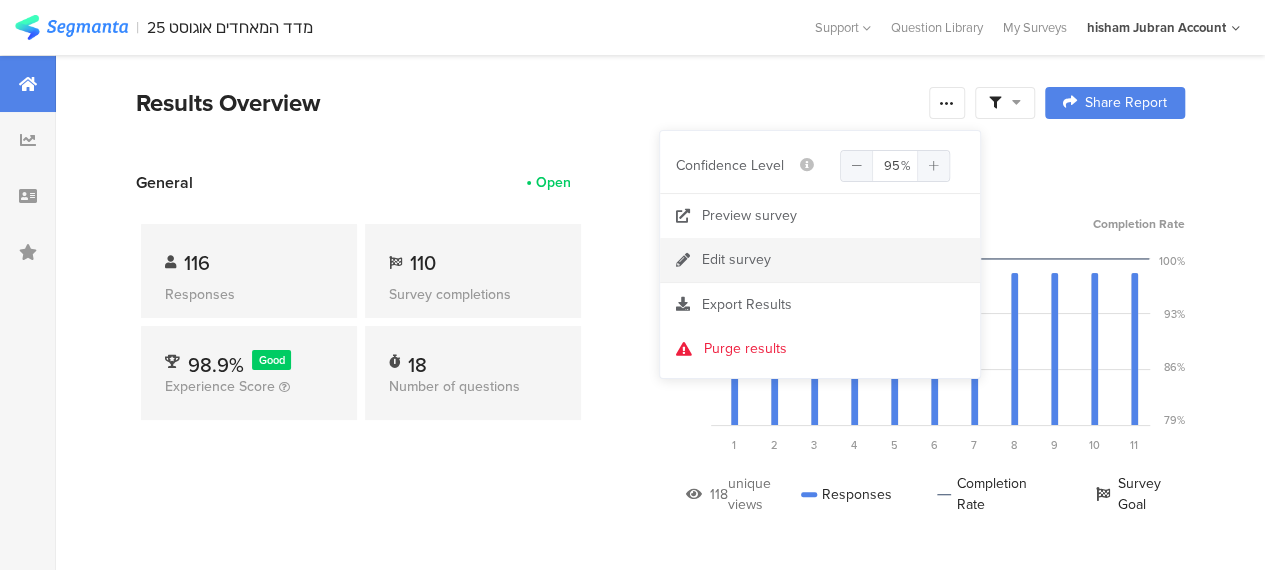 click on "Edit survey" at bounding box center [736, 260] 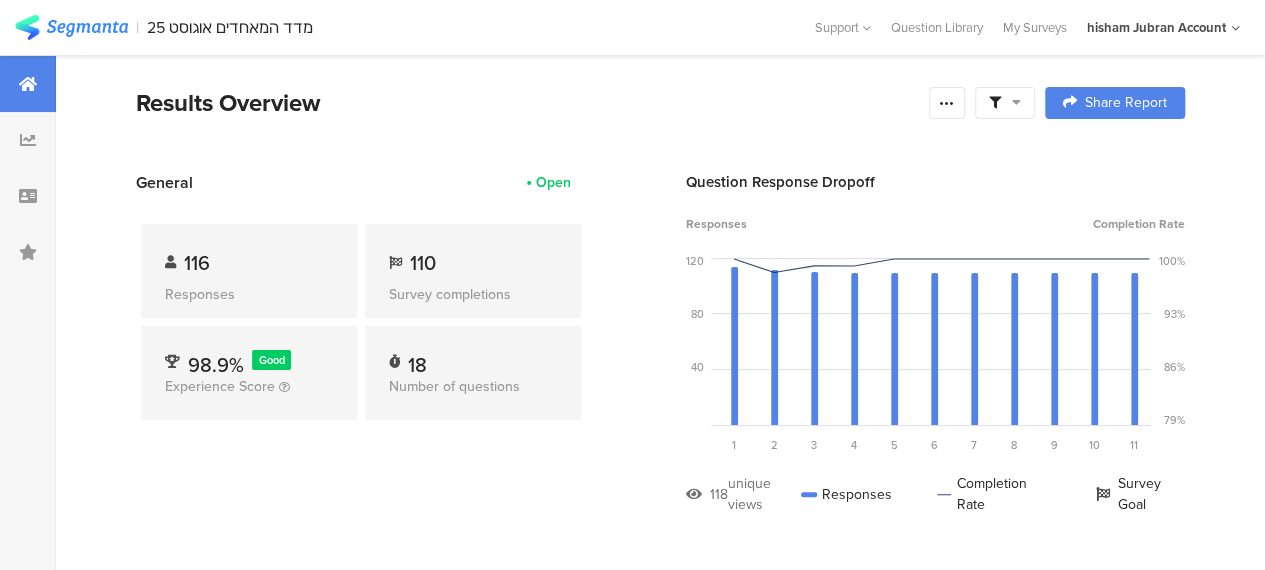 click at bounding box center [71, 27] 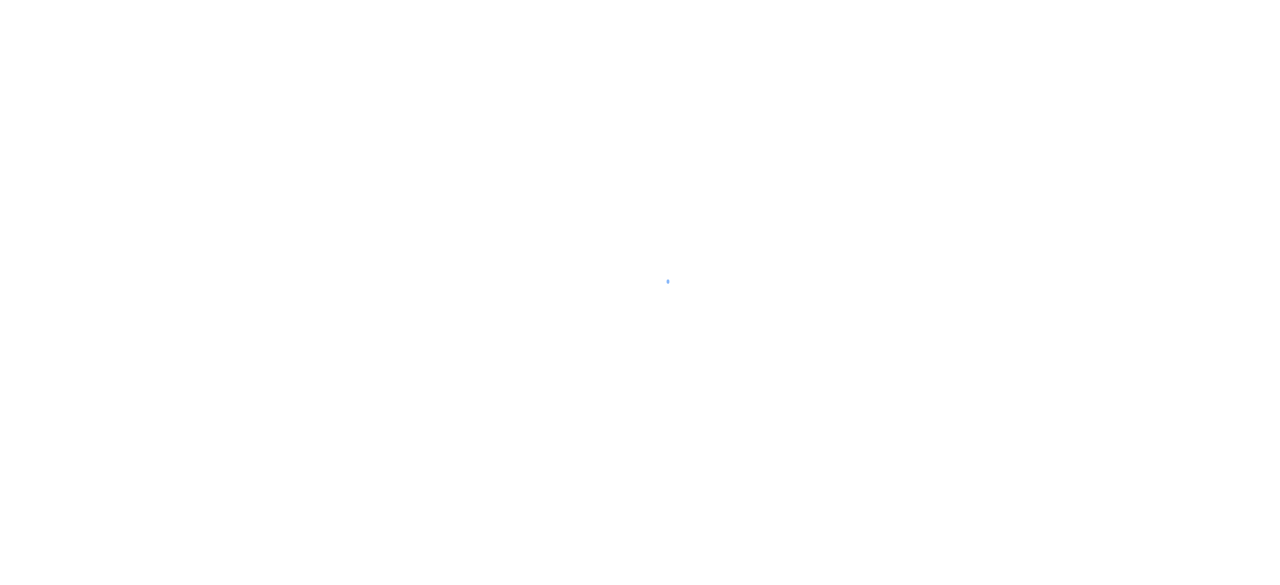 scroll, scrollTop: 0, scrollLeft: 0, axis: both 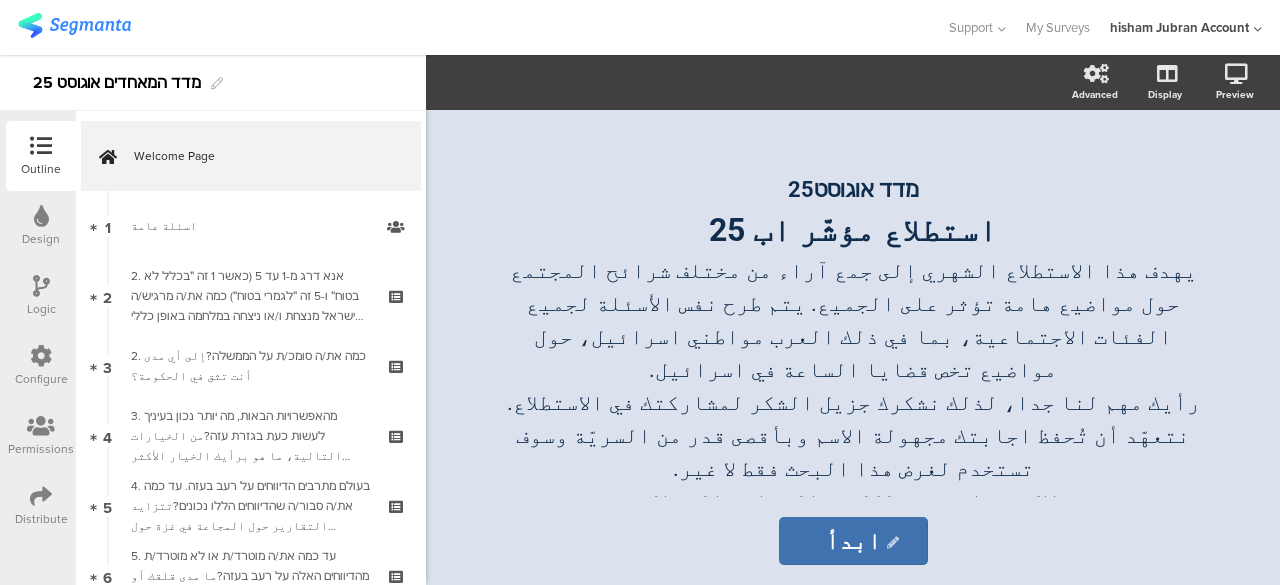 click at bounding box center [41, 286] 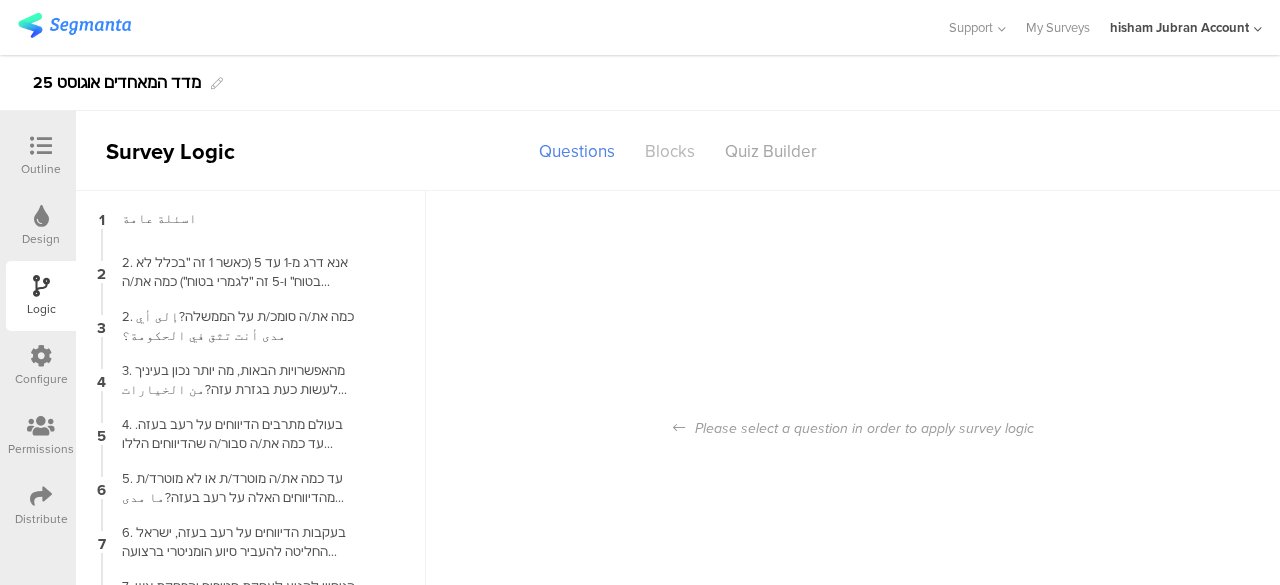 click on "Blocks" at bounding box center [670, 151] 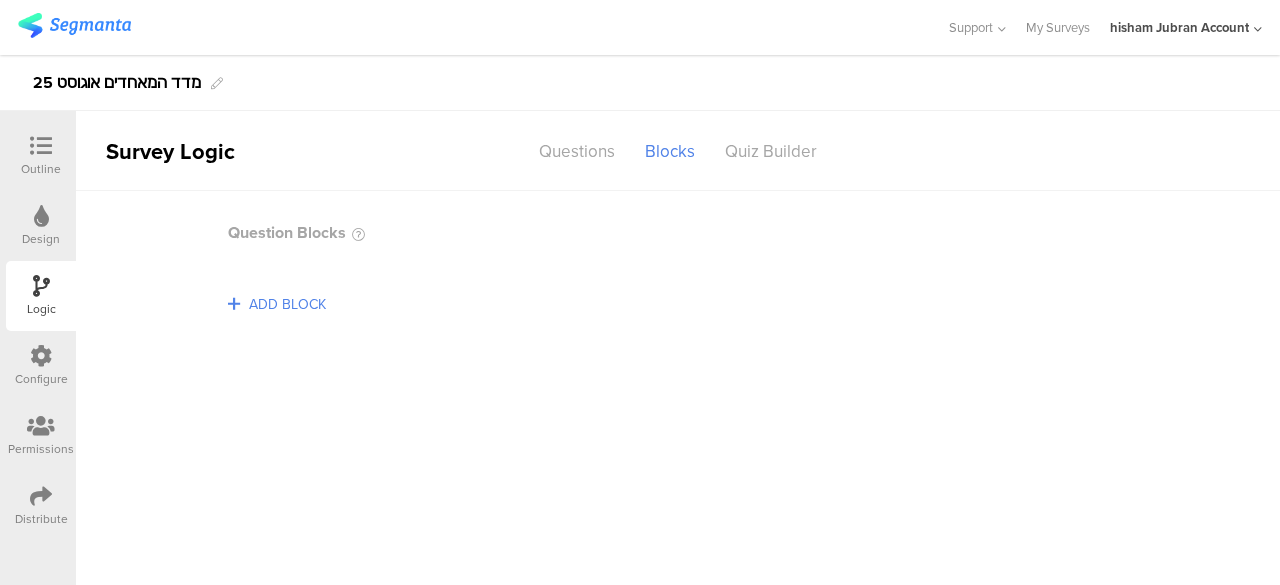 click on "ADD BLOCK" at bounding box center (287, 304) 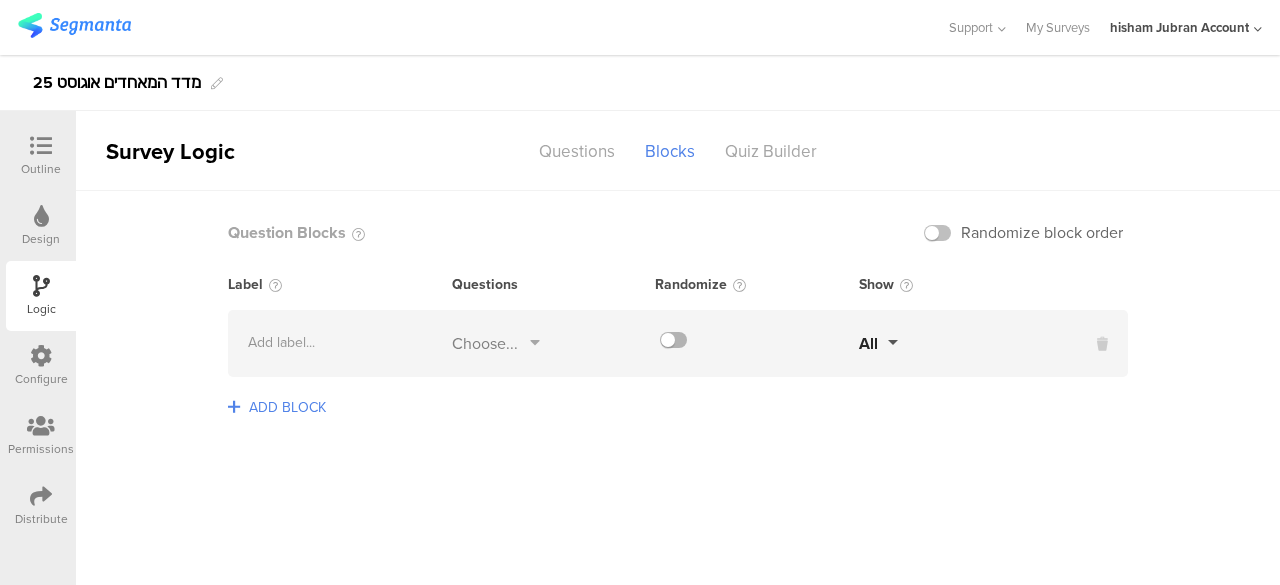 click at bounding box center [673, 340] 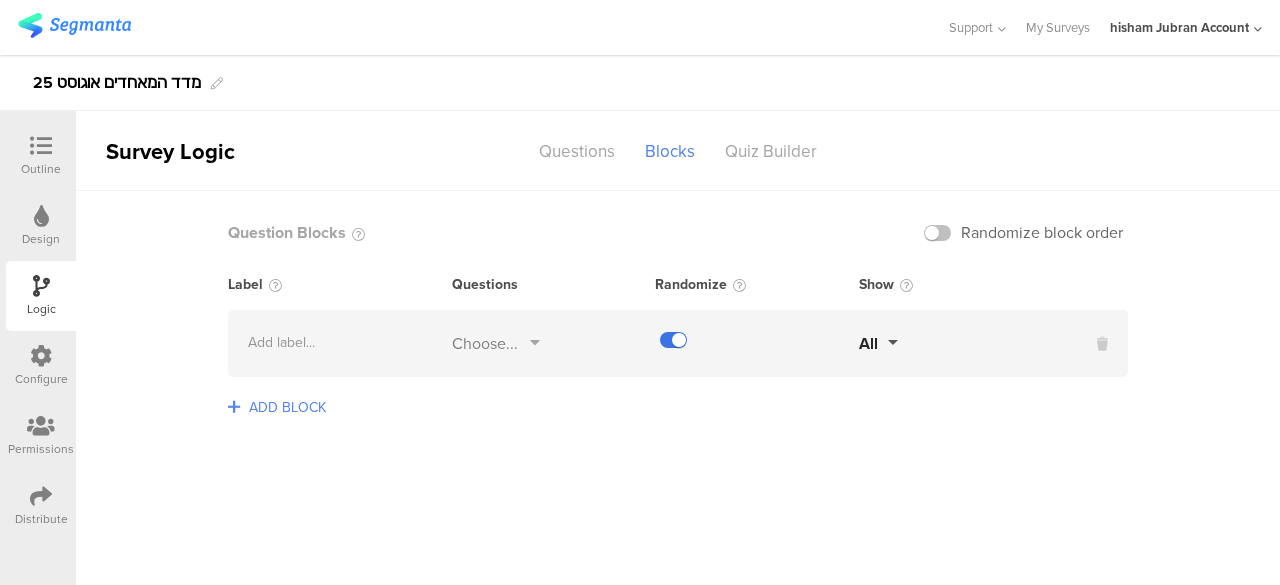click at bounding box center (673, 340) 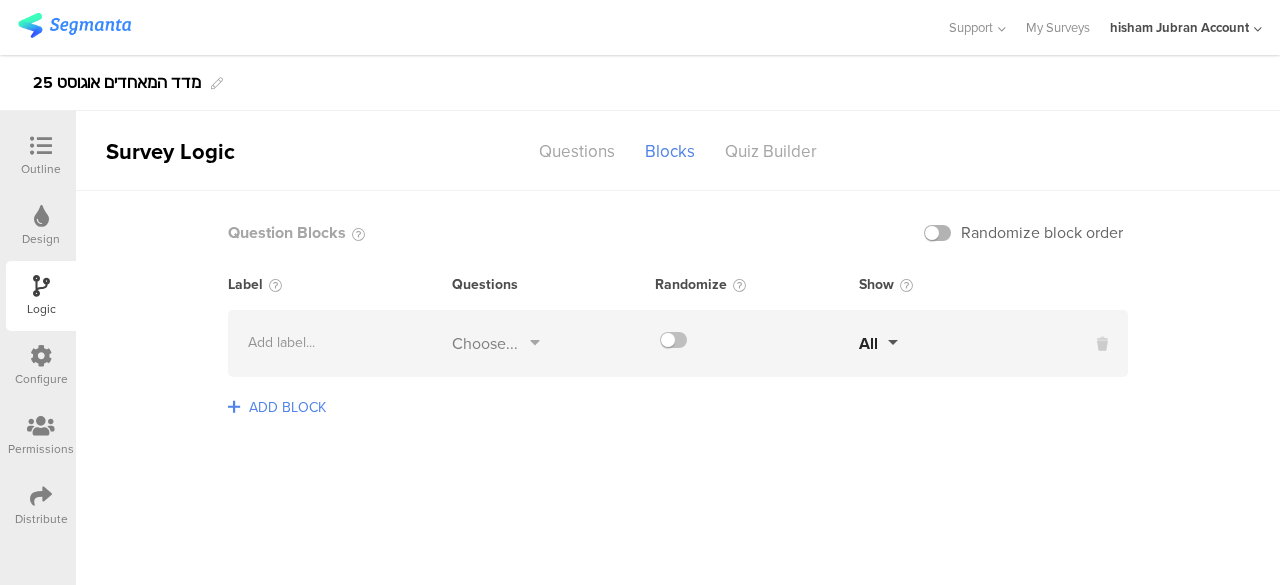 click at bounding box center (937, 233) 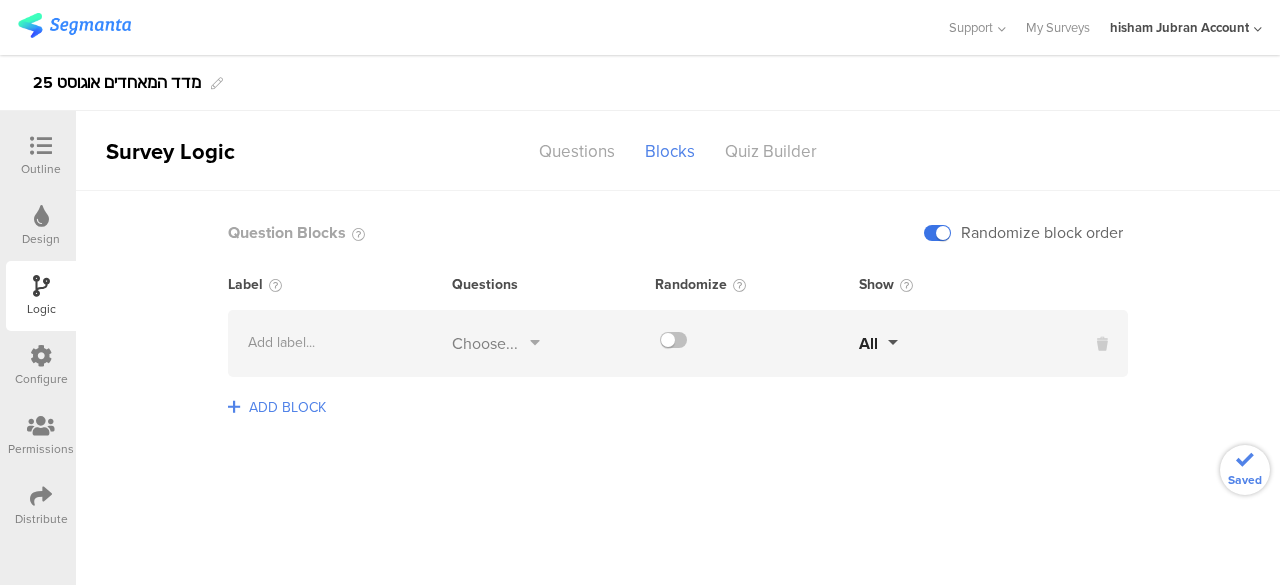 click at bounding box center [937, 233] 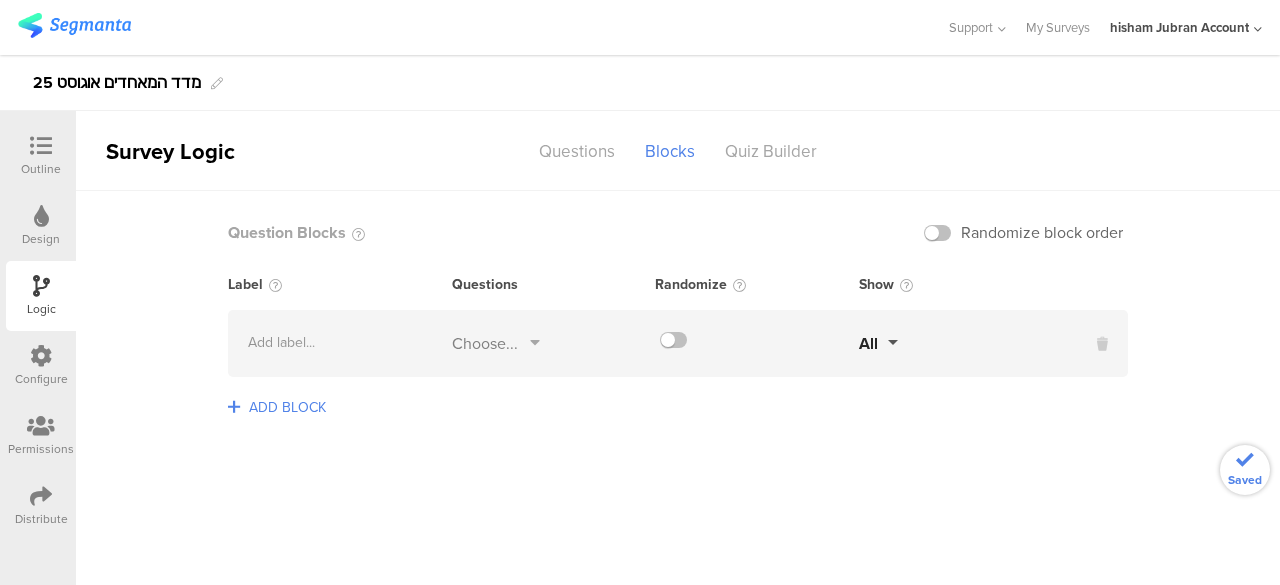 click on "Question Blocks
Randomize block order" at bounding box center [678, 242] 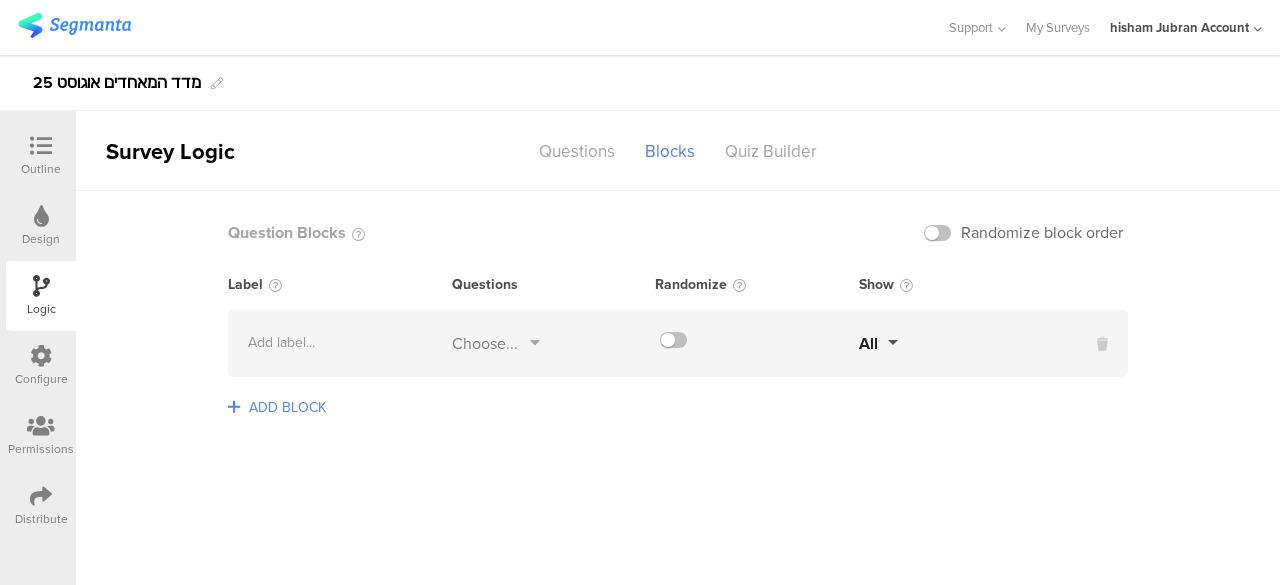 click on "Survey Logic
Questions
Blocks
Quiz Builder" at bounding box center (678, 151) 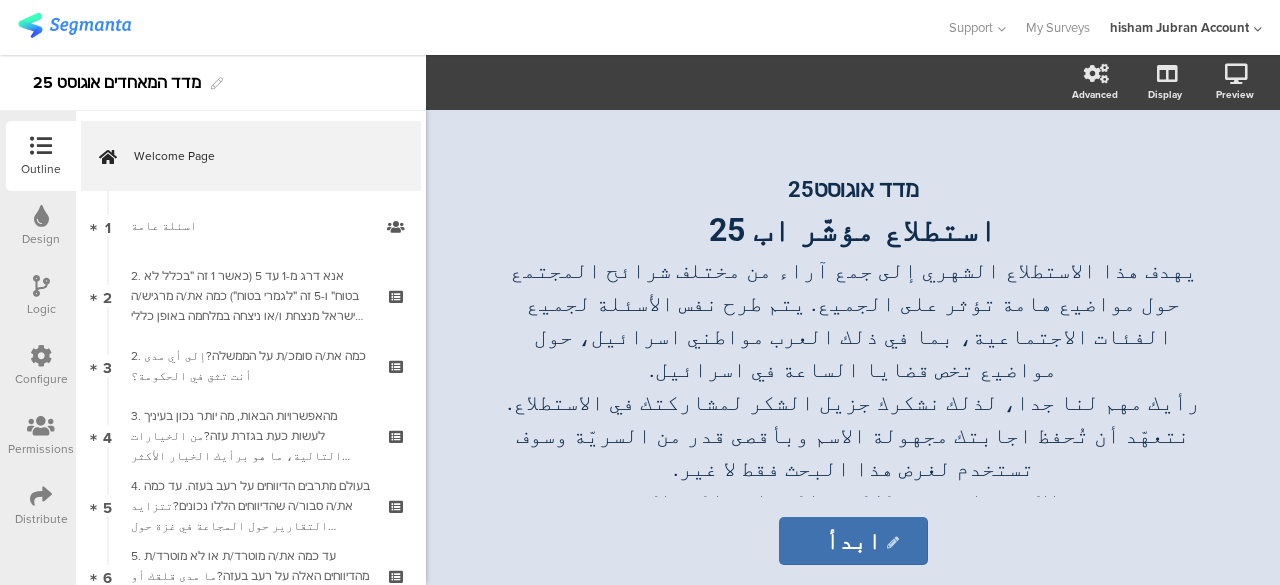 click at bounding box center (74, 25) 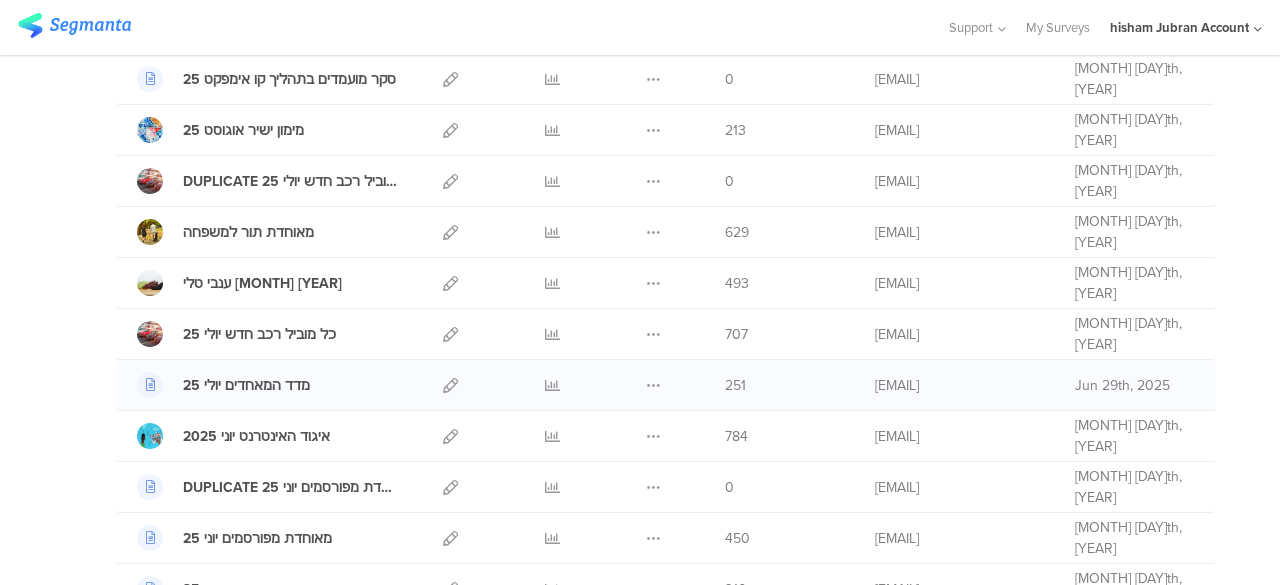 scroll, scrollTop: 500, scrollLeft: 0, axis: vertical 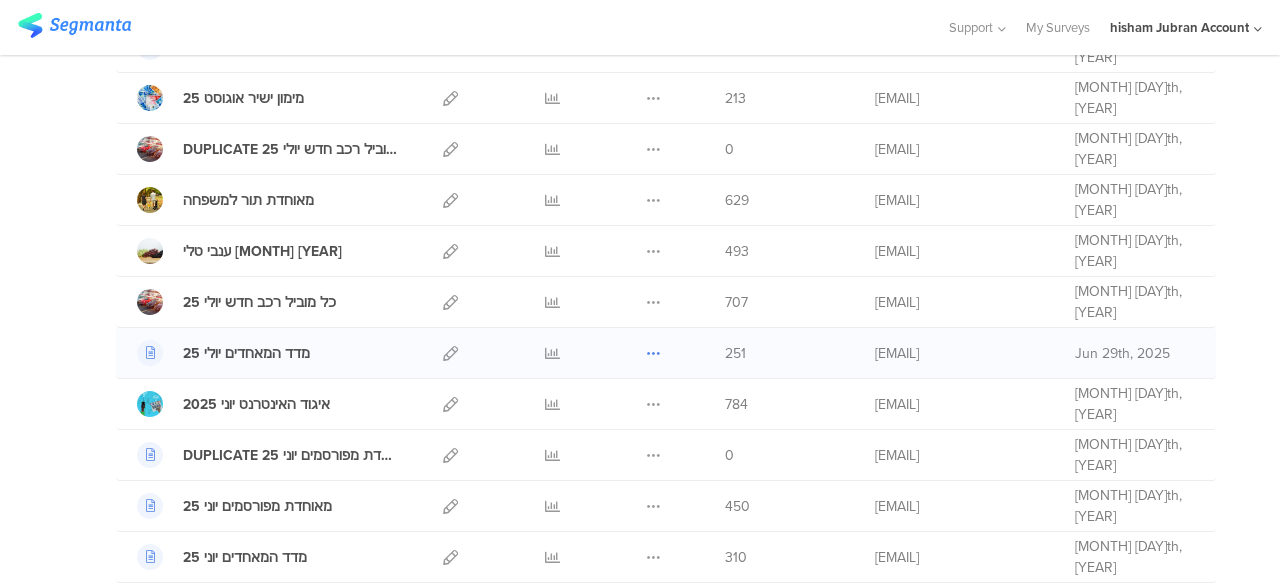 click at bounding box center [653, 353] 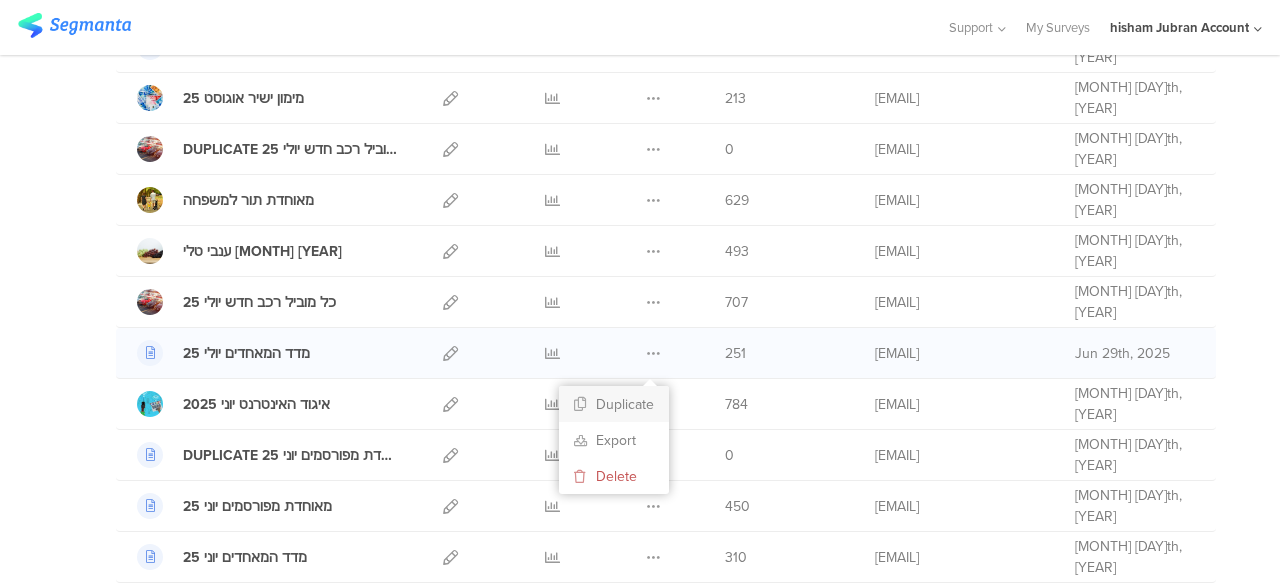 click on "Duplicate" at bounding box center (614, 404) 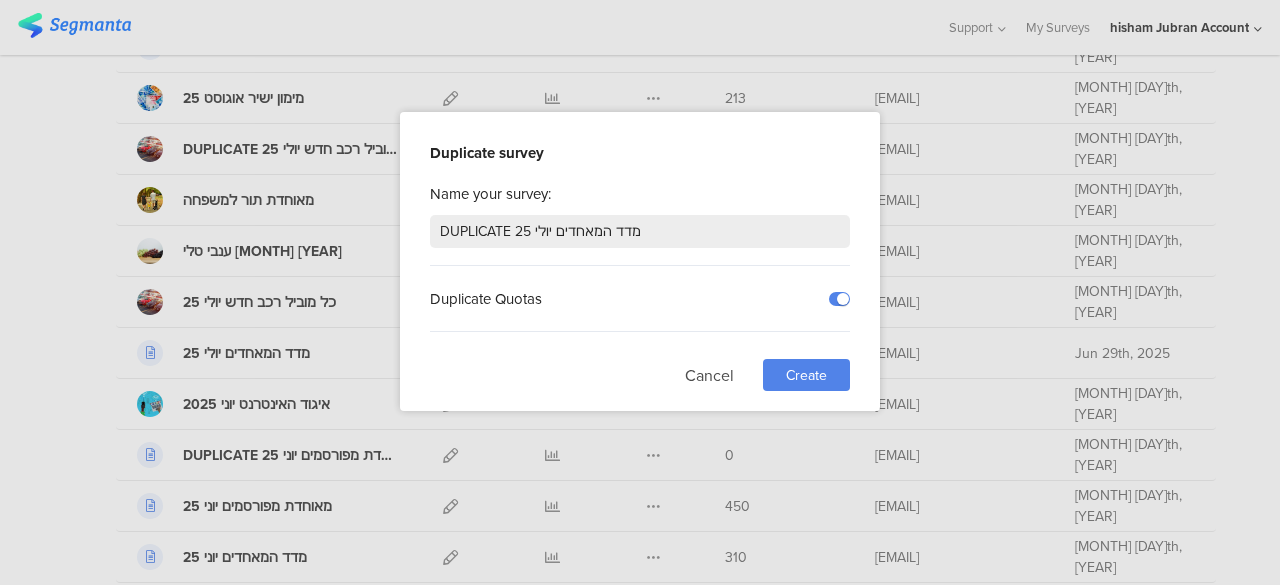 click on "Create" at bounding box center (806, 375) 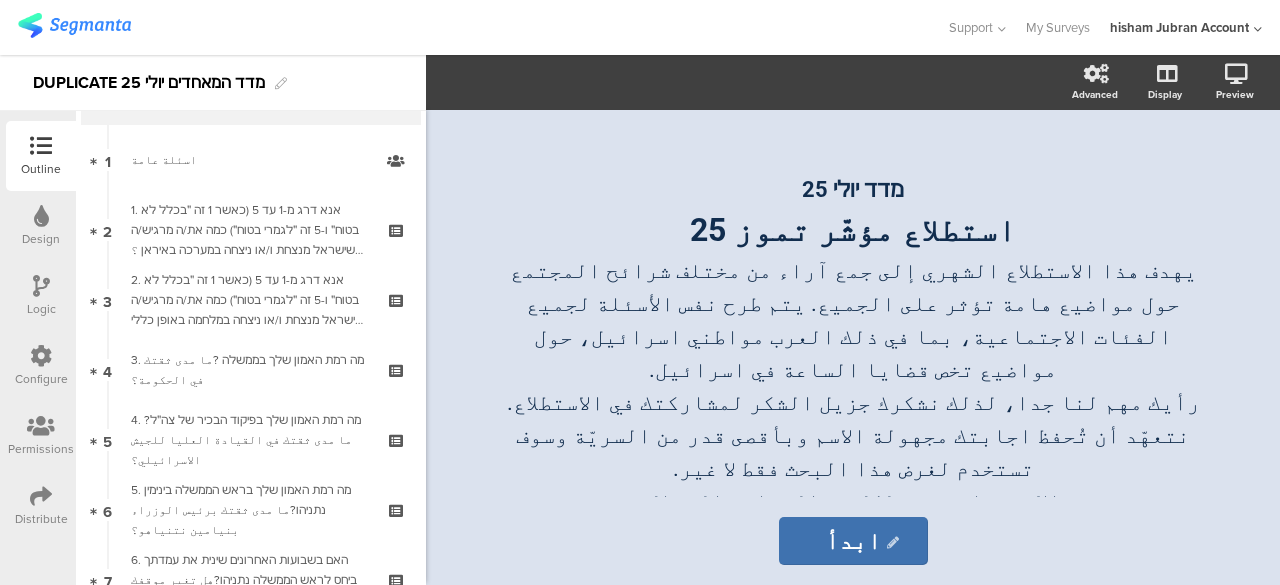 scroll, scrollTop: 0, scrollLeft: 0, axis: both 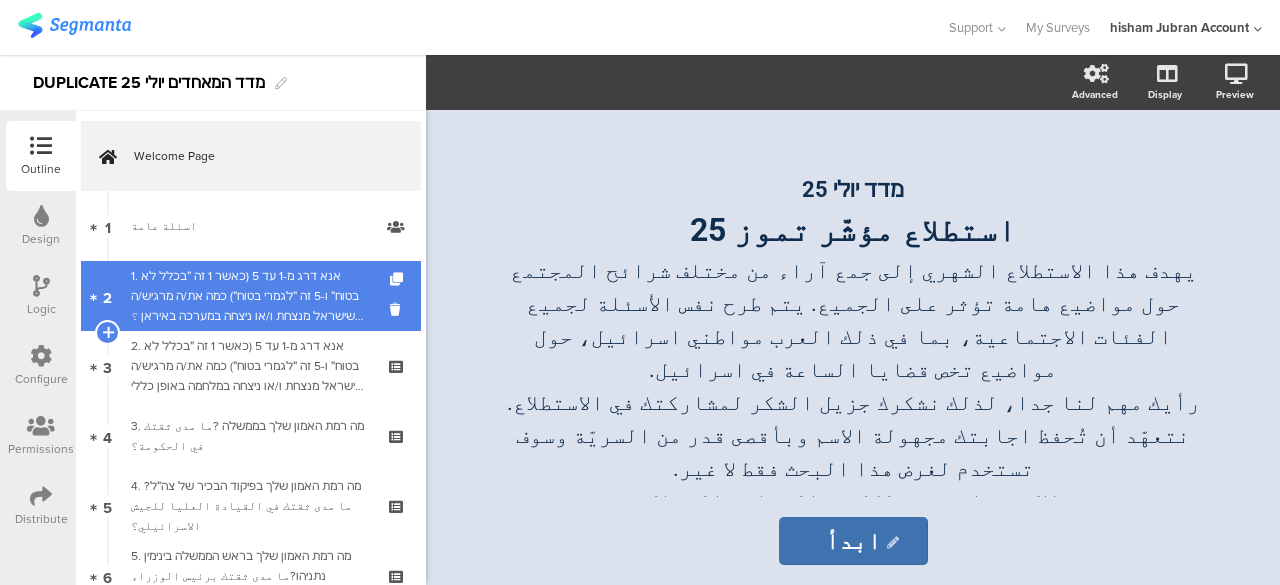 click on "1. אנא דרג מ-1 עד 5 (כאשר 1 זה ״בכלל לא בטוח״ ו-5 זה ״לגמרי בטוח״) כמה את/ה מרגיש/ה שישראל מנצחת ו/או ניצחה במערכה באיראן ؟إلى أي مدى أنت تشعر أن إسرائيل انتصرت في الحرب مع أيران ؟قيّم من 1 إلى 5 (بحيث أن 1 يعني "لا أشعر على الاطلاق" و5 يعني "أشعر بمدى كبير")." at bounding box center [250, 296] 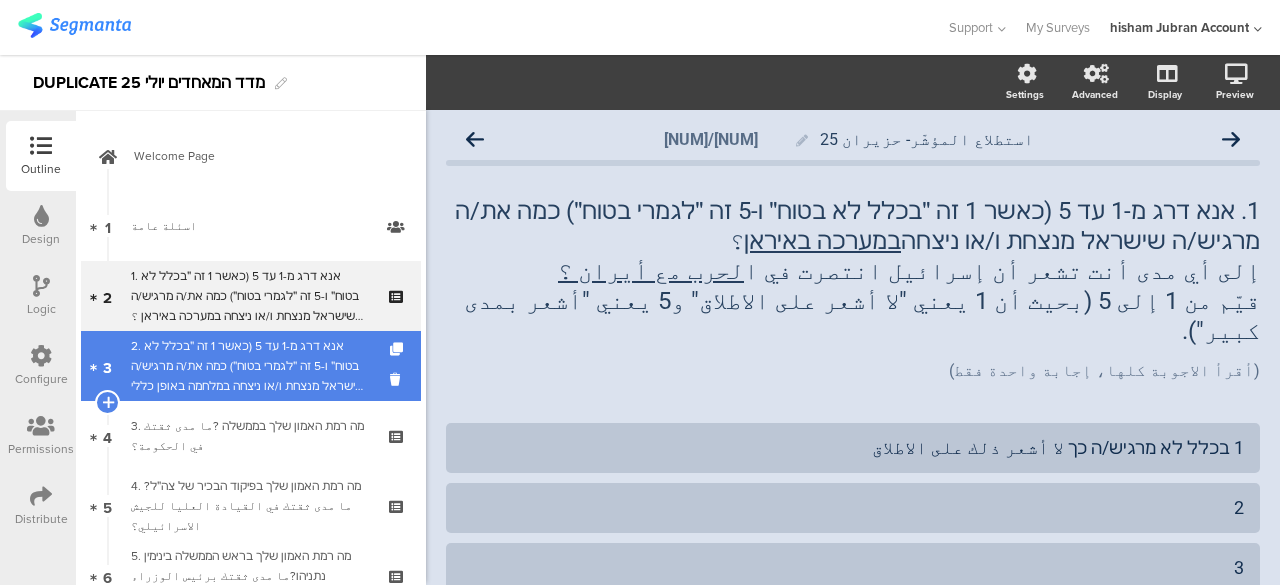 click on "2. אנא דרג מ-1 עד 5 (כאשר 1 זה ״בכלל לא בטוח״ ו-5 זה ״לגמרי בטוח״) כמה את/ה מרגיש/ה שישראל מנצחת ו/או ניצחה במלחמה באופן כללי (הכוונה למלחמה בכלל החזיתות שהחלה ב-7 באוקטובר)??إلى أي مدى أنت تشعر أن إسرائيل انتصرت في الحرب بشكل عام (القصد لكل الجبهات التي بدلأت في 7 اكتوبر)؟قيّم من 1 إلى 5 (بحيث أن 1 يعني "لا أشعر على الاطلاق" و5 يعني "أشعر بمدى كبير")." at bounding box center (250, 366) 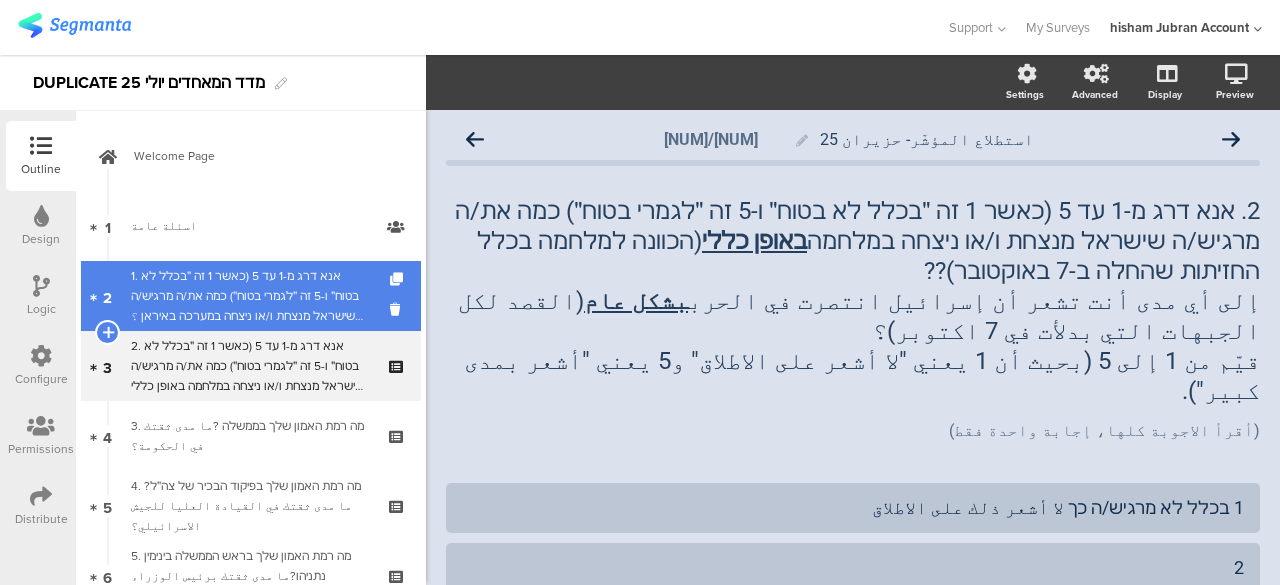 click on "1. אנא דרג מ-1 עד 5 (כאשר 1 זה ״בכלל לא בטוח״ ו-5 זה ״לגמרי בטוח״) כמה את/ה מרגיש/ה שישראל מנצחת ו/או ניצחה במערכה באיראן ؟إلى أي مدى أنت تشعر أن إسرائيل انتصرت في الحرب مع أيران ؟قيّم من 1 إلى 5 (بحيث أن 1 يعني "لا أشعر على الاطلاق" و5 يعني "أشعر بمدى كبير")." at bounding box center [250, 296] 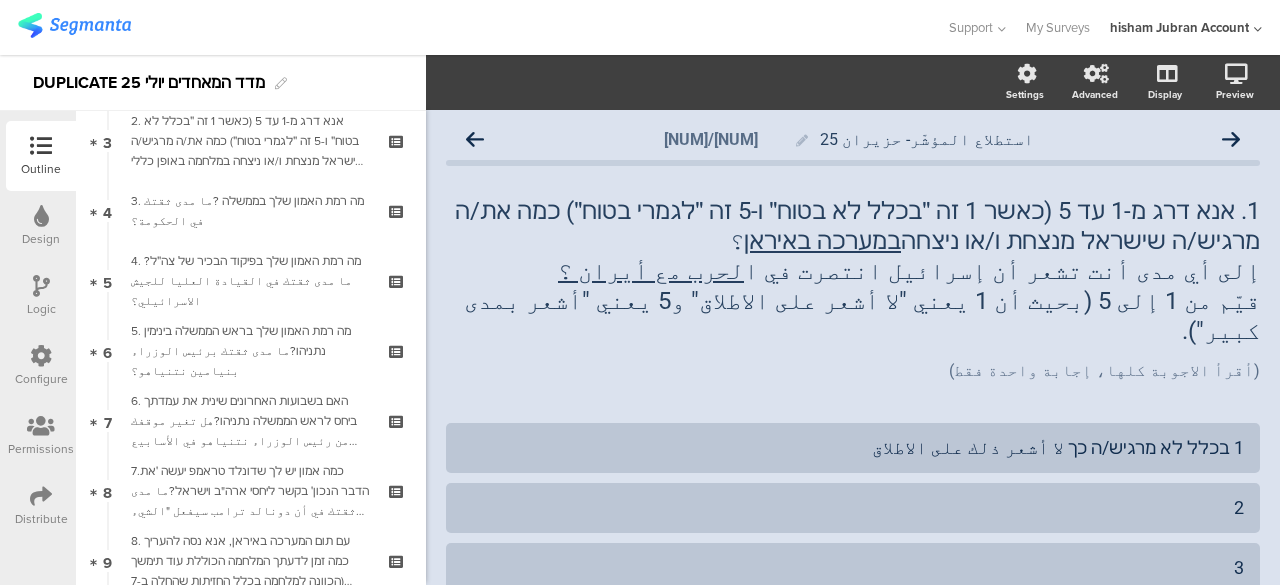 scroll, scrollTop: 0, scrollLeft: 0, axis: both 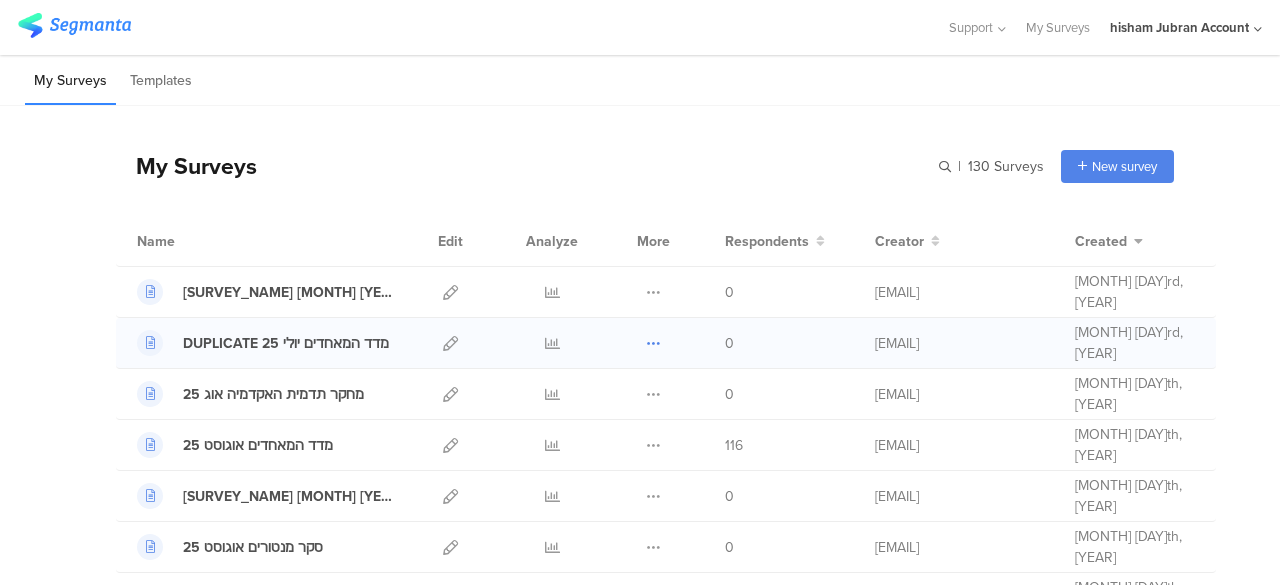 click at bounding box center [653, 343] 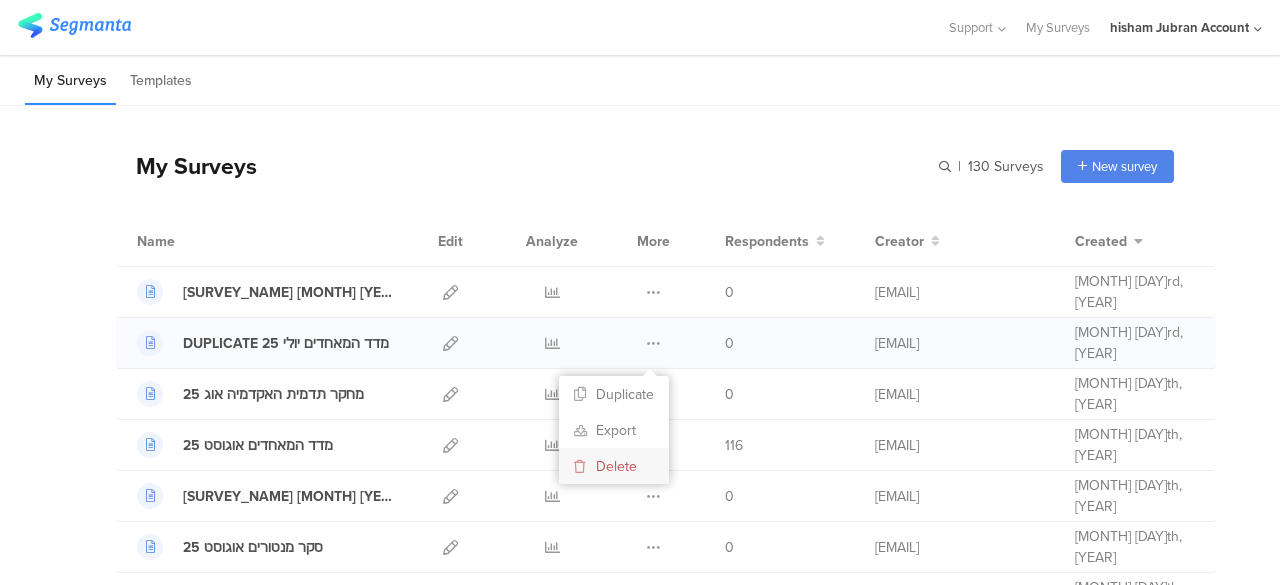 click on "Delete" at bounding box center [614, 466] 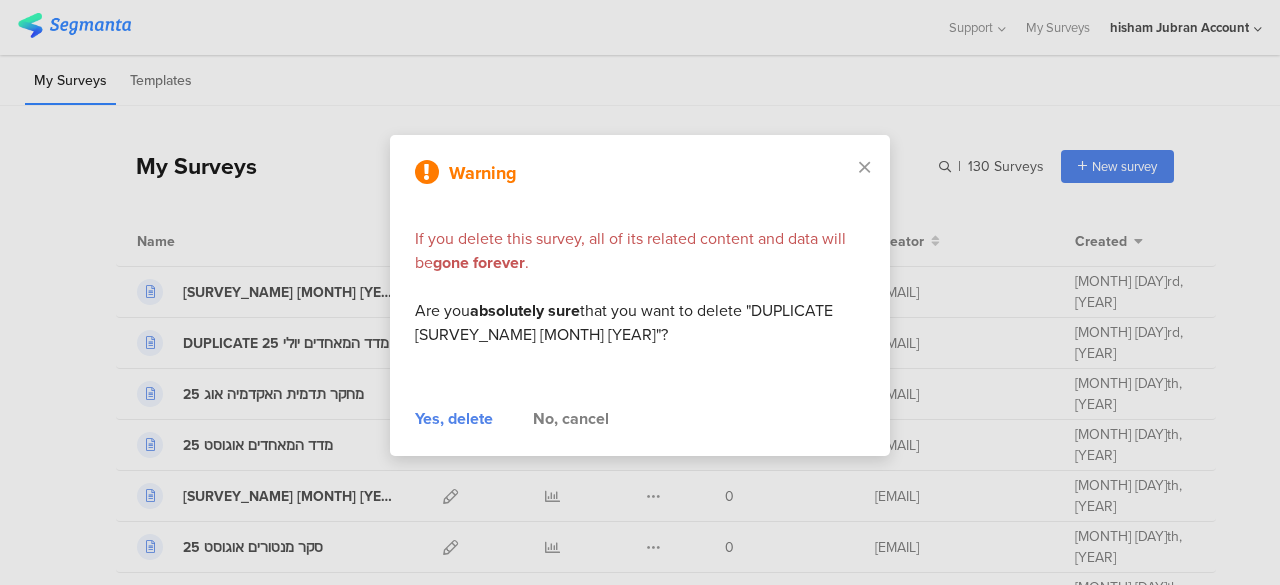 click on "Yes, delete" at bounding box center (454, 419) 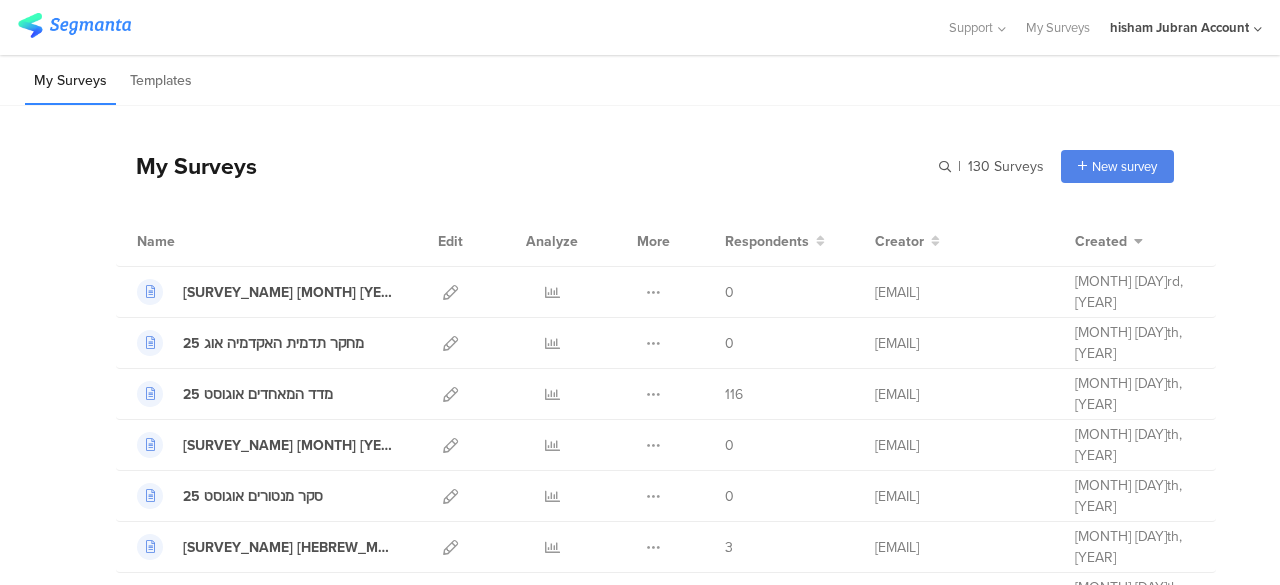 click on "My Surveys
|
130 Surveys
New survey
Start from scratch
Choose from templates
Name
Edit
Analyze
More
Respondents
Creator" at bounding box center [645, 1476] 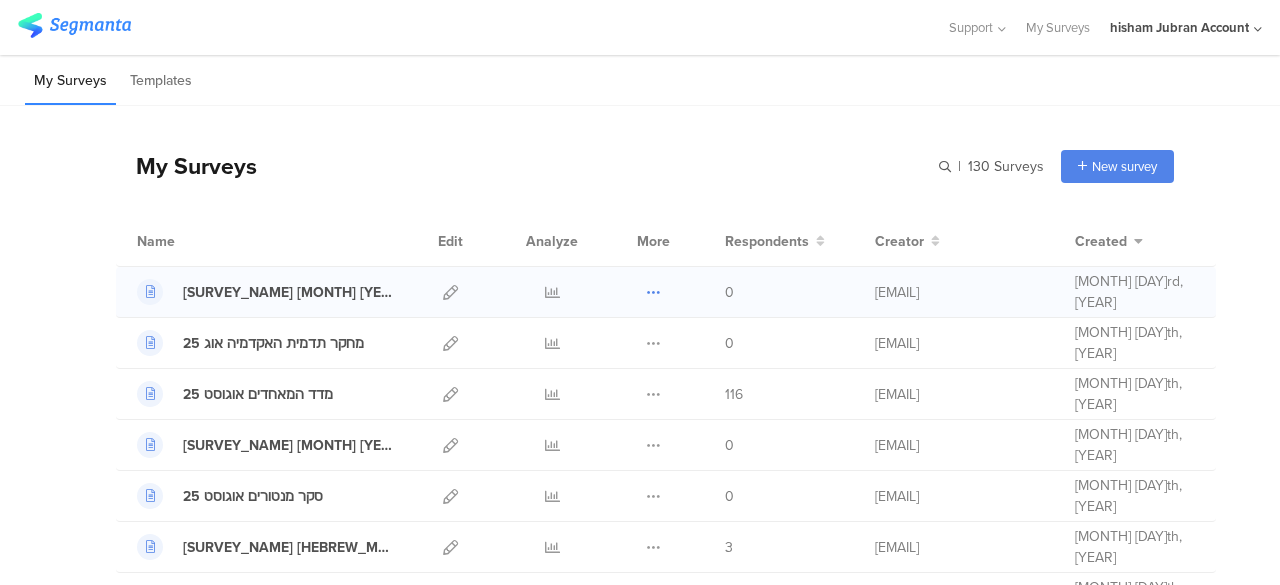 click at bounding box center [653, 292] 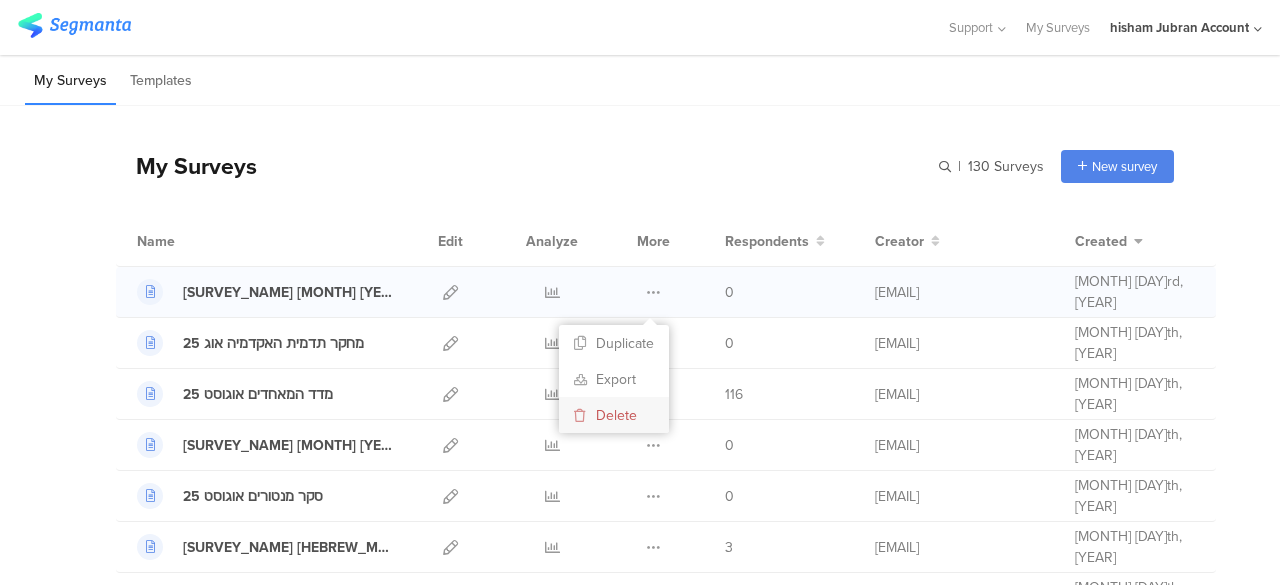 click on "Delete" at bounding box center [614, 415] 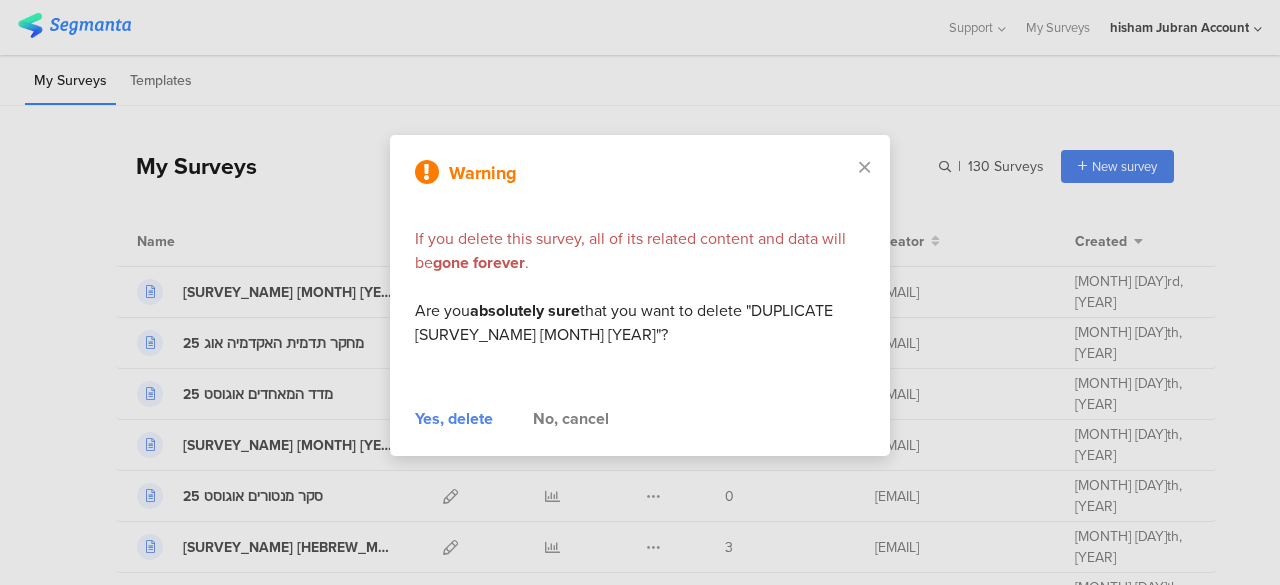 click on "Yes, delete" at bounding box center (454, 419) 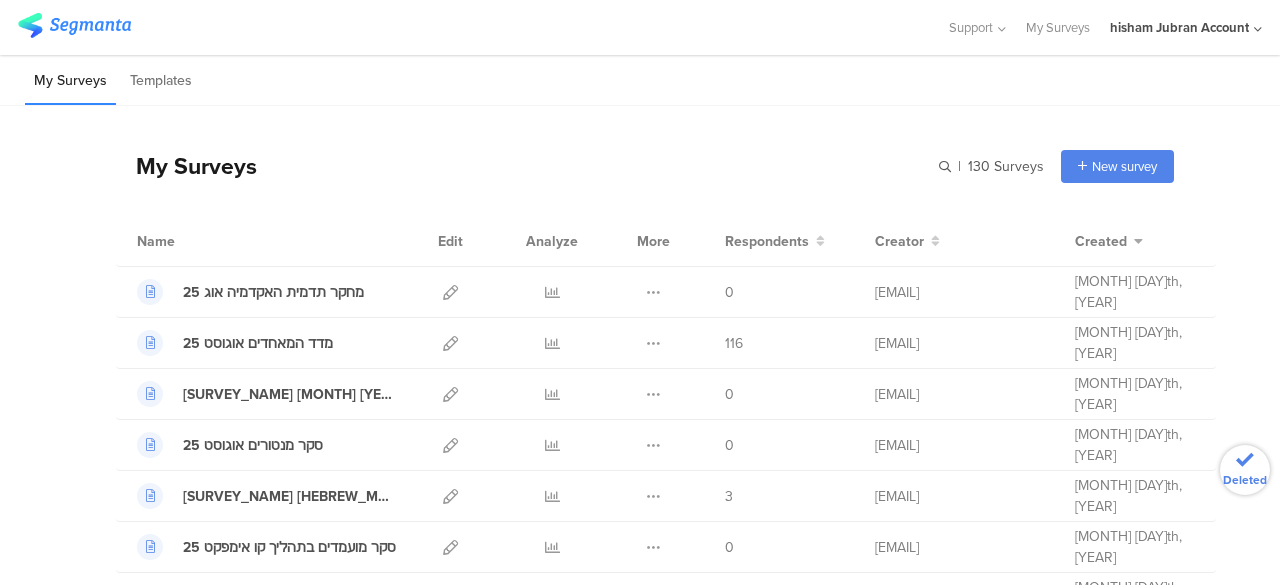 click on "Name
Edit
Analyze
More
Respondents
Creator
Created" at bounding box center [666, 241] 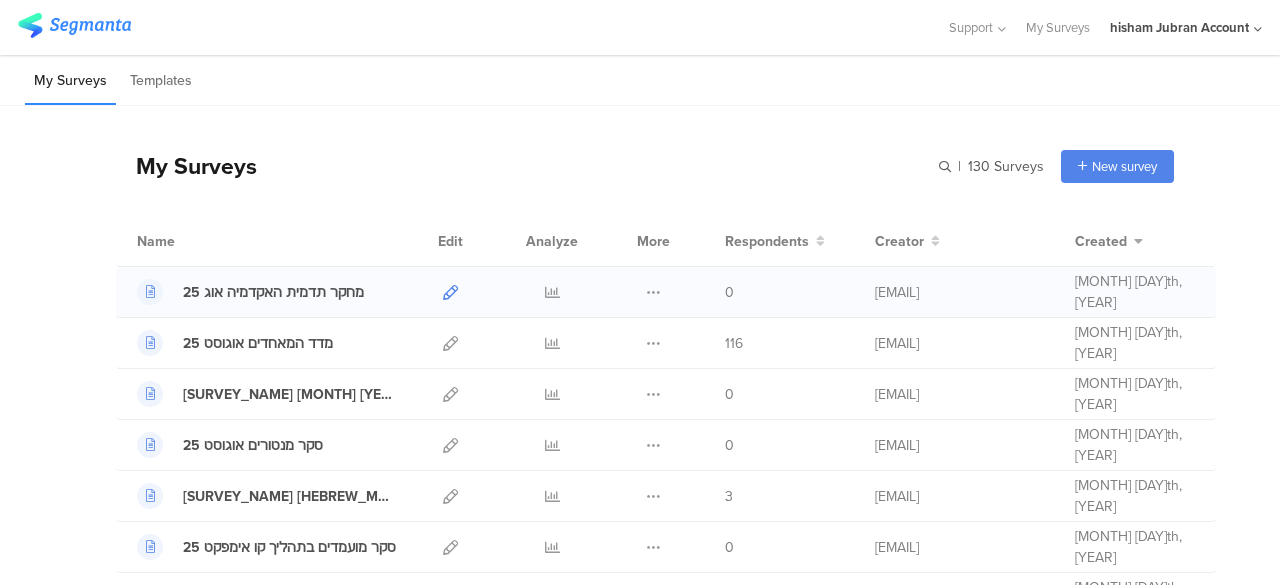 click at bounding box center (450, 292) 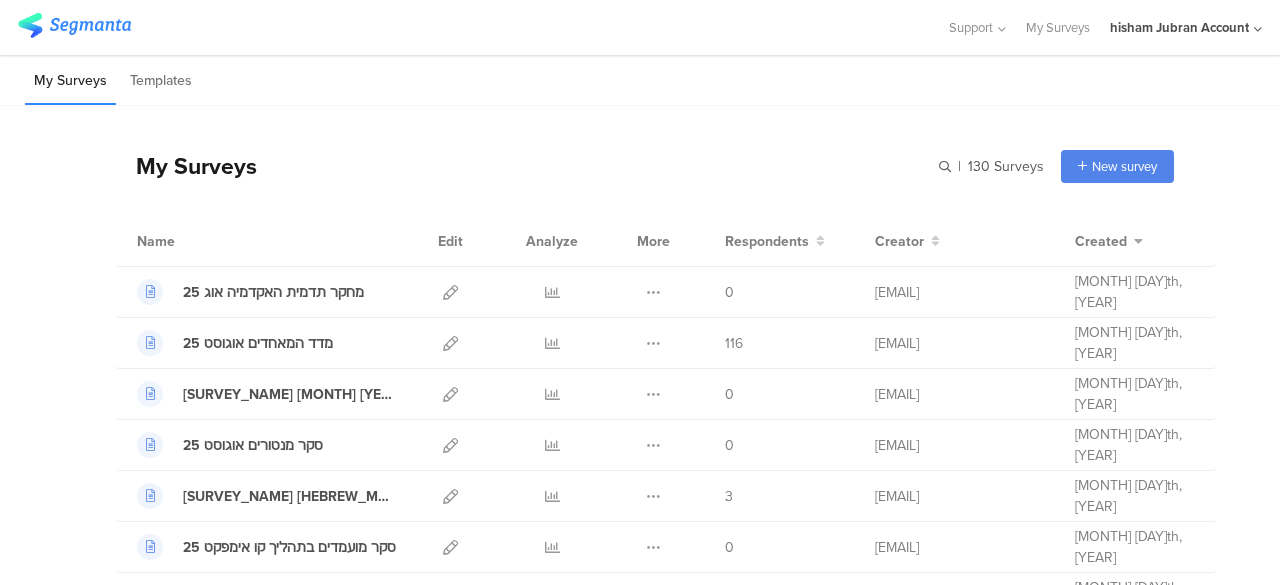 click on "My Surveys
|
130 Surveys
New survey
Start from scratch
Choose from templates
Name
Edit
Analyze
More
Respondents
Creator" at bounding box center (645, 1450) 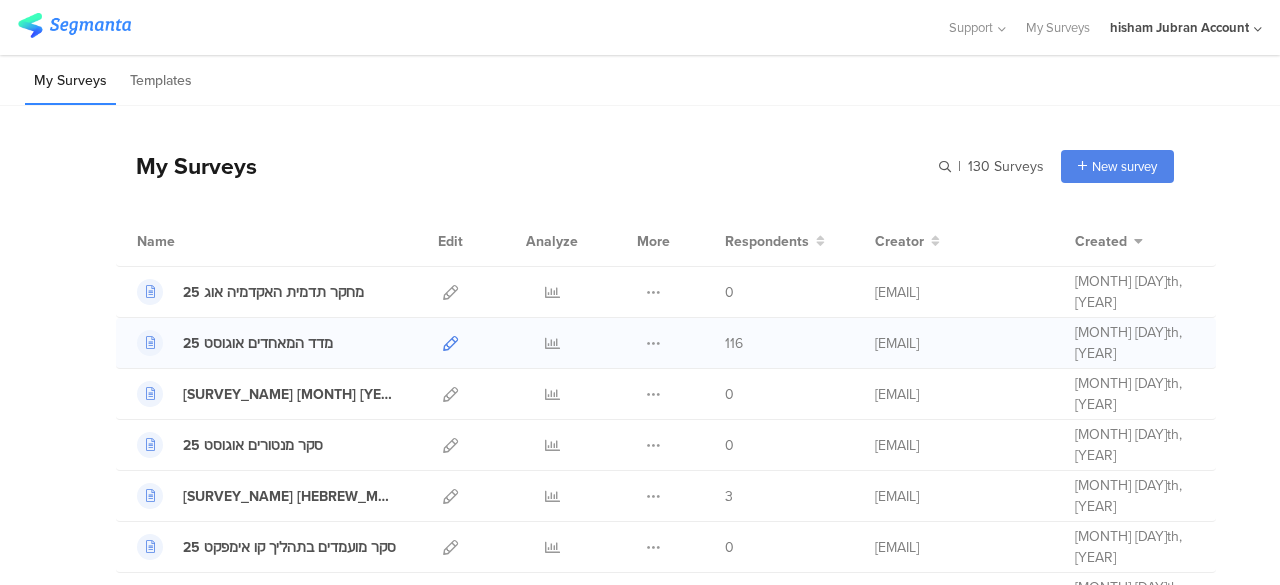 click at bounding box center [450, 343] 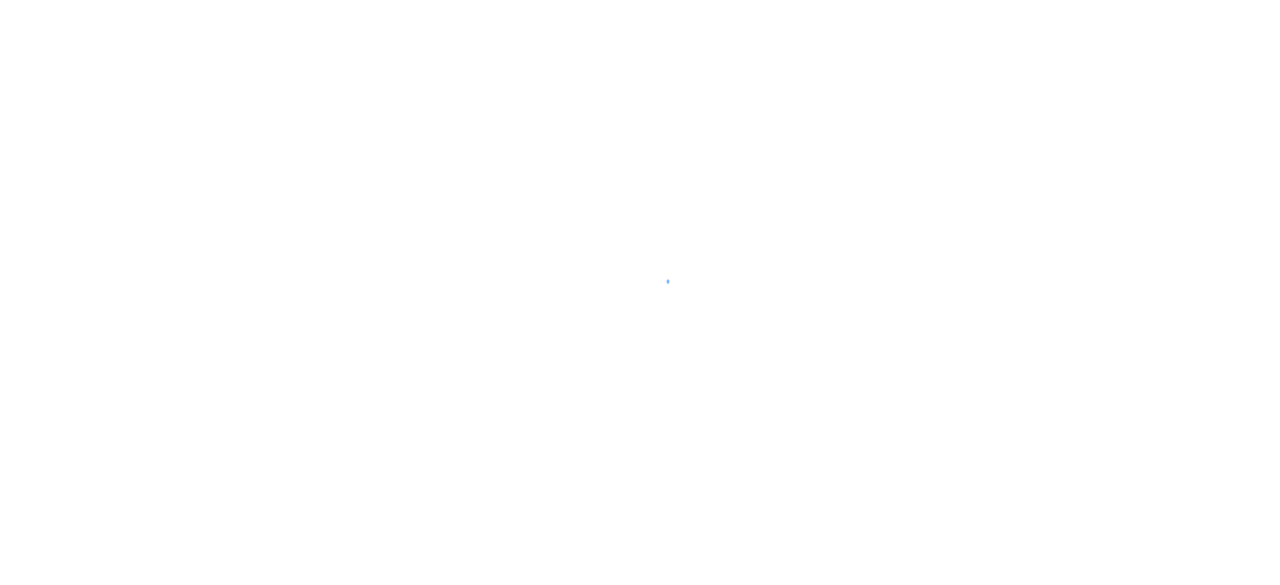 scroll, scrollTop: 0, scrollLeft: 0, axis: both 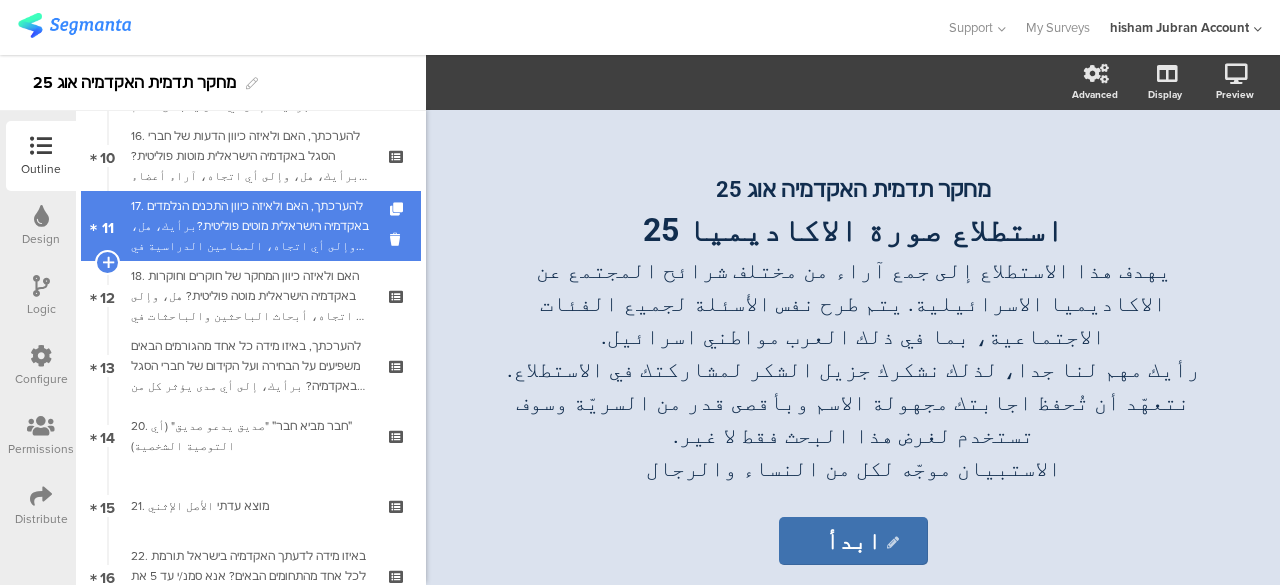 click on "17. להערכתך, האם ולאיזה כיוון התכנים הנלמדים באקדמיה הישראלית מוטים פוליטית?برأيك، هل، وإلى أي اتجاه، المضامين الدراسية في الأكاديمية الإسرائيلية منحازة سياسيًا؟" at bounding box center (250, 226) 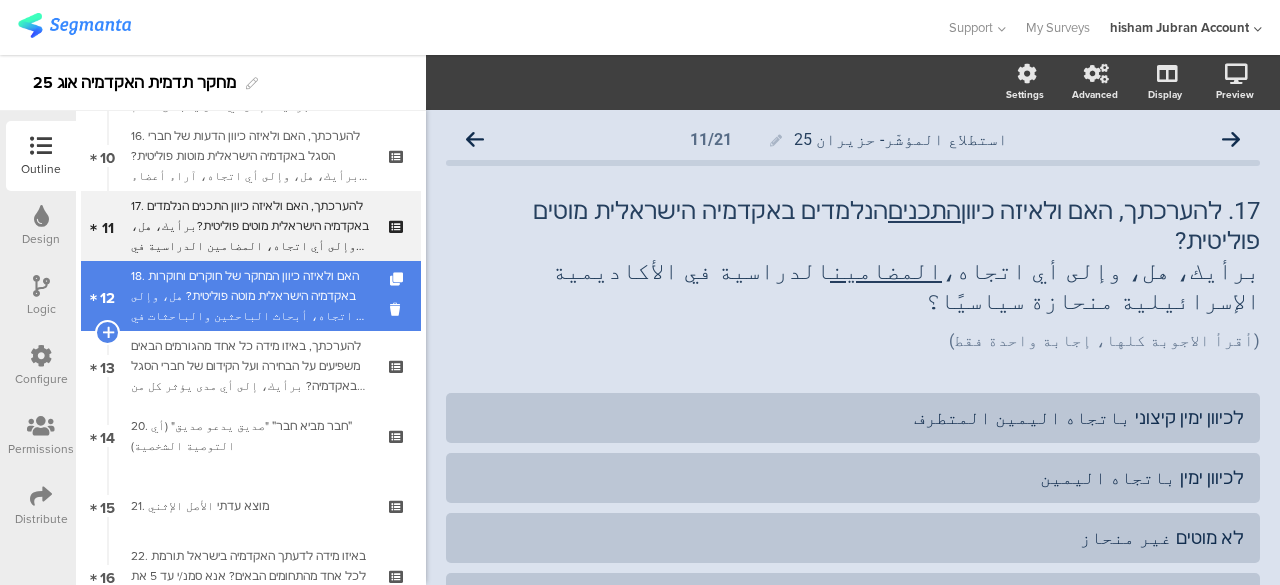 scroll, scrollTop: 600, scrollLeft: 0, axis: vertical 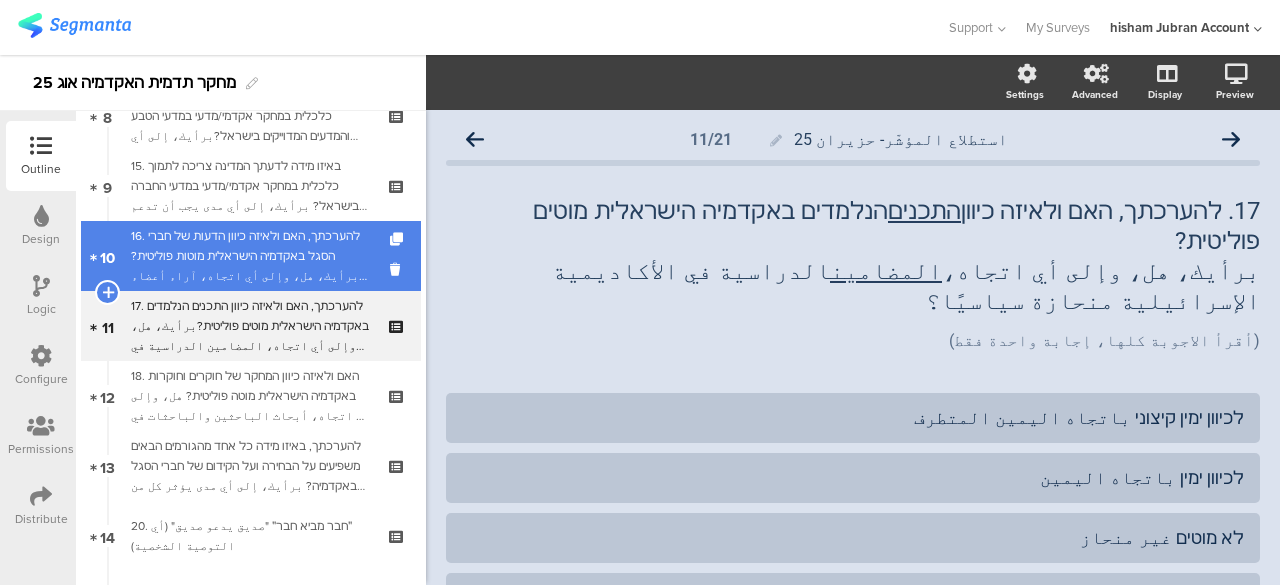 click on "16. להערכתך, האם ולאיזה כיוון הדעות של חברי הסגל באקדמיה הישראלית מוטות פוליטית?برأيك، هل، وإلى أي اتجاه، آراء أعضاء الهيئة الأكاديمية في إسرائيل منحازة سياسيًا؟" at bounding box center [250, 256] 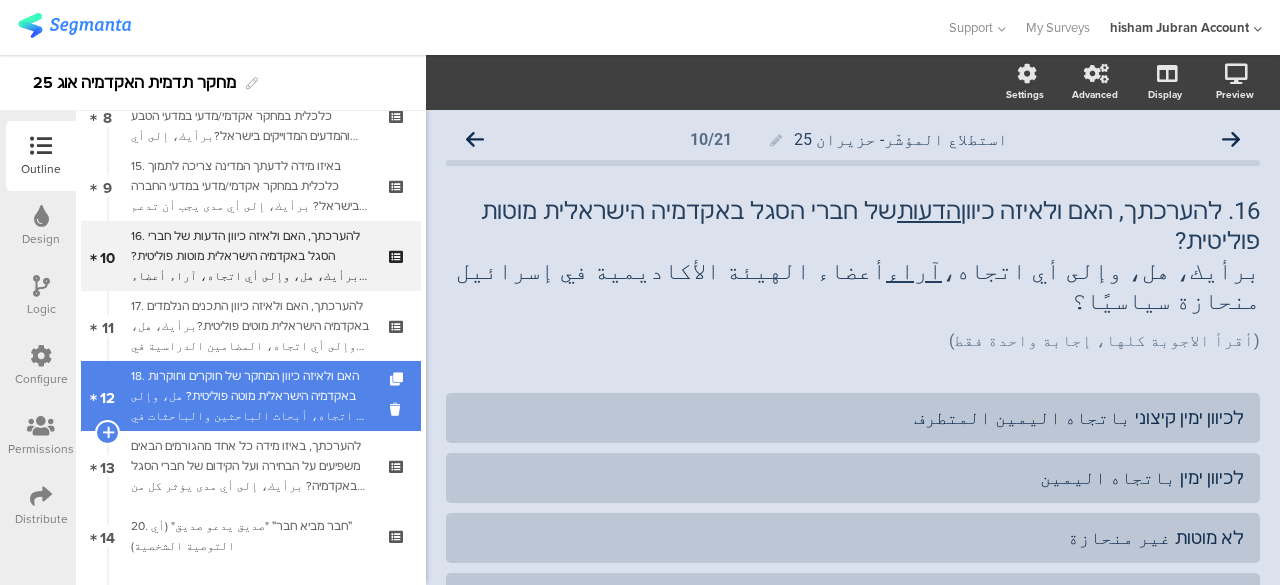 click on "18. האם ולאיזה כיוון המחקר של חוקרים וחוקרות באקדמיה הישראלית מוטה פוליטית? هل، وإلى أي اتجاه، أبحاث الباحثين والباحثات في الأكاديمية الإسرائيلية منحازة سياسيًا؟" at bounding box center [250, 396] 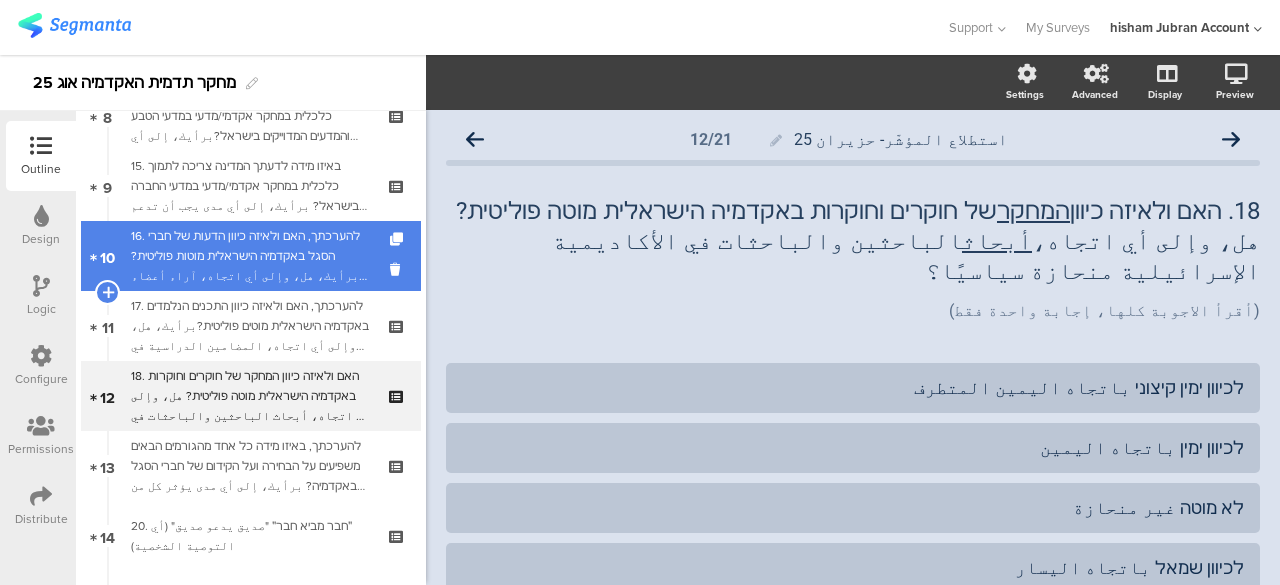 click on "16. להערכתך, האם ולאיזה כיוון הדעות של חברי הסגל באקדמיה הישראלית מוטות פוליטית?برأيك، هل، وإلى أي اتجاه، آراء أعضاء الهيئة الأكاديمية في إسرائيل منحازة سياسيًا؟" at bounding box center (250, 256) 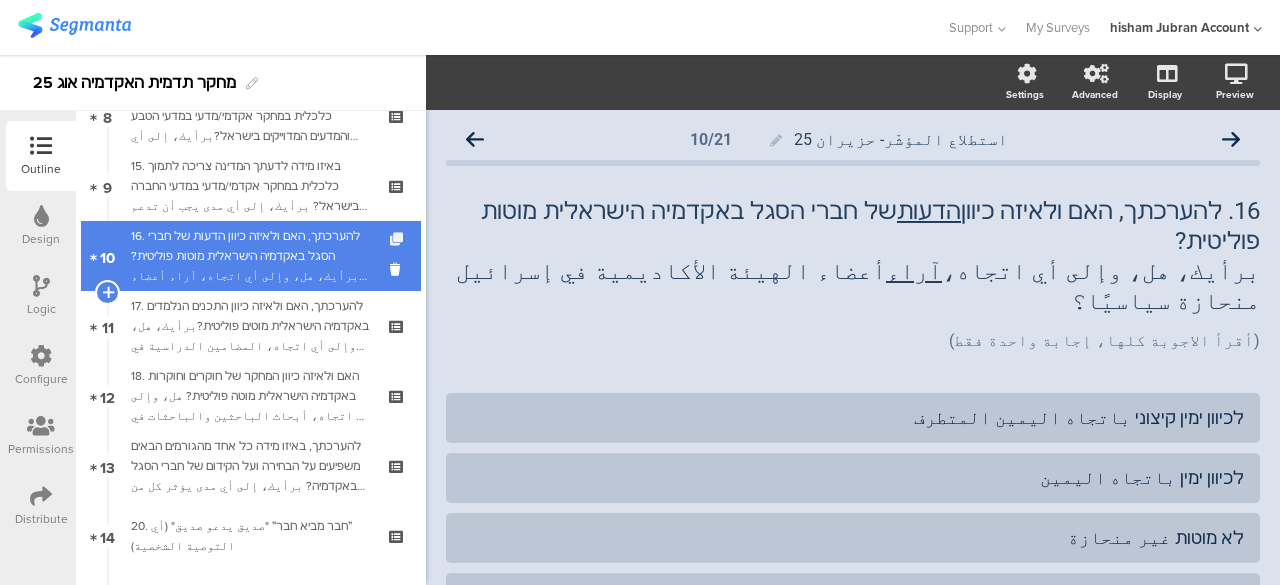 click at bounding box center [398, 239] 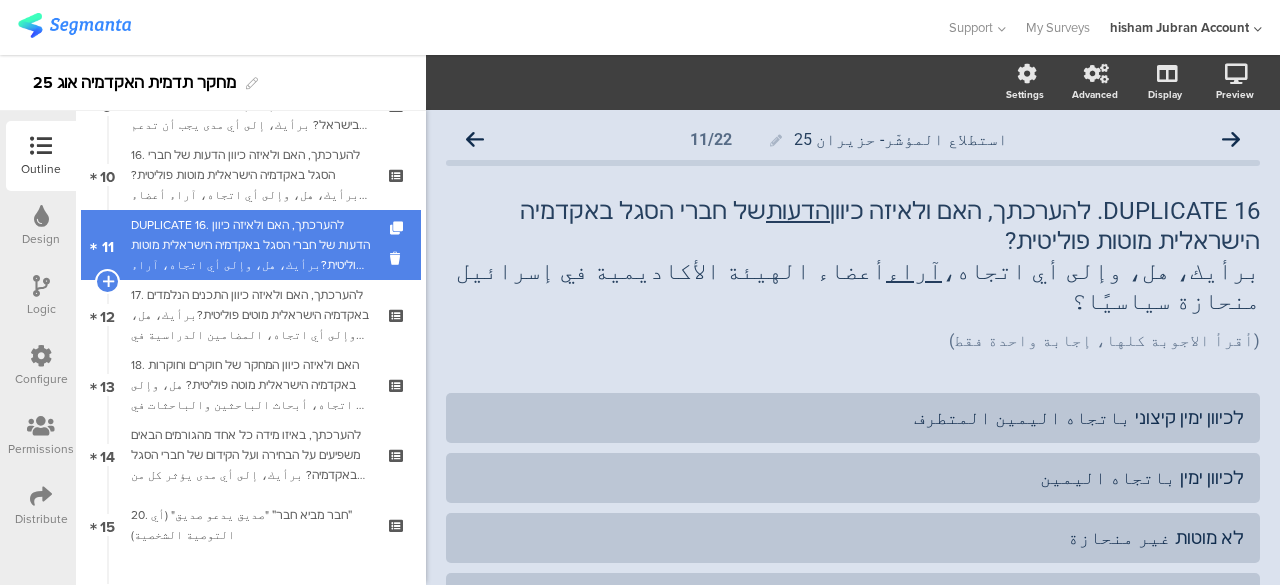 scroll, scrollTop: 700, scrollLeft: 0, axis: vertical 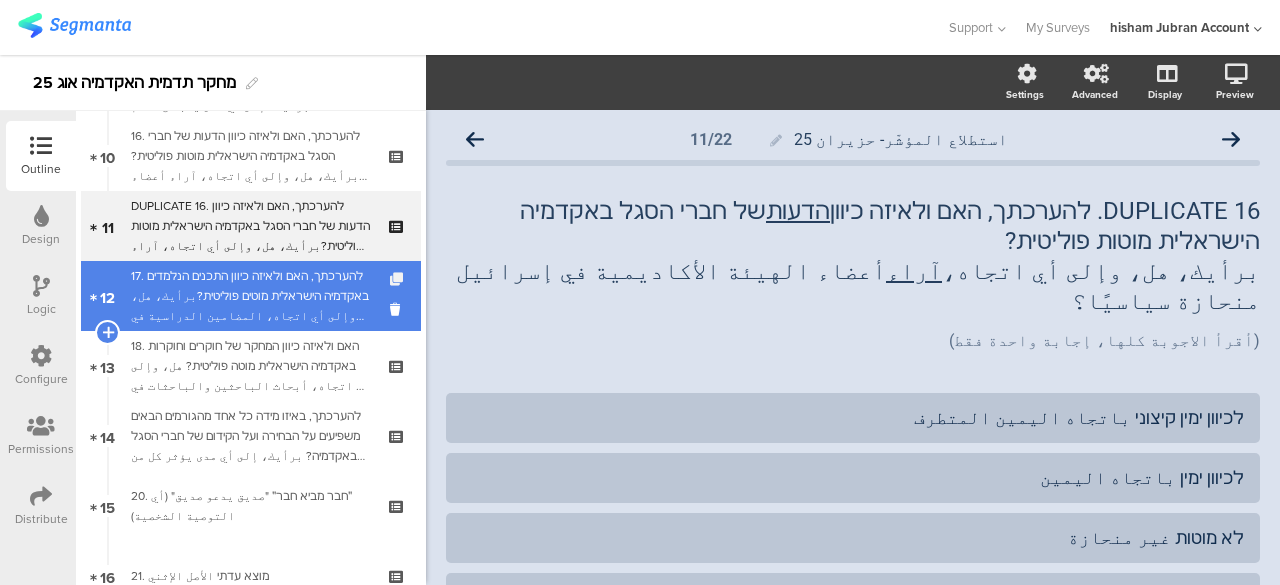 click at bounding box center (398, 279) 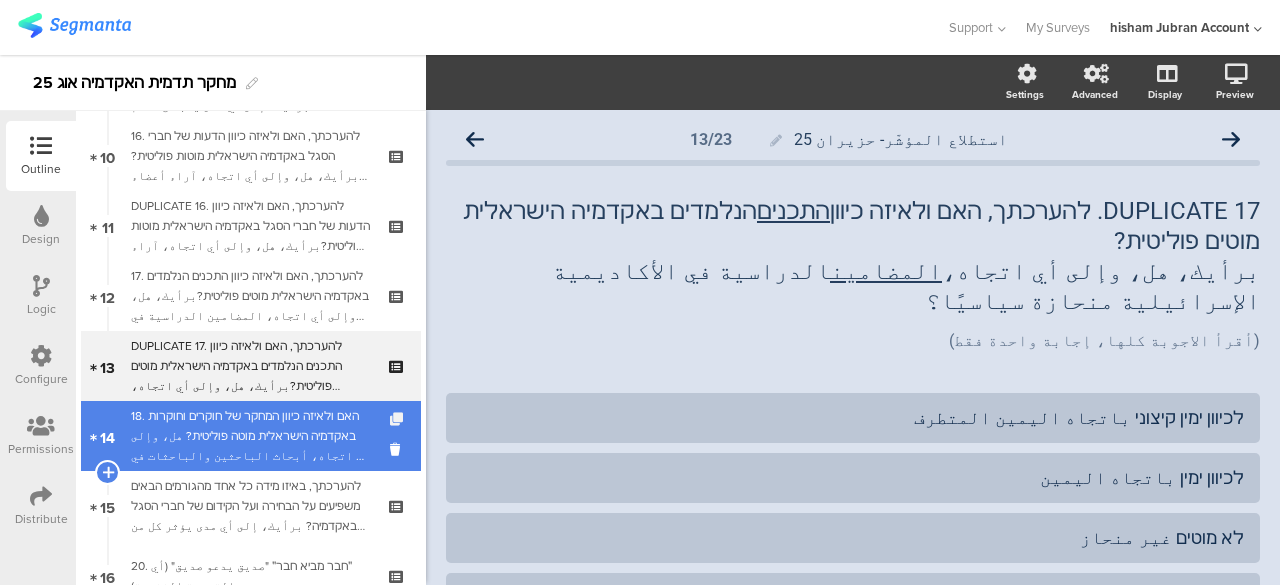 click at bounding box center (398, 419) 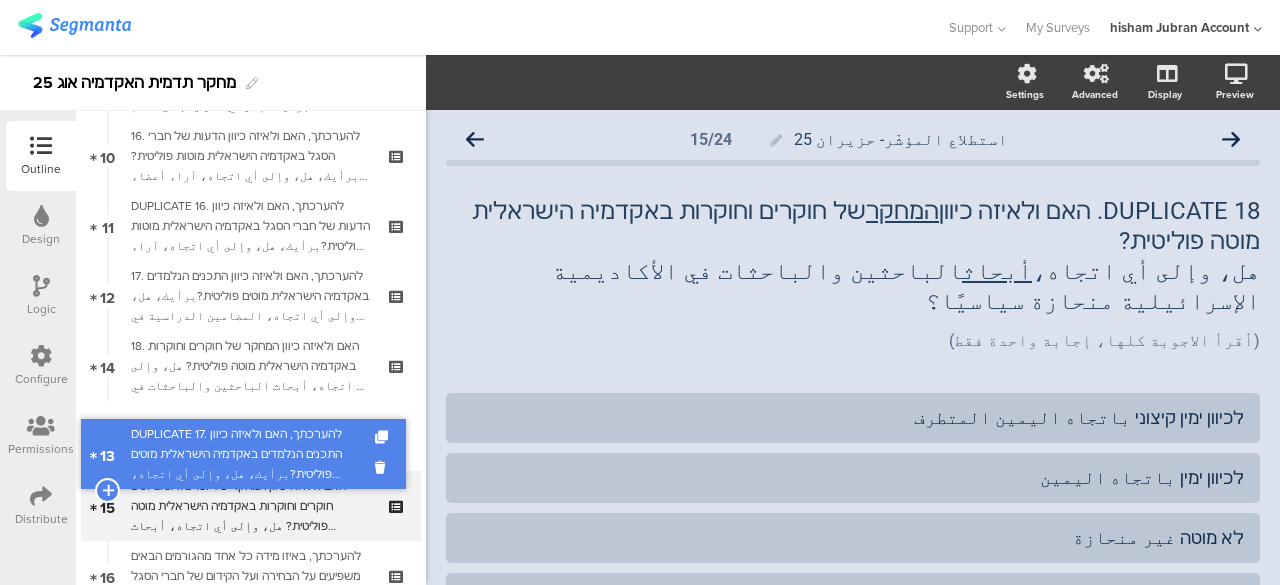 drag, startPoint x: 272, startPoint y: 364, endPoint x: 280, endPoint y: 452, distance: 88.362885 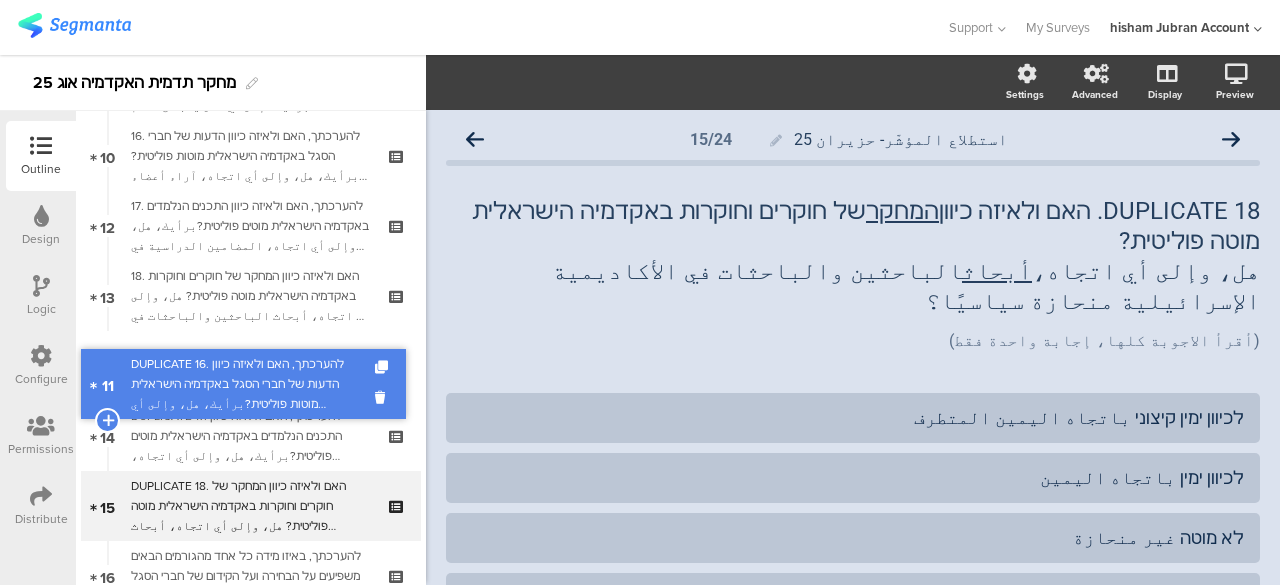 drag, startPoint x: 253, startPoint y: 219, endPoint x: 270, endPoint y: 367, distance: 148.97314 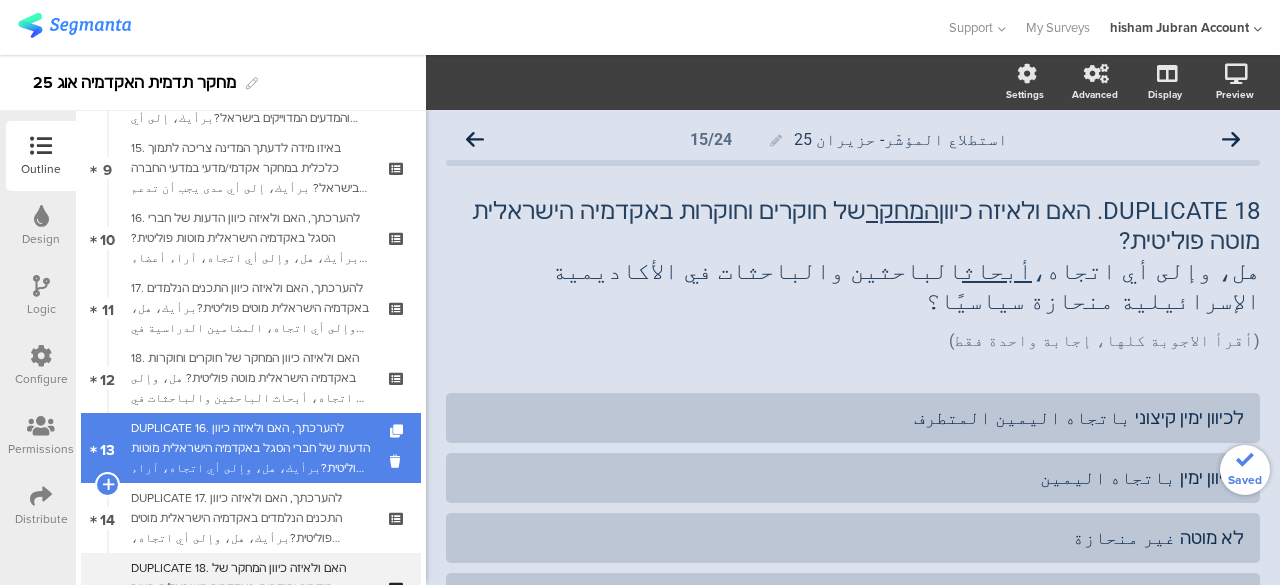 scroll, scrollTop: 600, scrollLeft: 0, axis: vertical 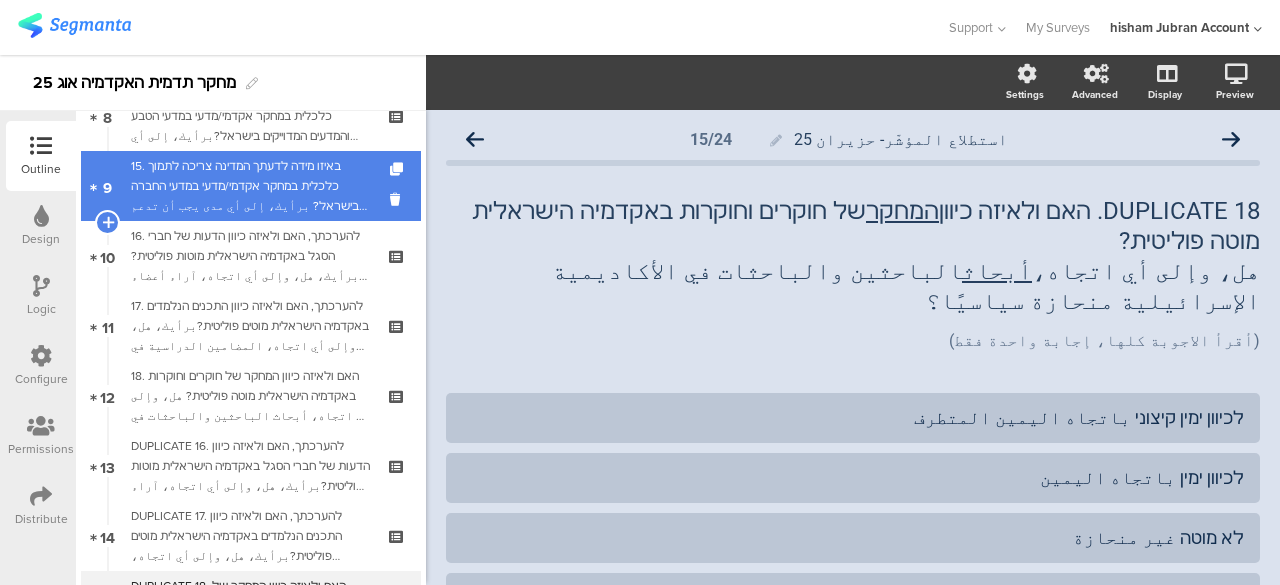 click on "15. באיזו מידה לדעתך המדינה צריכה לתמוך כלכלית במחקר אקדמי/מדעי במדעי החברה בישראל? برأيك، إلى أي مدى يجب أن تدعم الدولة ماليًا البحث الأكاديمي/العلمي في العلوم الاجتماعية في إسرائيل؟" at bounding box center [250, 186] 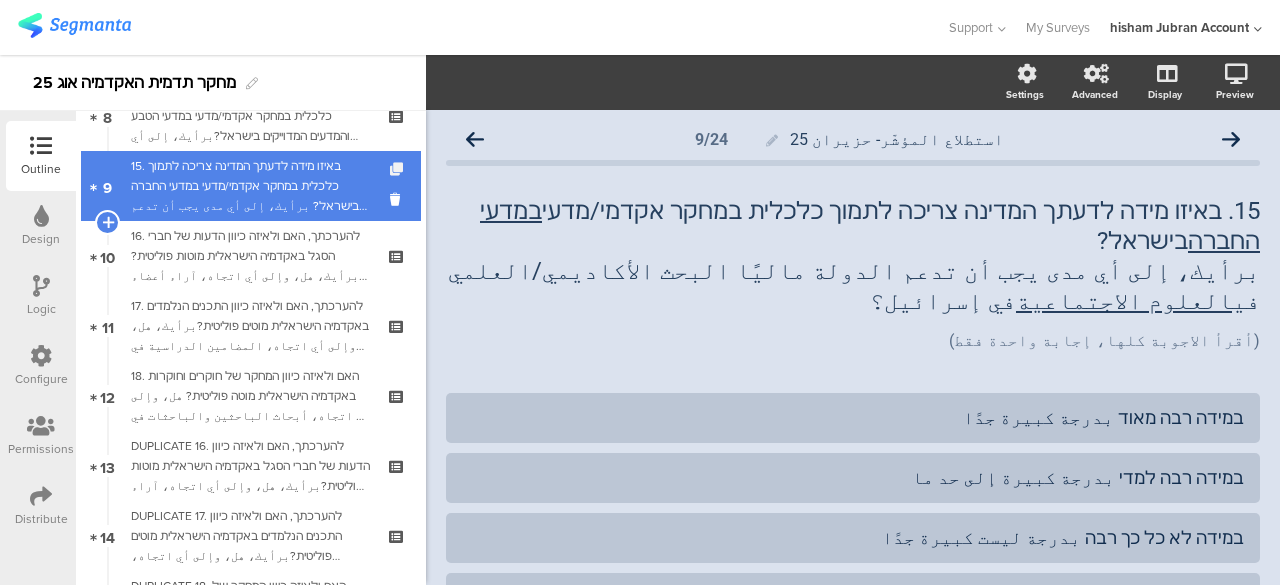 click at bounding box center (398, 169) 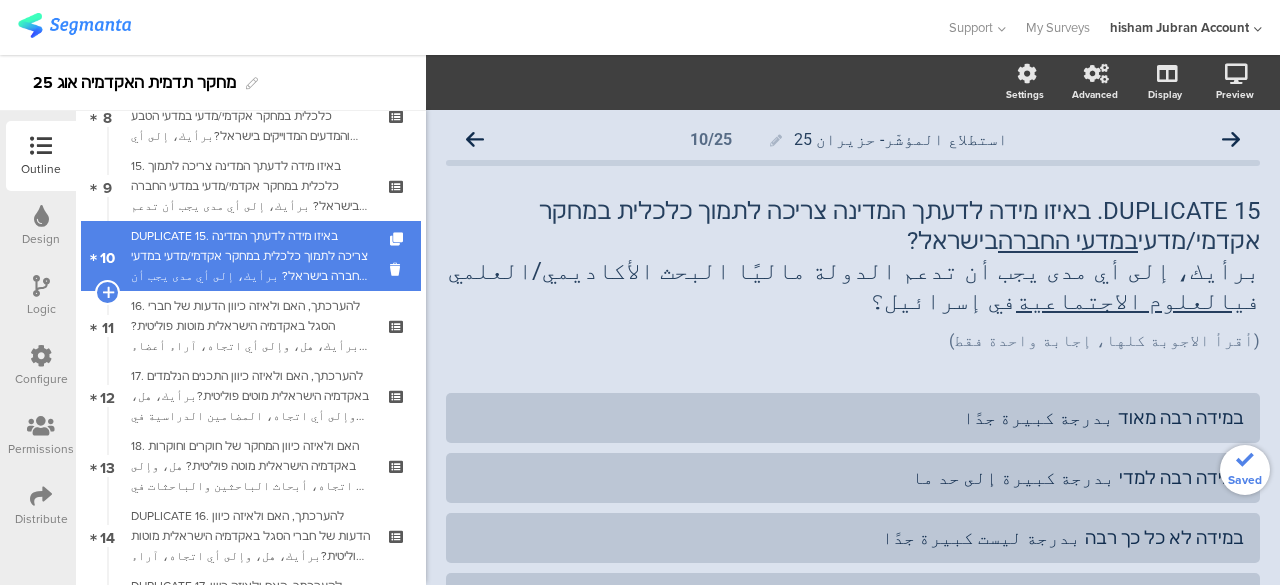 click on "DUPLICATE 15. באיזו מידה לדעתך המדינה צריכה לתמוך כלכלית במחקר אקדמי/מדעי במדעי החברה בישראל? برأيك، إلى أي مدى يجب أن تدعم الدولة ماليًا البحث الأكاديمي/العلمي في العلوم الاجتماعية في إسرائيل؟" at bounding box center [250, 256] 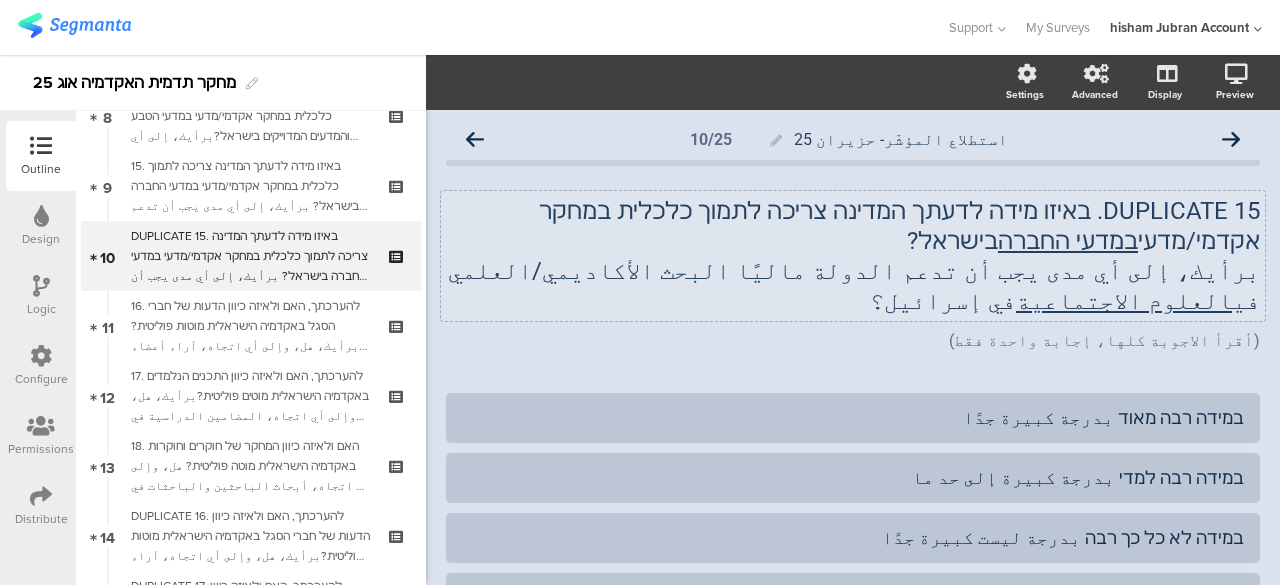 click on "برأيك، إلى أي مدى يجب أن تدعم الدولة ماليًا البحث الأكاديمي/العلمي في  العلوم الاجتماعية  في إسرائيل؟" 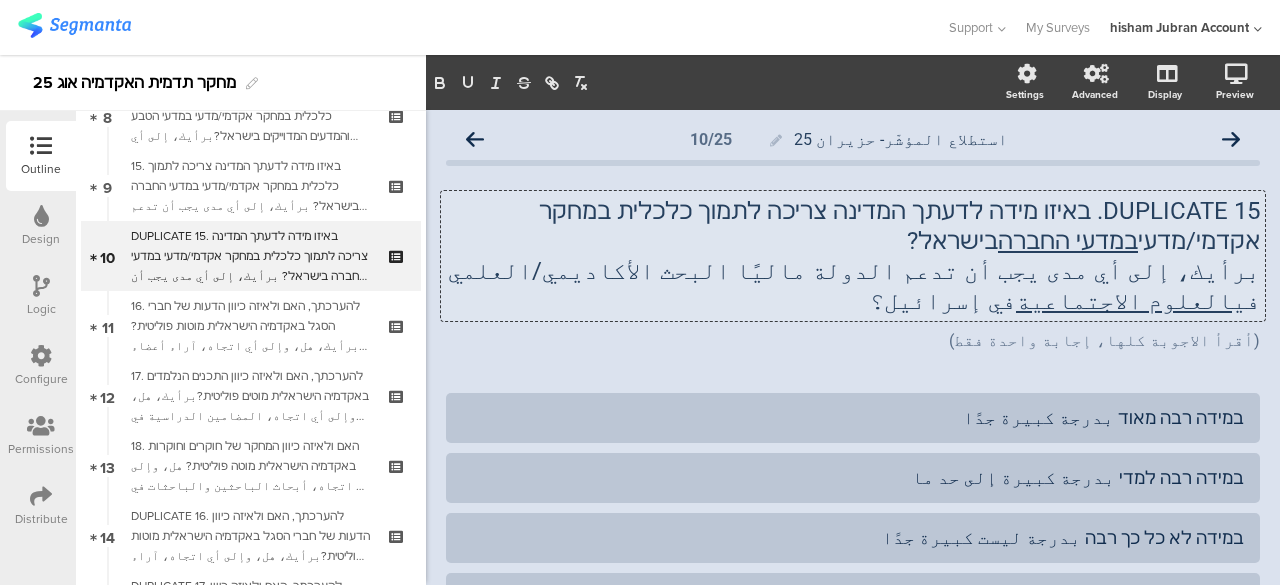 click on "DUPLICATE 15. באיזו מידה לדעתך המדינה צריכה לתמוך כלכלית במחקר אקדמי/מדעי  במדעי החברה  בישראל?" 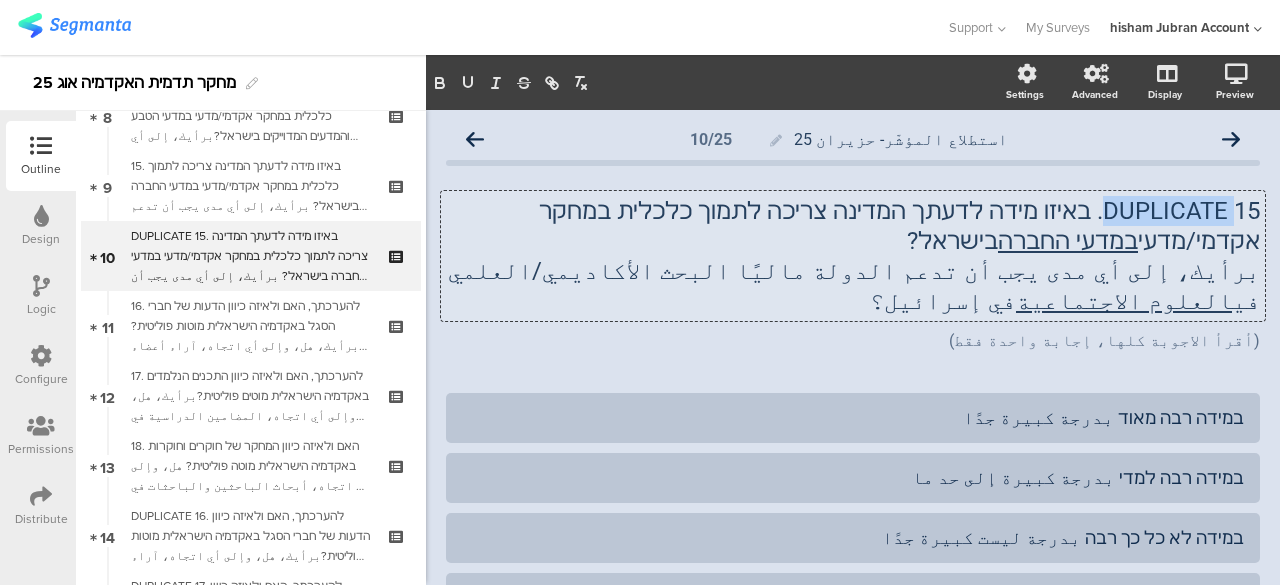 click on "DUPLICATE 15. באיזו מידה לדעתך המדינה צריכה לתמוך כלכלית במחקר אקדמי/מדעי  במדעי החברה  בישראל?" 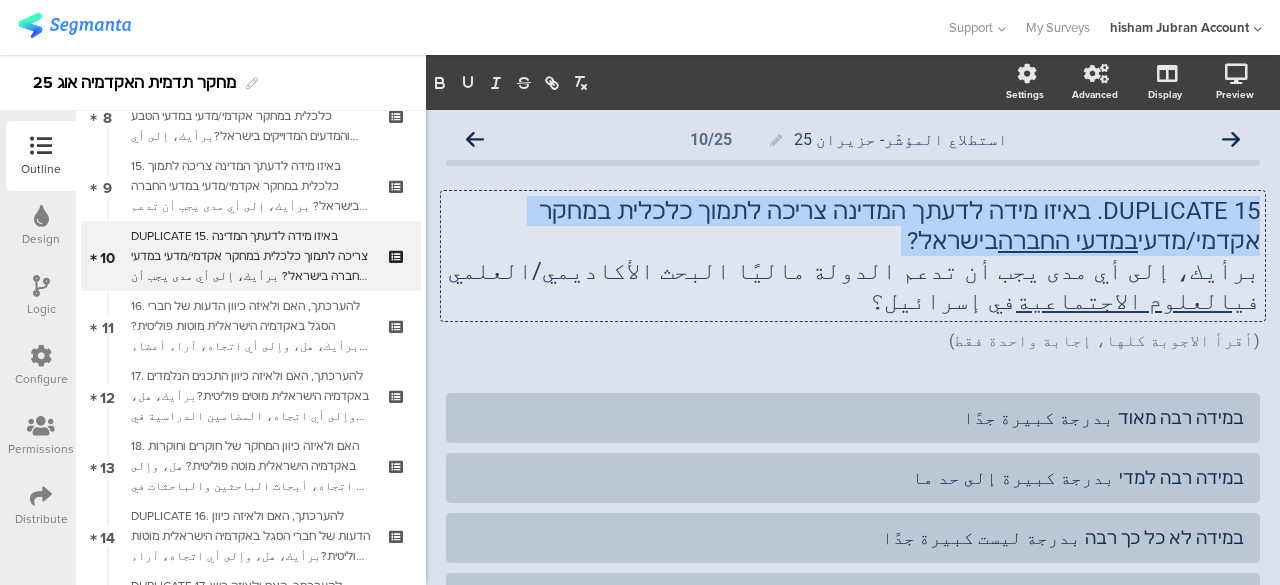 click on "DUPLICATE 15. באיזו מידה לדעתך המדינה צריכה לתמוך כלכלית במחקר אקדמי/מדעי  במדעי החברה  בישראל?" 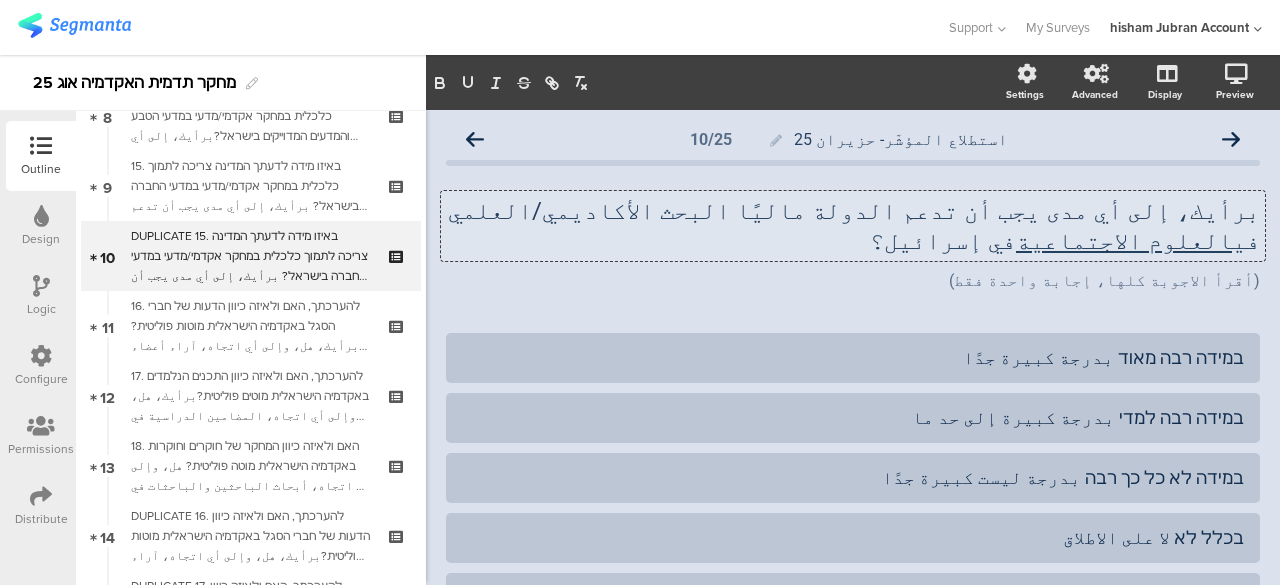click on "برأيك، إلى أي مدى يجب أن تدعم الدولة ماليًا البحث الأكاديمي/العلمي في  العلوم الاجتماعية  في إسرائيل؟" 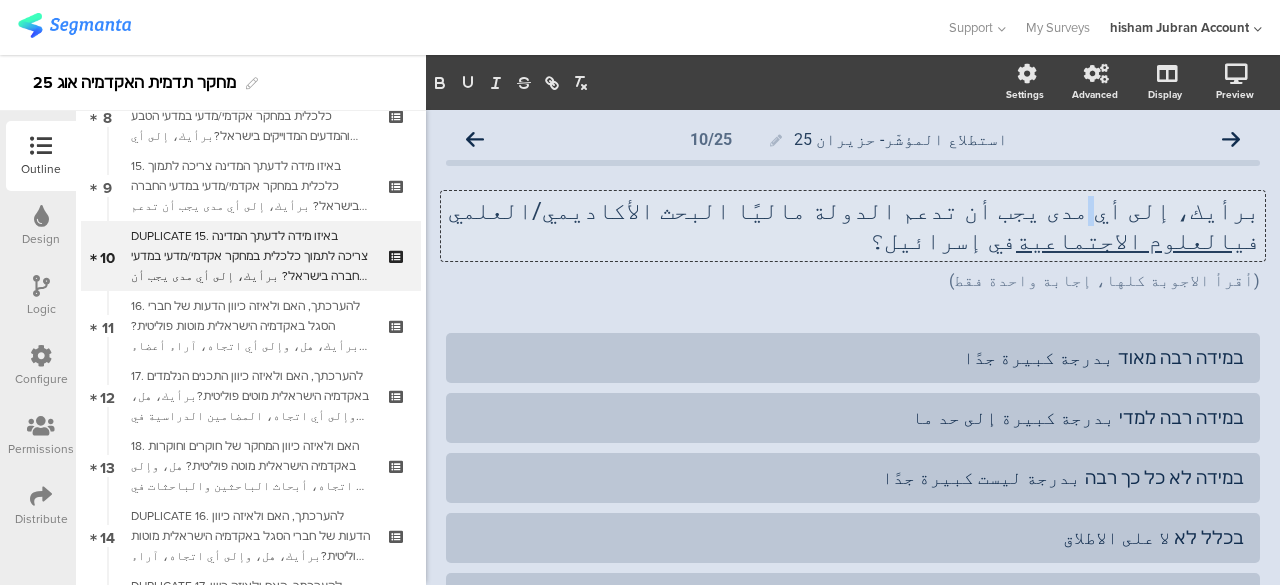 click on "برأيك، إلى أي مدى يجب أن تدعم الدولة ماليًا البحث الأكاديمي/العلمي في  العلوم الاجتماعية  في إسرائيل؟" 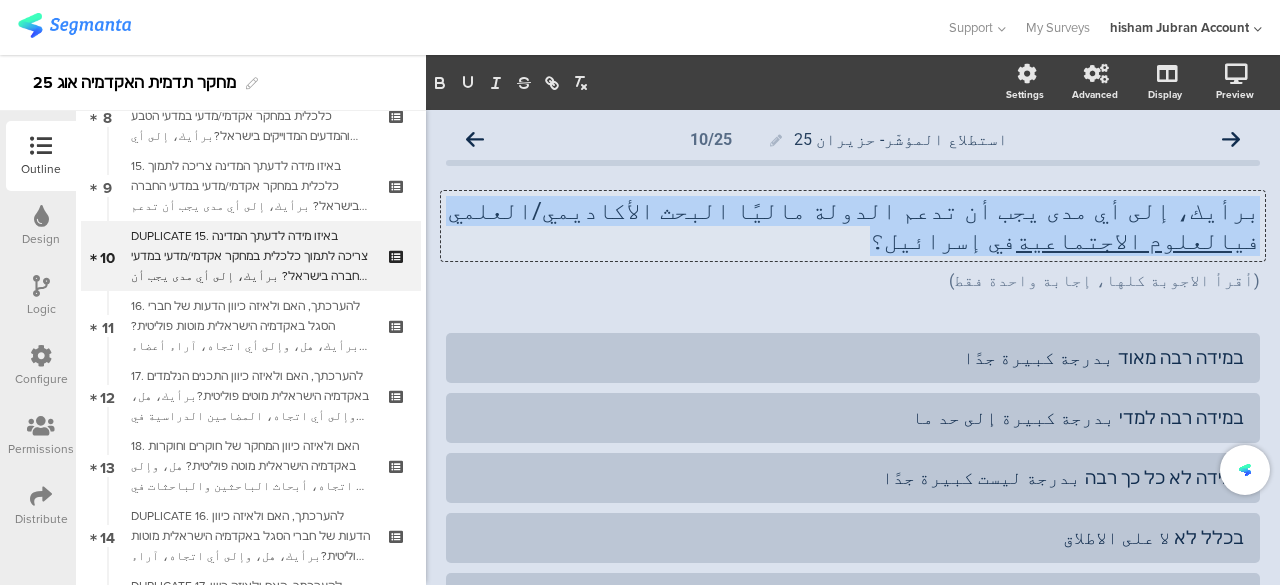 click on "برأيك، إلى أي مدى يجب أن تدعم الدولة ماليًا البحث الأكاديمي/العلمي في  العلوم الاجتماعية  في إسرائيل؟" 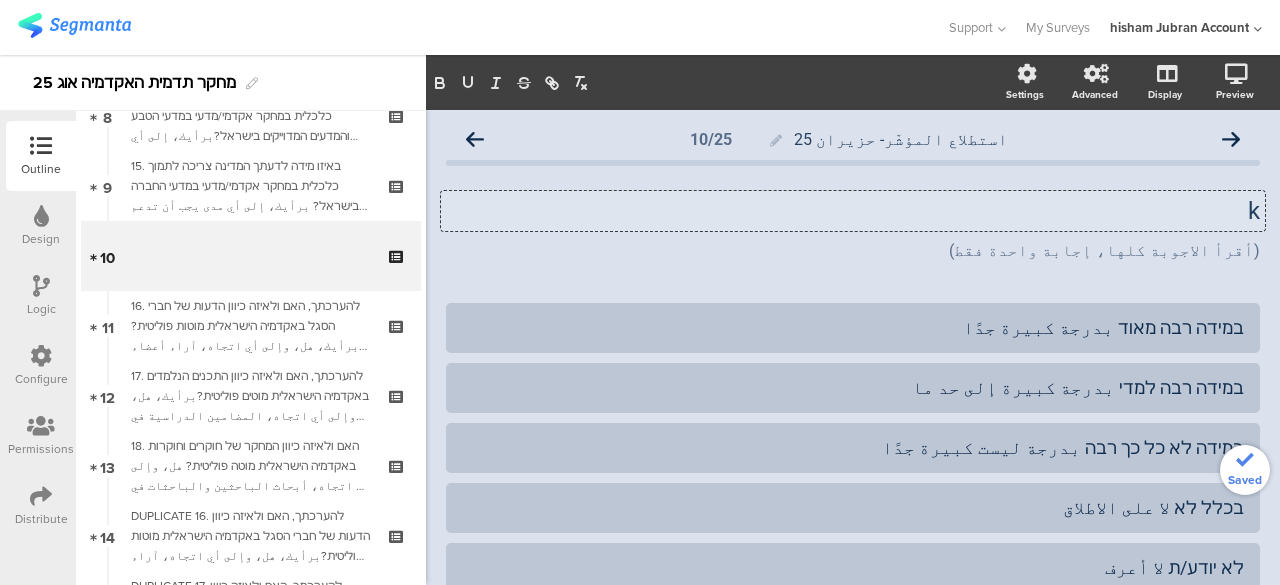 type 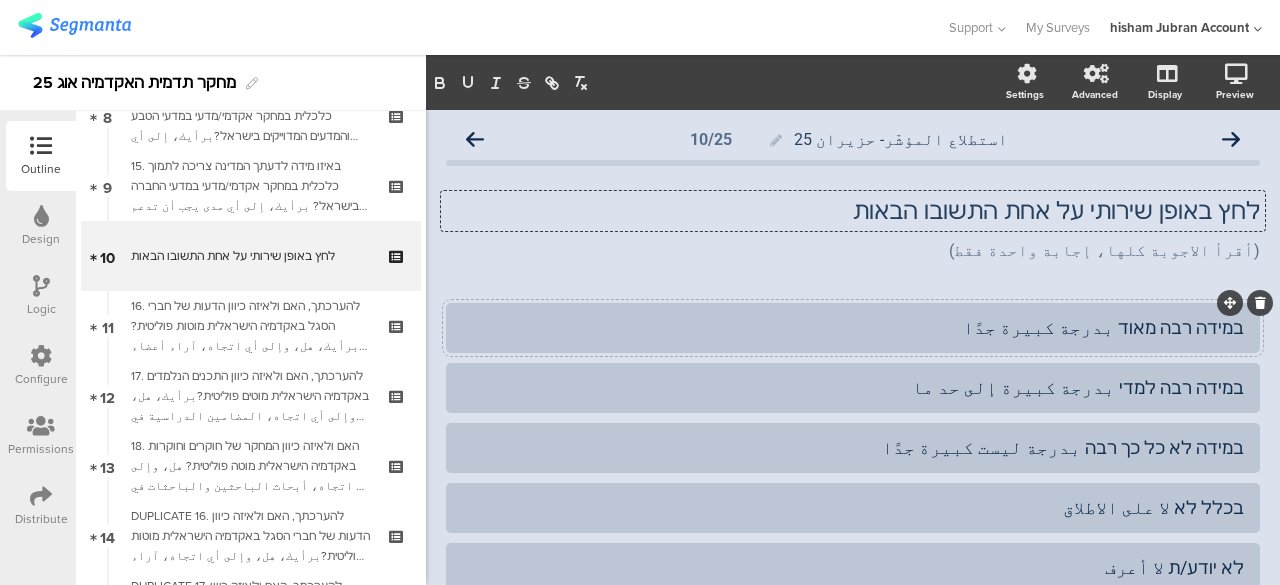 click on "במידה רבה מאוד بدرجة كبيرة جدًا" 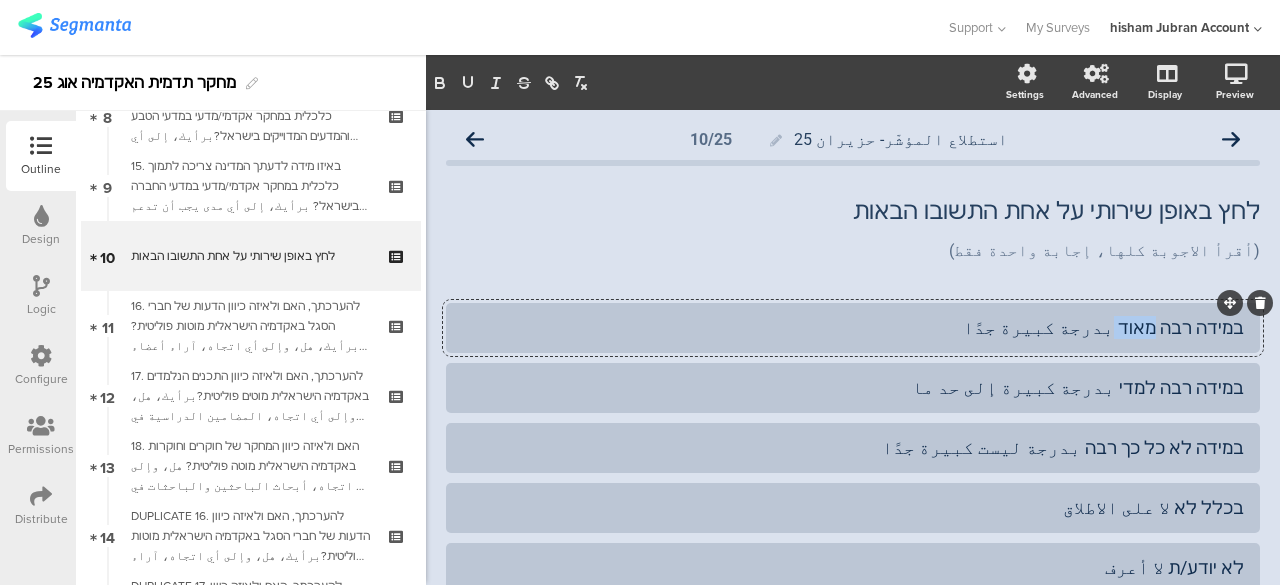 click on "במידה רבה מאוד بدرجة كبيرة جدًا" 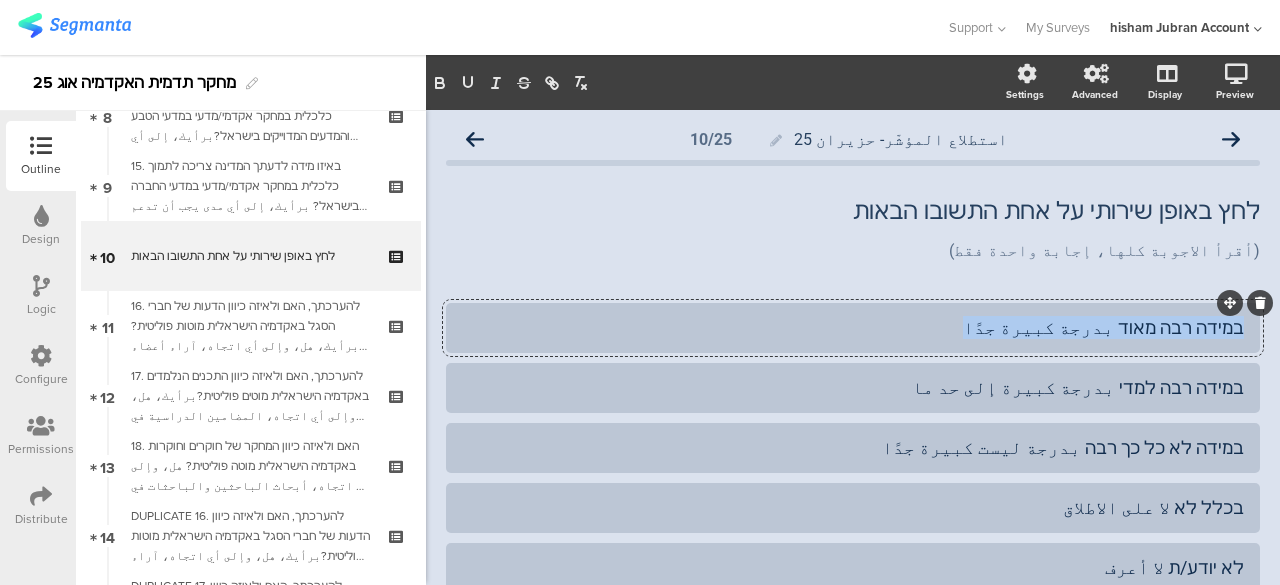 click on "במידה רבה מאוד بدرجة كبيرة جدًا" 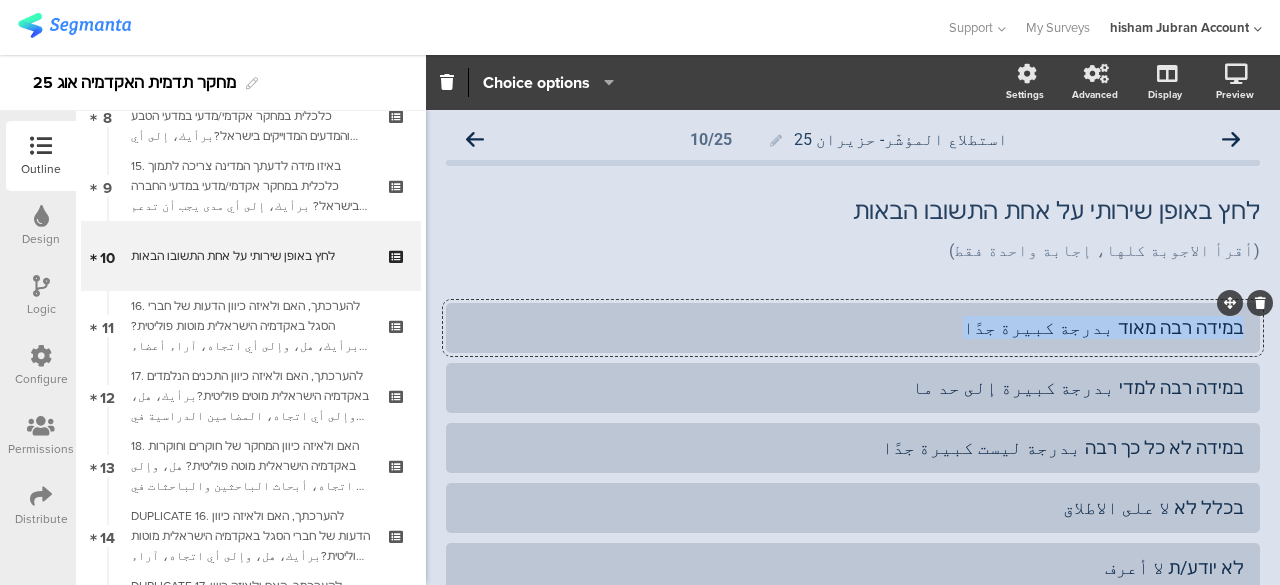 type 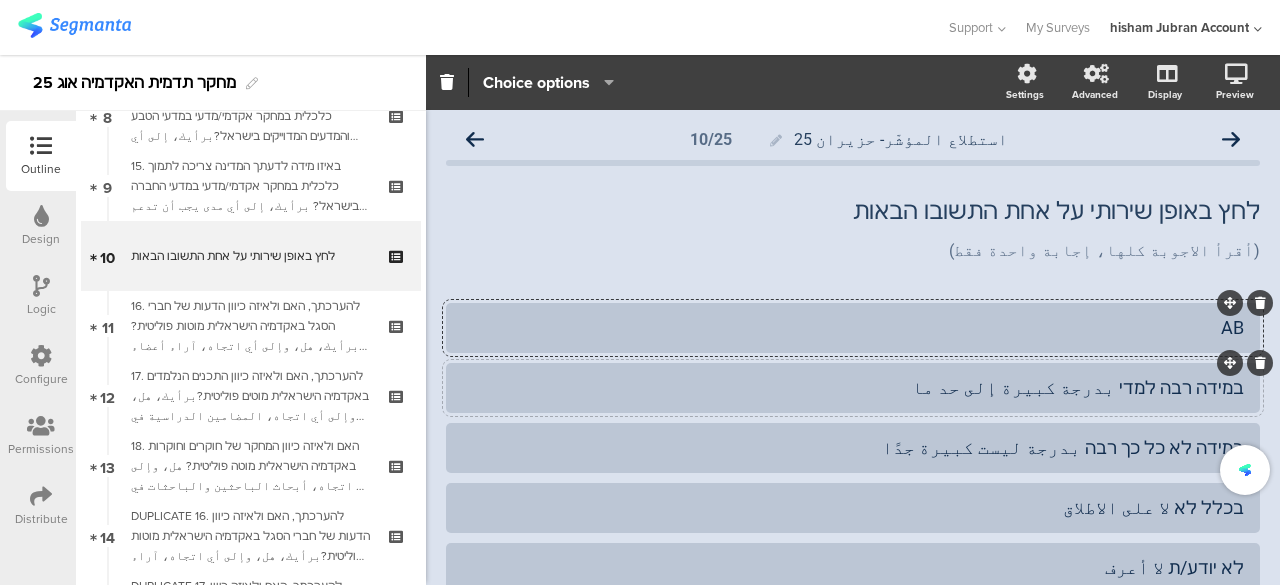 click on "במידה רבה למדי بدرجة كبيرة إلى حد ما" 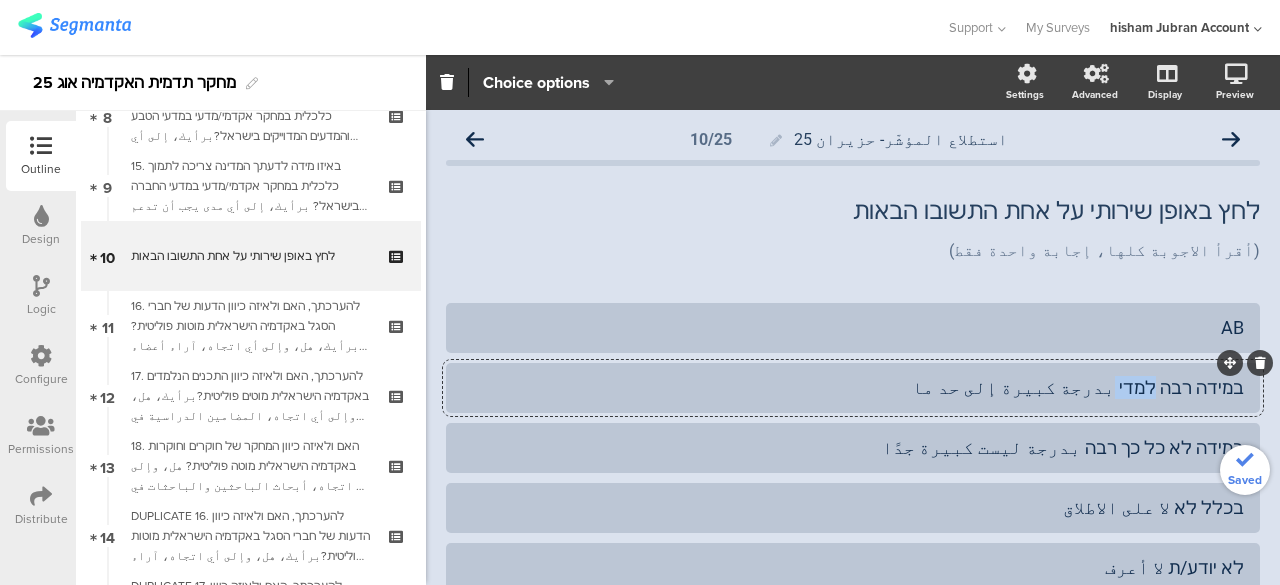 click on "במידה רבה למדי بدرجة كبيرة إلى حد ما" 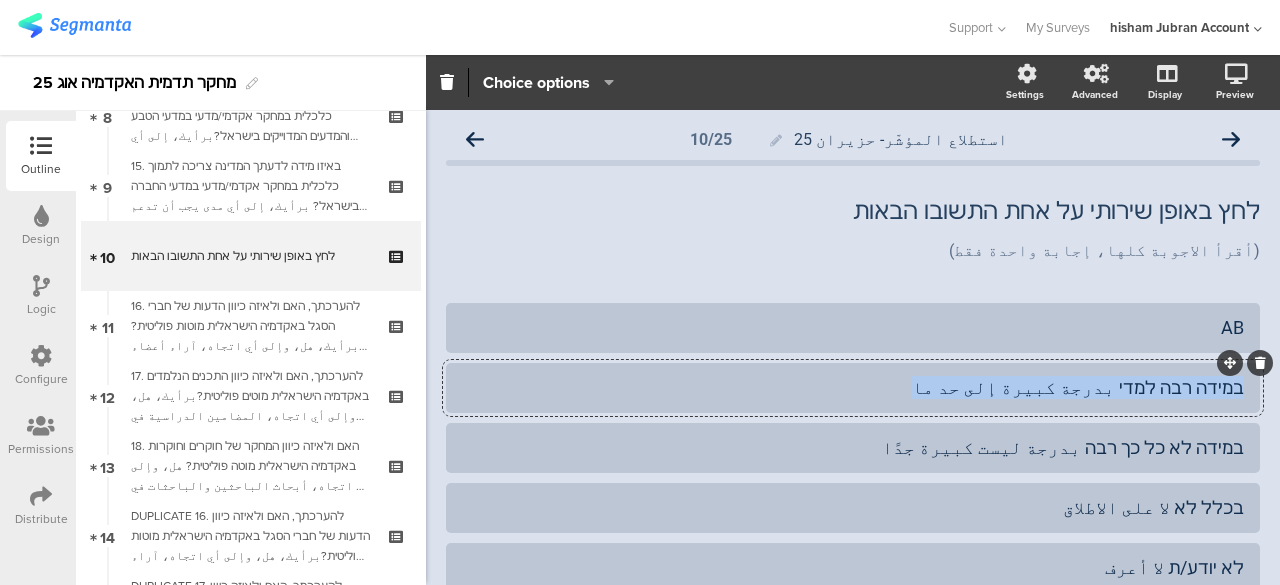click on "במידה רבה למדי بدرجة كبيرة إلى حد ما" 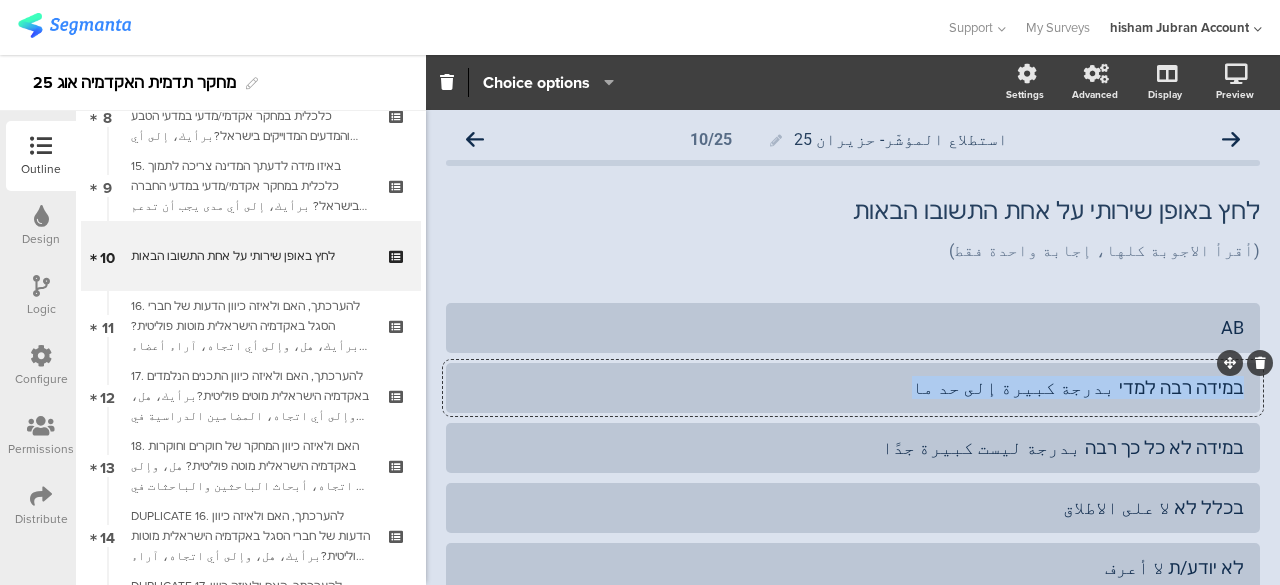 type 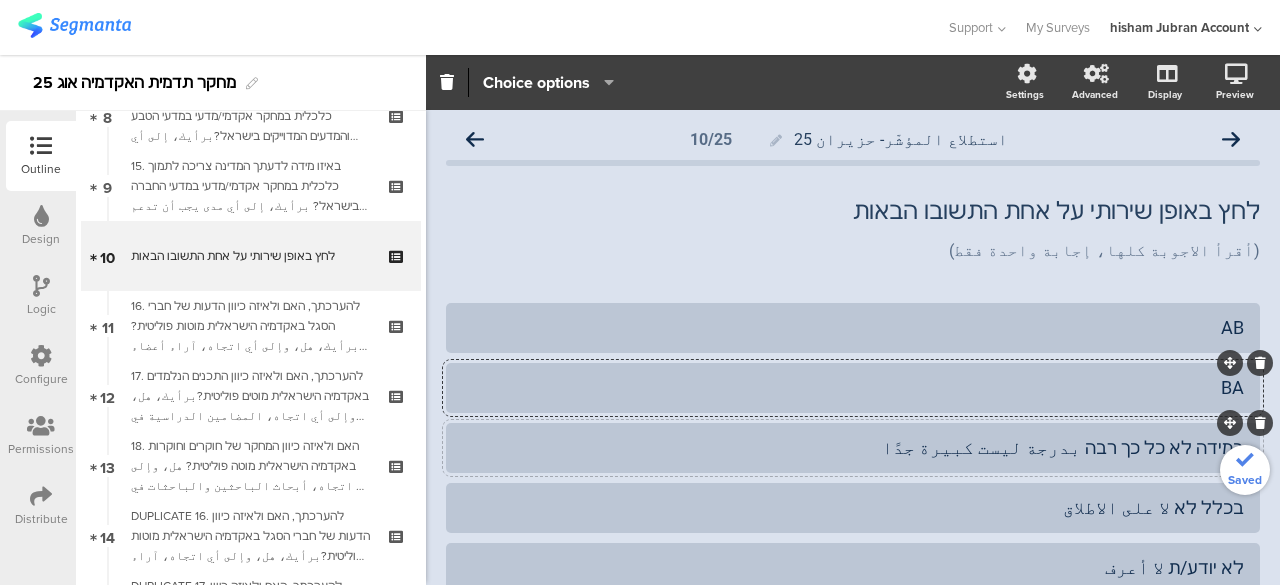 click on "במידה לא כל כך רבה بدرجة ليست كبيرة جدًا" 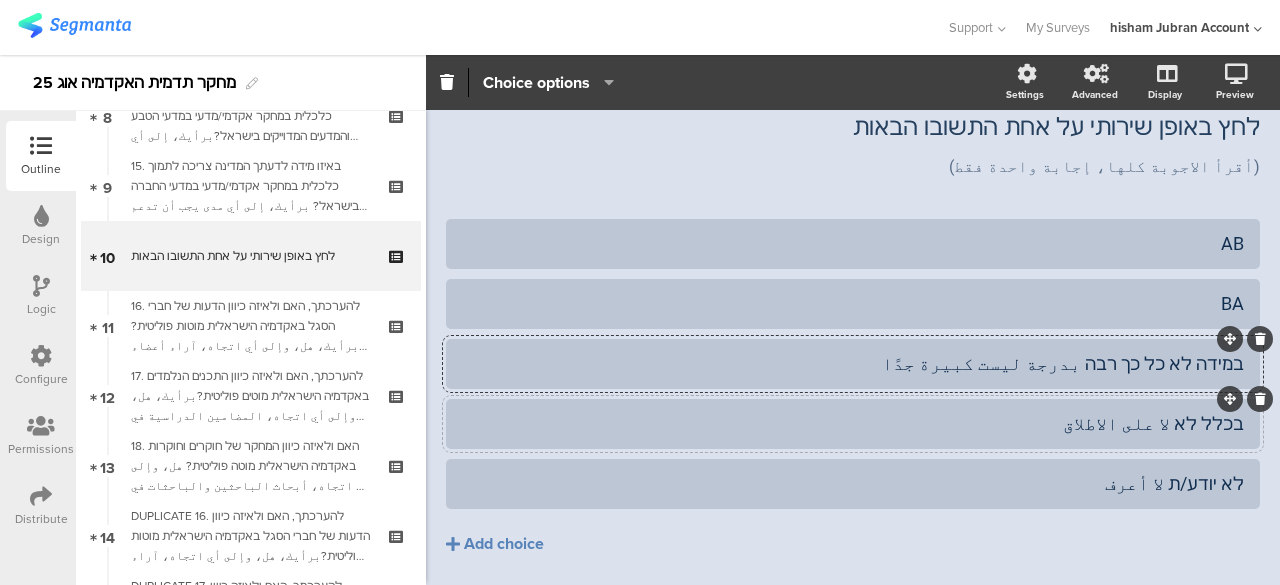 scroll, scrollTop: 147, scrollLeft: 0, axis: vertical 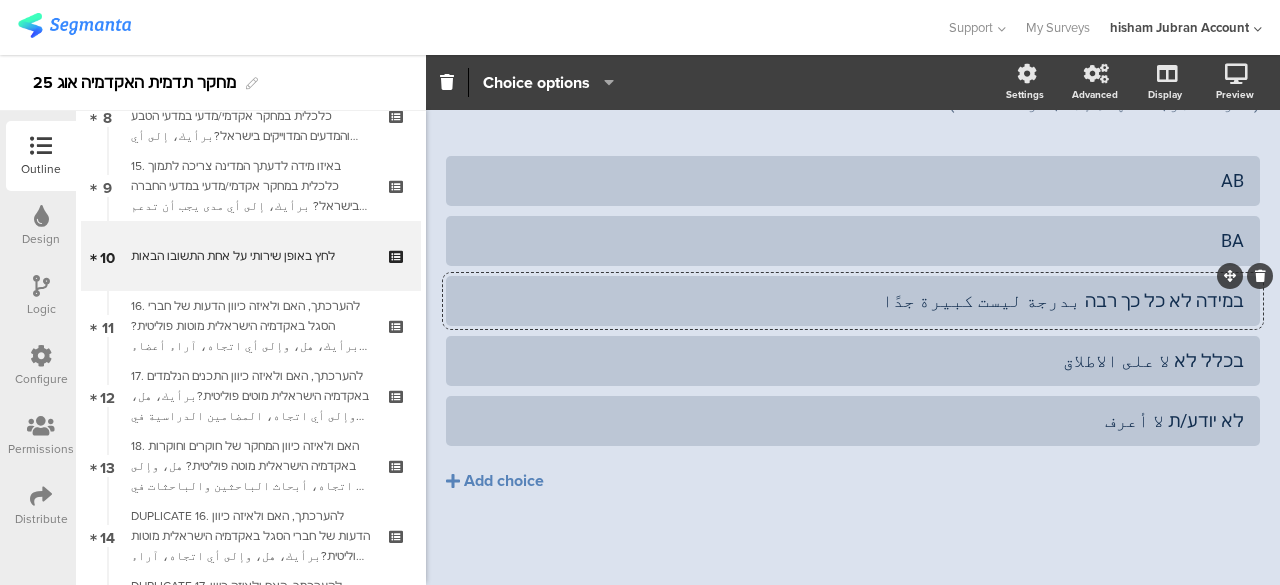 click 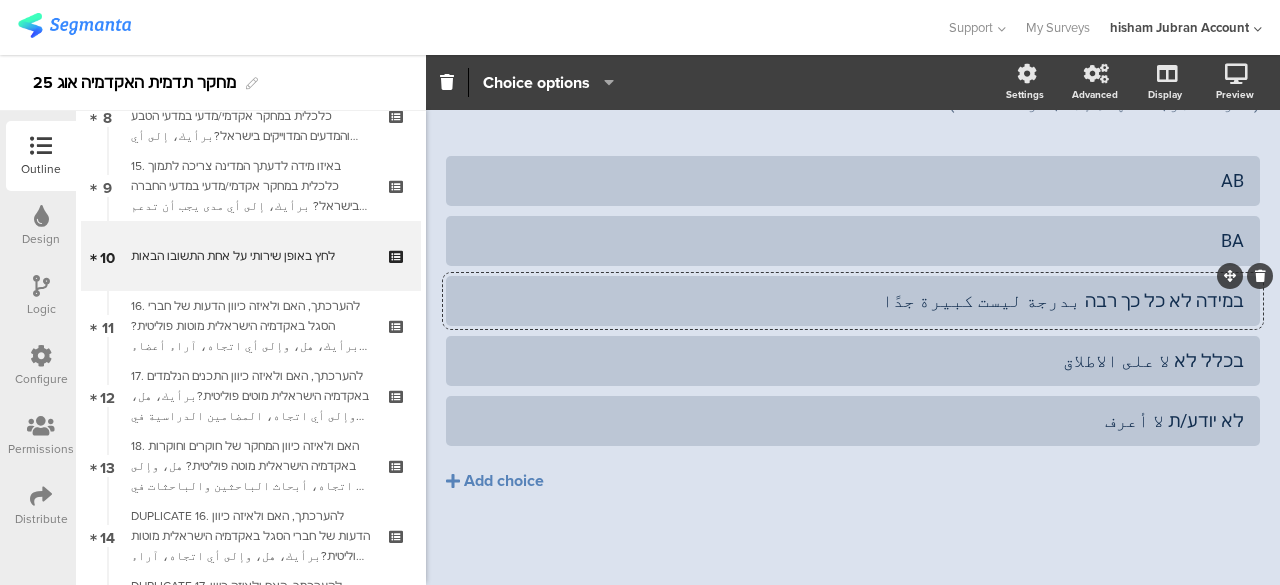 scroll, scrollTop: 87, scrollLeft: 0, axis: vertical 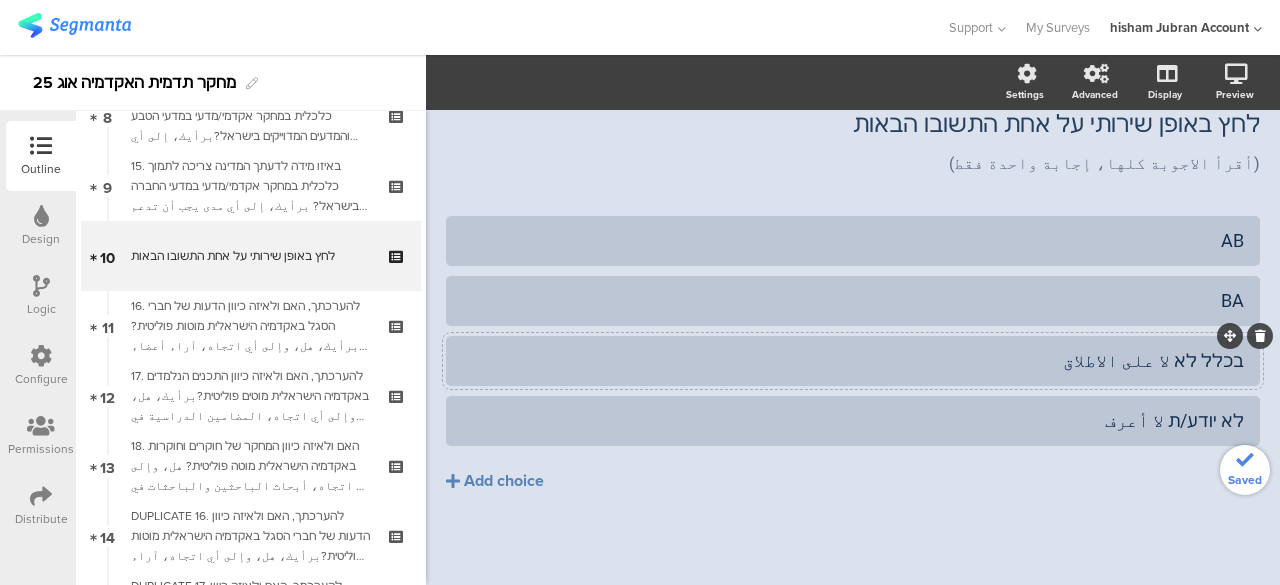 click 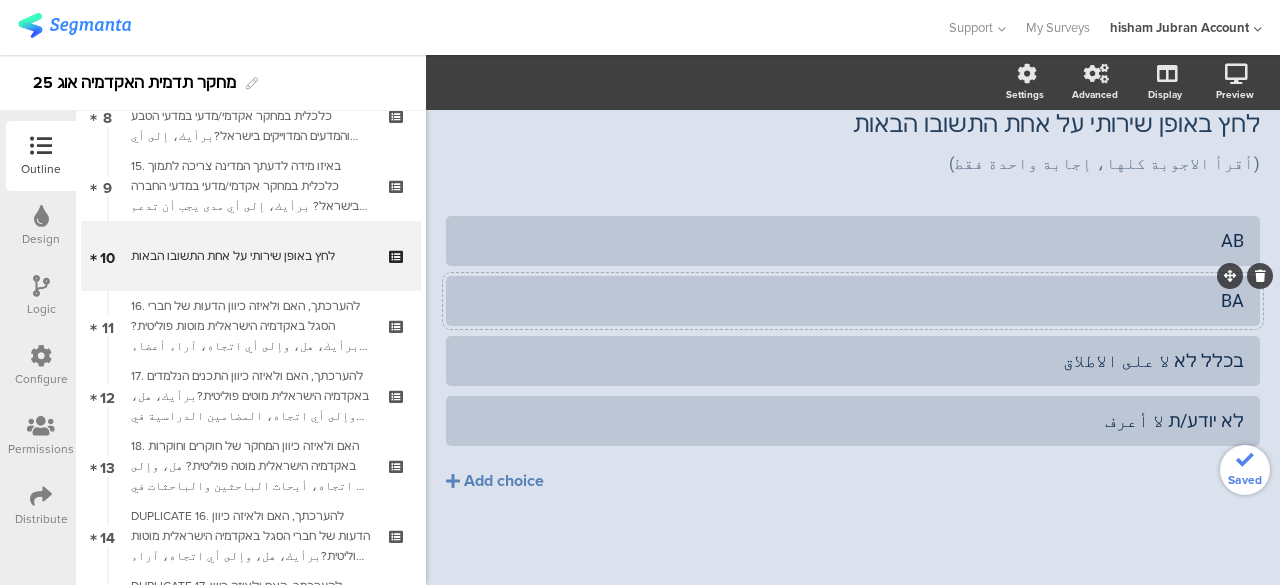 scroll, scrollTop: 27, scrollLeft: 0, axis: vertical 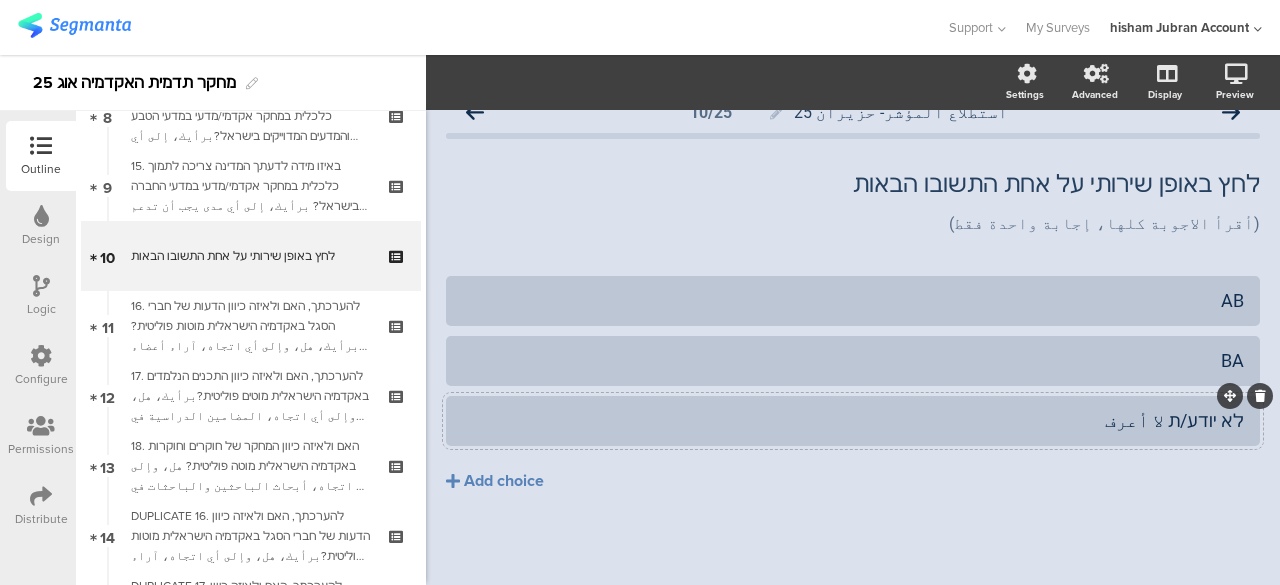 click 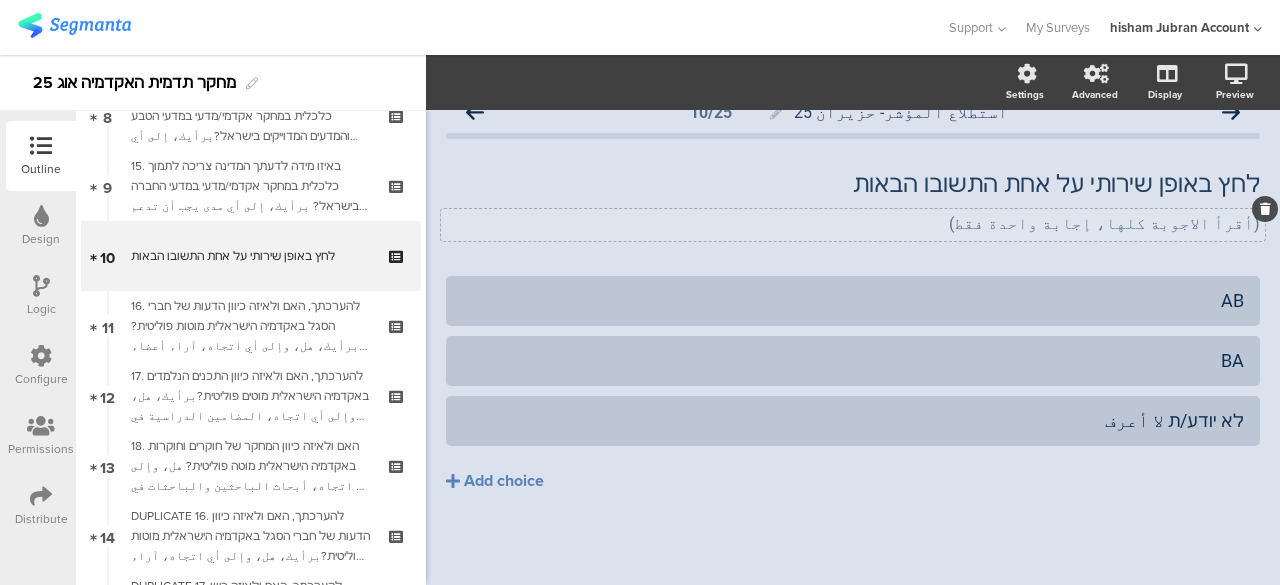 scroll, scrollTop: 0, scrollLeft: 0, axis: both 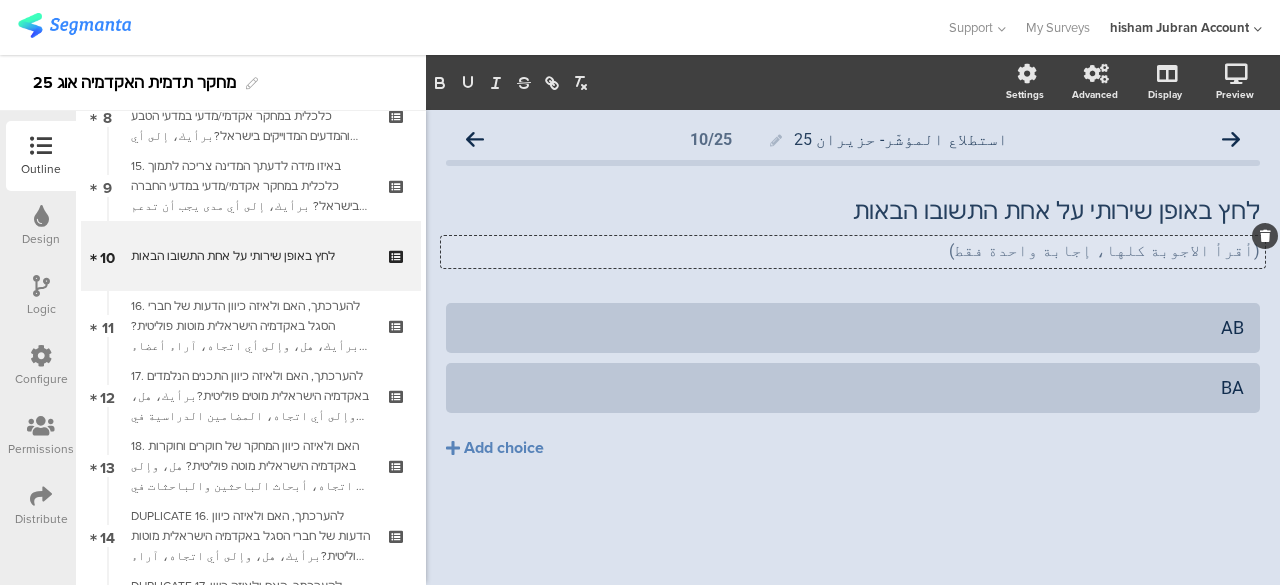 click 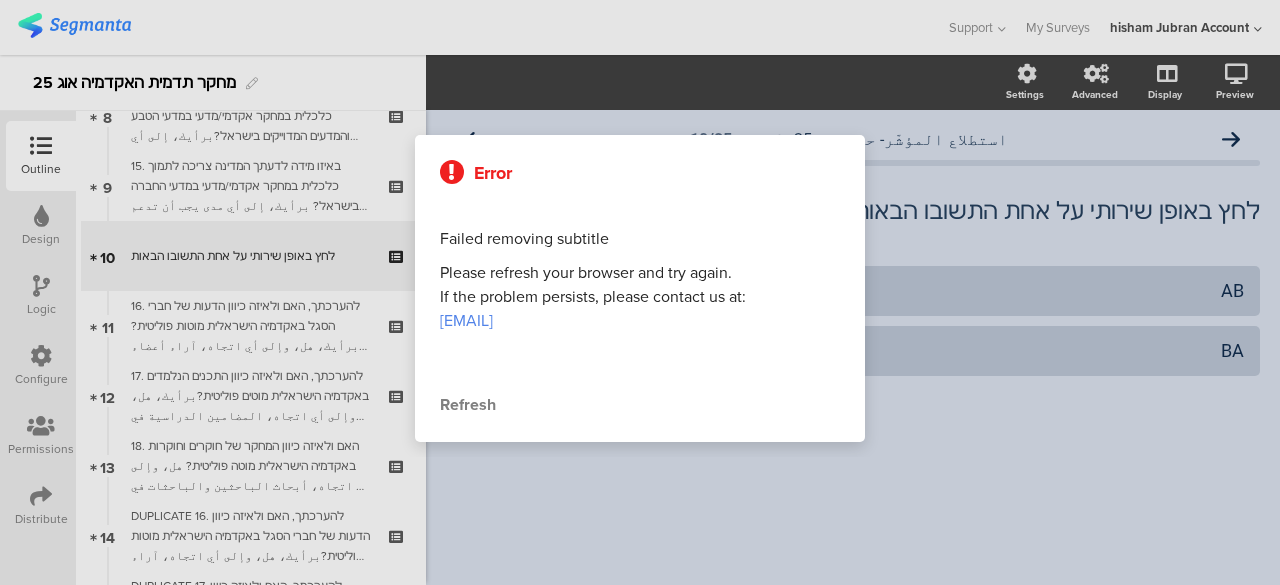 click on "Refresh" at bounding box center [640, 405] 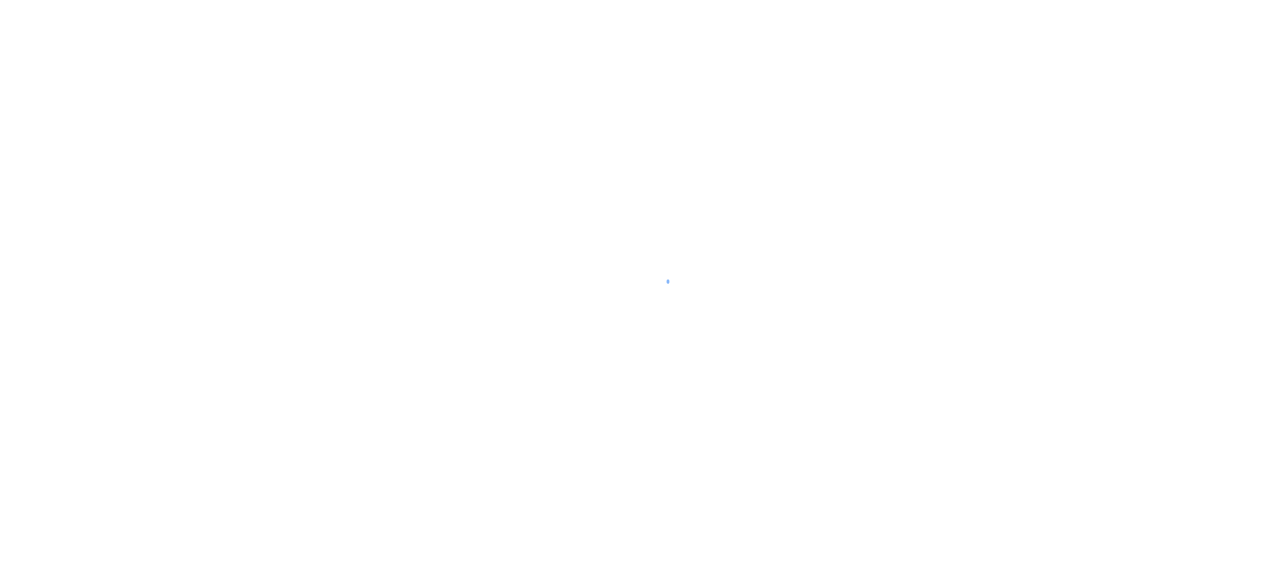 scroll, scrollTop: 0, scrollLeft: 0, axis: both 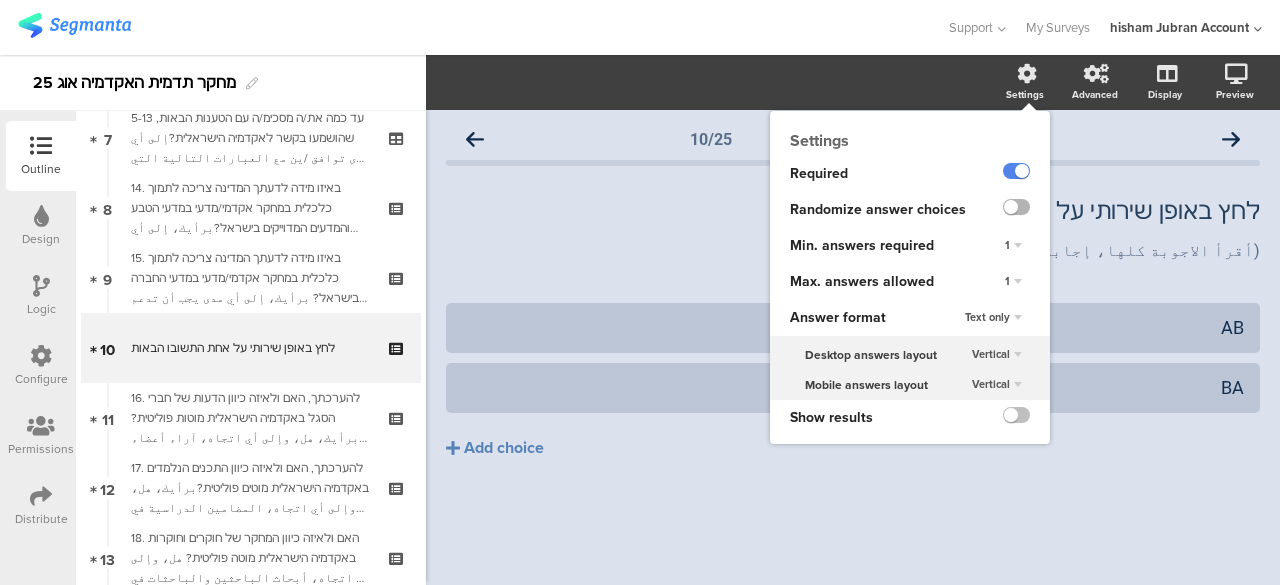 click 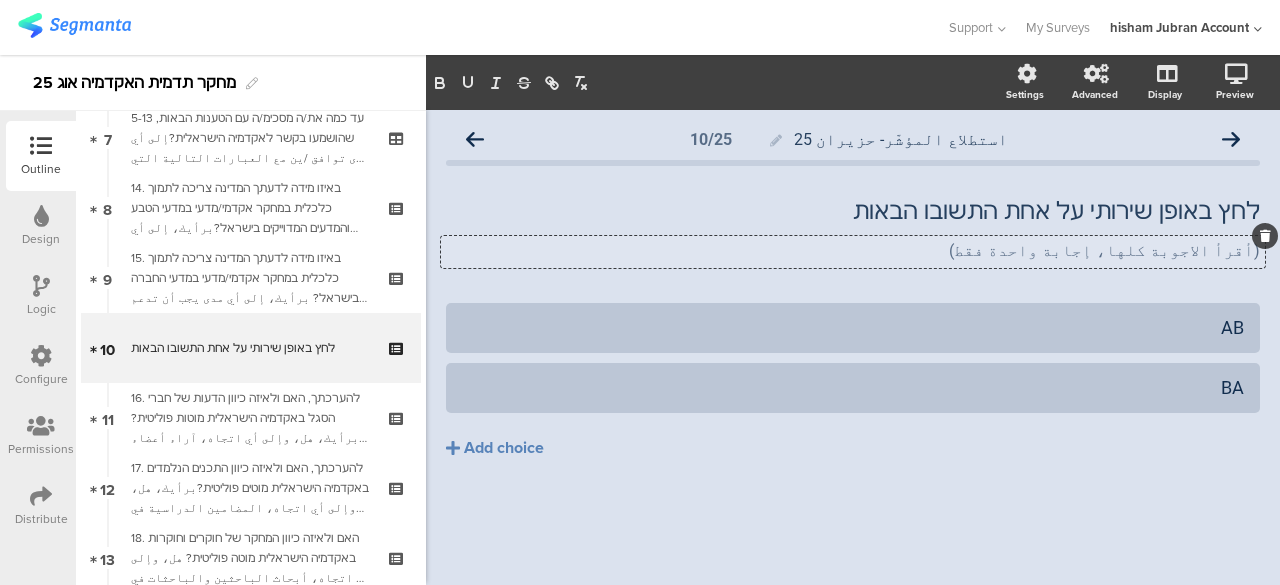 click 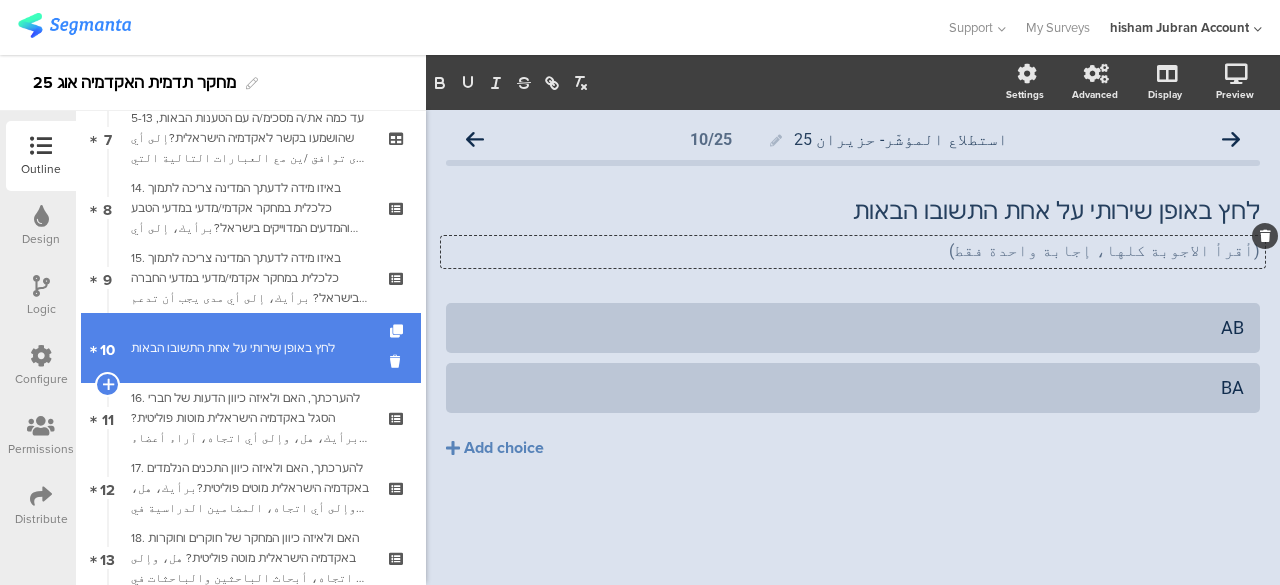 click on "לחץ באופן שירותי על אחת התשובו הבאות" at bounding box center [250, 348] 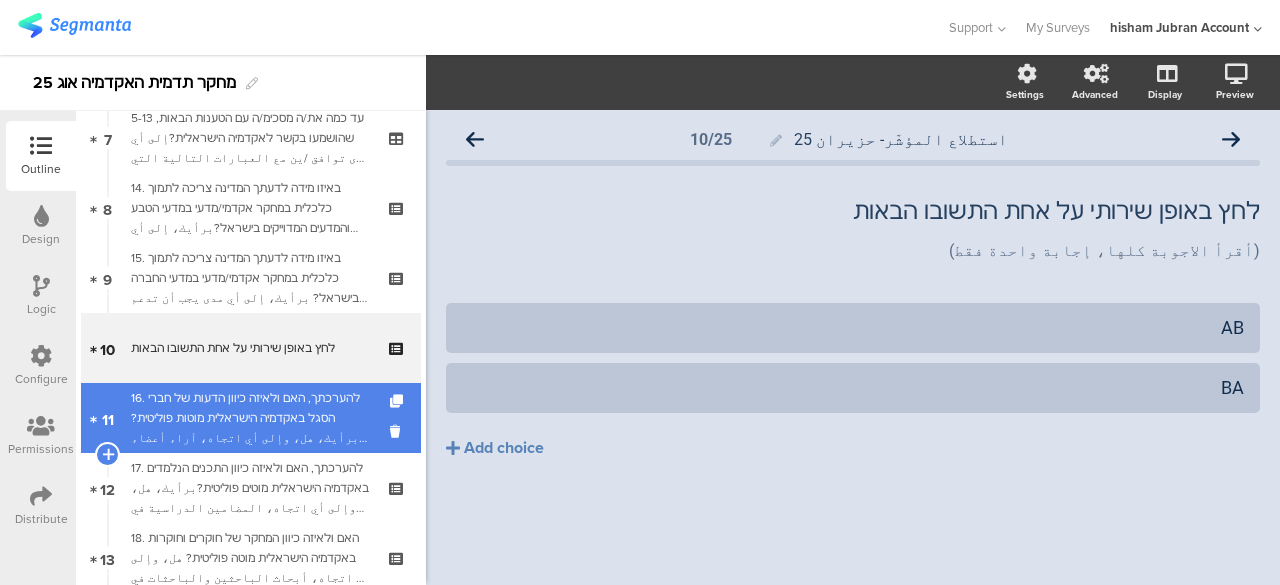 scroll, scrollTop: 608, scrollLeft: 0, axis: vertical 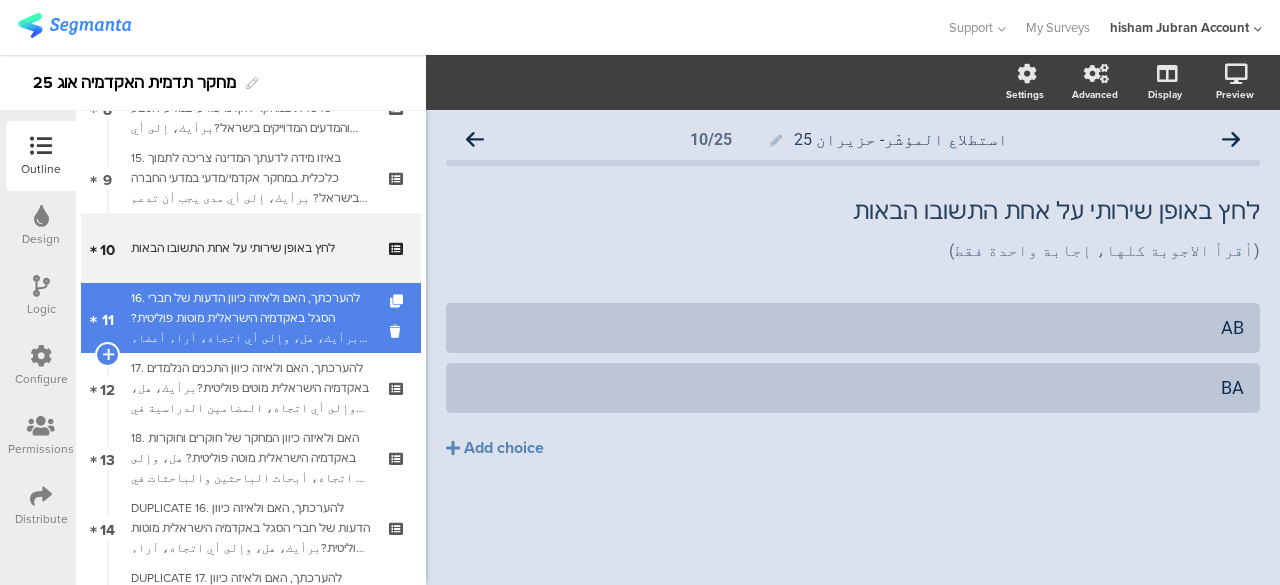click on "16. להערכתך, האם ולאיזה כיוון הדעות של חברי הסגל באקדמיה הישראלית מוטות פוליטית?برأيك، هل، وإلى أي اتجاه، آراء أعضاء الهيئة الأكاديمية في إسرائيل منحازة سياسيًا؟" at bounding box center (250, 318) 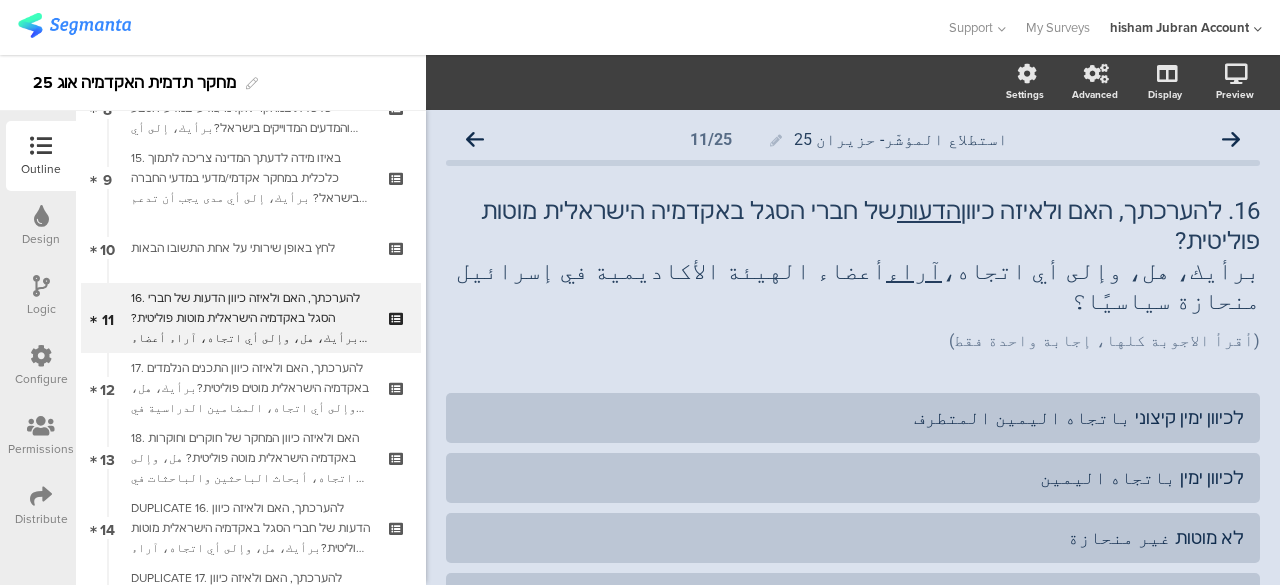 click at bounding box center [41, 286] 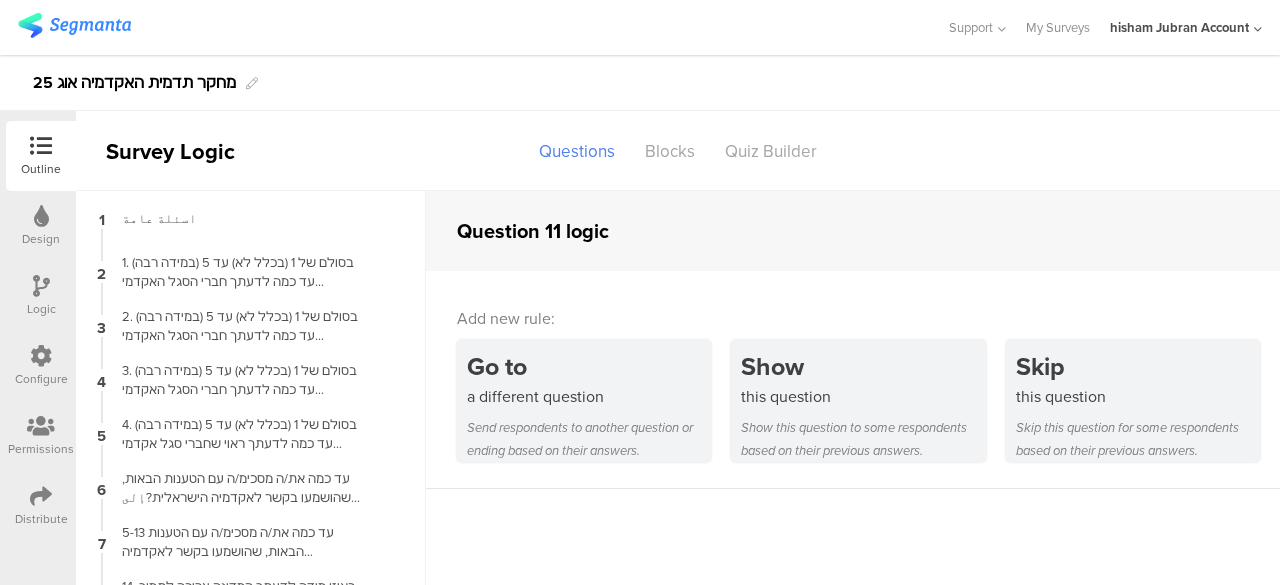 scroll, scrollTop: 58, scrollLeft: 0, axis: vertical 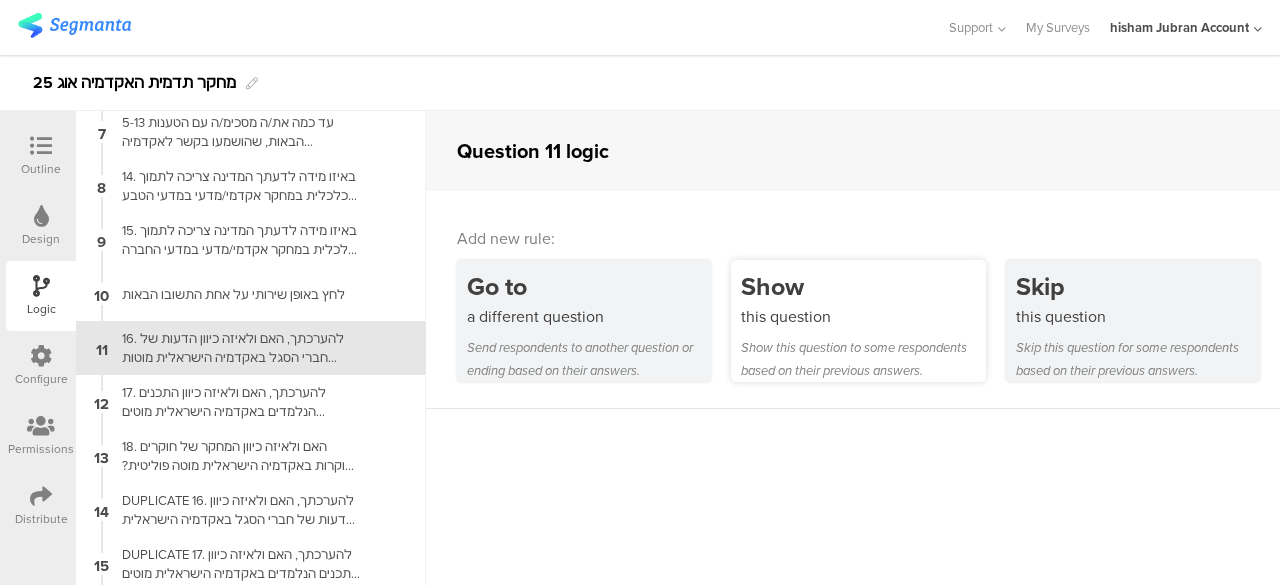 click on "Show" at bounding box center (863, 286) 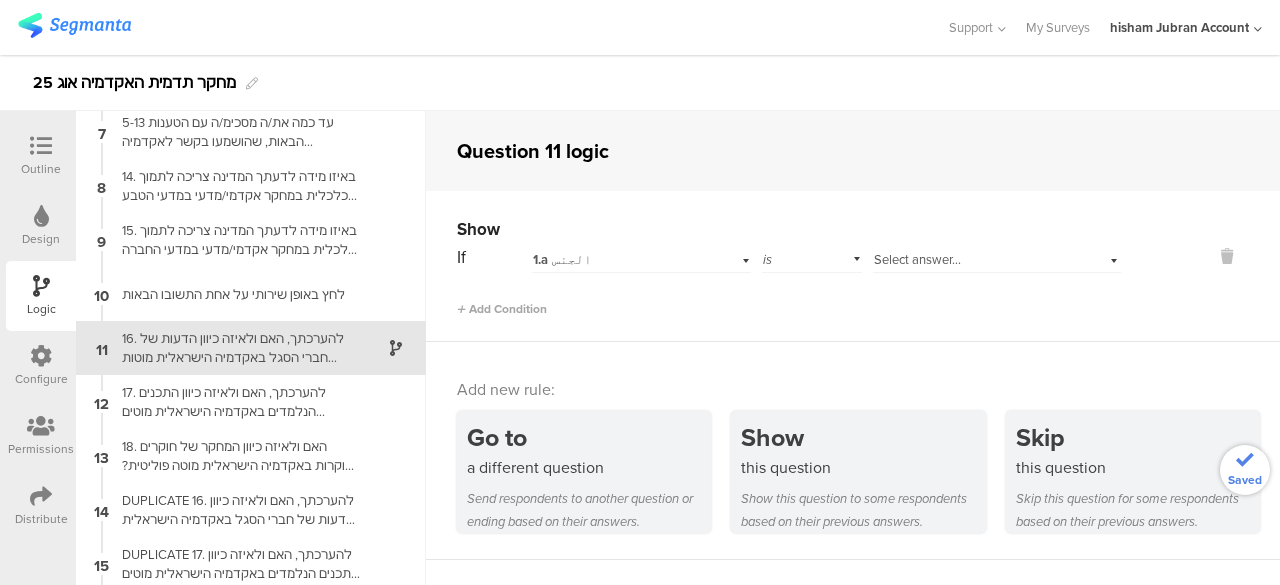 click on "1.a  الجنس" at bounding box center (619, 260) 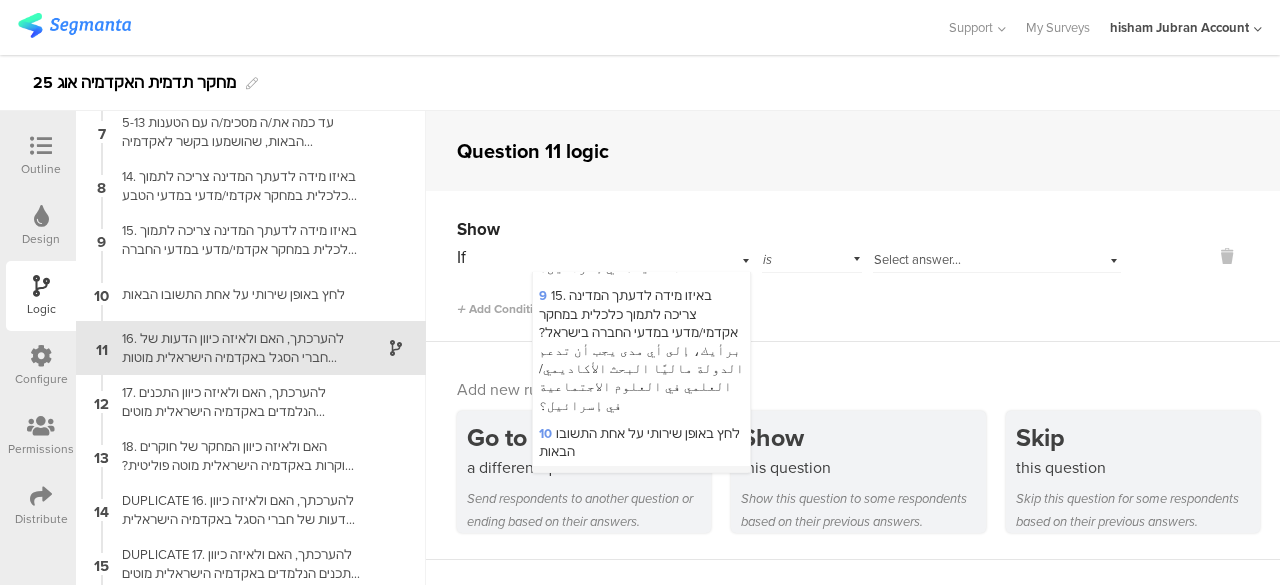 scroll, scrollTop: 1200, scrollLeft: 0, axis: vertical 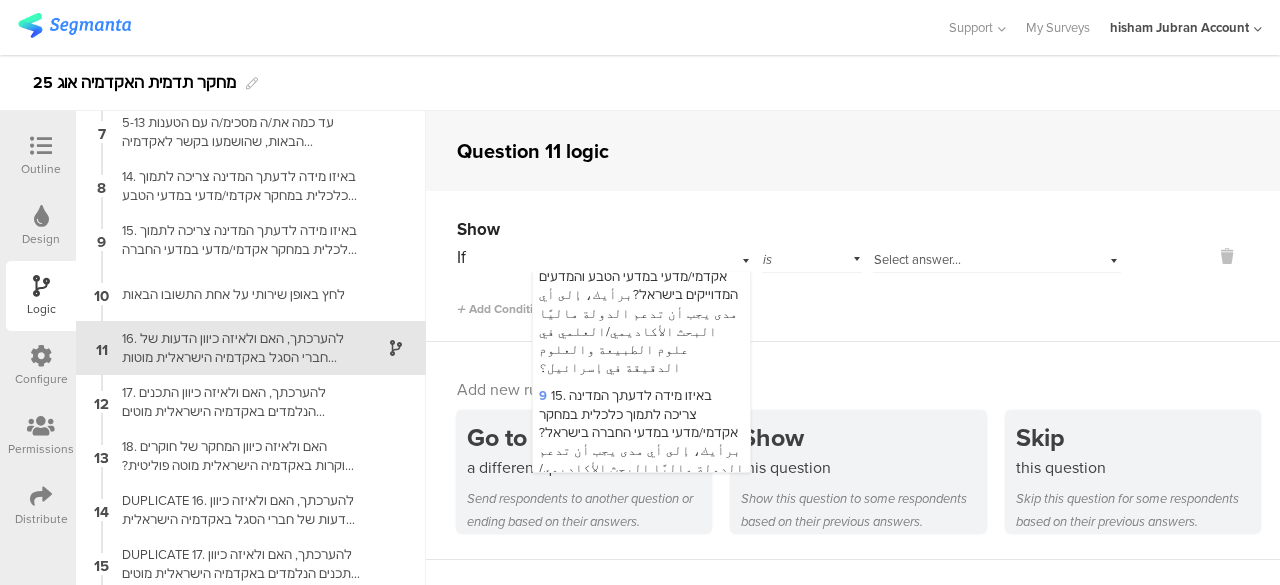 click on "10  לחץ באופן שירותי על אחת התשובו הבאות" at bounding box center (639, 542) 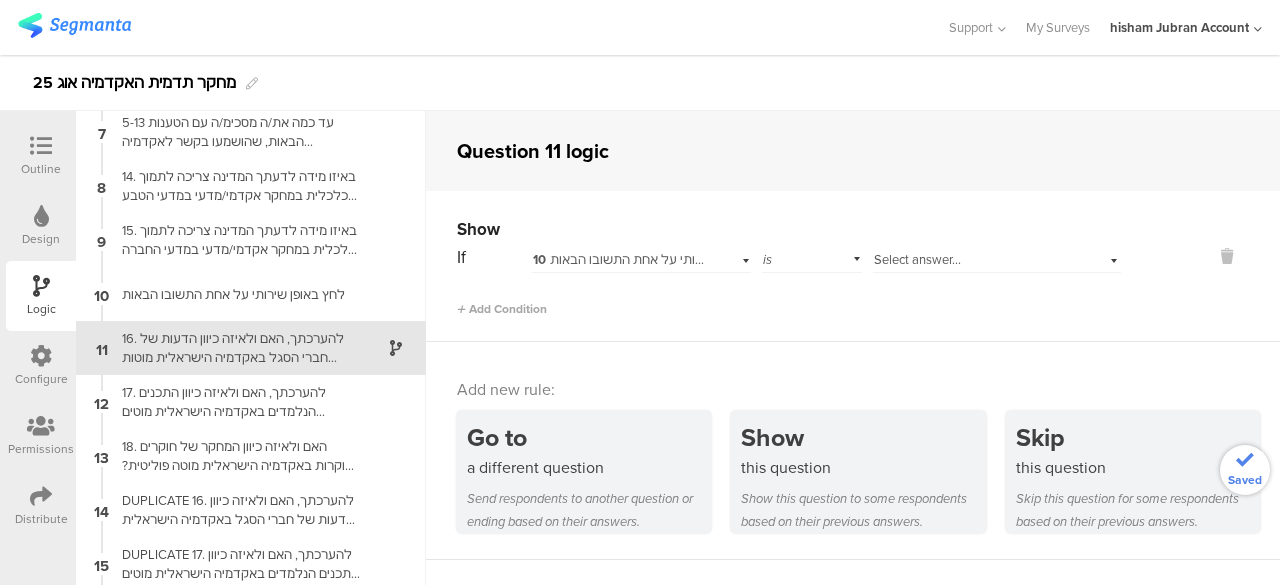 click on "is" at bounding box center (812, 257) 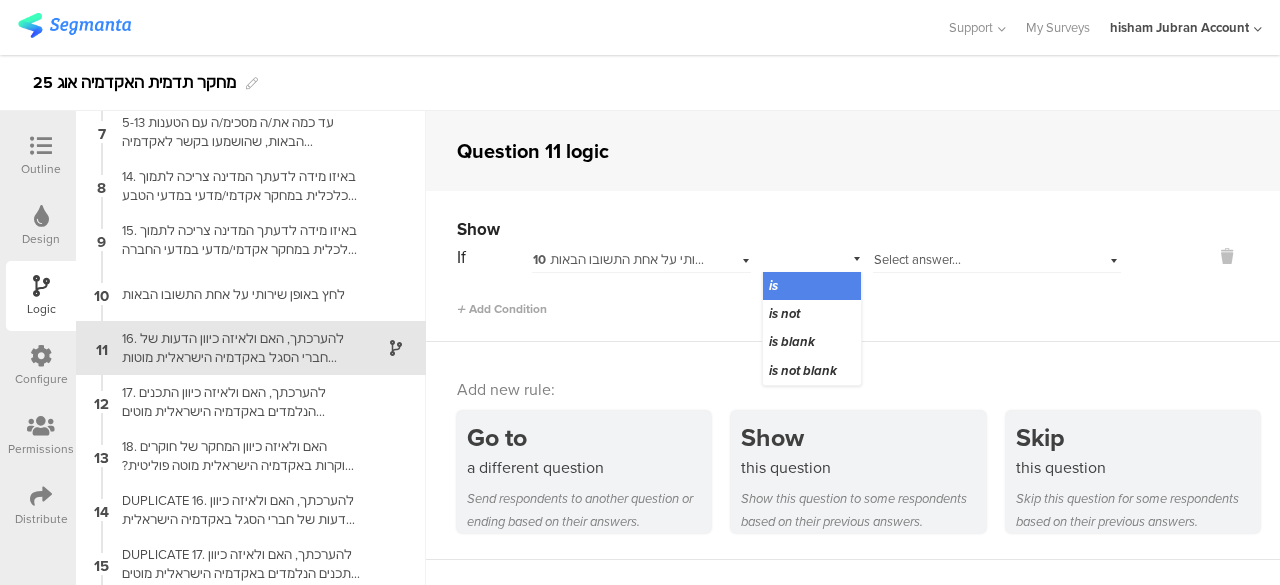click on "10  לחץ באופן שירותי על אחת התשובו הבאות" at bounding box center (653, 259) 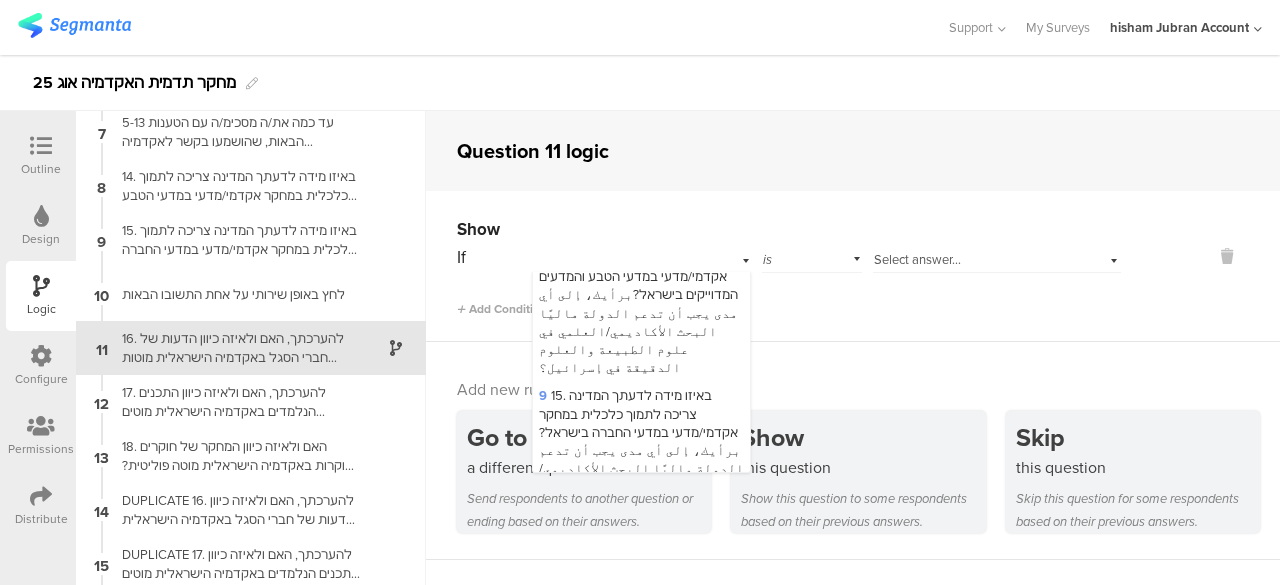 click on "is" at bounding box center (812, 257) 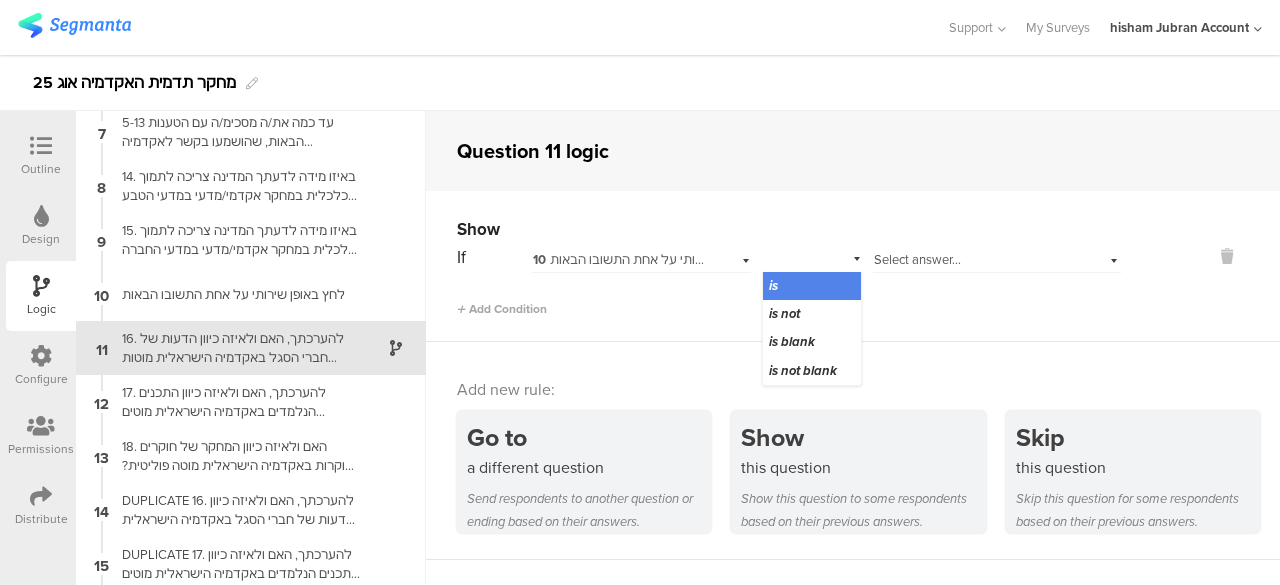 click on "Select answer..." at bounding box center [917, 259] 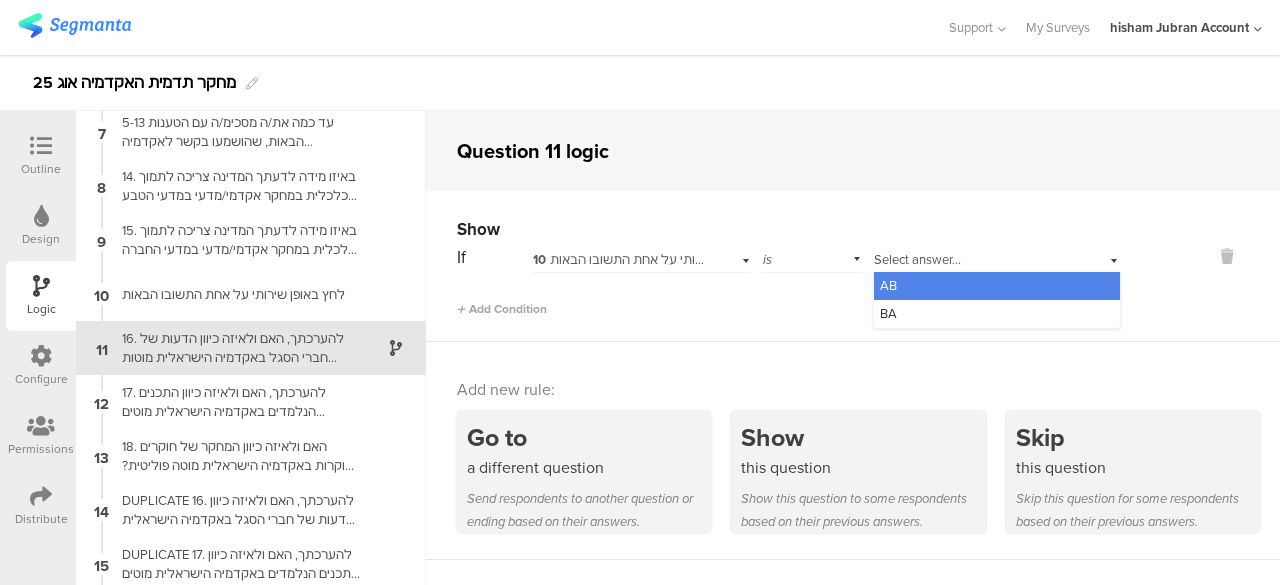 click on "AB" at bounding box center [997, 286] 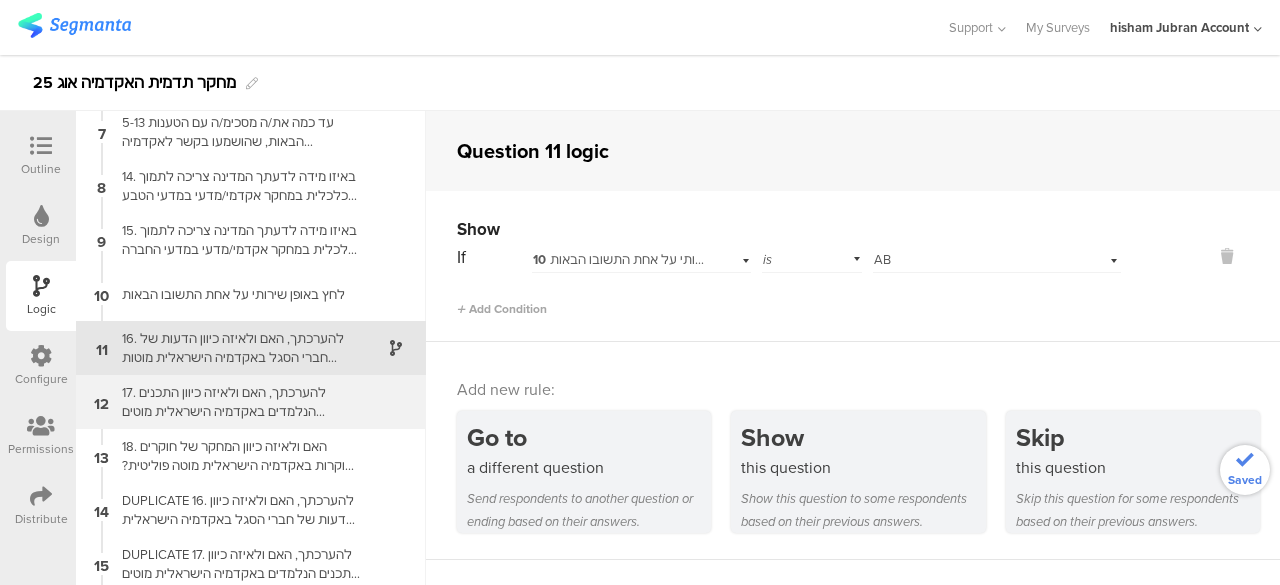 click on "17. להערכתך, האם ולאיזה כיוון התכנים הנלמדים באקדמיה הישראלית מוטים פוליטית?برأيك، هل، وإلى أي اتجاه، المضامين الدراسية في الأكاديمية الإسرائيلية منحازة سياسيًا؟" at bounding box center [235, 402] 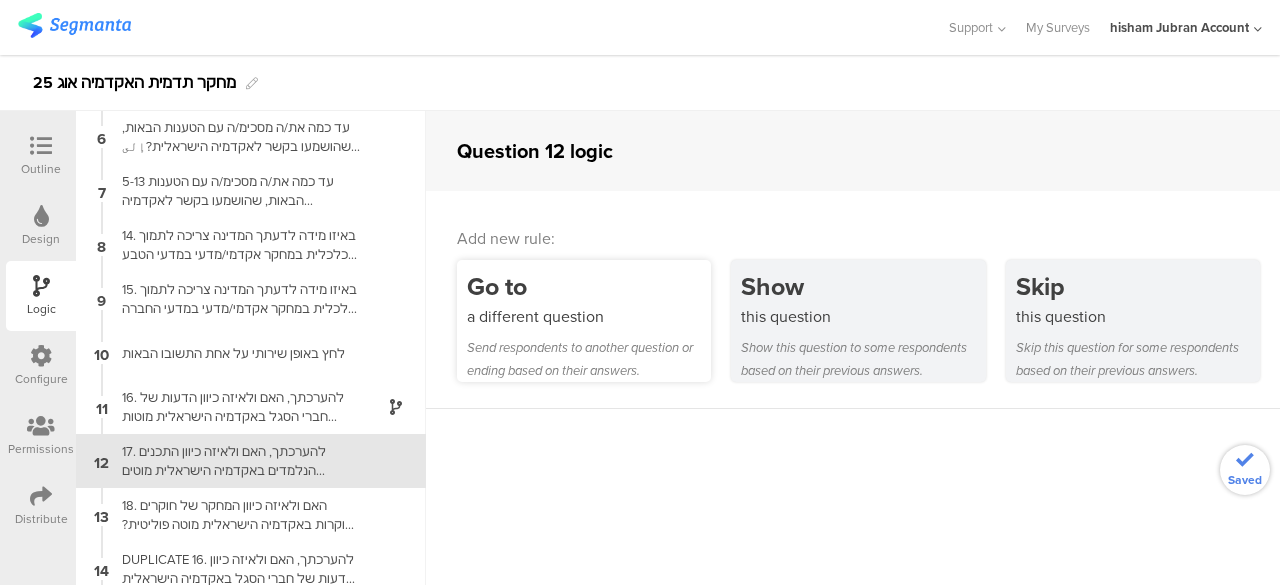scroll, scrollTop: 384, scrollLeft: 0, axis: vertical 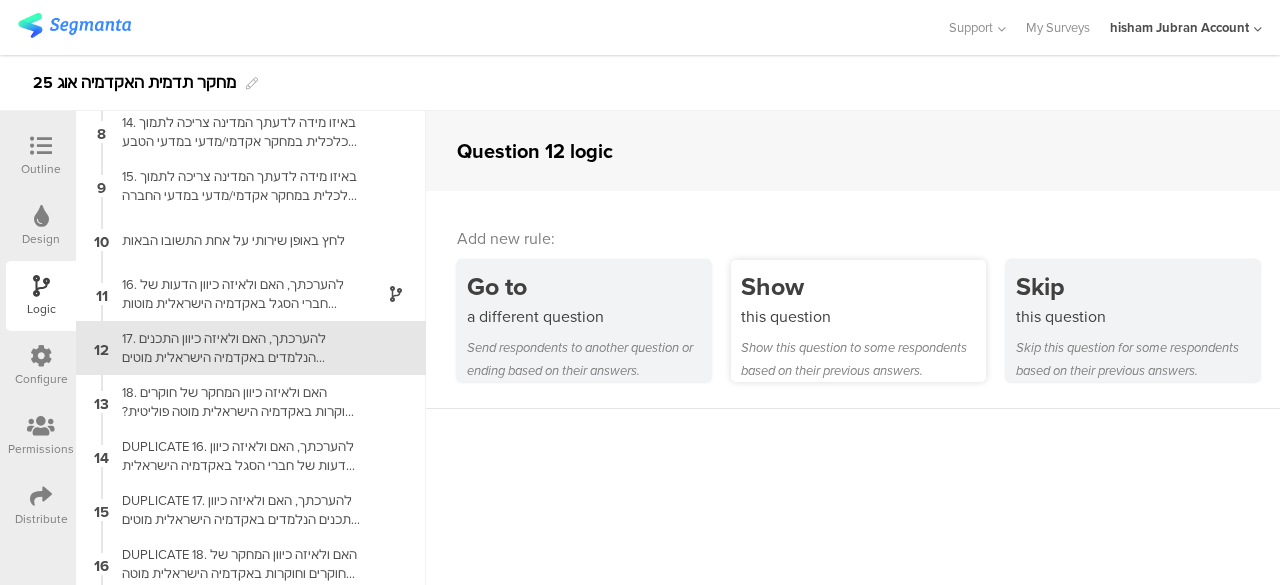 click on "Show this question to some respondents based on their previous answers." at bounding box center [863, 359] 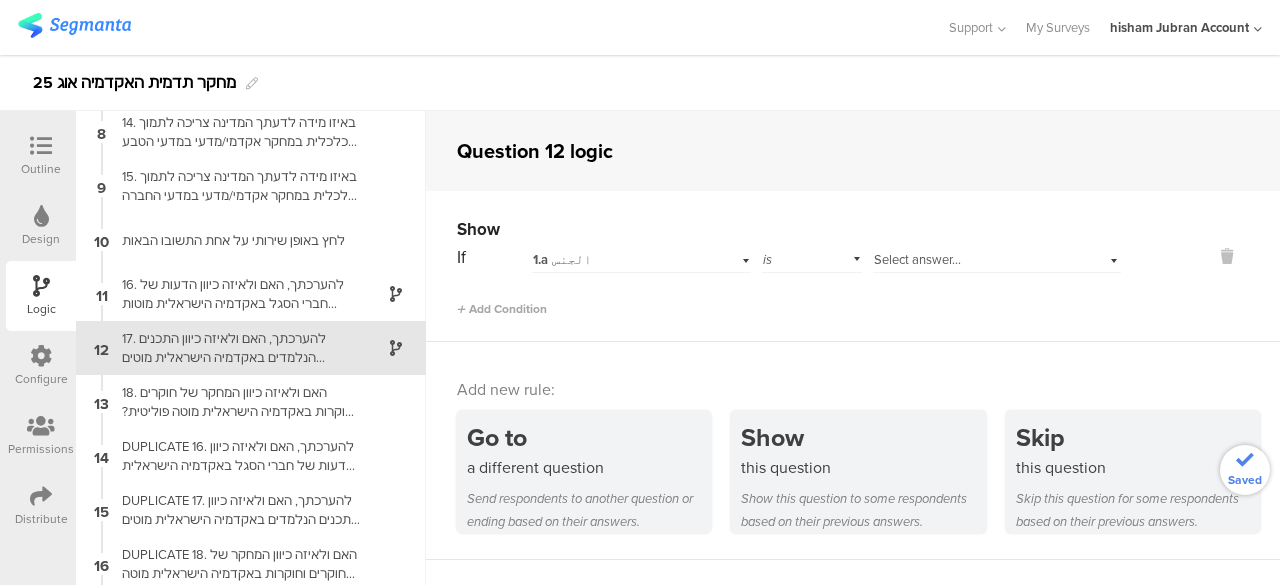 click on "1.a  الجنس" at bounding box center [641, 257] 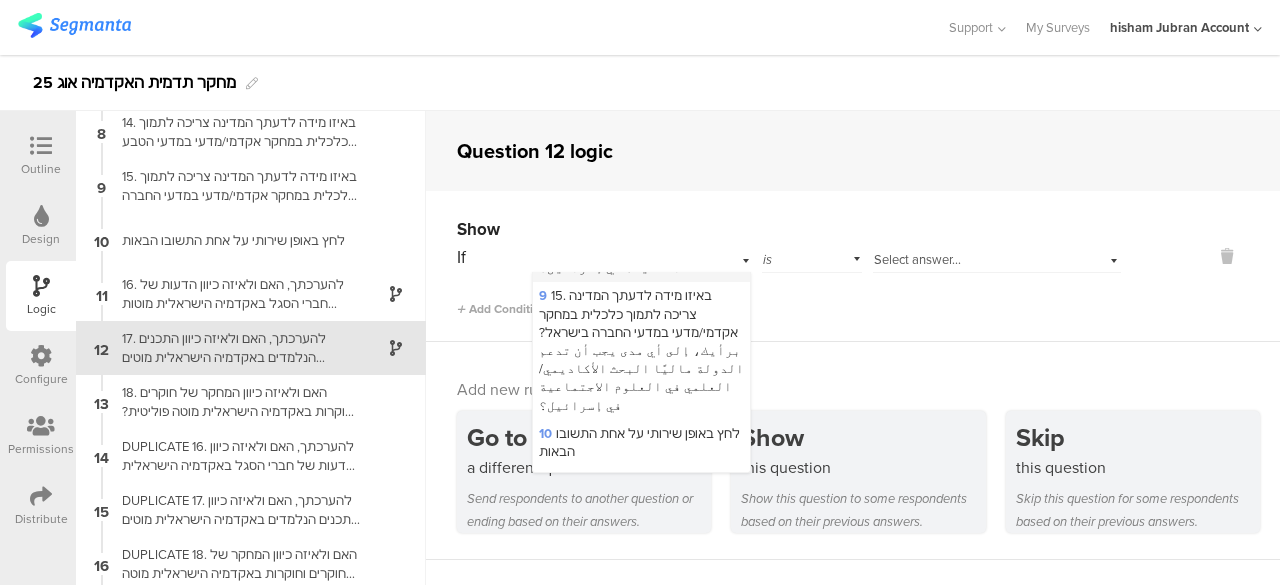 scroll, scrollTop: 1200, scrollLeft: 0, axis: vertical 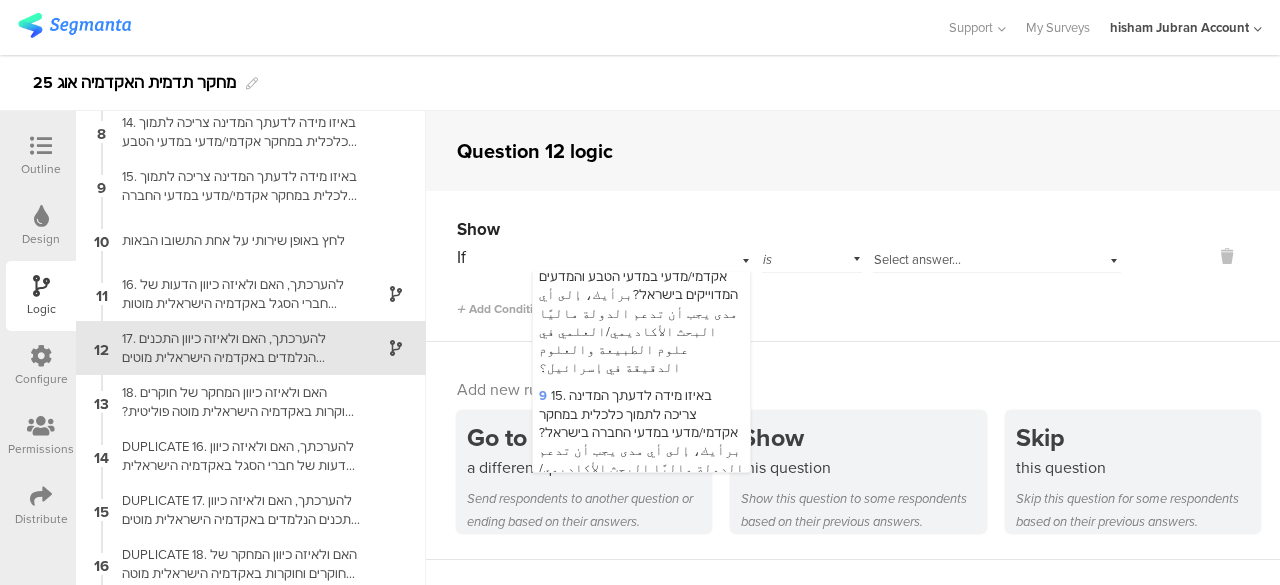 click on "10  לחץ באופן שירותי על אחת התשובו הבאות" at bounding box center (641, 543) 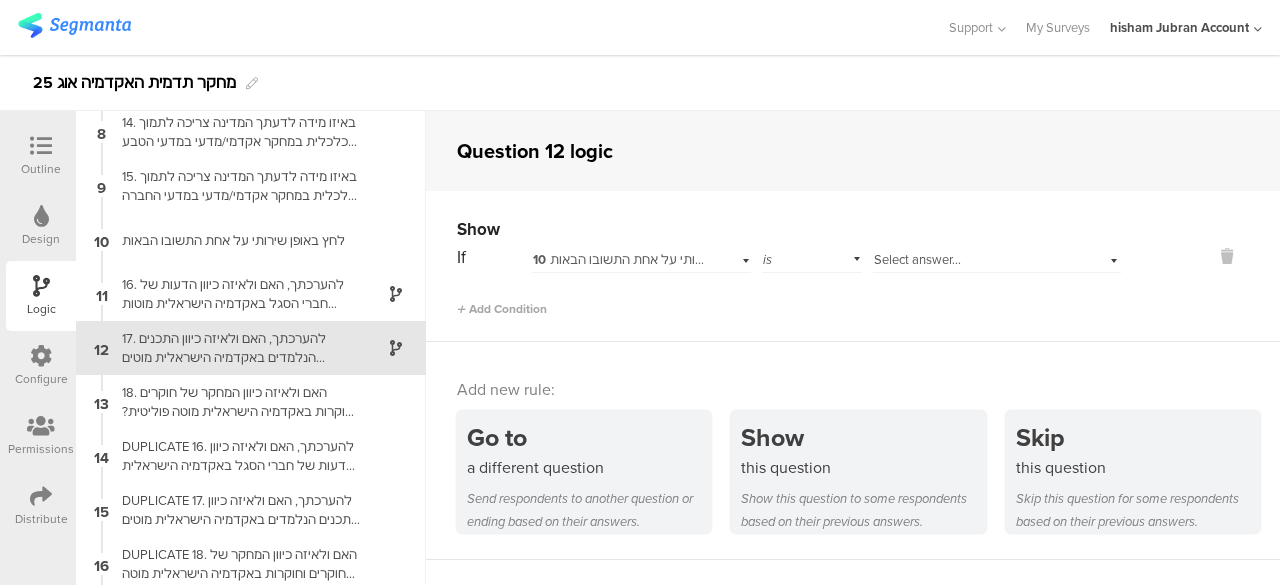 click on "Select answer..." at bounding box center [917, 259] 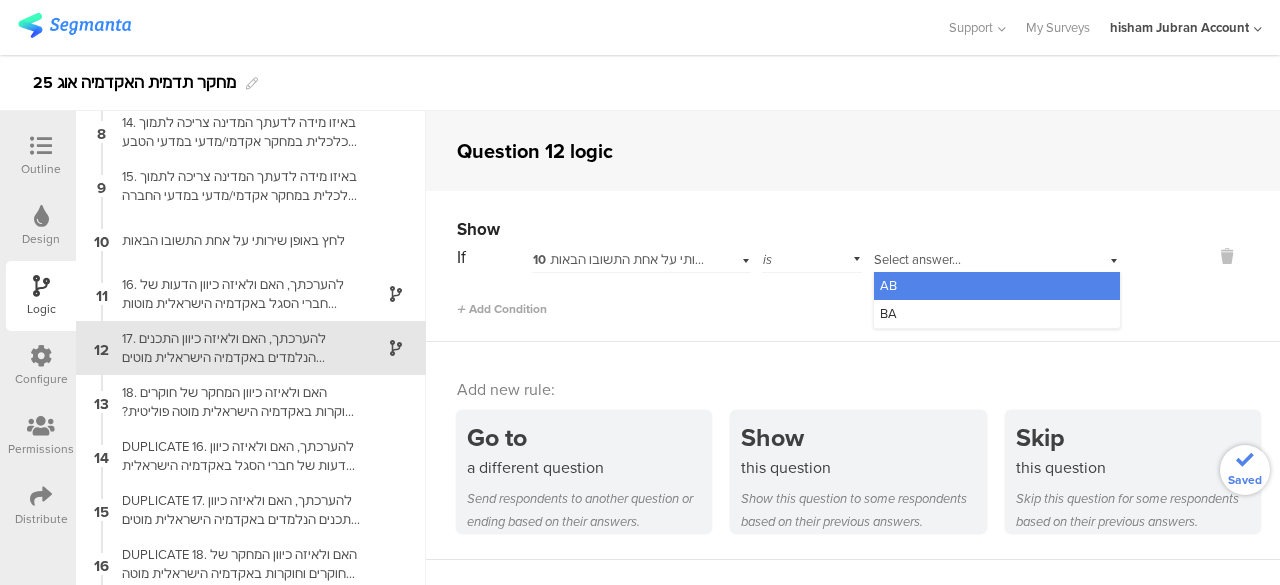 click on "AB" at bounding box center (888, 285) 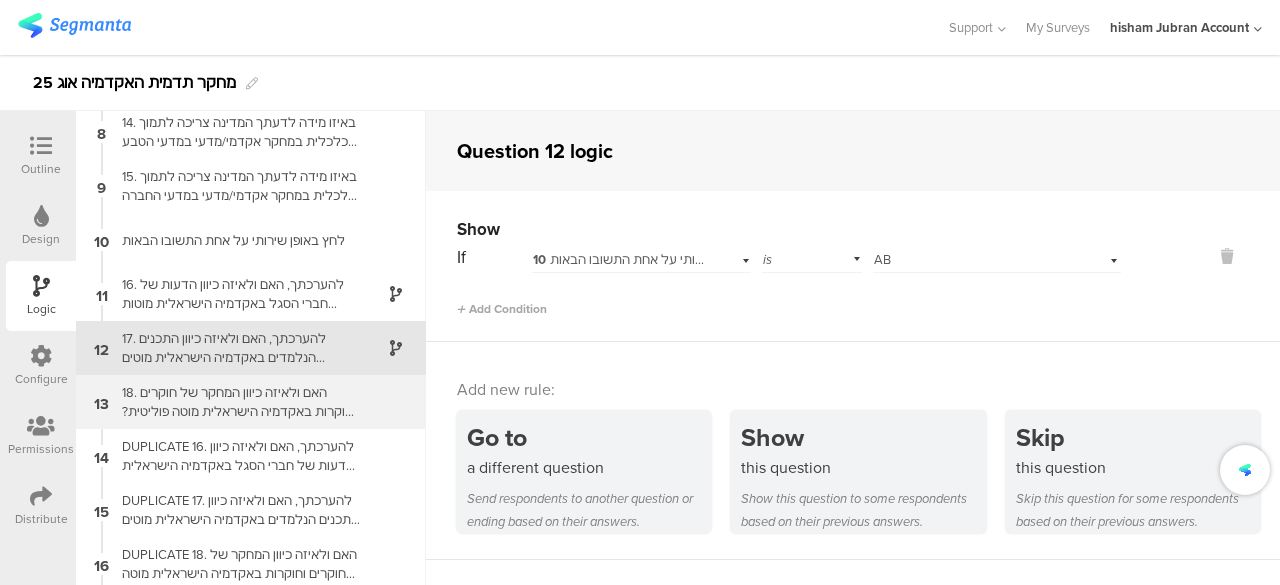 click on "18. האם ולאיזה כיוון המחקר של חוקרים וחוקרות באקדמיה הישראלית מוטה פוליטית? هل، وإلى أي اتجاه، أبحاث الباحثين والباحثات في الأكاديمية الإسرائيلية منحازة سياسيًا؟" at bounding box center [235, 402] 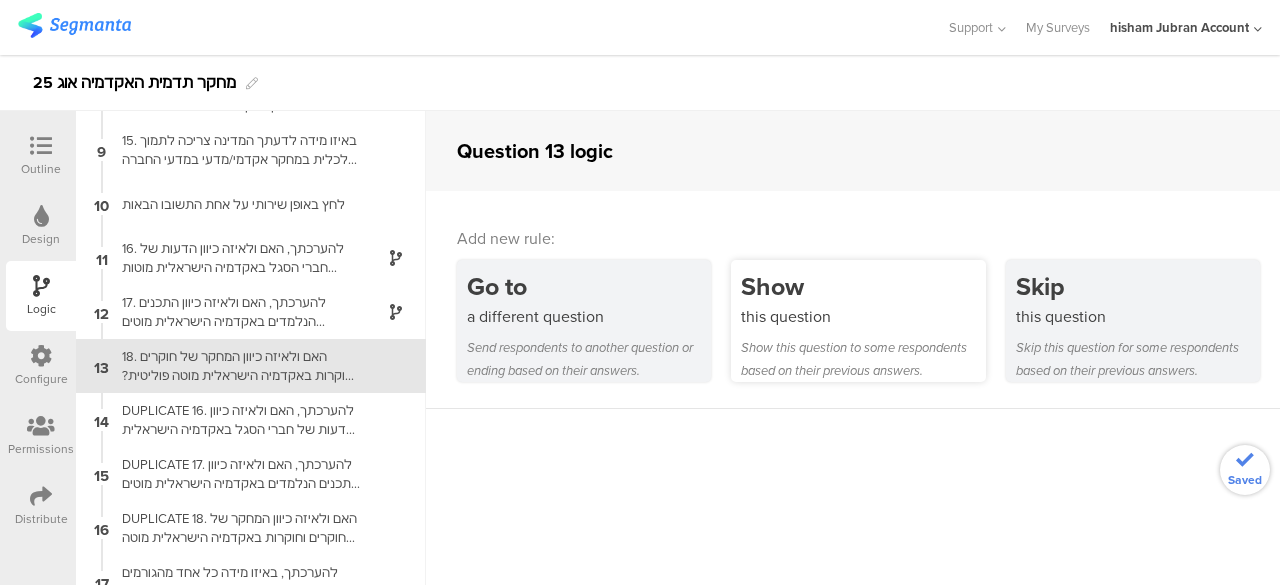 scroll, scrollTop: 438, scrollLeft: 0, axis: vertical 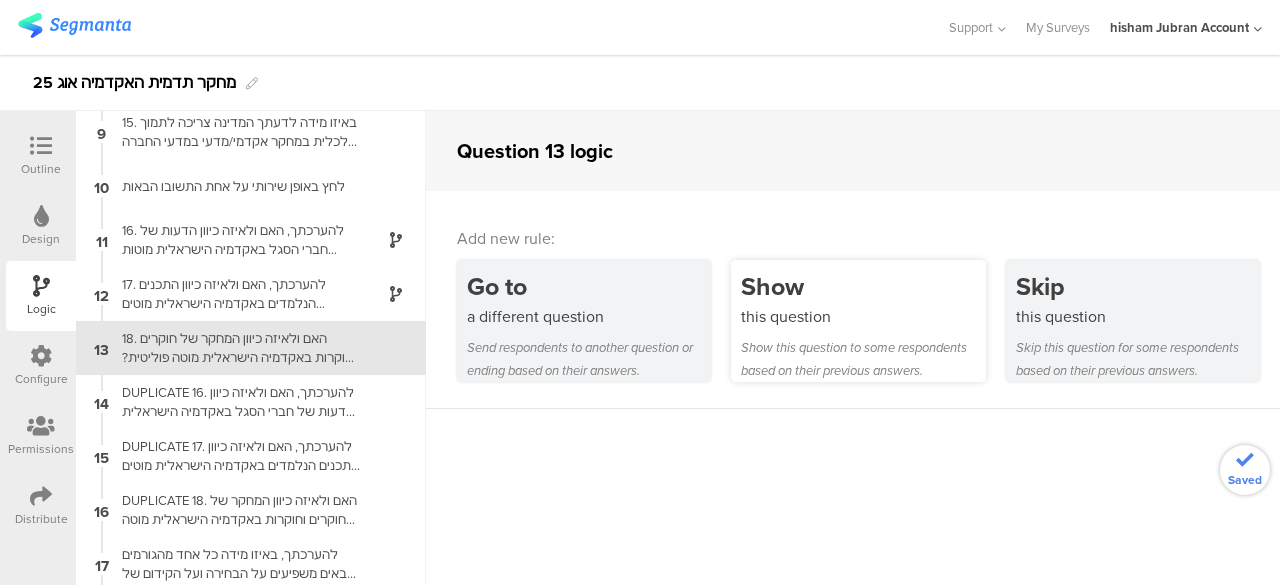 click on "Show
this question
Show this question to some respondents based on their previous answers." at bounding box center (858, 321) 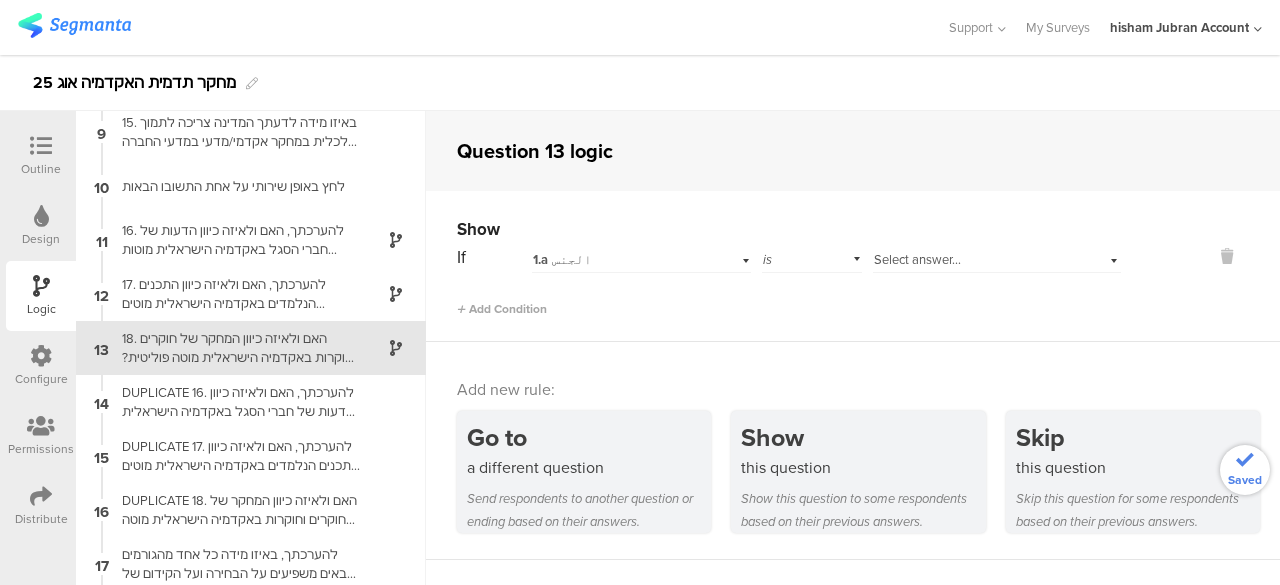 click on "1.a  الجنس" at bounding box center (619, 260) 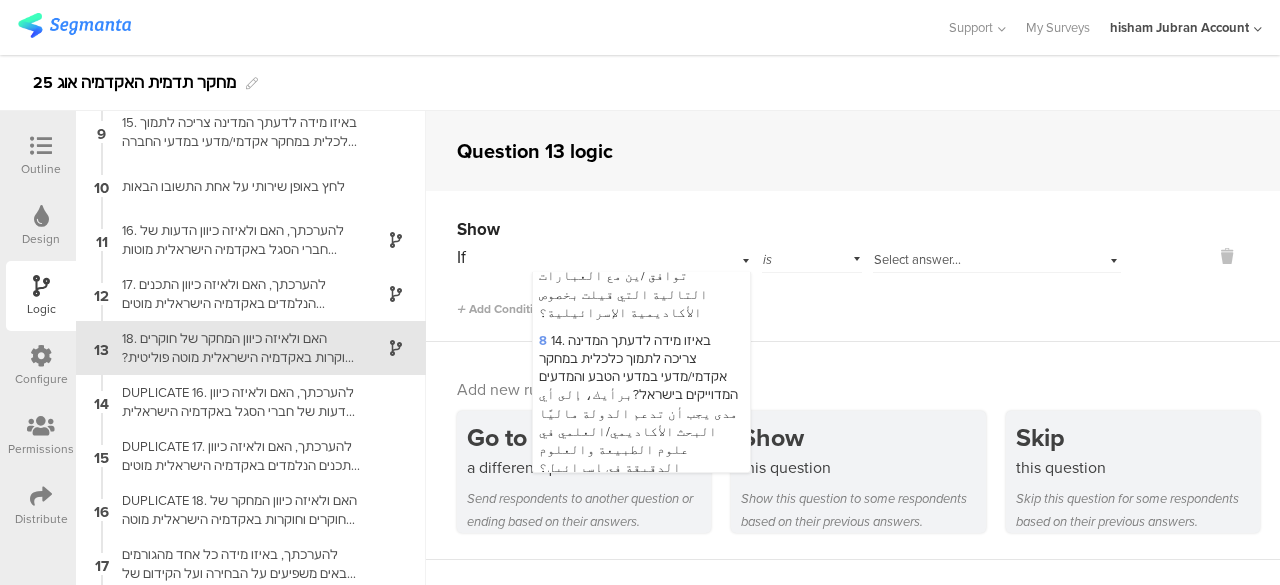 scroll, scrollTop: 1200, scrollLeft: 0, axis: vertical 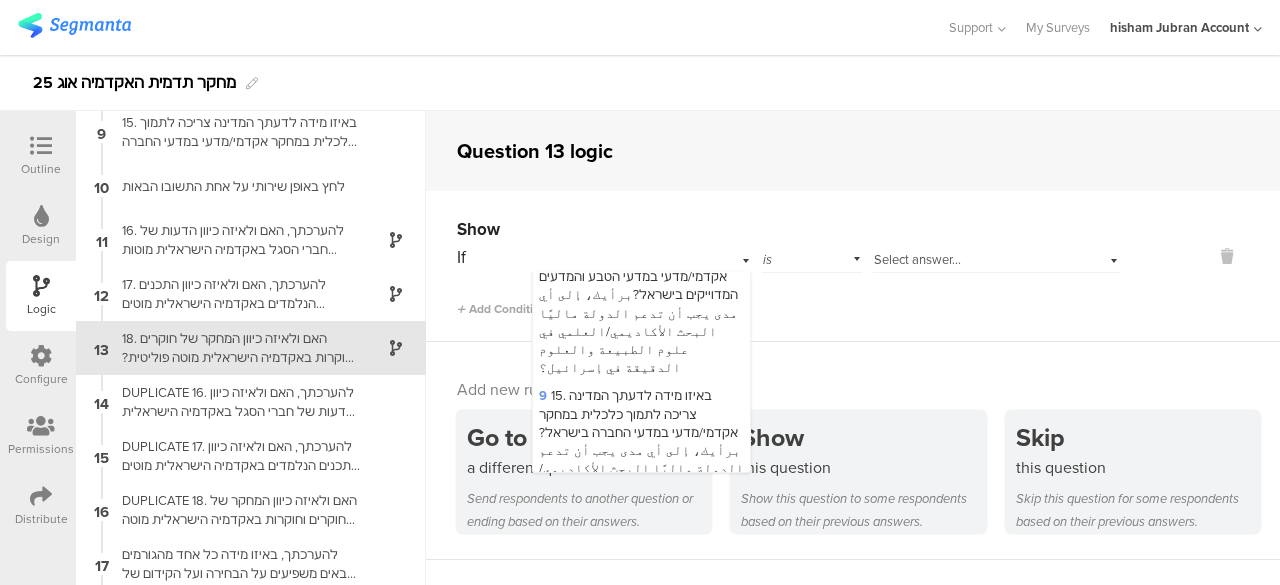 click on "10  לחץ באופן שירותי על אחת התשובו הבאות" at bounding box center [641, 543] 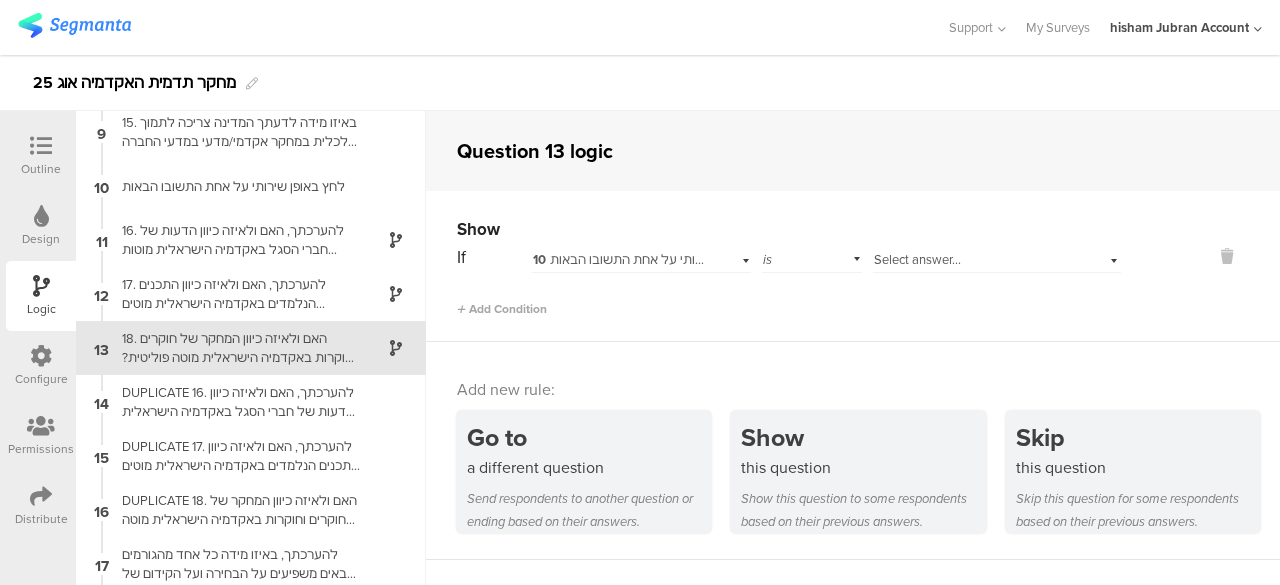 click on "Select answer..." at bounding box center [917, 259] 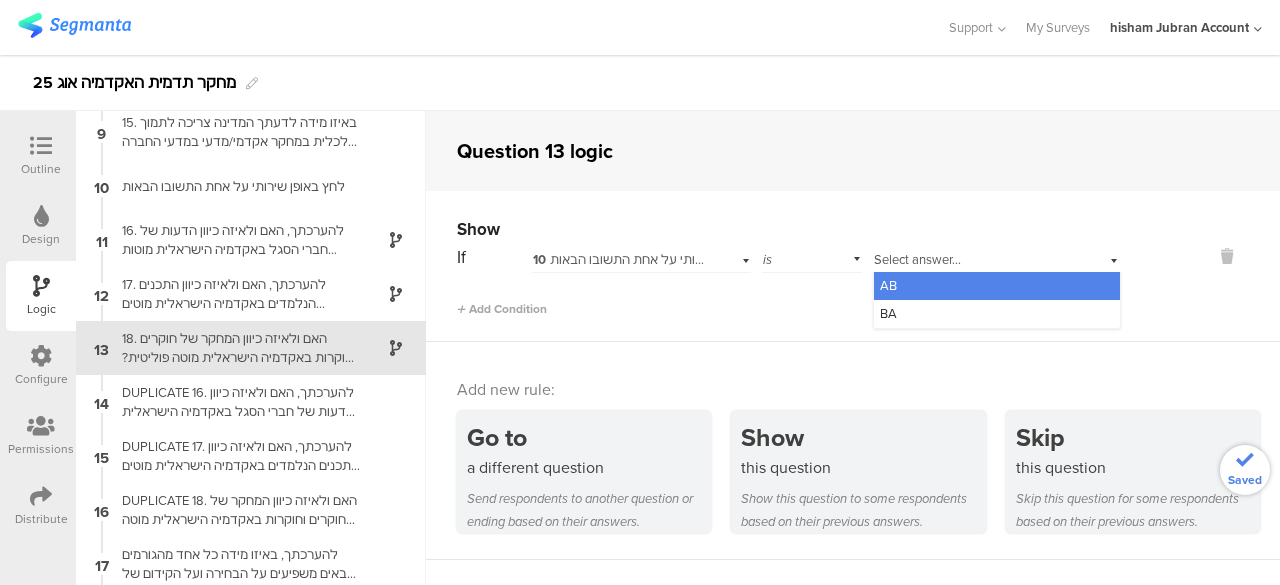 click on "AB" at bounding box center [888, 285] 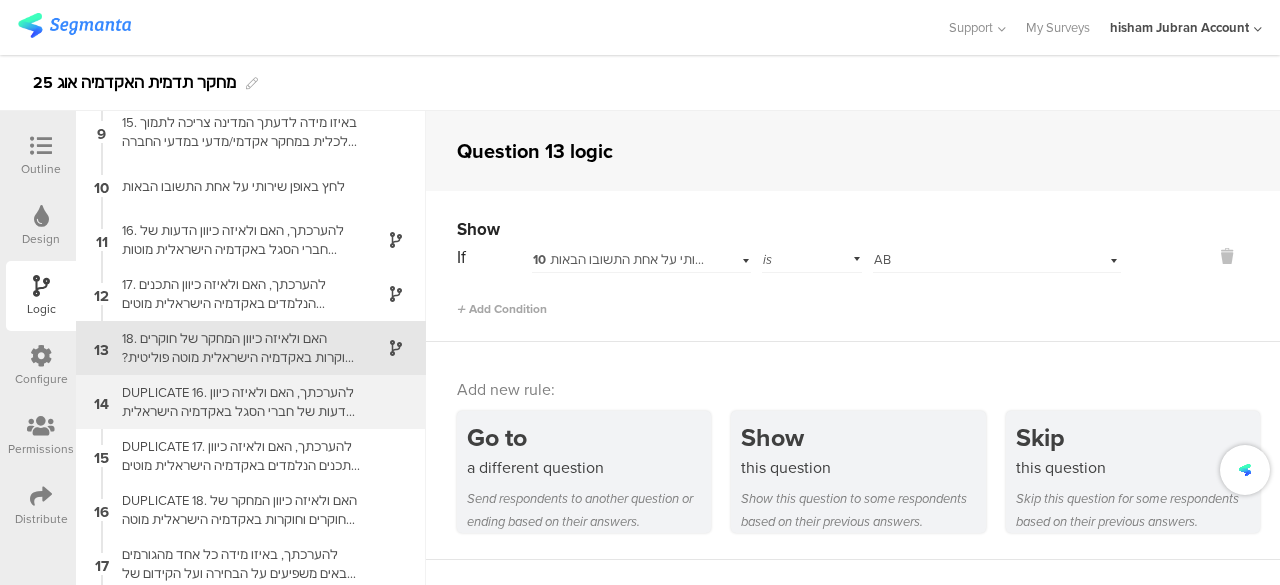 click on "DUPLICATE 16. להערכתך, האם ולאיזה כיוון הדעות של חברי הסגל באקדמיה הישראלית מוטות פוליטית?برأيك، هل، وإلى أي اتجاه، آراء أعضاء الهيئة الأكاديمية في إسرائيل منحازة سياسيًا؟" at bounding box center [235, 402] 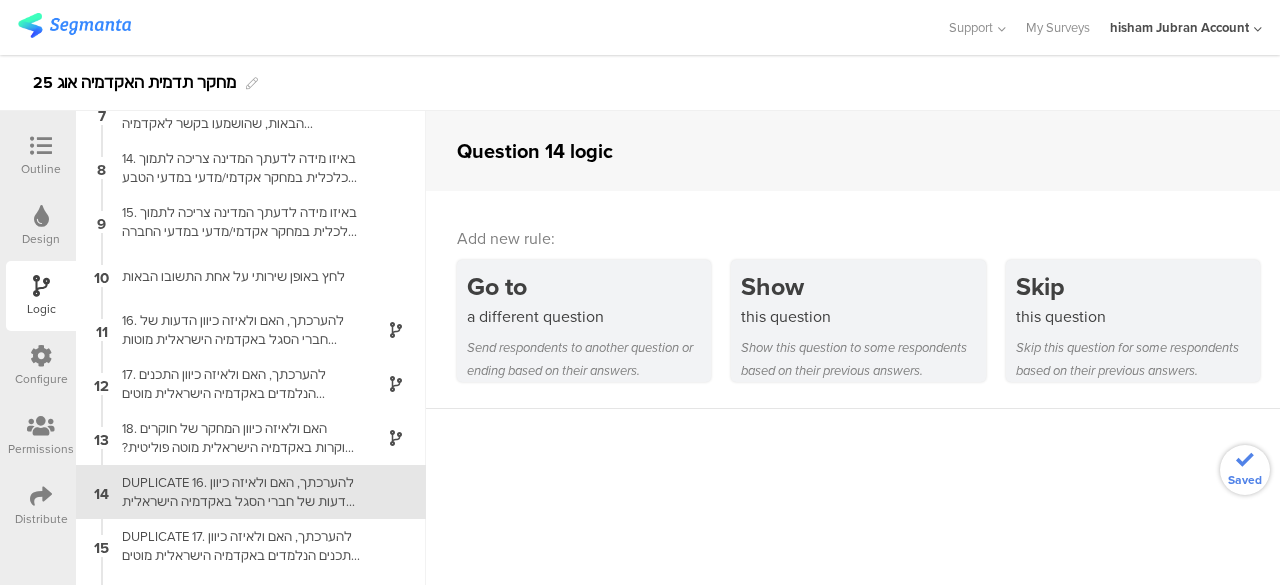 scroll, scrollTop: 492, scrollLeft: 0, axis: vertical 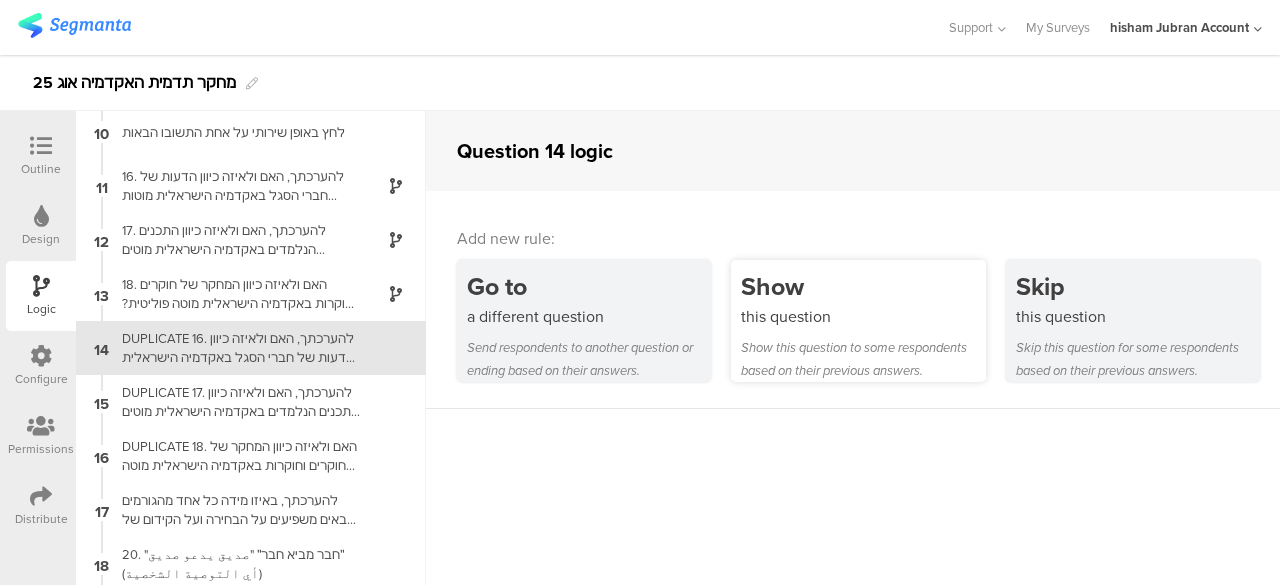 click on "Show this question to some respondents based on their previous answers." at bounding box center (863, 359) 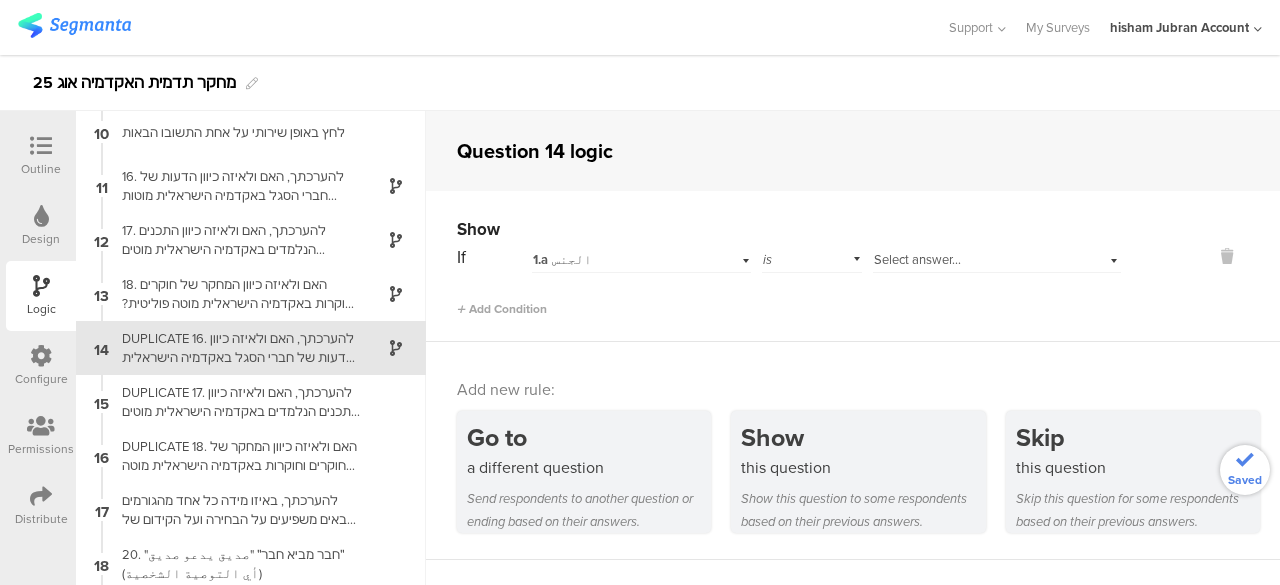 click on "1.a  الجنس" at bounding box center [619, 260] 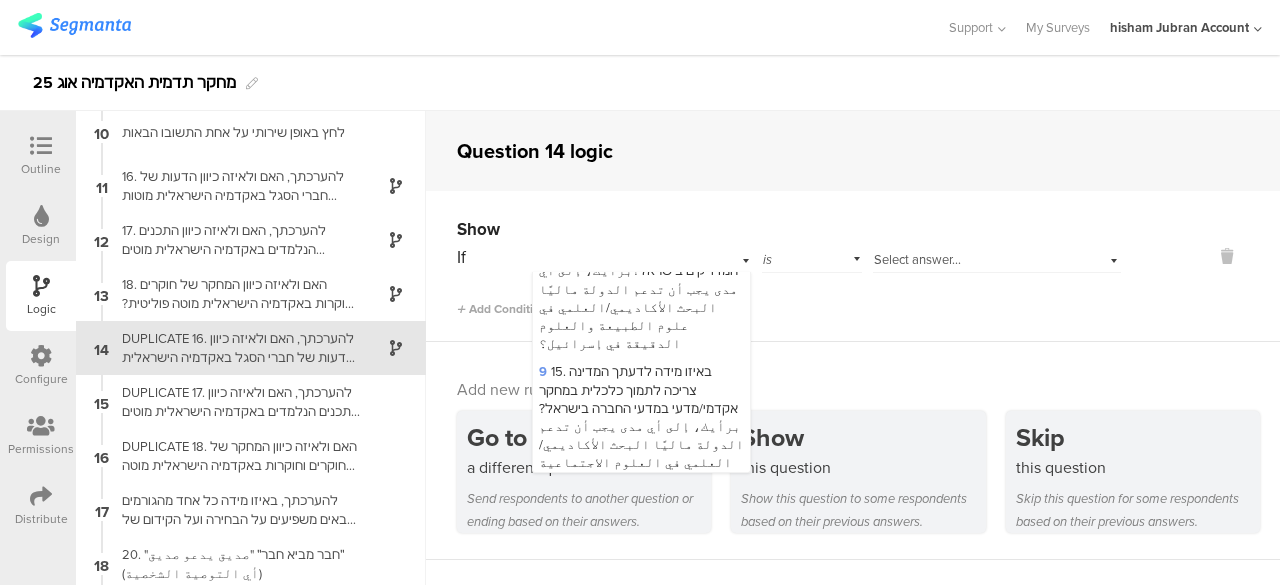 scroll, scrollTop: 1200, scrollLeft: 0, axis: vertical 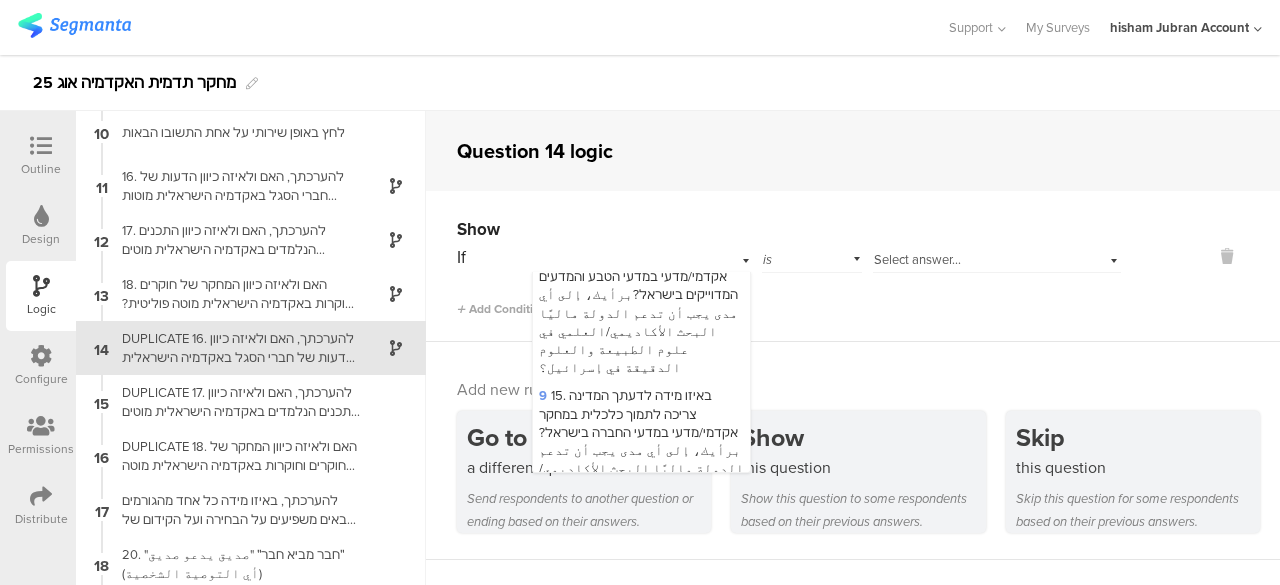 click on "10  לחץ באופן שירותי על אחת התשובו הבאות" at bounding box center (639, 542) 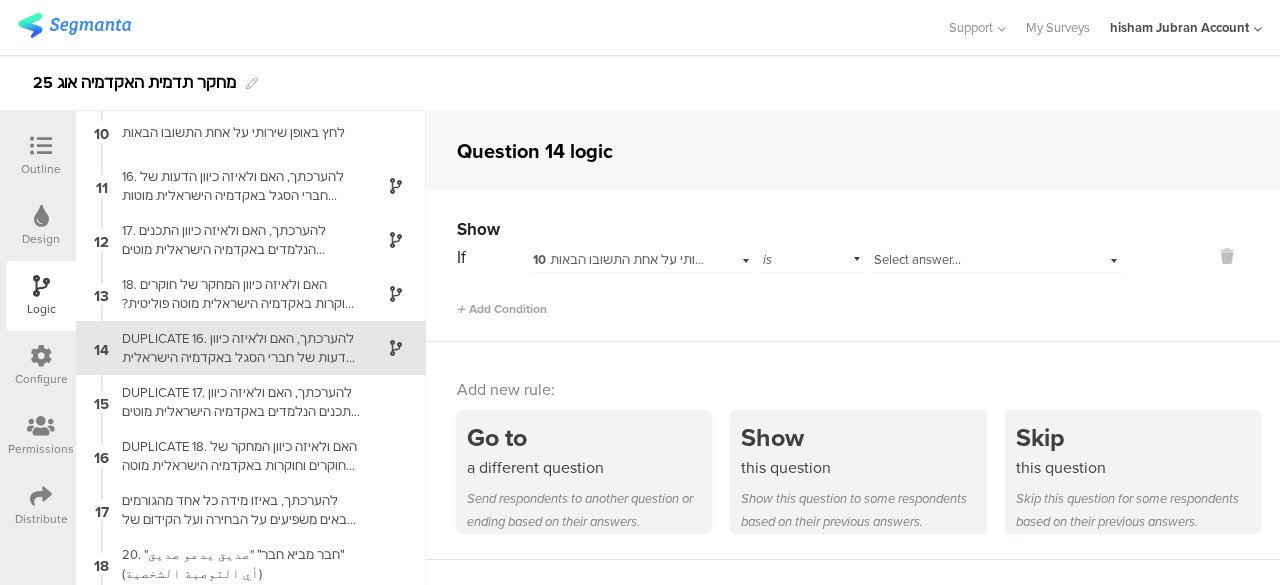 click on "Select answer..." at bounding box center [917, 259] 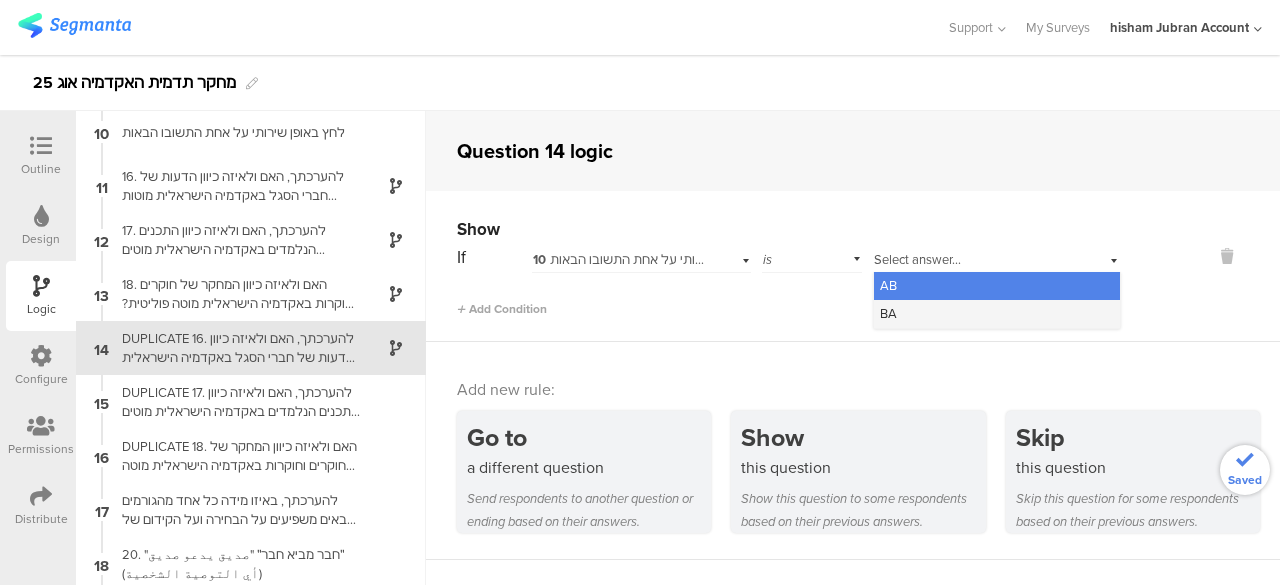 click on "BA" at bounding box center (888, 313) 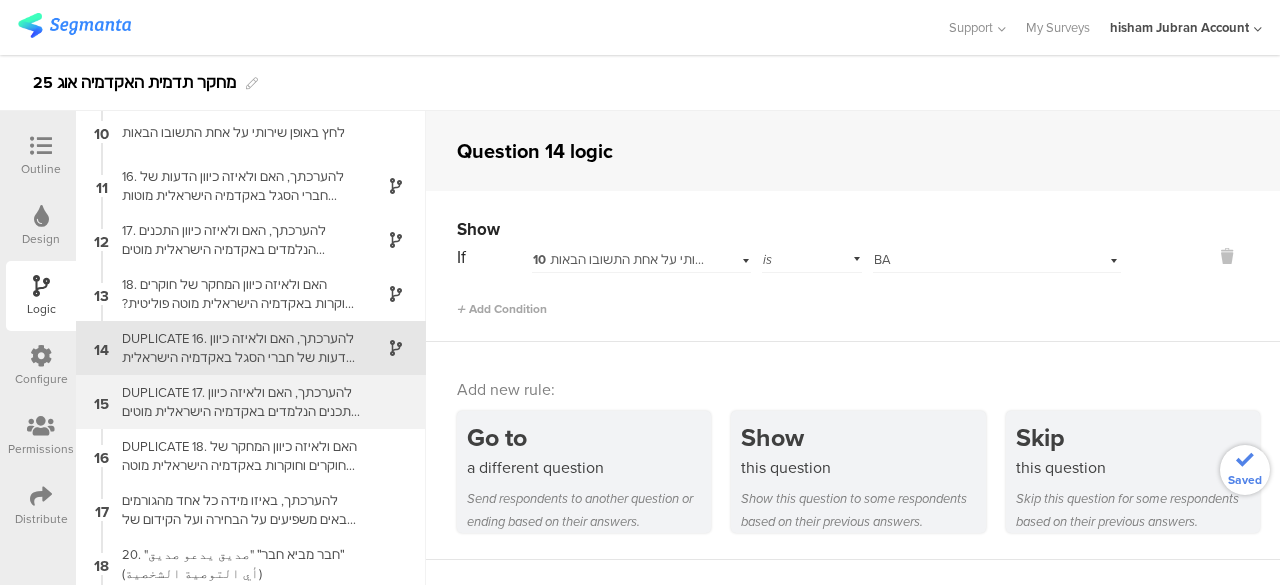 click on "DUPLICATE 17. להערכתך, האם ולאיזה כיוון התכנים הנלמדים באקדמיה הישראלית מוטים פוליטית?برأيك، هل، وإلى أي اتجاه، المضامين الدراسية في الأكاديمية الإسرائيلية منحازة سياسيًا؟" at bounding box center (235, 402) 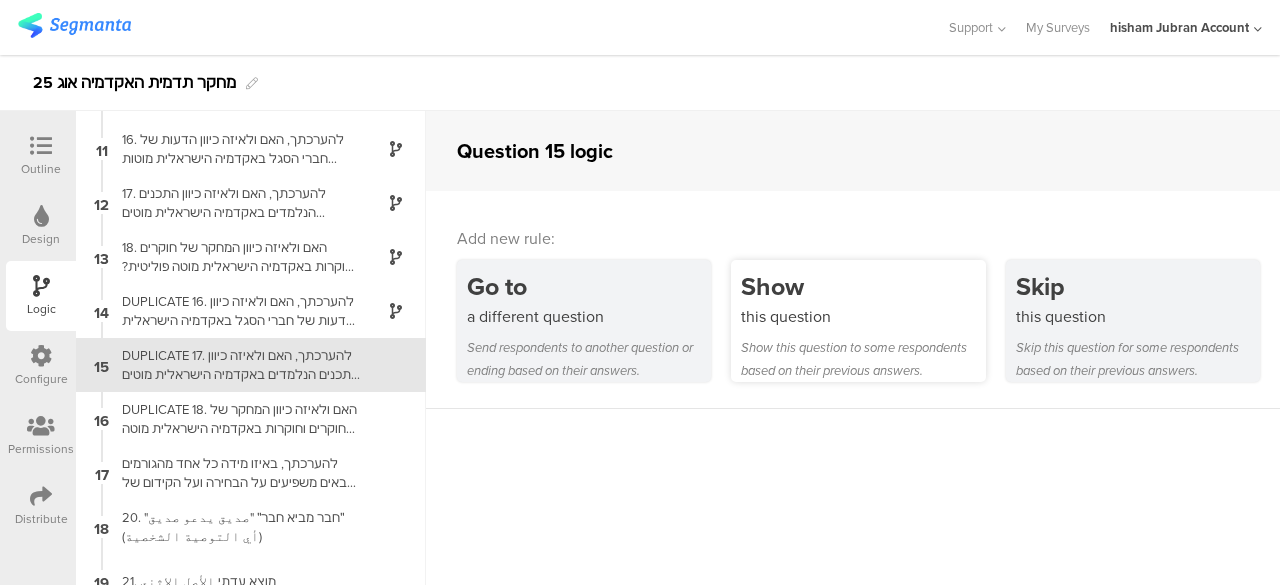 scroll, scrollTop: 546, scrollLeft: 0, axis: vertical 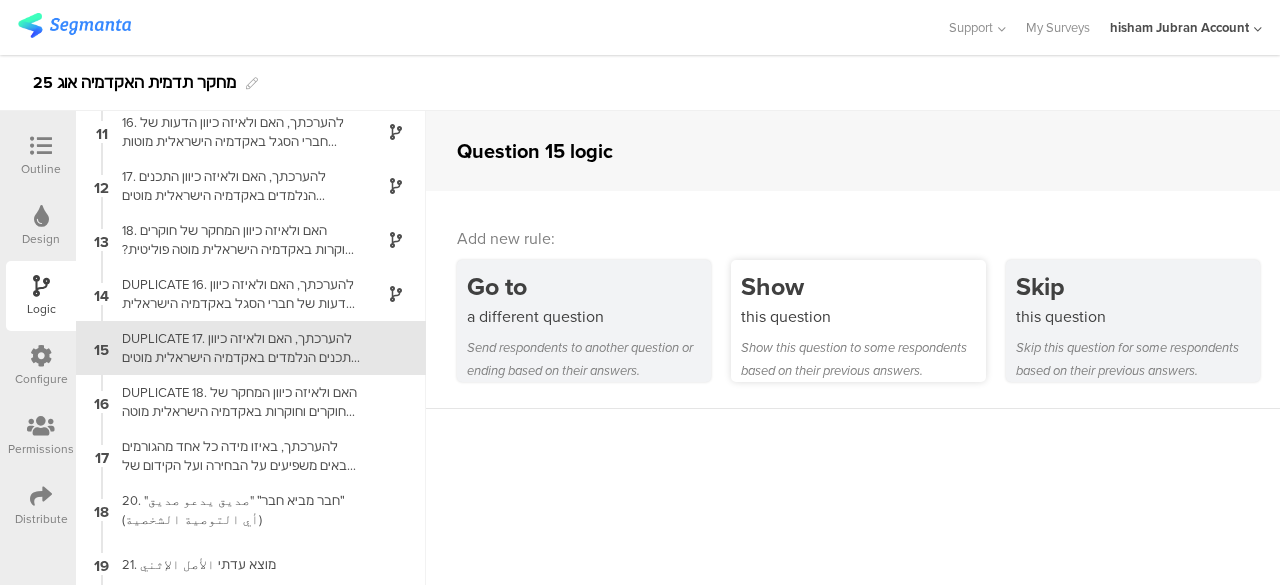click on "this question" at bounding box center (863, 316) 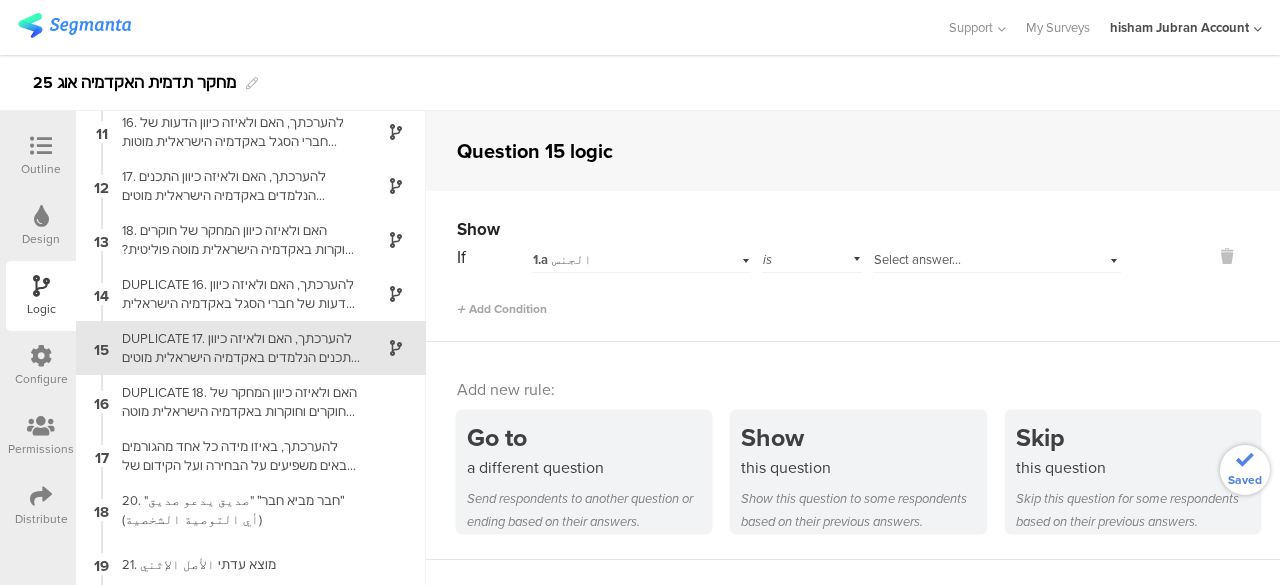 click on "1.a  الجنس" at bounding box center [619, 260] 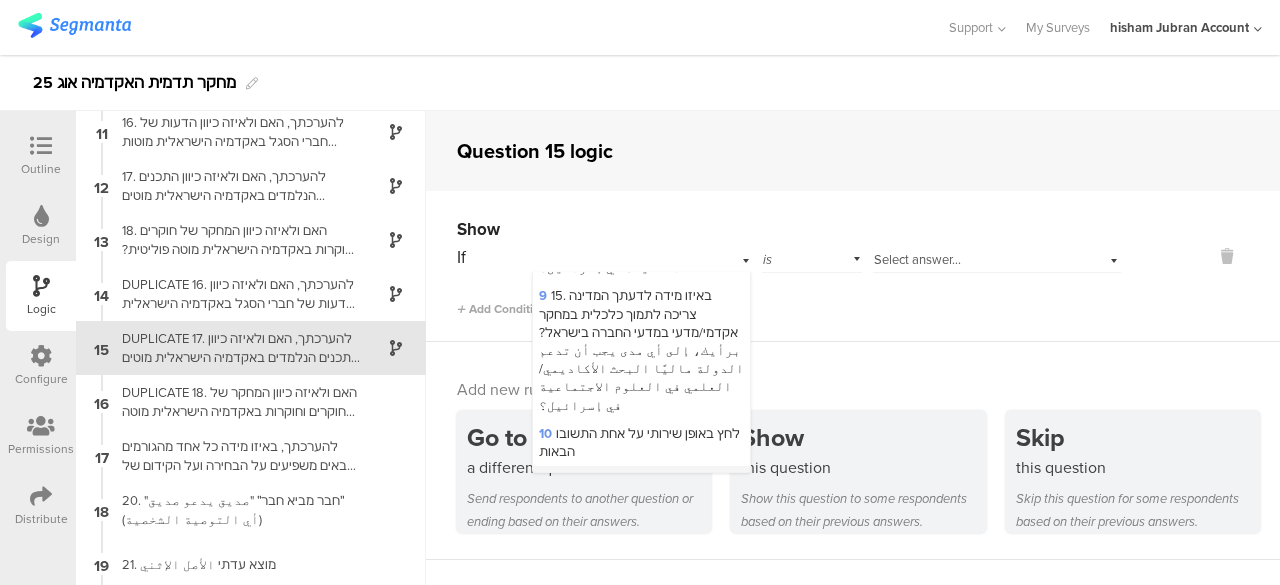 scroll, scrollTop: 1200, scrollLeft: 0, axis: vertical 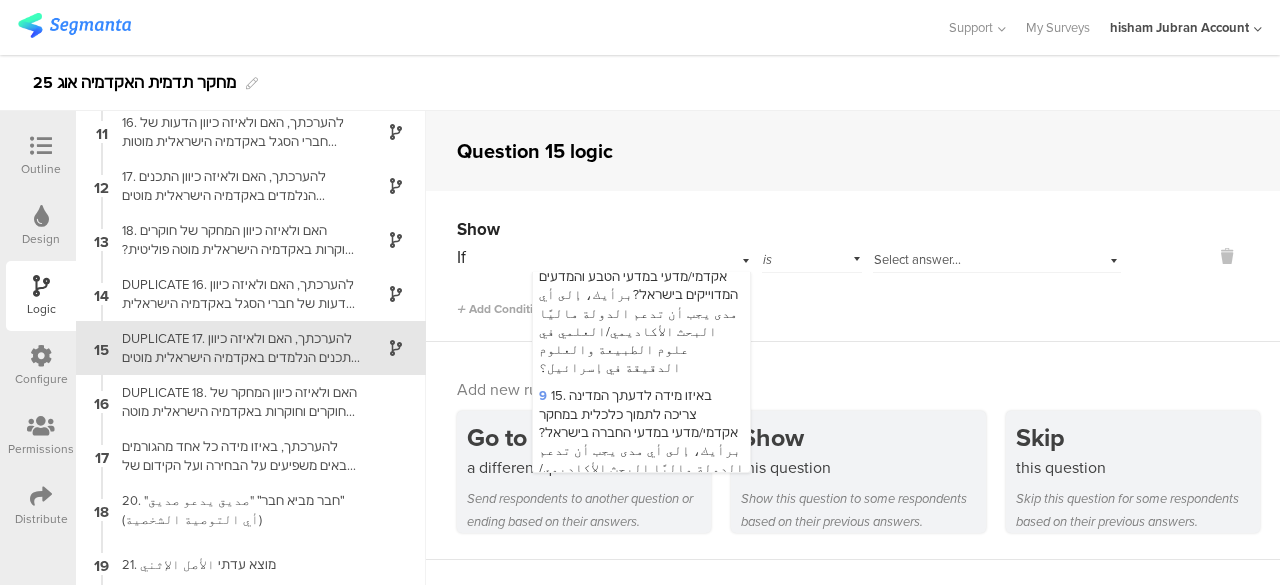 click on "10  לחץ באופן שירותי על אחת התשובו הבאות" at bounding box center (639, 542) 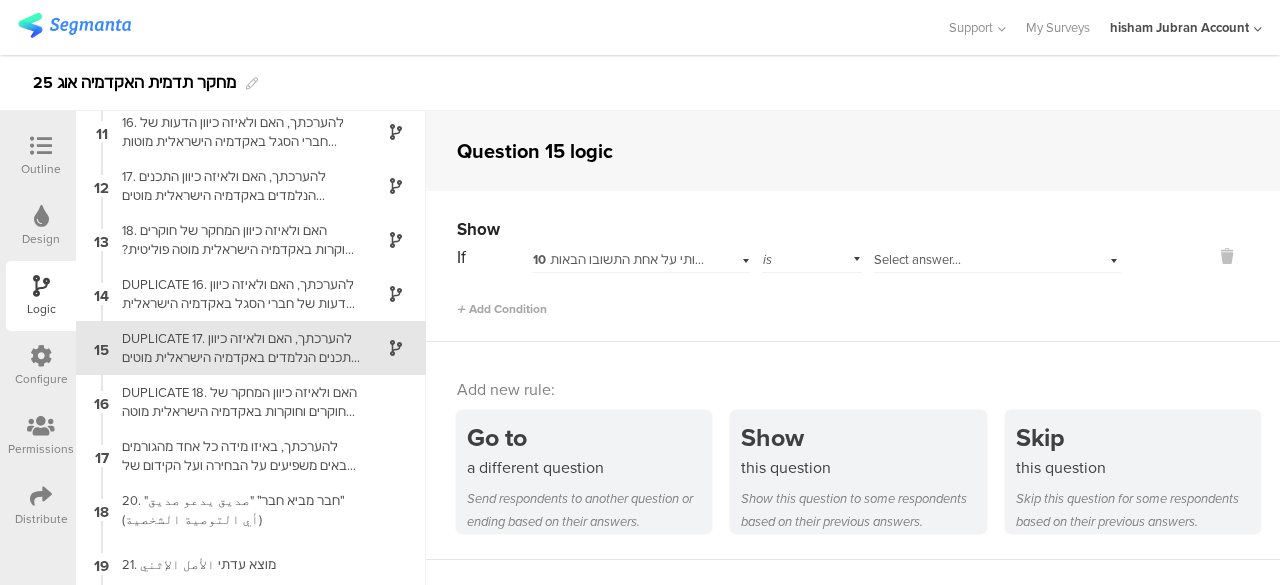scroll, scrollTop: 0, scrollLeft: 0, axis: both 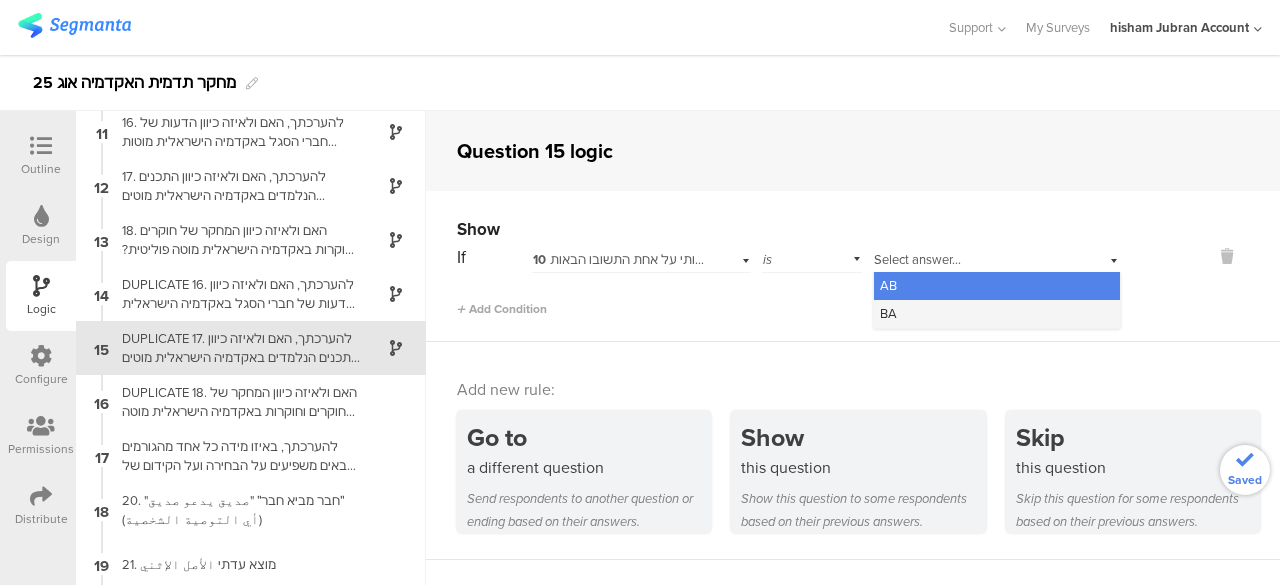 click on "BA" at bounding box center [997, 314] 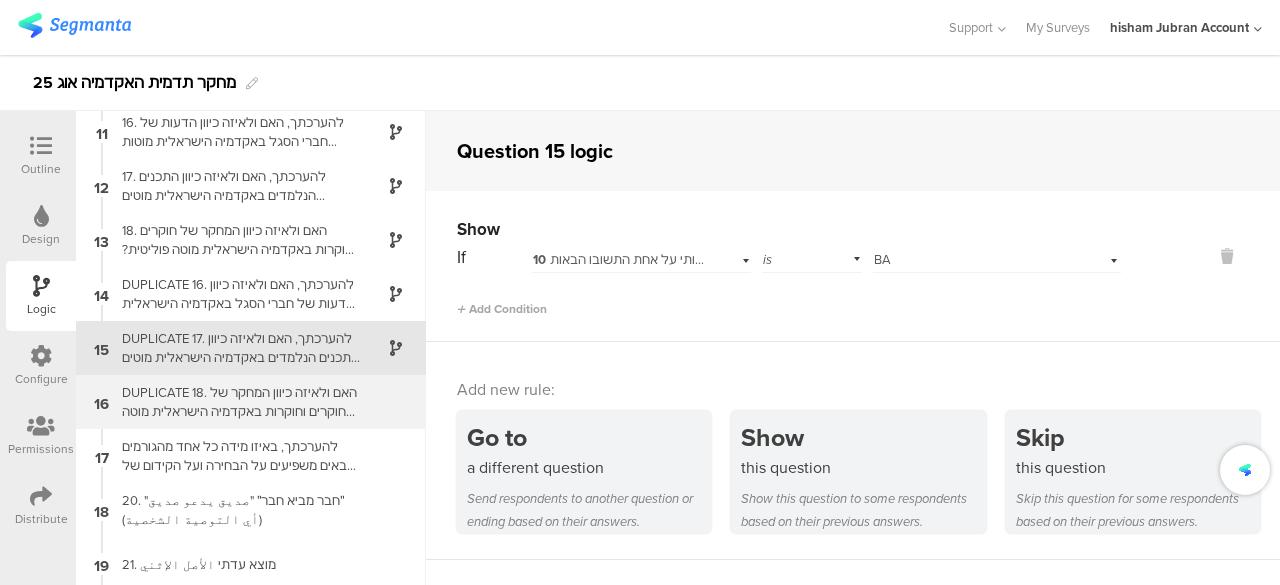click on "DUPLICATE 18. האם ולאיזה כיוון המחקר של חוקרים וחוקרות באקדמיה הישראלית מוטה פוליטית? هل، وإلى أي اتجاه، أبحاث الباحثين والباحثات في الأكاديمية الإسرائيلية منحازة سياسيًا؟" at bounding box center [235, 402] 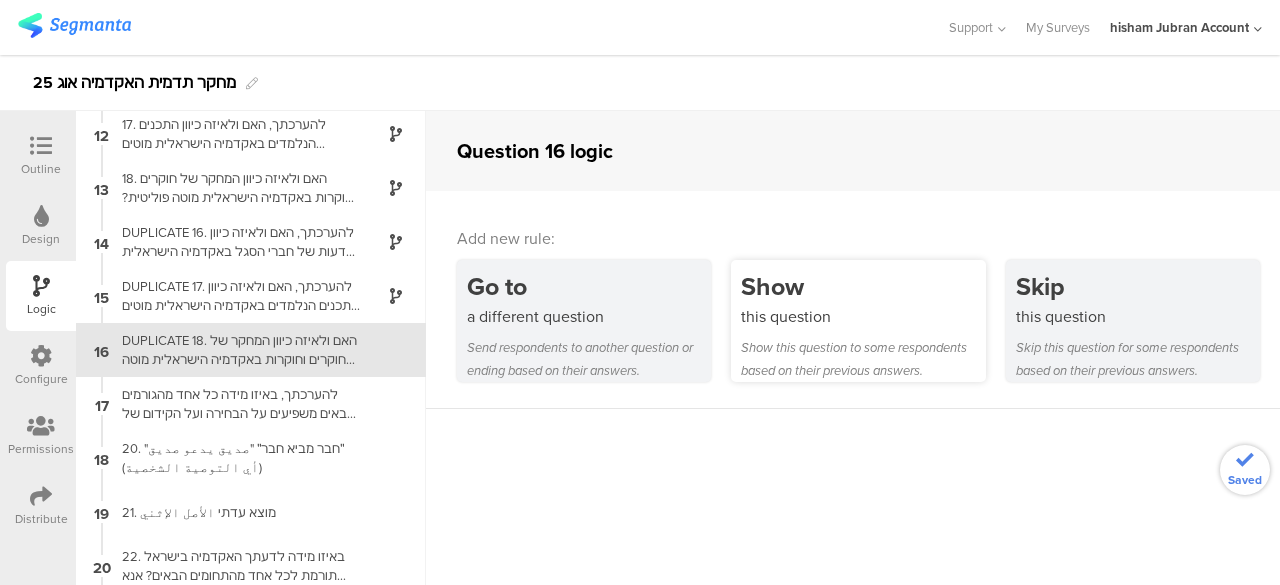 scroll, scrollTop: 600, scrollLeft: 0, axis: vertical 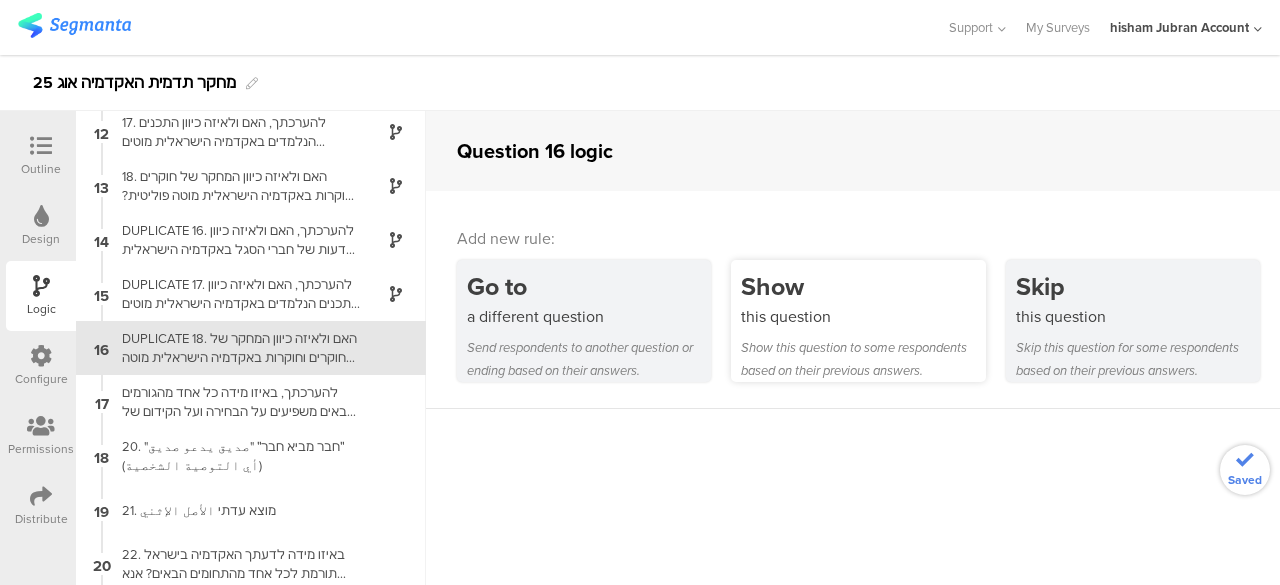 click on "this question" at bounding box center [863, 316] 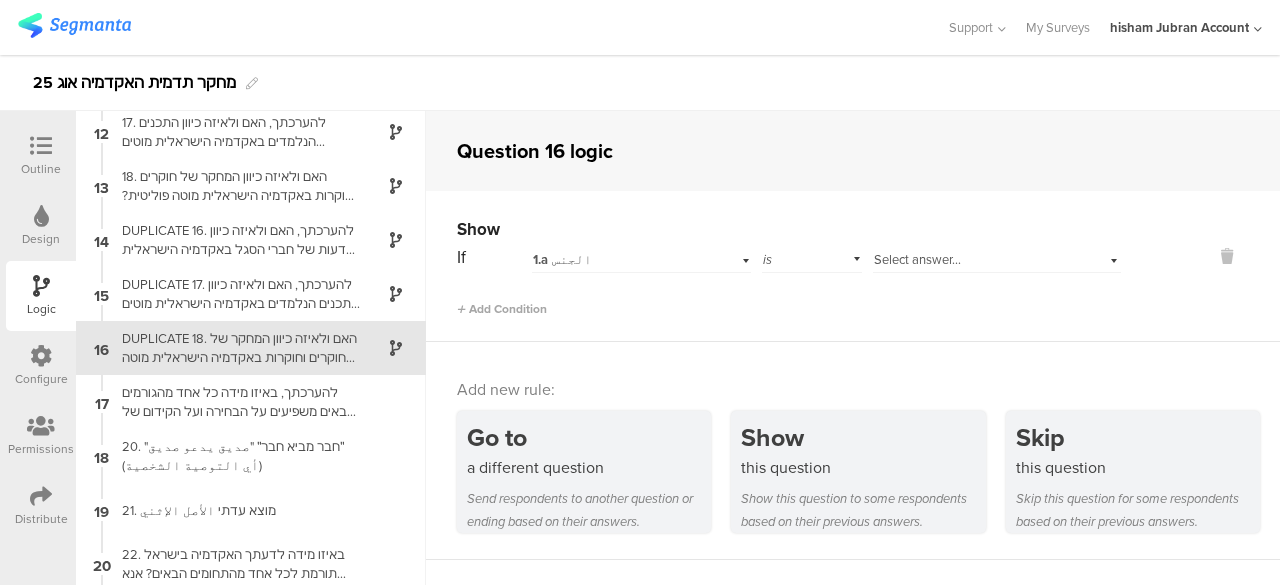 click on "1.a  الجنس" at bounding box center (619, 260) 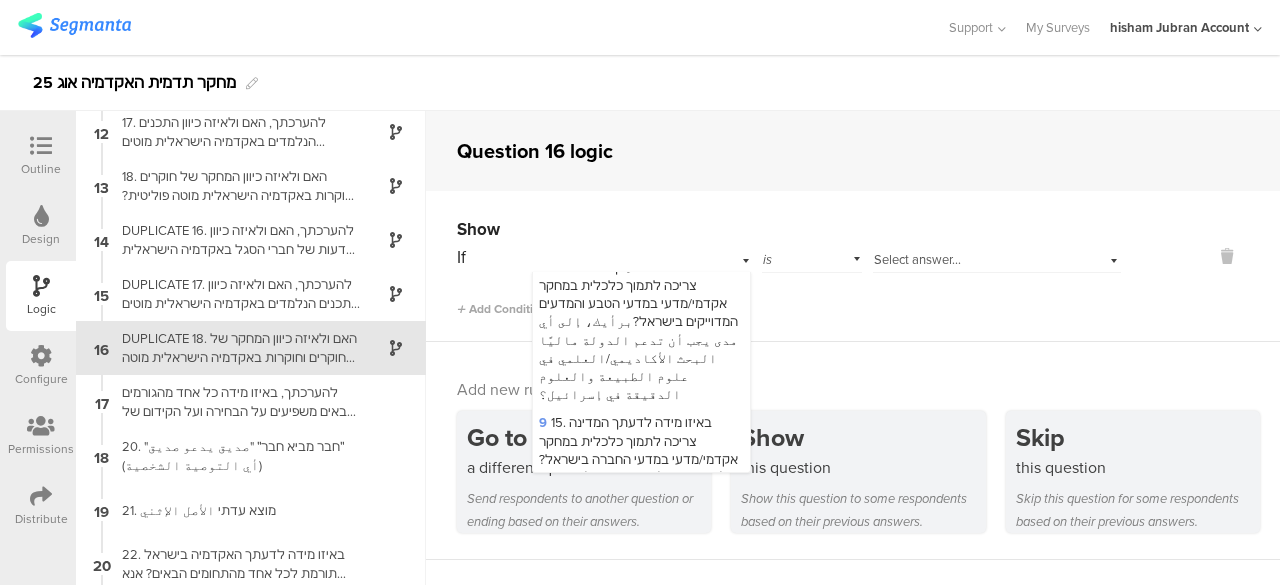 scroll, scrollTop: 1200, scrollLeft: 0, axis: vertical 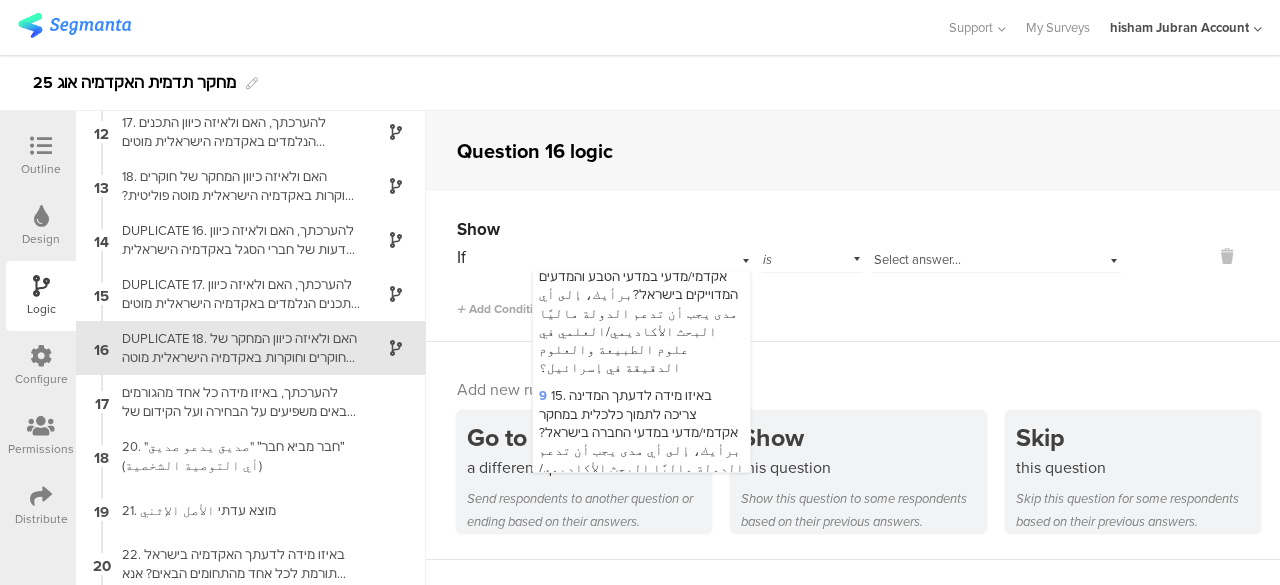click on "10  לחץ באופן שירותי על אחת התשובו הבאות" at bounding box center [639, 542] 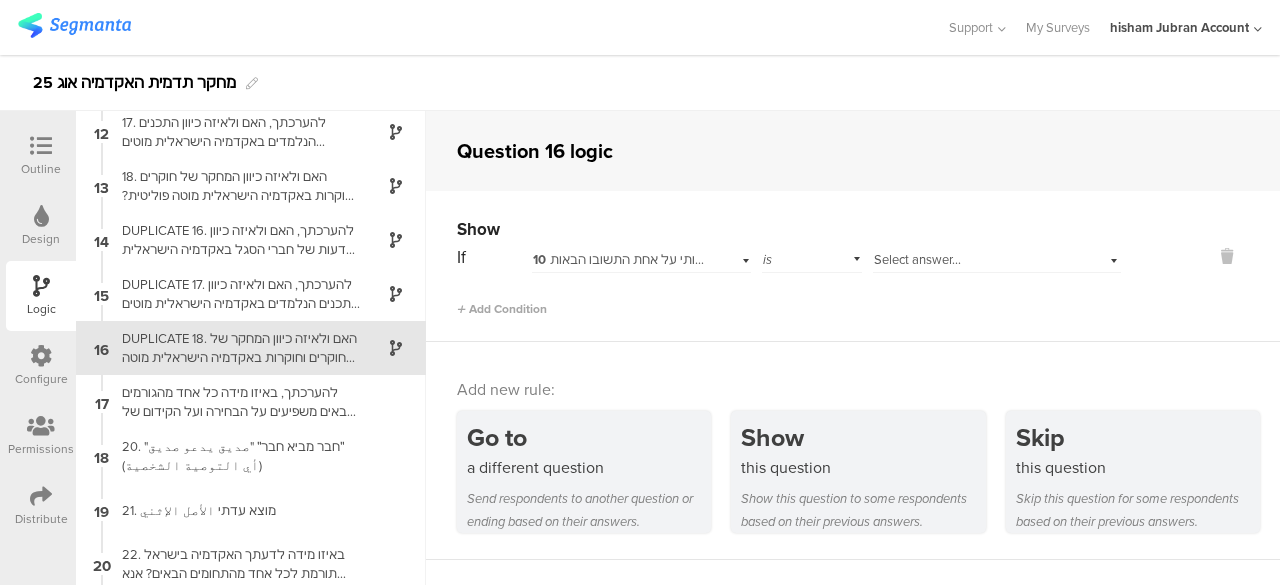 scroll, scrollTop: 0, scrollLeft: 0, axis: both 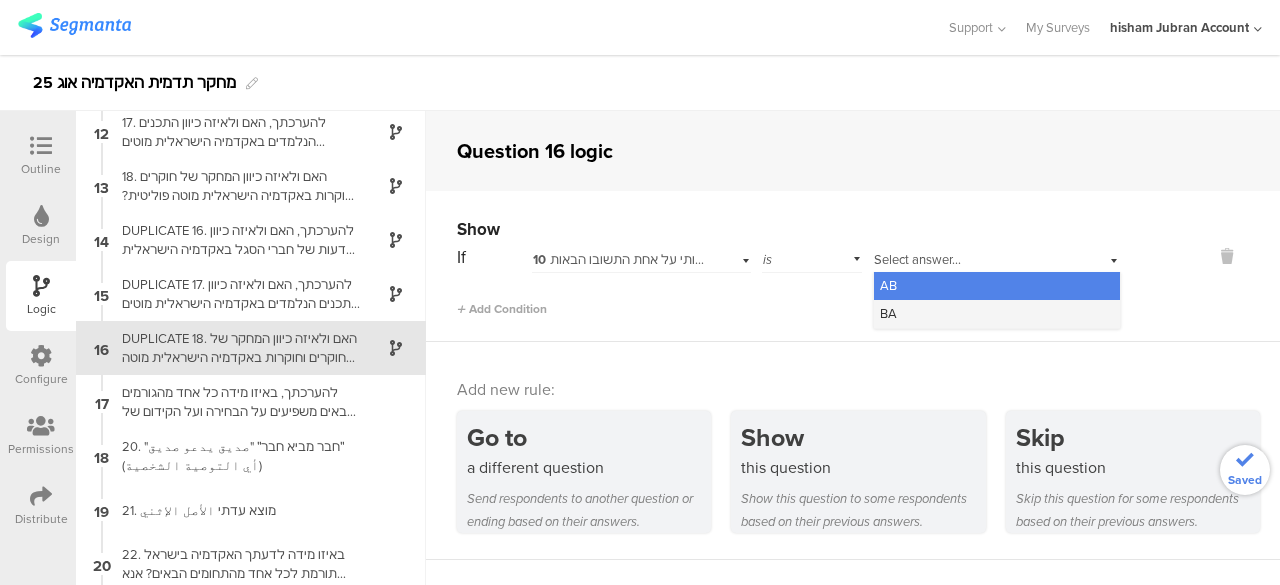 click on "BA" at bounding box center (997, 314) 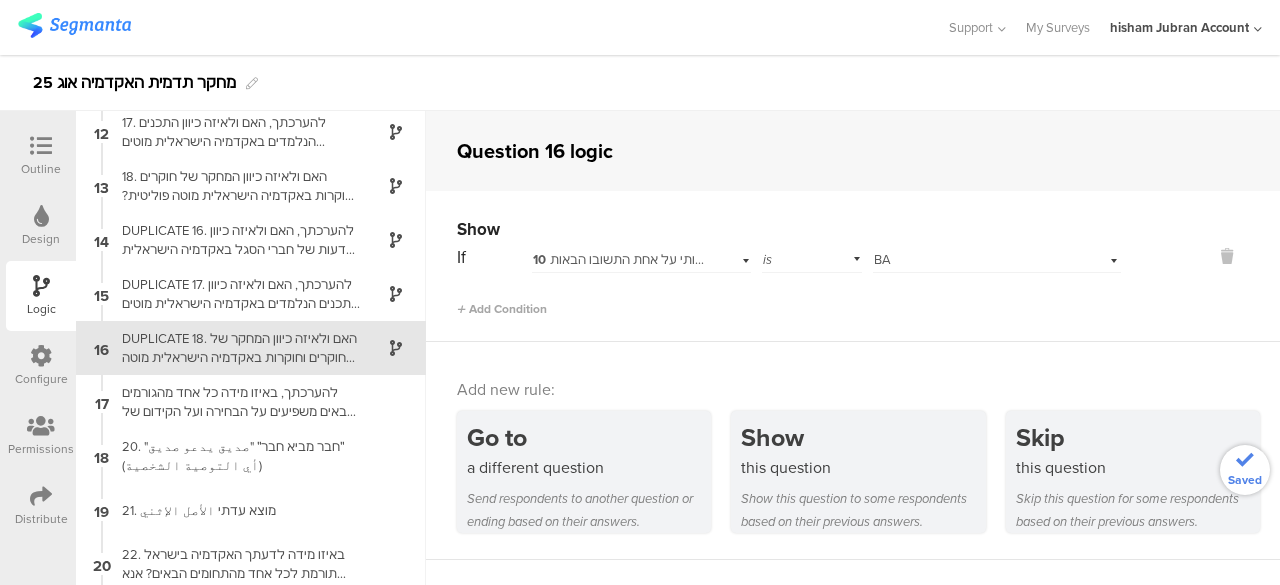 click on "מחקר תדמית האקדמיה אוג 25" at bounding box center (640, 83) 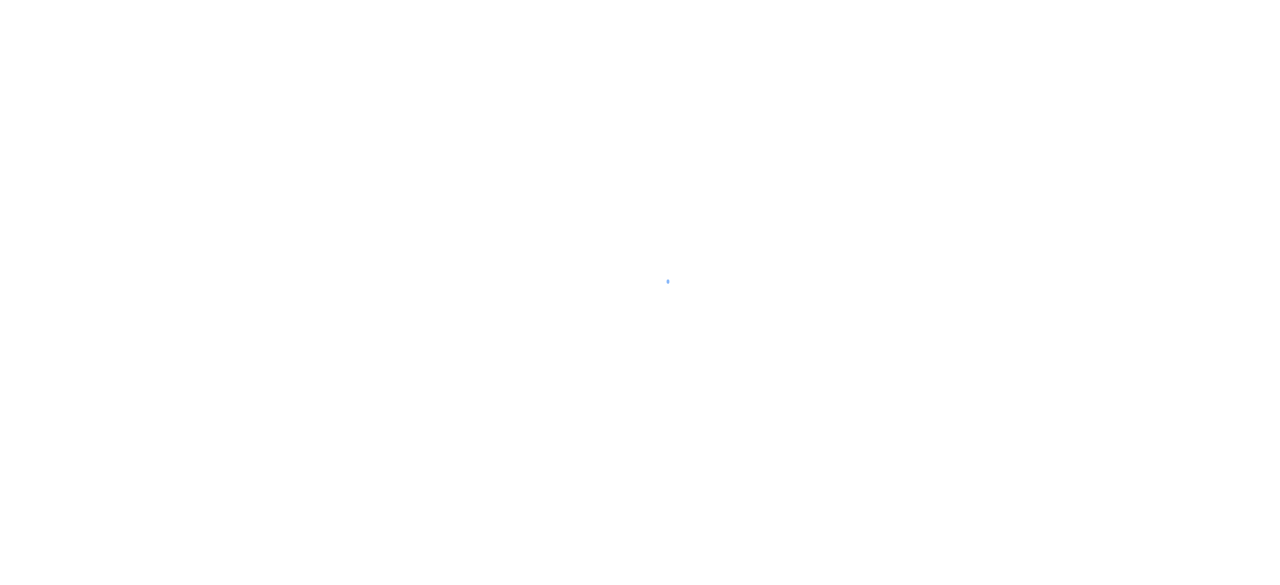 scroll, scrollTop: 0, scrollLeft: 0, axis: both 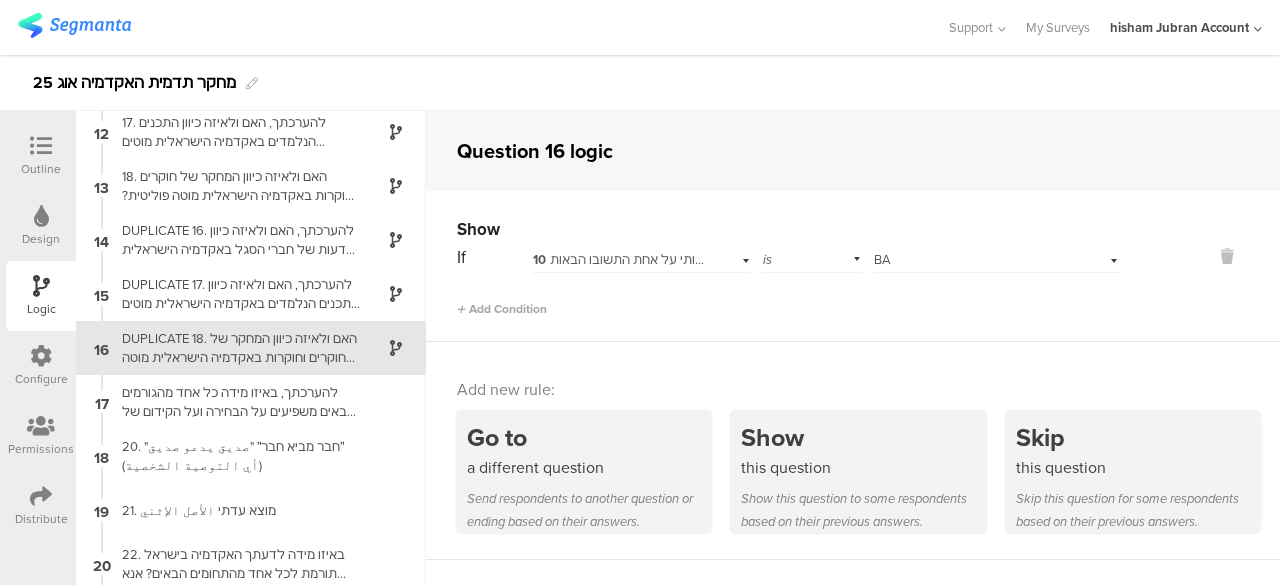 click at bounding box center [41, 146] 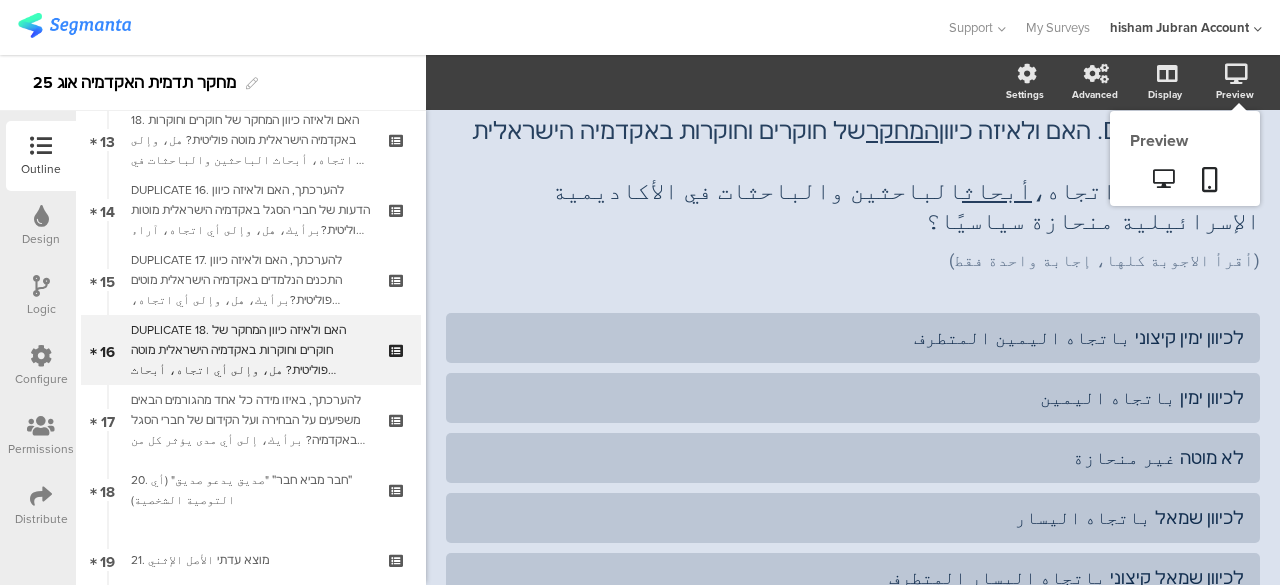 scroll, scrollTop: 928, scrollLeft: 0, axis: vertical 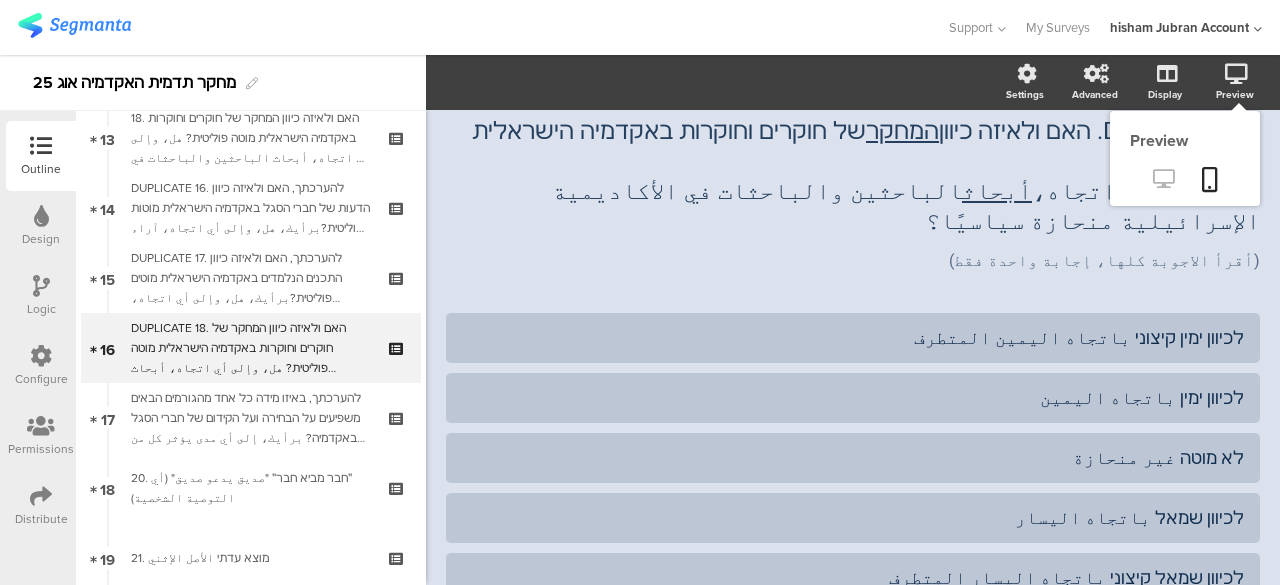 click 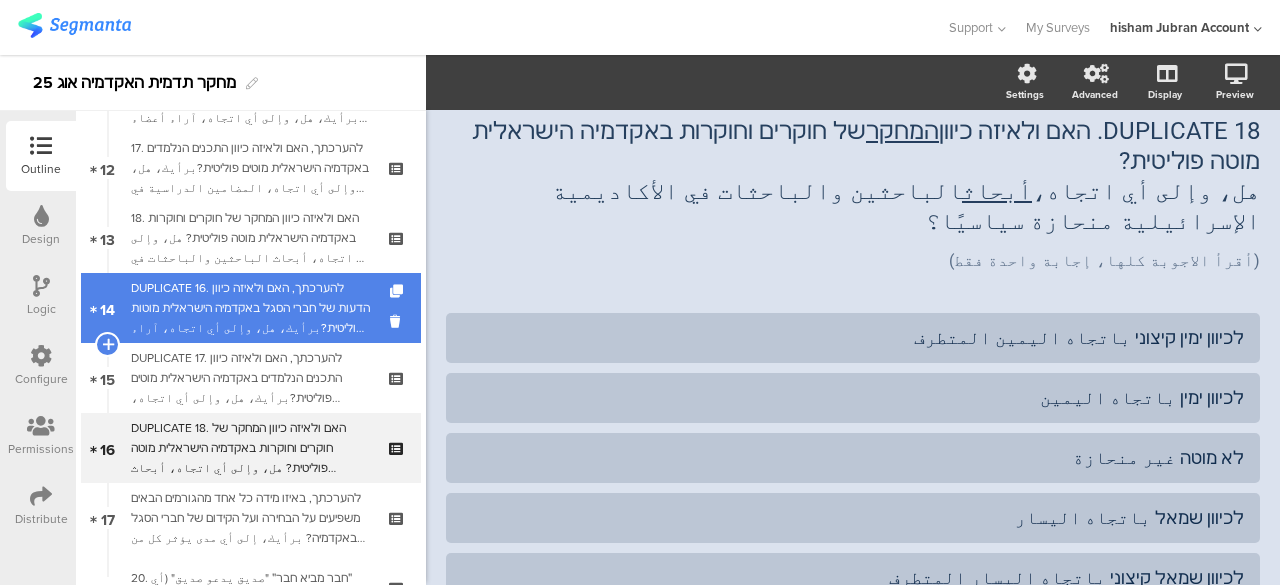 scroll, scrollTop: 728, scrollLeft: 0, axis: vertical 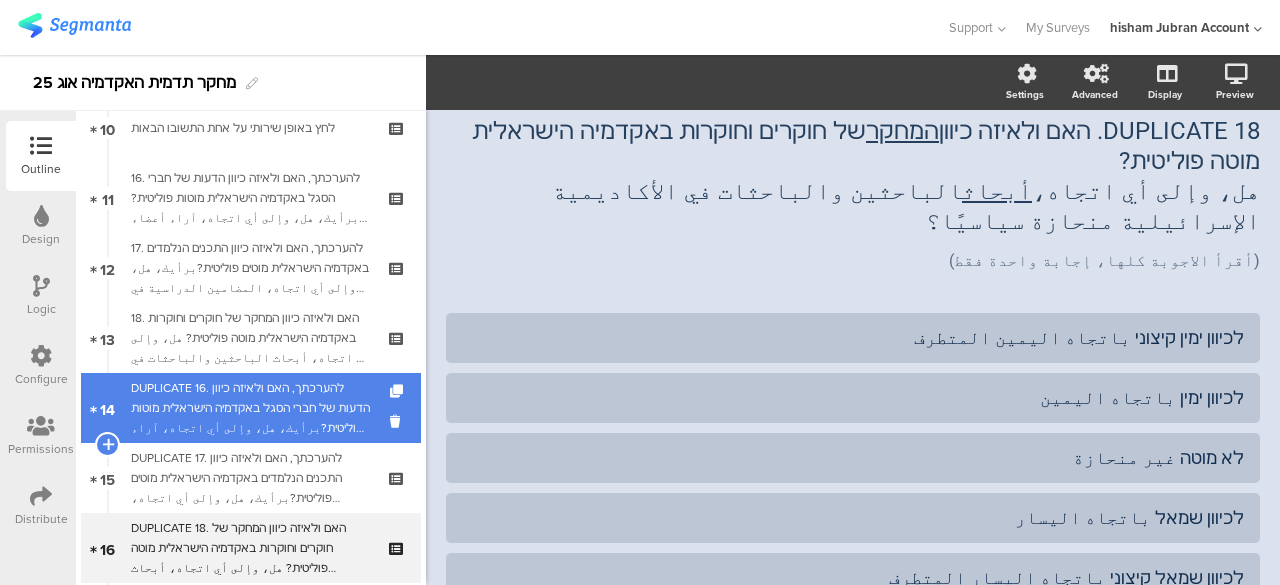 click on "DUPLICATE 16. להערכתך, האם ולאיזה כיוון הדעות של חברי הסגל באקדמיה הישראלית מוטות פוליטית?برأيك، هل، وإلى أي اتجاه، آراء أعضاء الهيئة الأكاديمية في إسرائيل منحازة سياسيًا؟" at bounding box center [250, 408] 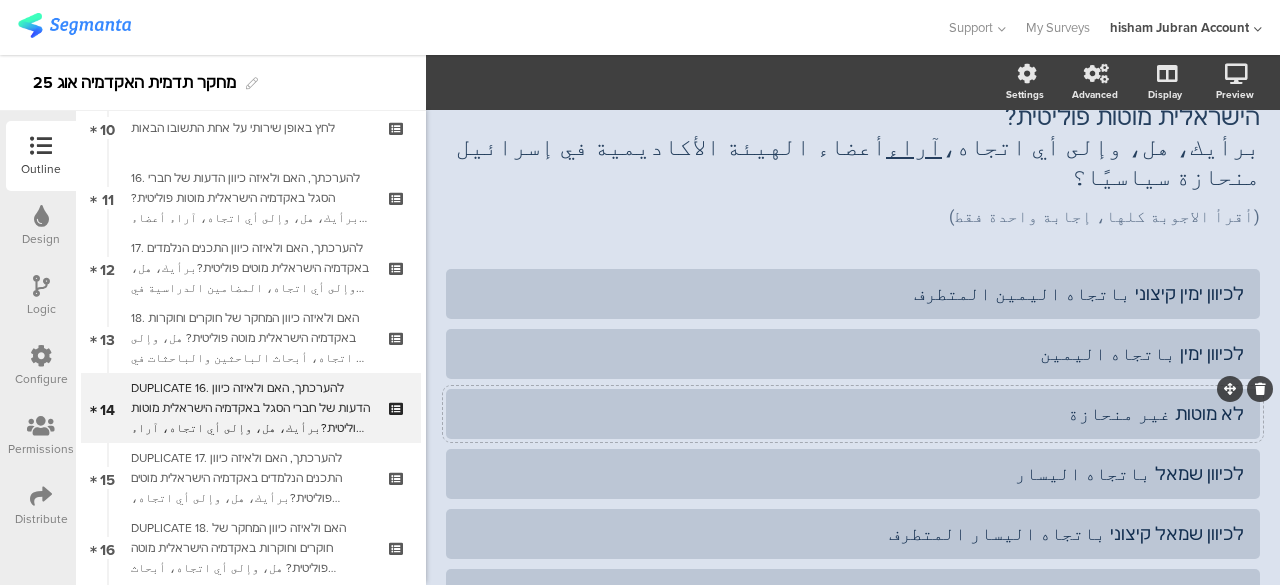 scroll, scrollTop: 167, scrollLeft: 0, axis: vertical 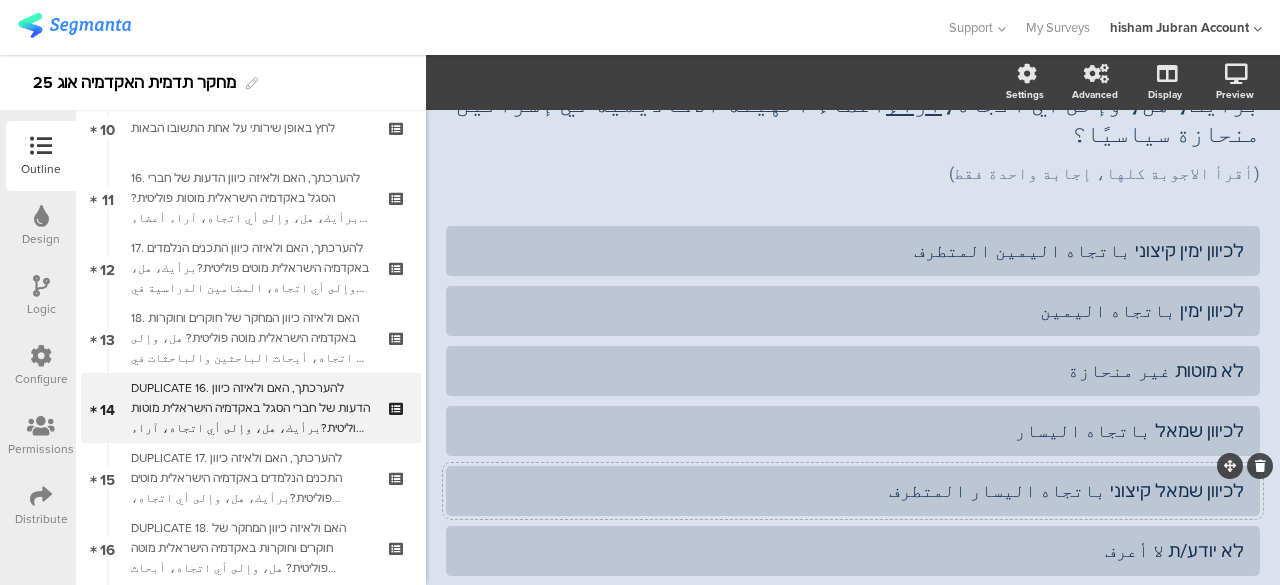 click on "לכיוון שמאל קיצוני باتجاه اليسار المتطرف" 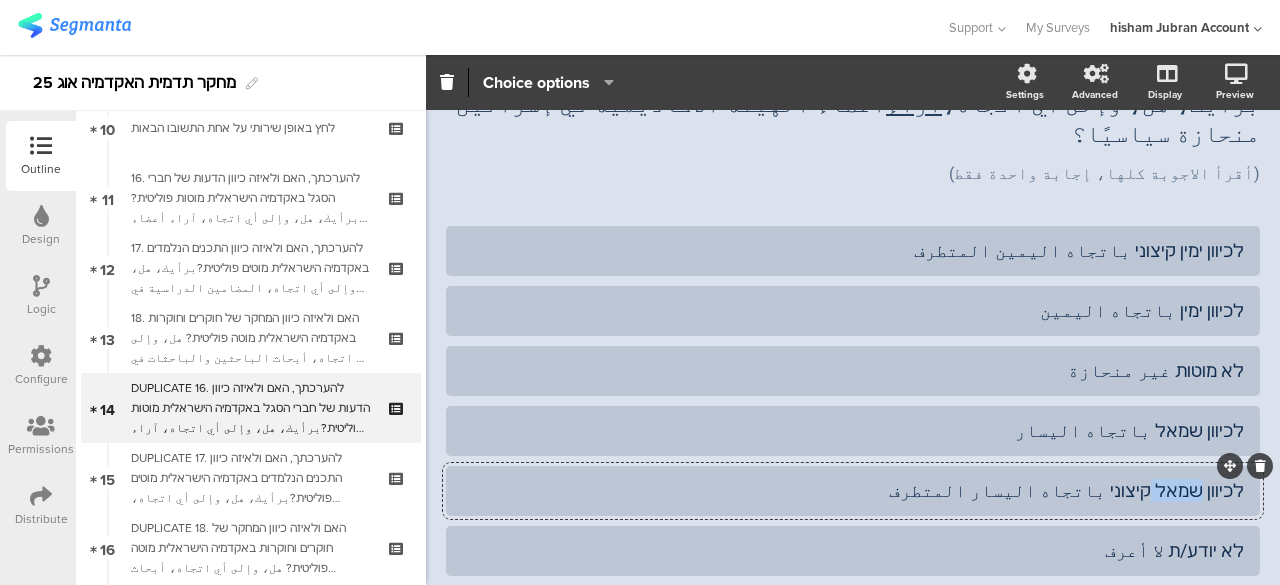 click on "לכיוון שמאל קיצוני باتجاه اليسار المتطرف" 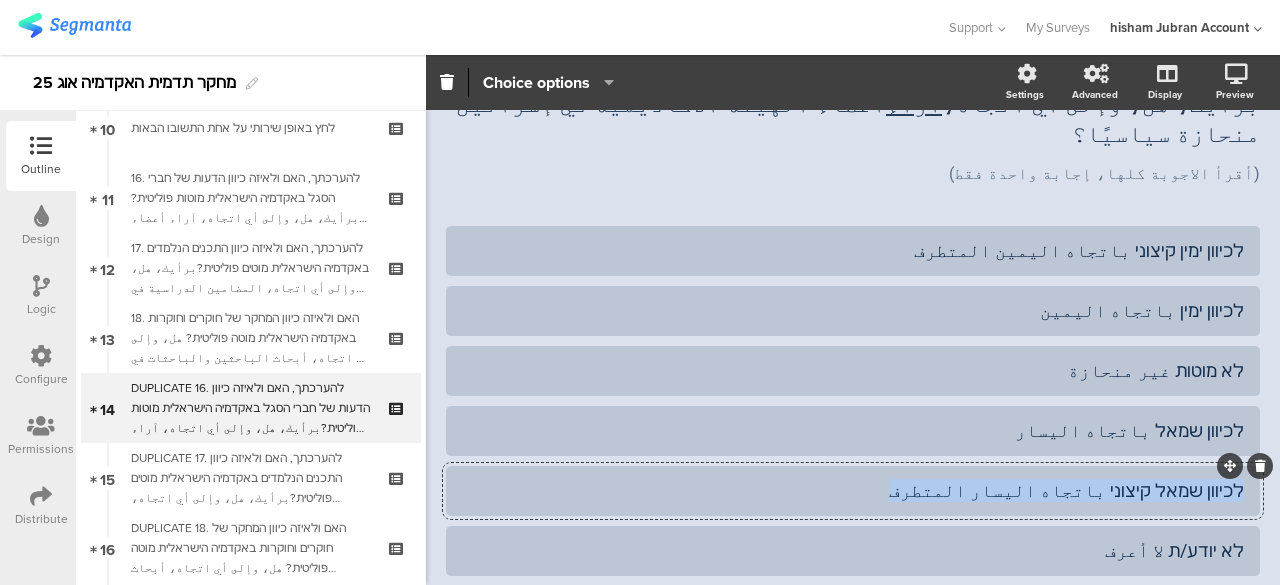 click on "לכיוון שמאל קיצוני باتجاه اليسار المتطرف" 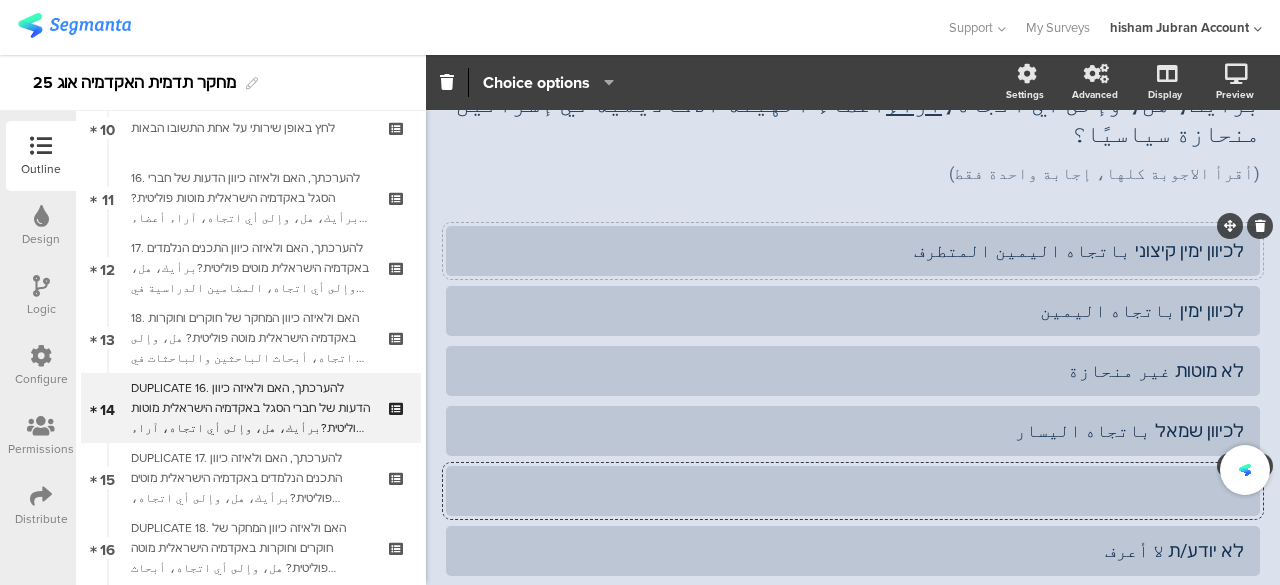 click on "לכיוון ימין קיצוני باتجاه اليمين المتطرف" 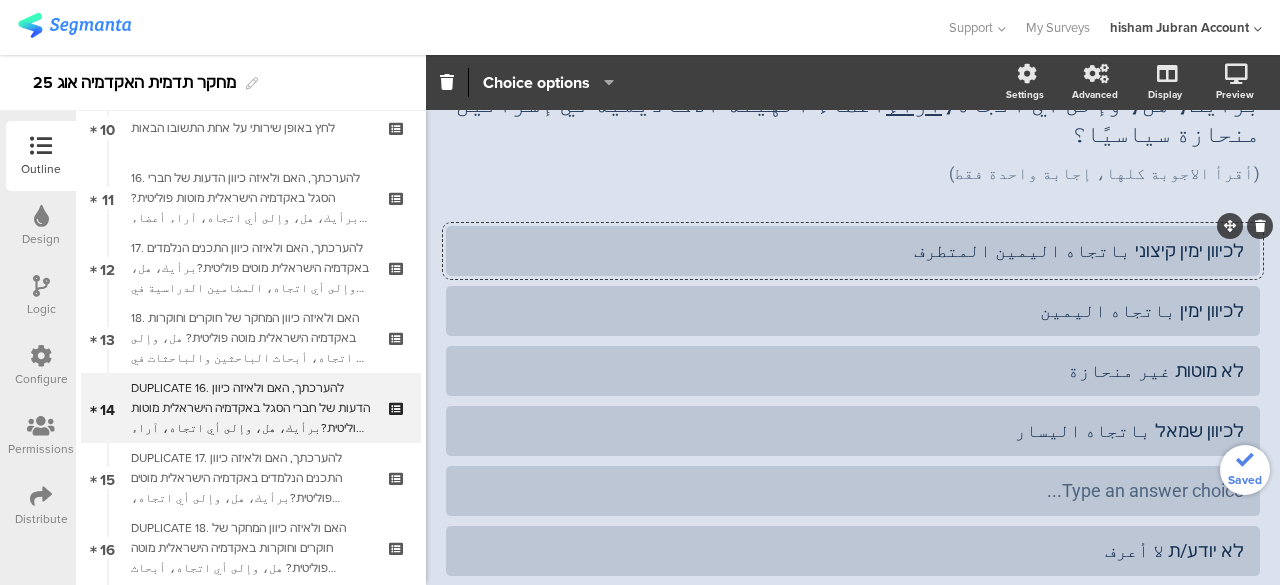 type 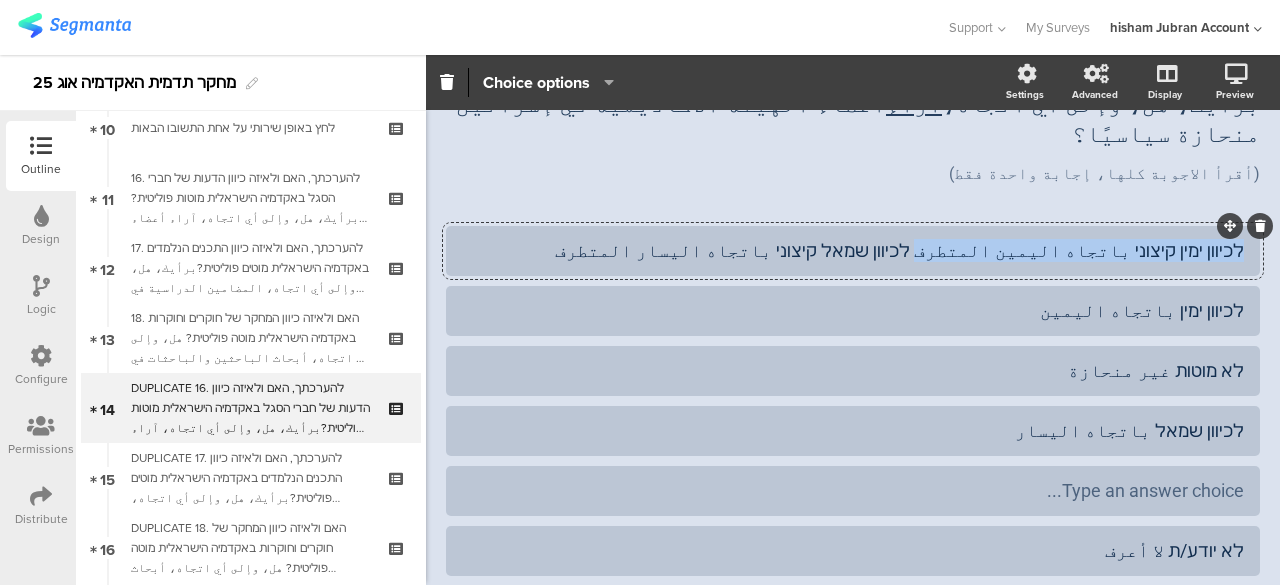 drag, startPoint x: 994, startPoint y: 222, endPoint x: 1239, endPoint y: 219, distance: 245.01837 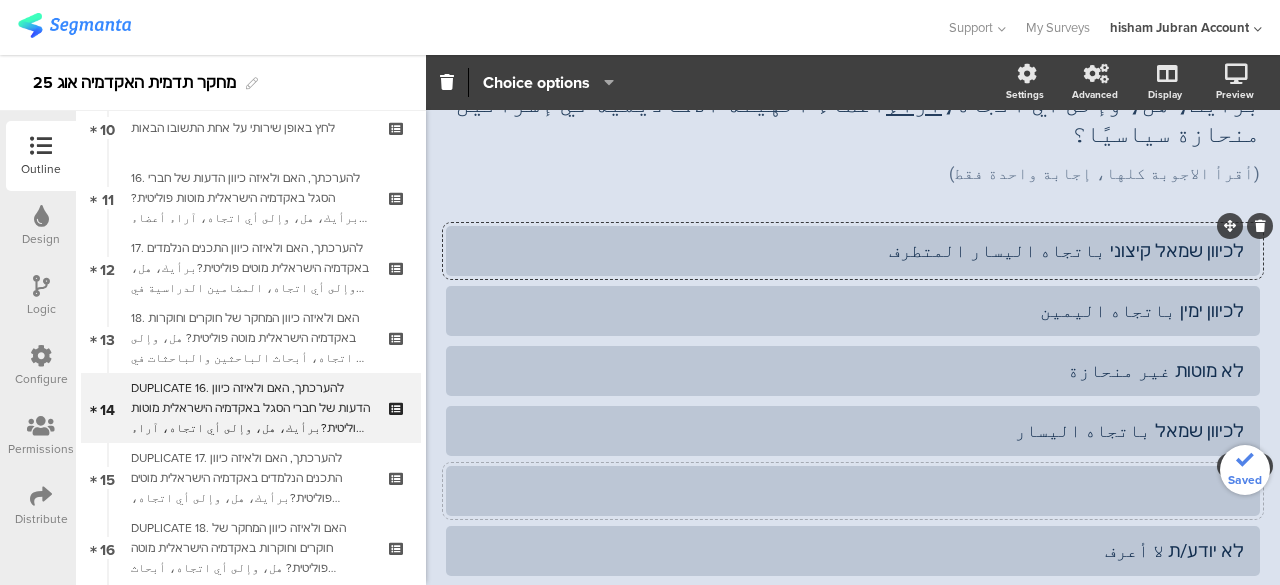 click 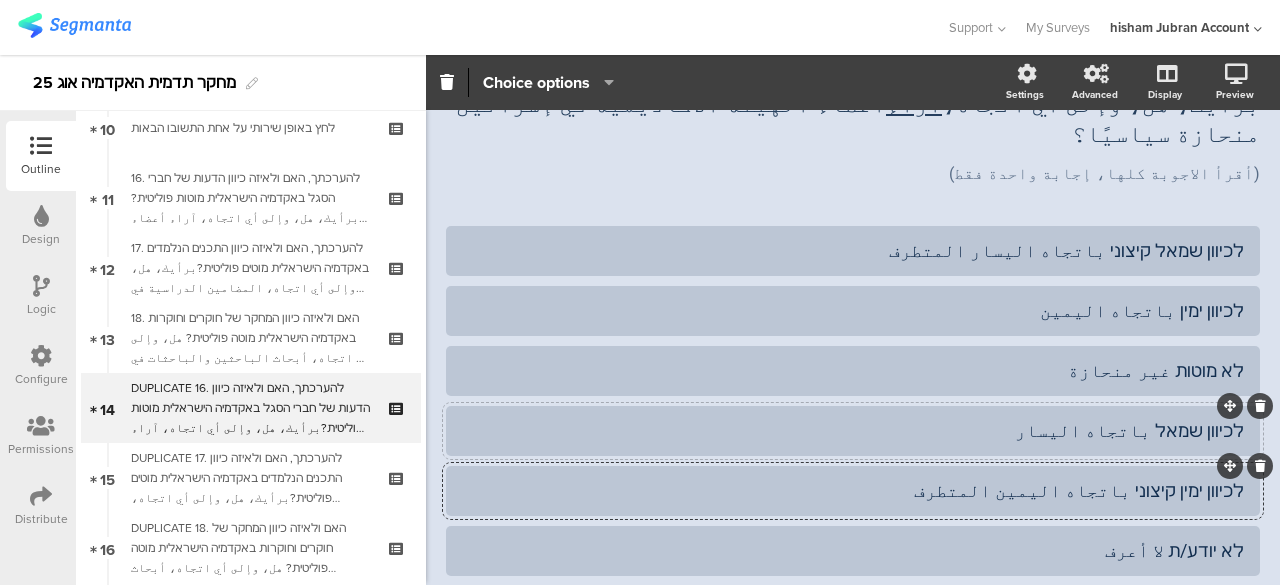click on "לכיוון שמאל باتجاه اليسار" 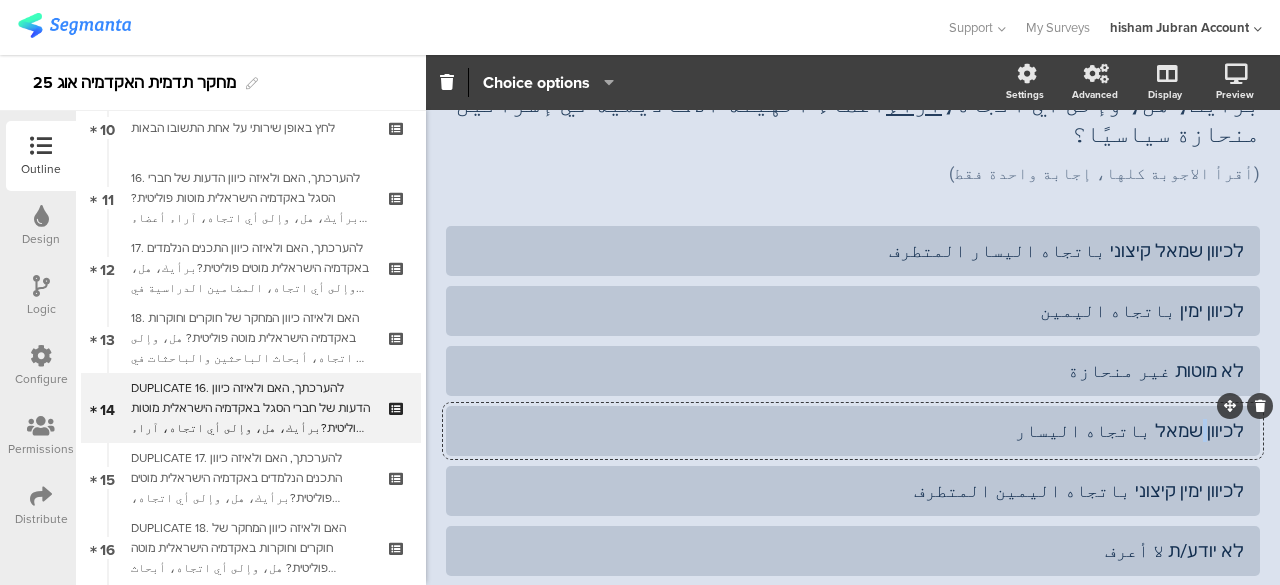 click on "לכיוון שמאל باتجاه اليسار" 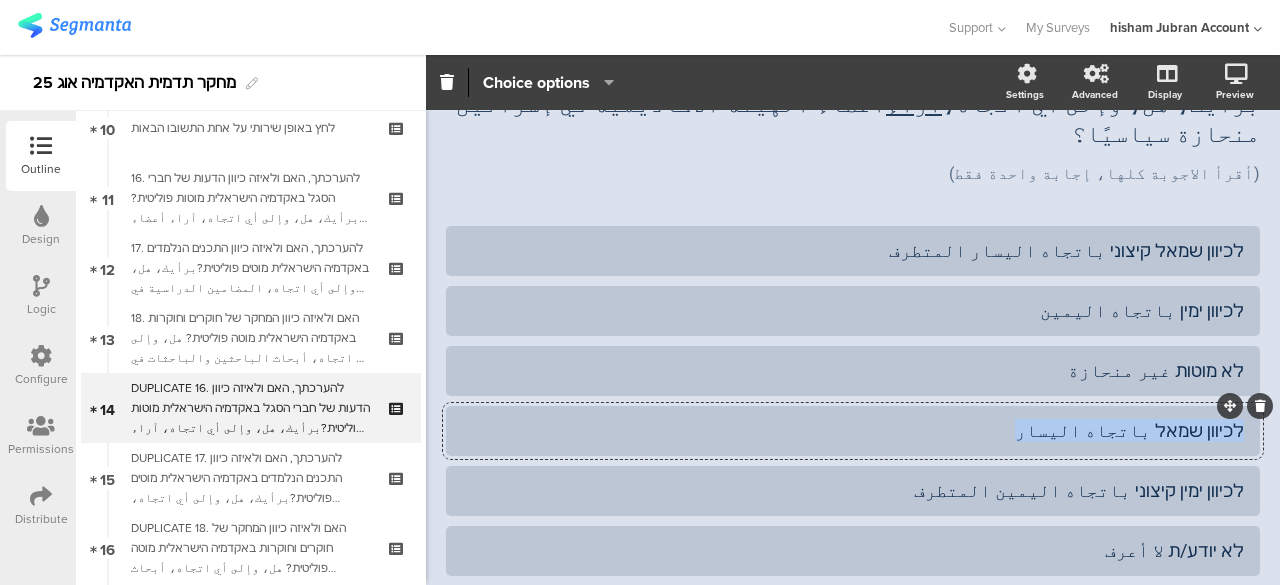 click on "לכיוון שמאל باتجاه اليسار" 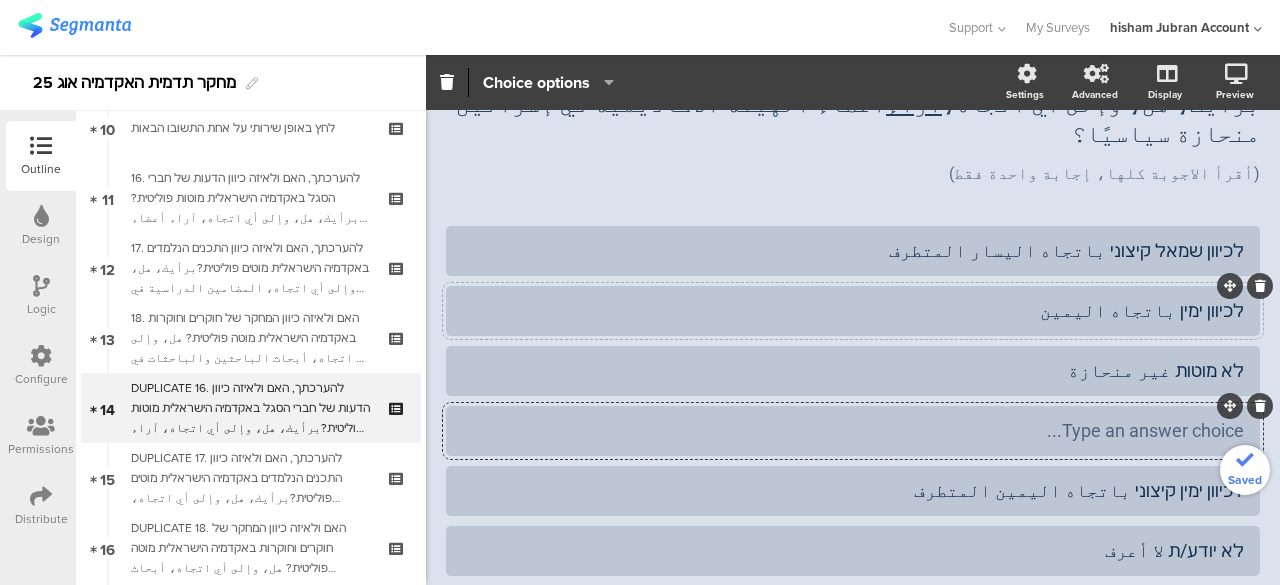 click on "לכיוון ימין باتجاه اليمين" 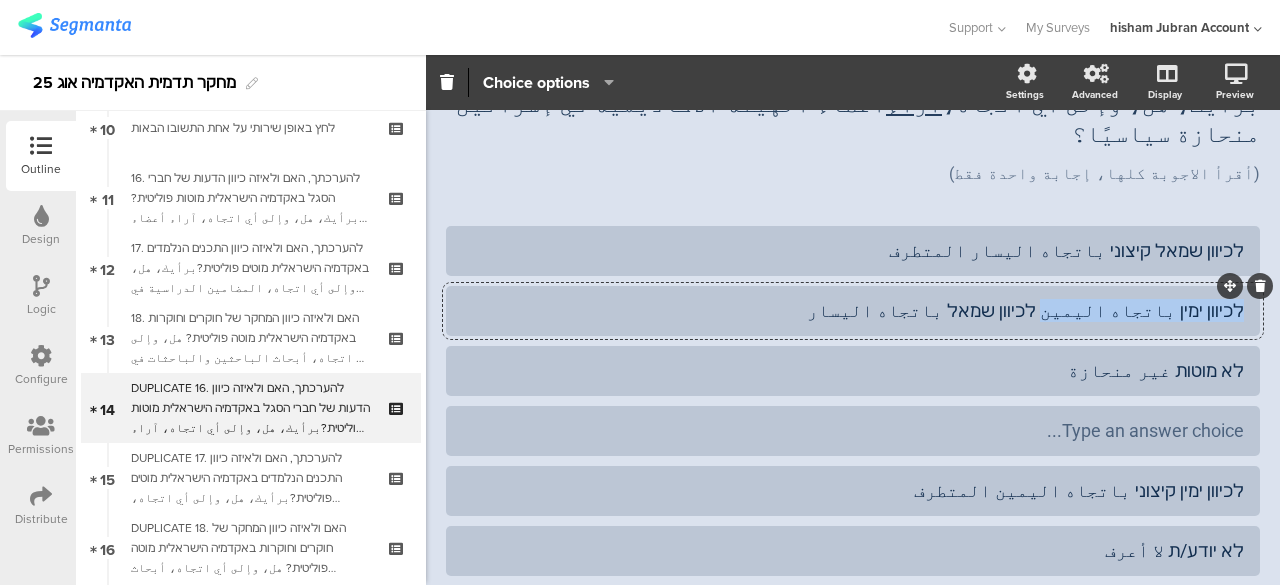 drag, startPoint x: 1092, startPoint y: 282, endPoint x: 1240, endPoint y: 280, distance: 148.01352 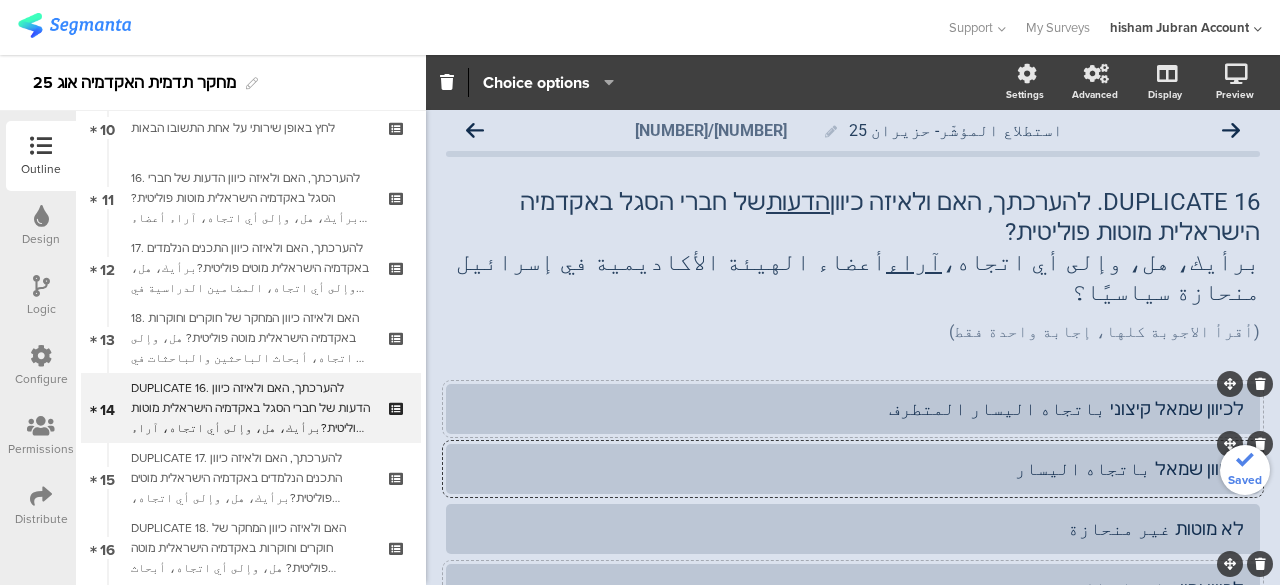 scroll, scrollTop: 0, scrollLeft: 0, axis: both 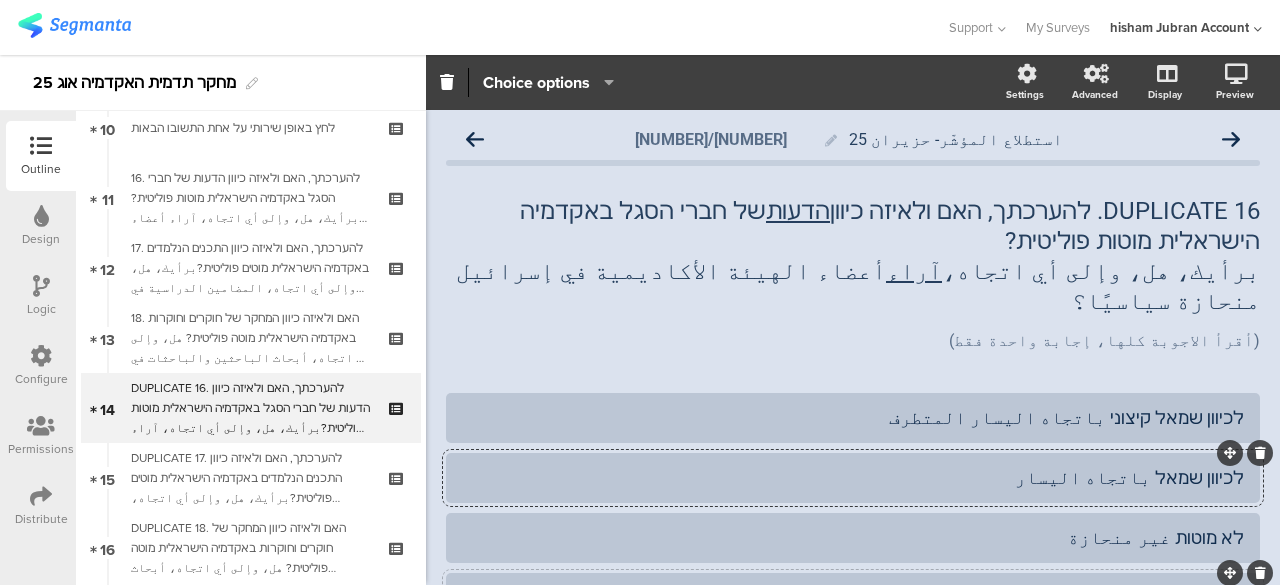click on "DUPLICATE 16. להערכתך, האם ולאיזה כיוון  הדעות  של חברי הסגל באקדמיה הישראלית מוטות פוליטית? برأيك، هل، وإلى أي اتجاه،  آراء  أعضاء الهيئة الأكاديمية في إسرائيل منحازة سياسيًا؟
DUPLICATE 16. להערכתך, האם ולאיזה כיוון  הדעות  של חברי הסגל באקדמיה הישראלית מוטות פוליטית? برأيك، هل، وإلى أي اتجاه،  آراء  أعضاء الهيئة الأكاديمية في إسرائيل منحازة سياسيًا؟
(أقرأ الاجوبة كلها، إجابة واحدة فقط)
(أقرأ الاجوبة كلها، إجابة واحدة فقط)" 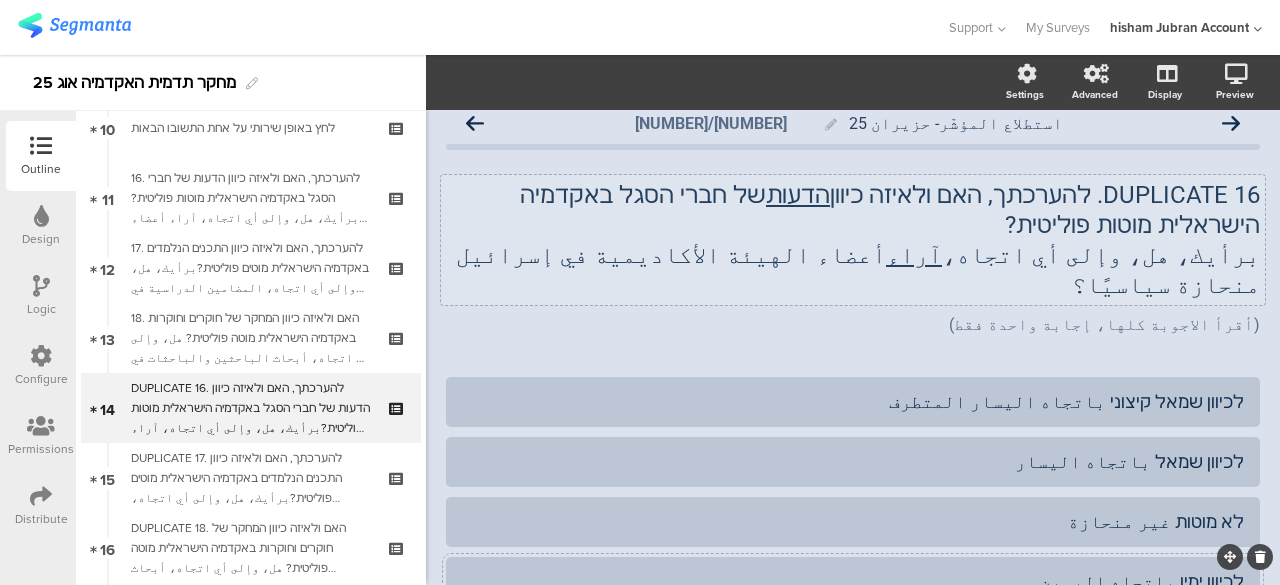 scroll, scrollTop: 0, scrollLeft: 0, axis: both 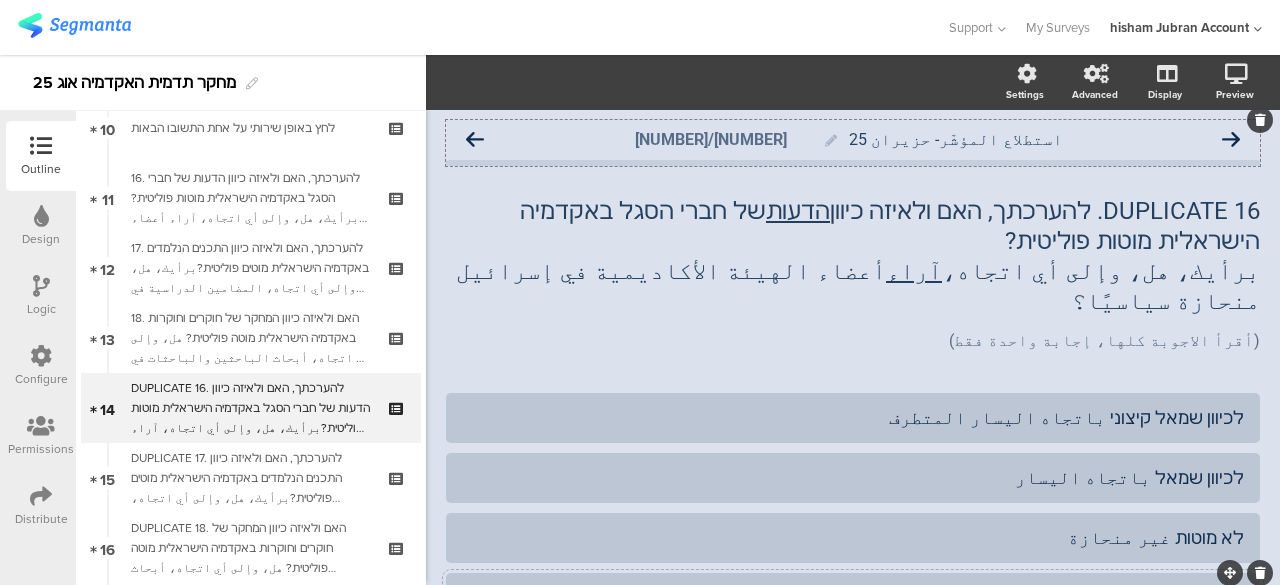 click 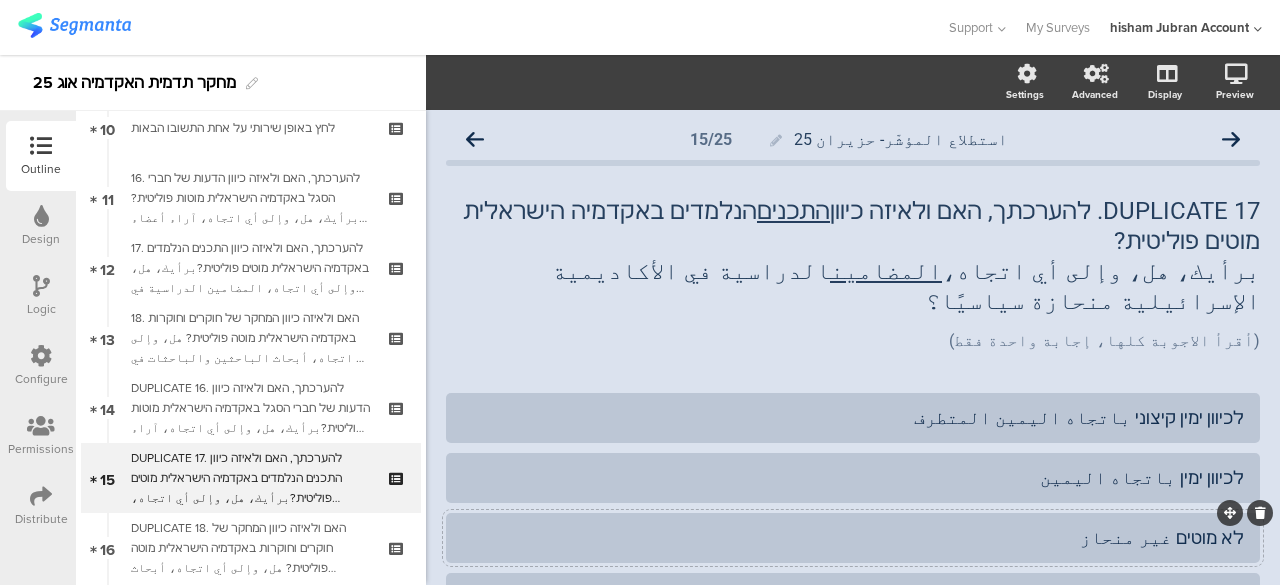scroll, scrollTop: 200, scrollLeft: 0, axis: vertical 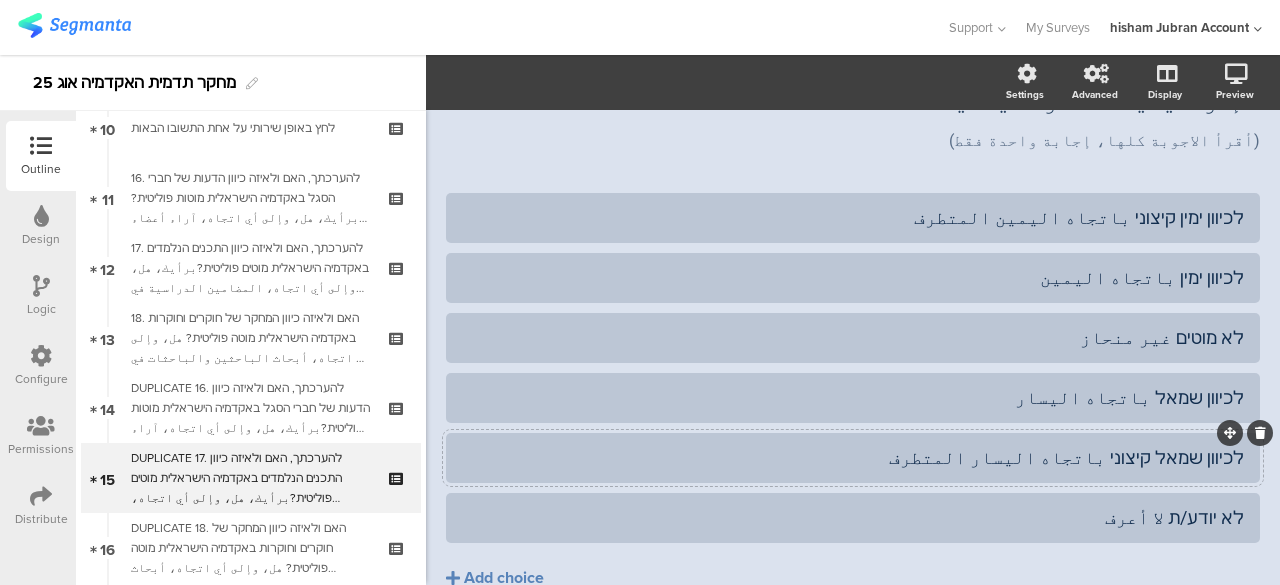 click on "לכיוון שמאל קיצוני باتجاه اليسار المتطرف" 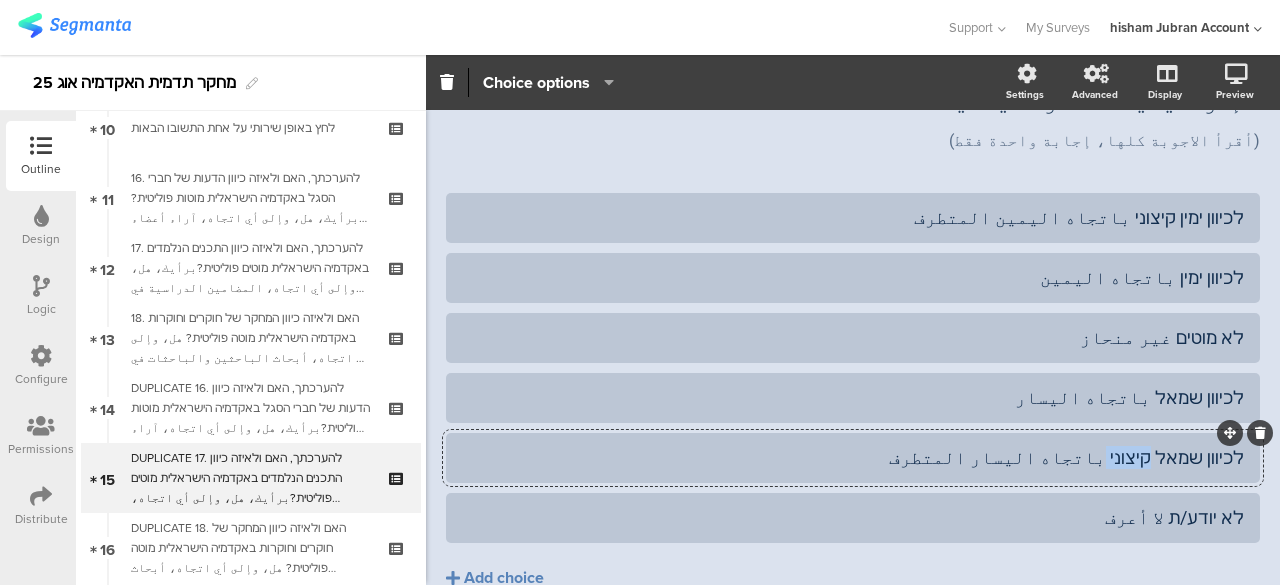 click on "לכיוון שמאל קיצוני باتجاه اليسار المتطرف" 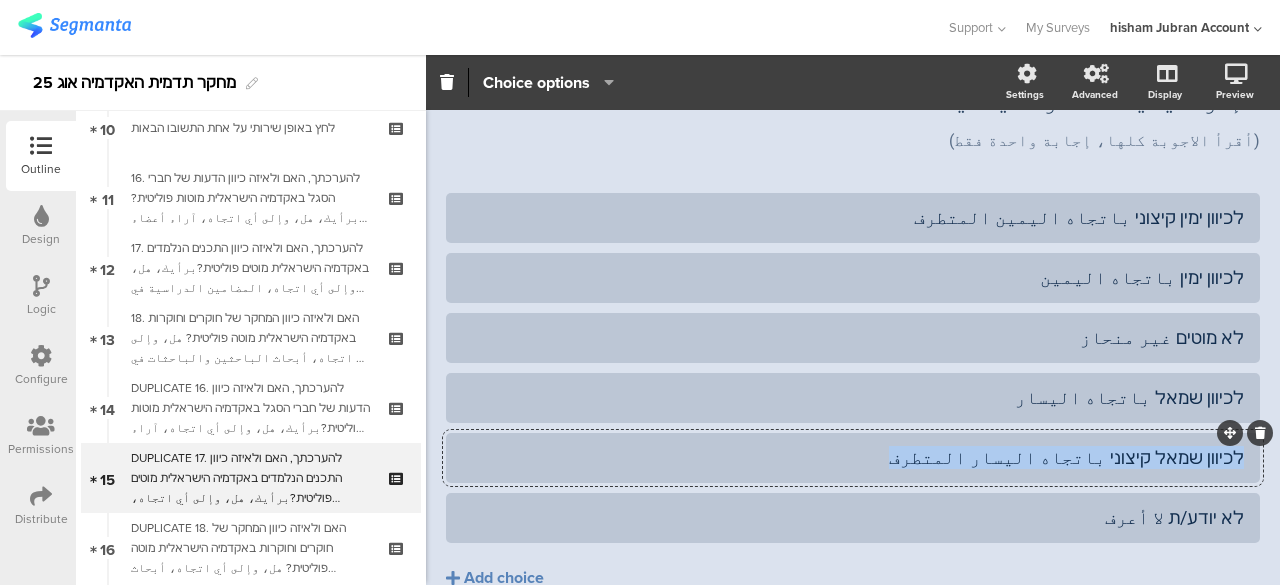 click on "לכיוון שמאל קיצוני باتجاه اليسار المتطرف" 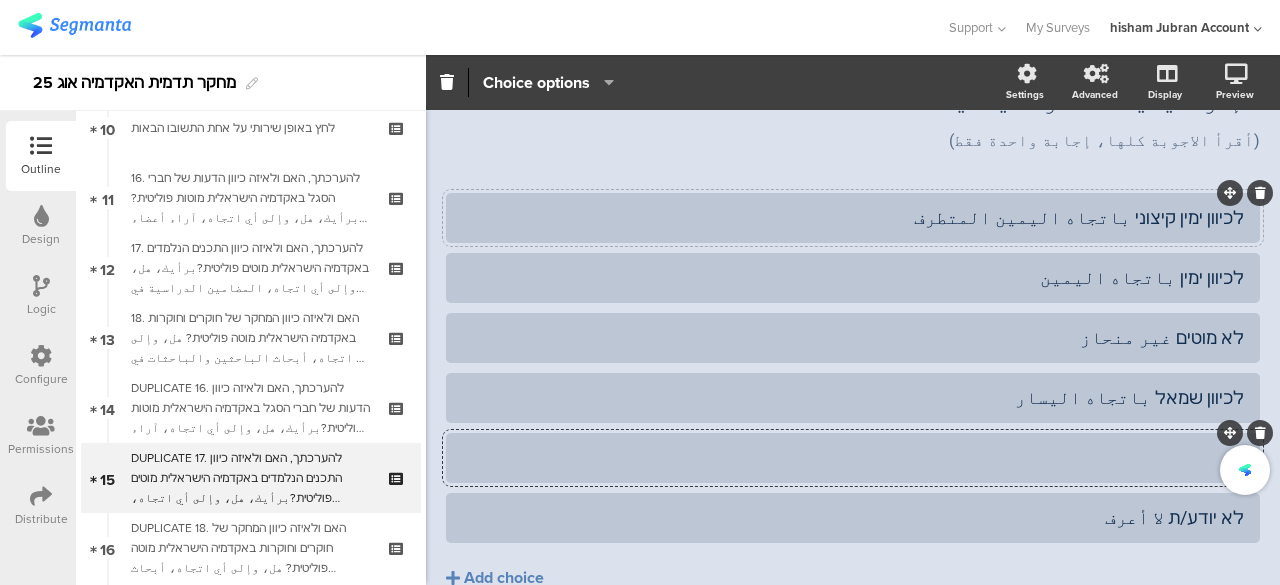 click on "לכיוון ימין קיצוני باتجاه اليمين المتطرف" 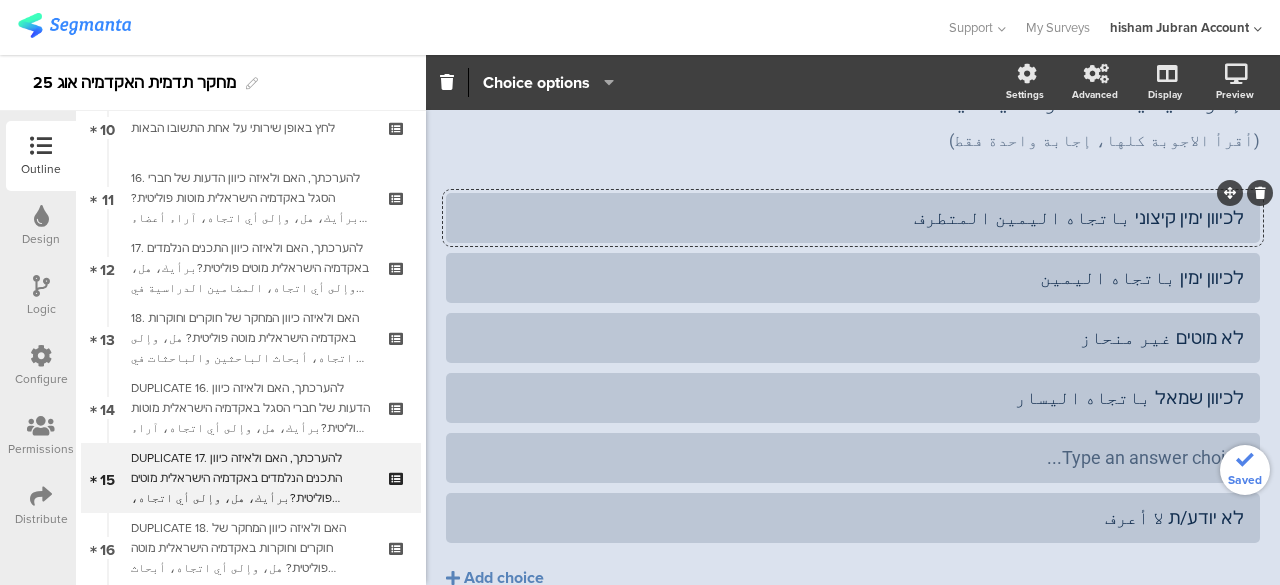 type 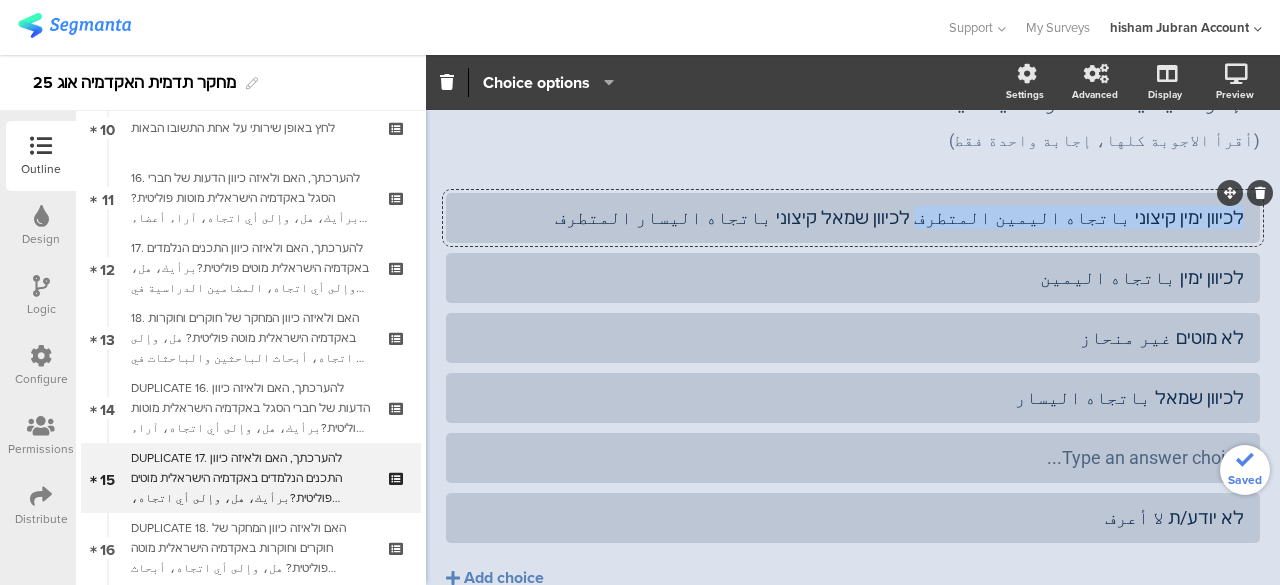 drag, startPoint x: 993, startPoint y: 189, endPoint x: 1251, endPoint y: 187, distance: 258.00775 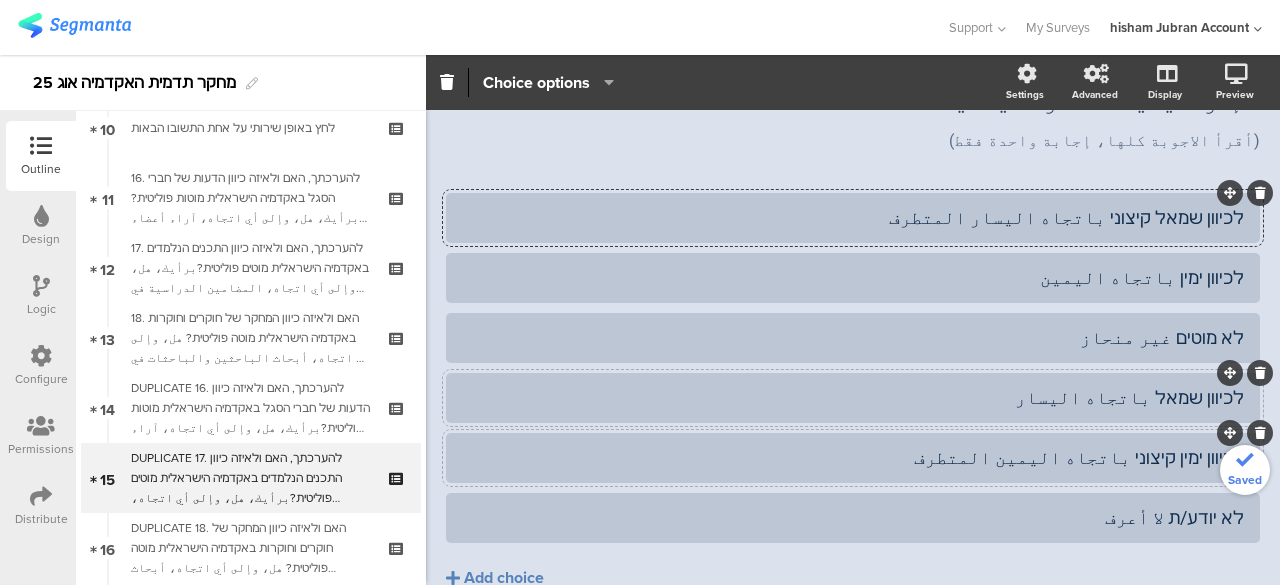 click on "לכיוון שמאל باتجاه اليسار" 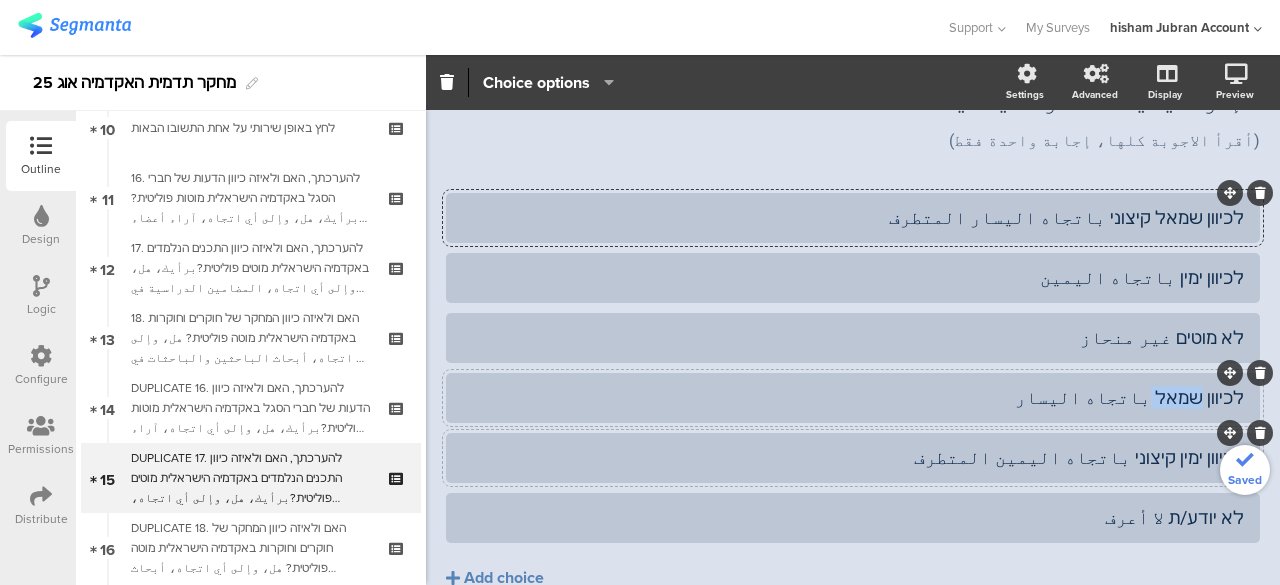 click on "לכיוון שמאל باتجاه اليسار" 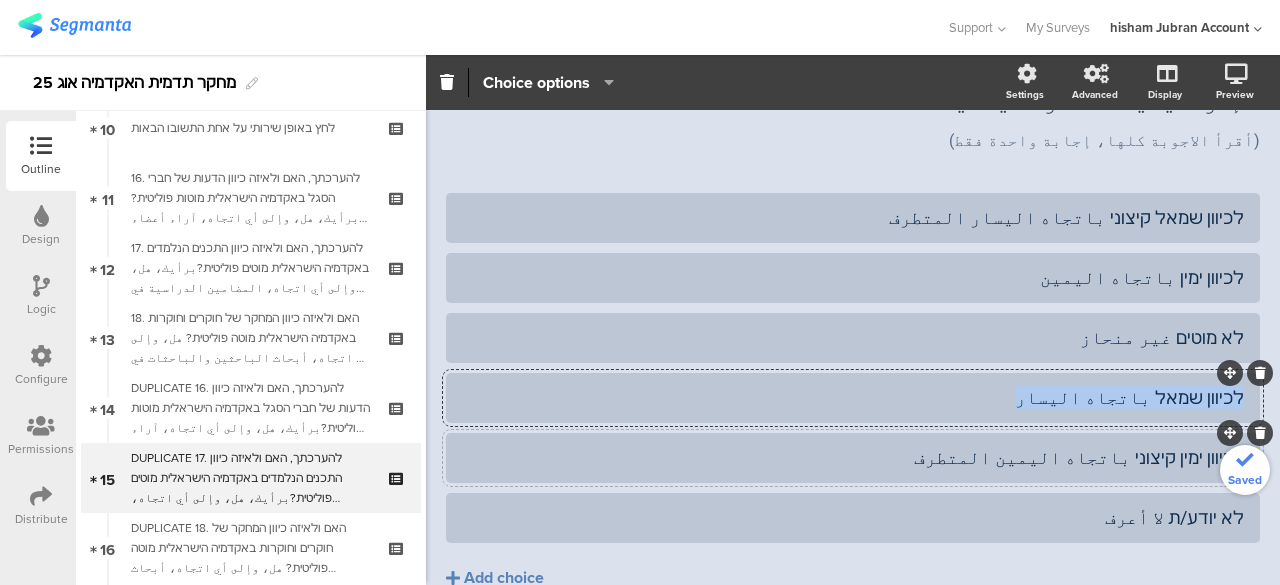 click on "לכיוון שמאל باتجاه اليسار" 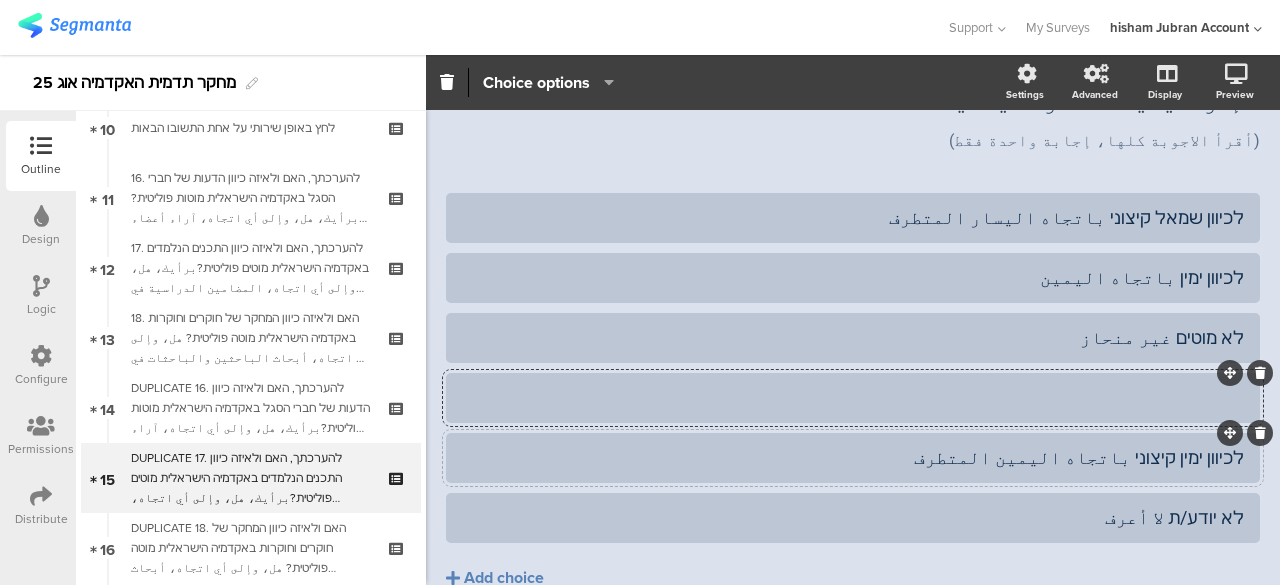 type 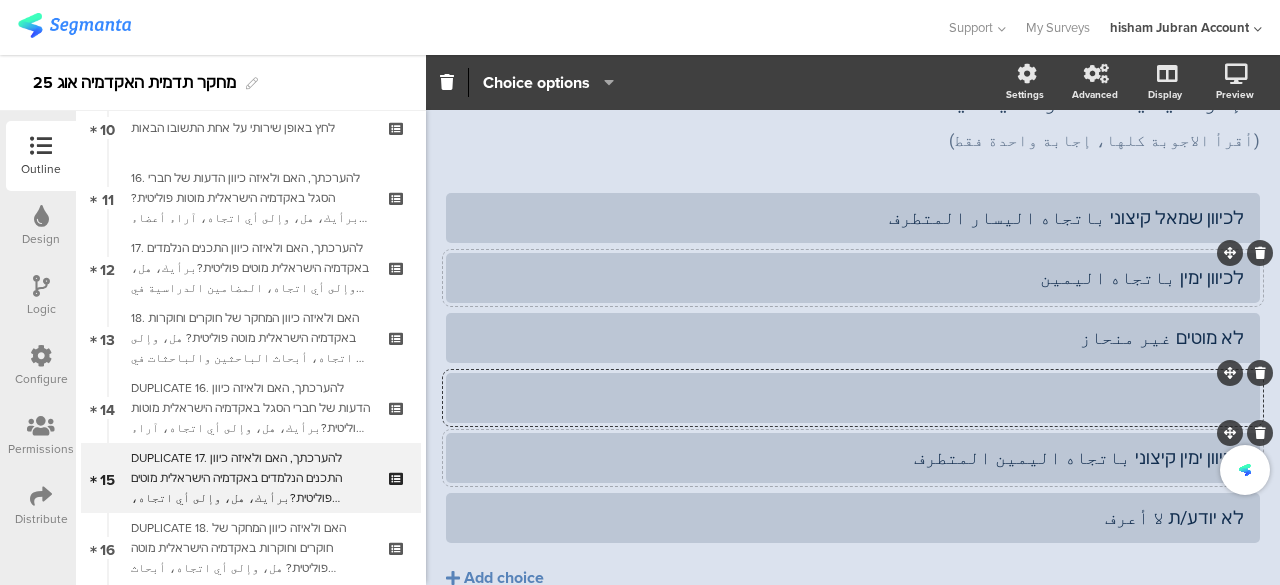 click on "לכיוון ימין باتجاه اليمين" 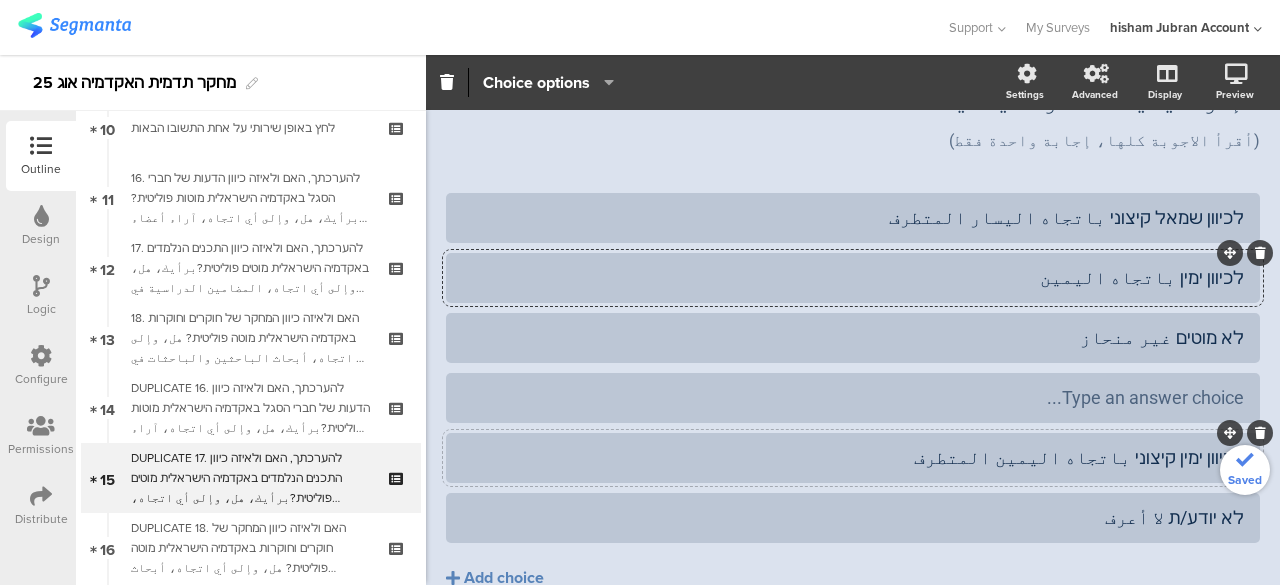type 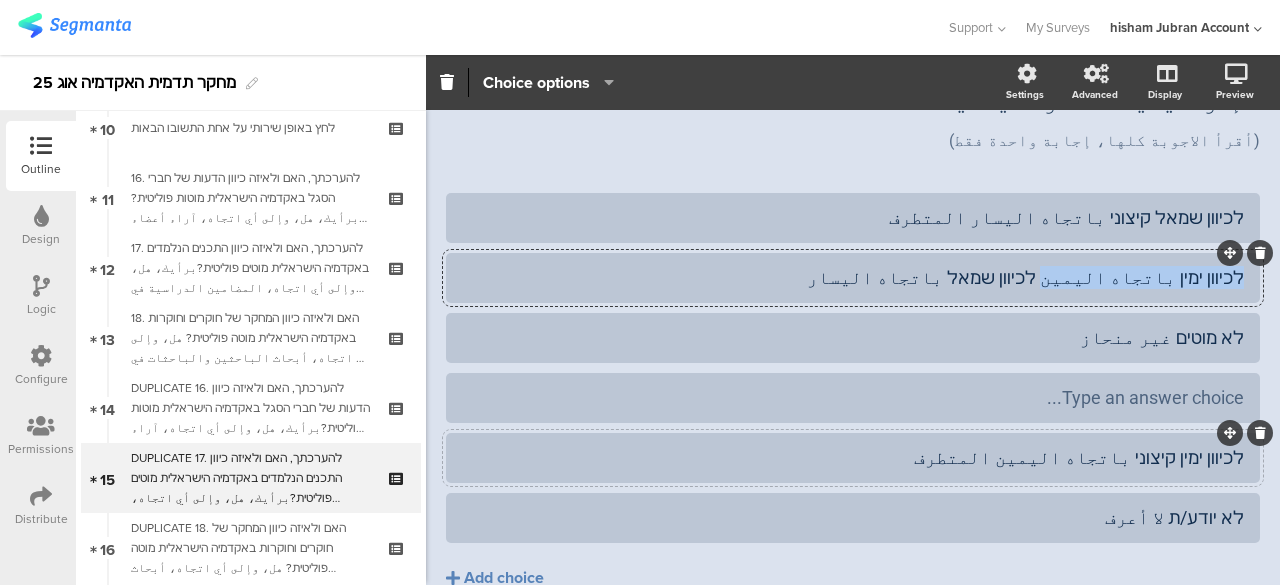 drag, startPoint x: 1090, startPoint y: 250, endPoint x: 1232, endPoint y: 246, distance: 142.05632 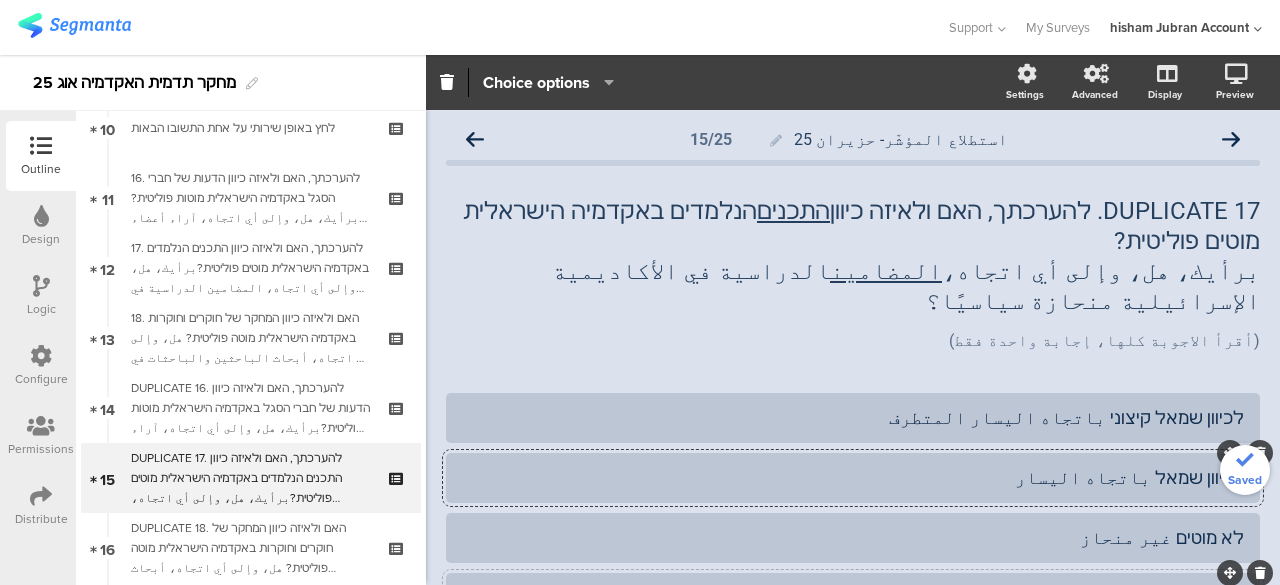 scroll, scrollTop: 0, scrollLeft: 0, axis: both 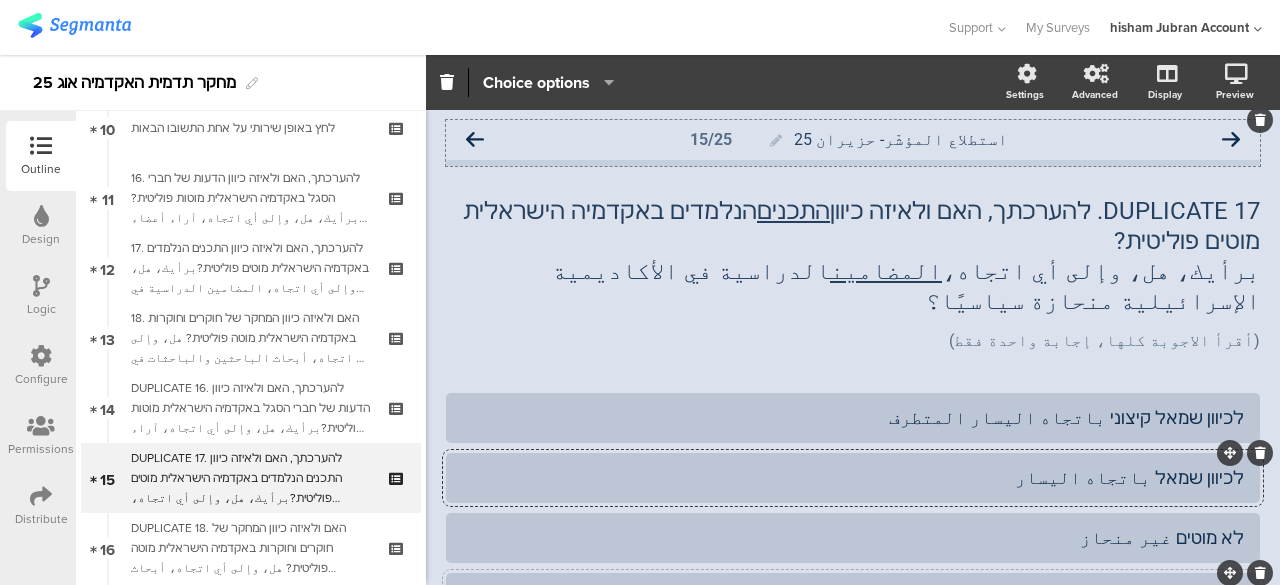 click 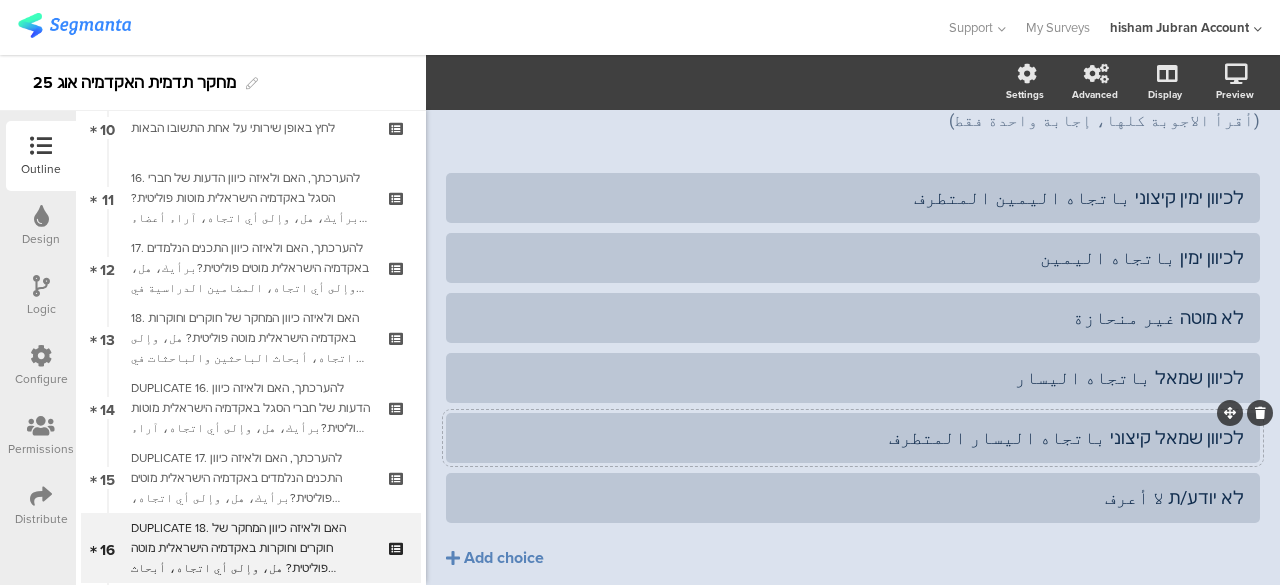 scroll, scrollTop: 267, scrollLeft: 0, axis: vertical 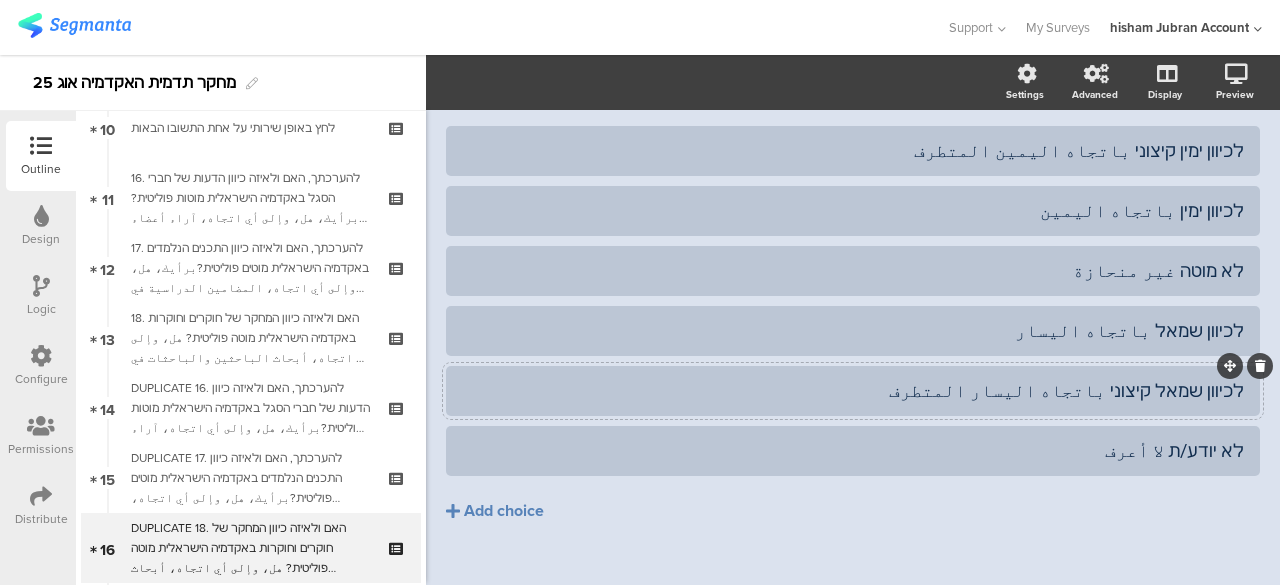 click on "לכיוון שמאל קיצוני باتجاه اليسار المتطرف" 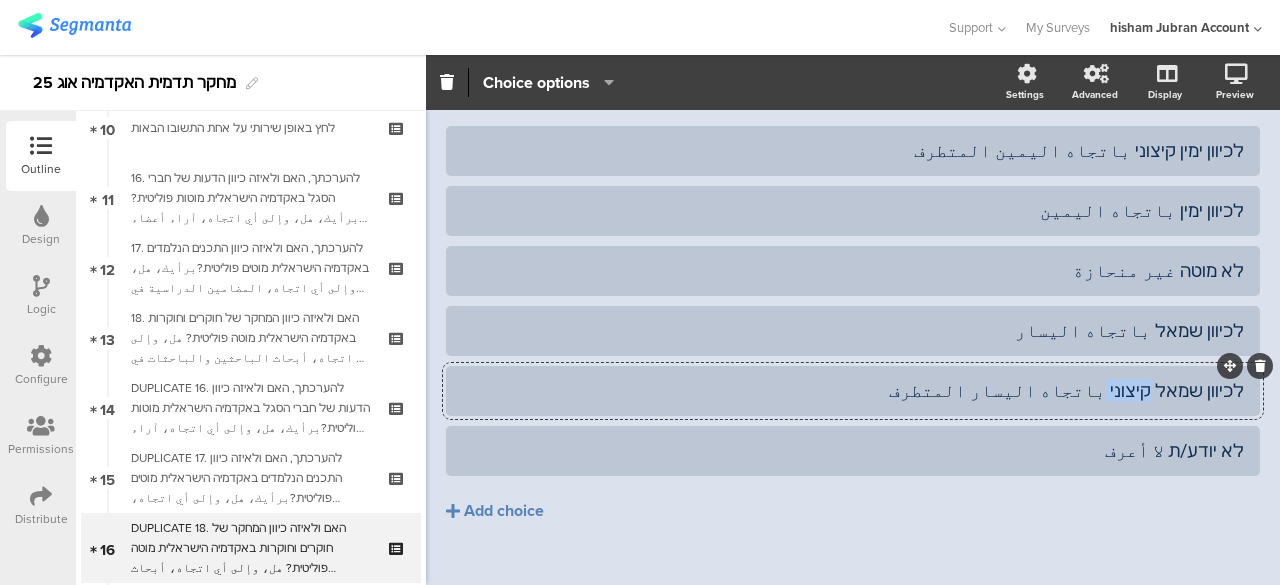 click on "לכיוון שמאל קיצוני باتجاه اليسار المتطرف" 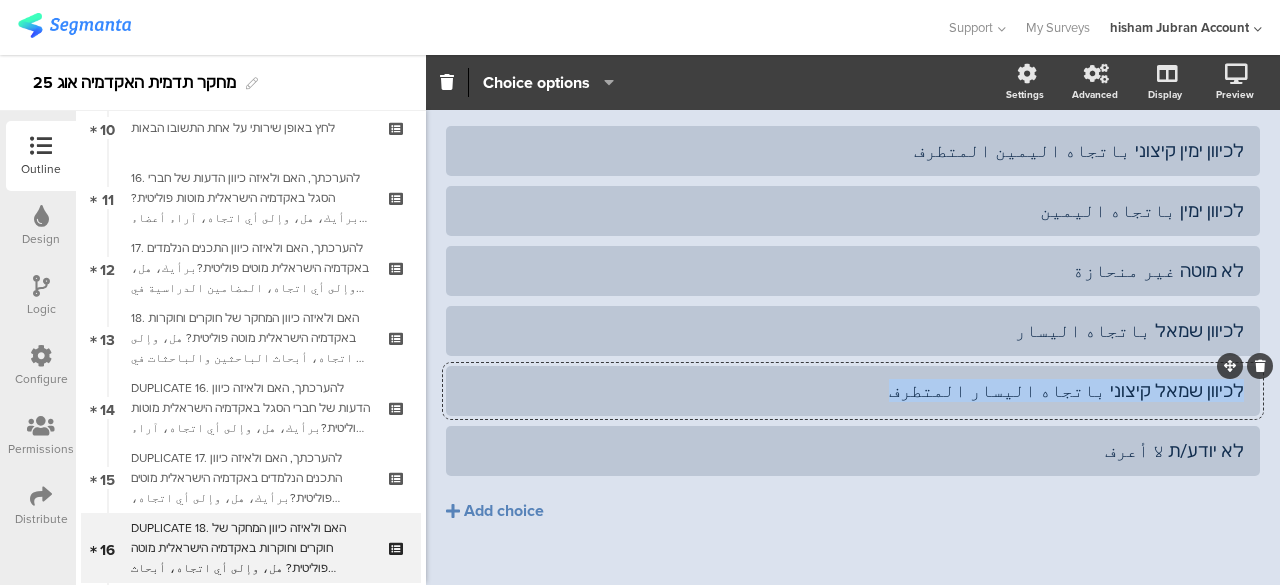click on "לכיוון שמאל קיצוני باتجاه اليسار المتطرف" 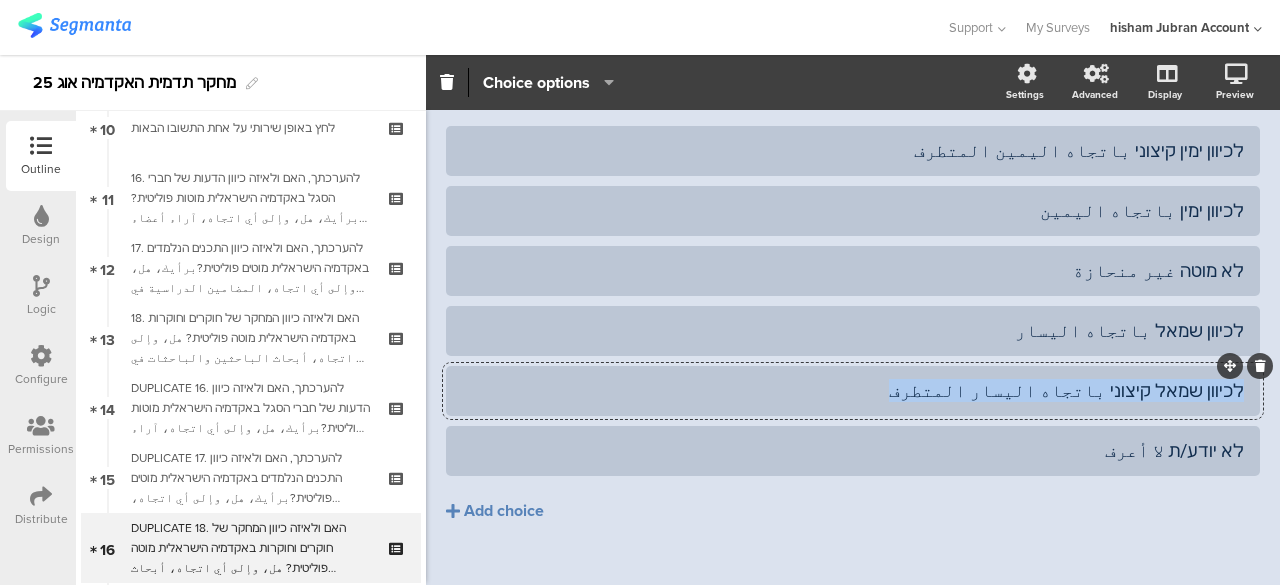 type 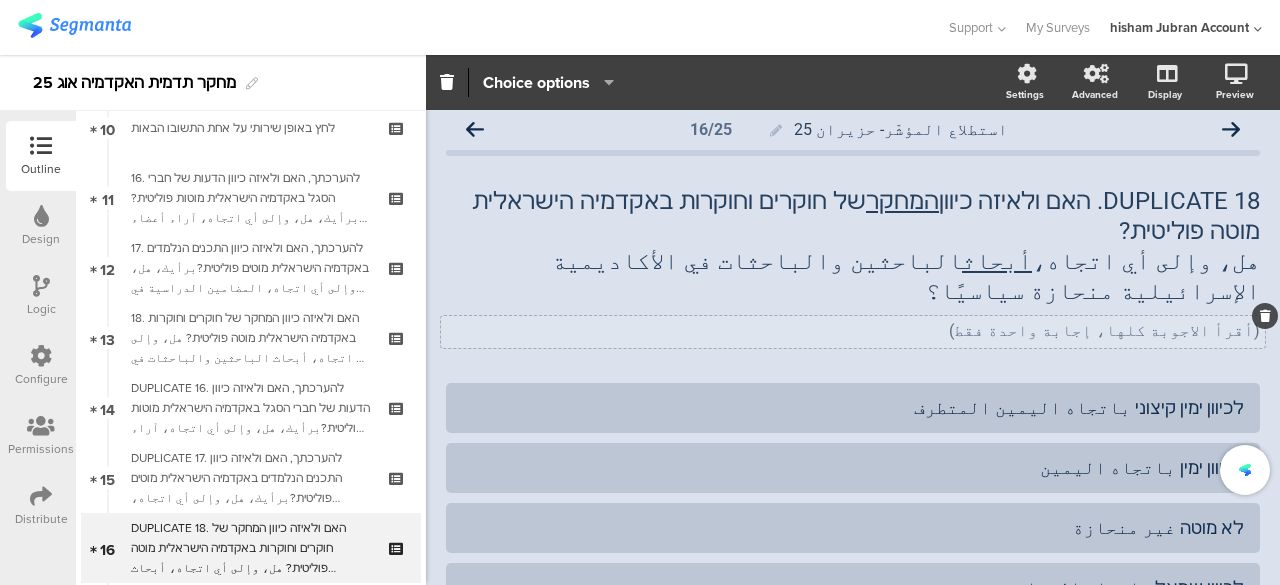 scroll, scrollTop: 0, scrollLeft: 0, axis: both 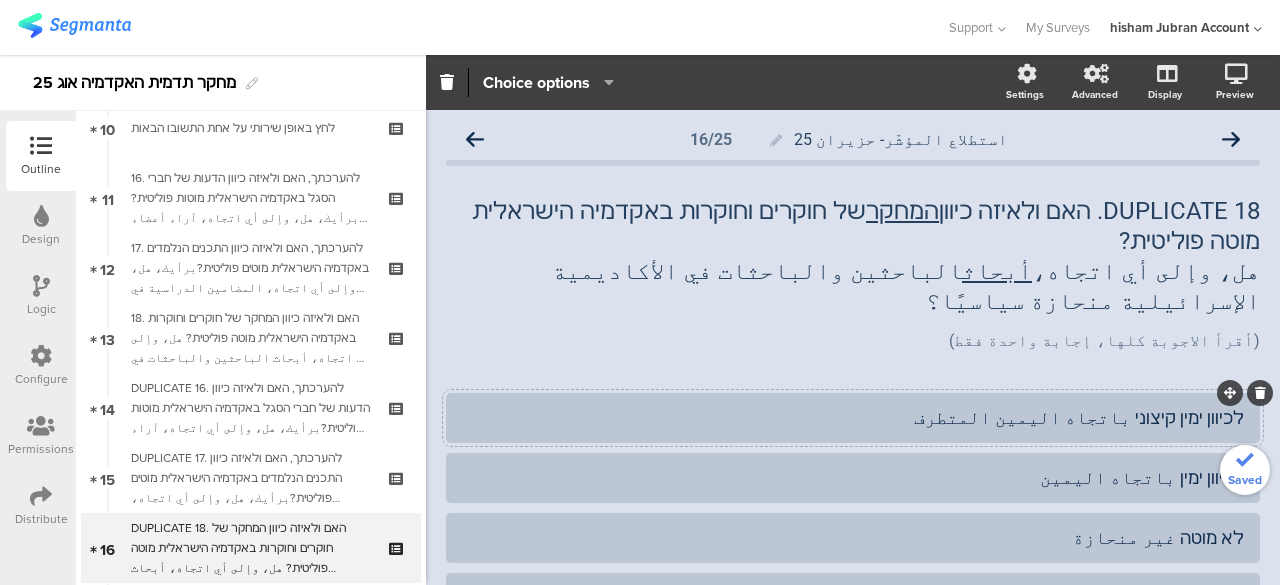 click 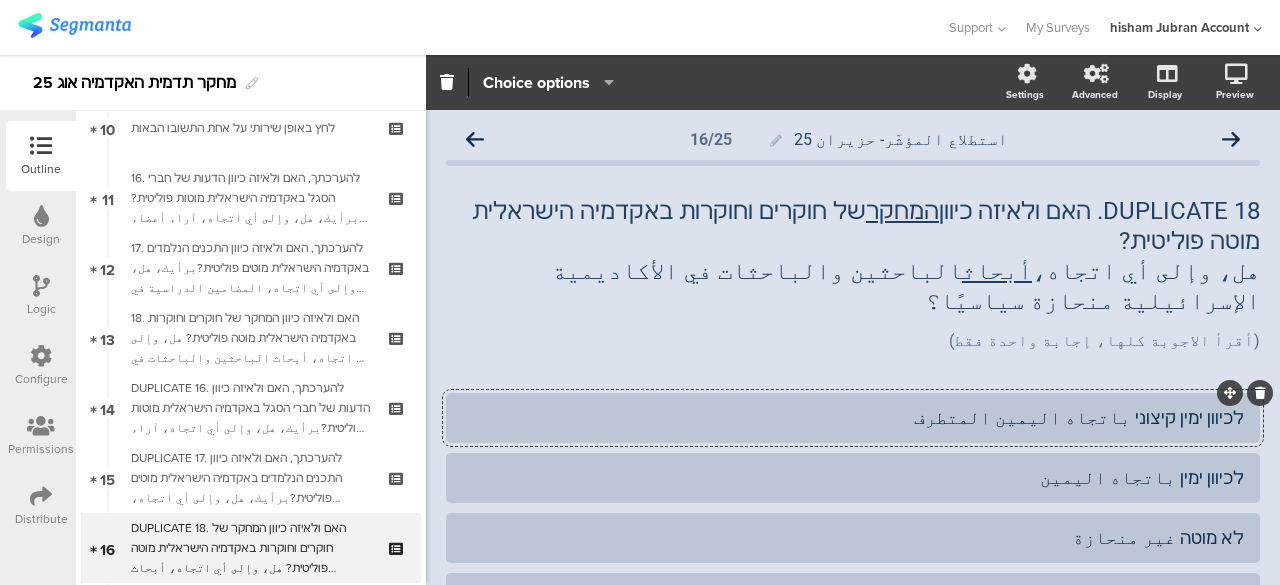 click on "לכיוון ימין קיצוני باتجاه اليمين المتطرف" 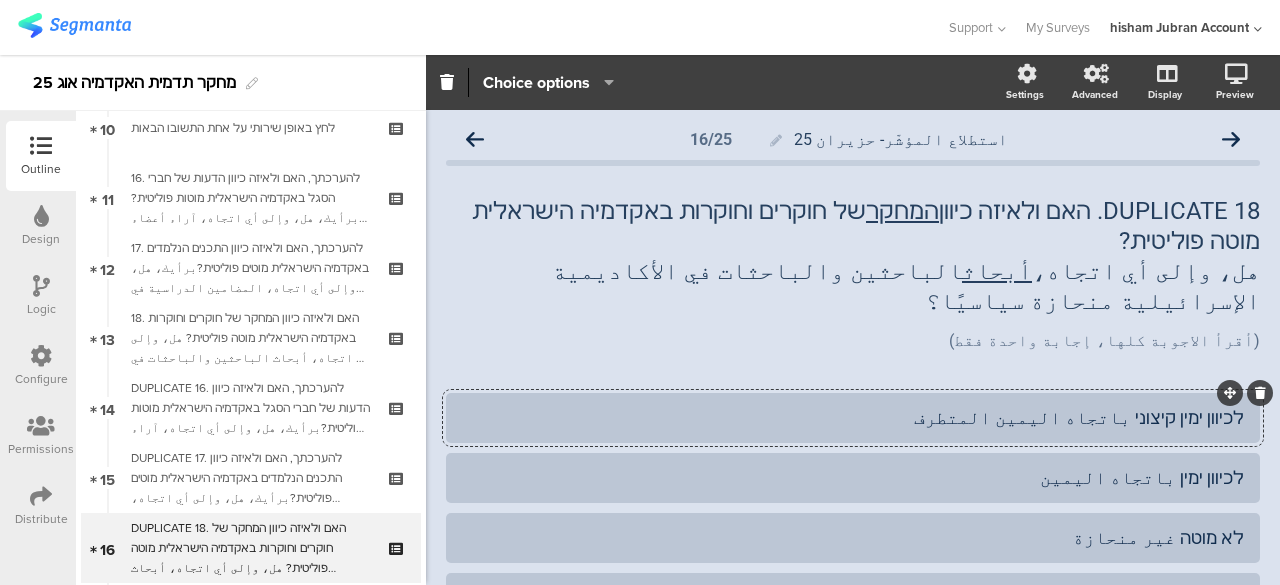 type 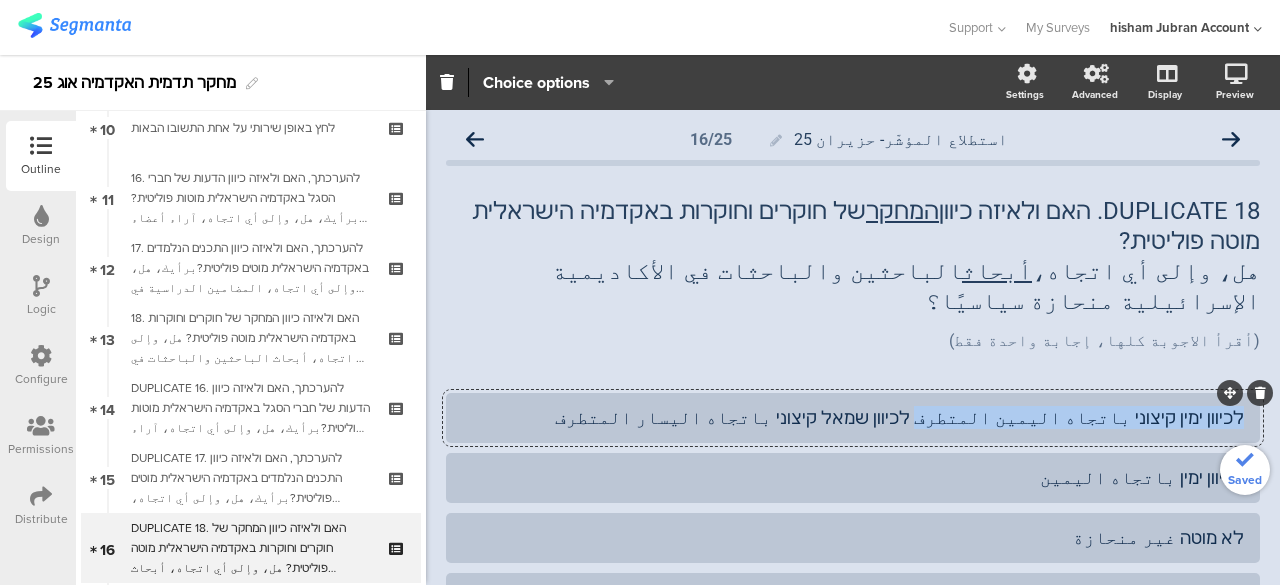 drag, startPoint x: 996, startPoint y: 389, endPoint x: 1239, endPoint y: 387, distance: 243.00822 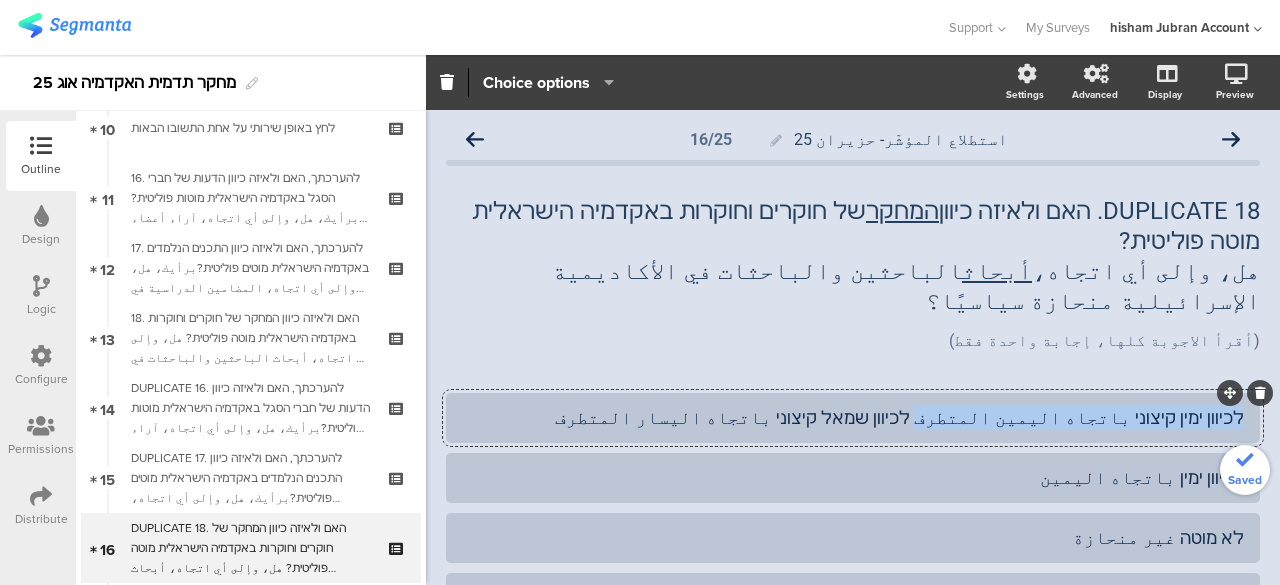 click on "לכיוון ימין קיצוני باتجاه اليمين المتطرف לכיוון שמאל קיצוני باتجاه اليسار المتطرف" 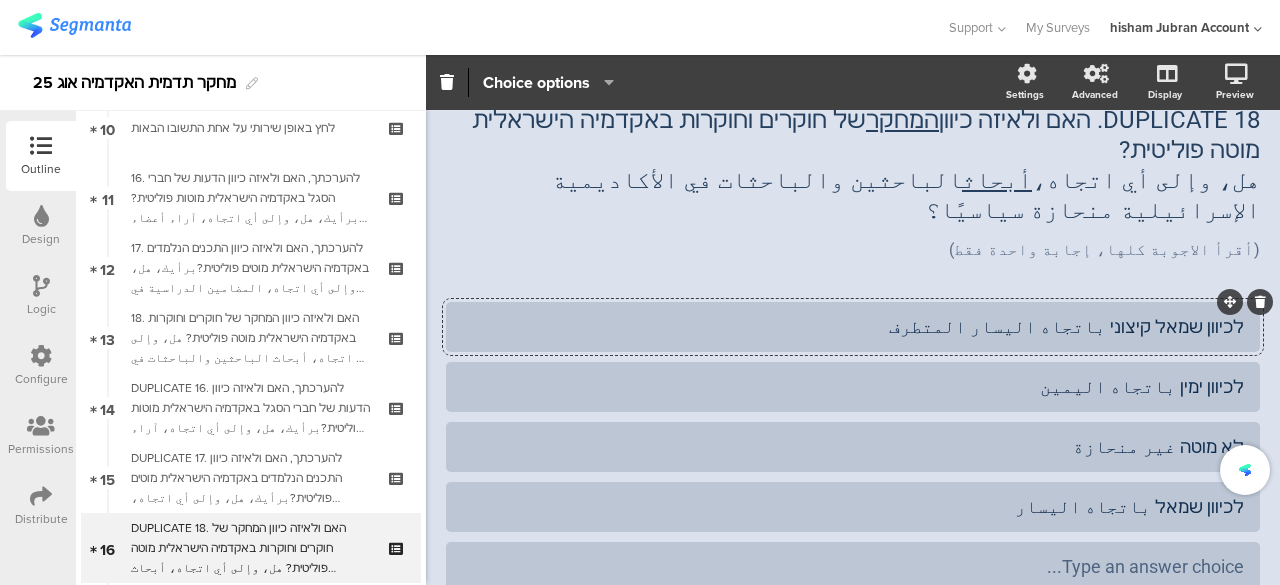 scroll, scrollTop: 267, scrollLeft: 0, axis: vertical 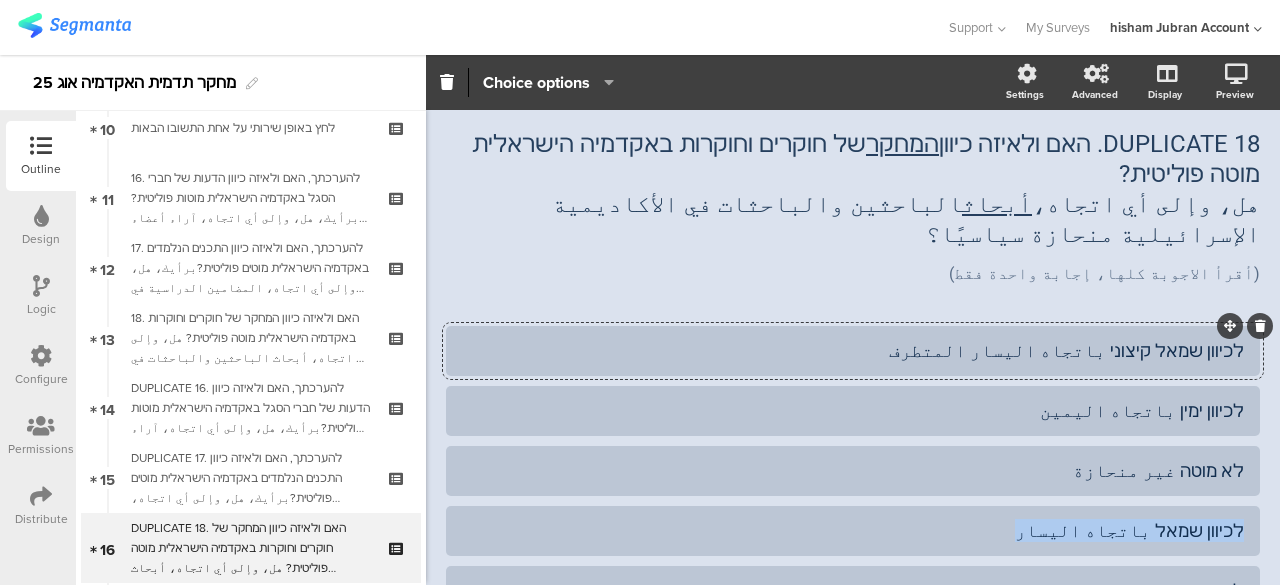 drag, startPoint x: 1076, startPoint y: 499, endPoint x: 1248, endPoint y: 498, distance: 172.00291 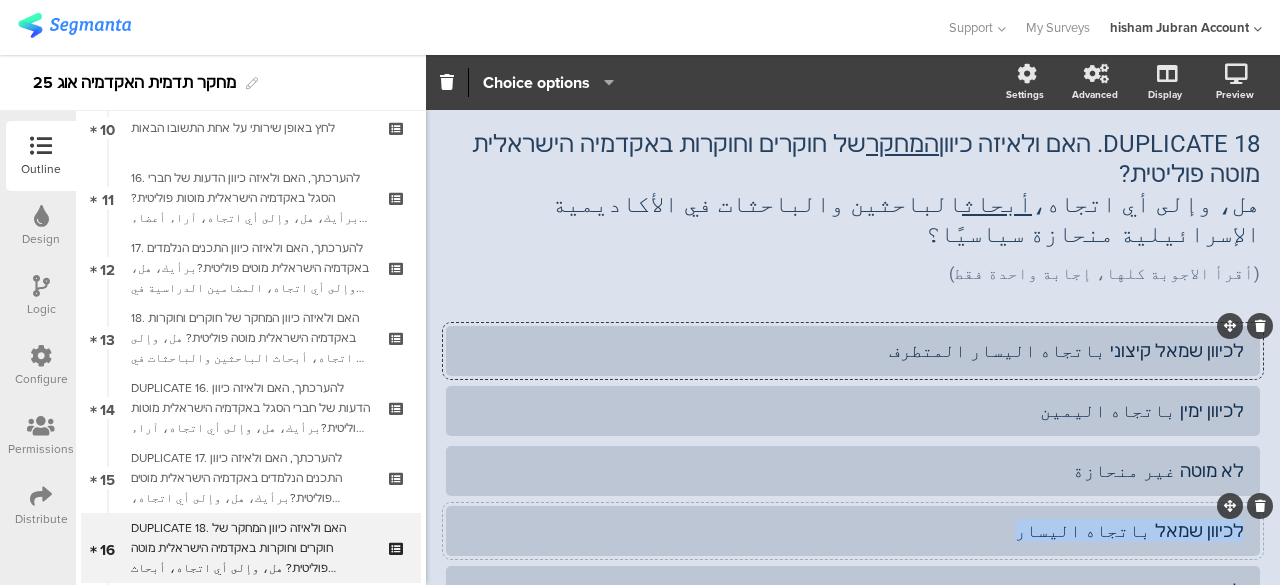 type 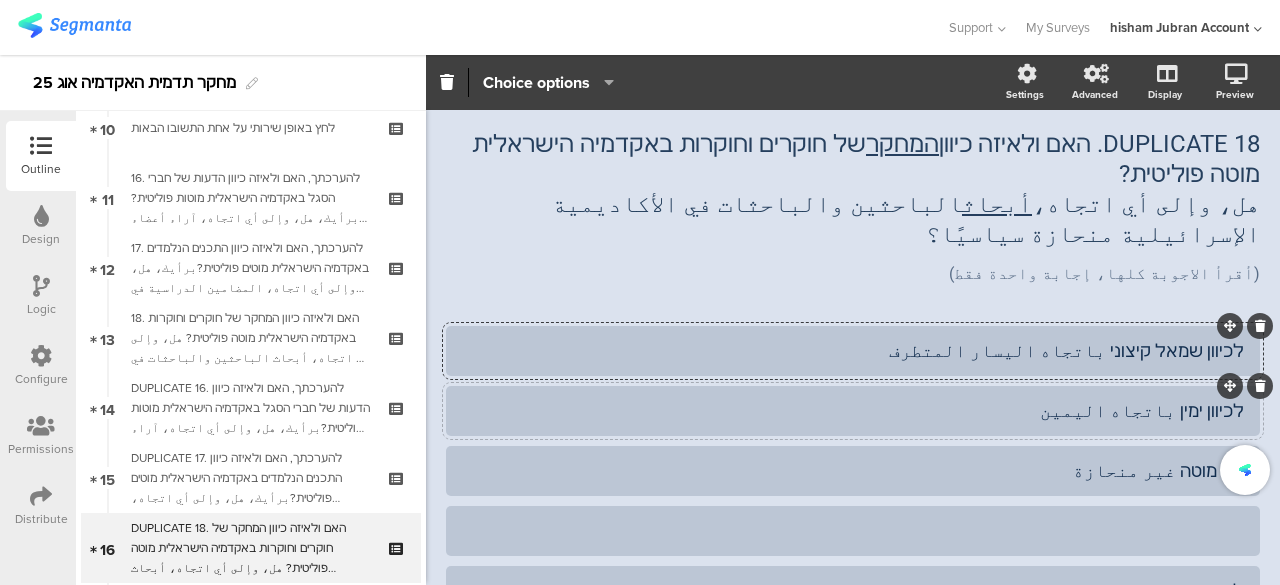 click on "לכיוון ימין باتجاه اليمين" 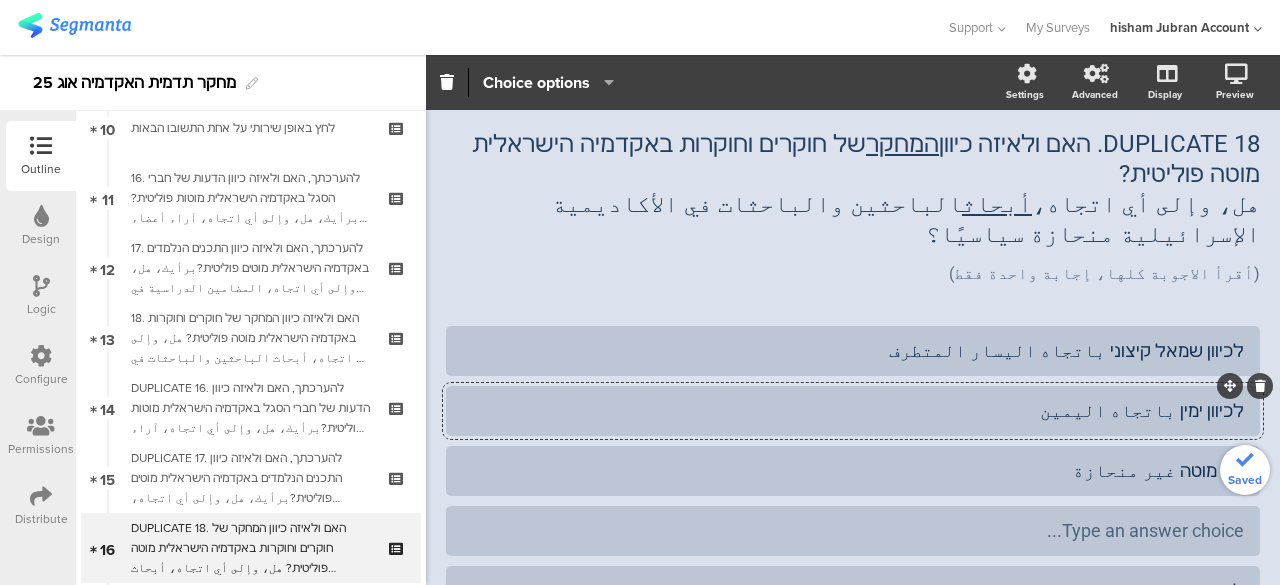 type 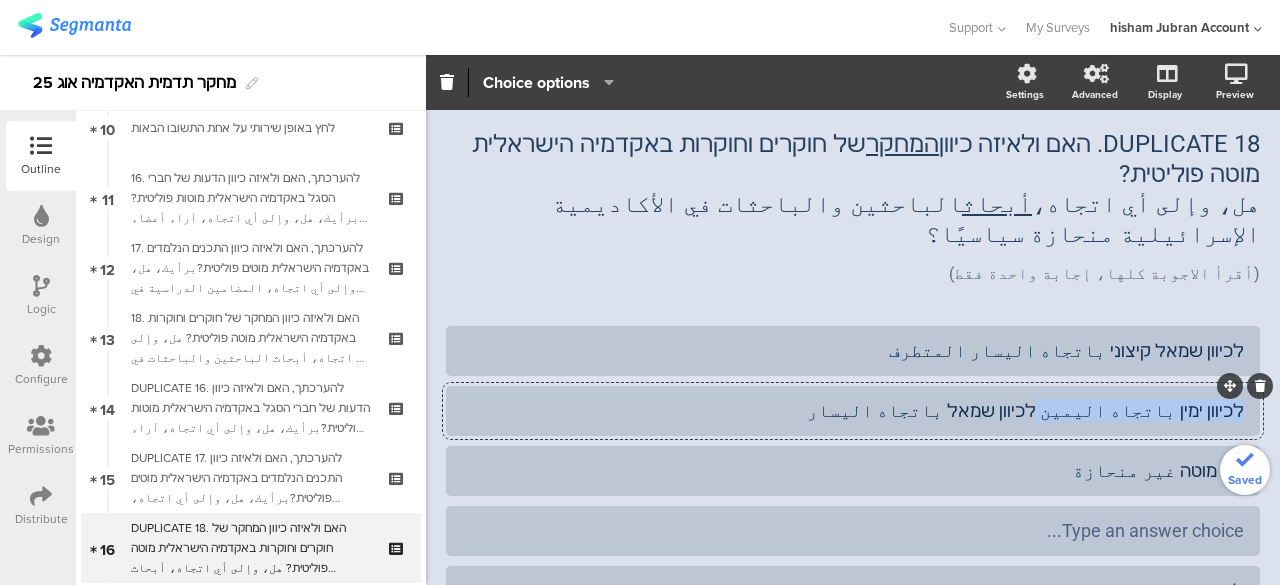 drag, startPoint x: 1089, startPoint y: 384, endPoint x: 1246, endPoint y: 381, distance: 157.02866 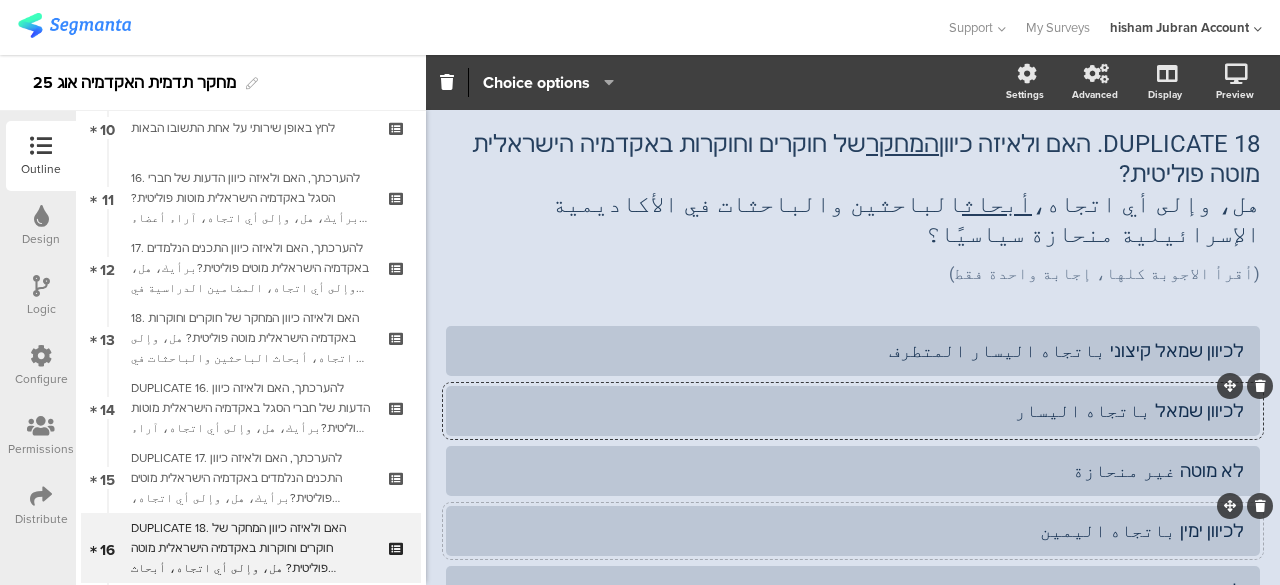 click on "استطلاع المؤشّر- حزيران 25
16/25
DUPLICATE 18. האם ולאיזה כיוון  המחקר  של חוקרים וחוקרות באקדמיה הישראלית מוטה פוליטית?  هل، وإلى أي اتجاه،  أبحاث  الباحثين والباحثات في الأكاديمية الإسرائيلية منحازة سياسيًا؟
DUPLICATE 18. האם ולאיזה כיוון  המחקר  של חוקרים וחוקרות באקדמיה הישראלית מוטה פוליטית?  هل، وإلى أي اتجاه،  أبحاث" 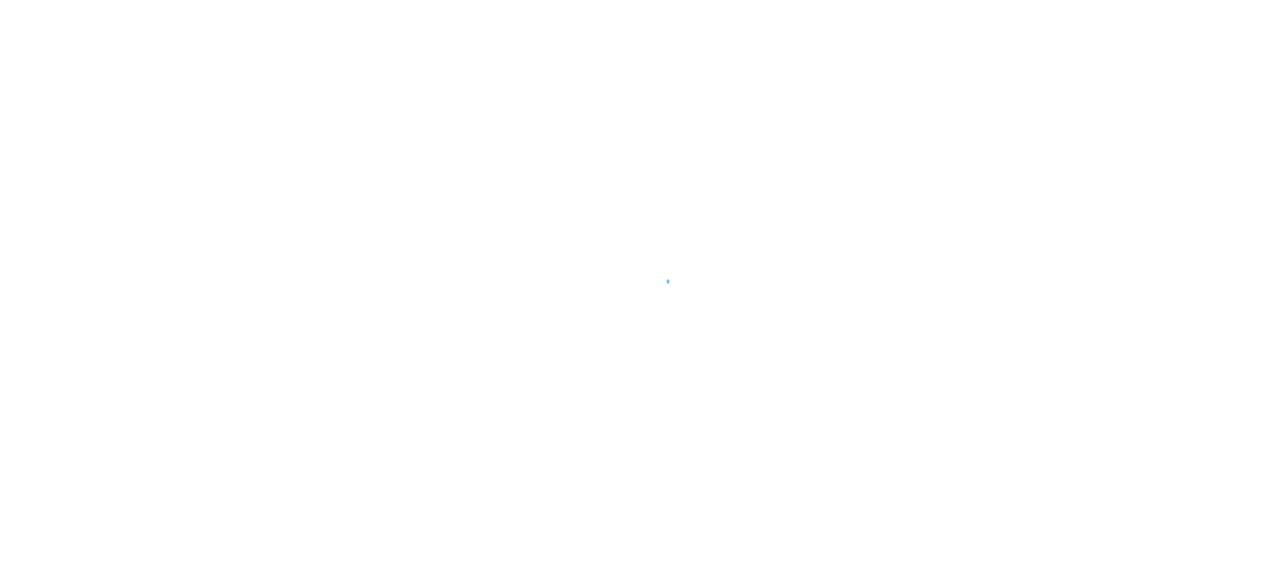 scroll, scrollTop: 0, scrollLeft: 0, axis: both 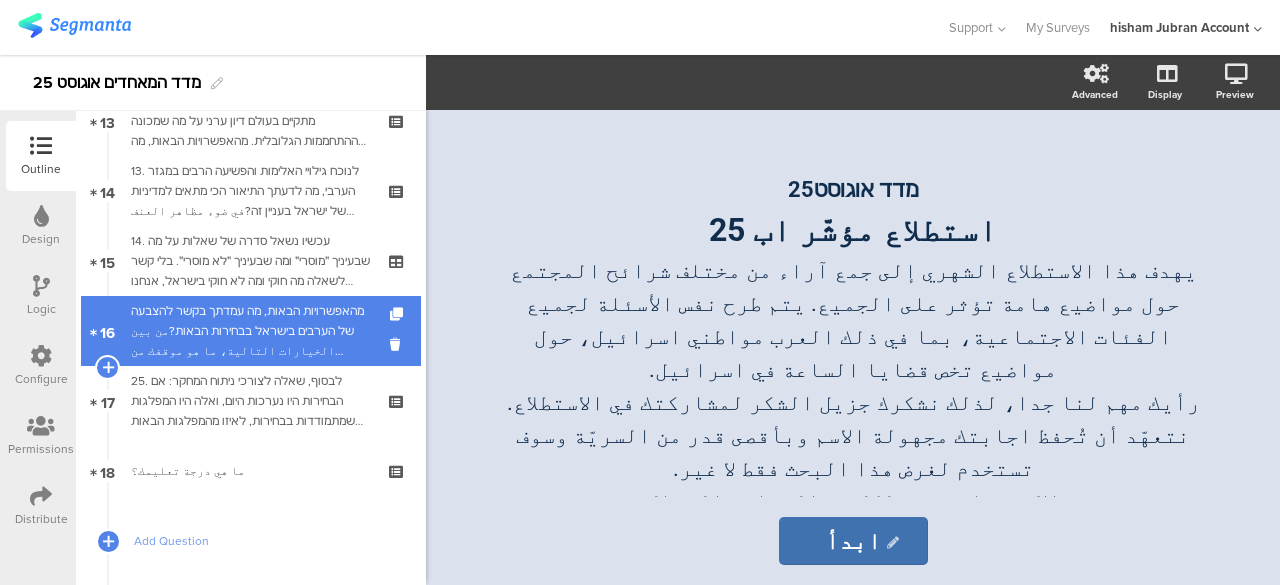 click on "מהאפשרויות הבאות, מה עמדתך בקשר להצבעה של הערבים בישראל בבחירות הבאות?من بين الخيارات التالية، ما هو موقفك من تصويت العرب في إسرائيل في الانتخابات القادمة؟" at bounding box center [250, 331] 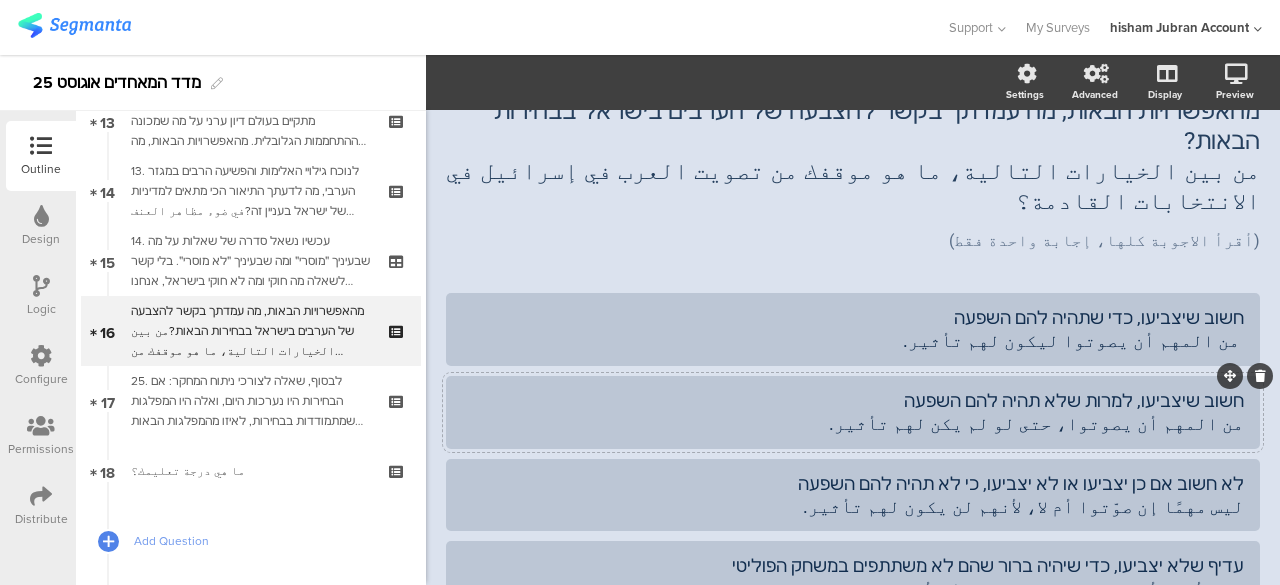 scroll, scrollTop: 0, scrollLeft: 0, axis: both 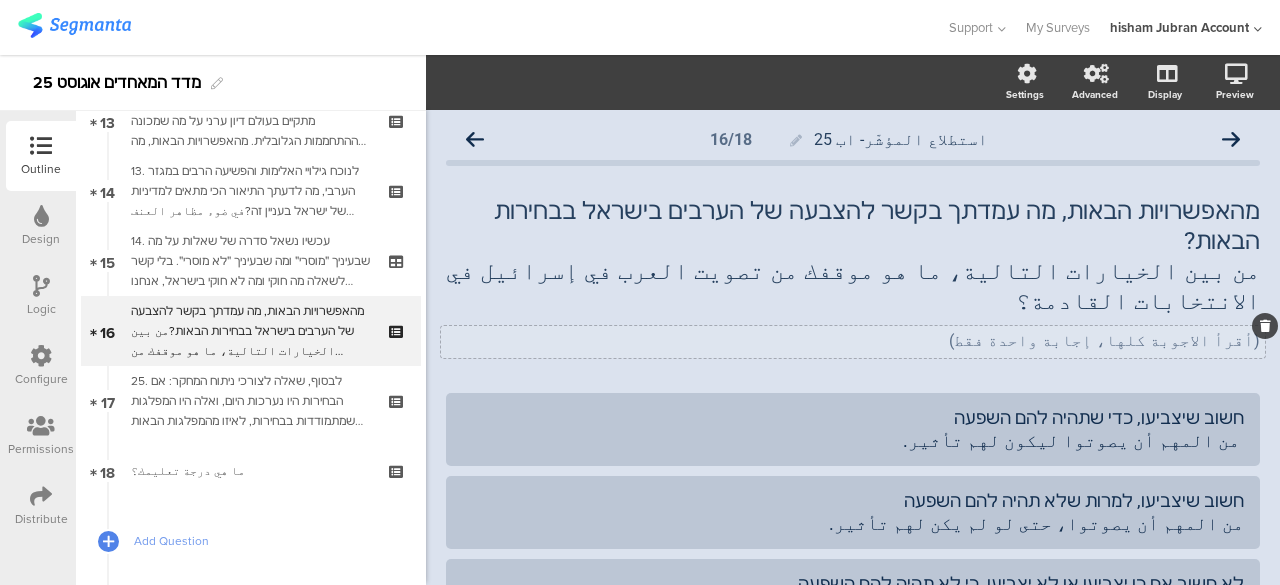 click on "(أقرأ الاجوبة كلها، إجابة واحدة فقط)
(أقرأ الاجوبة كلها، إجابة واحدة فقط)" 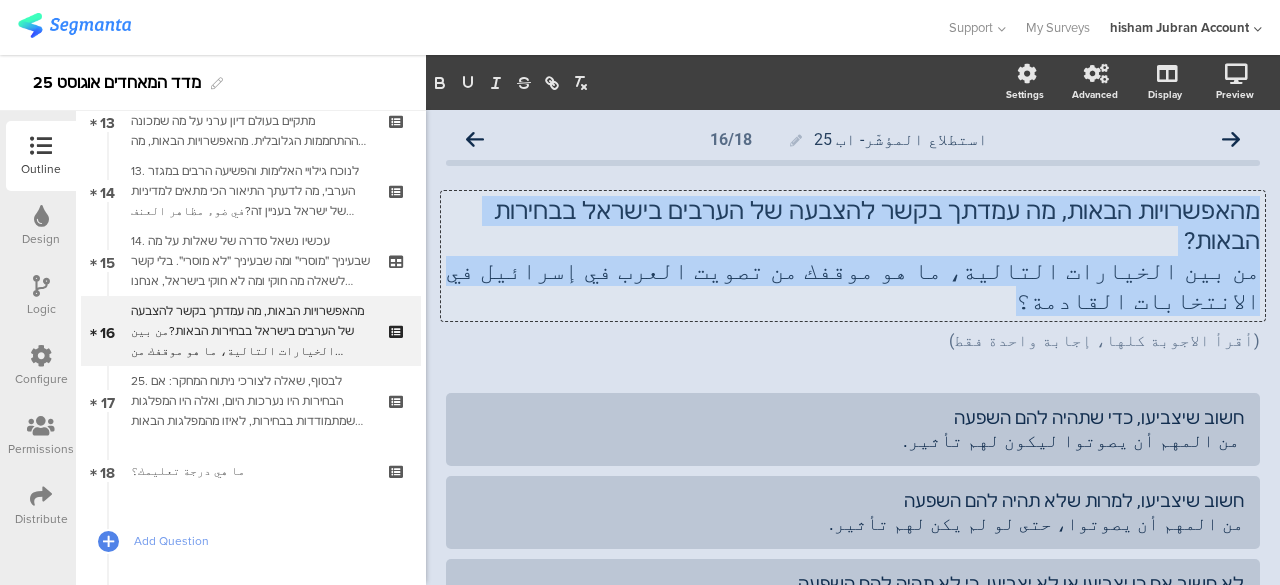 drag, startPoint x: 1242, startPoint y: 207, endPoint x: 530, endPoint y: 253, distance: 713.48444 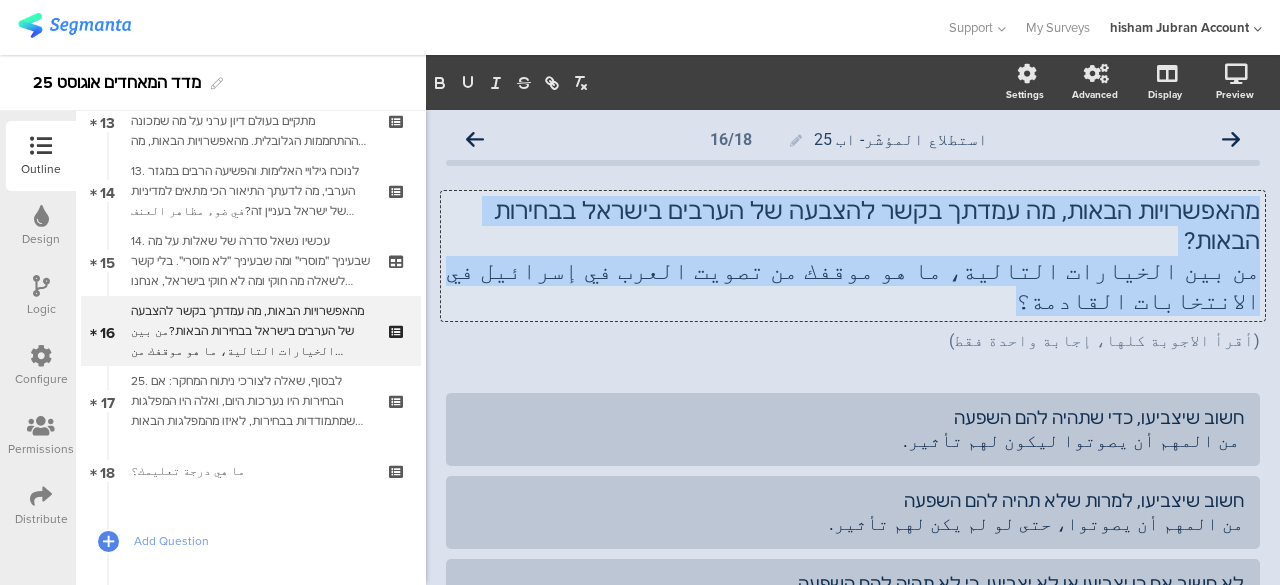 click on "מהאפשרויות הבאות, מה עמדתך בקשר להצבעה של הערבים בישראל בבחירות הבאות? من بين الخيارات التالية، ما هو موقفك من تصويت العرب في إسرائيل في الانتخابات القادمة؟
מהאפשרויות הבאות, מה עמדתך בקשר להצבעה של הערבים בישראל בבחירות הבאות? من بين الخيارات التالية، ما هو موقفك من تصويت العرب في إسرائيل في الانتخابات القادمة؟
מהאפשרויות הבאות, מה עמדתך בקשר להצבעה של הערבים בישראל בבחירות הבאות? من بين الخيارات التالية، ما هو موقفك من تصويت العرب في إسرائيل في الانتخابات القادمة؟" 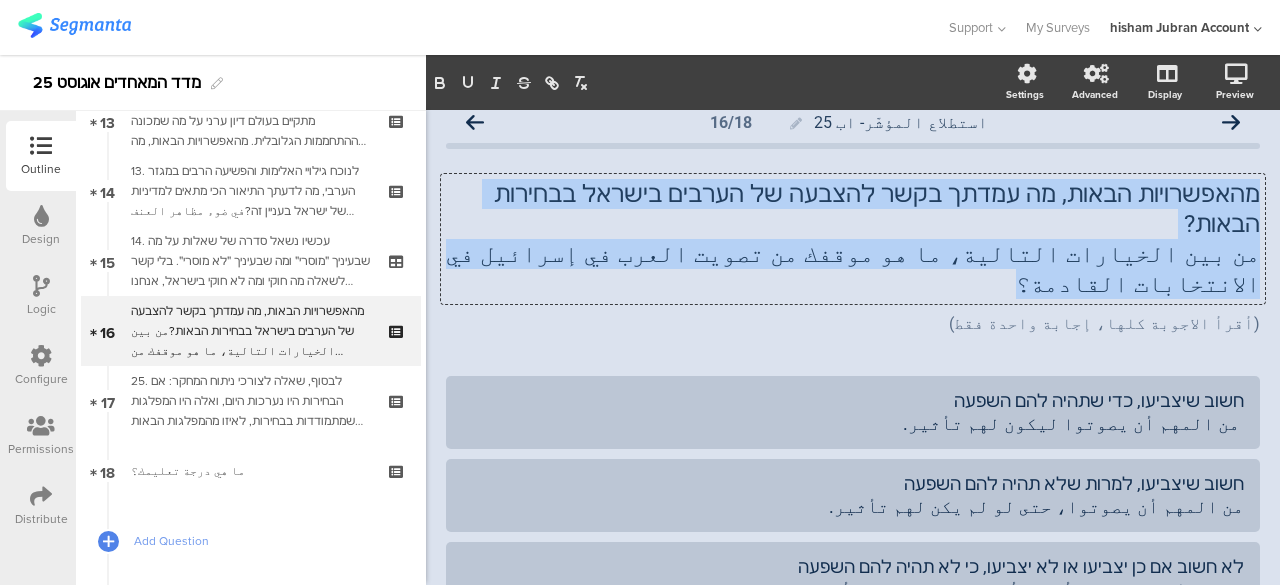 scroll, scrollTop: 0, scrollLeft: 0, axis: both 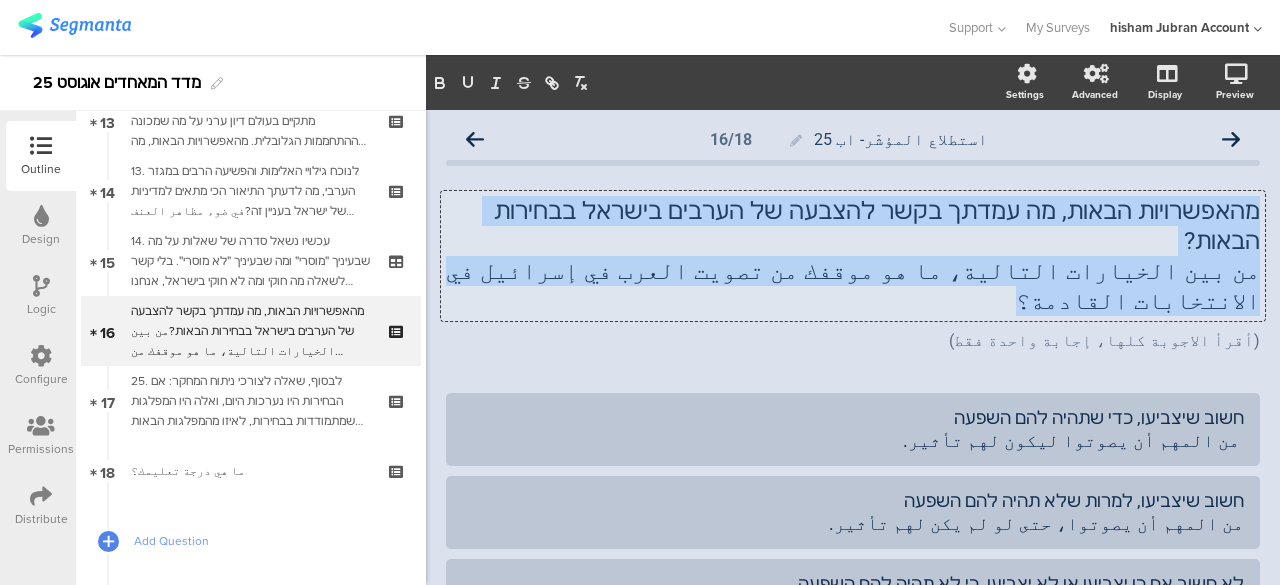 click on "من بين الخيارات التالية، ما هو موقفك من تصويت العرب في إسرائيل في الانتخابات القادمة؟" 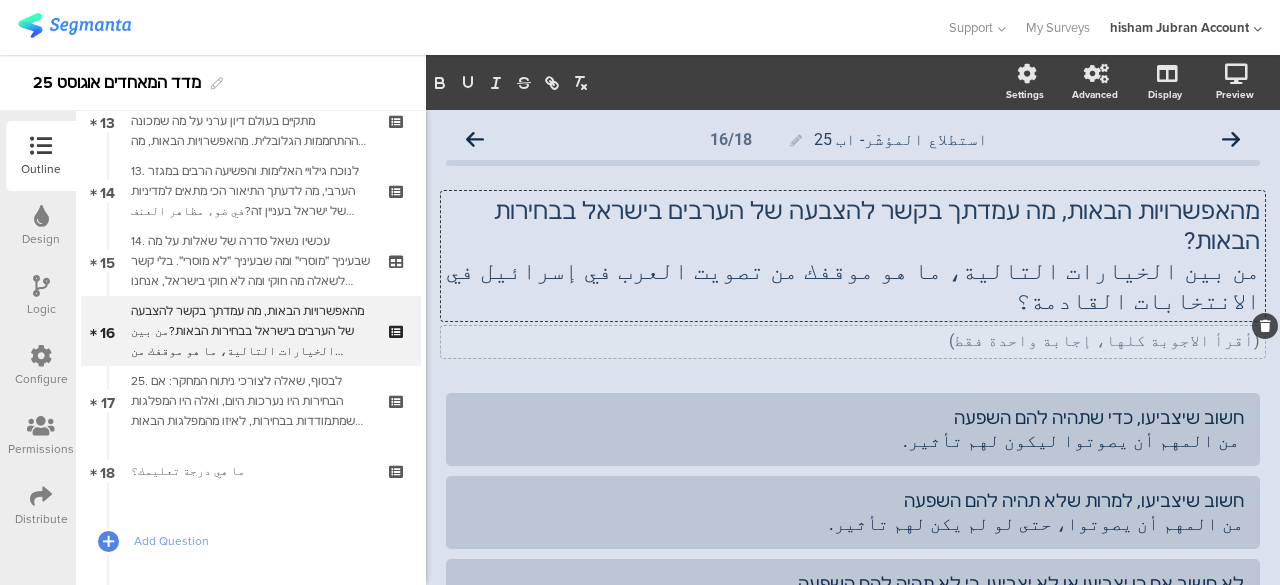 click on "(أقرأ الاجوبة كلها، إجابة واحدة فقط)
(أقرأ الاجوبة كلها، إجابة واحدة فقط)" 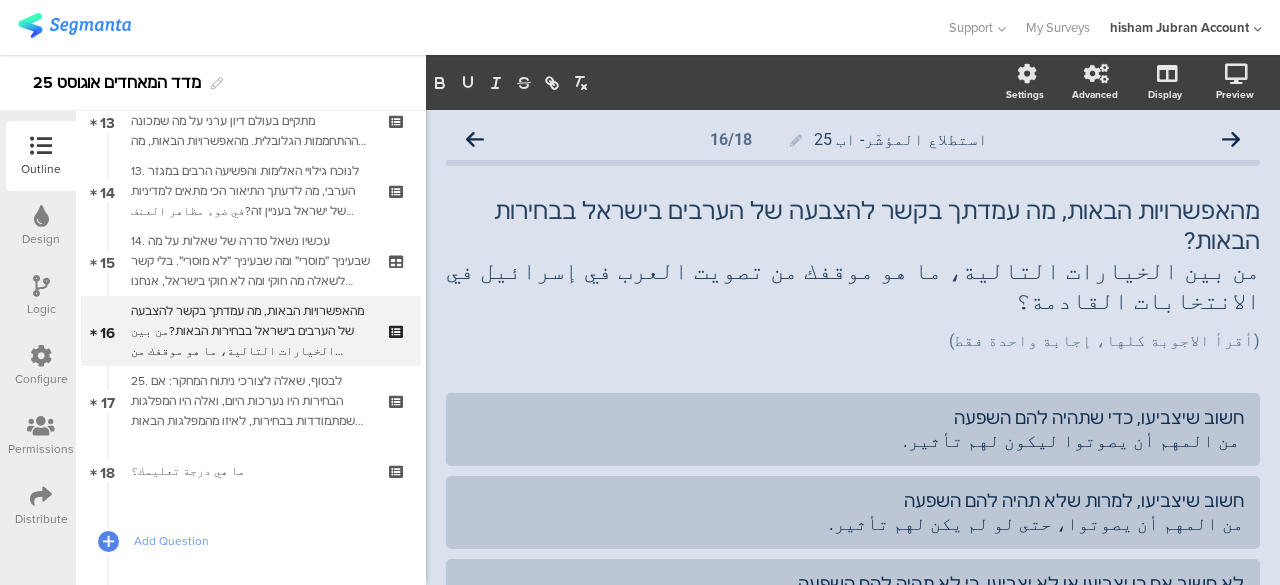 click on "מהאפשרויות הבאות, מה עמדתך בקשר להצבעה של הערבים בישראל בבחירות הבאות? من بين الخيارات التالية، ما هو موقفك من تصويت العرب في إسرائيل في الانتخابات القادمة؟
מהאפשרויות הבאות, מה עמדתך בקשר להצבעה של הערבים בישראל בבחירות הבאות? من بين الخيارات التالية، ما هو موقفك من تصويت العرب في إسرائيل في الانتخابات القادمة؟
(أقرأ الاجوبة كلها، إجابة واحدة فقط)
(أقرأ الاجوبة كلها، إجابة واحدة فقط)" 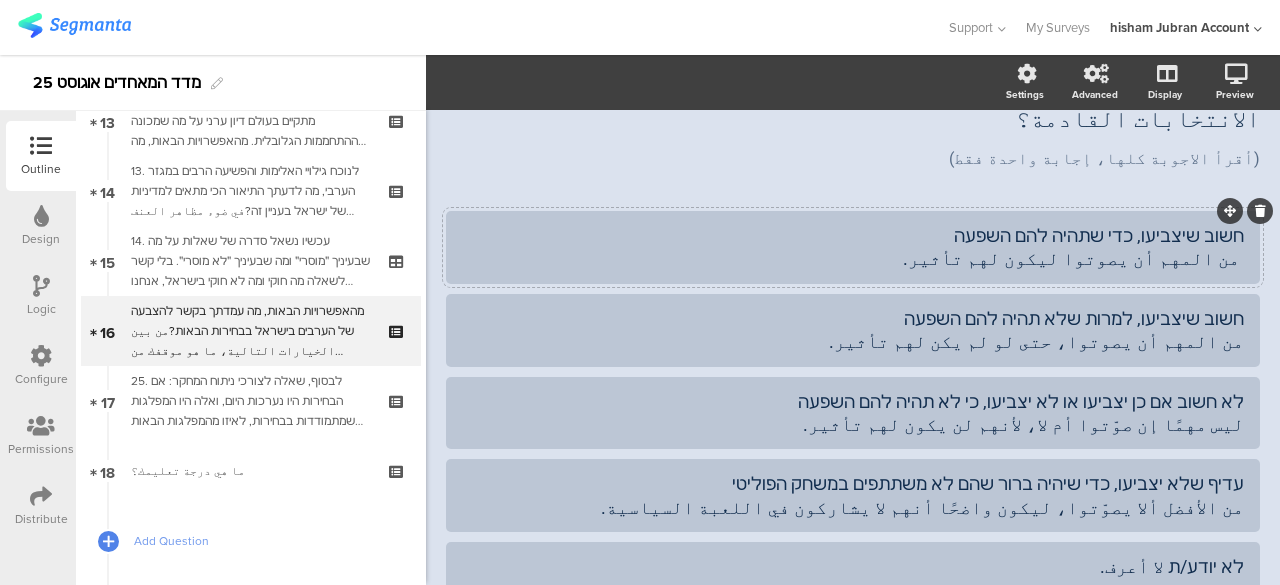 scroll, scrollTop: 200, scrollLeft: 0, axis: vertical 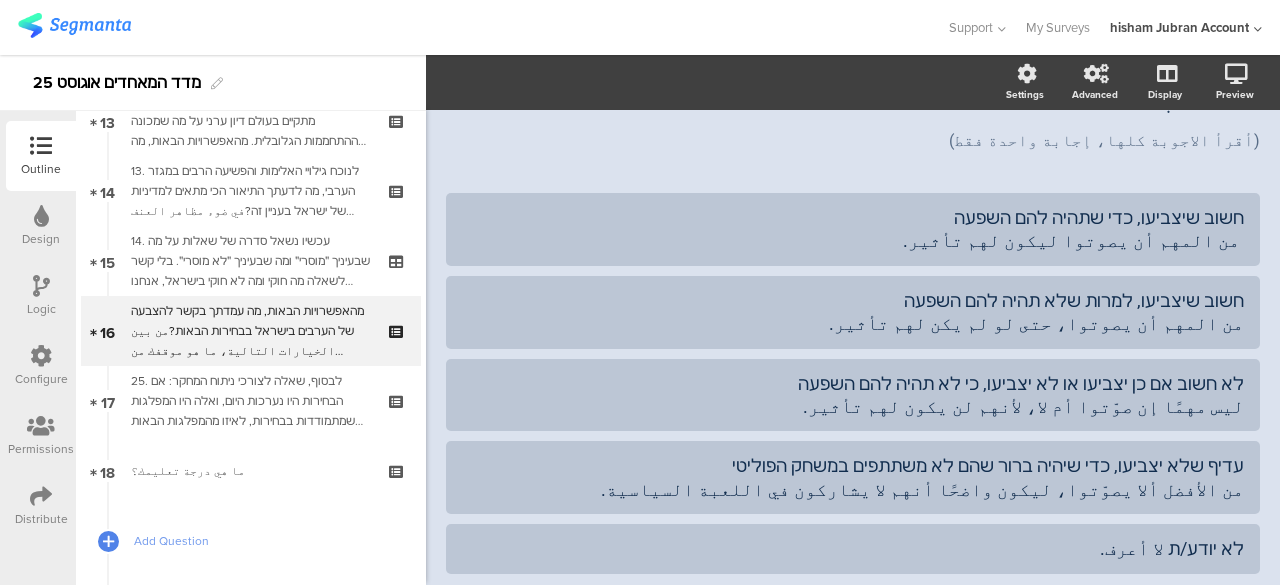 click on "استطلاع المؤشّر- اب 25
16/18
מהאפשרויות הבאות, מה עמדתך בקשר להצבעה של הערבים בישראל בבחירות הבאות? من بين الخيارات التالية، ما هو موقفك من تصويت العرب في إسرائيل في الانتخابات القادمة؟
מהאפשרויות הבאות, מה עמדתך בקשר להצבעה של הערבים בישראל בבחירות הבאות?
(أقرأ الاجوبة كلها، إجابة واحدة فقط)" 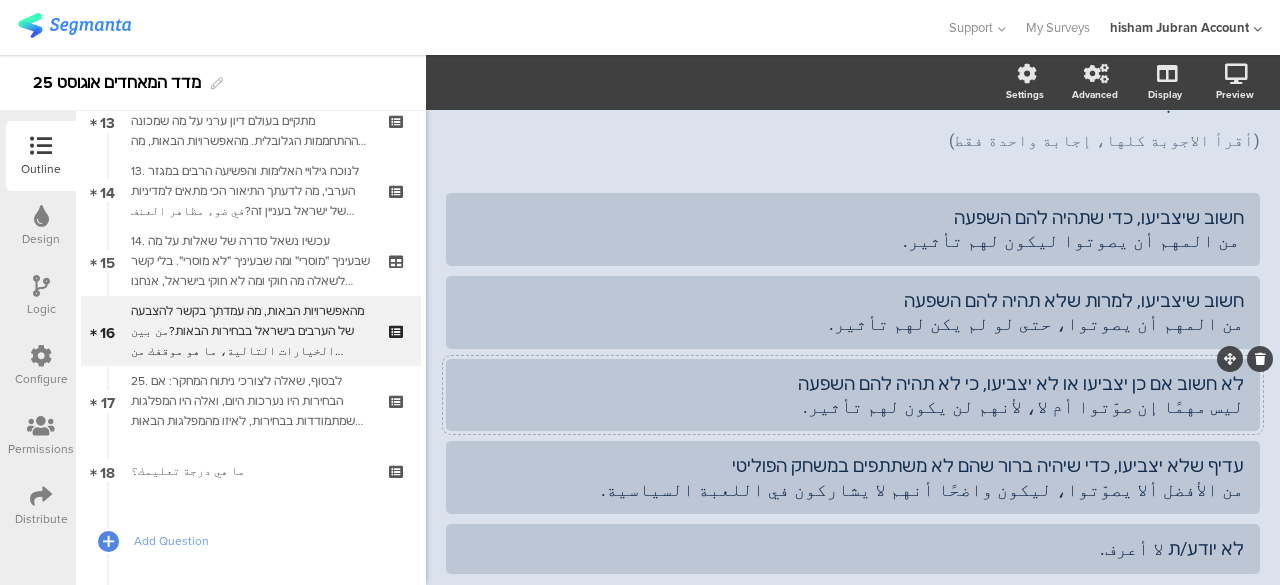click on "לא חשוב אם כן יצביעו או לא יצביעו, כי לא תהיה להם השפעה
ليس مهمًا إن صوّتوا أم لا، لأنهم لن يكون لهم تأثير." 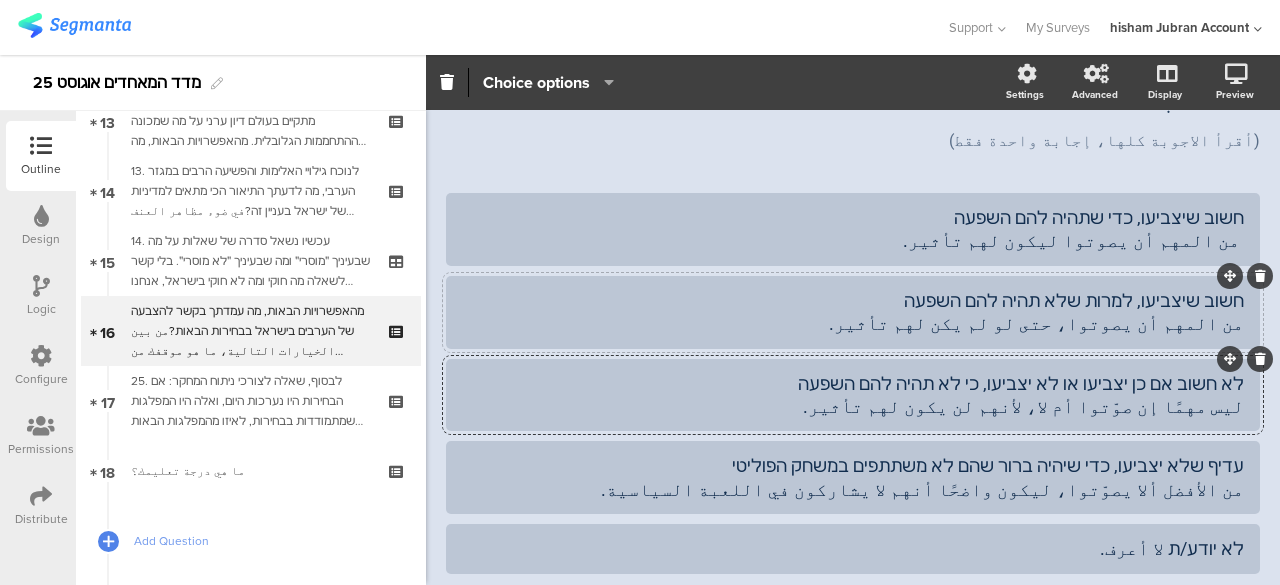 click on "חשוב שיצביעו, למרות שלא תהיה להם השפעה
من المهم أن يصوتوا، حتى لو لم يكن لهم تأثير." 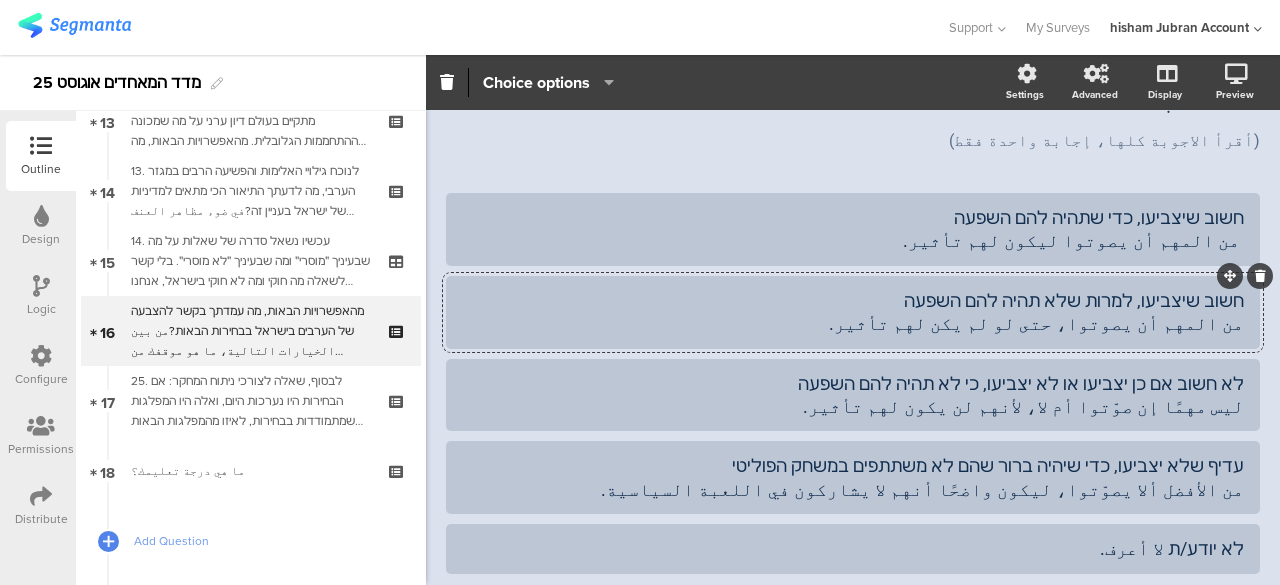 click on "חשוב שיצביעו, למרות שלא תהיה להם השפעה
من المهم أن يصوتوا، حتى لو لم يكن لهم تأثير." 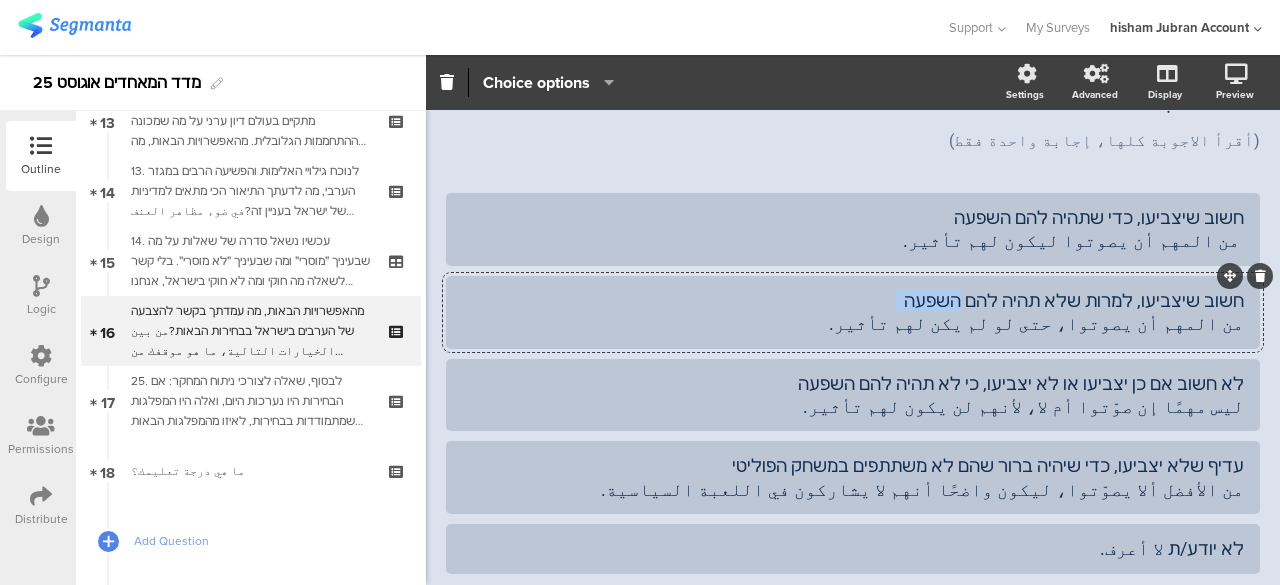 click on "חשוב שיצביעו, למרות שלא תהיה להם השפעה
من المهم أن يصوتوا، حتى لو لم يكن لهم تأثير." 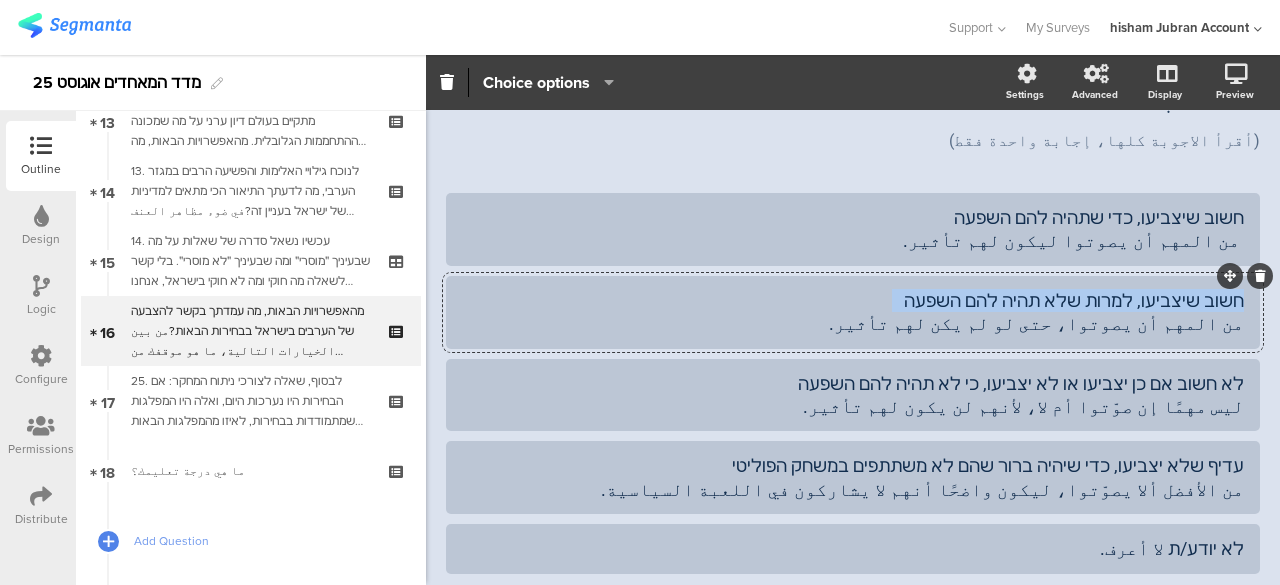 click on "חשוב שיצביעו, למרות שלא תהיה להם השפעה
من المهم أن يصوتوا، حتى لو لم يكن لهم تأثير." 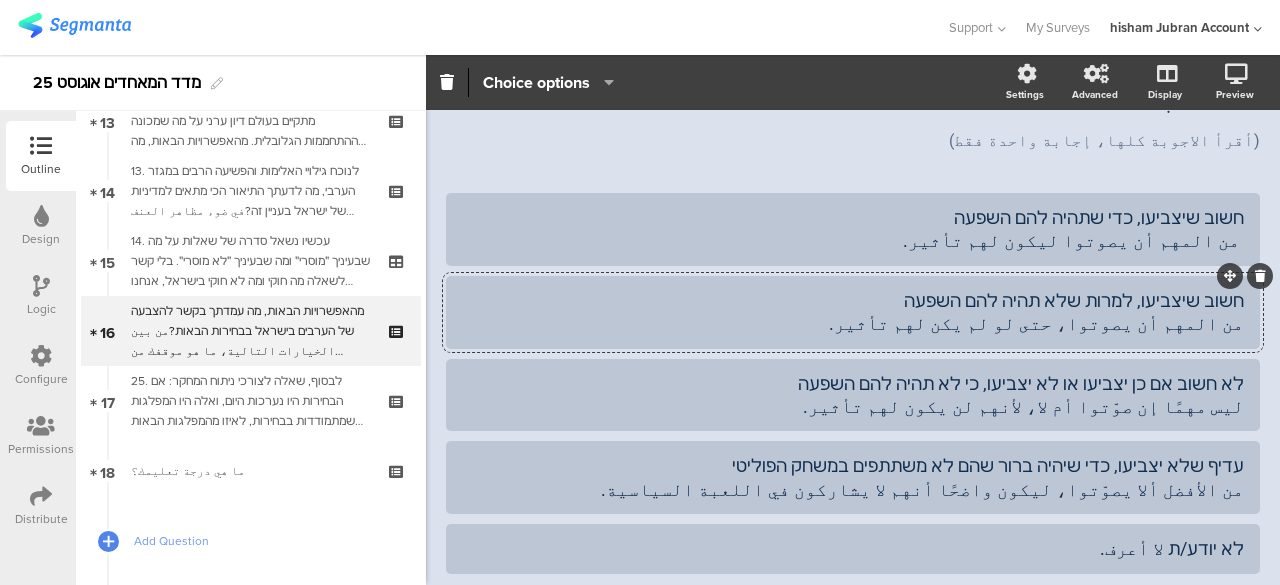 click on "חשוב שיצביעו, למרות שלא תהיה להם השפעה
من المهم أن يصوتوا، حتى لو لم يكن لهم تأثير." 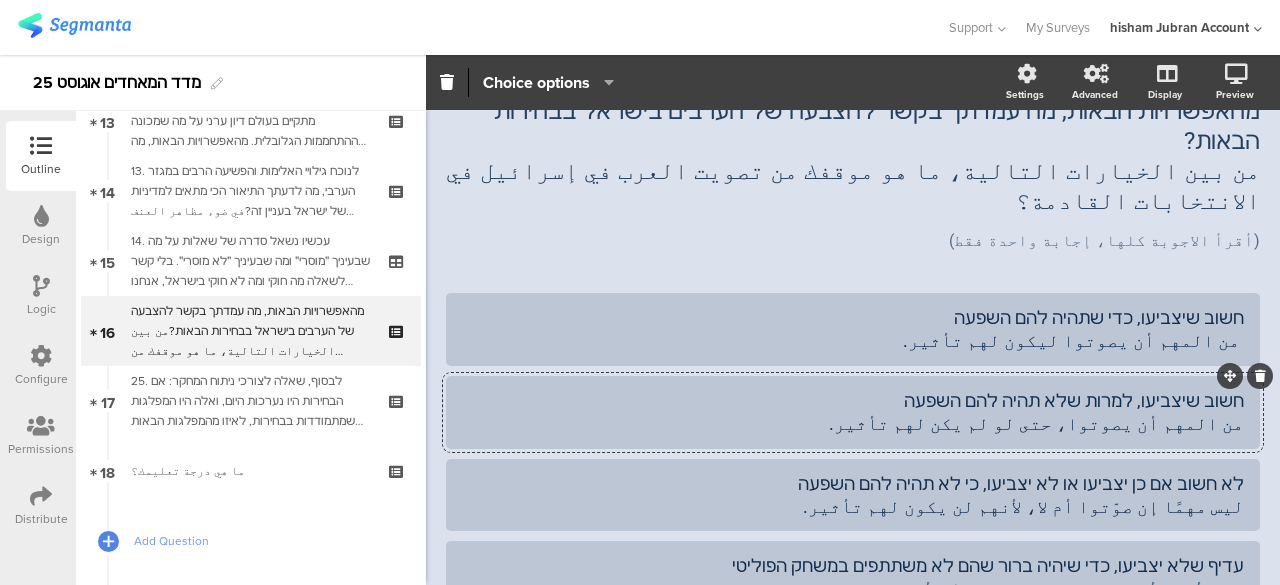 scroll, scrollTop: 0, scrollLeft: 0, axis: both 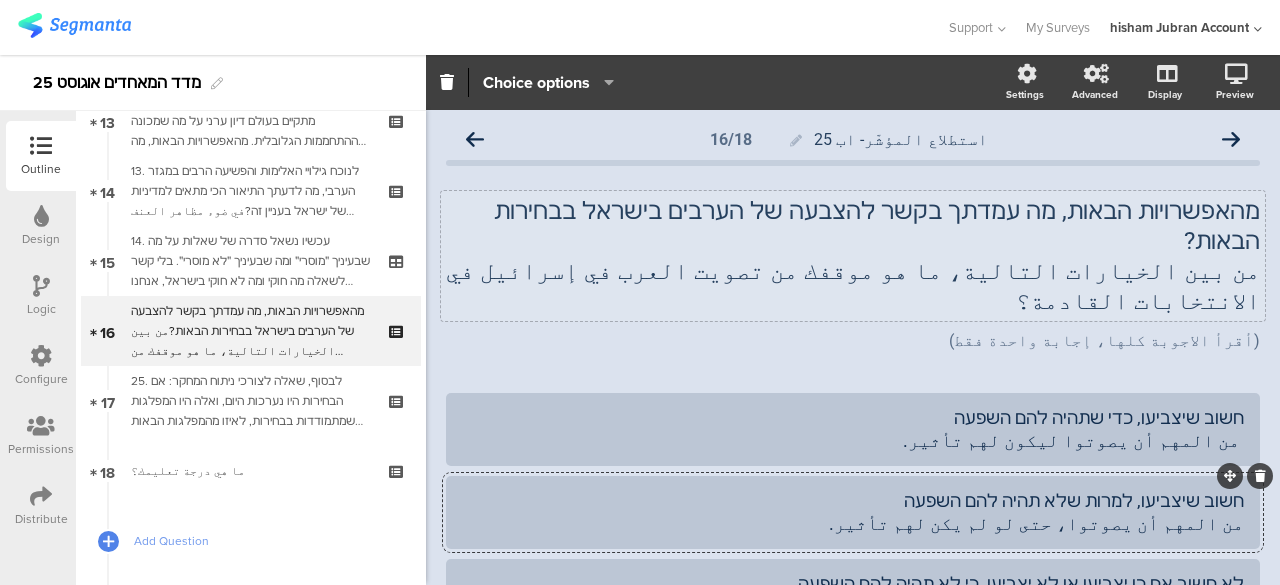click on "מהאפשרויות הבאות, מה עמדתך בקשר להצבעה של הערבים בישראל בבחירות הבאות? من بين الخيارات التالية، ما هو موقفك من تصويت العرب في إسرائيل في الانتخابات القادمة؟
מהאפשרויות הבאות, מה עמדתך בקשר להצבעה של הערבים בישראל בבחירות הבאות? من بين الخيارات التالية، ما هو موقفك من تصويت العرب في إسرائيل في الانتخابات القادمة؟" 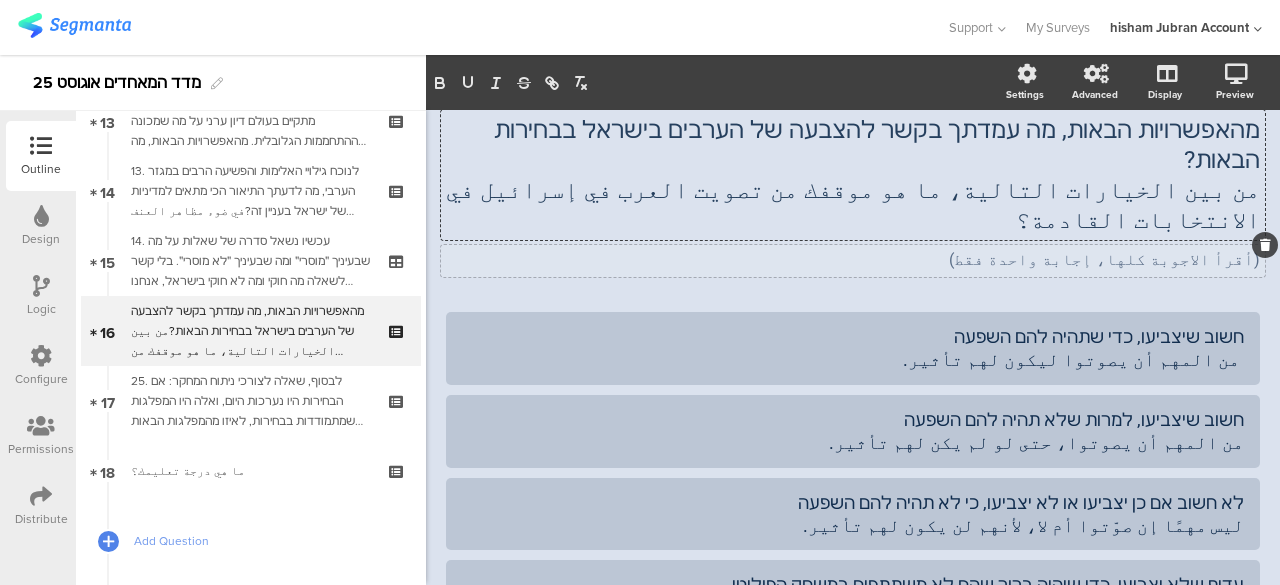scroll, scrollTop: 100, scrollLeft: 0, axis: vertical 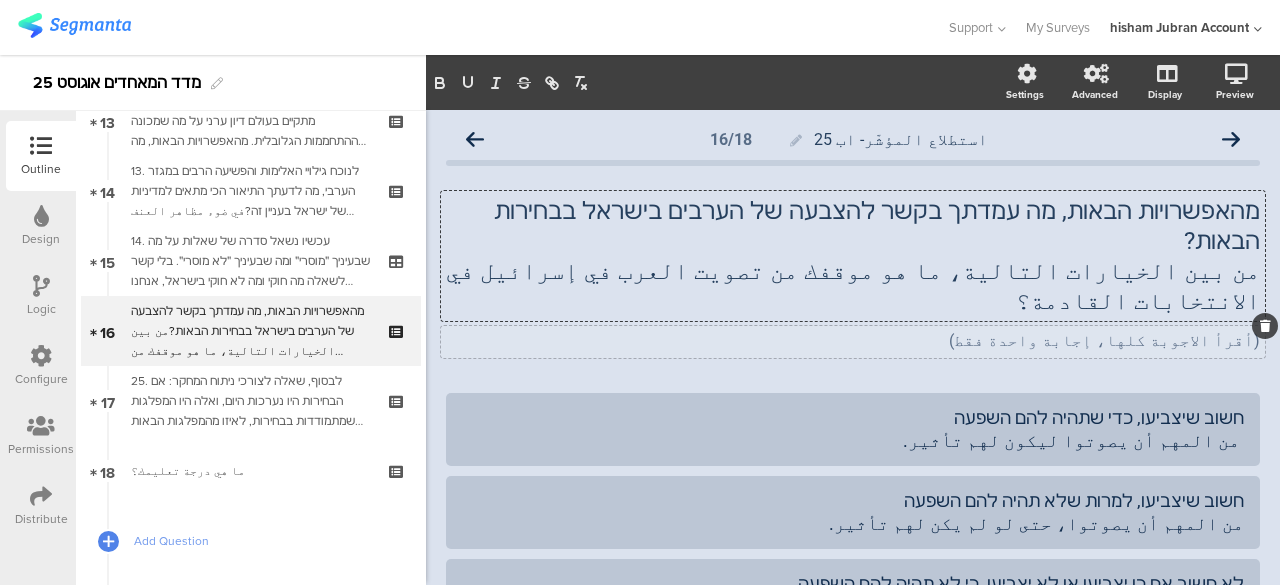 click on "(أقرأ الاجوبة كلها، إجابة واحدة فقط)
(أقرأ الاجوبة كلها، إجابة واحدة فقط)" 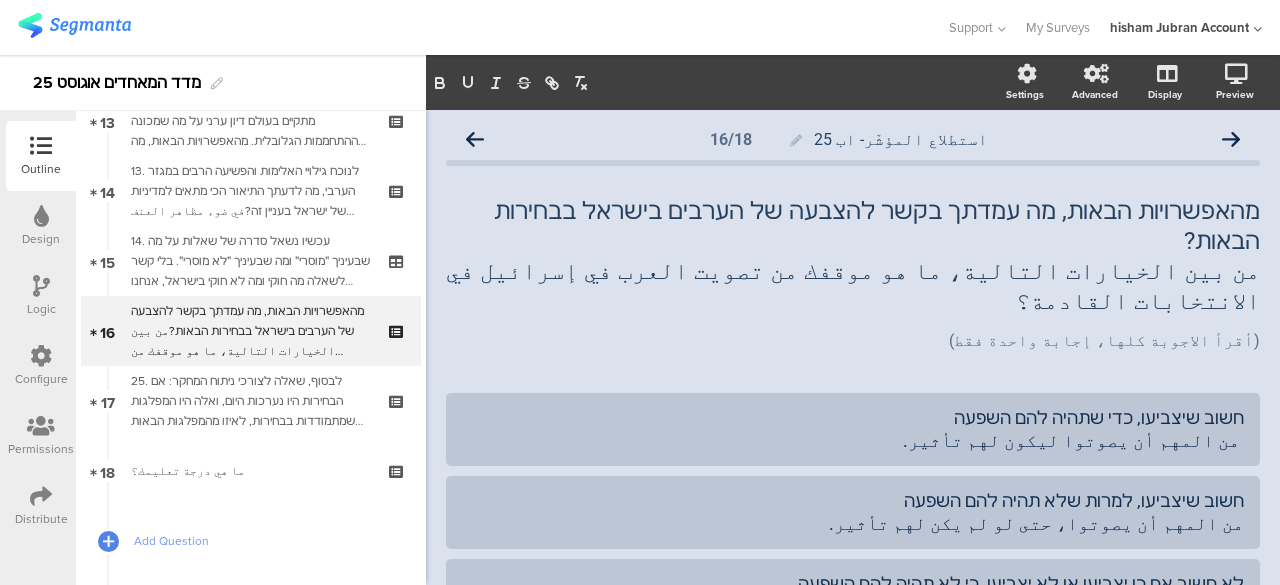 click on "استطلاع المؤشّر- اب 25
16/18
מהאפשרויות הבאות, מה עמדתך בקשר להצבעה של הערבים בישראל בבחירות הבאות? من بين الخيارات التالية، ما هو موقفك من تصويت العرب في إسرائيل في الانتخابات القادمة؟
מהאפשרויות הבאות, מה עמדתך בקשר להצבעה של הערבים בישראל בבחירות הבאות?
(أقرأ الاجوبة كلها، إجابة واحدة فقط)" 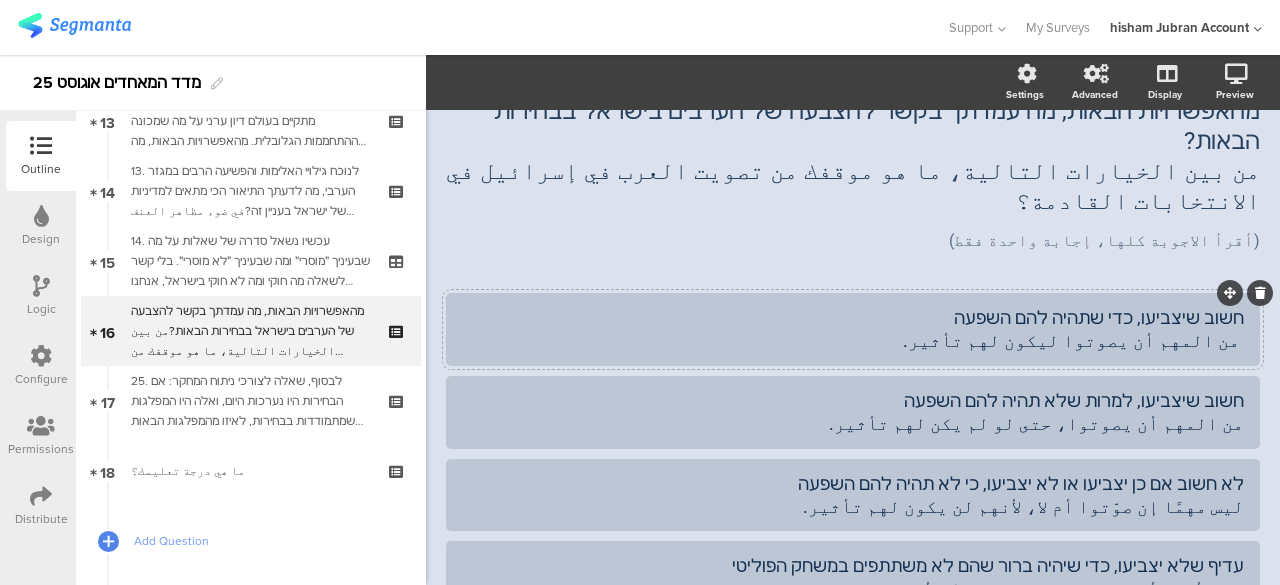 scroll, scrollTop: 0, scrollLeft: 0, axis: both 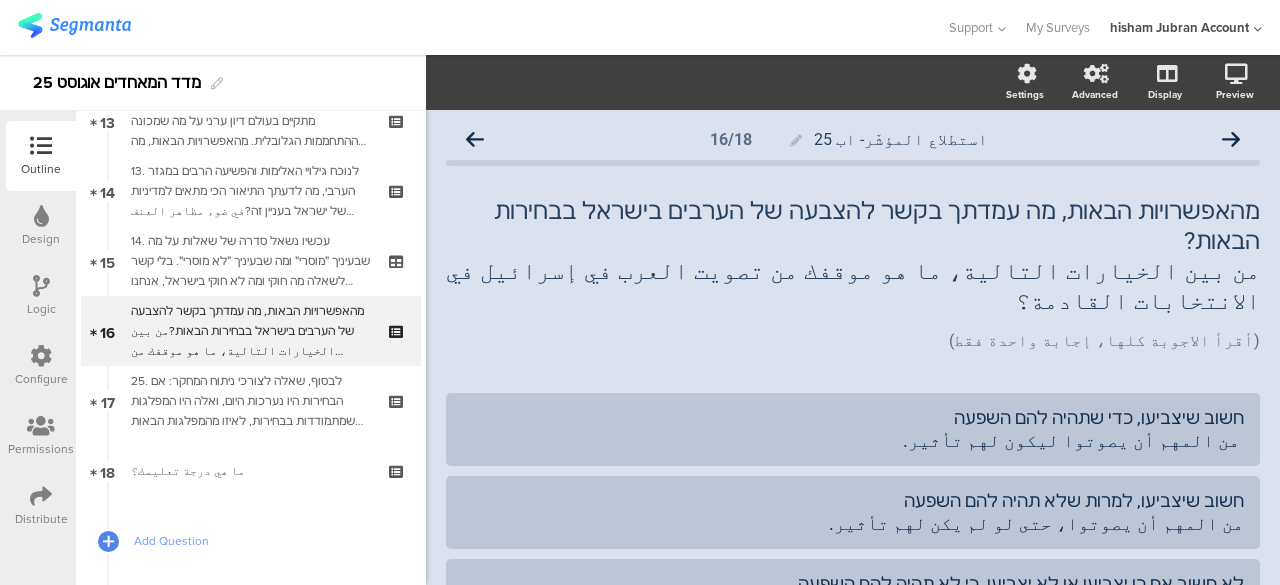 click on "استطلاع المؤشّر- اب 25
16/18
מהאפשרויות הבאות, מה עמדתך בקשר להצבעה של הערבים בישראל בבחירות הבאות? من بين الخيارات التالية، ما هو موقفك من تصويت العرب في إسرائيل في الانتخابات القادمة؟
מהאפשרויות הבאות, מה עמדתך בקשר להצבעה של הערבים בישראל בבחירות הבאות?
(أقرأ الاجوبة كلها، إجابة واحدة فقط)" 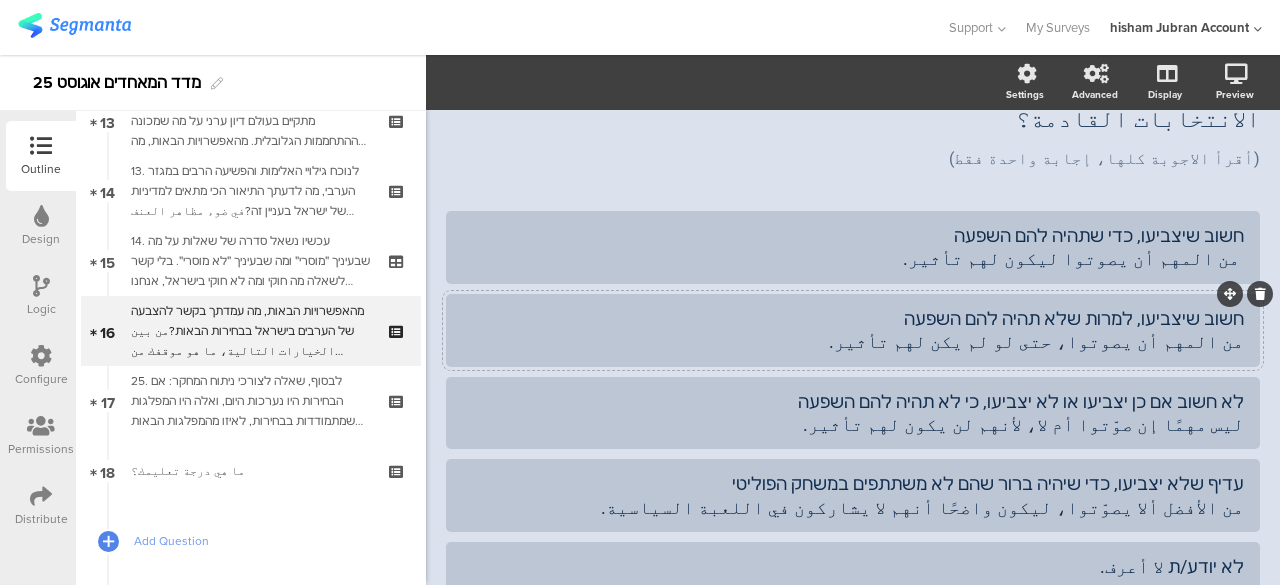 scroll, scrollTop: 200, scrollLeft: 0, axis: vertical 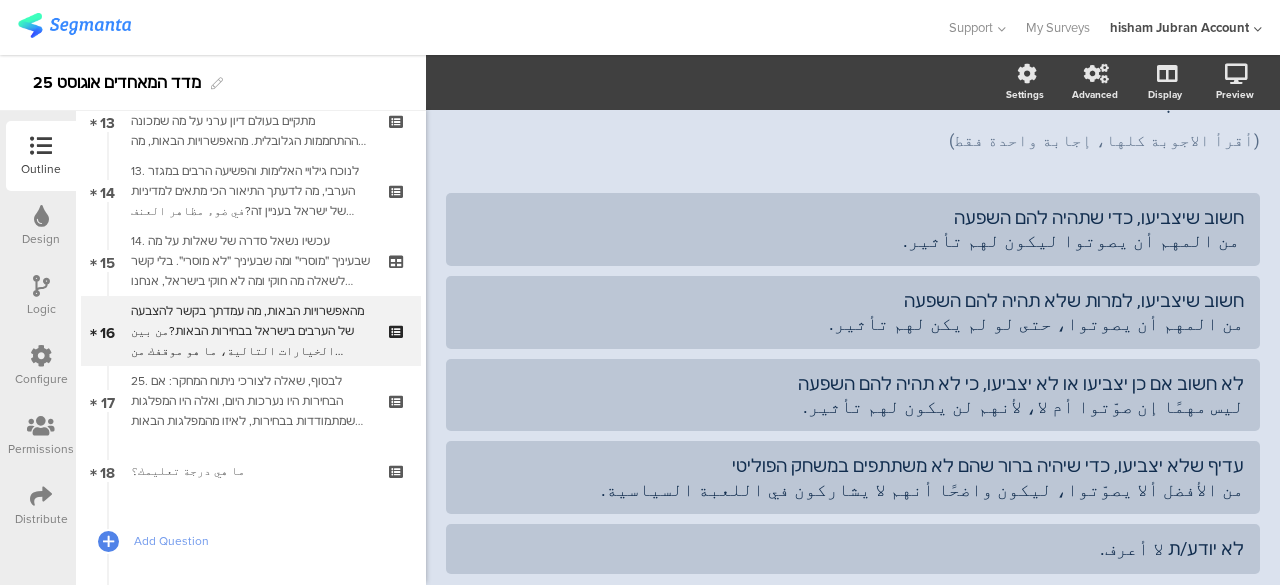 click on "استطلاع المؤشّر- اب 25
16/18
מהאפשרויות הבאות, מה עמדתך בקשר להצבעה של הערבים בישראל בבחירות הבאות? من بين الخيارات التالية، ما هو موقفك من تصويت العرب في إسرائيل في الانتخابات القادمة؟
מהאפשרויות הבאות, מה עמדתך בקשר להצבעה של הערבים בישראל בבחירות הבאות?
(أقرأ الاجوبة كلها، إجابة واحدة فقط)" 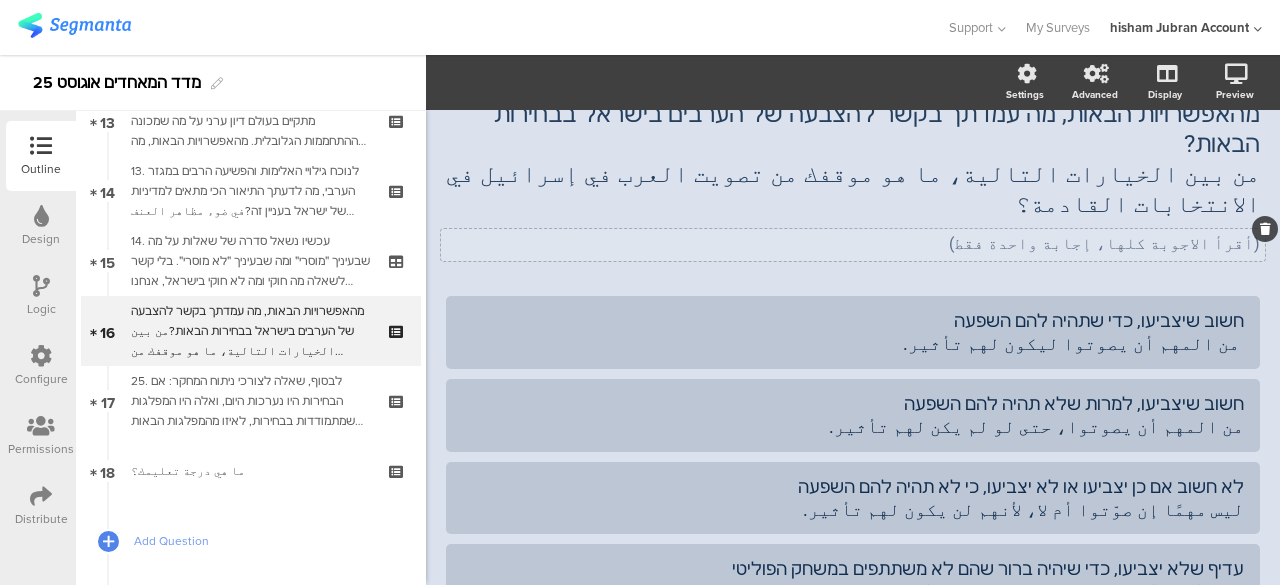 scroll, scrollTop: 100, scrollLeft: 0, axis: vertical 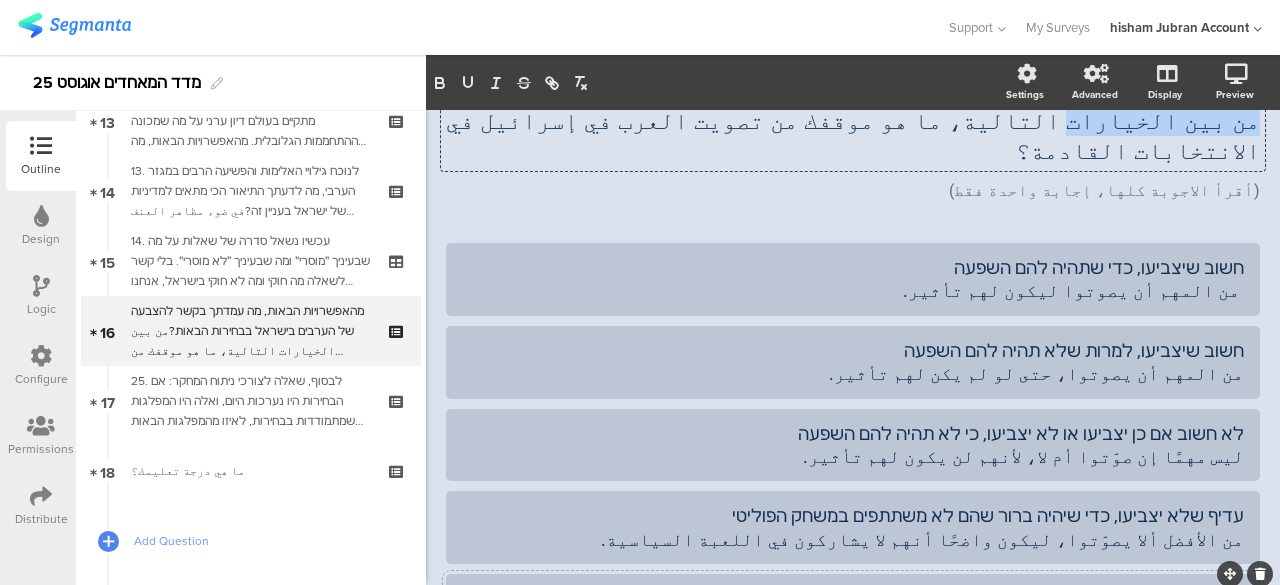drag, startPoint x: 1239, startPoint y: 217, endPoint x: 1117, endPoint y: 548, distance: 352.76764 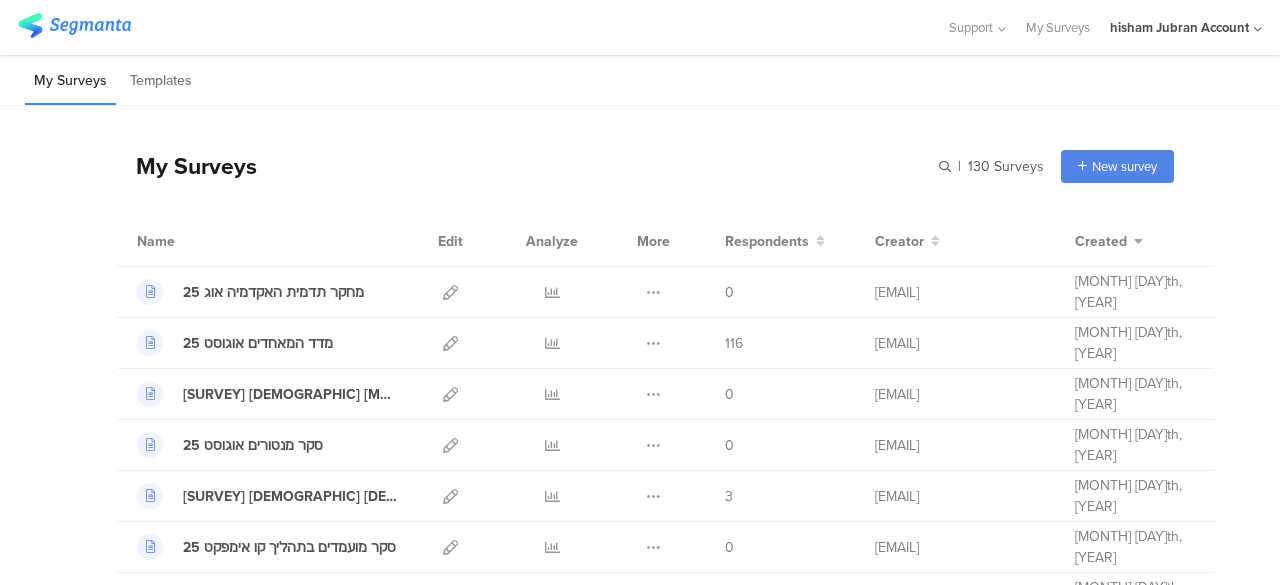 scroll, scrollTop: 0, scrollLeft: 0, axis: both 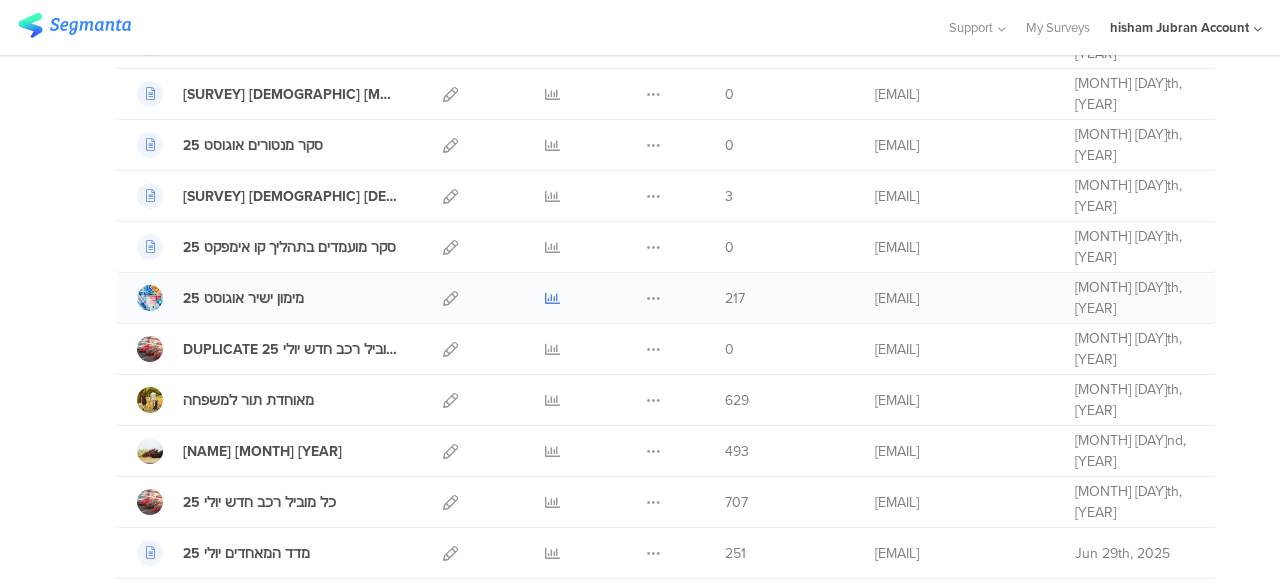 click at bounding box center (552, 298) 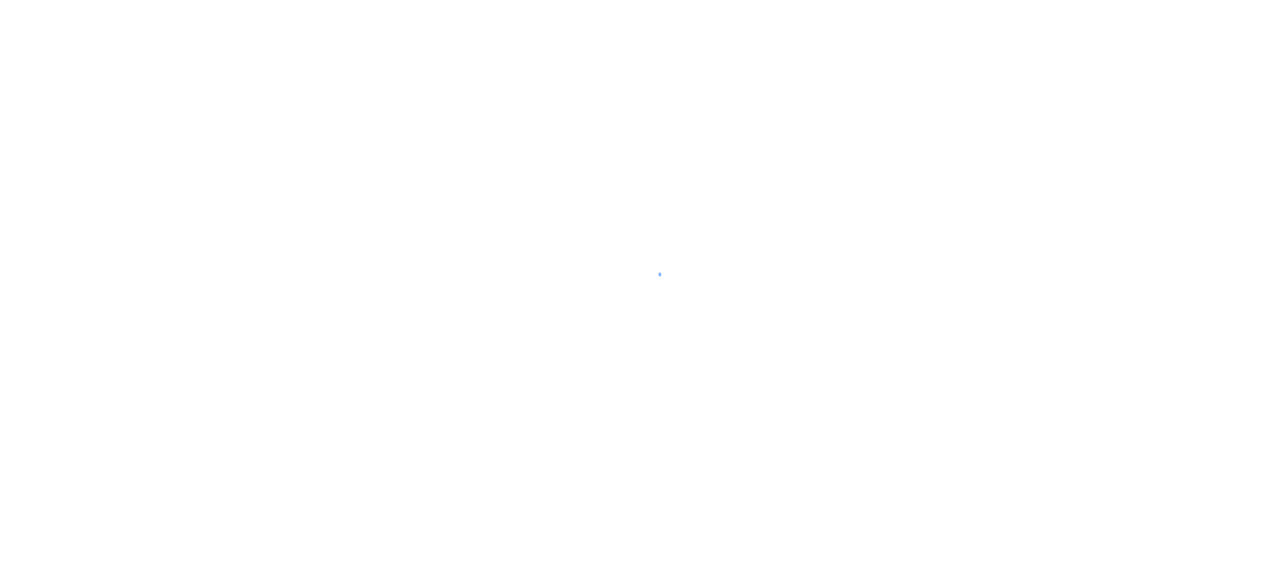 scroll, scrollTop: 0, scrollLeft: 0, axis: both 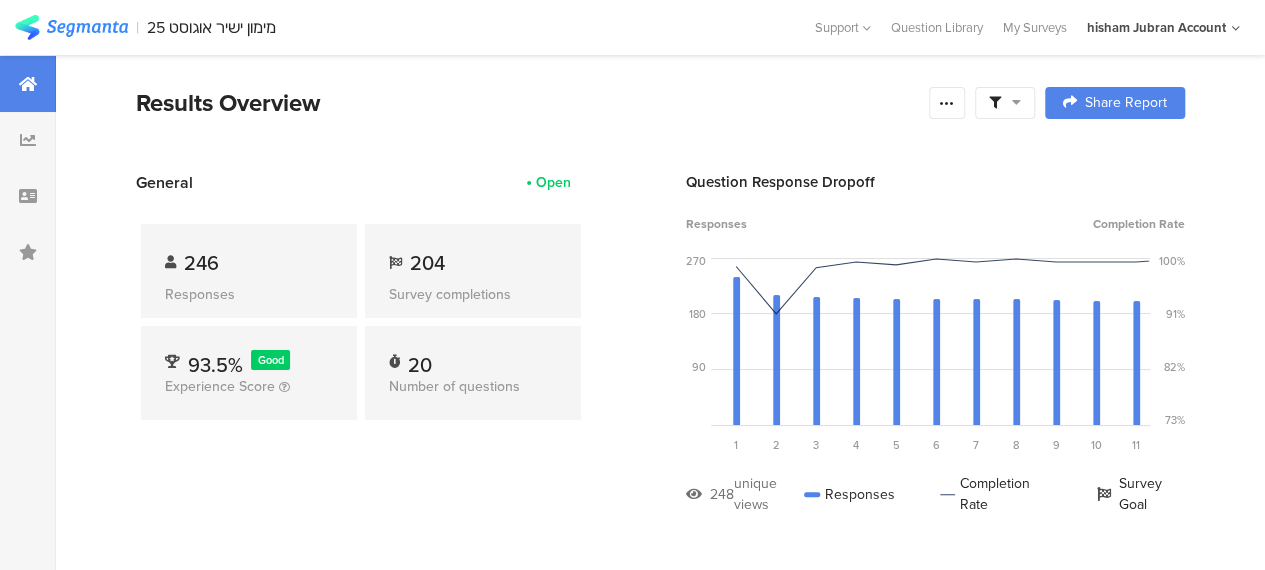 click at bounding box center (1005, 103) 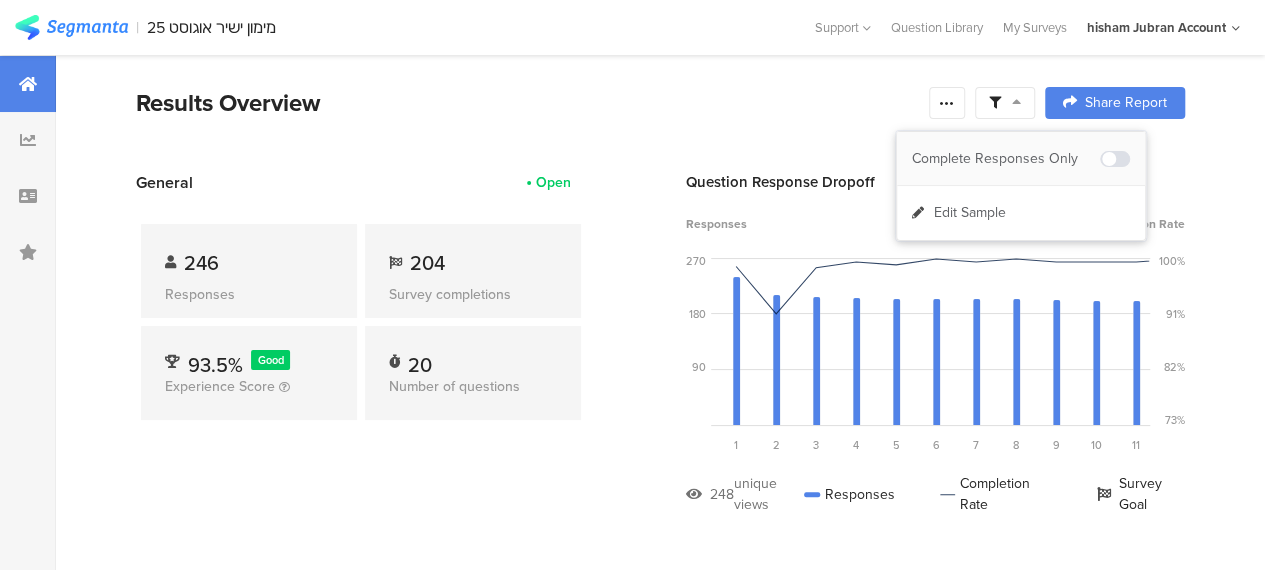 click on "Complete Responses Only" at bounding box center [1006, 159] 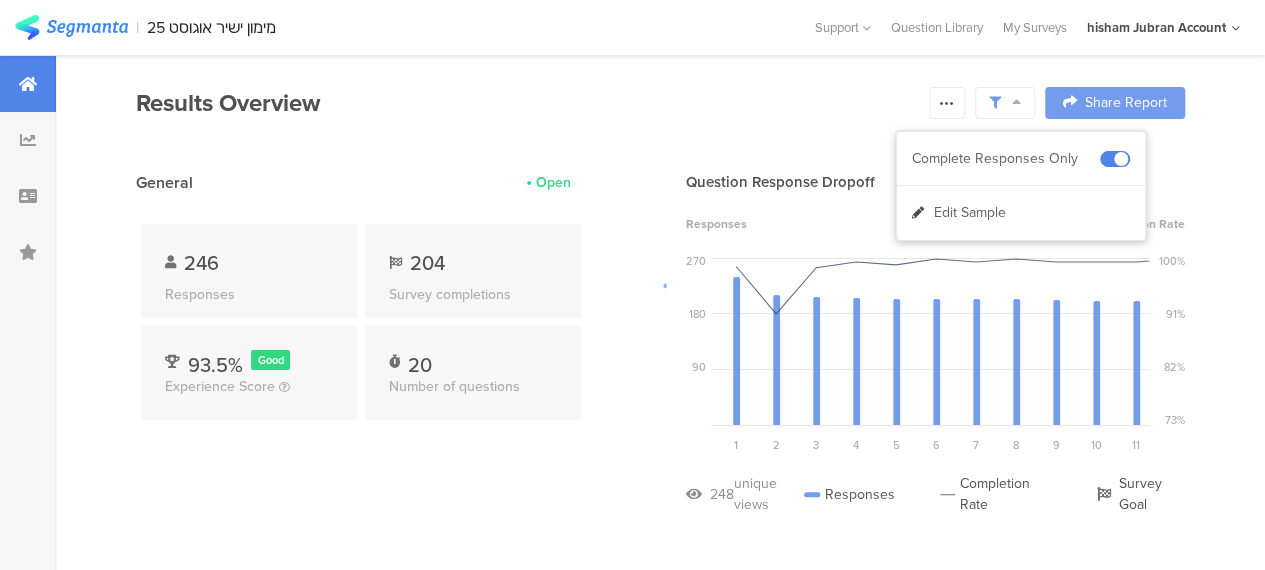 click at bounding box center [632, 285] 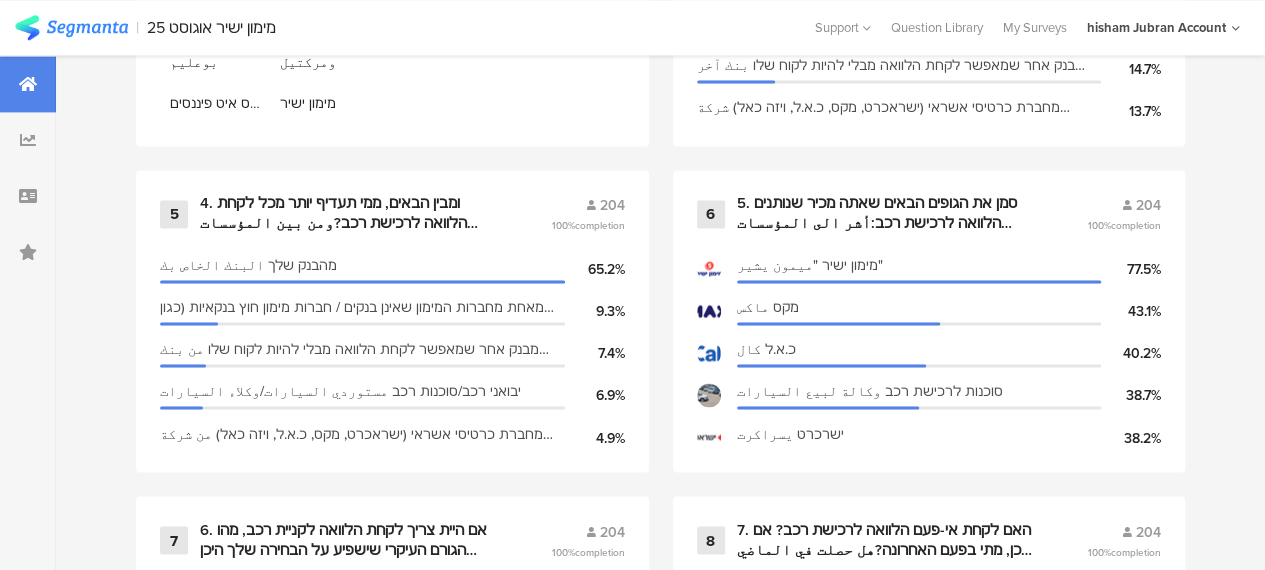 scroll, scrollTop: 1400, scrollLeft: 0, axis: vertical 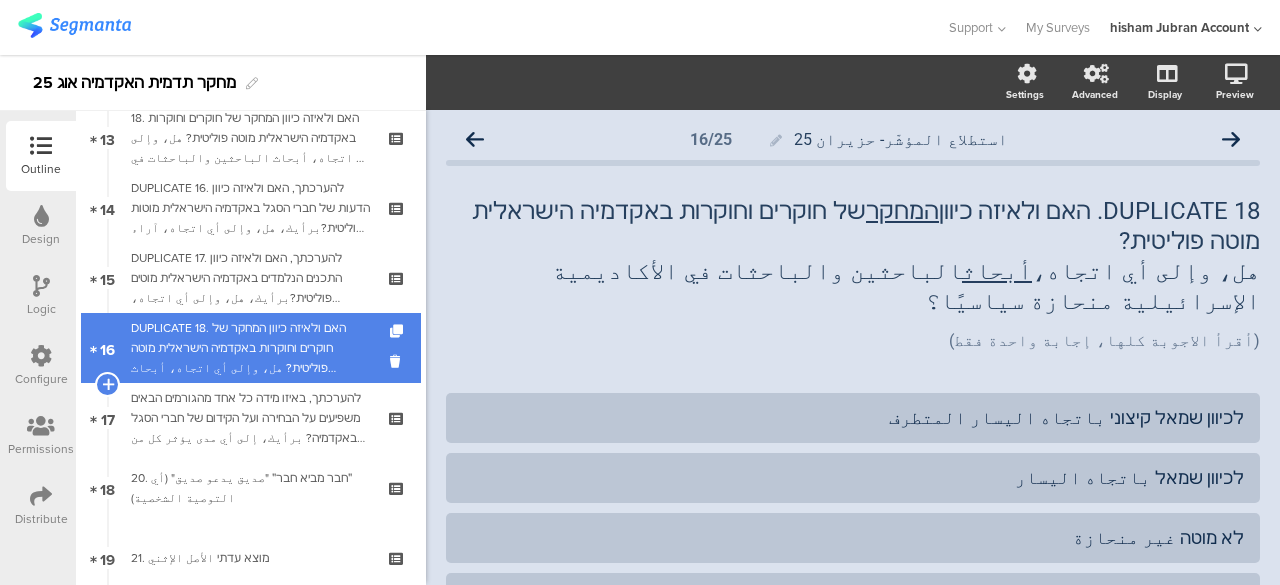 click on "DUPLICATE 18. האם ולאיזה כיוון המחקר של חוקרים וחוקרות באקדמיה הישראלית מוטה פוליטית? هل، وإلى أي اتجاه، أبحاث الباحثين والباحثات في الأكاديمية الإسرائيلية منحازة سياسيًا؟" at bounding box center [250, 348] 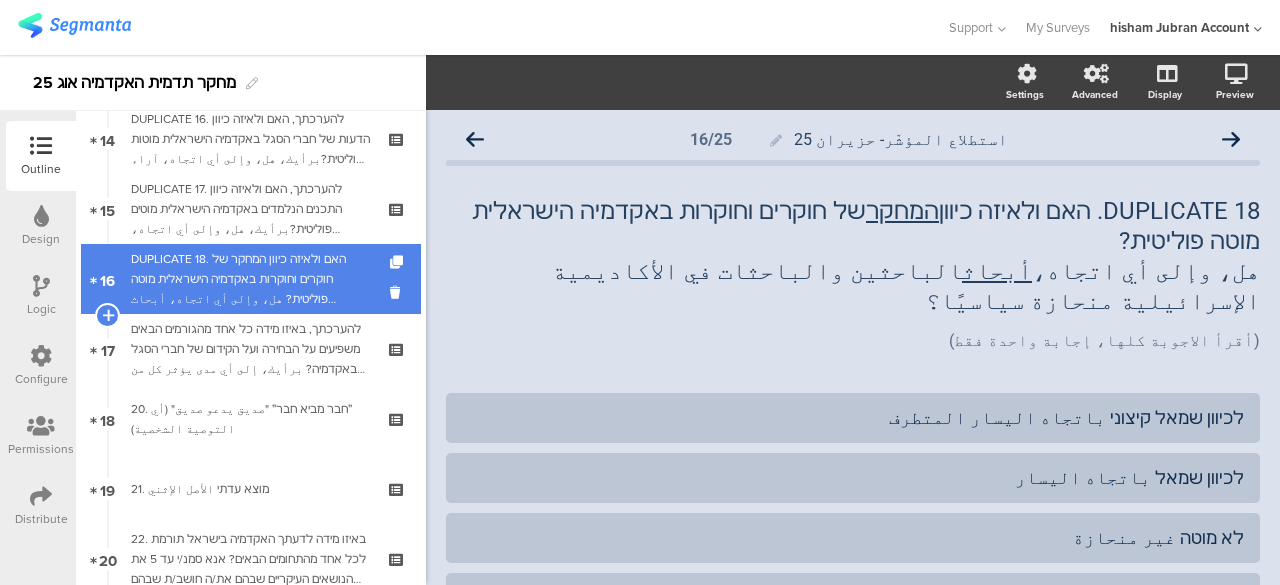 scroll, scrollTop: 1028, scrollLeft: 0, axis: vertical 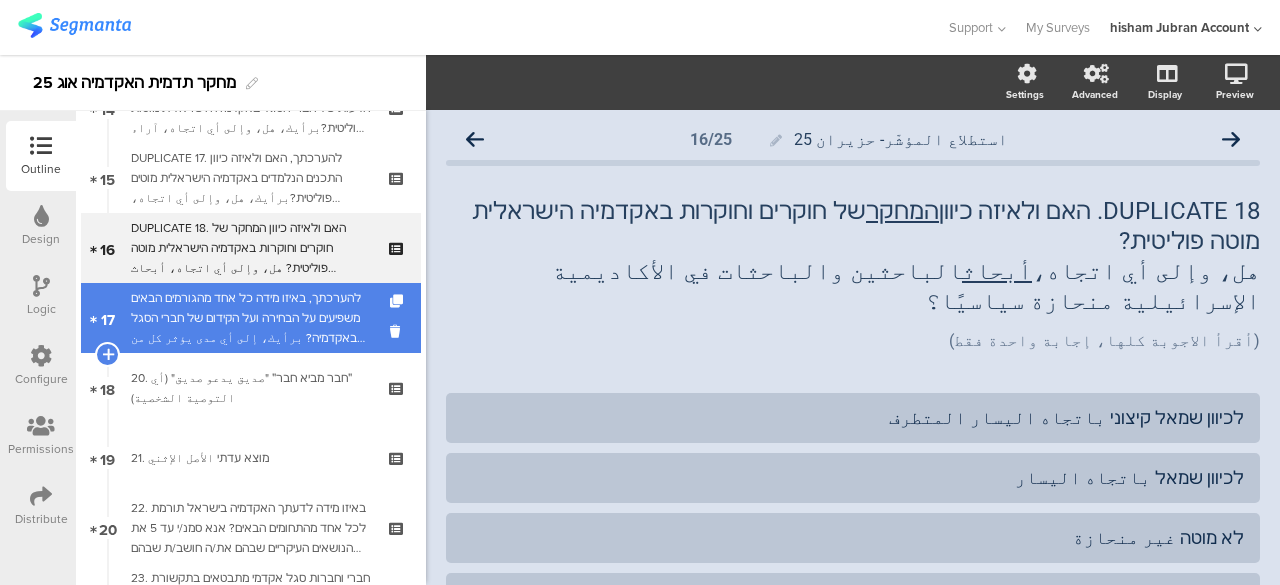 click on "להערכתך, באיזו מידה כל אחד מהגורמים הבאים משפיעים על הבחירה ועל הקידום של חברי הסגל באקדמיה? برأيك، إلى أي مدى يؤثر كل من العوامل التالية على اختيار وترقية أعضاء الهيئة الأكاديمية؟ 19. מצוינות מחקרית التميز البحثي" at bounding box center [250, 318] 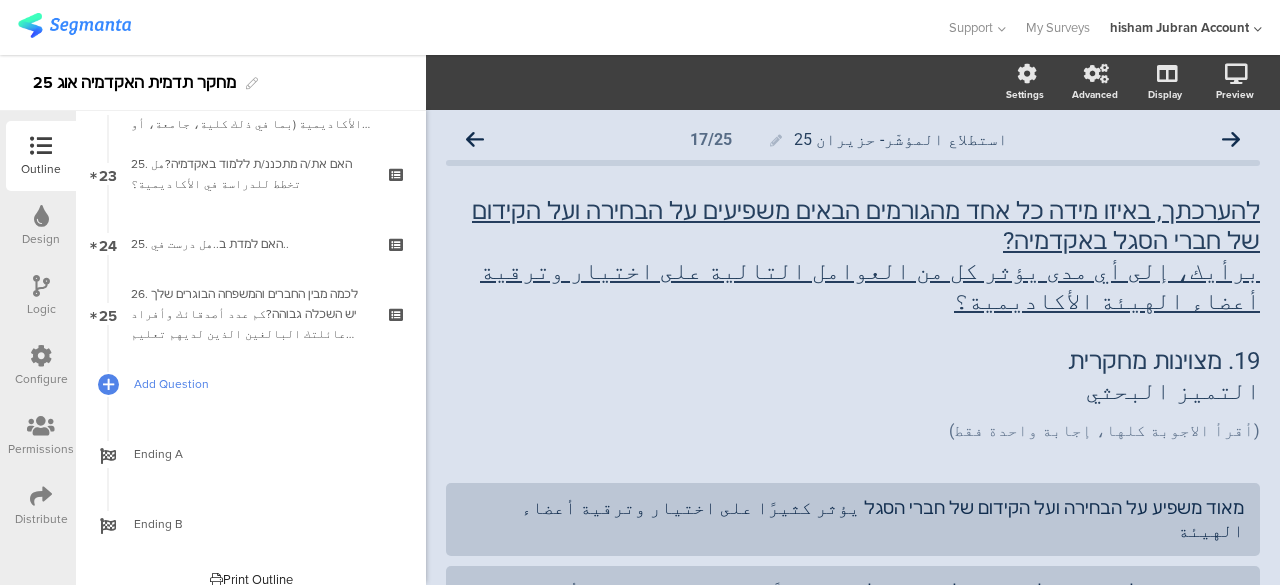 scroll, scrollTop: 1610, scrollLeft: 0, axis: vertical 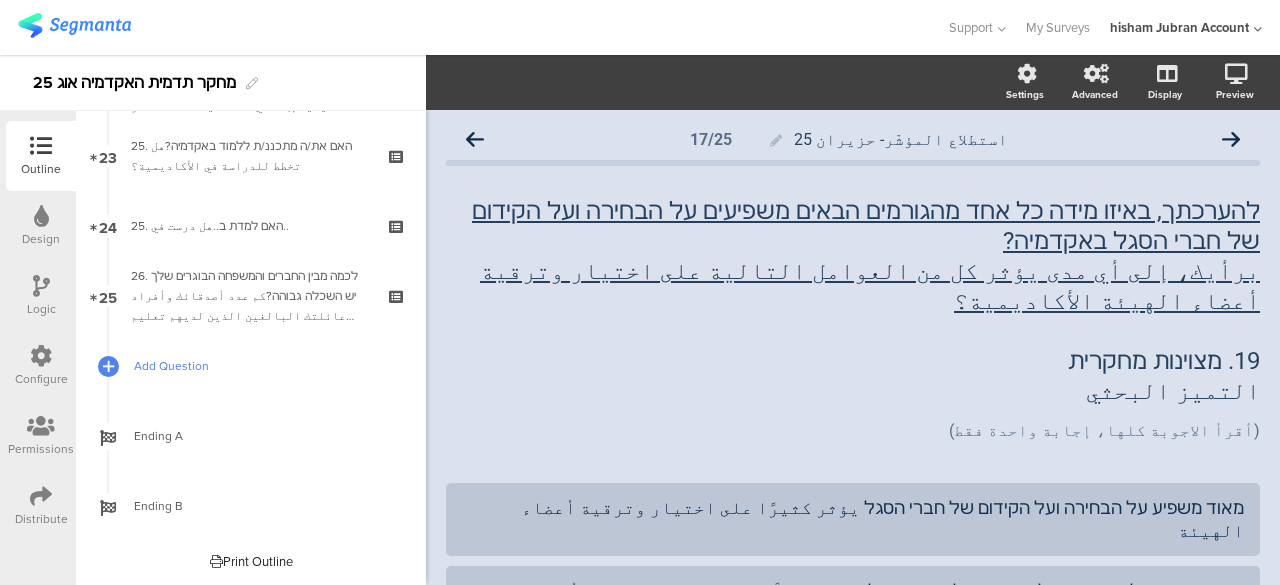 click on "Add Question" at bounding box center [262, 366] 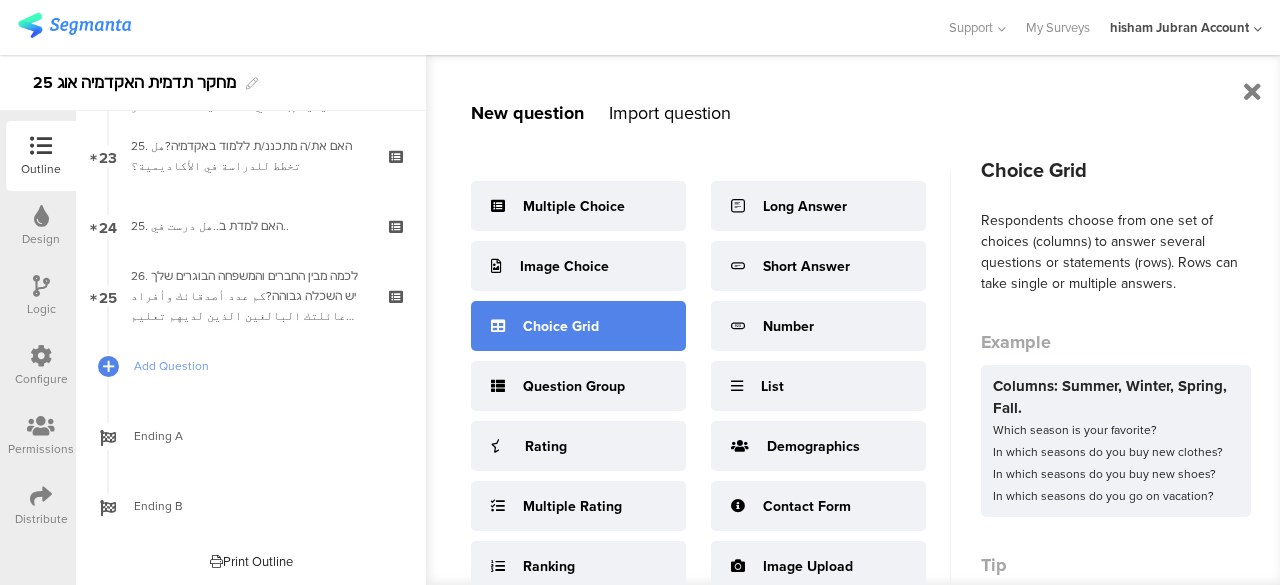 click on "Choice Grid" at bounding box center (561, 326) 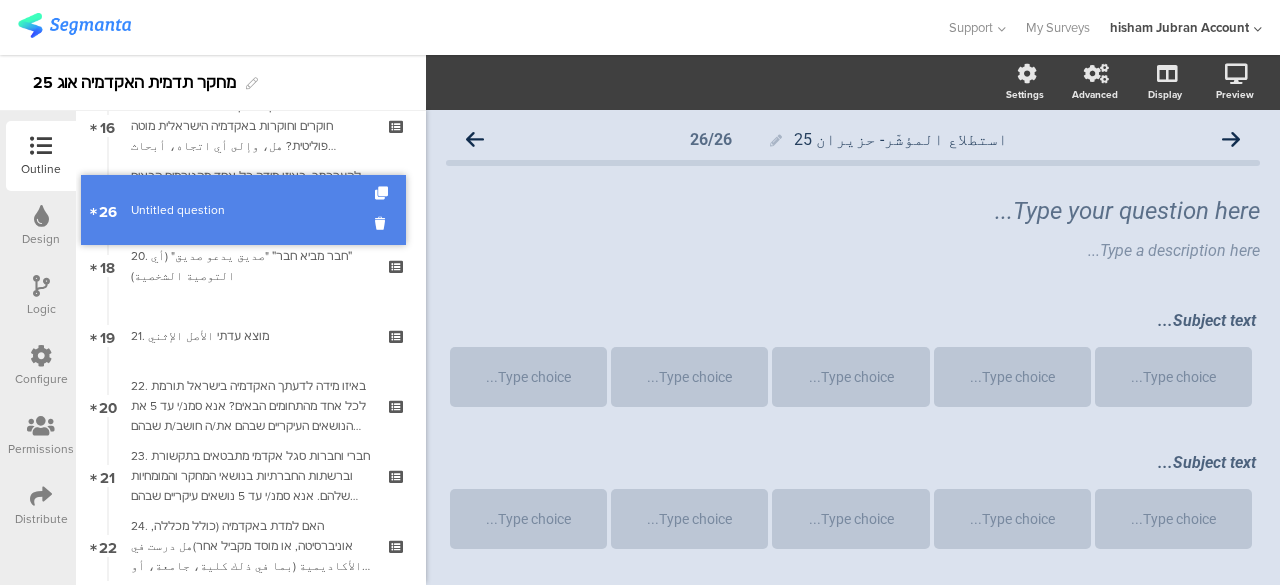 scroll, scrollTop: 1110, scrollLeft: 0, axis: vertical 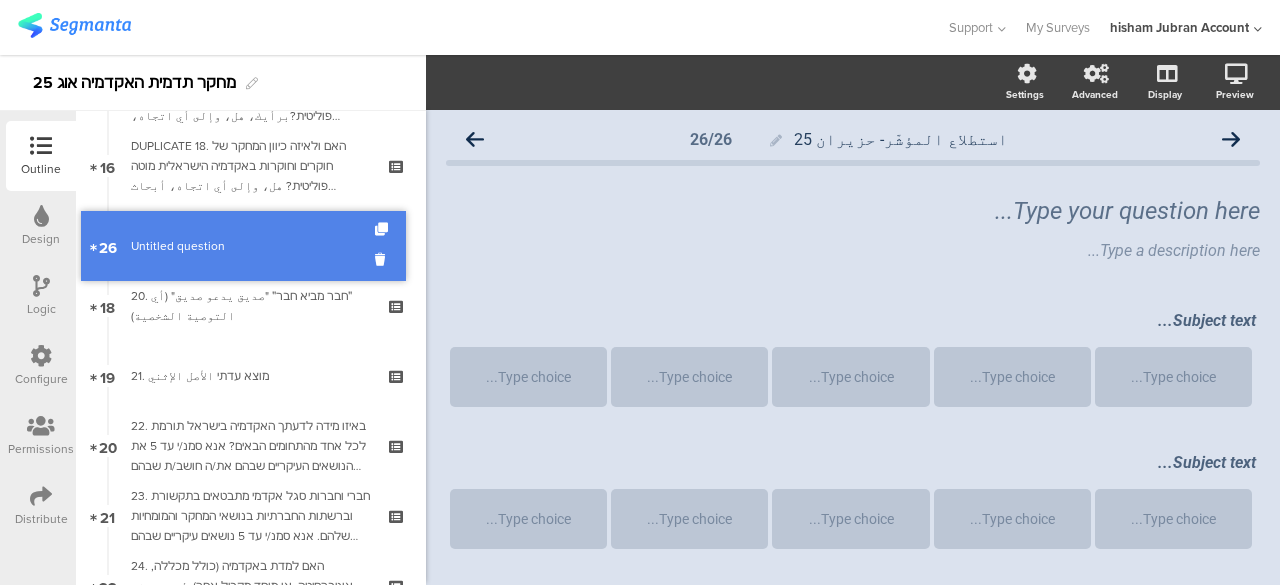 drag, startPoint x: 285, startPoint y: 355, endPoint x: 308, endPoint y: 235, distance: 122.18429 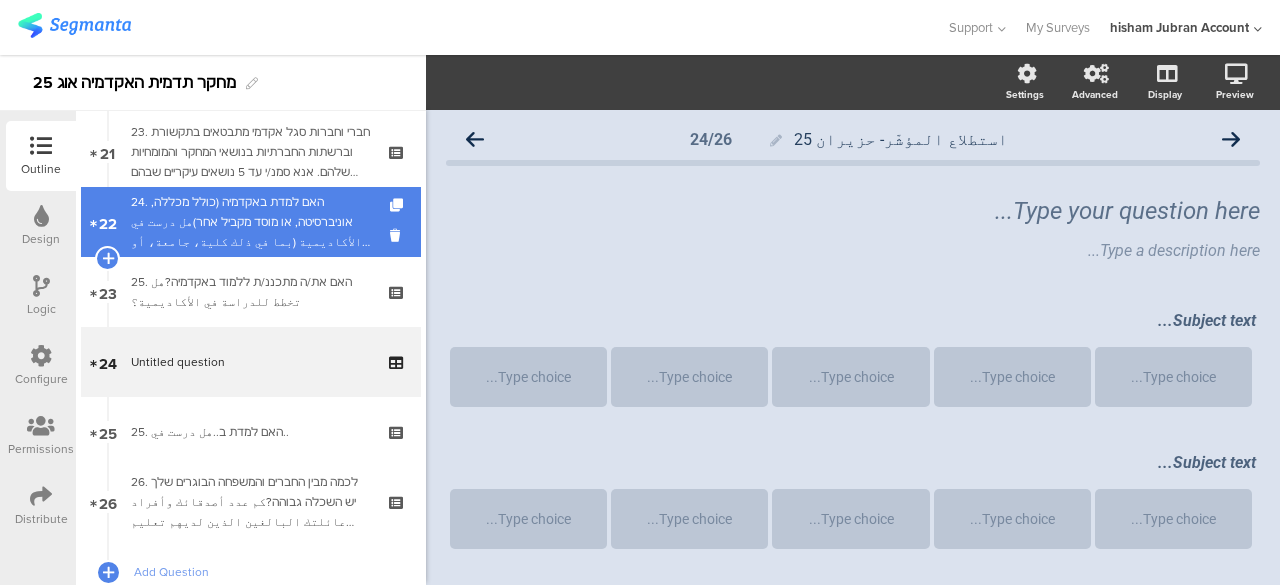 scroll, scrollTop: 1480, scrollLeft: 0, axis: vertical 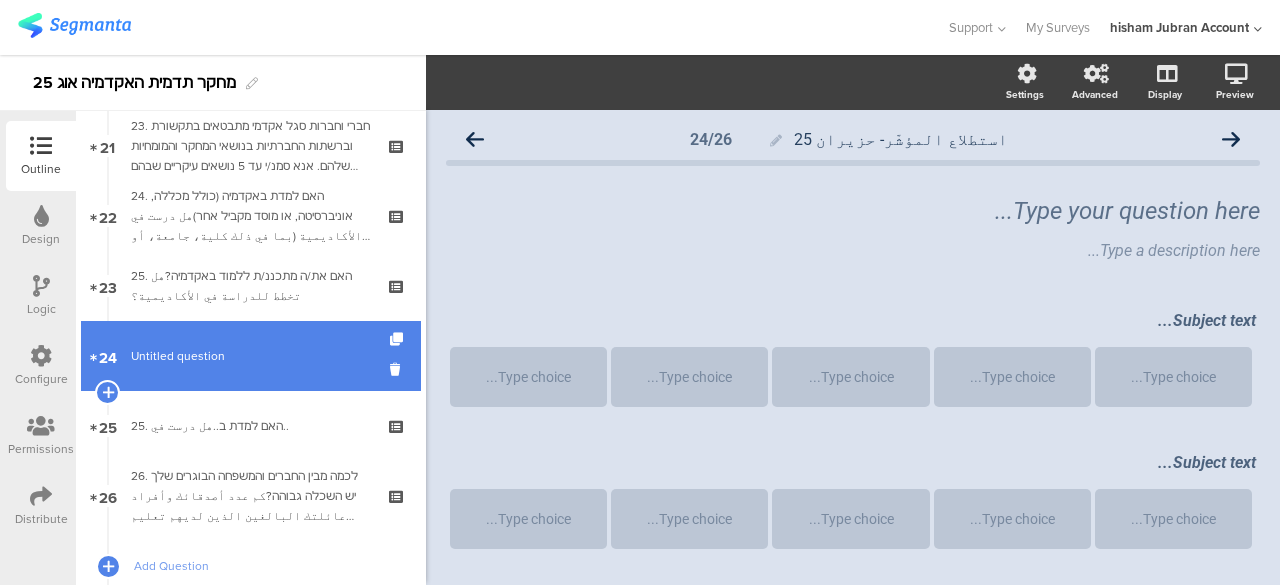 click on "24
Untitled question" at bounding box center (251, 356) 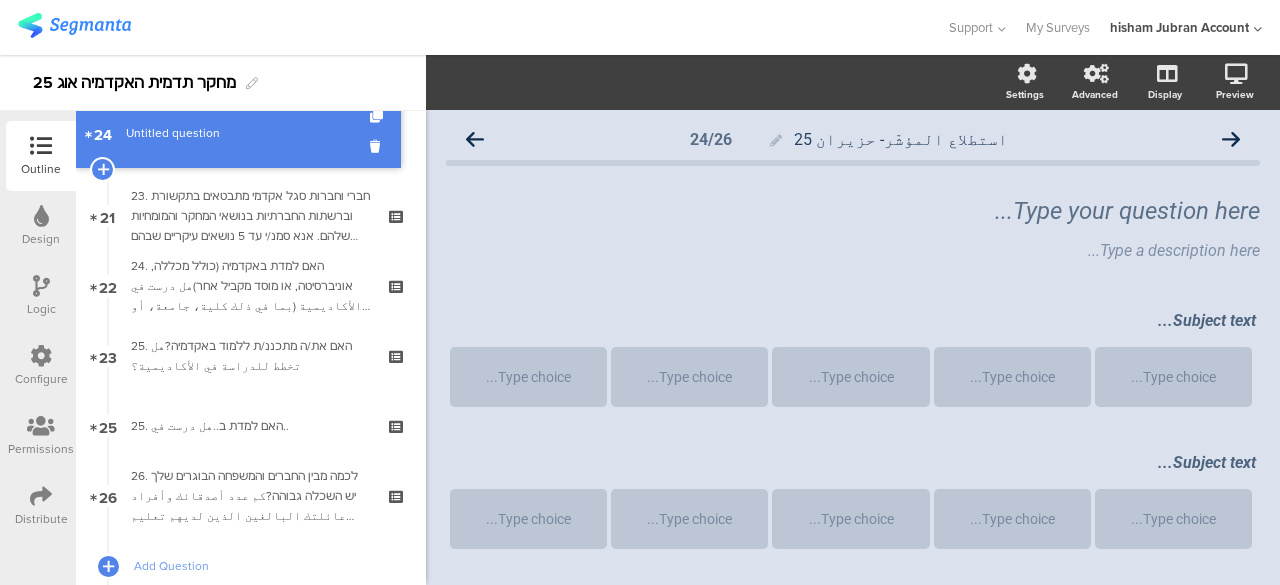 drag, startPoint x: 264, startPoint y: 367, endPoint x: 280, endPoint y: 144, distance: 223.57326 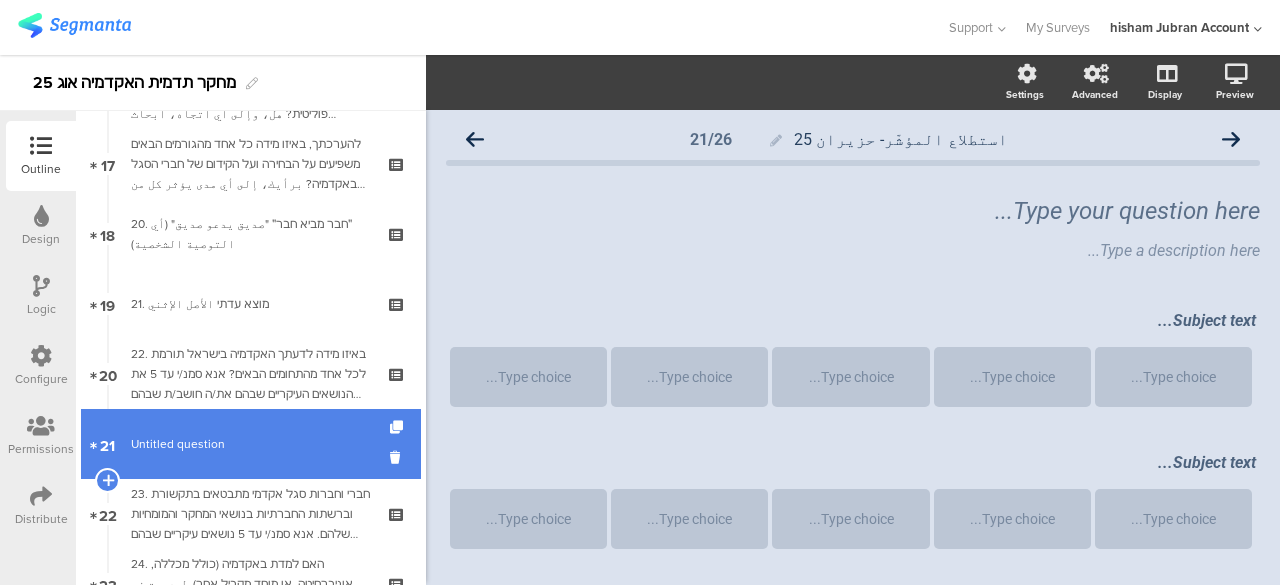 scroll, scrollTop: 1180, scrollLeft: 0, axis: vertical 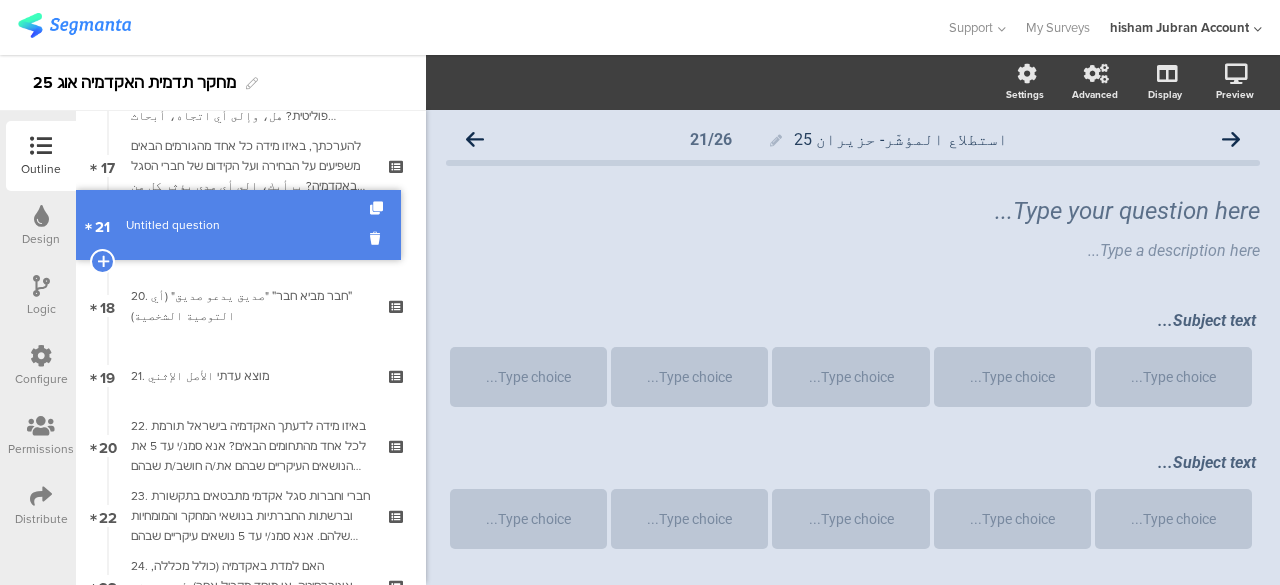 drag, startPoint x: 249, startPoint y: 431, endPoint x: 267, endPoint y: 210, distance: 221.73183 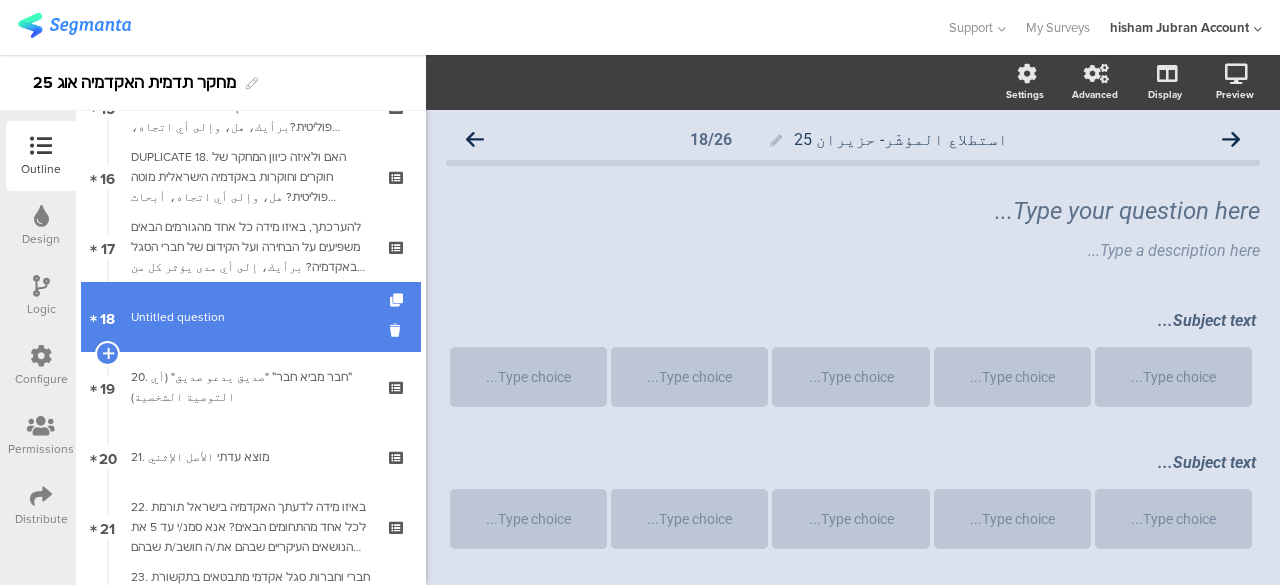 scroll, scrollTop: 1080, scrollLeft: 0, axis: vertical 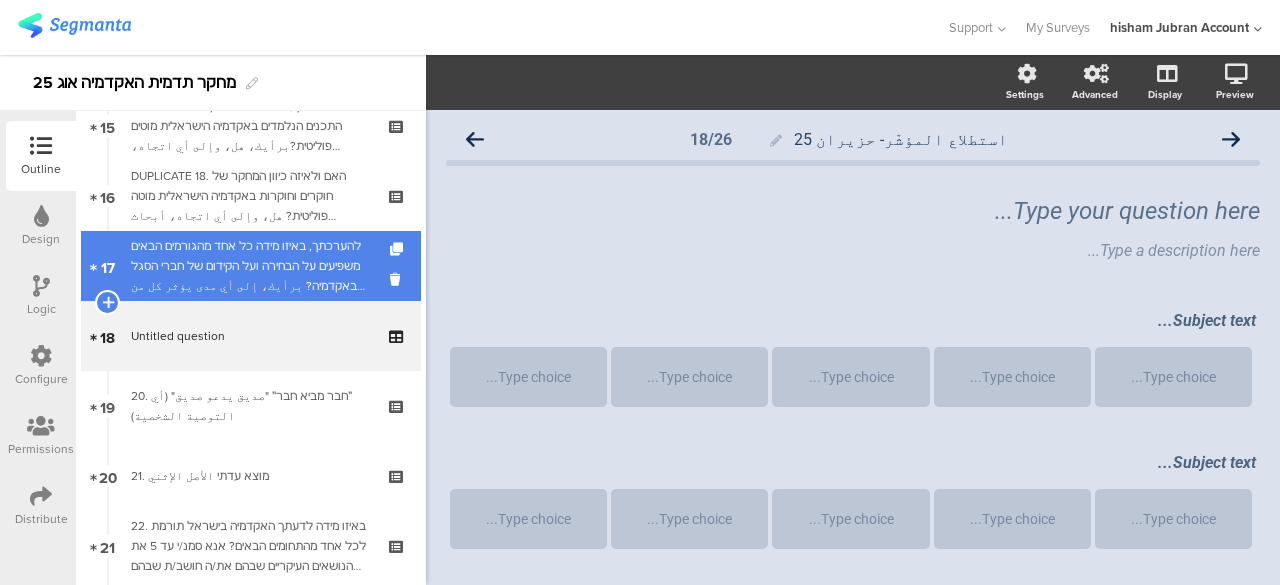 click on "להערכתך, באיזו מידה כל אחד מהגורמים הבאים משפיעים על הבחירה ועל הקידום של חברי הסגל באקדמיה? برأيك، إلى أي مدى يؤثر كل من العوامل التالية على اختيار وترقية أعضاء الهيئة الأكاديمية؟ 19. מצוינות מחקרית التميز البحثي" at bounding box center (250, 266) 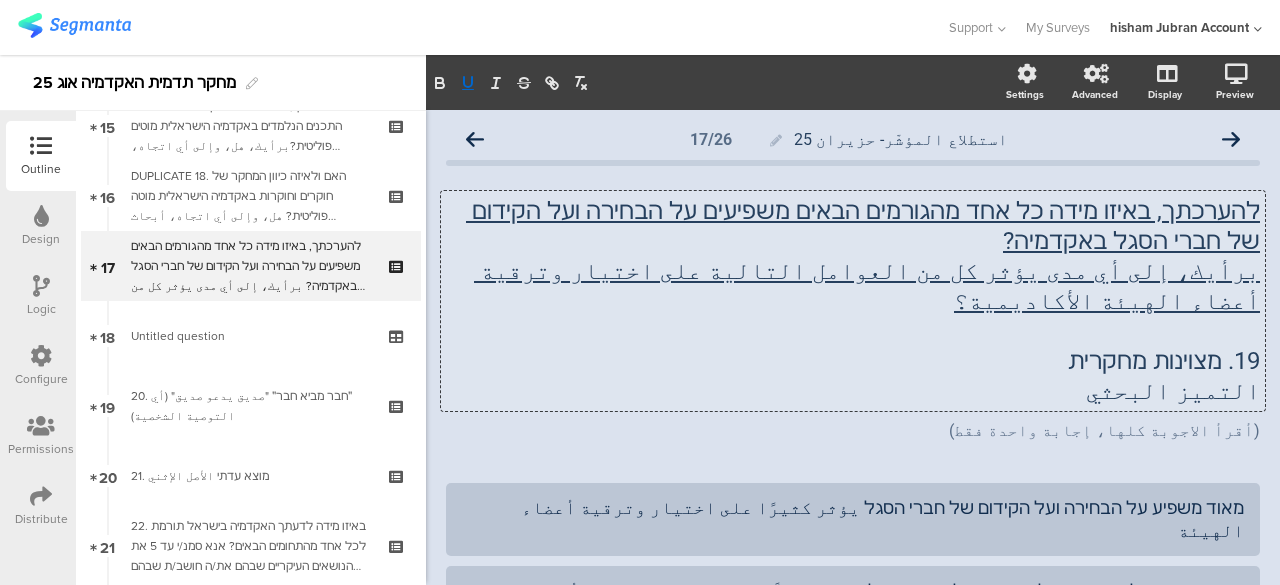 drag, startPoint x: 1240, startPoint y: 211, endPoint x: 528, endPoint y: 283, distance: 715.63116 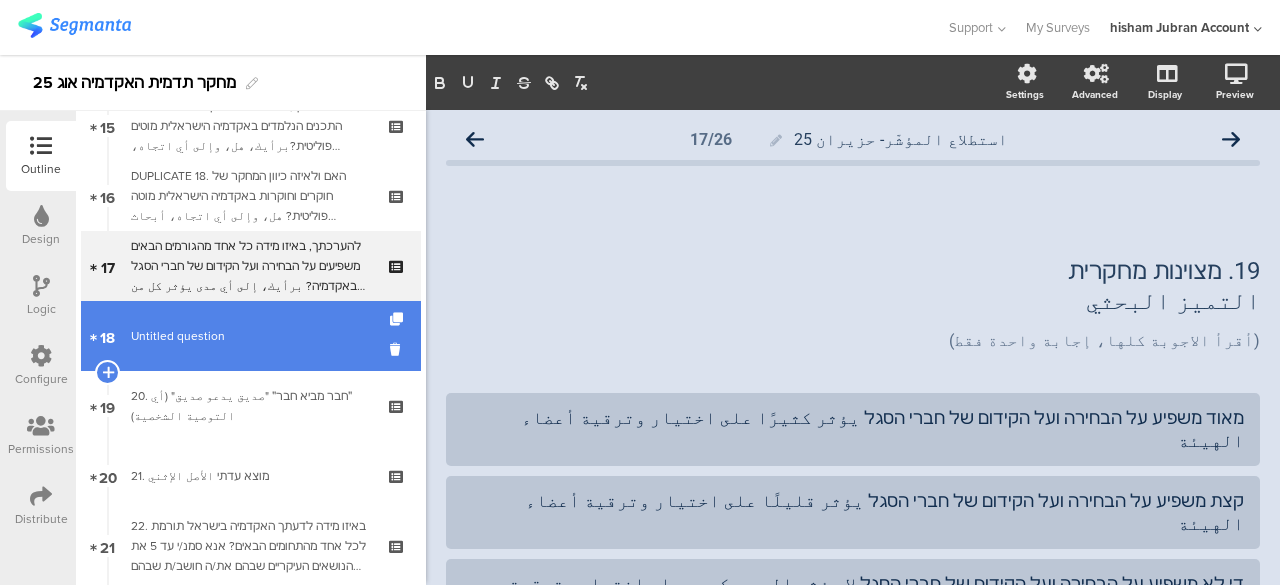 click on "Untitled question" at bounding box center (250, 336) 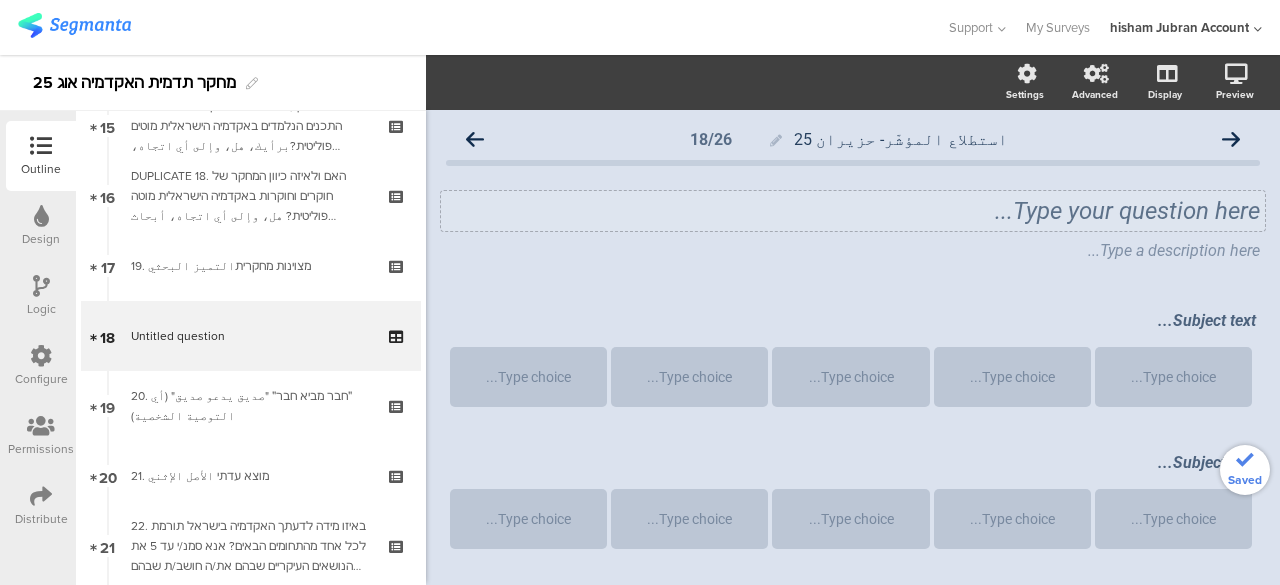 click on "Type your question here..." 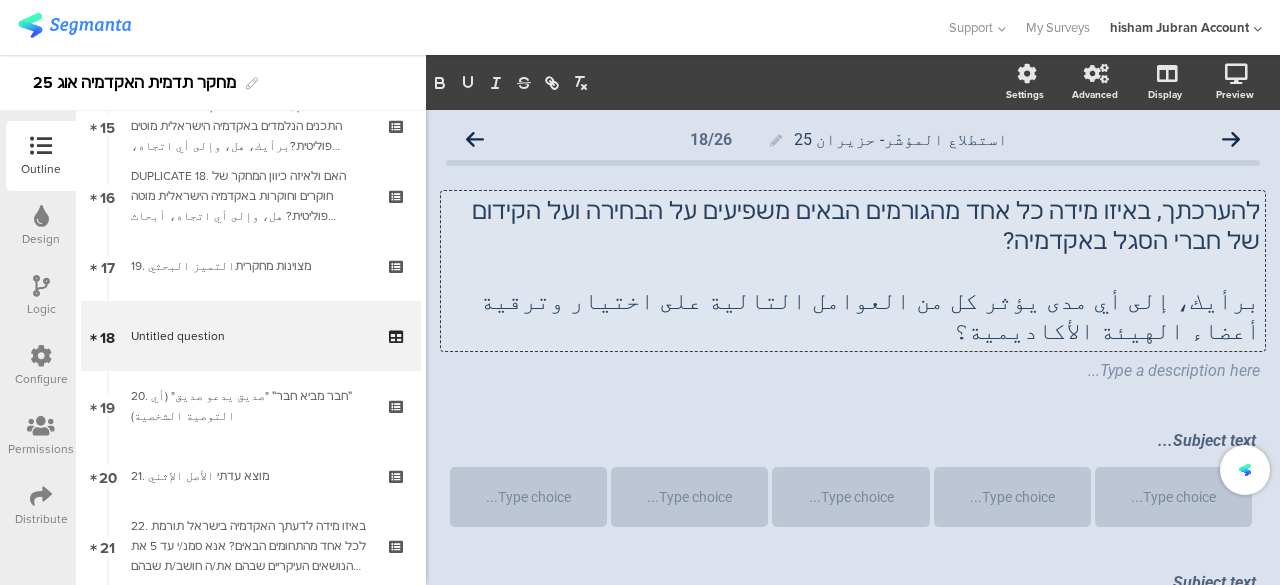 click 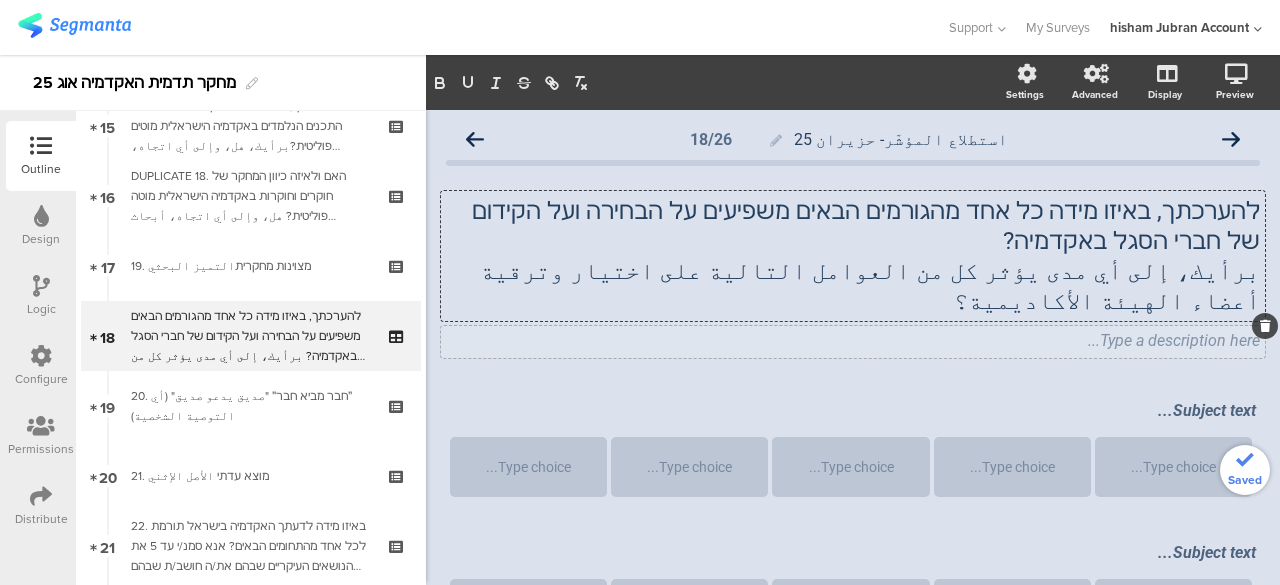 click 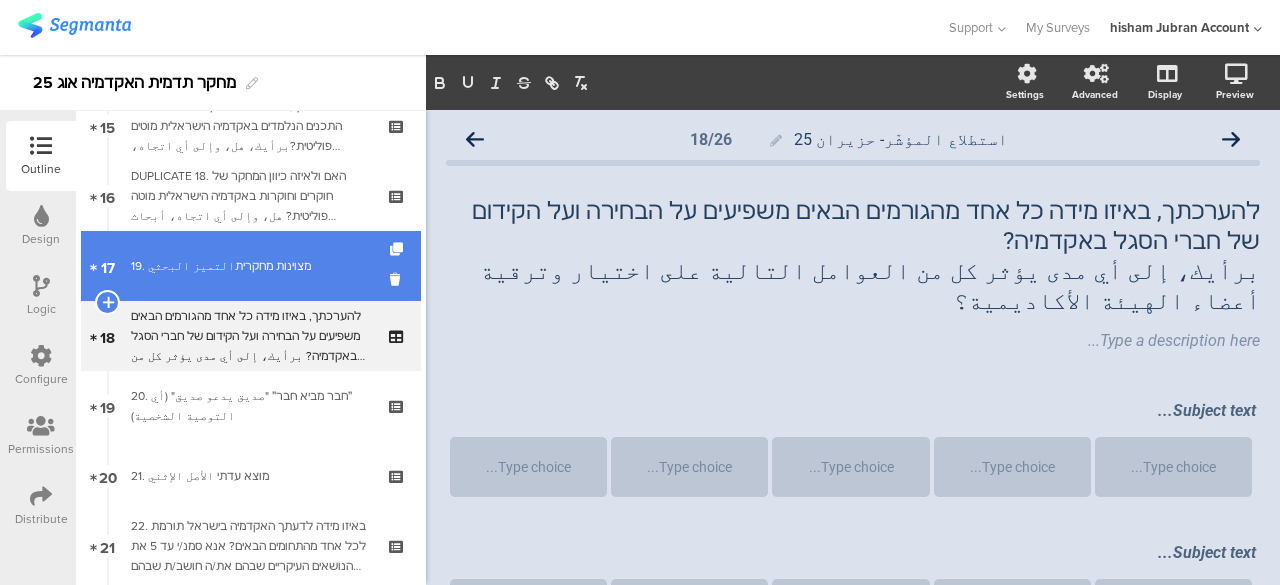 click on "19. מצוינות מחקריתالتميز البحثي" at bounding box center [250, 266] 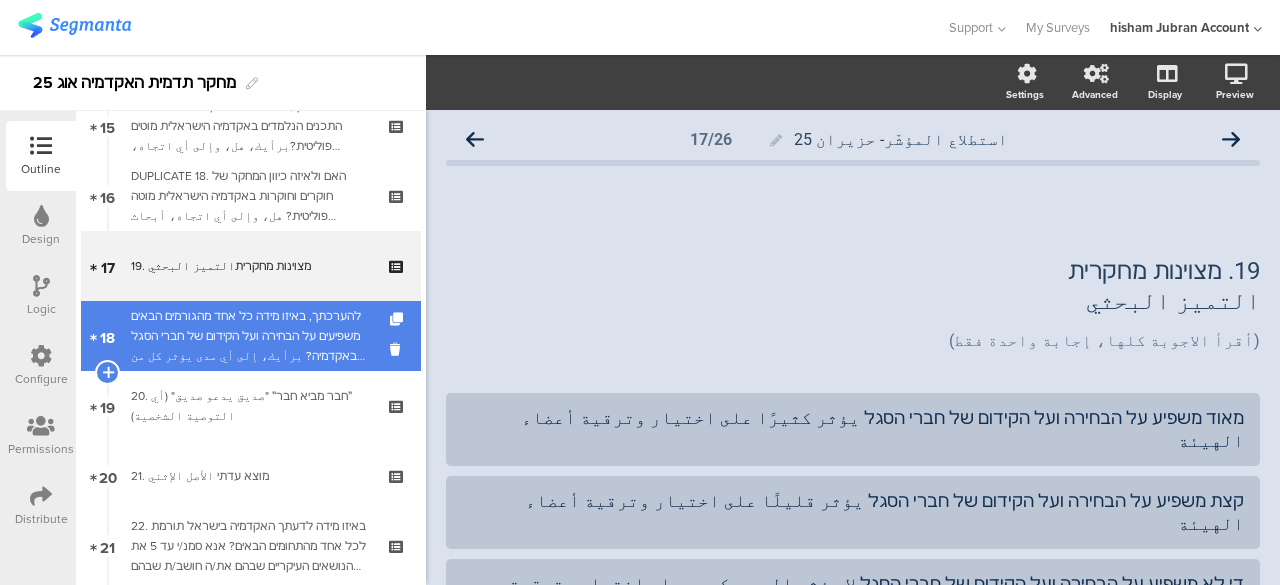 click on "להערכתך, באיזו מידה כל אחד מהגורמים הבאים משפיעים על הבחירה ועל הקידום של חברי הסגל באקדמיה? برأيك، إلى أي مدى يؤثر كل من العوامل التالية على اختيار وترقية أعضاء الهيئة الأكاديمية؟" at bounding box center (250, 336) 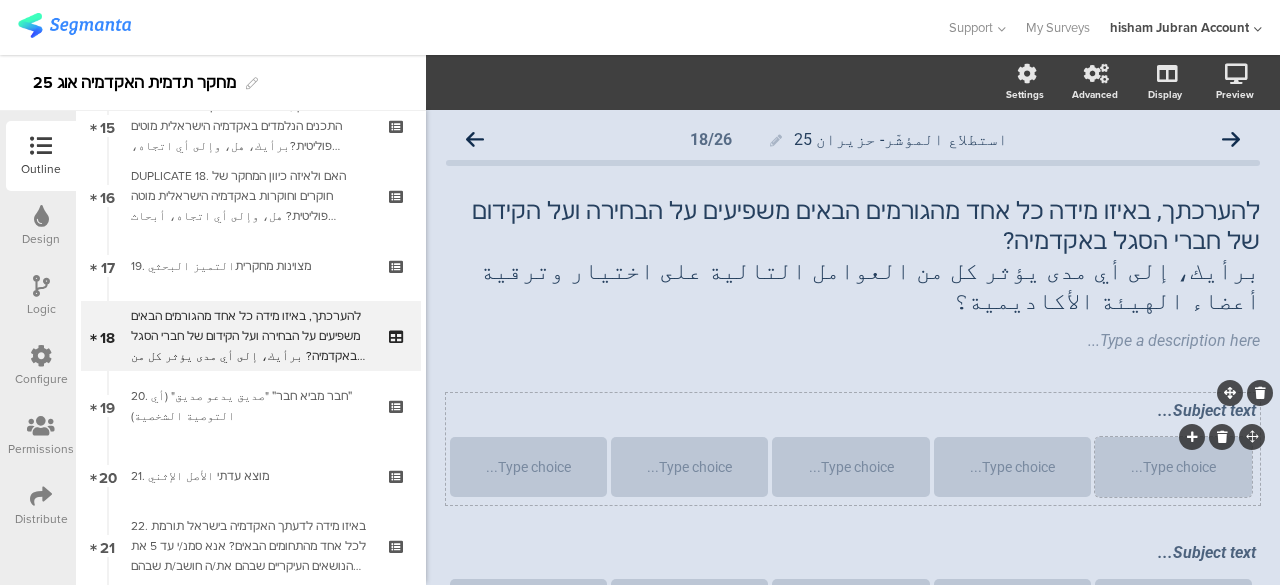 type 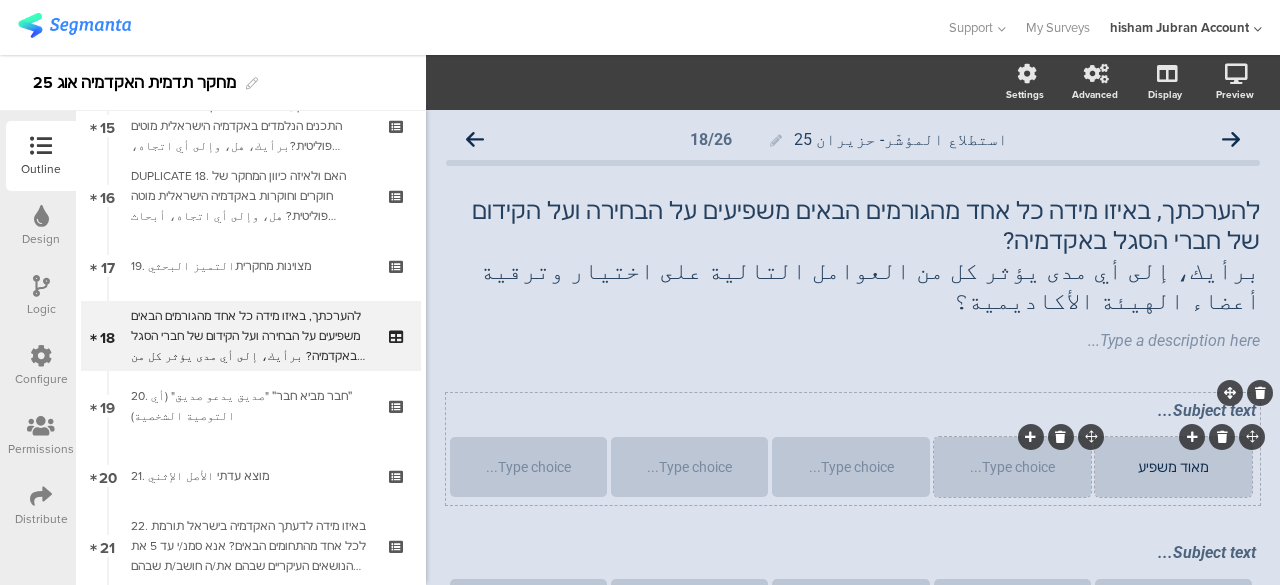 type 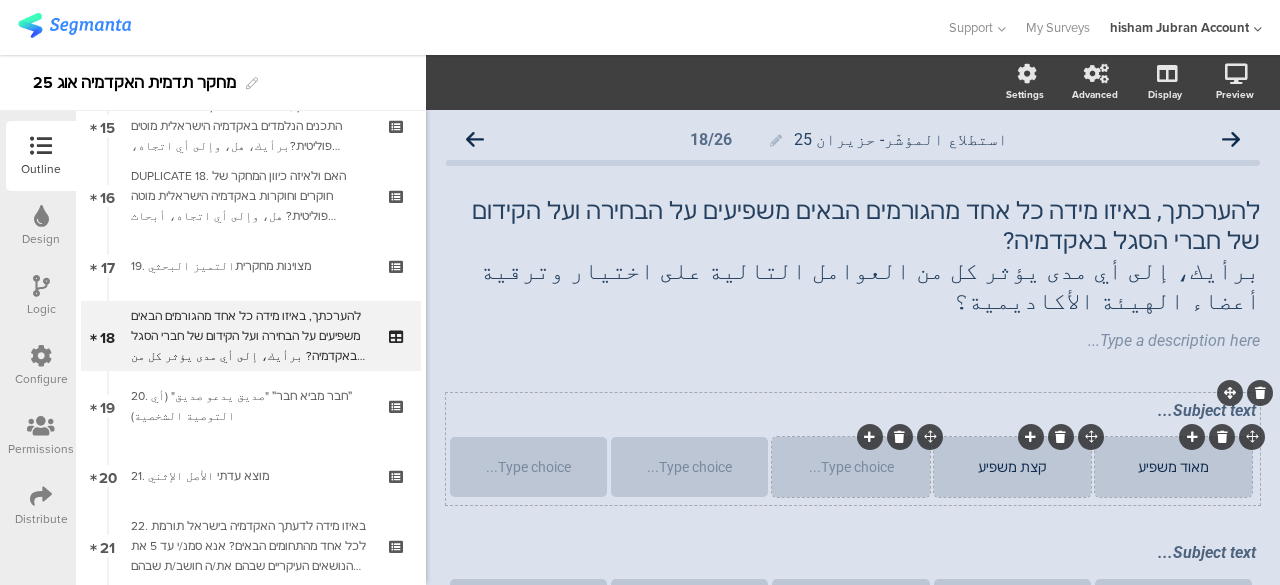 type 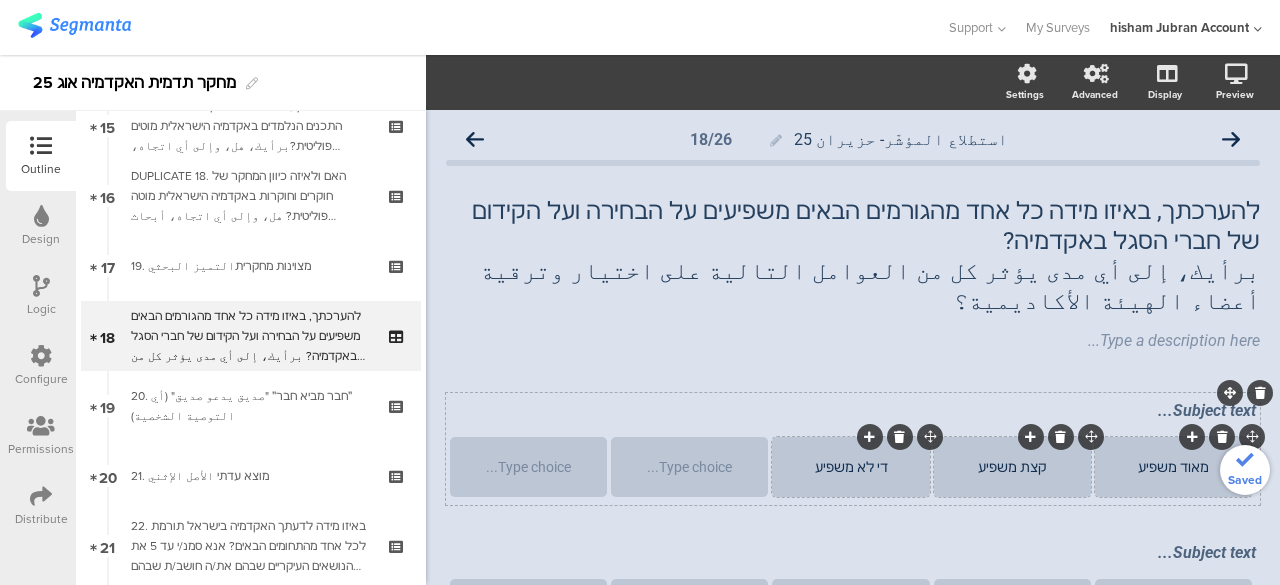 type 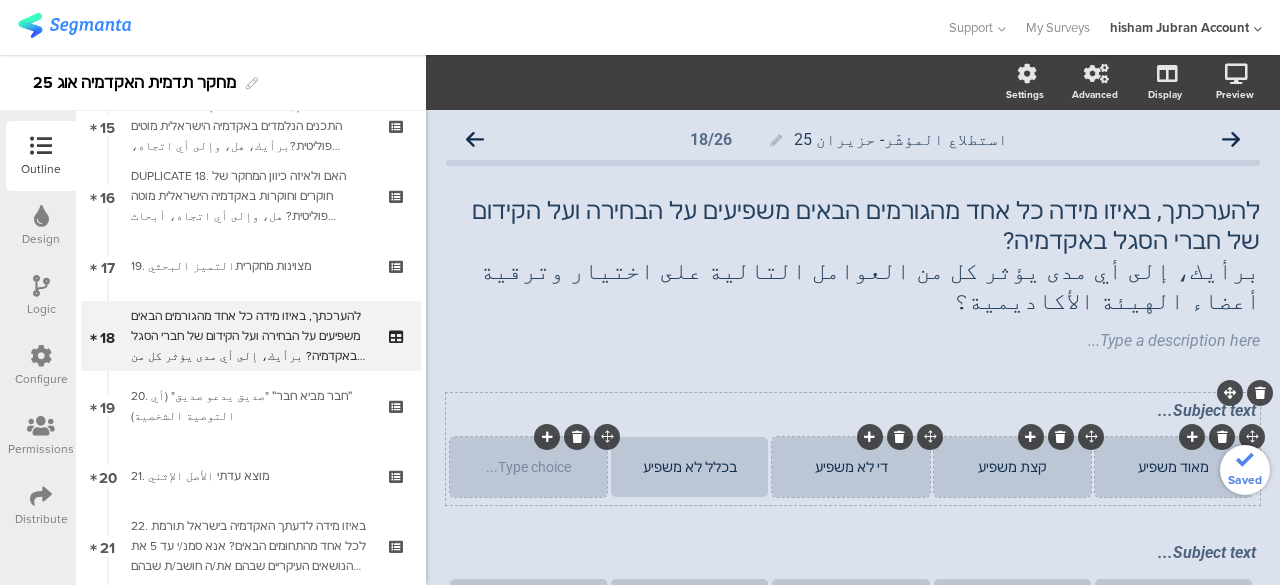 type 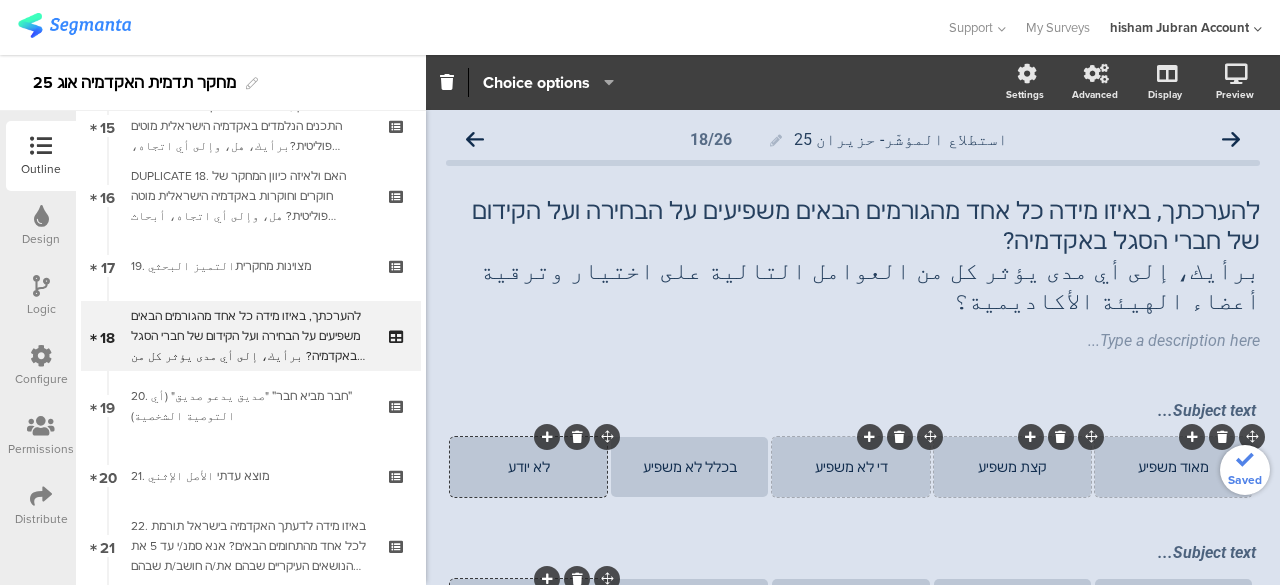 click on "Subject text...
מאוד משפיע
קצת משפיע
די לא משפיע
בכלל לא משפיע
לא יודע
Subject text...
מאוד משפיע
קצת משפיע
די לא משפיע
בכלל לא משפיע" 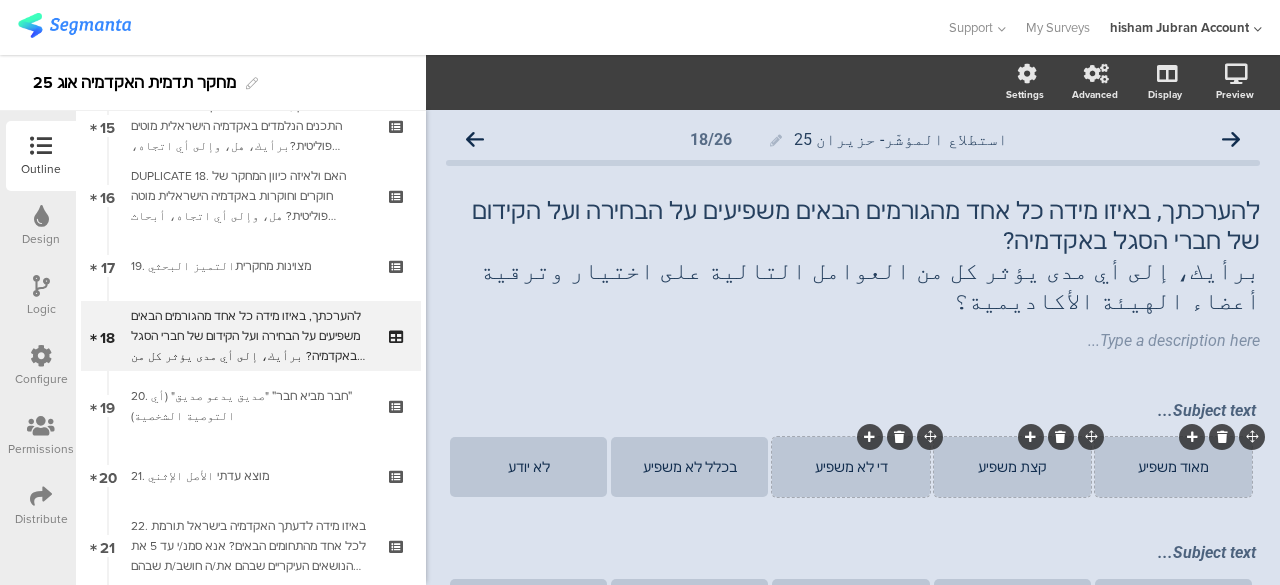 click on "מאוד משפיע" 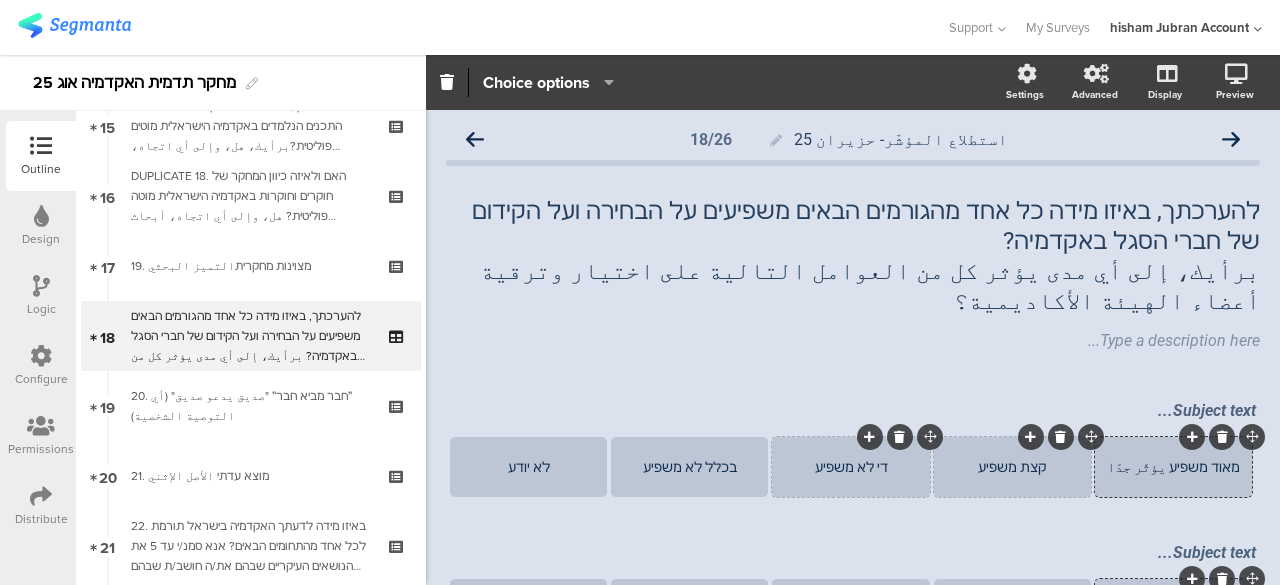 click on "קצת משפיע" 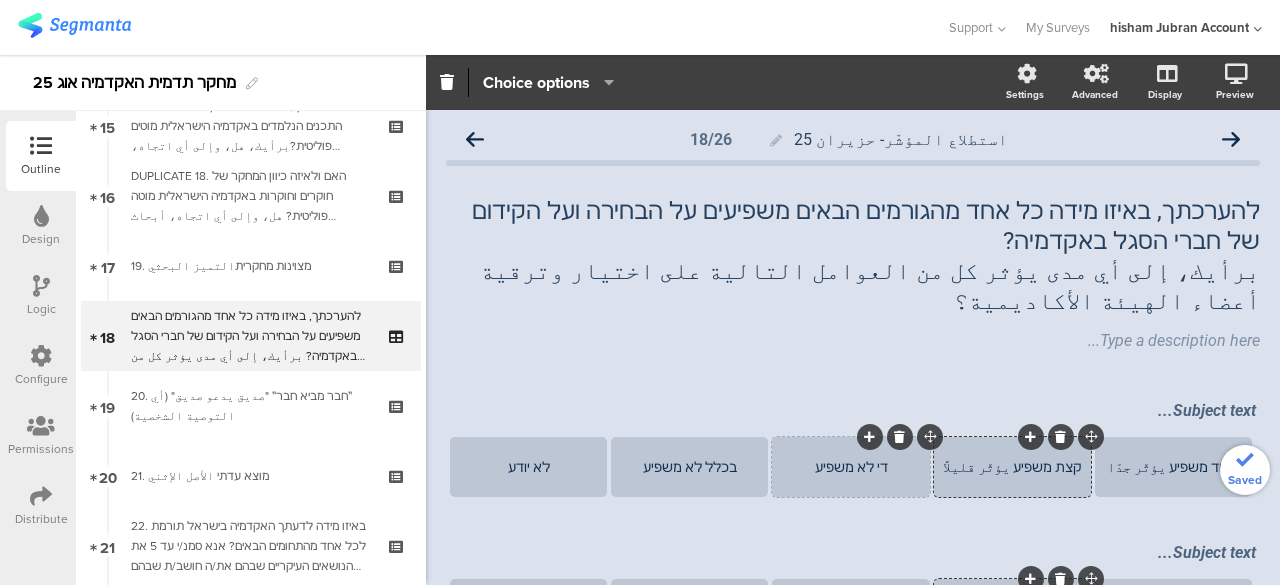click on "די לא משפיע" 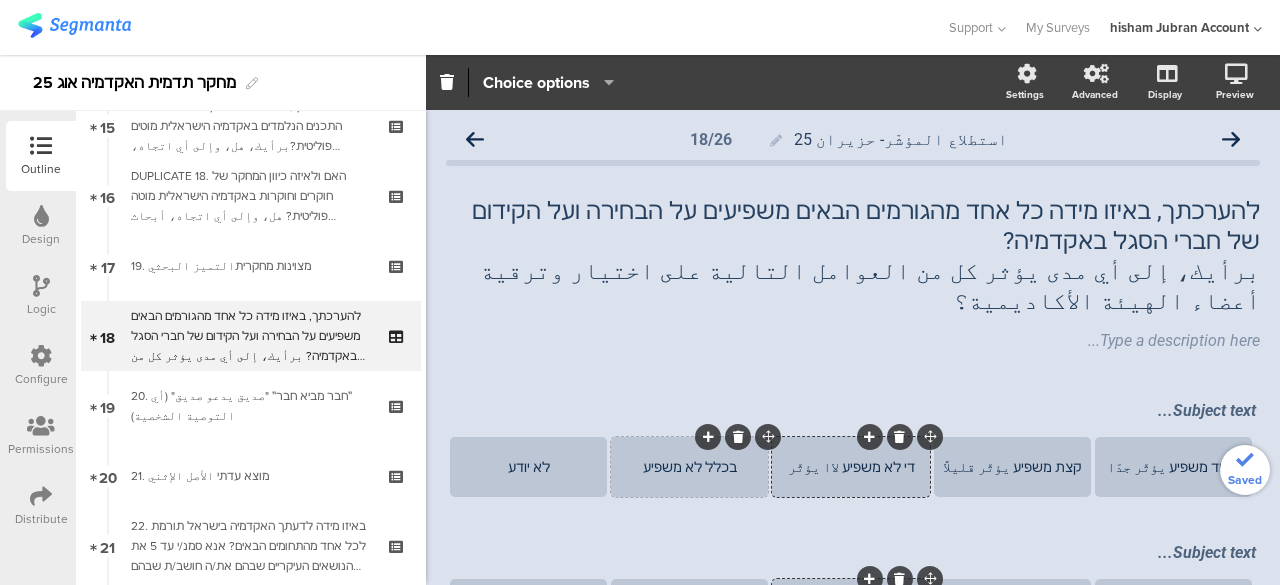 click on "בכלל לא משפיע" 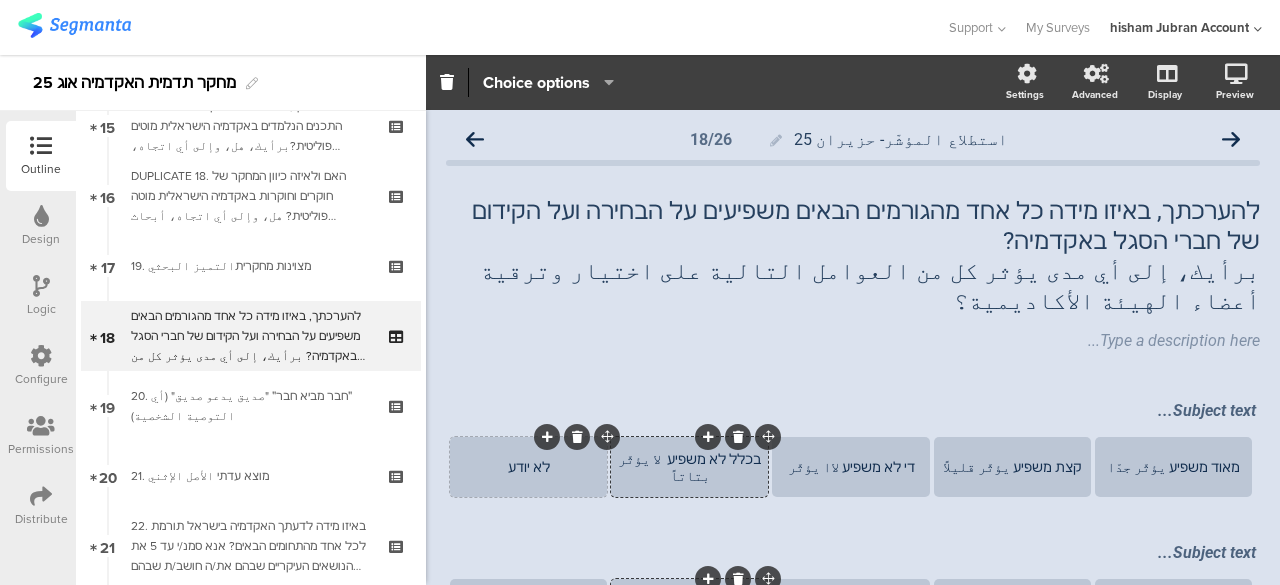 click on "לא יודע" 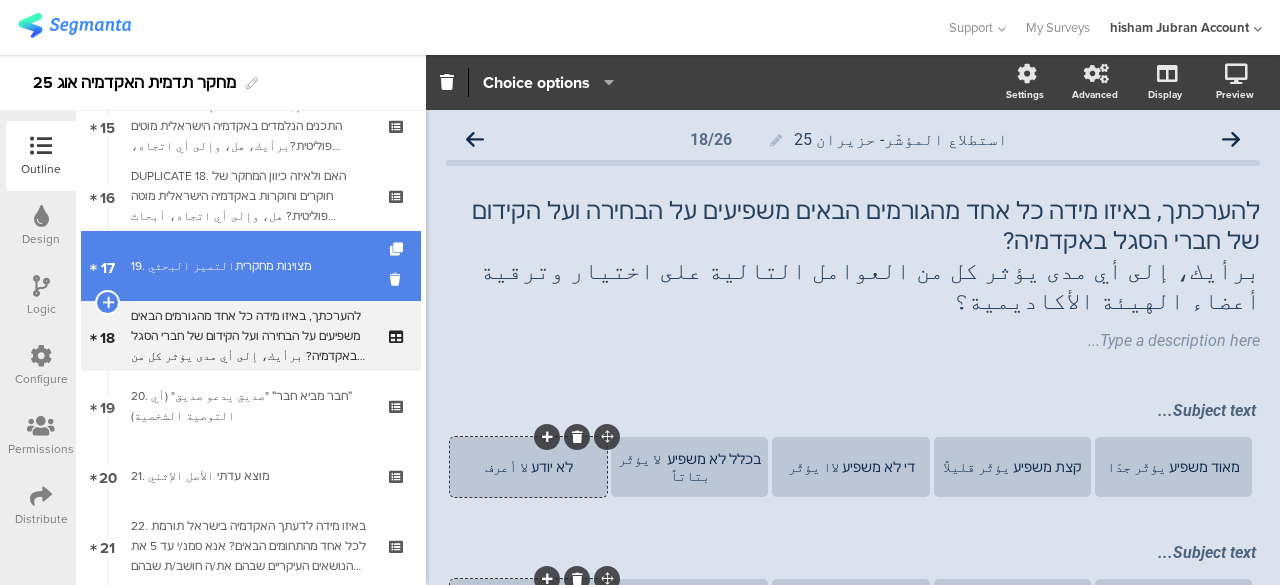 click on "19. מצוינות מחקריתالتميز البحثي" at bounding box center [250, 266] 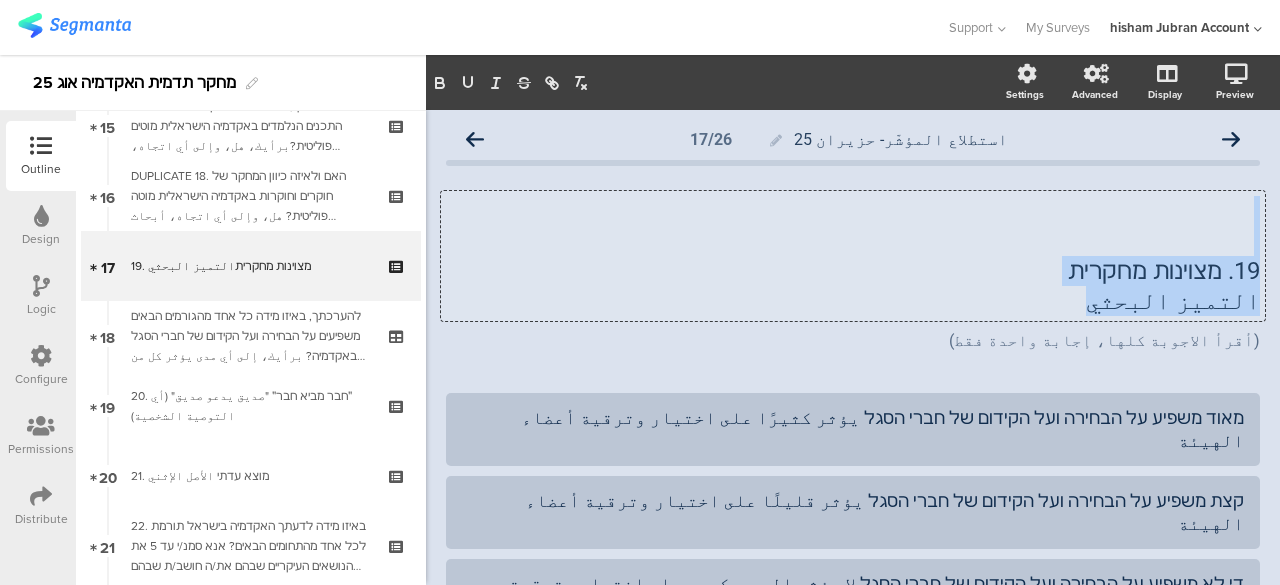 drag, startPoint x: 1205, startPoint y: 271, endPoint x: 1129, endPoint y: 295, distance: 79.69943 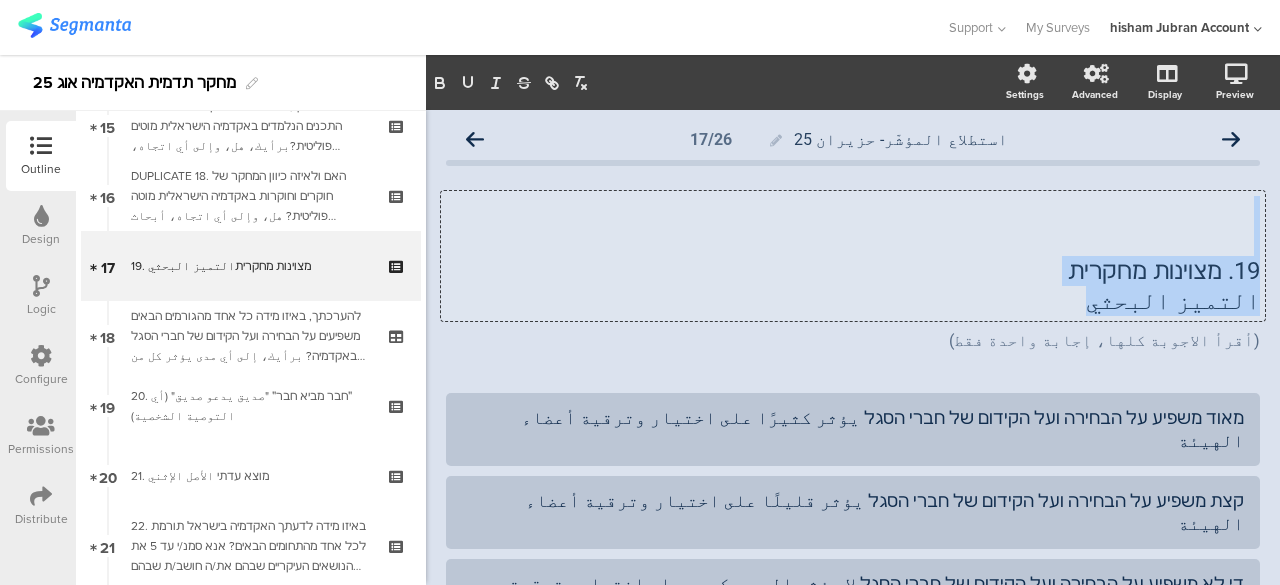 click on "19. מצוינות מחקרית التميز البحثي
19. מצוינות מחקרית التميز البحثي
19. מצוינות מחקרית التميز البحثي" 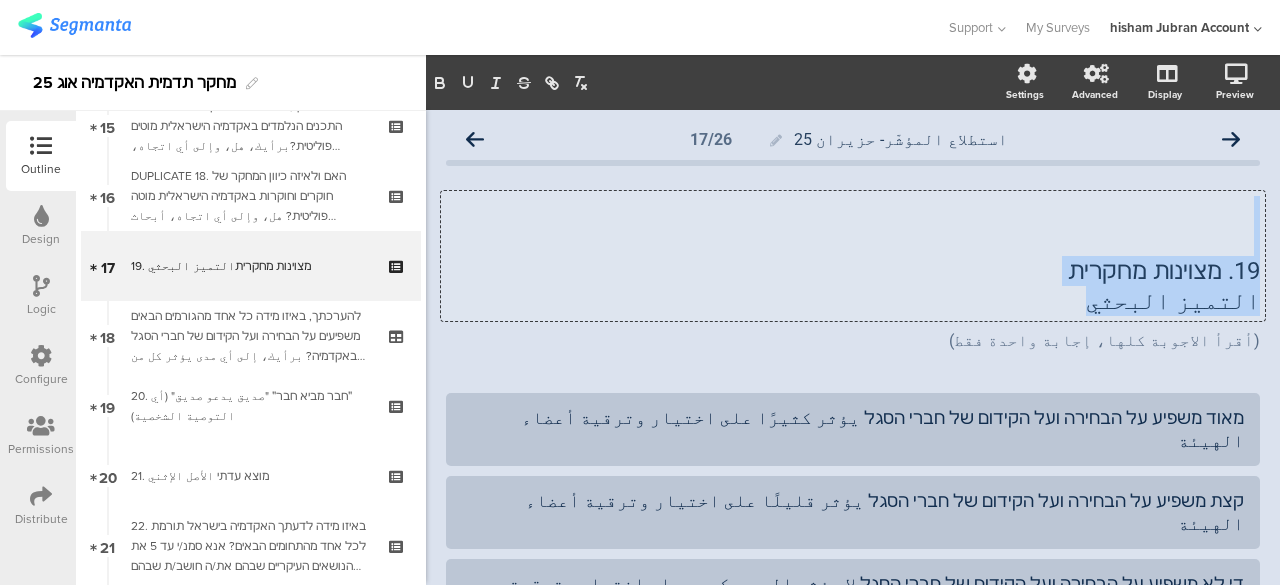click on "التميز البحثي" 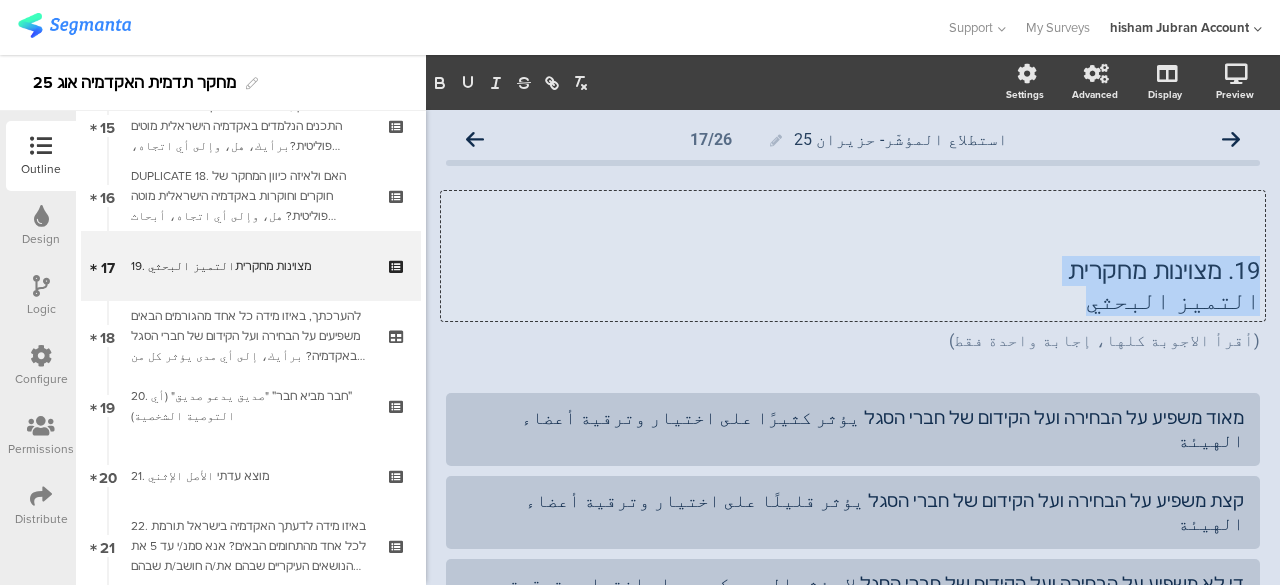 drag, startPoint x: 1148, startPoint y: 305, endPoint x: 1243, endPoint y: 269, distance: 101.59232 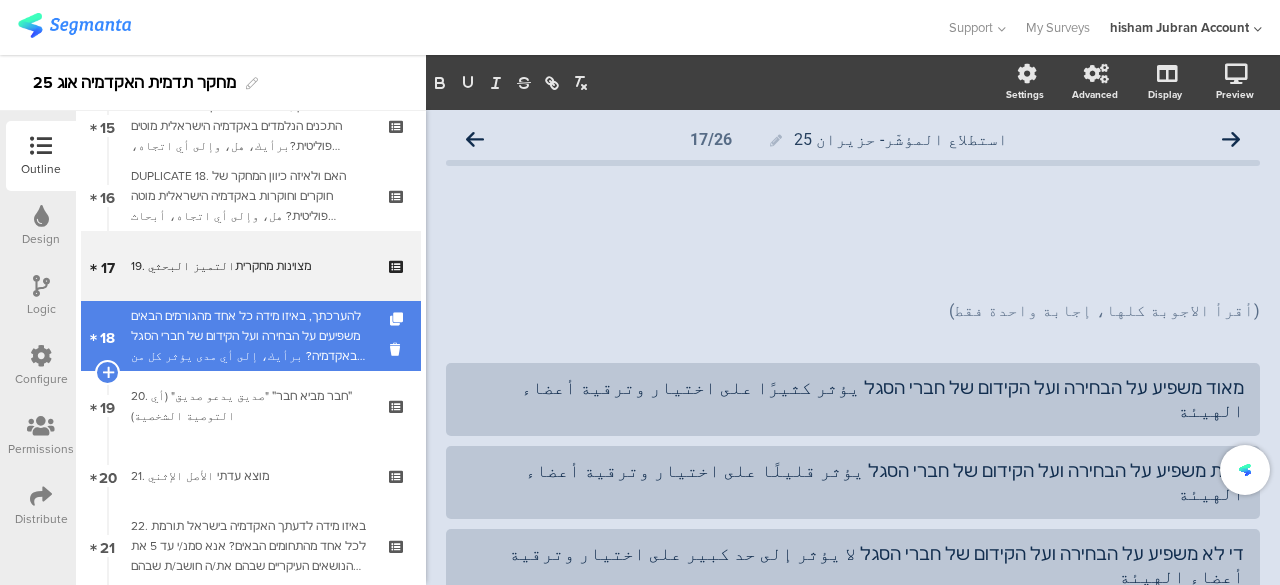 click on "להערכתך, באיזו מידה כל אחד מהגורמים הבאים משפיעים על הבחירה ועל הקידום של חברי הסגל באקדמיה? برأيك، إلى أي مدى يؤثر كل من العوامل التالية على اختيار وترقية أعضاء الهيئة الأكاديمية؟" at bounding box center (250, 336) 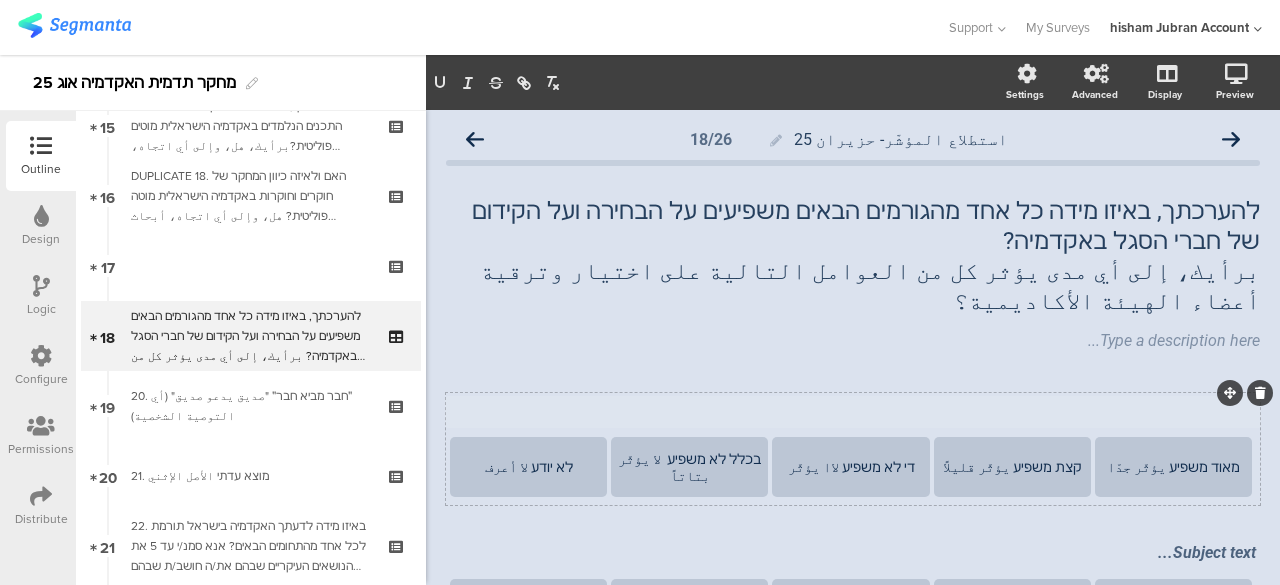 click on "Subject text..." at bounding box center (853, 412) 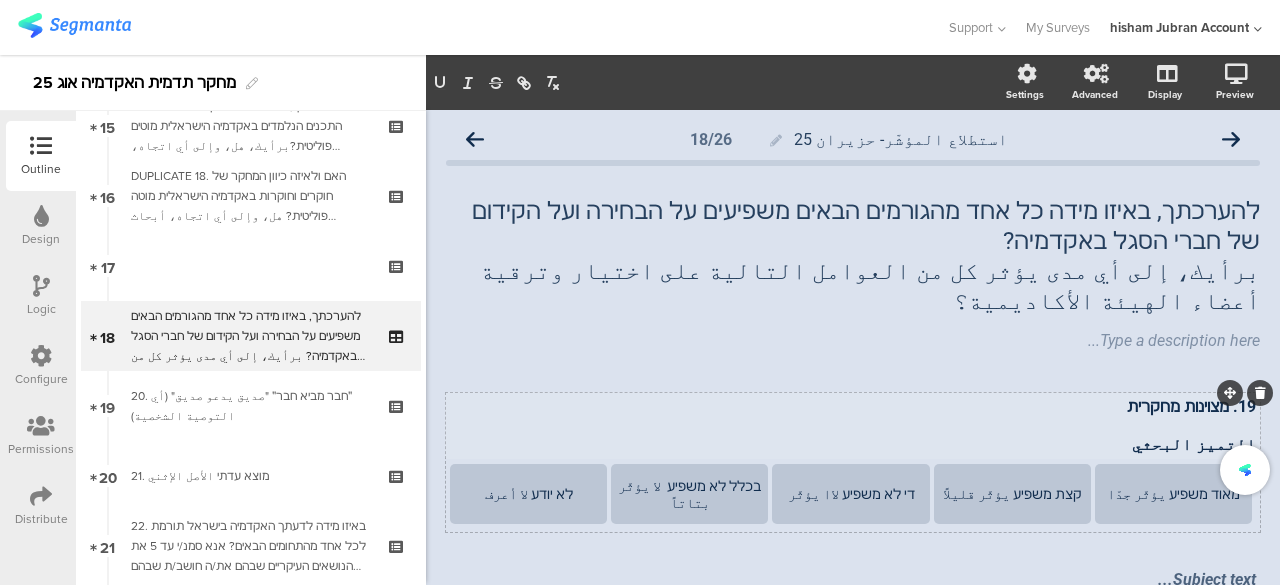 click at bounding box center (853, 425) 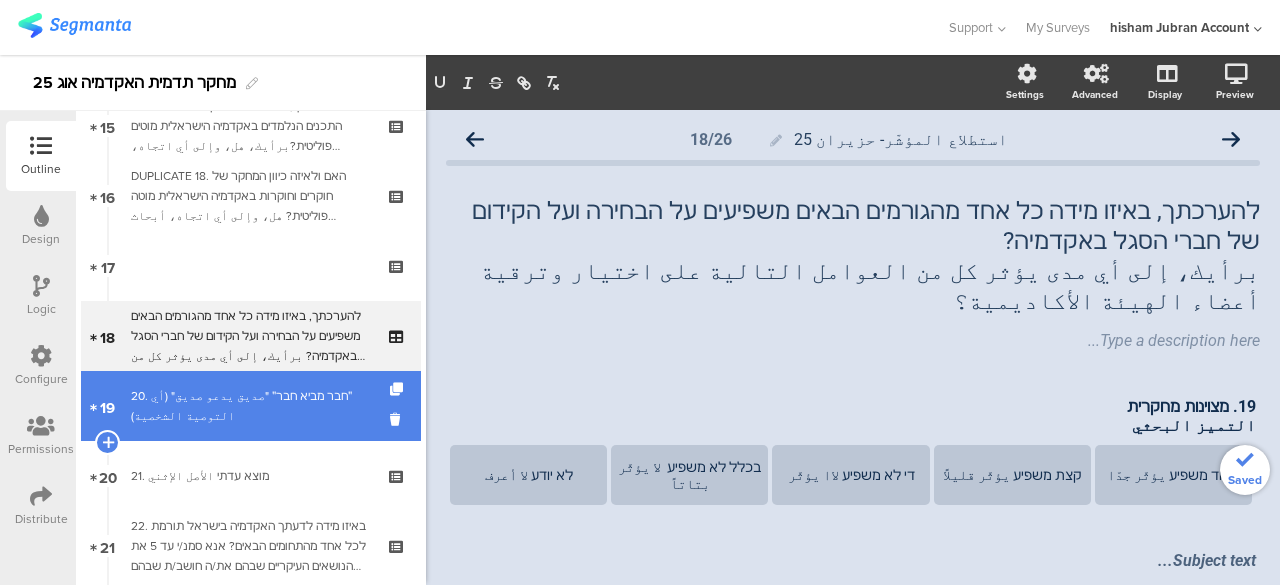 click on "19
20. ״חבר מביא חבר״ "صديق يدعو صديق" (أي التوصية الشخصية)" at bounding box center [251, 406] 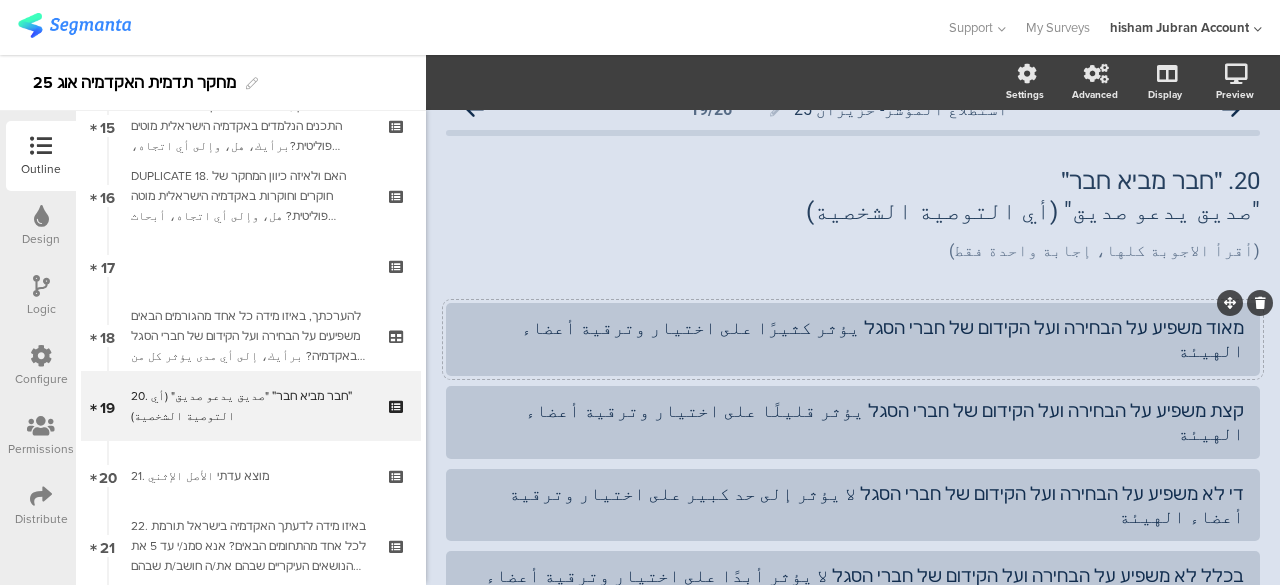 scroll, scrollTop: 0, scrollLeft: 0, axis: both 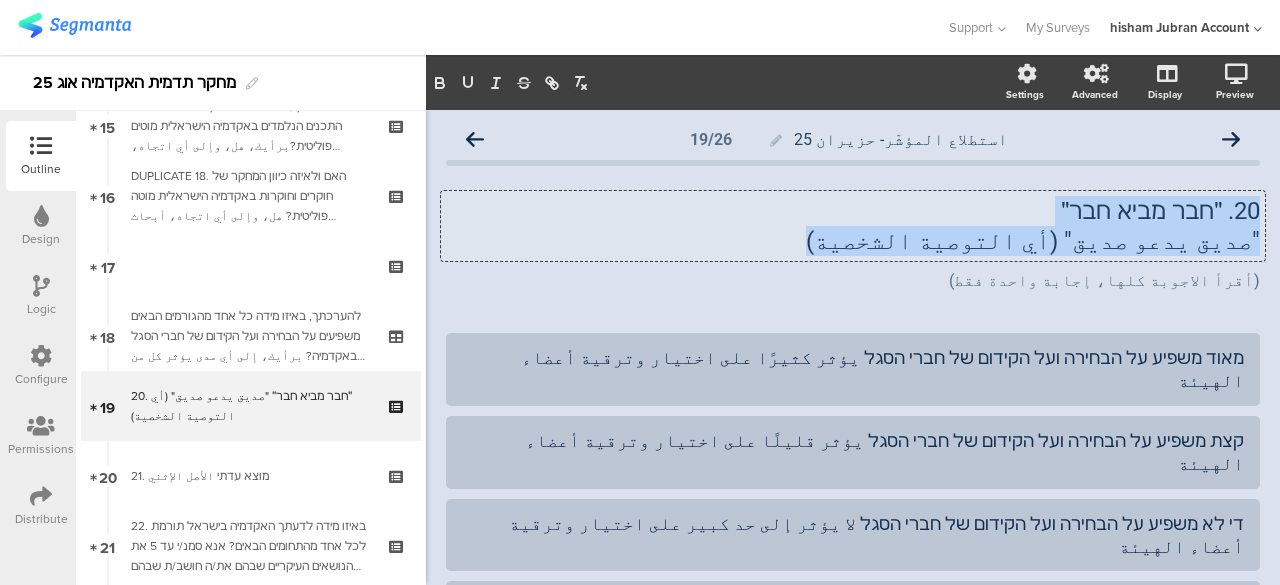 drag, startPoint x: 1242, startPoint y: 204, endPoint x: 824, endPoint y: 244, distance: 419.90952 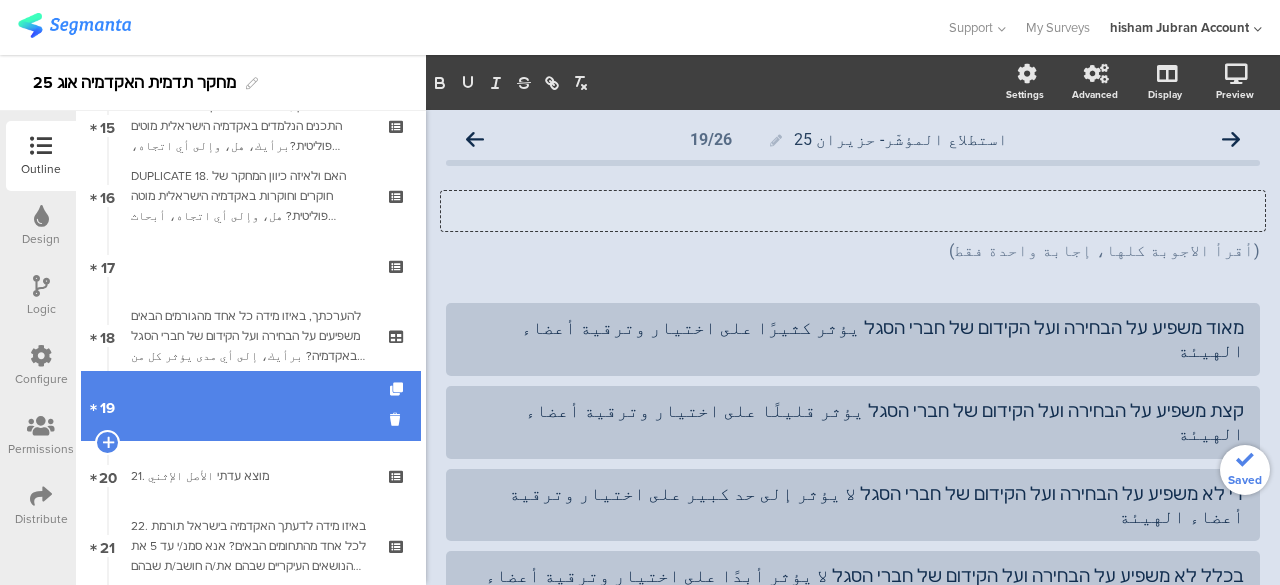 scroll, scrollTop: 980, scrollLeft: 0, axis: vertical 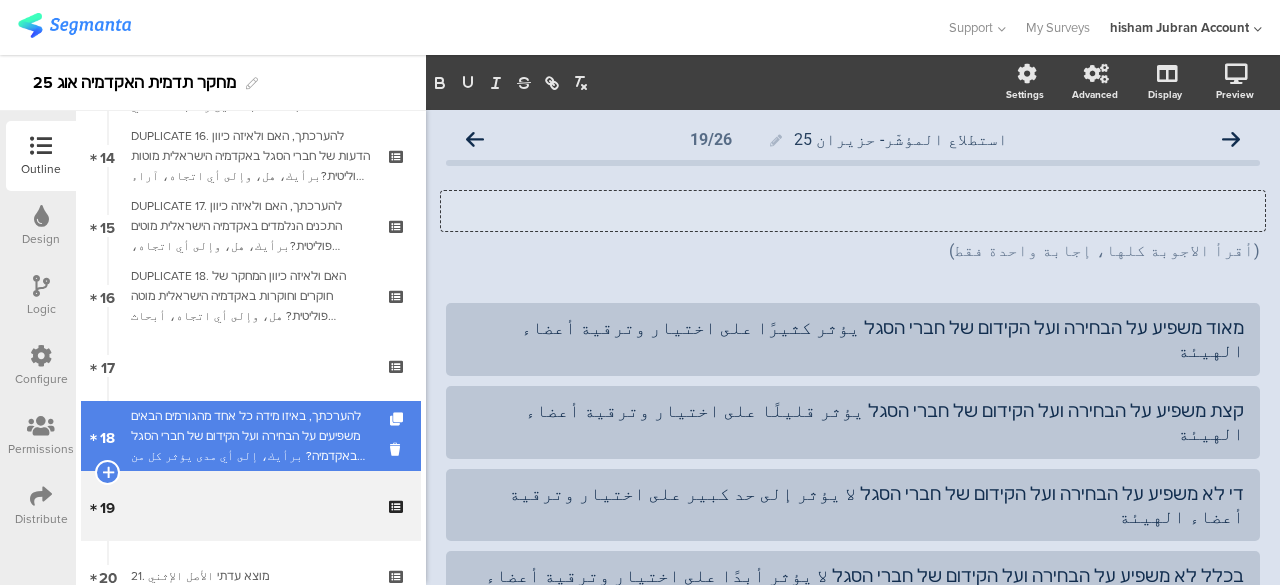 drag, startPoint x: 312, startPoint y: 437, endPoint x: 370, endPoint y: 437, distance: 58 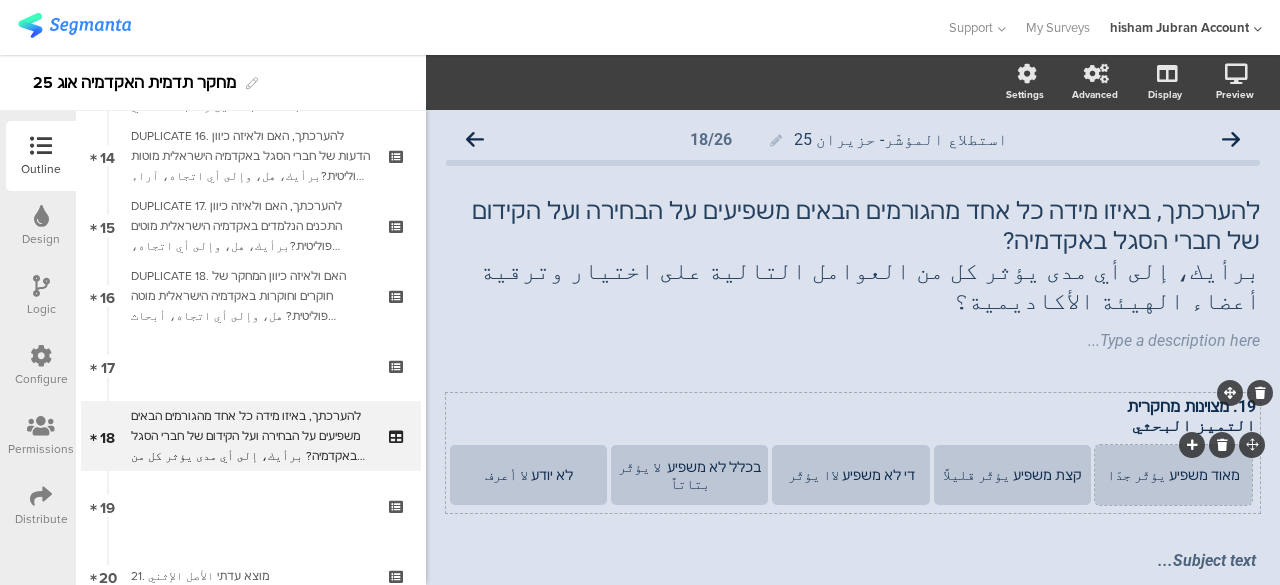 scroll, scrollTop: 173, scrollLeft: 0, axis: vertical 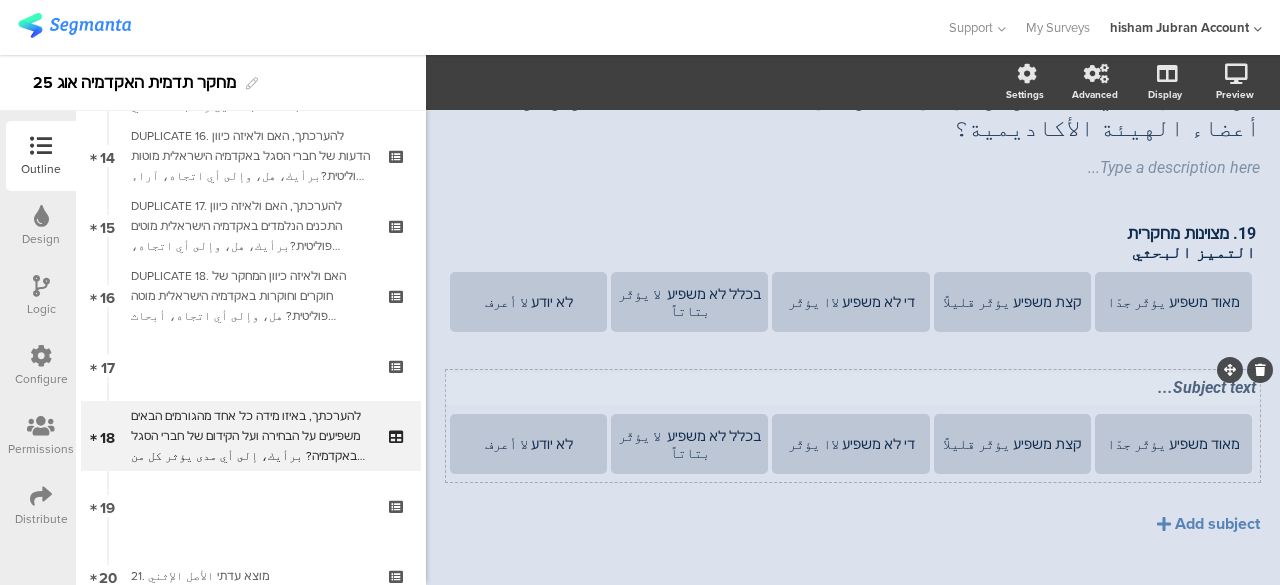 click on "Subject text..." at bounding box center [853, 389] 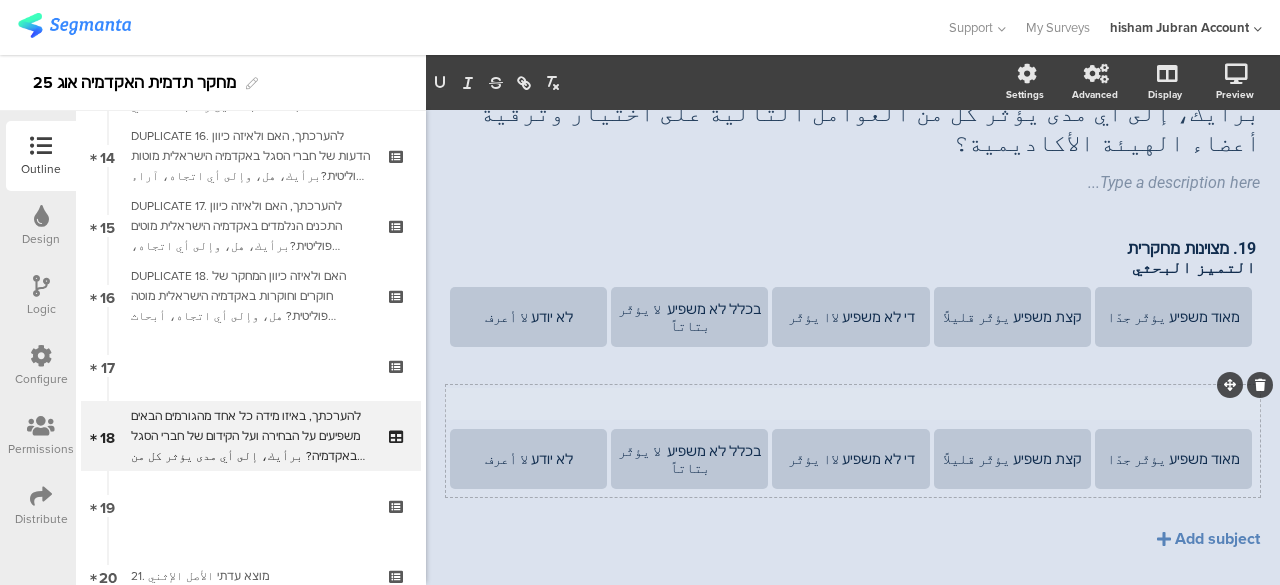 scroll, scrollTop: 154, scrollLeft: 0, axis: vertical 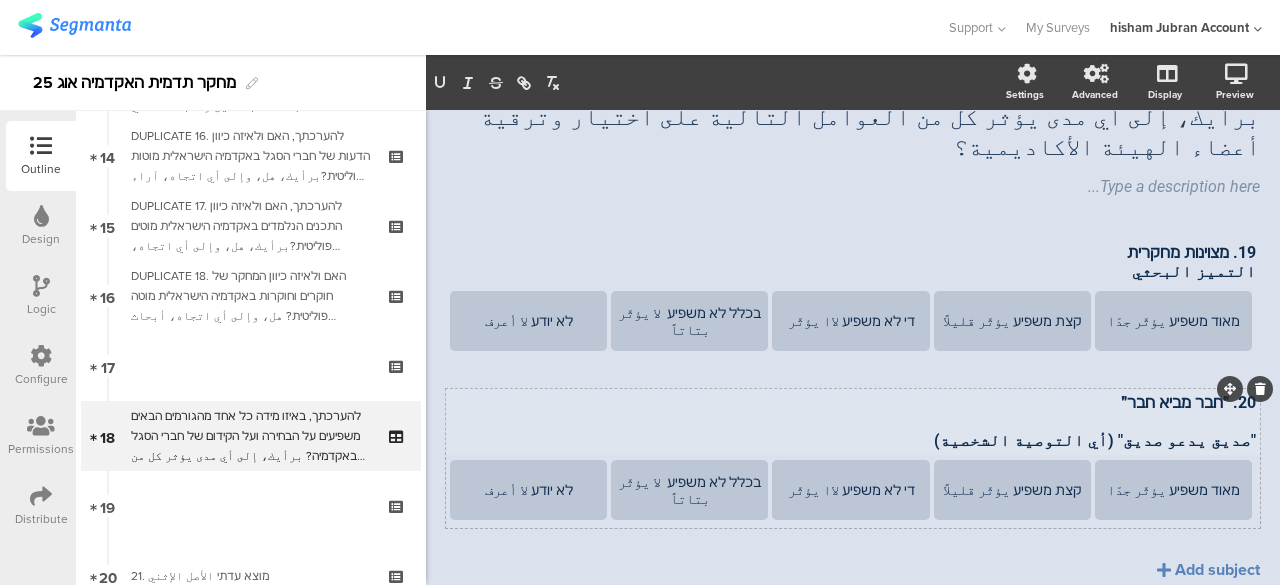 click at bounding box center [853, 421] 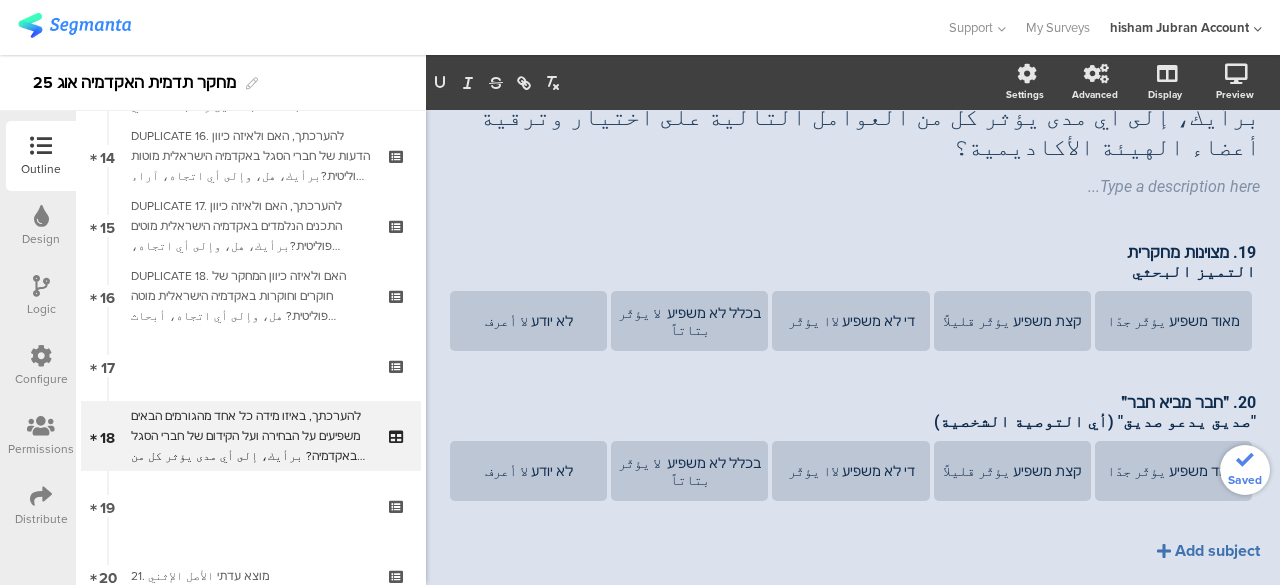 click on "Add subject" 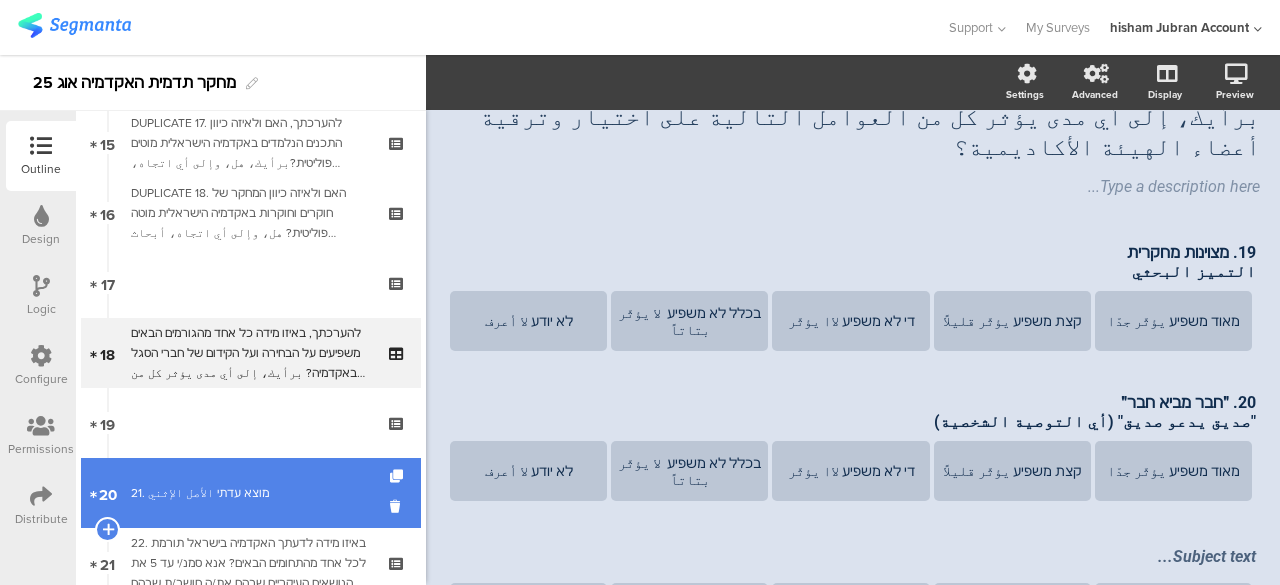 scroll, scrollTop: 1180, scrollLeft: 0, axis: vertical 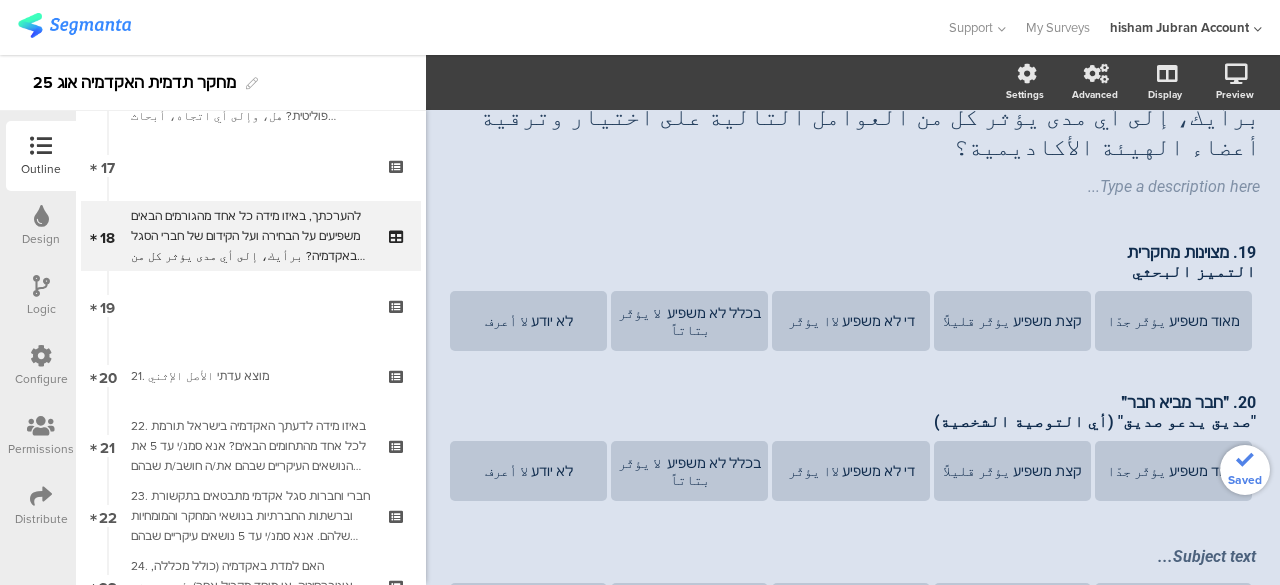 click on "20
21. מוצא עדתי  الأصل الإثني" at bounding box center [251, 376] 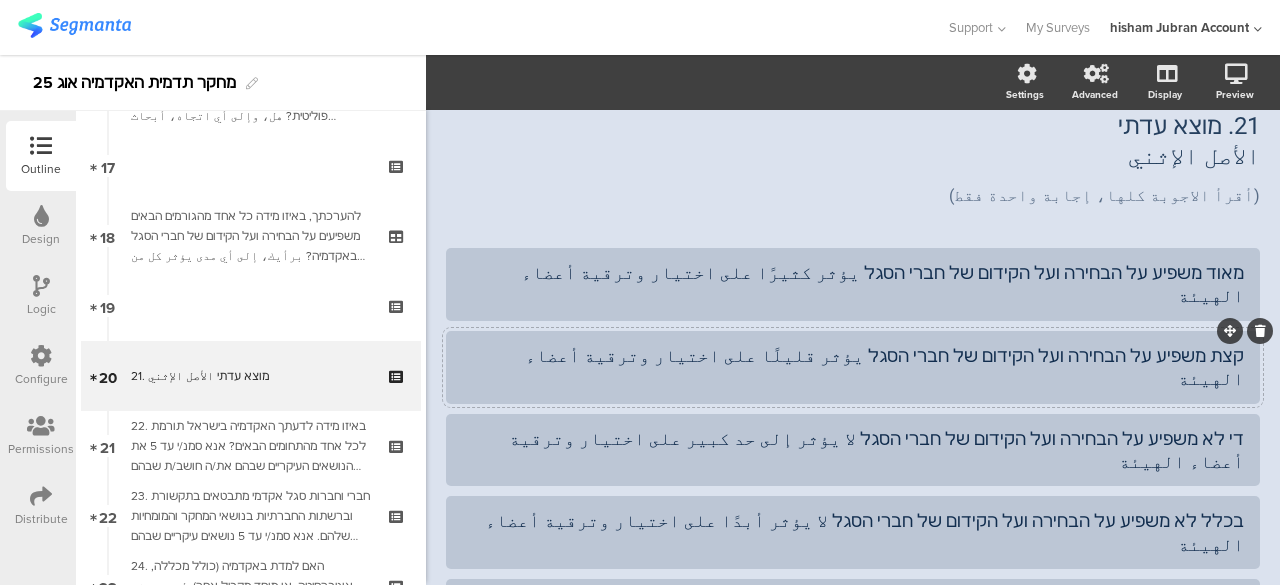 scroll, scrollTop: 54, scrollLeft: 0, axis: vertical 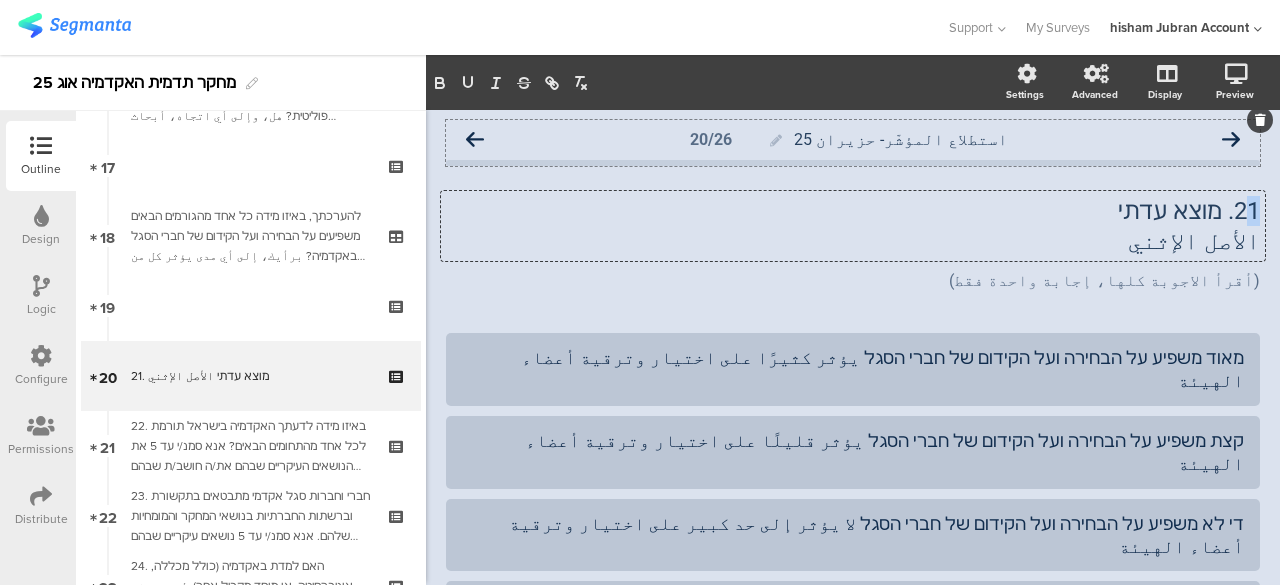 click on "استطلاع المؤشّر- حزيران 25
20/26
21. מוצא עדתי   الأصل الإثني
21. מוצא עדתי   الأصل الإثني
21. מוצא עדתי الأصل الإثني
(أقرأ الاجوبة كلها، إجابة واحدة فقط)
(أقرأ الاجوبة كلها، إجابة واحدة فقط)" 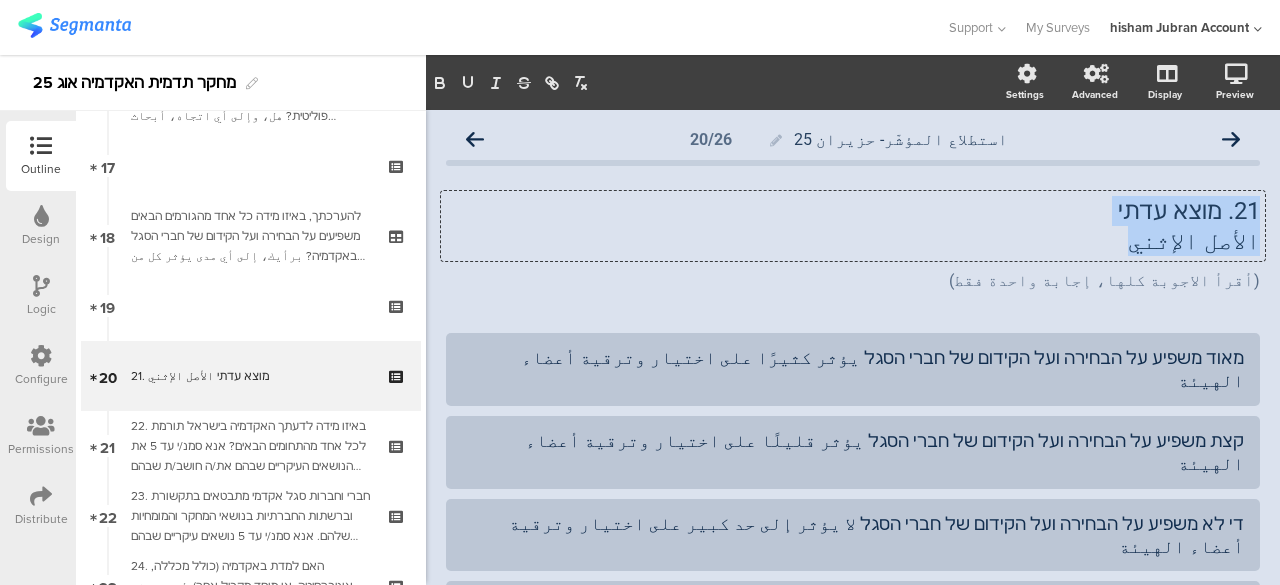 drag, startPoint x: 1138, startPoint y: 243, endPoint x: 1268, endPoint y: 203, distance: 136.01471 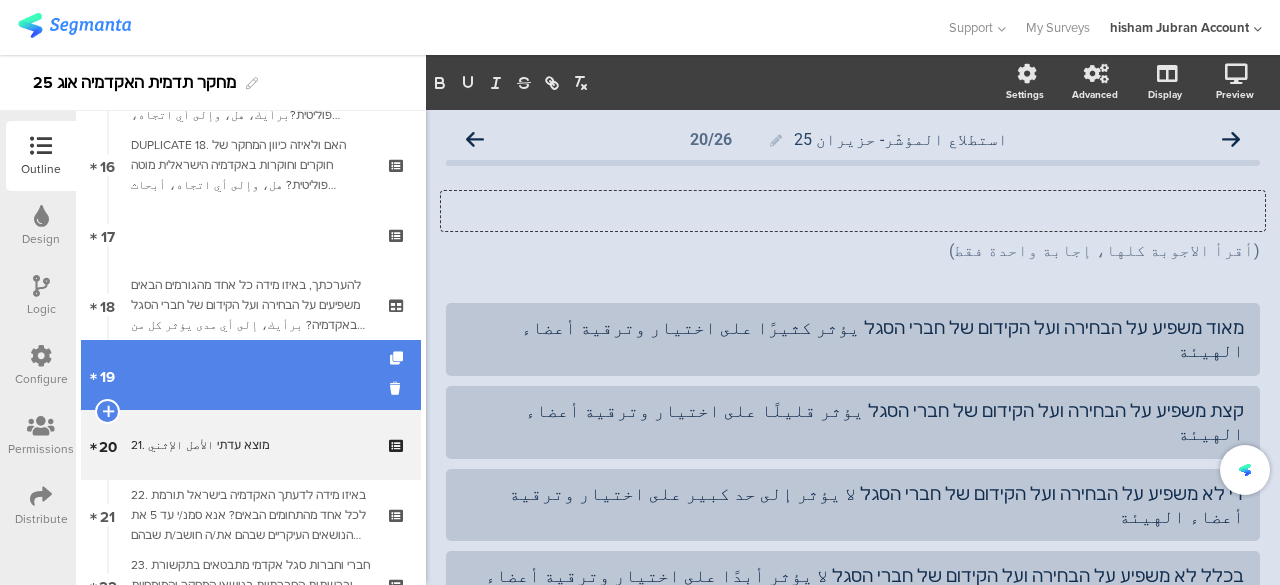 scroll, scrollTop: 1080, scrollLeft: 0, axis: vertical 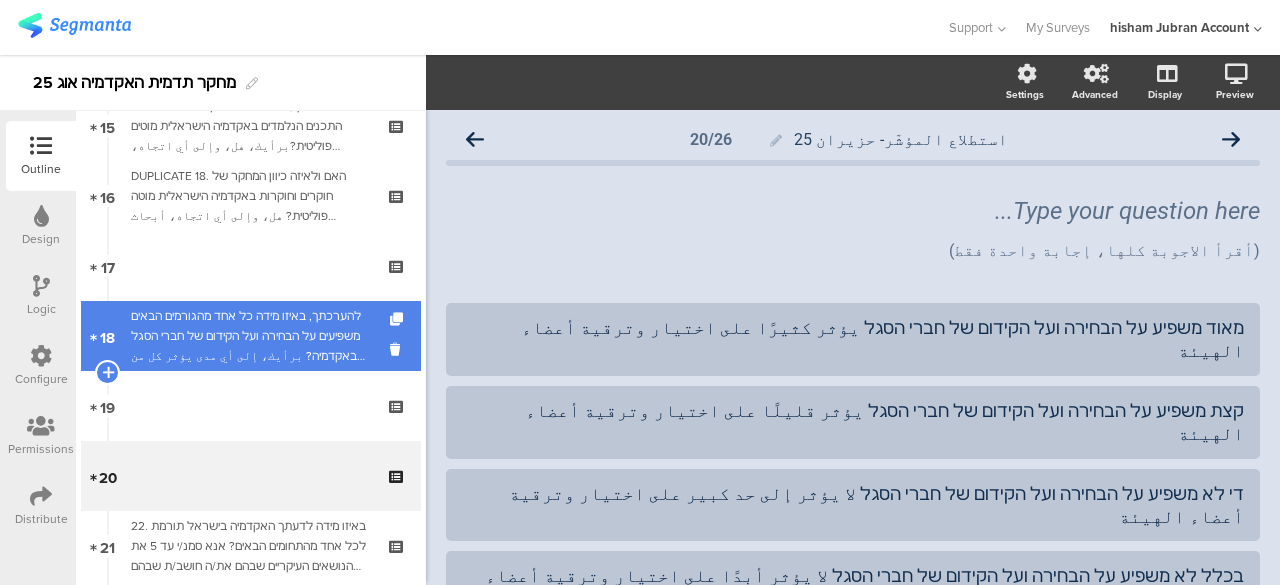 click on "להערכתך, באיזו מידה כל אחד מהגורמים הבאים משפיעים על הבחירה ועל הקידום של חברי הסגל באקדמיה? برأيك، إلى أي مدى يؤثر كل من العوامل التالية على اختيار وترقية أعضاء الهيئة الأكاديمية؟" at bounding box center (250, 336) 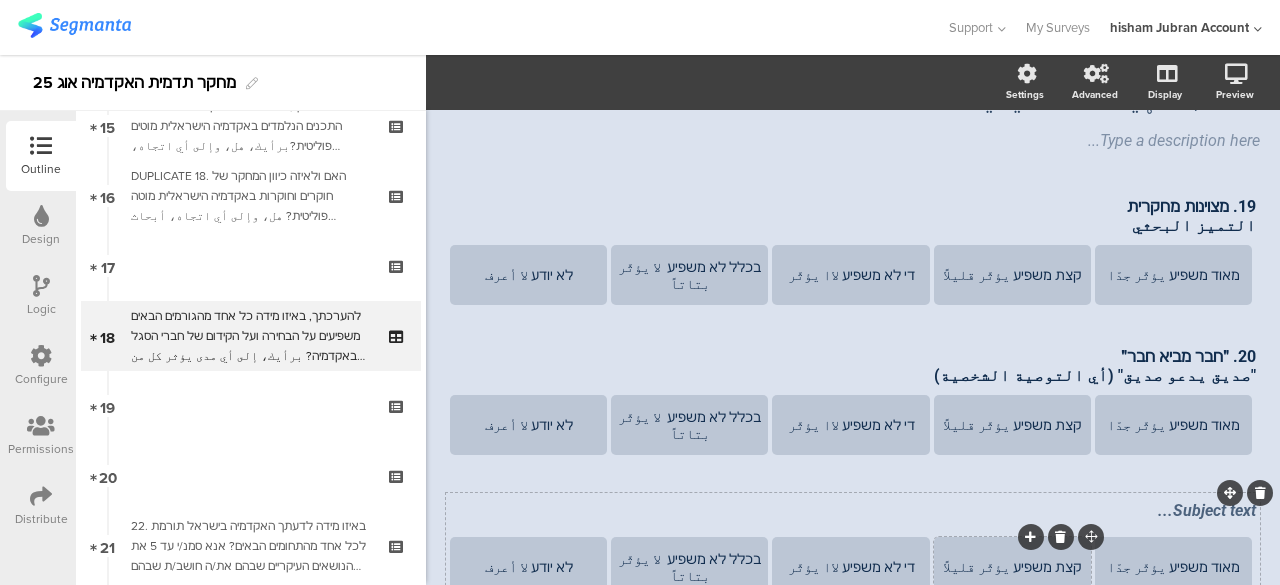scroll, scrollTop: 324, scrollLeft: 0, axis: vertical 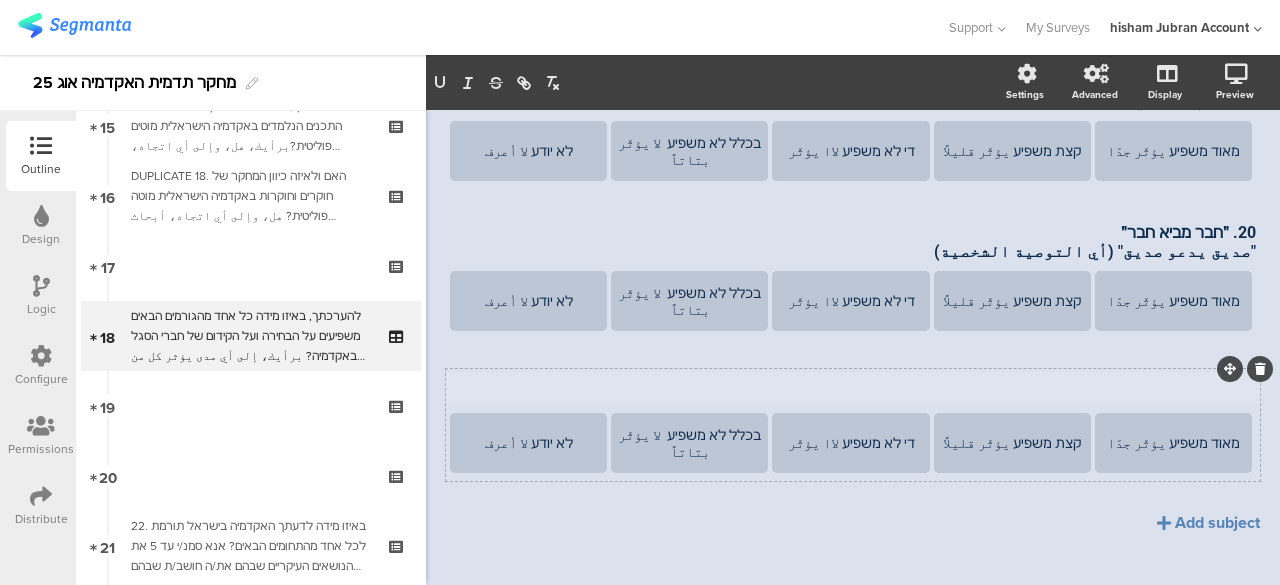 click on "Subject text..." at bounding box center (853, 388) 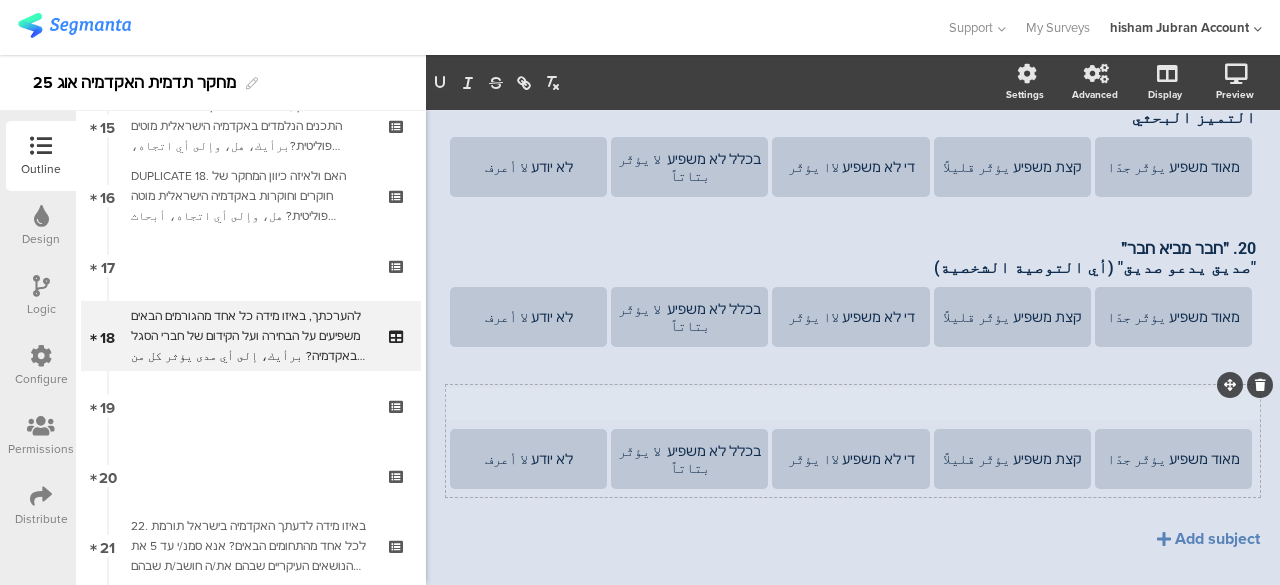 scroll, scrollTop: 304, scrollLeft: 0, axis: vertical 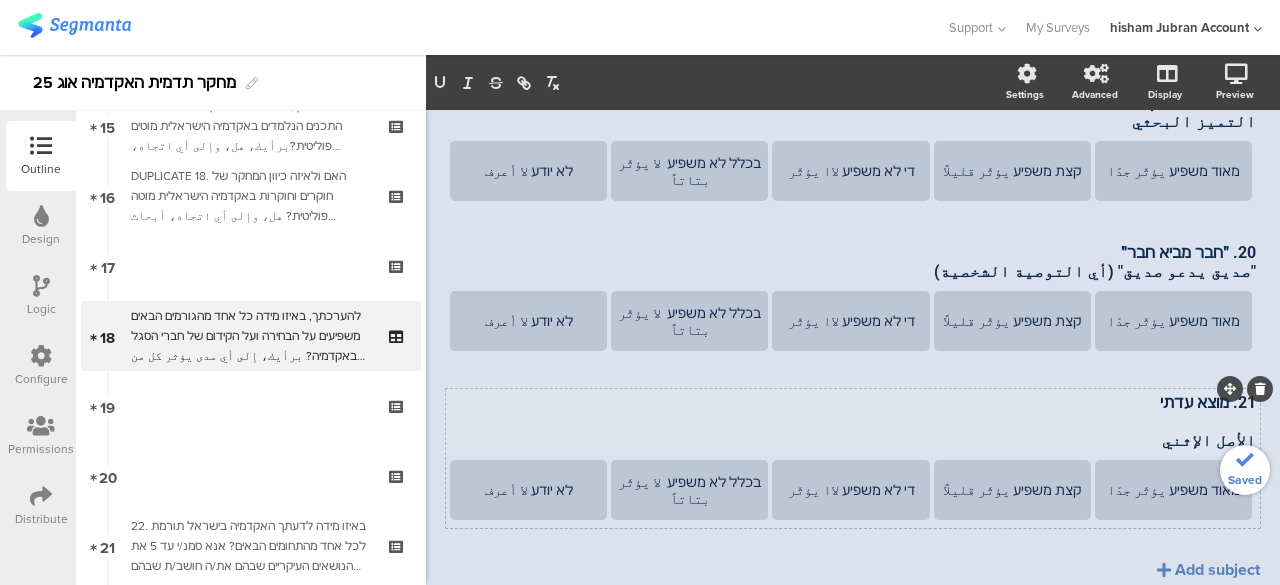 click at bounding box center [853, 421] 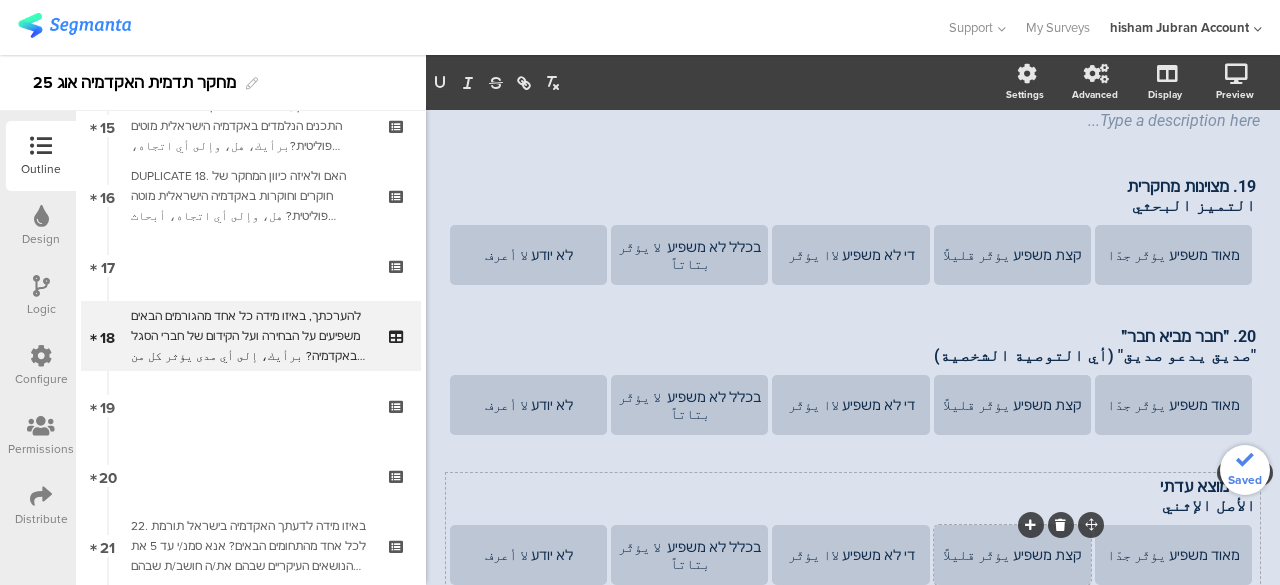 scroll, scrollTop: 308, scrollLeft: 0, axis: vertical 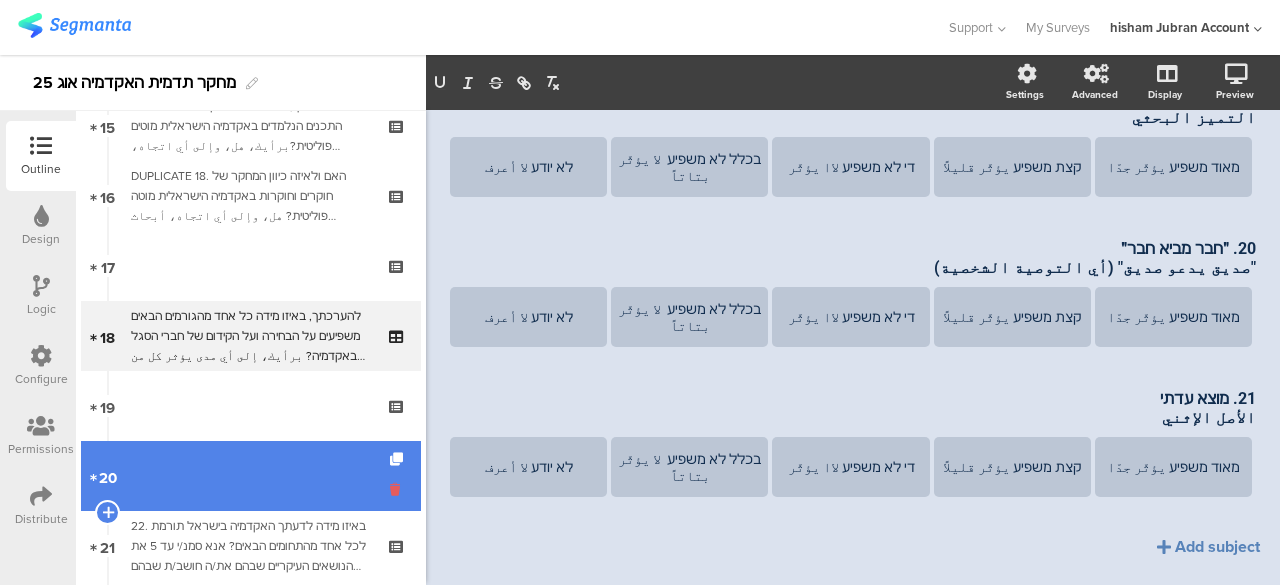 click at bounding box center [398, 489] 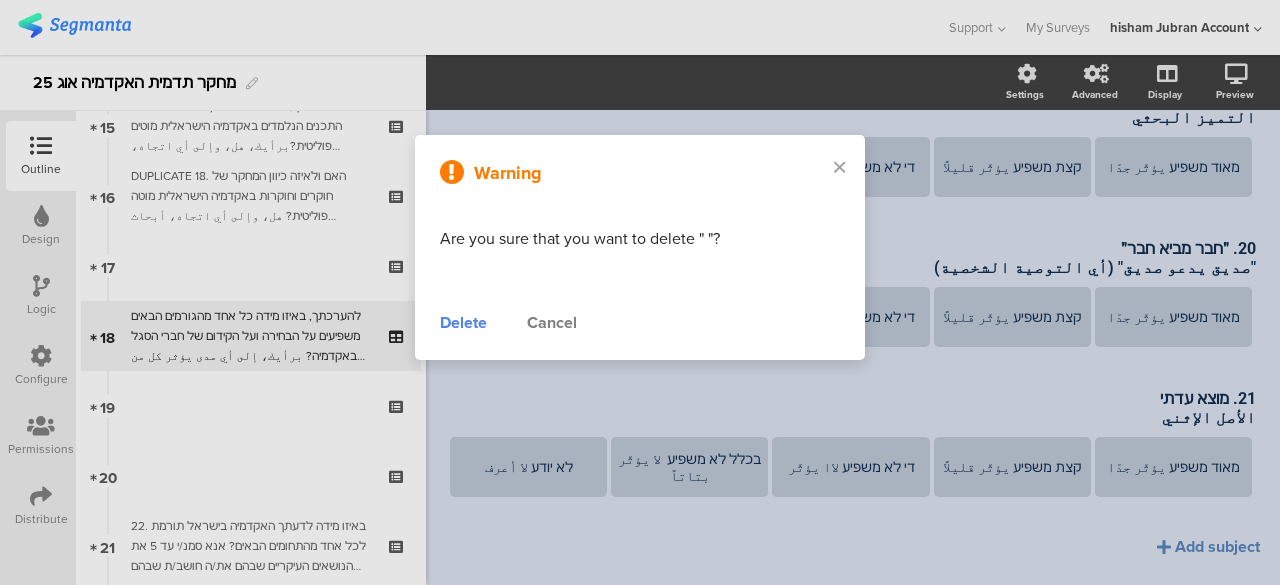 click on "Delete" at bounding box center [463, 323] 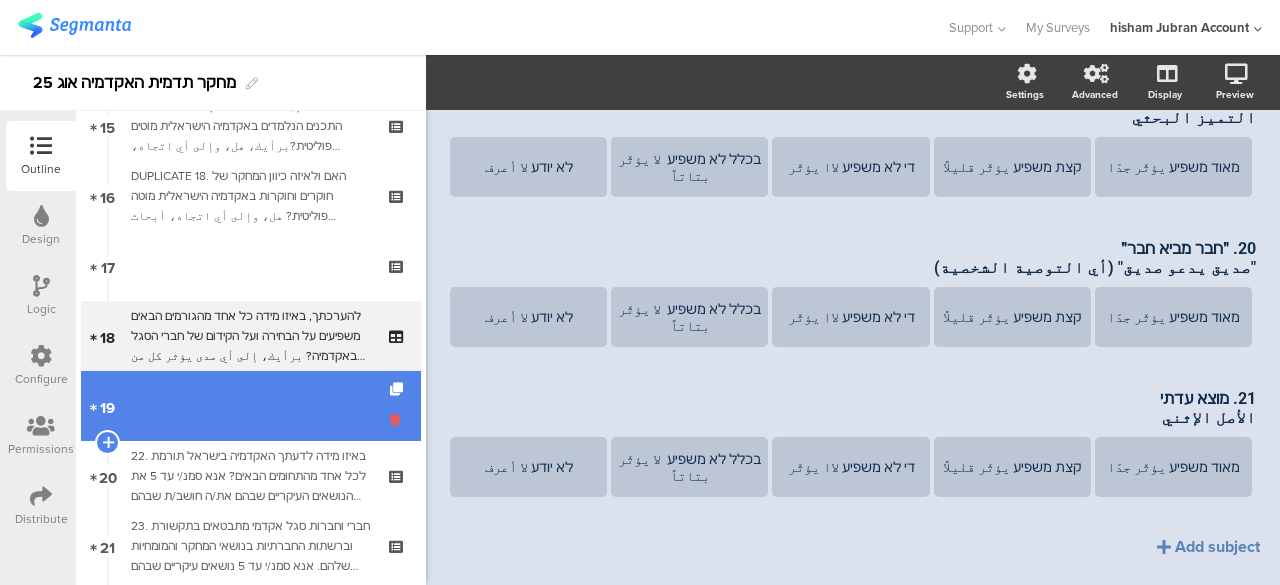 click at bounding box center (398, 419) 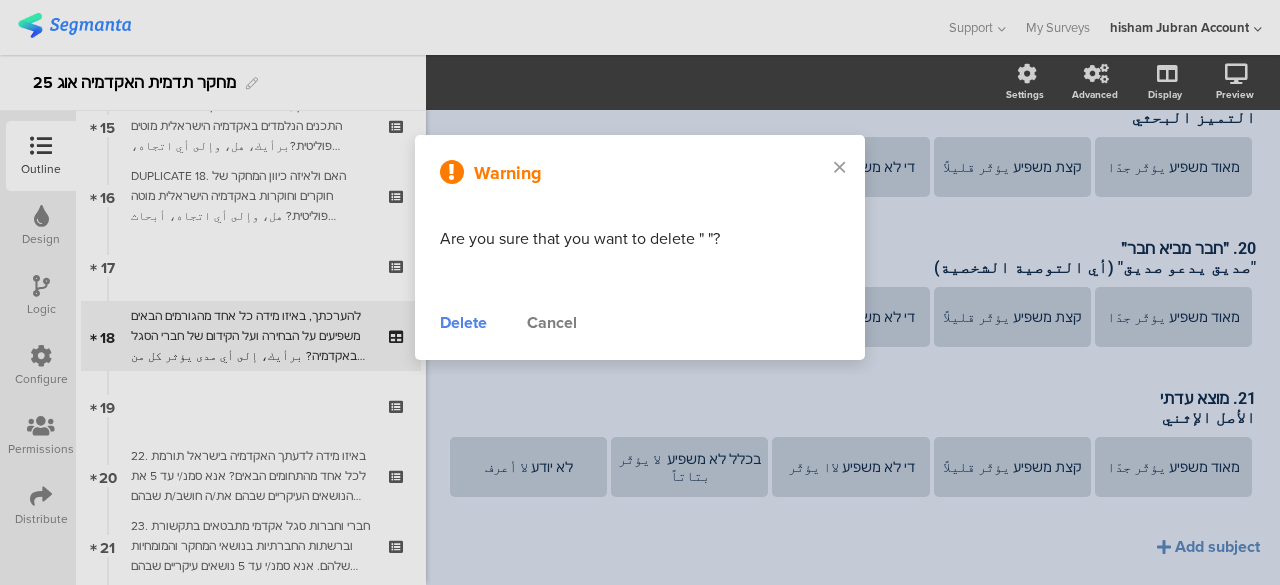 click on "Delete" at bounding box center (463, 323) 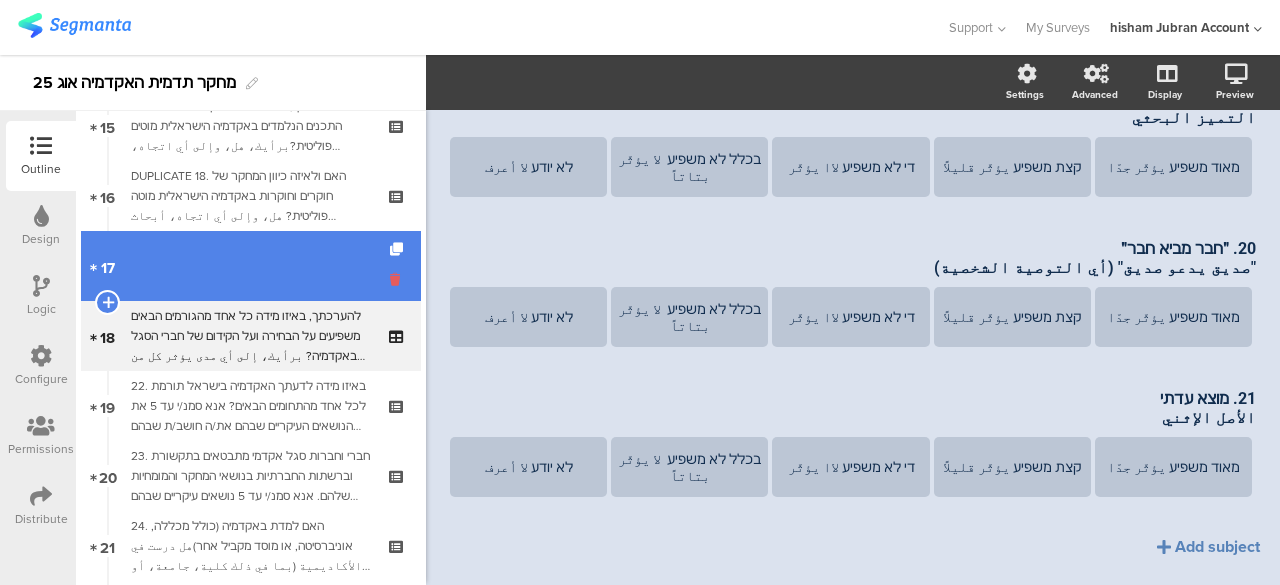 click at bounding box center (398, 279) 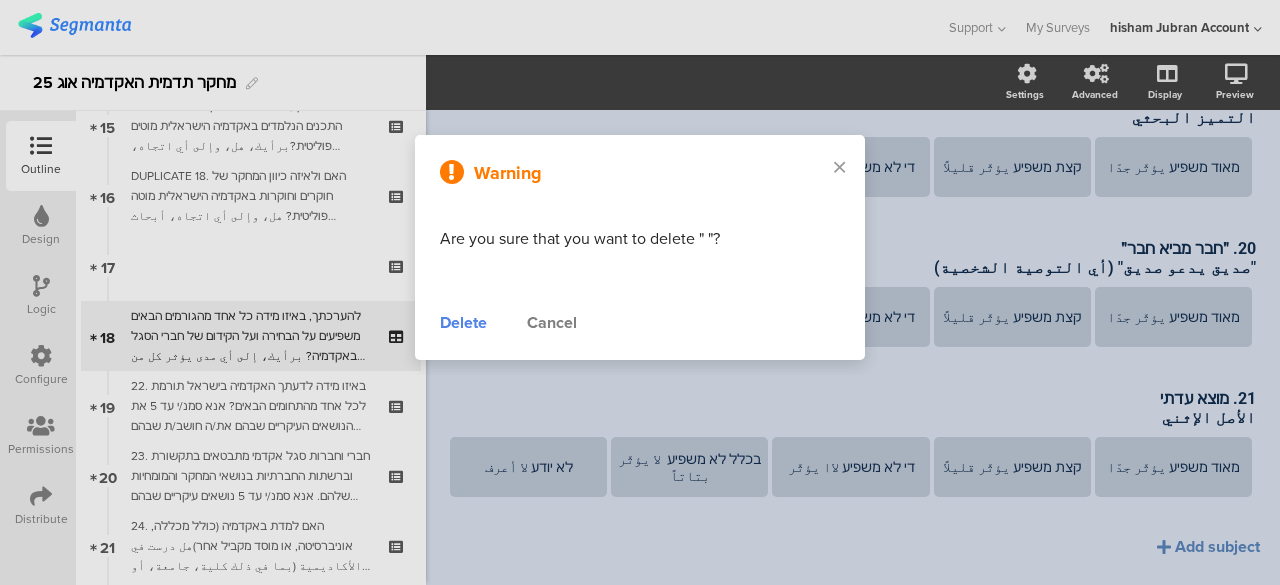 click on "Delete" at bounding box center [463, 323] 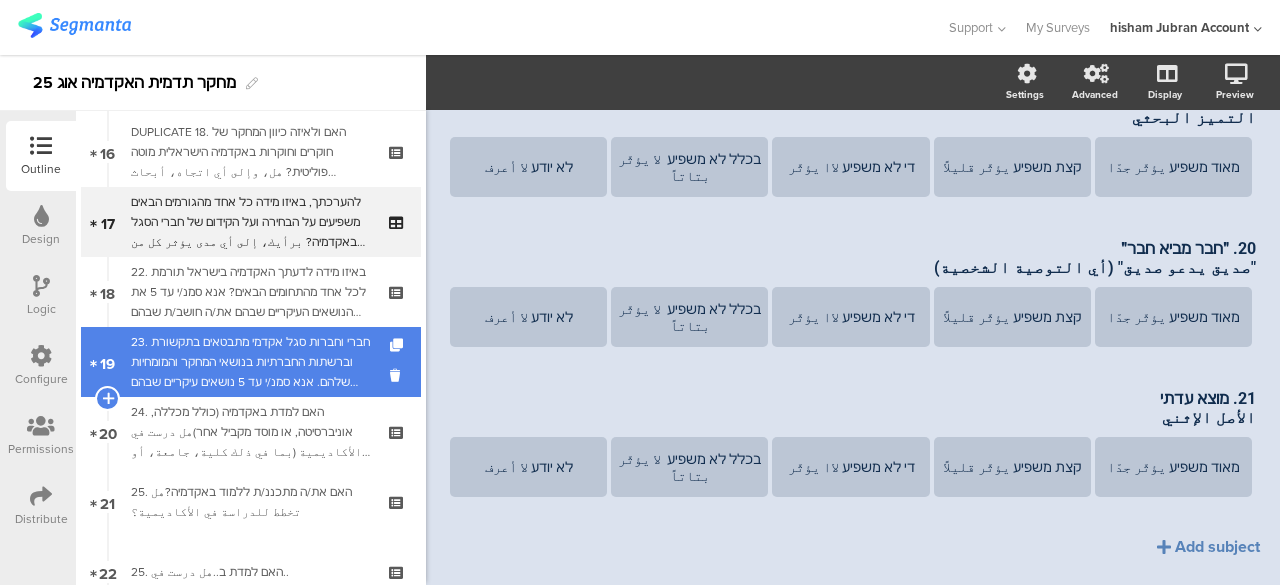 scroll, scrollTop: 1080, scrollLeft: 0, axis: vertical 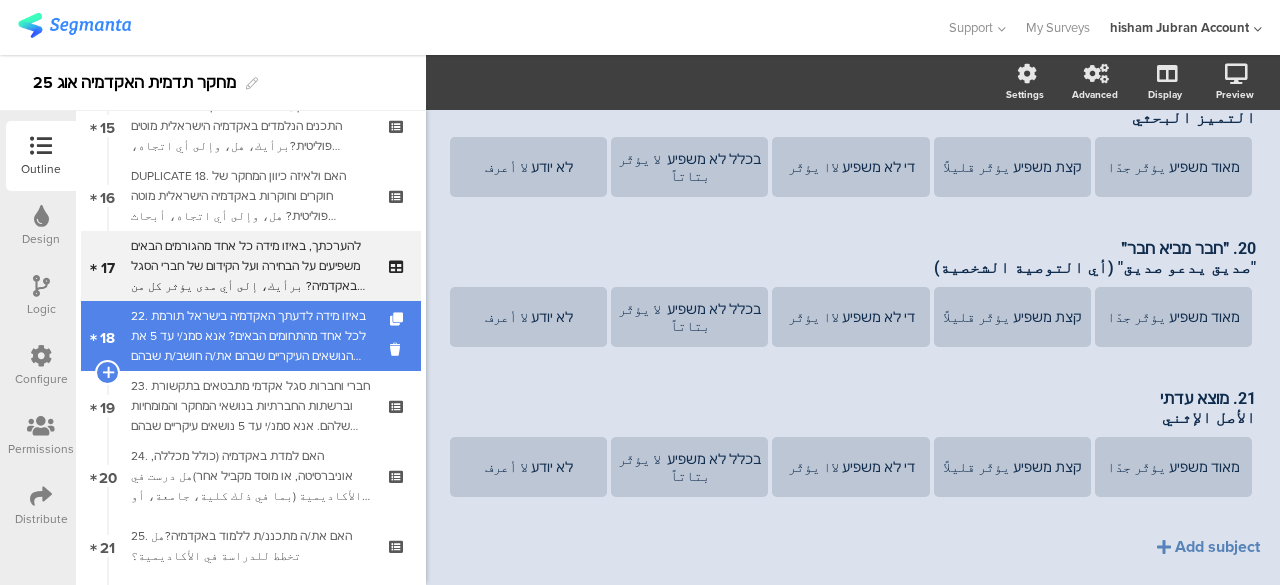 click on "22. באיזו מידה לדעתך האקדמיה בישראל תורמת לכל אחד מהתחומים הבאים? אנא סמנ/י עד 5 את הנושאים העיקריים שבהם את/ה חושב/ת שבהם האקדמיה תורמת (אפשר לסמן עד 5 נושאים עיקריים)إلى أي مدى تعتقد أن الأكاديمية في إسرائيل تساهم في المجالات التالية؟ يرجى اختيار حتى 5 من المجالات الرئيسية التي تعتقد أن الأكاديمية تساهم فيها (يمكن اختيار حتى 5):" at bounding box center (250, 336) 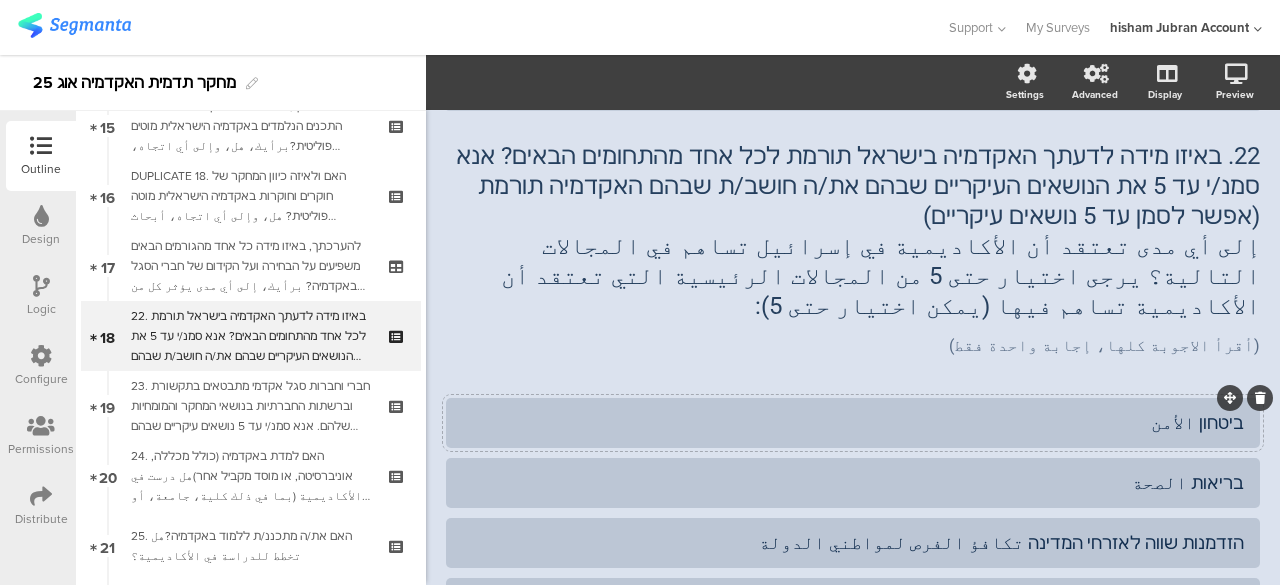 scroll, scrollTop: 100, scrollLeft: 0, axis: vertical 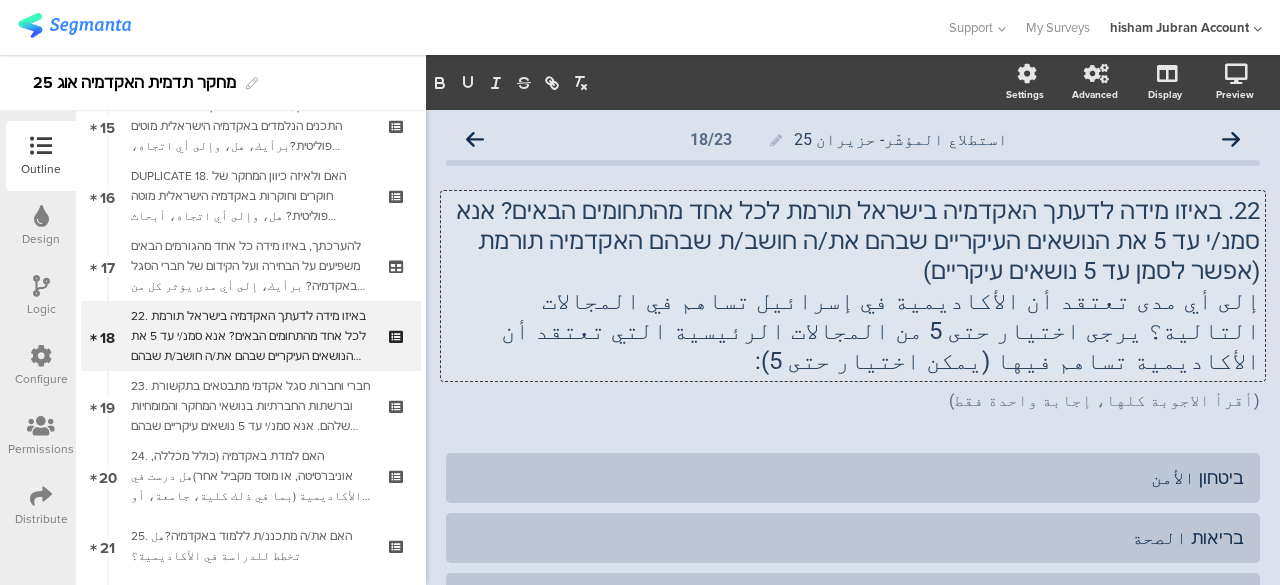 click on "22. באיזו מידה לדעתך האקדמיה בישראל תורמת לכל אחד מהתחומים הבאים? אנא סמנ/י עד 5 את הנושאים העיקריים שבהם את/ה חושב/ת שבהם האקדמיה תורמת (אפשר לסמן עד 5 נושאים עיקריים) إلى أي مدى تعتقد أن الأكاديمية في إسرائيل تساهم في المجالات التالية؟ يرجى اختيار حتى 5 من المجالات الرئيسية التي تعتقد أن الأكاديمية تساهم فيها (يمكن اختيار حتى 5):
22. באיזו מידה לדעתך האקדמיה בישראל תורמת לכל אחד מהתחומים הבאים? אנא סמנ/י עד 5 את הנושאים העיקריים שבהם את/ה חושב/ת שבהם האקדמיה תורמת (אפשר לסמן עד 5 נושאים עיקריים)" 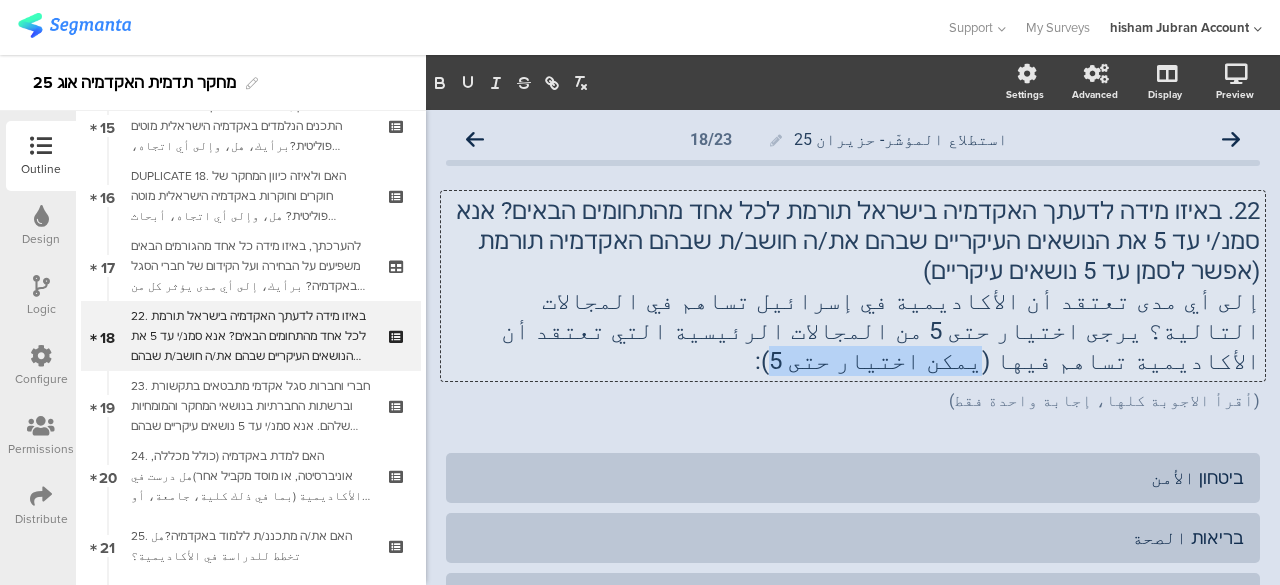drag, startPoint x: 766, startPoint y: 331, endPoint x: 908, endPoint y: 332, distance: 142.00352 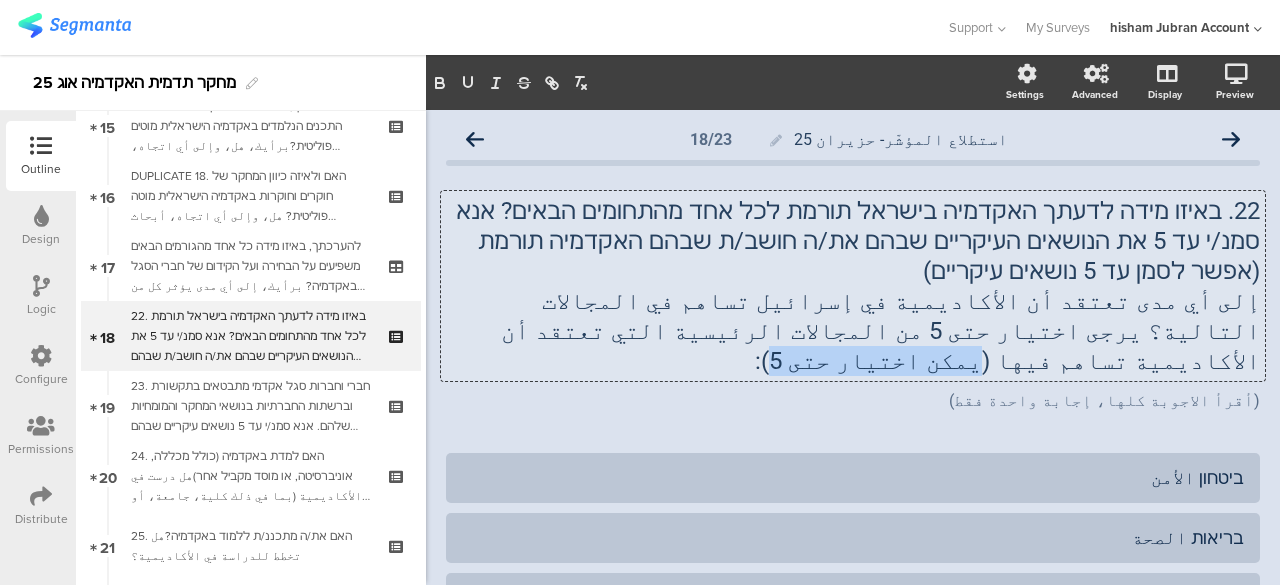 click on "إلى أي مدى تعتقد أن الأكاديمية في إسرائيل تساهم في المجالات التالية؟ يرجى اختيار حتى 5 من المجالات الرئيسية التي تعتقد أن الأكاديمية تساهم فيها (يمكن اختيار حتى 5):" 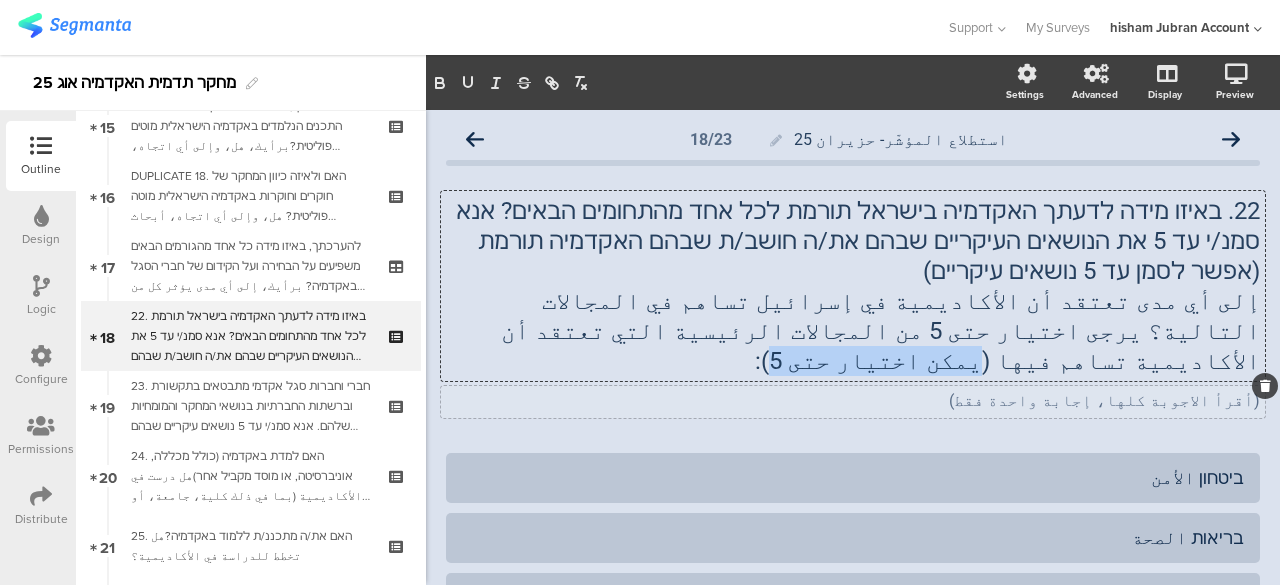 copy on "يمكن اختيار حتى 5" 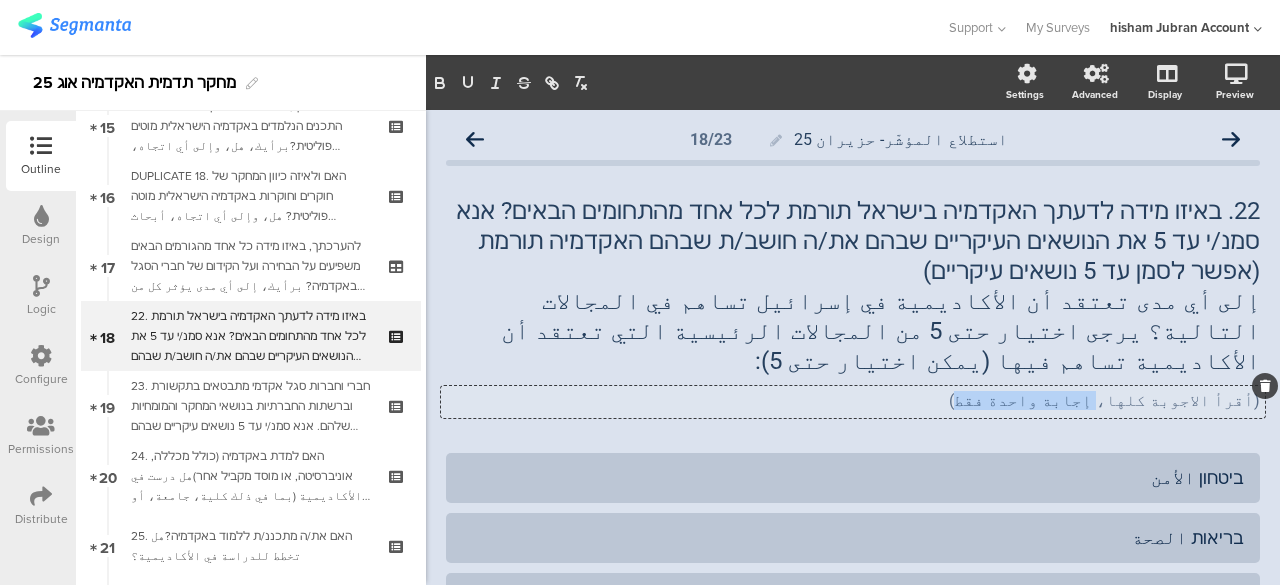 drag, startPoint x: 1148, startPoint y: 373, endPoint x: 1064, endPoint y: 380, distance: 84.29116 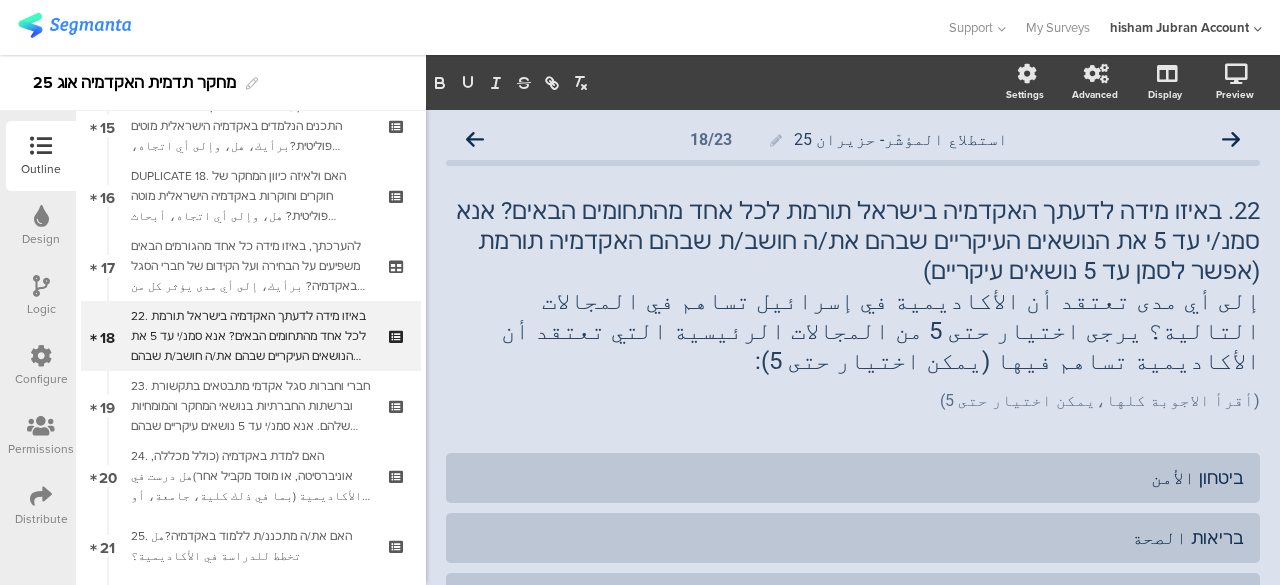 click on "22. באיזו מידה לדעתך האקדמיה בישראל תורמת לכל אחד מהתחומים הבאים? אנא סמנ/י עד 5 את הנושאים העיקריים שבהם את/ה חושב/ת שבהם האקדמיה תורמת (אפשר לסמן עד 5 נושאים עיקריים) إلى أي مدى تعتقد أن الأكاديمية في إسرائيل تساهم في المجالات التالية؟ يرجى اختيار حتى 5 من المجالات الرئيسية التي تعتقد أن الأكاديمية تساهم فيها (يمكن اختيار حتى 5):
22. באיזו מידה לדעתך האקדמיה בישראל תורמת לכל אחד מהתחומים הבאים? אנא סמנ/י עד 5 את הנושאים העיקריים שבהם את/ה חושב/ת שבהם האקדמיה תורמת (אפשר לסמן עד 5 נושאים עיקריים)" 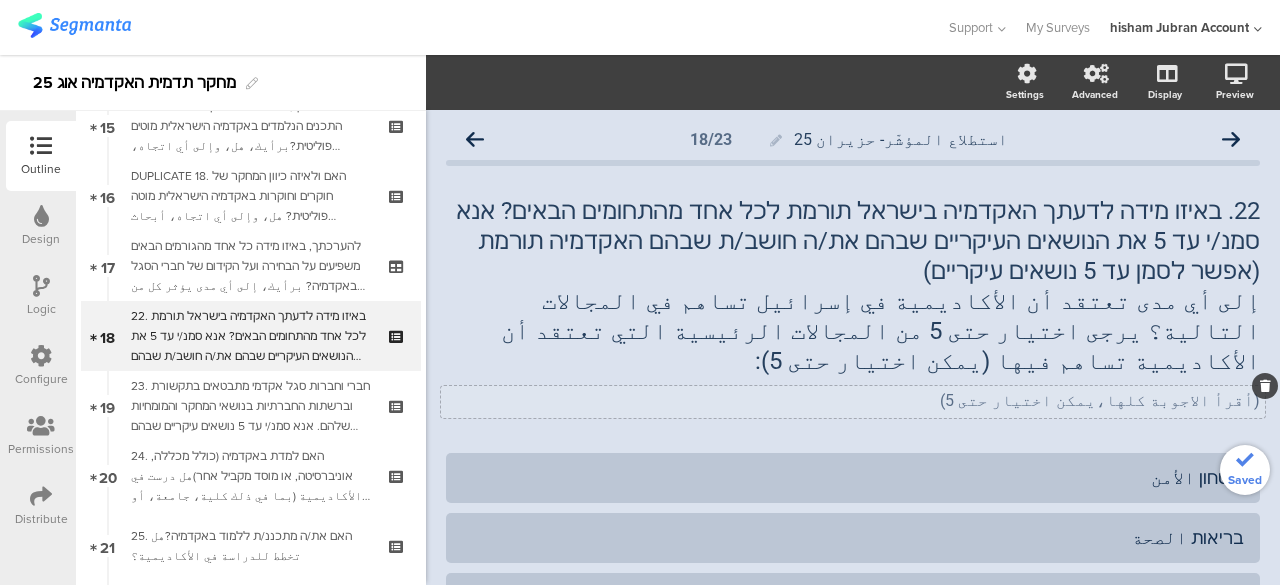 click on "(أقرأ الاجوبة كلها،يمكن اختيار حتى 5)
(أقرأ الاجوبة كلها،يمكن اختيار حتى 5)" 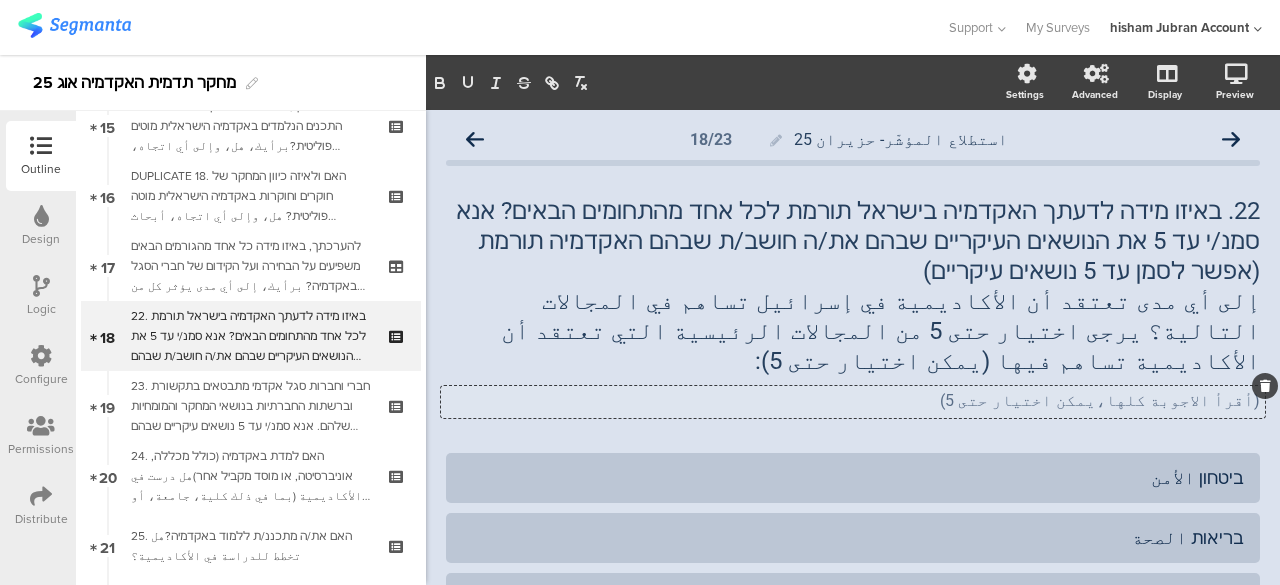 type 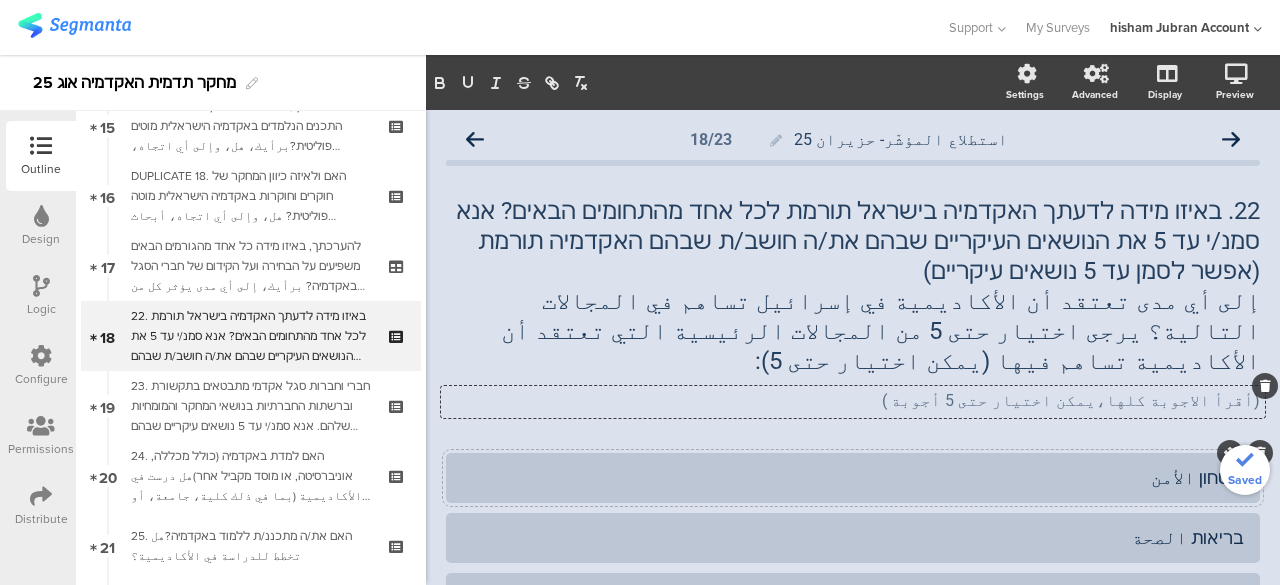 click on "ביטחון الأمن" 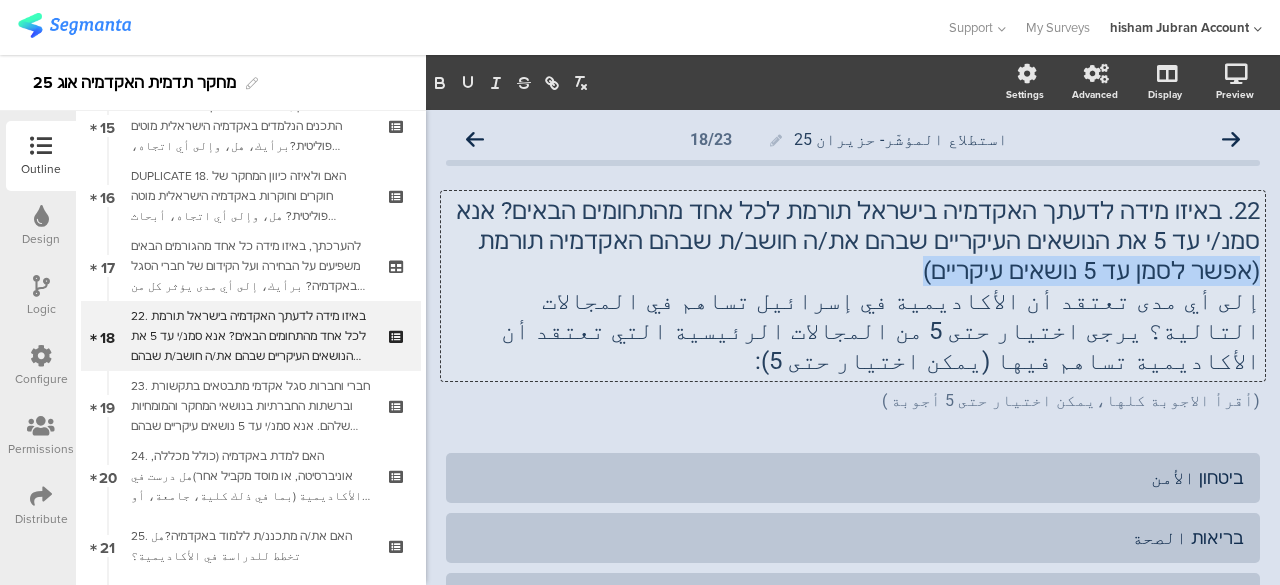 drag, startPoint x: 714, startPoint y: 249, endPoint x: 692, endPoint y: 261, distance: 25.059929 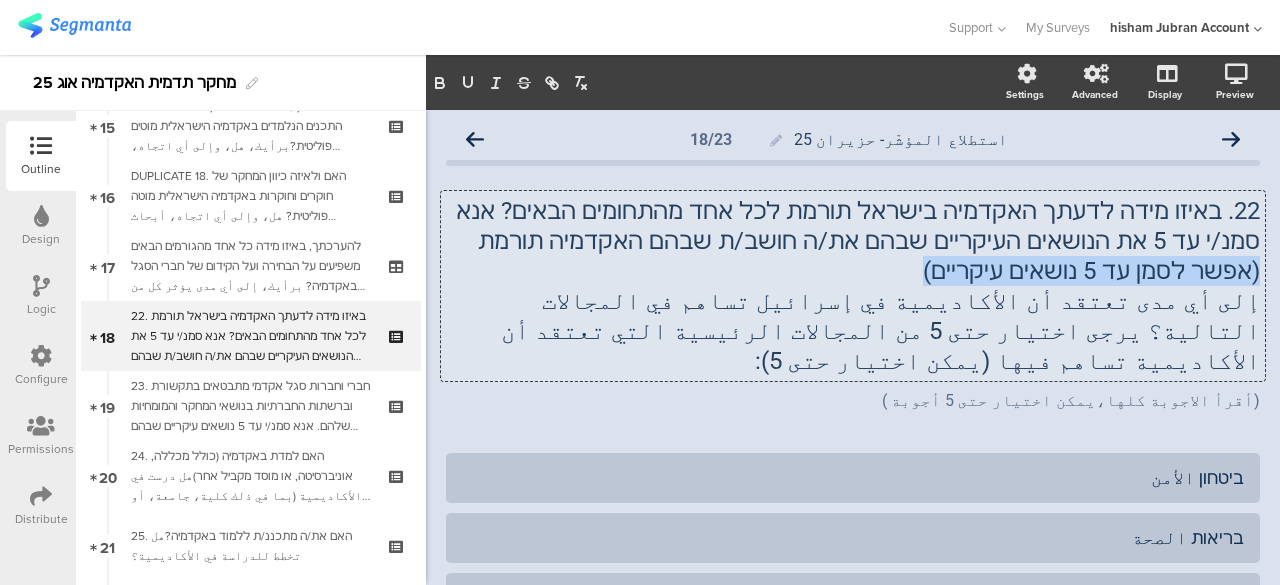 click on "22. באיזו מידה לדעתך האקדמיה בישראל תורמת לכל אחד מהתחומים הבאים? אנא סמנ/י עד 5 את הנושאים העיקריים שבהם את/ה חושב/ת שבהם האקדמיה תורמת (אפשר לסמן עד 5 נושאים עיקריים) إلى أي مدى تعتقد أن الأكاديمية في إسرائيل تساهم في المجالات التالية؟ يرجى اختيار حتى 5 من المجالات الرئيسية التي تعتقد أن الأكاديمية تساهم فيها (يمكن اختيار حتى 5):
22. באיזו מידה לדעתך האקדמיה בישראל תורמת לכל אחד מהתחומים הבאים? אנא סמנ/י עד 5 את הנושאים העיקריים שבהם את/ה חושב/ת שבהם האקדמיה תורמת (אפשר לסמן עד 5 נושאים עיקריים)" 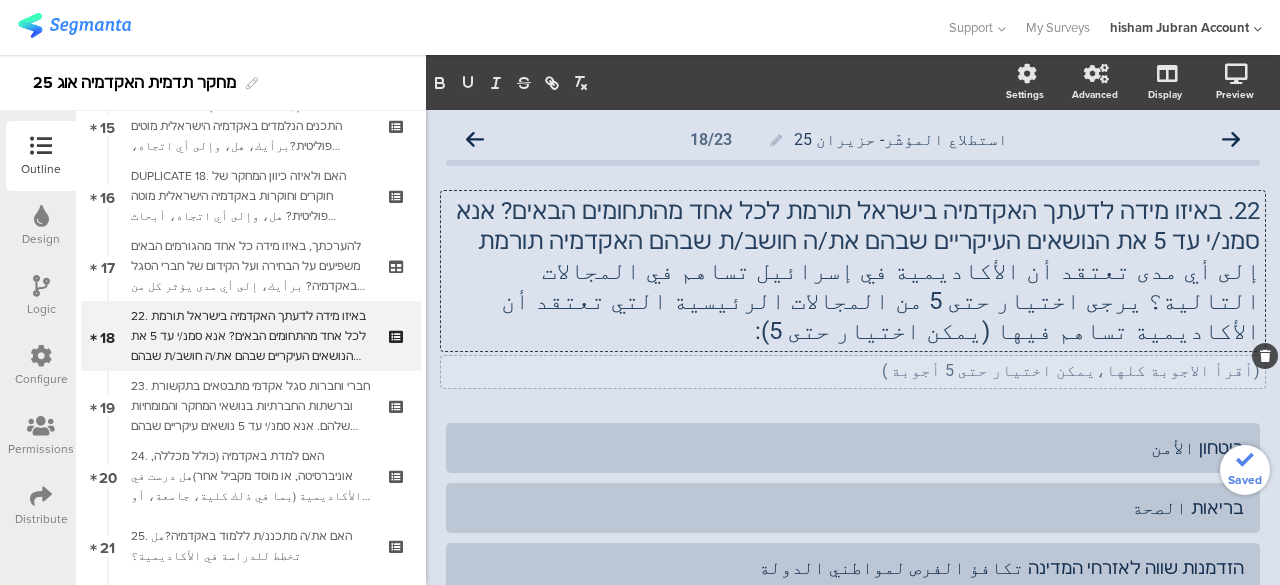 click on "(أقرأ الاجوبة كلها،يمكن اختيار حتى 5 أجوبة )
(أقرأ الاجوبة كلها،يمكن اختيار حتى 5 أجوبة )" 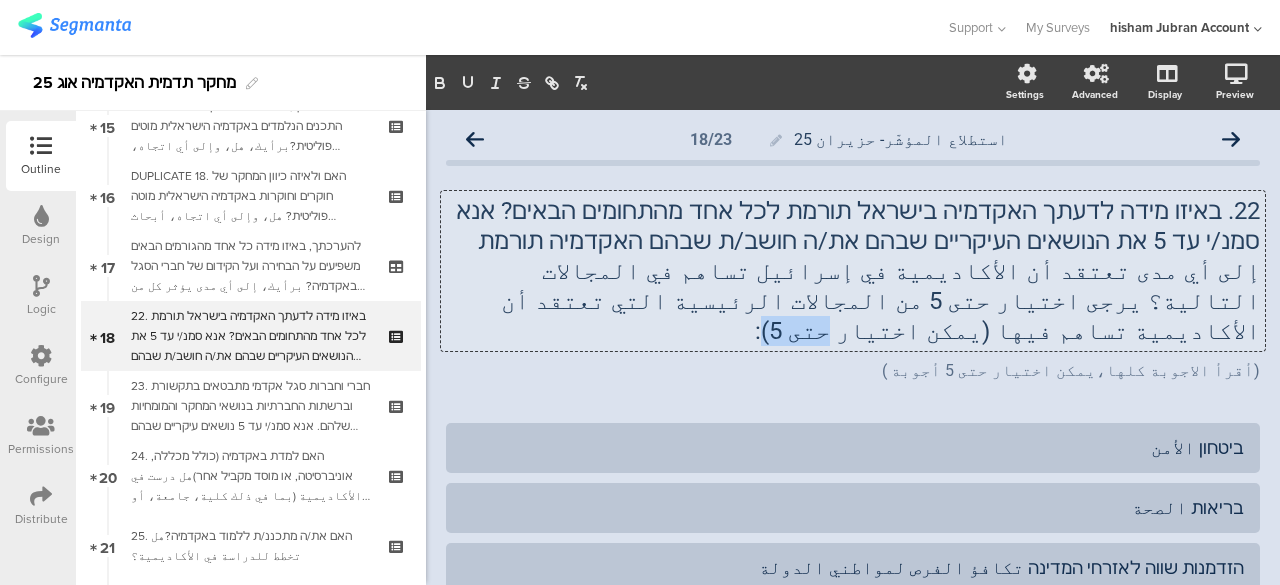 drag, startPoint x: 918, startPoint y: 302, endPoint x: 753, endPoint y: 309, distance: 165.14842 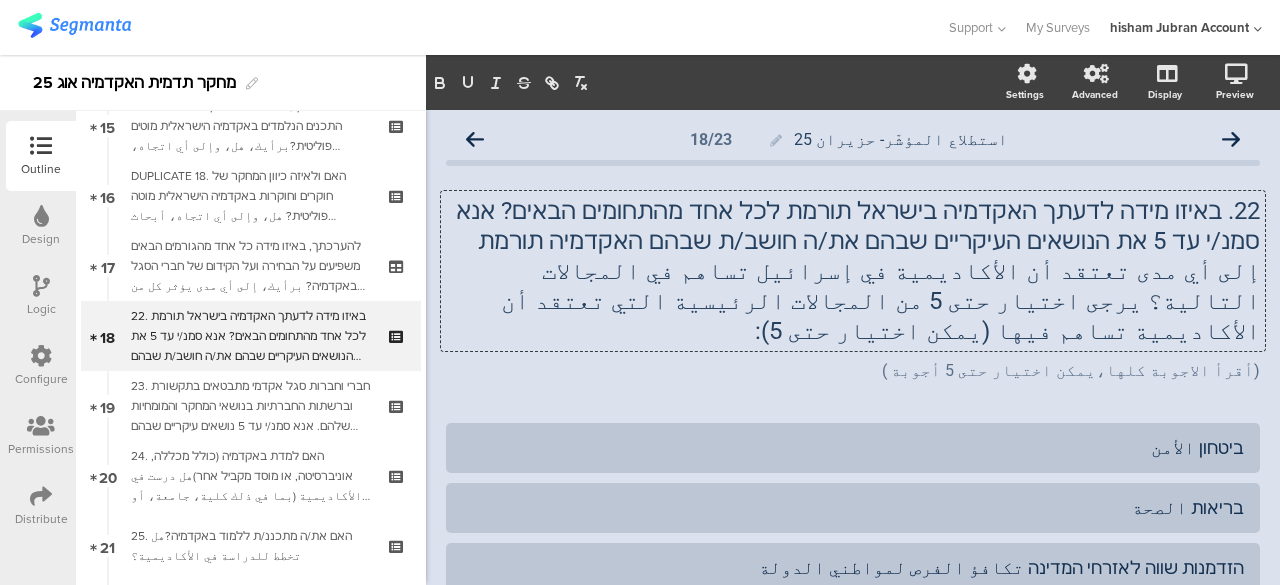 click on "22. באיזו מידה לדעתך האקדמיה בישראל תורמת לכל אחד מהתחומים הבאים? אנא סמנ/י עד 5 את הנושאים העיקריים שבהם את/ה חושב/ת שבהם האקדמיה תורמת  إلى أي مدى تعتقد أن الأكاديمية في إسرائيل تساهم في المجالات التالية؟ يرجى اختيار حتى 5 من المجالات الرئيسية التي تعتقد أن الأكاديمية تساهم فيها (يمكن اختيار حتى 5):
22. באיזו מידה לדעתך האקדמיה בישראל תורמת לכל אחד מהתחומים הבאים? אנא סמנ/י עד 5 את הנושאים העיקריים שבהם את/ה חושב/ת שבהם האקדמיה תורמת
(أقرأ الاجوبة كلها،يمكن اختيار حتى 5 أجوبة )
(أقرأ الاجوبة كلها،يمكن اختيار حتى 5 أجوبة )" 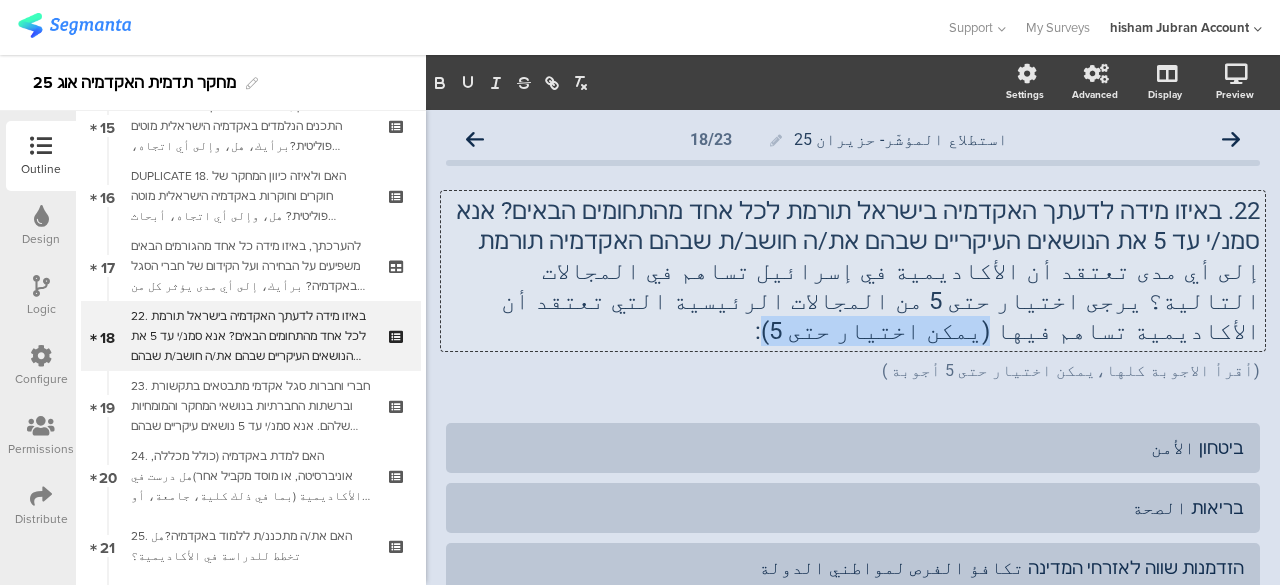 drag, startPoint x: 918, startPoint y: 299, endPoint x: 755, endPoint y: 309, distance: 163.30646 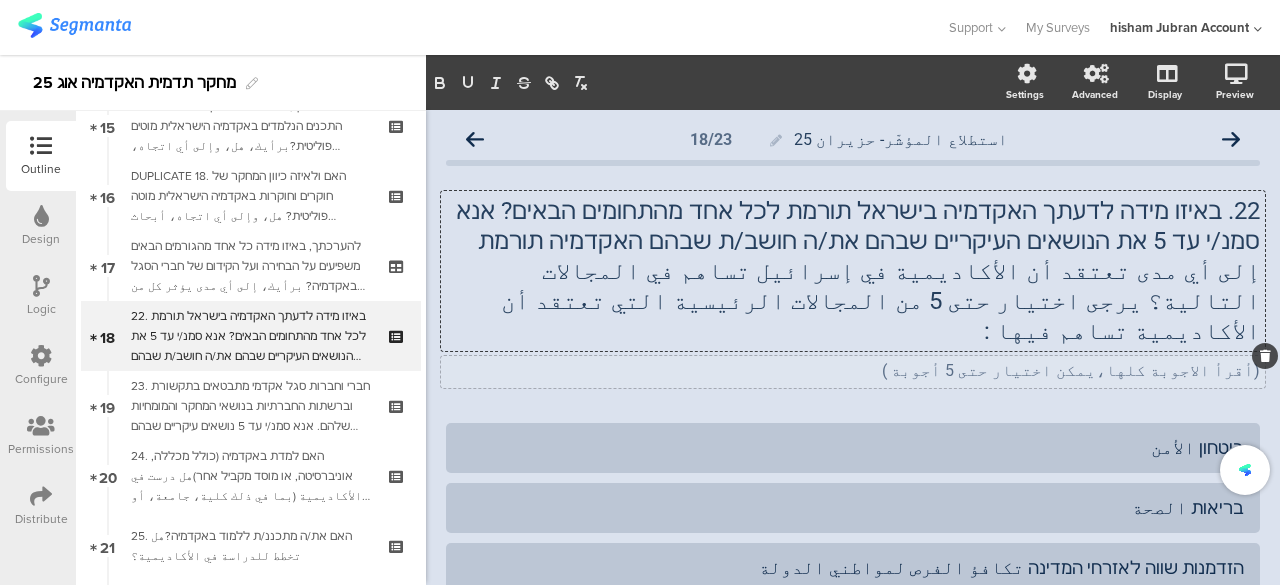 click on "(أقرأ الاجوبة كلها،يمكن اختيار حتى 5 أجوبة )
(أقرأ الاجوبة كلها،يمكن اختيار حتى 5 أجوبة )" 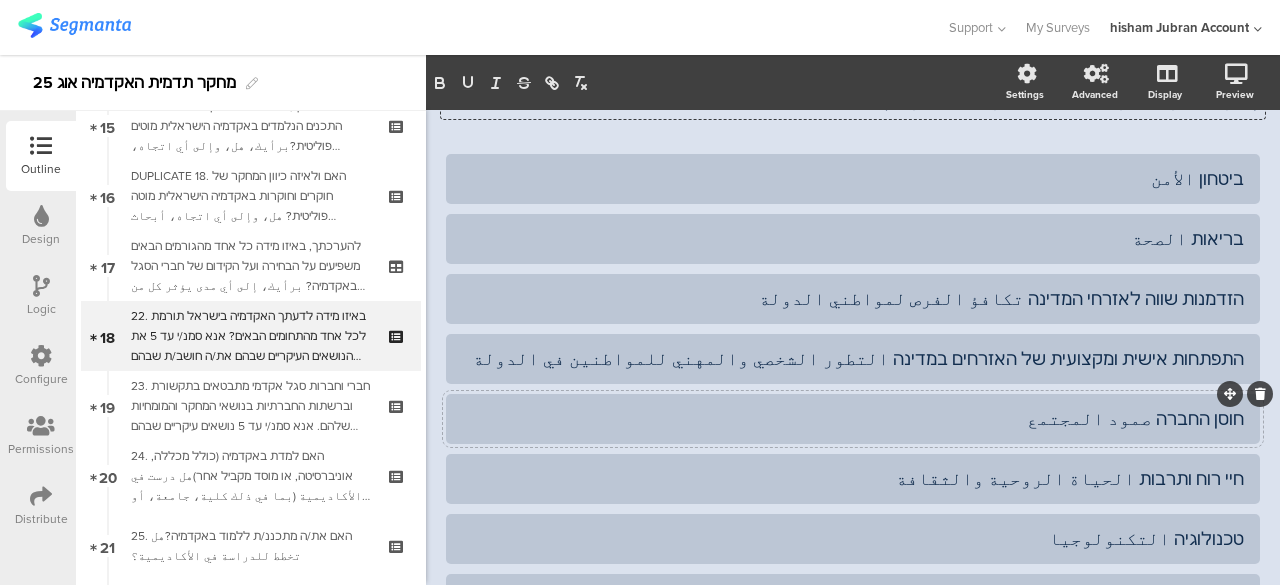 scroll, scrollTop: 300, scrollLeft: 0, axis: vertical 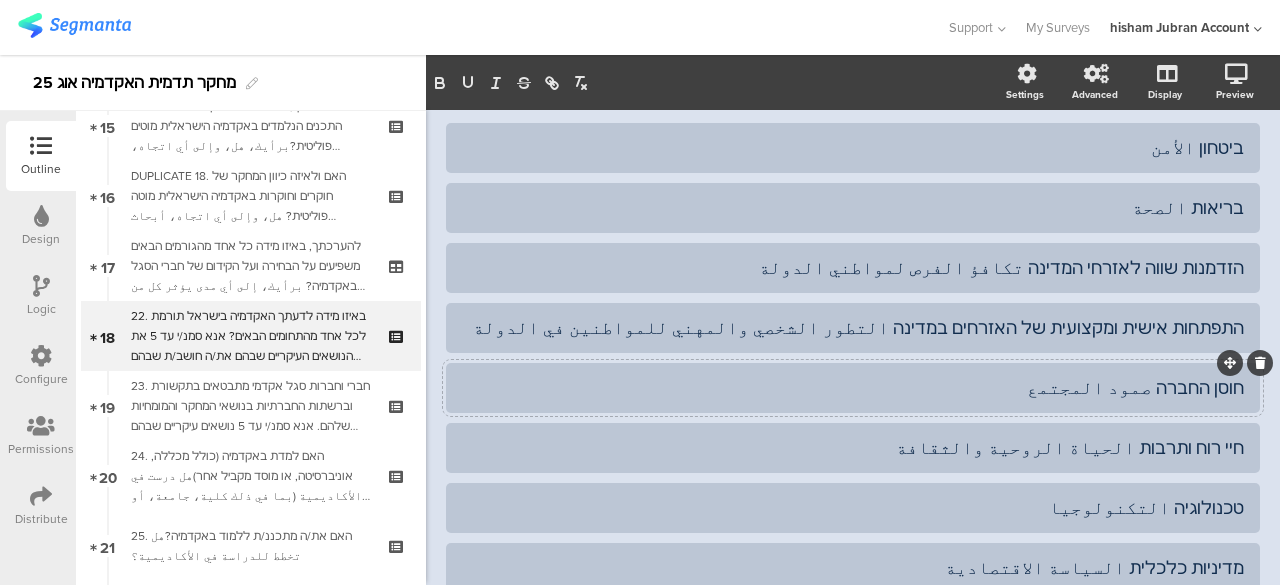 click on "חוסן החברה صمود المجتمع" 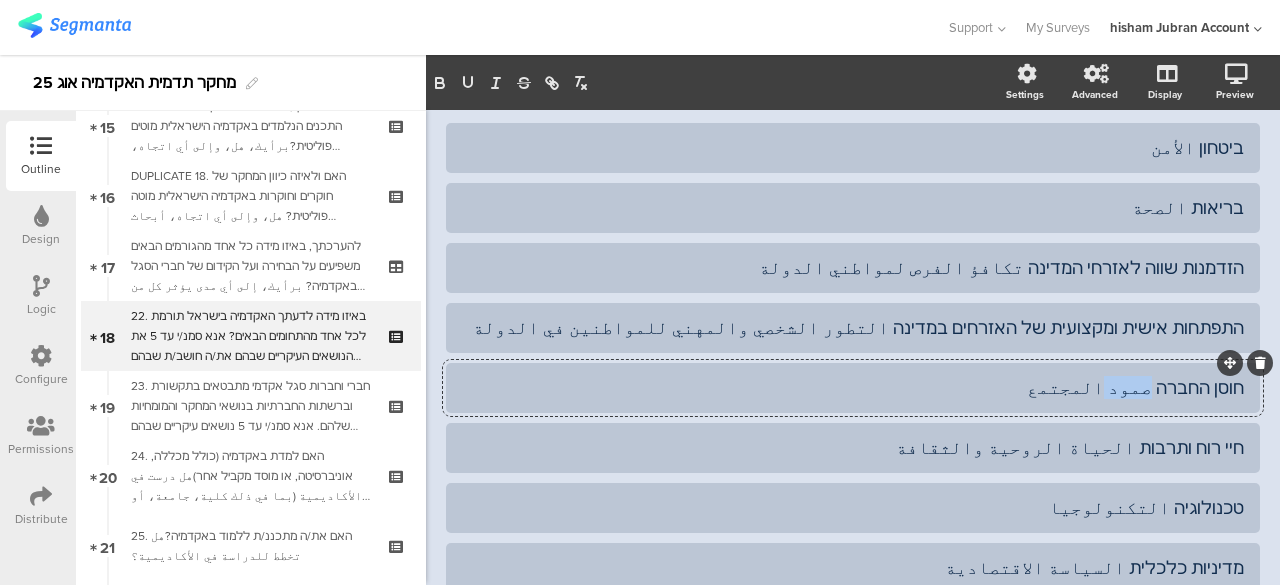 click on "חוסן החברה صمود المجتمع" 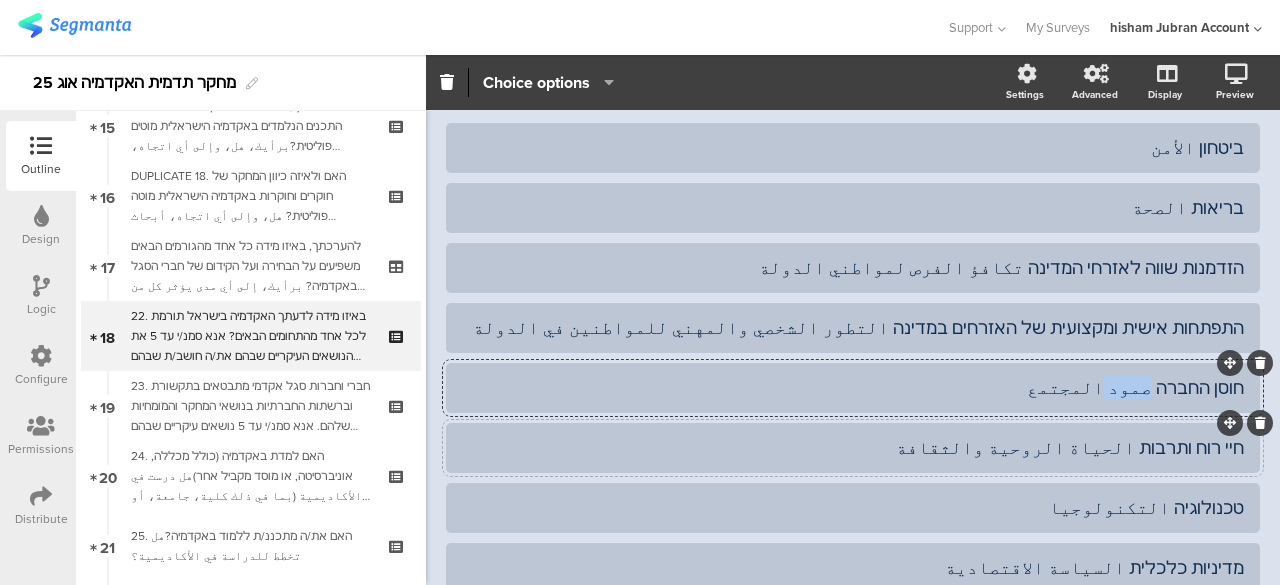 type 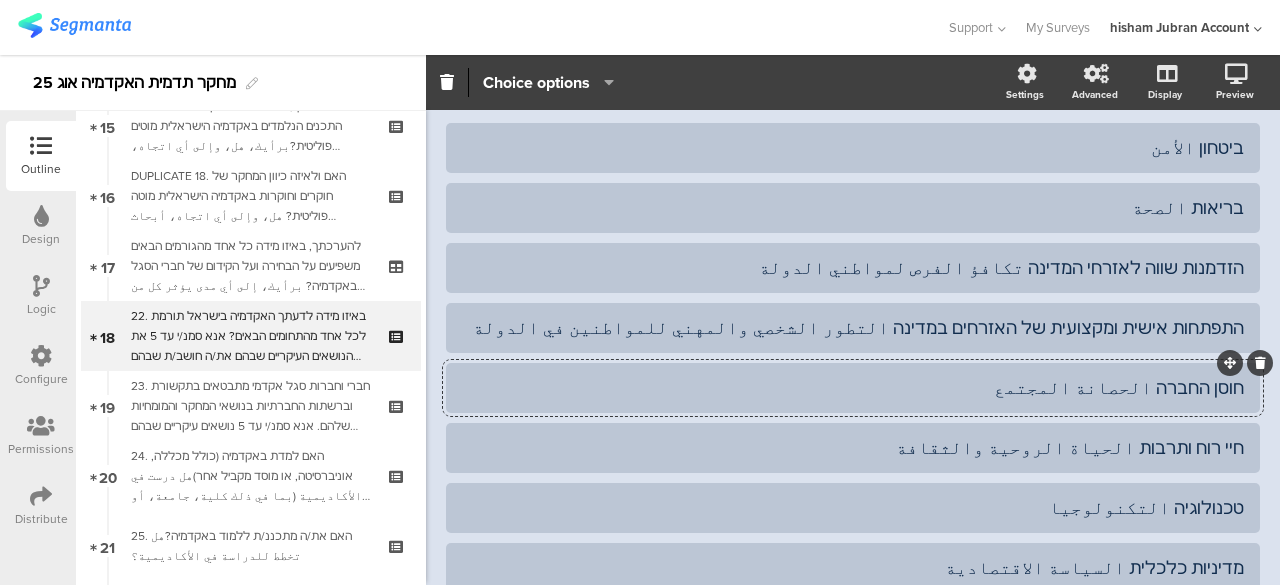 click on "חוסן החברה الحصانة المجتمع" 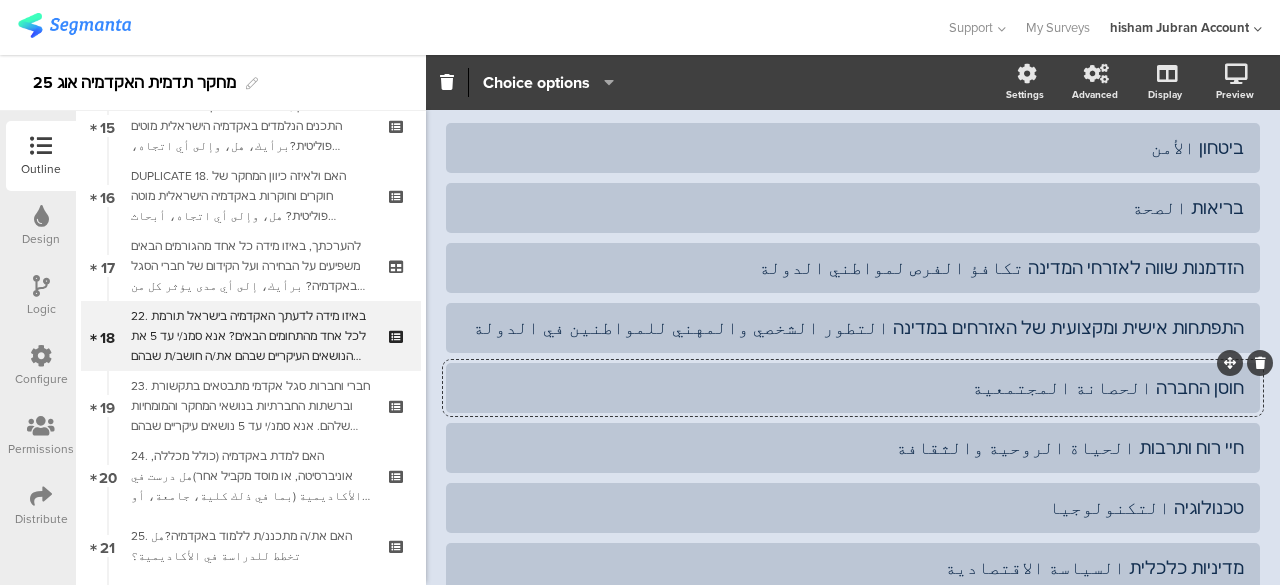 click on "ביטחון الأمن
בריאות الصحة
הזדמנות שווה לאזרחי המדינה تكافؤ الفرص لمواطني الدولة" 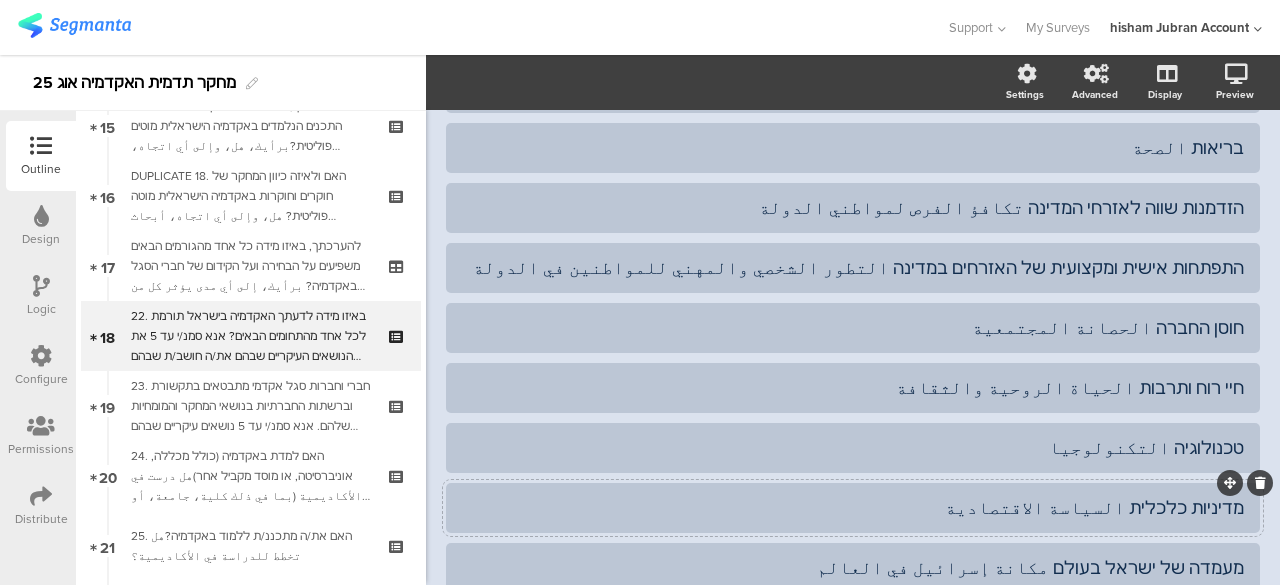 scroll, scrollTop: 400, scrollLeft: 0, axis: vertical 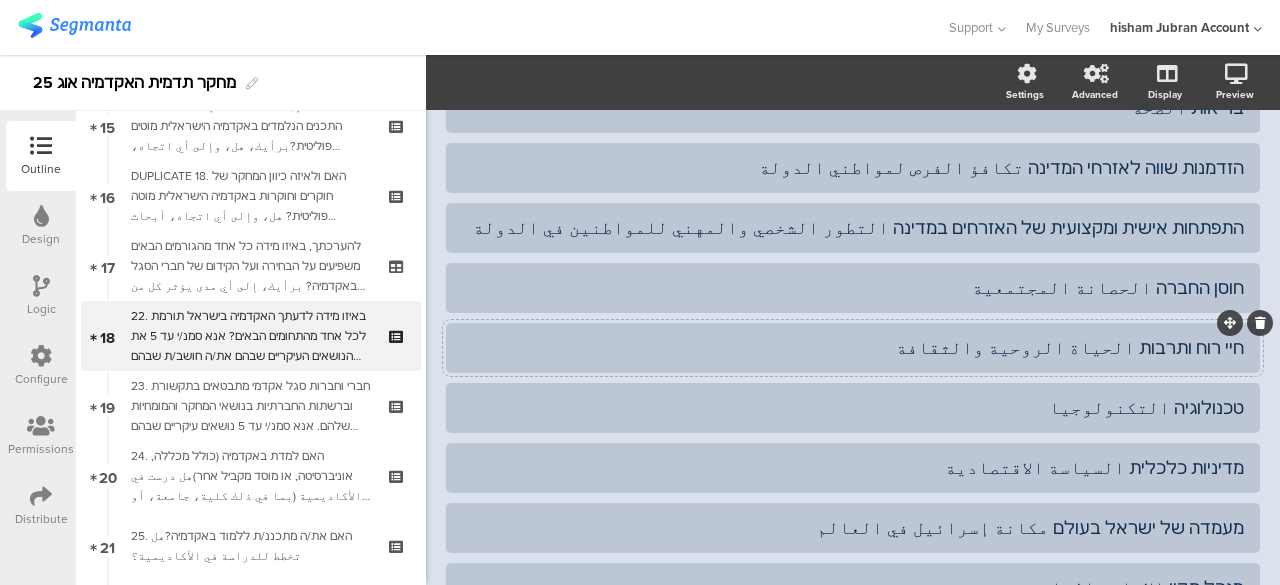 click on "חיי רוח ותרבות الحياة الروحية والثقافة" 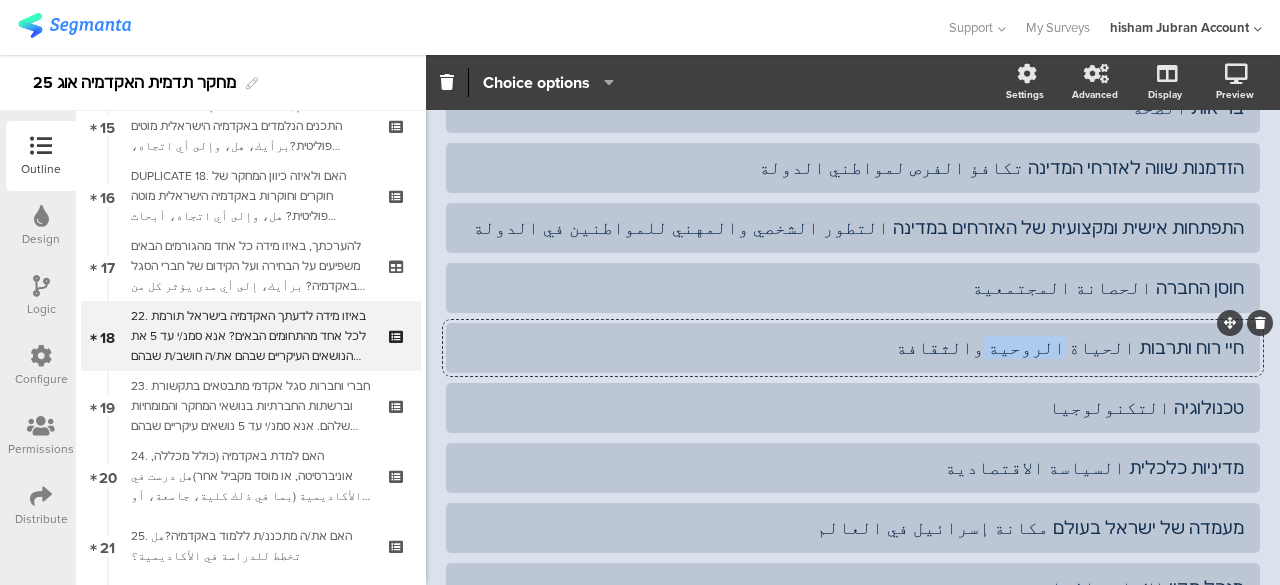 click on "חיי רוח ותרבות الحياة الروحية والثقافة" 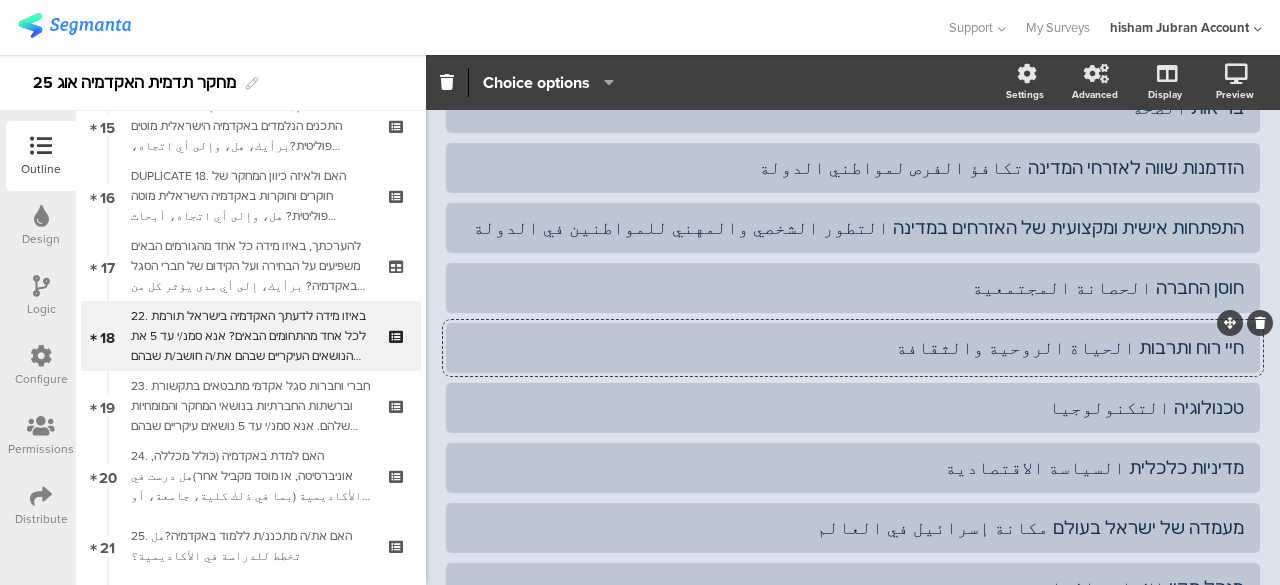 click on "ביטחון الأمن
בריאות الصحة
הזדמנות שווה לאזרחי המדינה تكافؤ الفرص لمواطني الدولة" 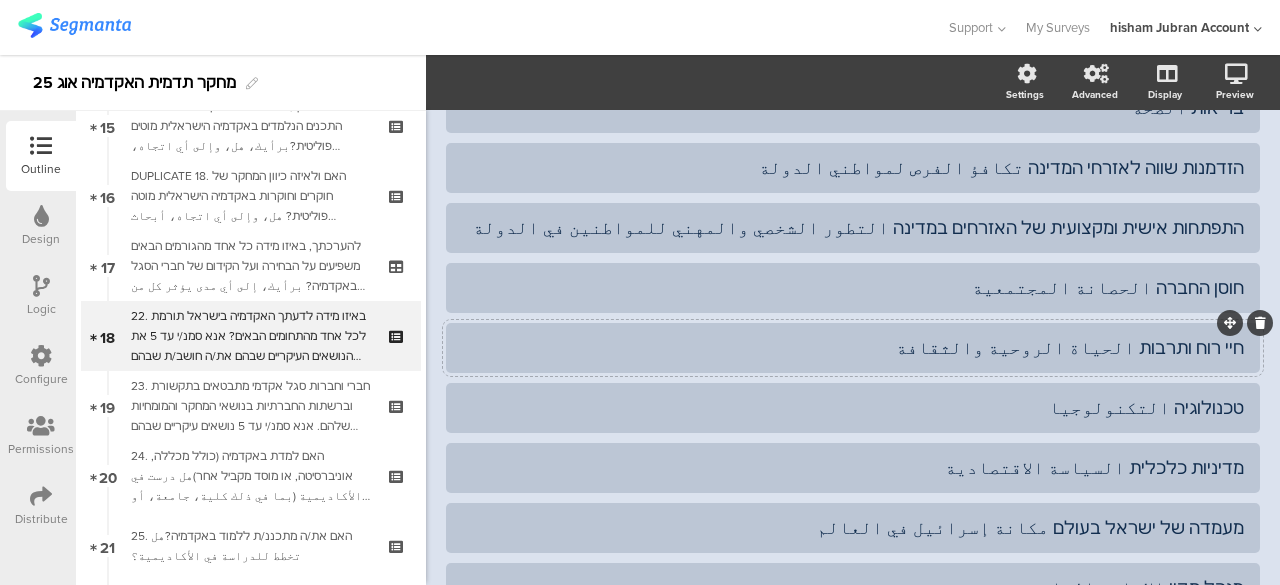 click on "חיי רוח ותרבות الحياة الروحية والثقافة" 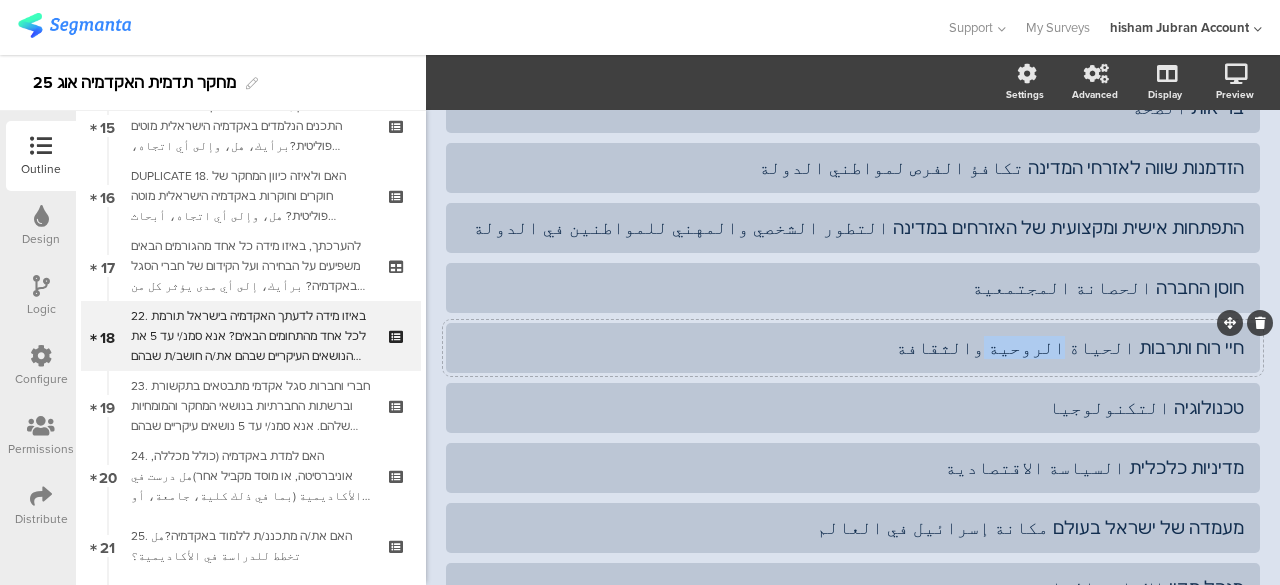 click on "חיי רוח ותרבות الحياة الروحية والثقافة" 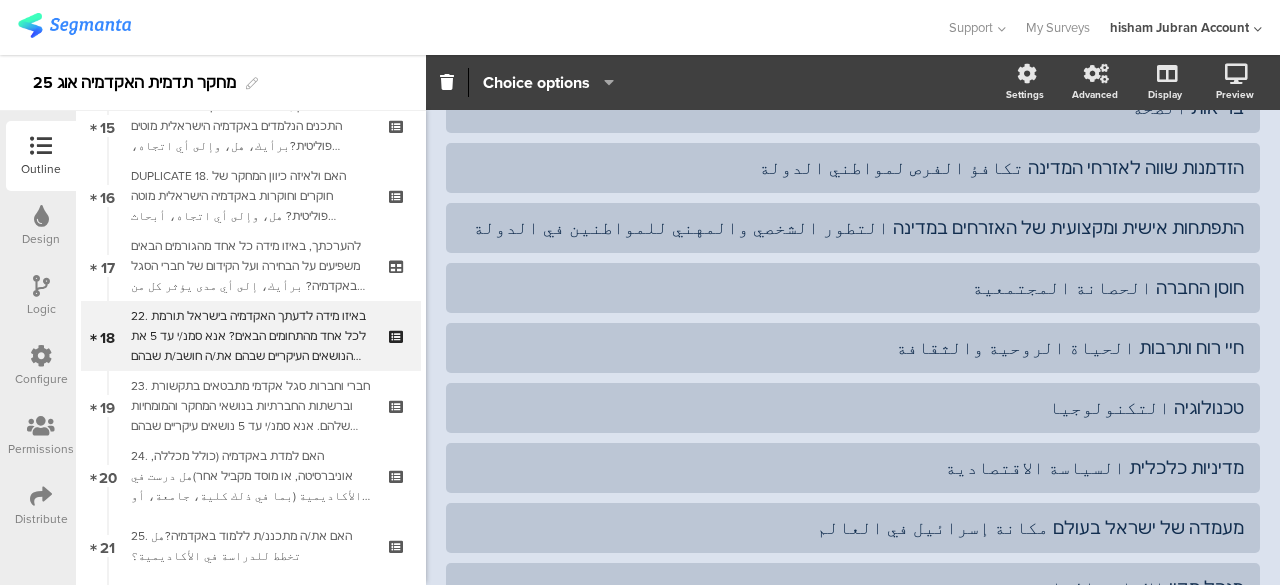 click on "ביטחון الأمن
בריאות الصحة
הזדמנות שווה לאזרחי המדינה تكافؤ الفرص لمواطني الدولة" 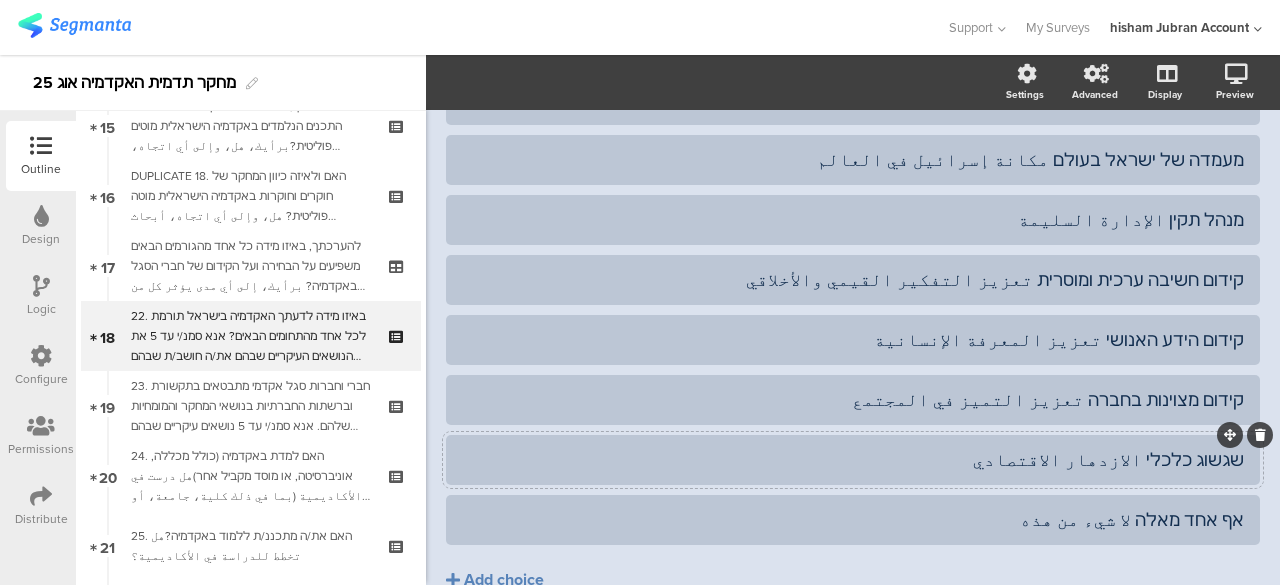 scroll, scrollTop: 800, scrollLeft: 0, axis: vertical 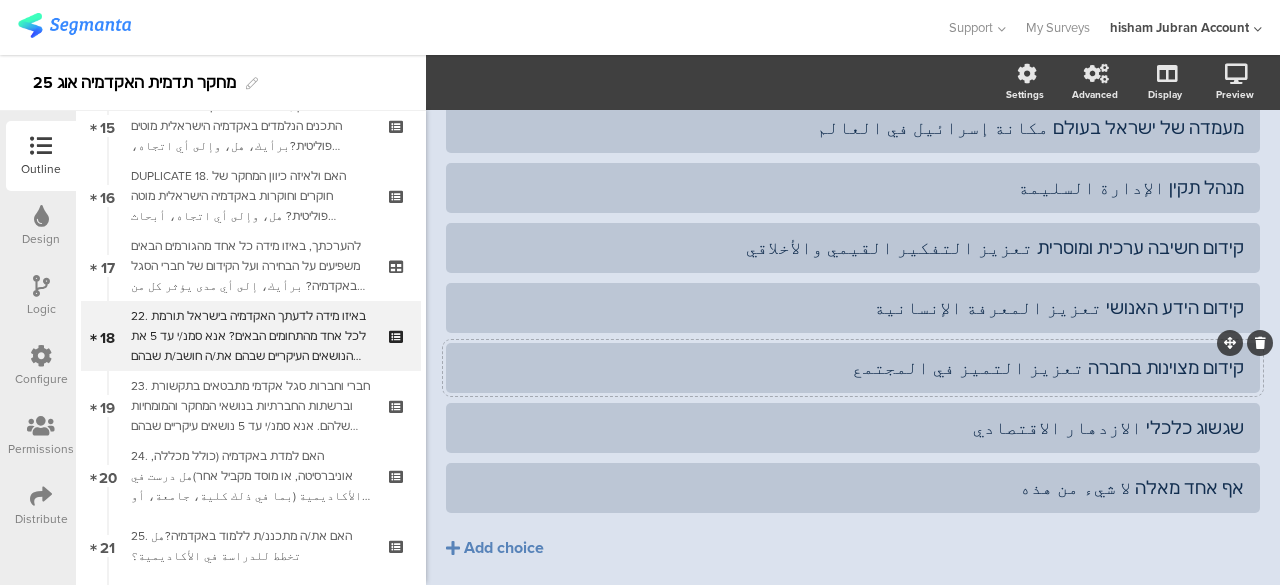 click on "קידום מצוינות בחברה تعزيز التميز في المجتمع" 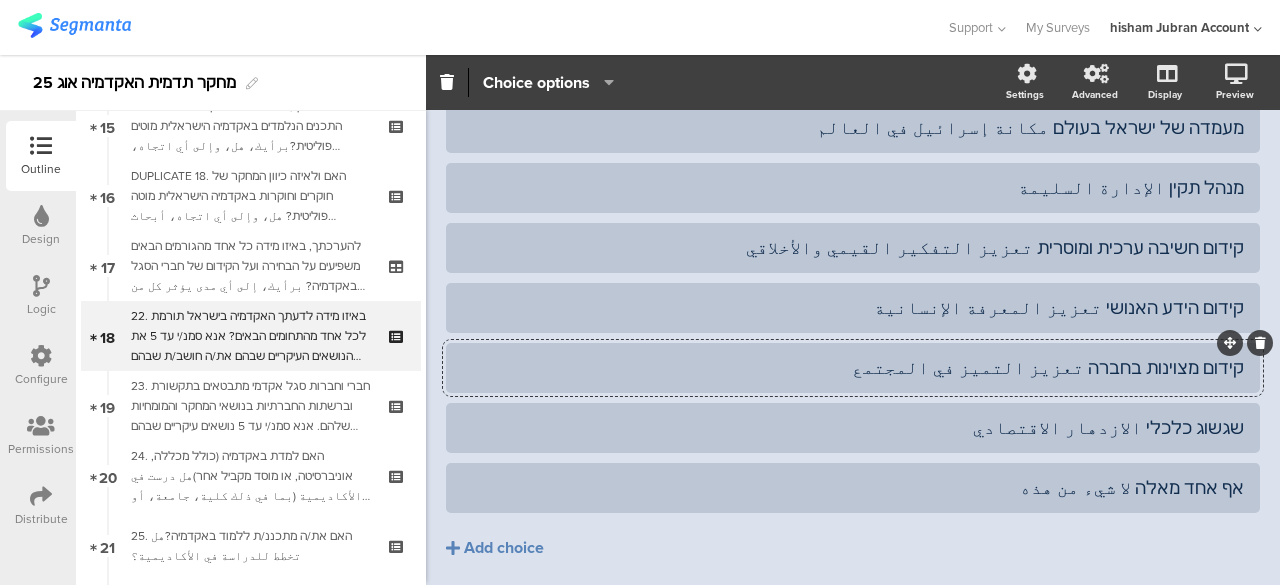 type 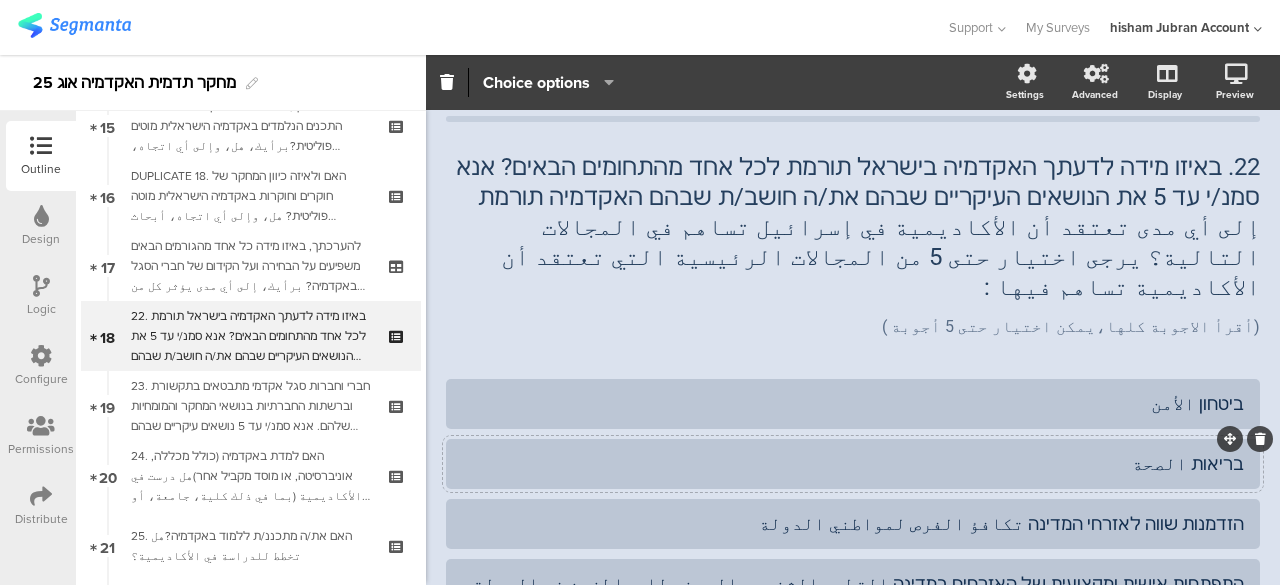 scroll, scrollTop: 0, scrollLeft: 0, axis: both 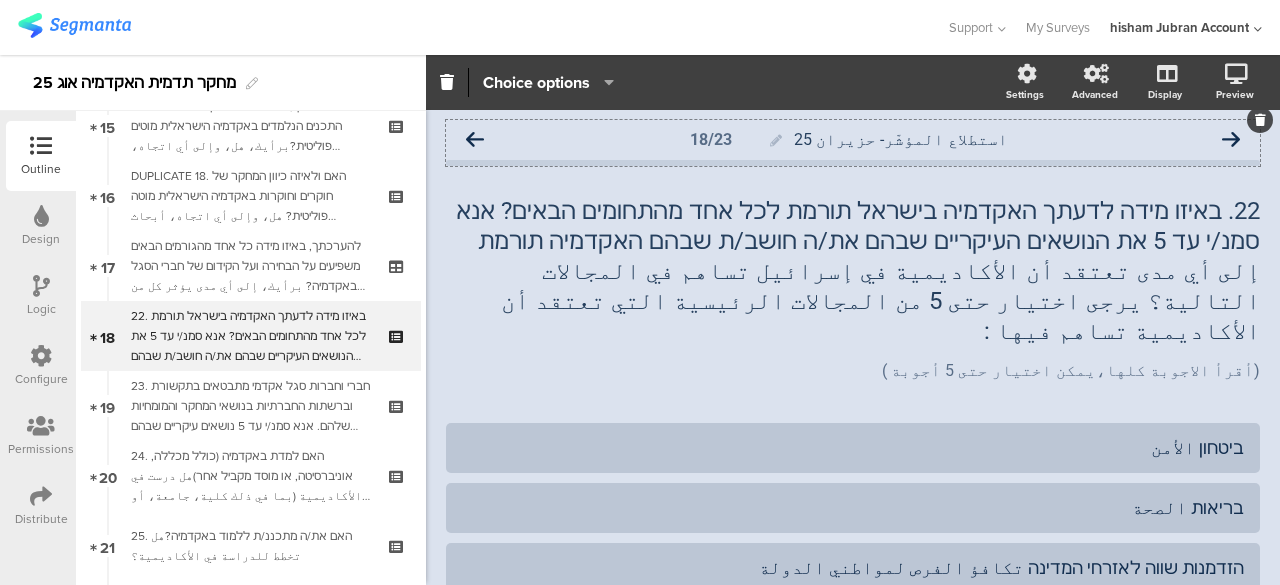 click 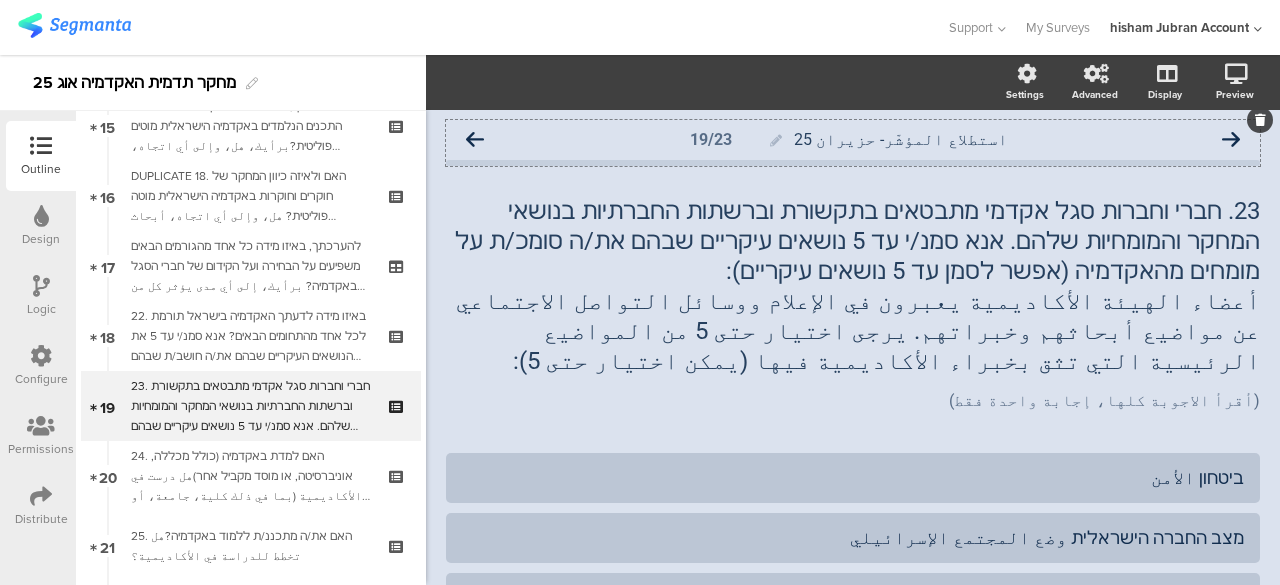 click 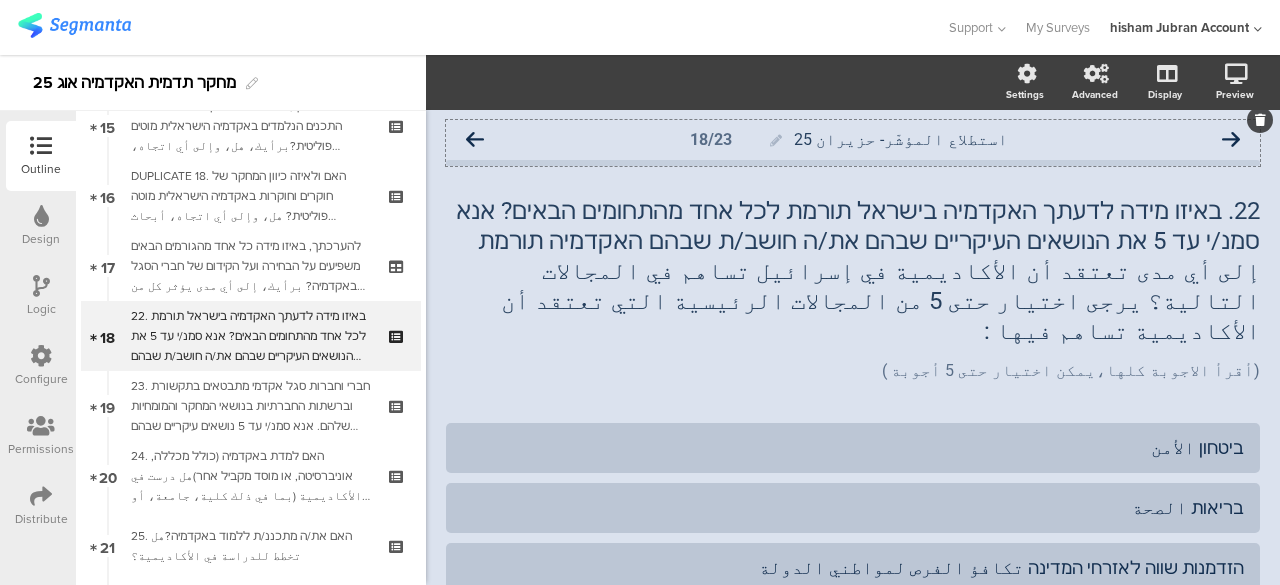 click 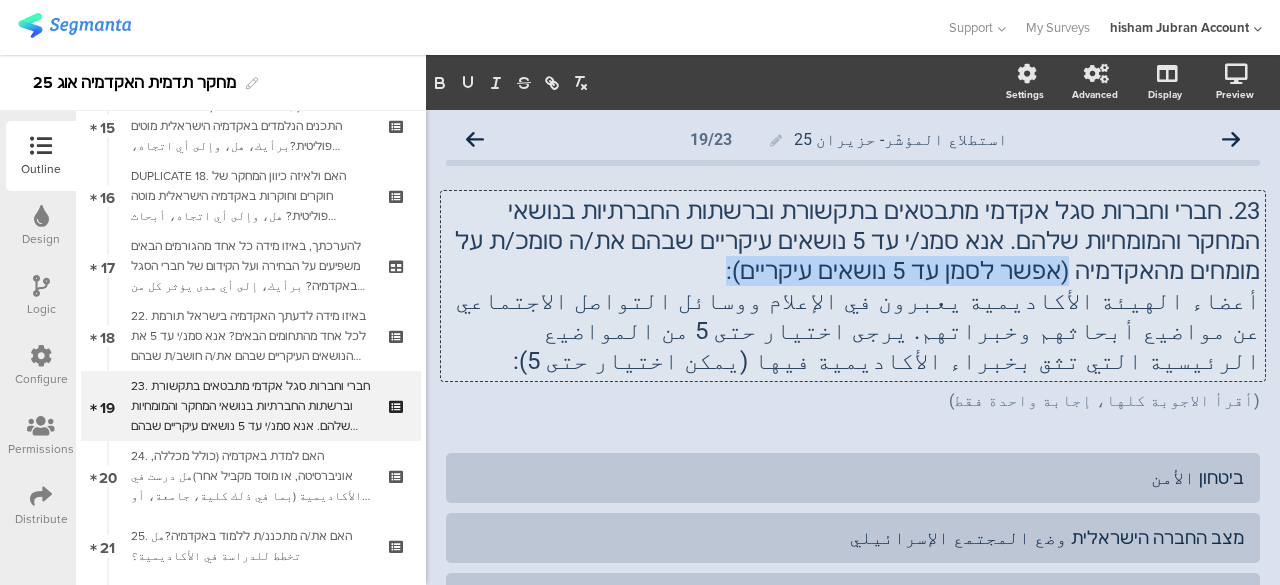 drag, startPoint x: 556, startPoint y: 240, endPoint x: 546, endPoint y: 261, distance: 23.259407 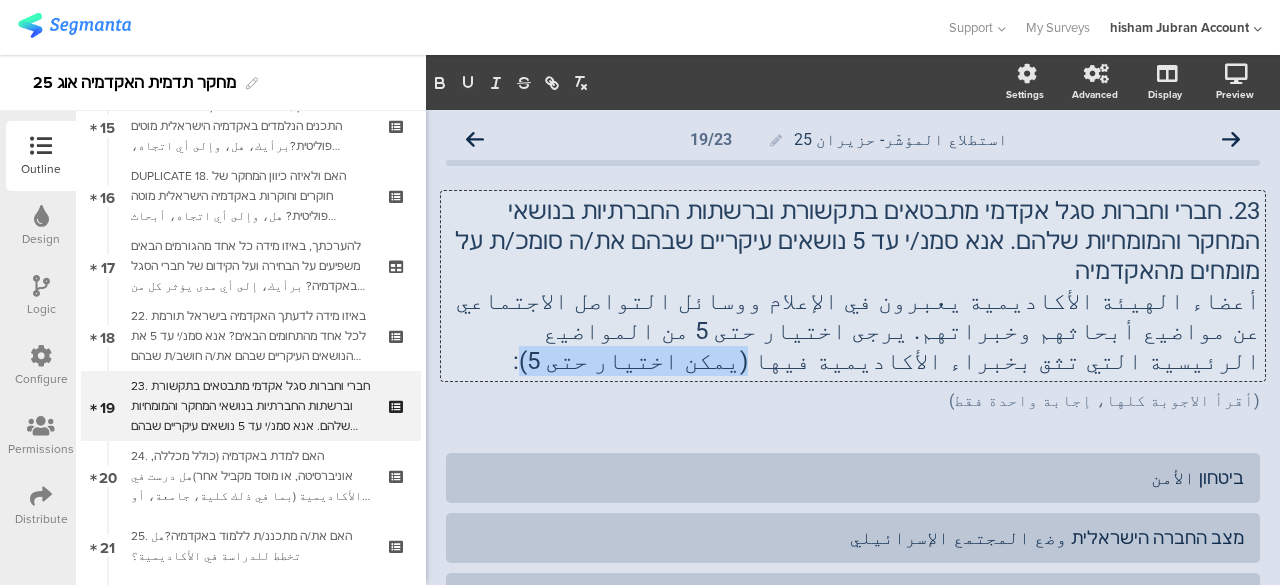 drag, startPoint x: 678, startPoint y: 303, endPoint x: 515, endPoint y: 312, distance: 163.24828 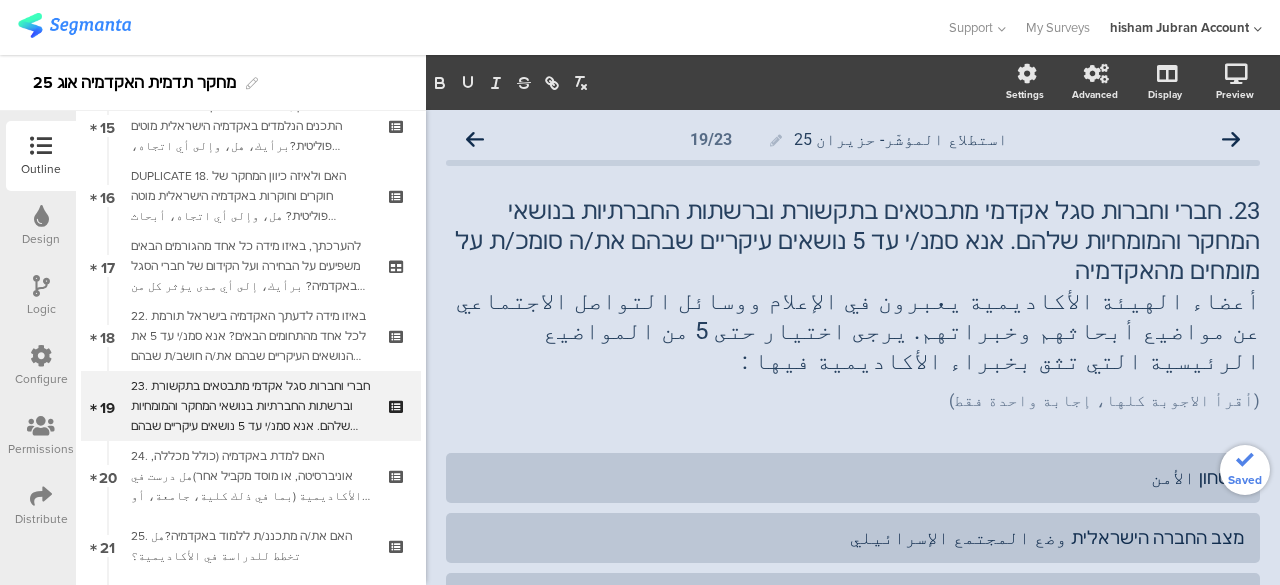 click on "23. חברי וחברות סגל אקדמי מתבטאים בתקשורת וברשתות החברתיות בנושאי המחקר והמומחיות שלהם. אנא סמנ/י עד 5 נושאים עיקריים שבהם את/ה סומכ/ת על מומחים מהאקדמיה  أعضاء الهيئة الأكاديمية يعبرون في الإعلام ووسائل التواصل الاجتماعي عن مواضيع أبحاثهم وخبراتهم. يرجى اختيار حتى 5 من المواضيع الرئيسية التي تثق بخبراء الأكاديمية فيها :
23. חברי וחברות סגל אקדמי מתבטאים בתקשורת וברשתות החברתיות בנושאי המחקר והמומחיות שלהם. אנא סמנ/י עד 5 נושאים עיקריים שבהם את/ה סומכ/ת על מומחים מהאקדמיה
(أقرأ الاجوبة كلها، إجابة واحدة فقط)" 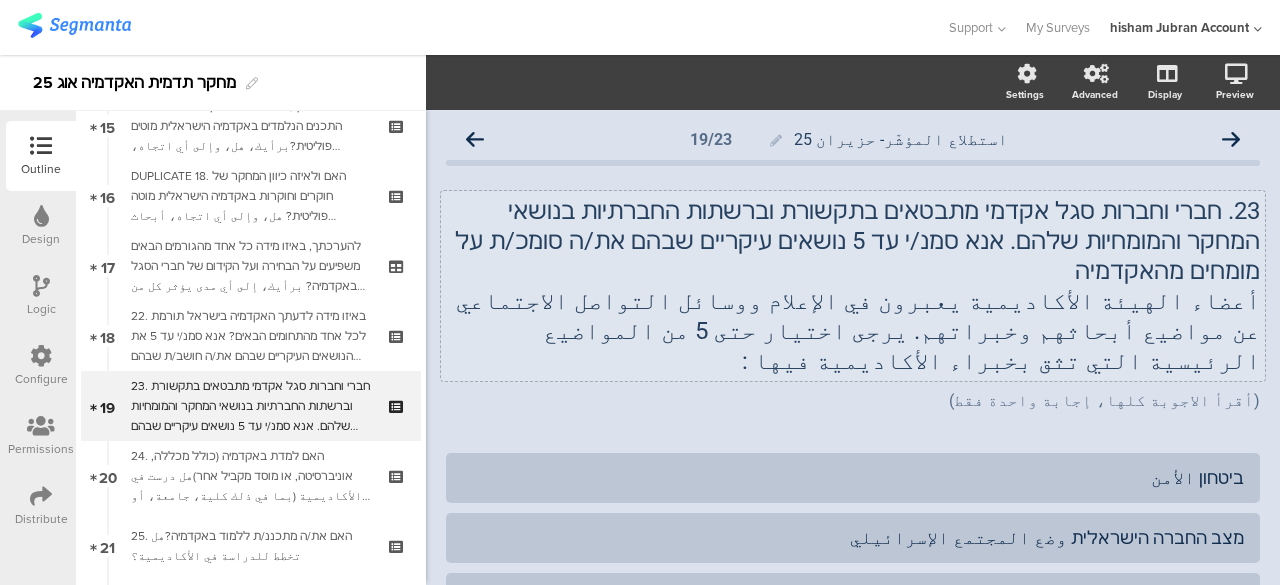 click on "أعضاء الهيئة الأكاديمية يعبرون في الإعلام ووسائل التواصل الاجتماعي عن مواضيع أبحاثهم وخبراتهم. يرجى اختيار حتى 5 من المواضيع الرئيسية التي تثق بخبراء الأكاديمية فيها :" 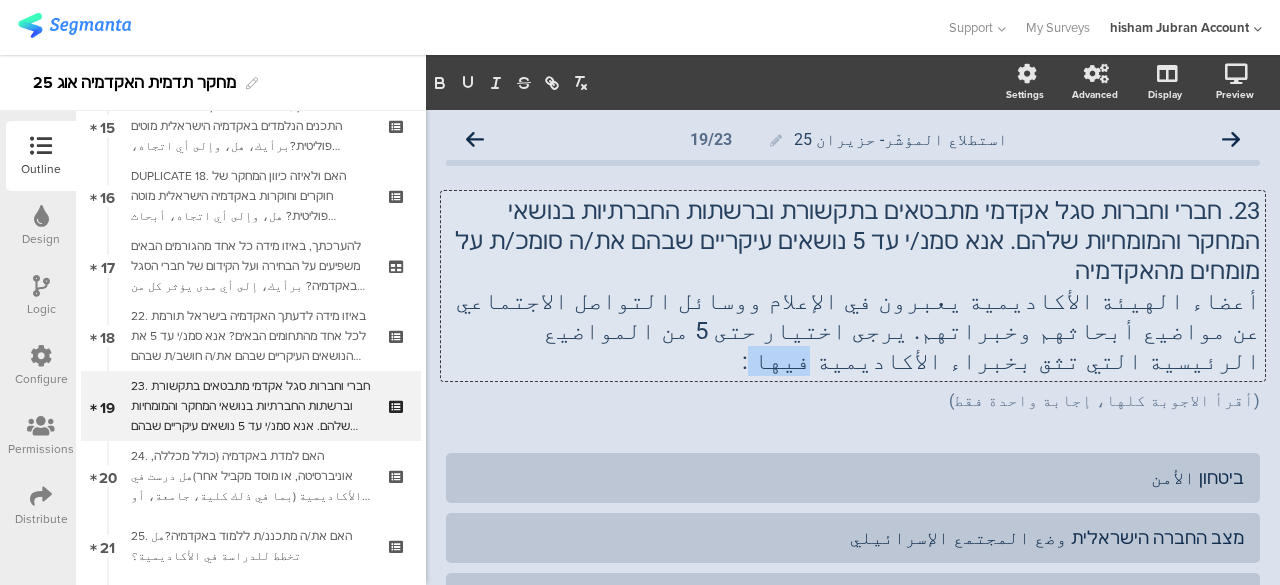 click on "أعضاء الهيئة الأكاديمية يعبرون في الإعلام ووسائل التواصل الاجتماعي عن مواضيع أبحاثهم وخبراتهم. يرجى اختيار حتى 5 من المواضيع الرئيسية التي تثق بخبراء الأكاديمية فيها :" 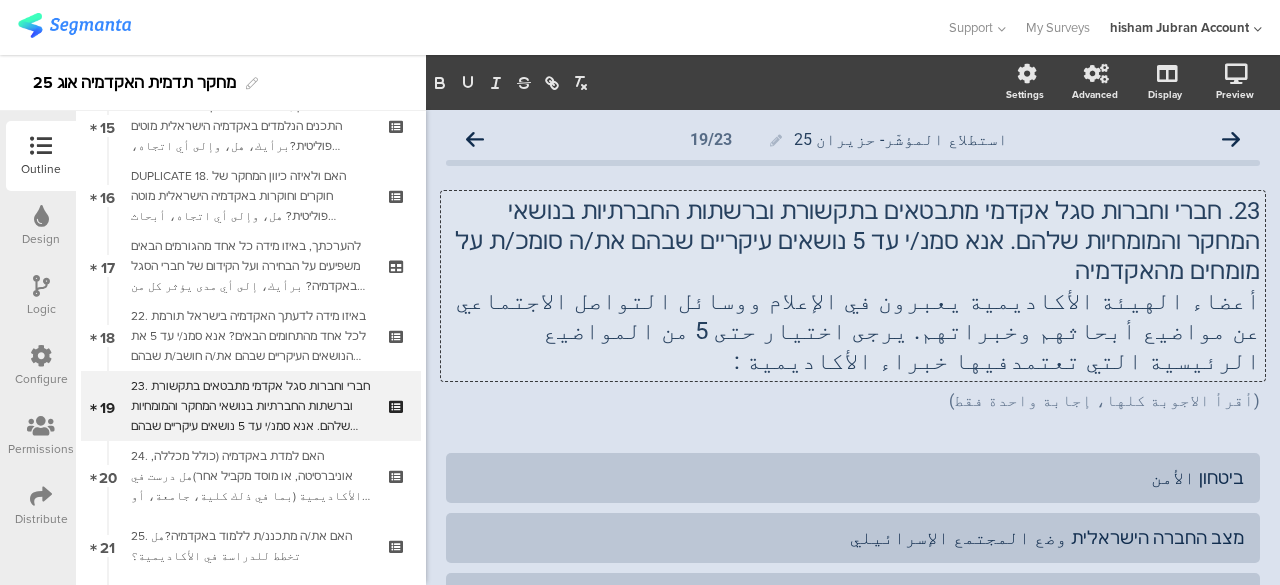 click on "فيها خبراء الأكاديمية :" 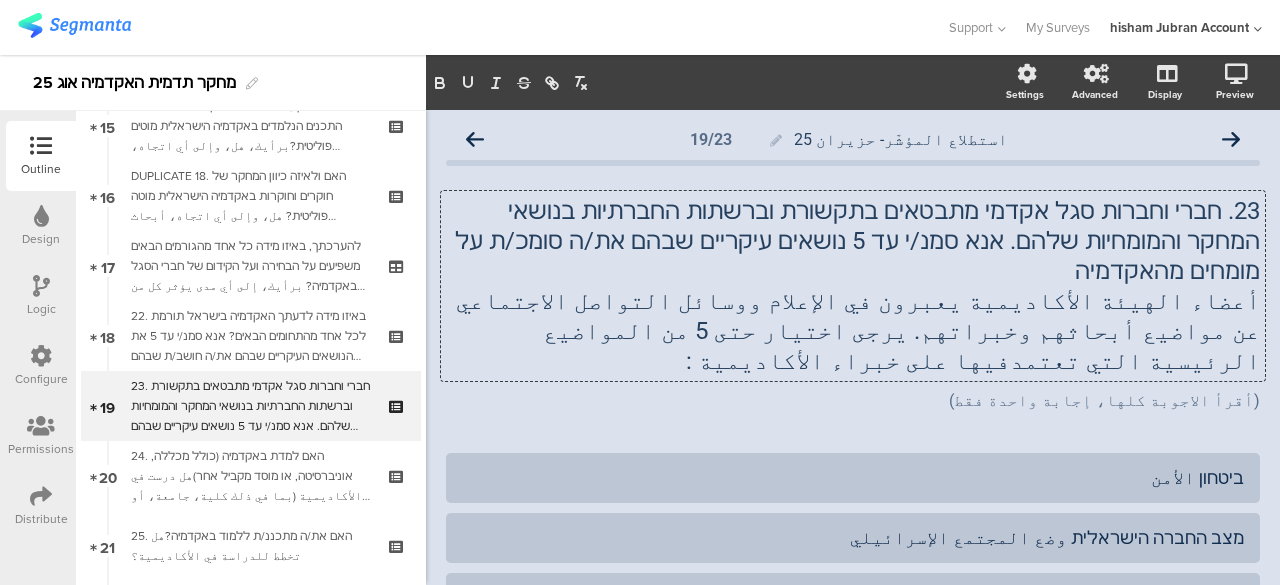 click on "استطلاع المؤشّر- حزيران 25
19/23
23. חברי וחברות סגל אקדמי מתבטאים בתקשורת וברשתות החברתיות בנושאי המחקר והמומחיות שלהם. אנא סמנ/י עד 5 נושאים עיקריים שבהם את/ה סומכ/ת על מומחים מהאקדמיה فيها على خبراء الأكاديمية :
فيها على خبراء الأكاديمية :
فيها على خبراء الأكاديمية :
(أقرأ الاجوبة كلها، إجابة واحدة فقط)" 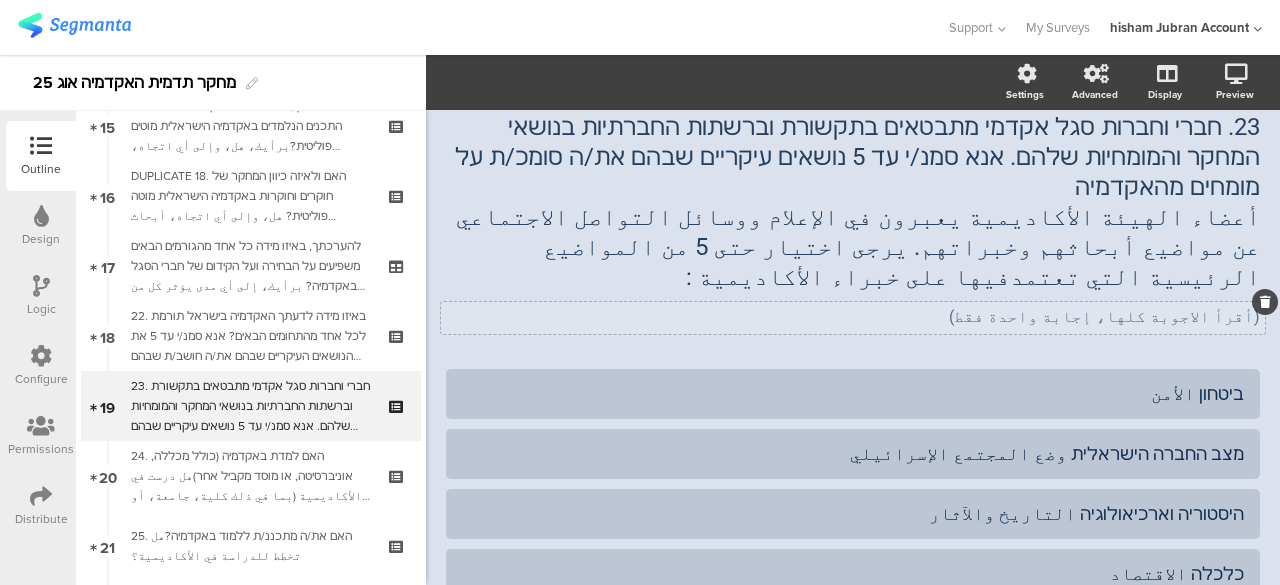 scroll, scrollTop: 0, scrollLeft: 0, axis: both 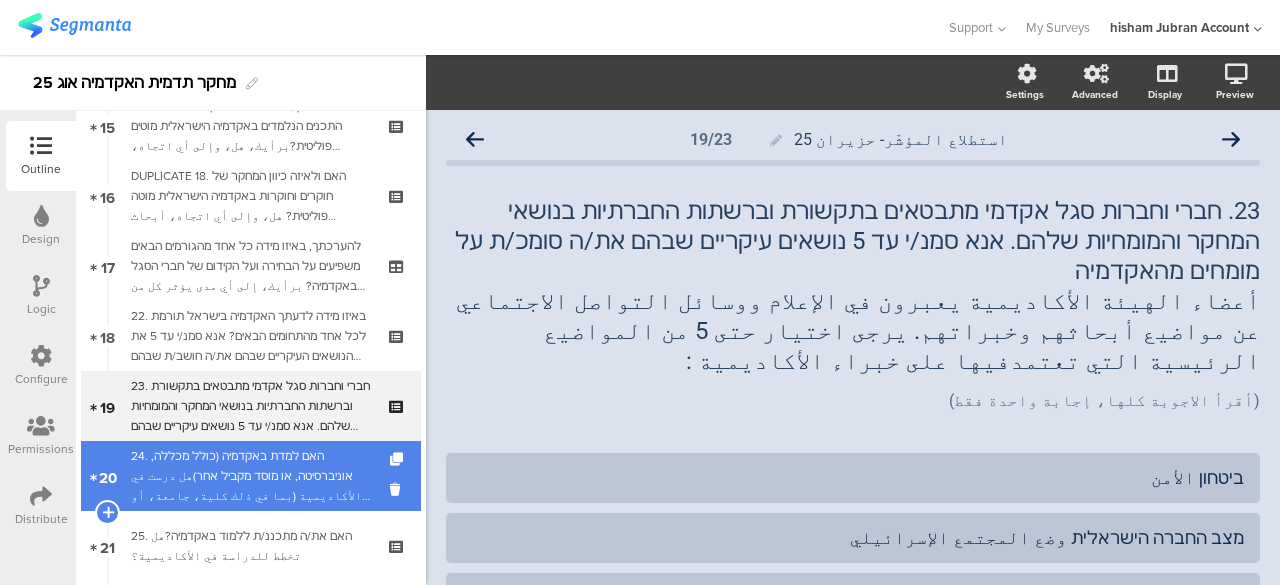 click on "24. האם למדת באקדמיה (כולל מכללה, אוניברסיטה, או מוסד מקביל אחר)هل درست في الأكاديمية (بما في ذلك كلية، جامعة، أو مؤسسة معادلة أخرى؟" at bounding box center [250, 476] 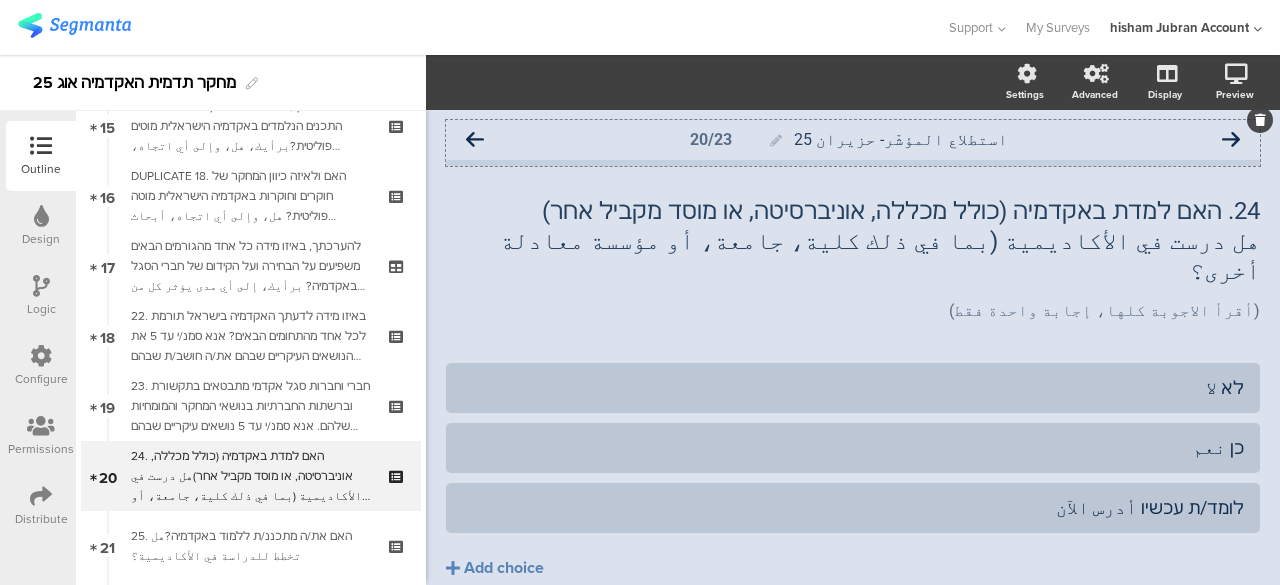 click 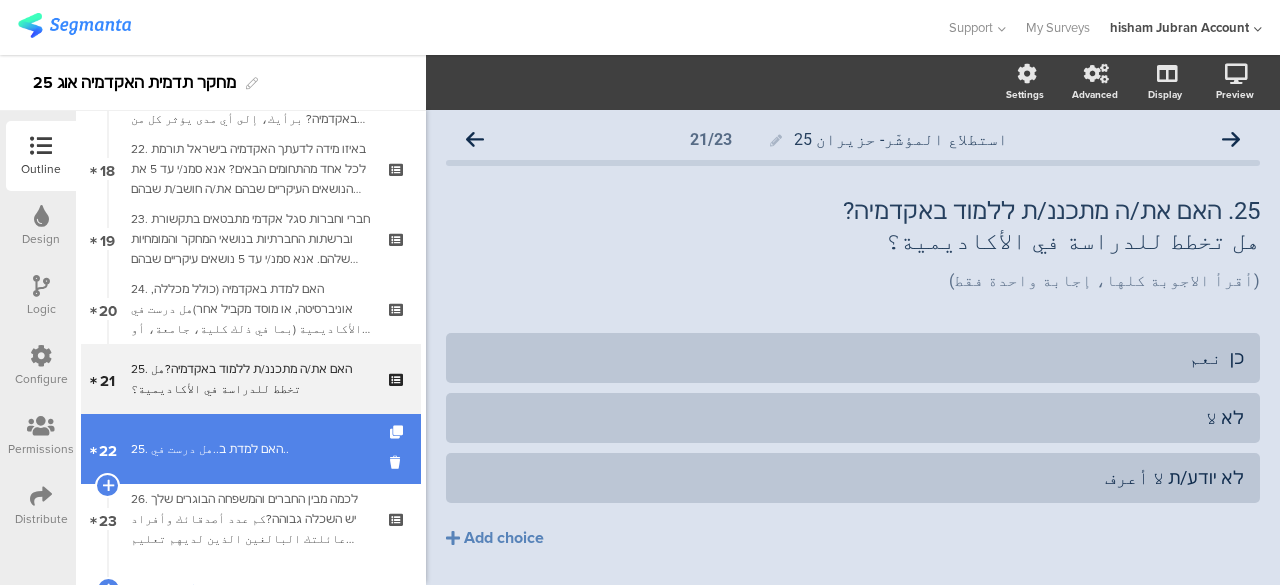 scroll, scrollTop: 1380, scrollLeft: 0, axis: vertical 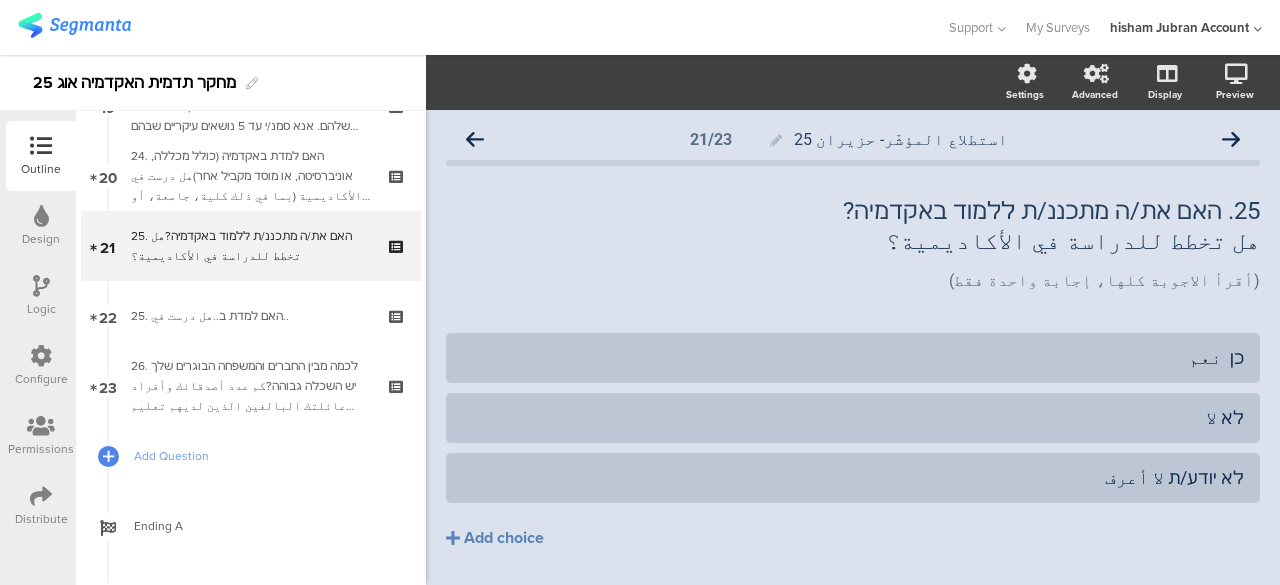 click at bounding box center (41, 286) 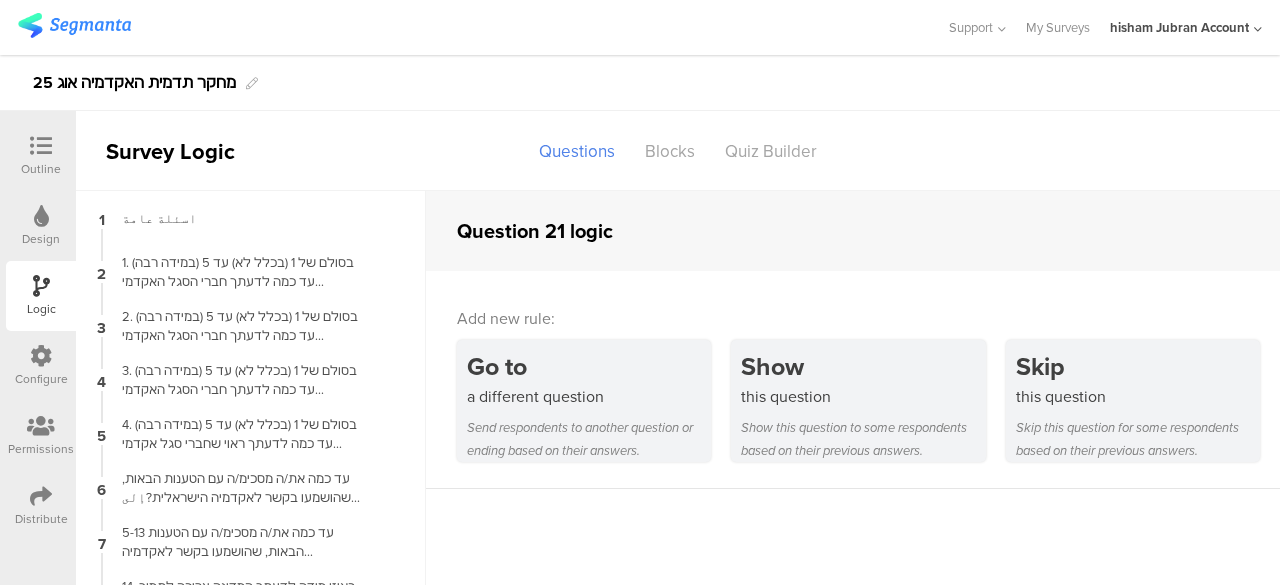 scroll, scrollTop: 80, scrollLeft: 0, axis: vertical 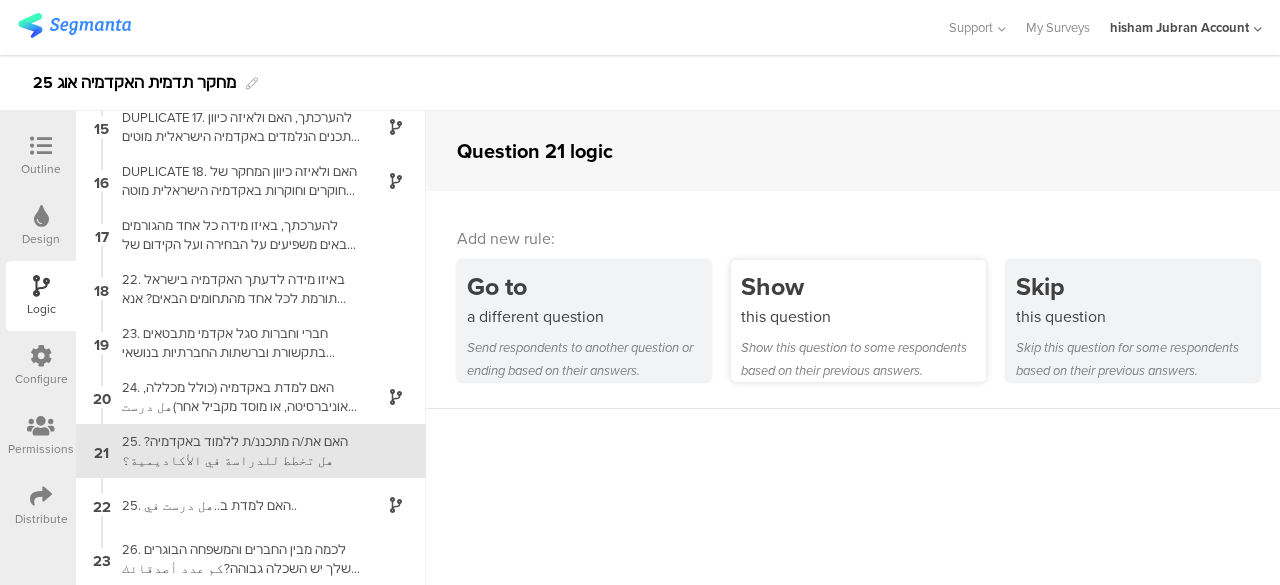 click on "Show" at bounding box center [863, 286] 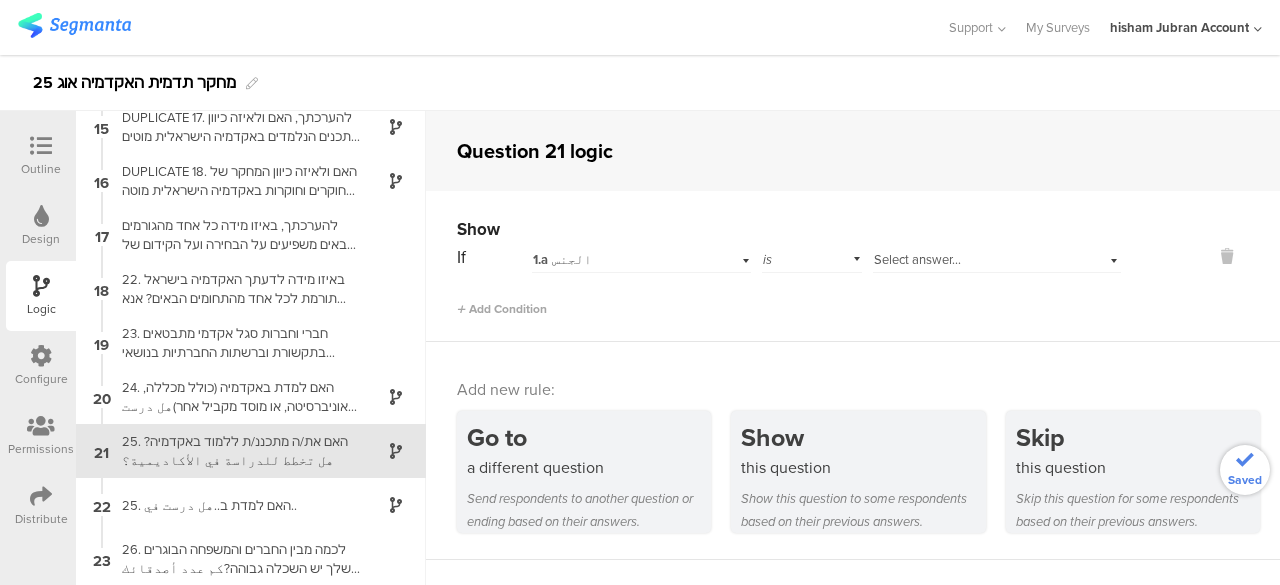 click on "1.a  الجنس" at bounding box center (619, 260) 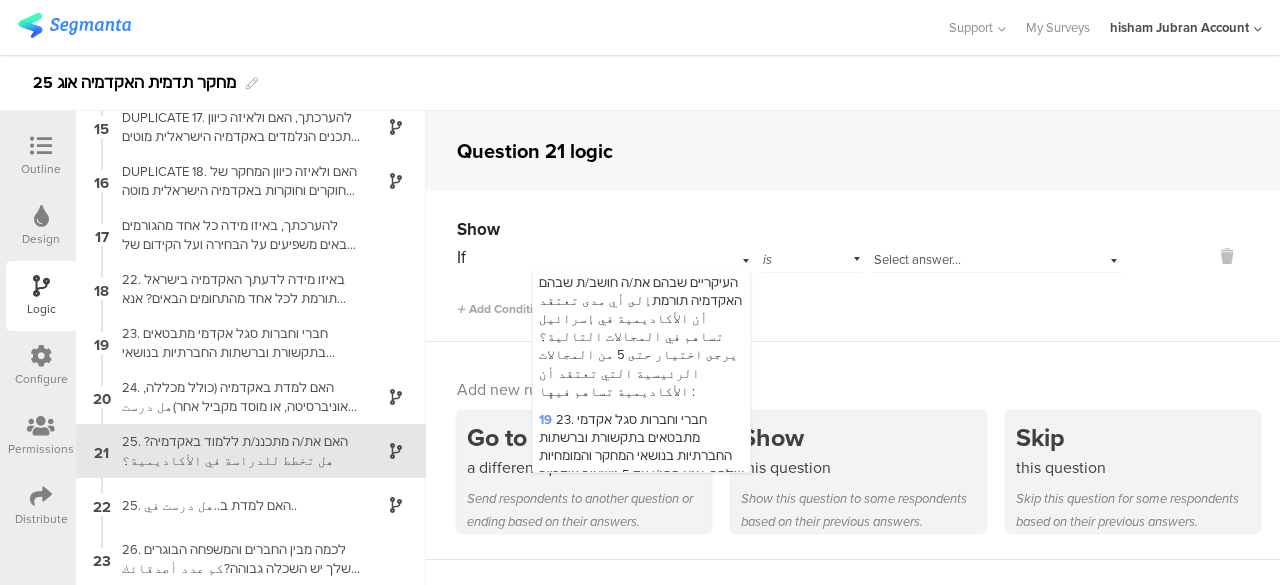 scroll, scrollTop: 2392, scrollLeft: 0, axis: vertical 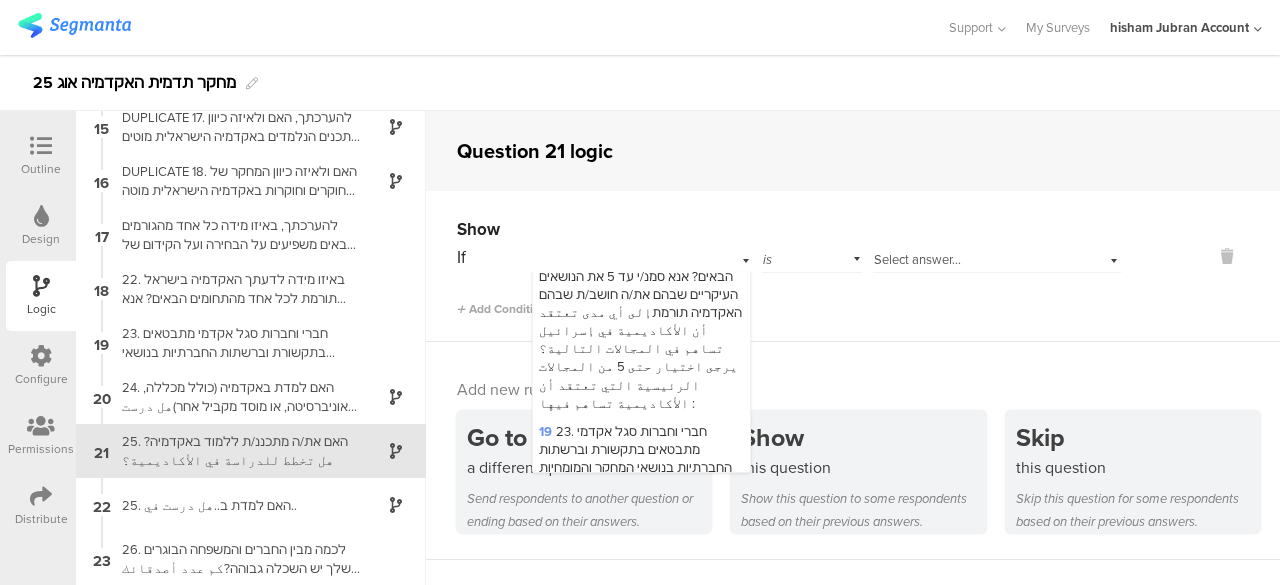 click on "20  24. האם למדת באקדמיה (כולל מכללה, אוניברסיטה, או מוסד מקביל אחר)هل درست في الأكاديمية (بما في ذلك كلية، جامعة، أو مؤسسة معادلة أخرى؟" at bounding box center [639, 714] 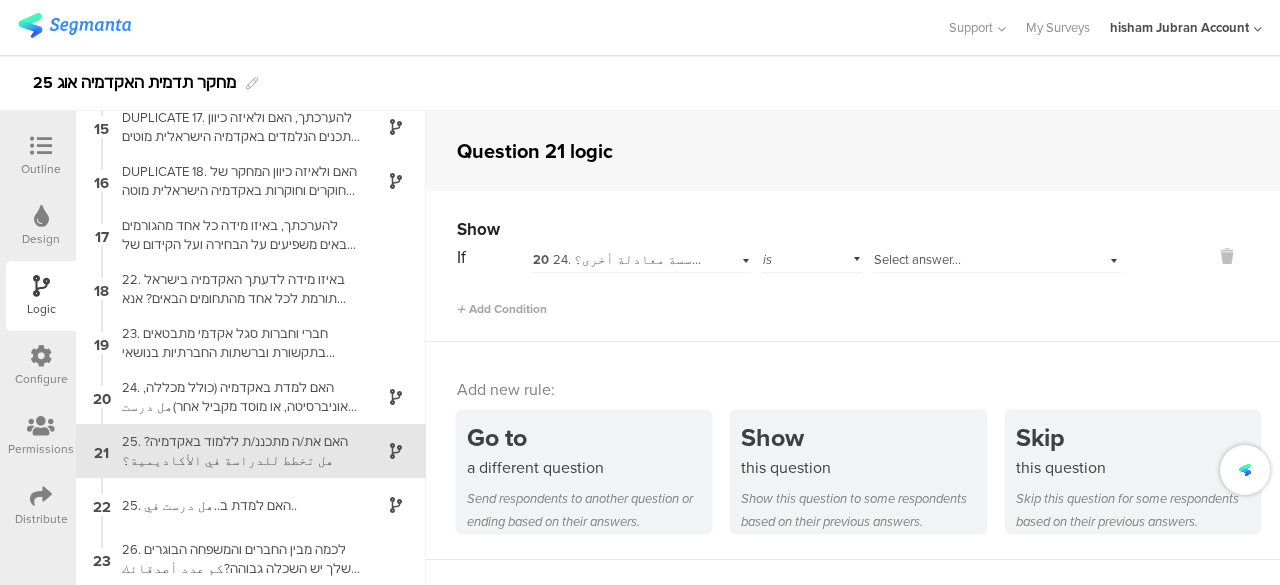 click on "Select answer..." at bounding box center [917, 259] 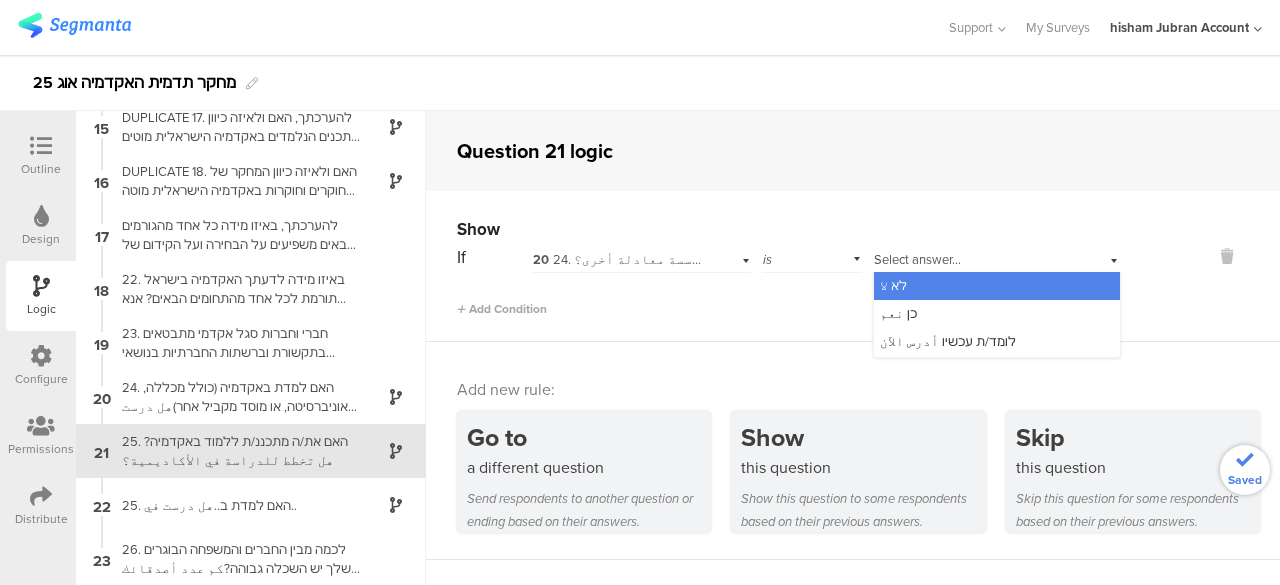 click on "לא لا" at bounding box center [893, 285] 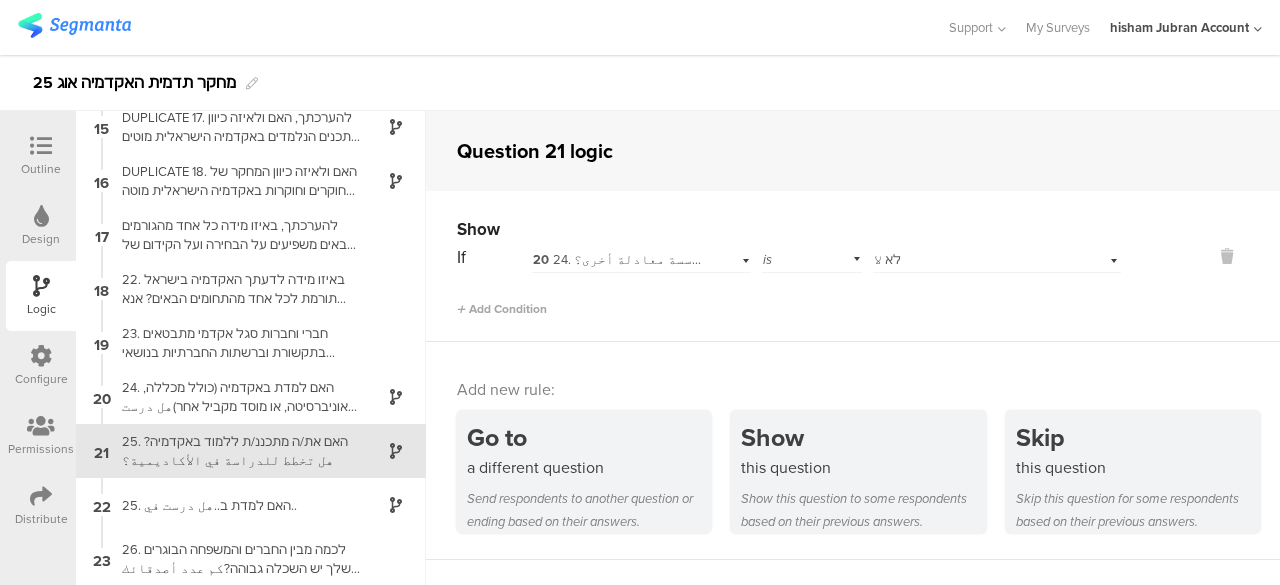 click on "Add Condition" at bounding box center (789, 300) 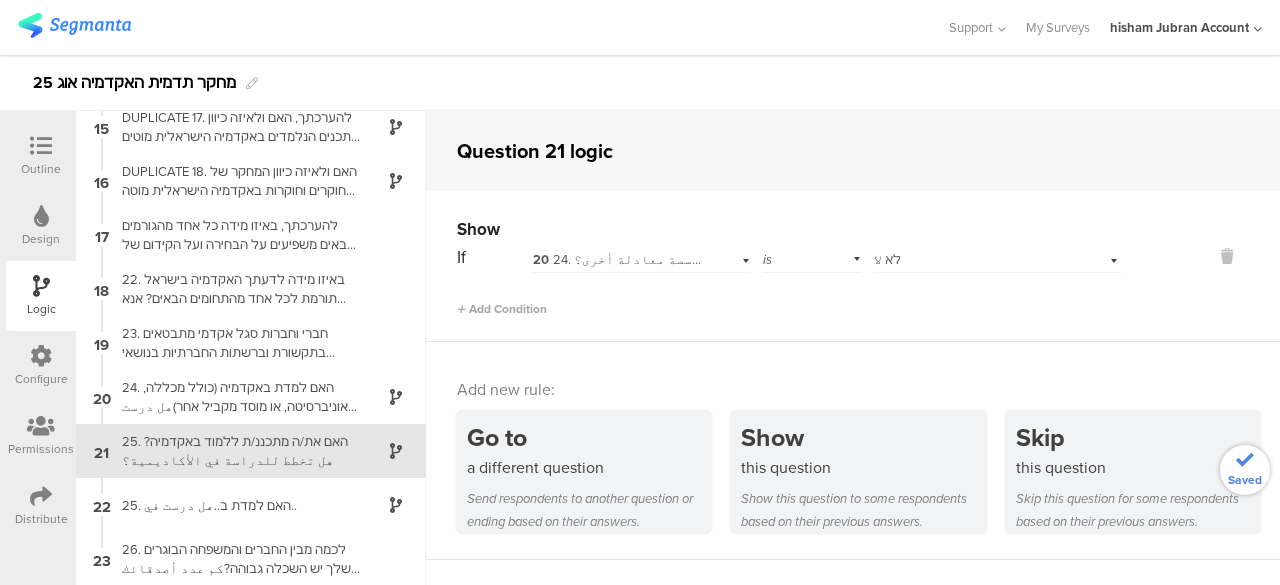 click on "Add Condition" at bounding box center [789, 300] 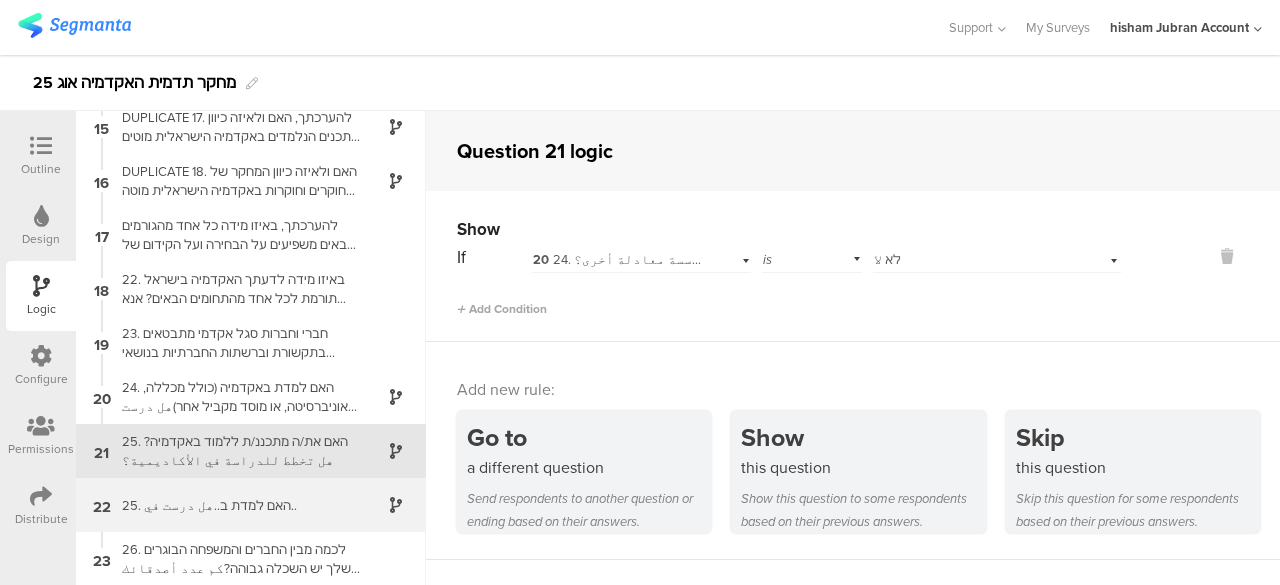click on "25. האם למדת ב..هل درست في.." at bounding box center (235, 505) 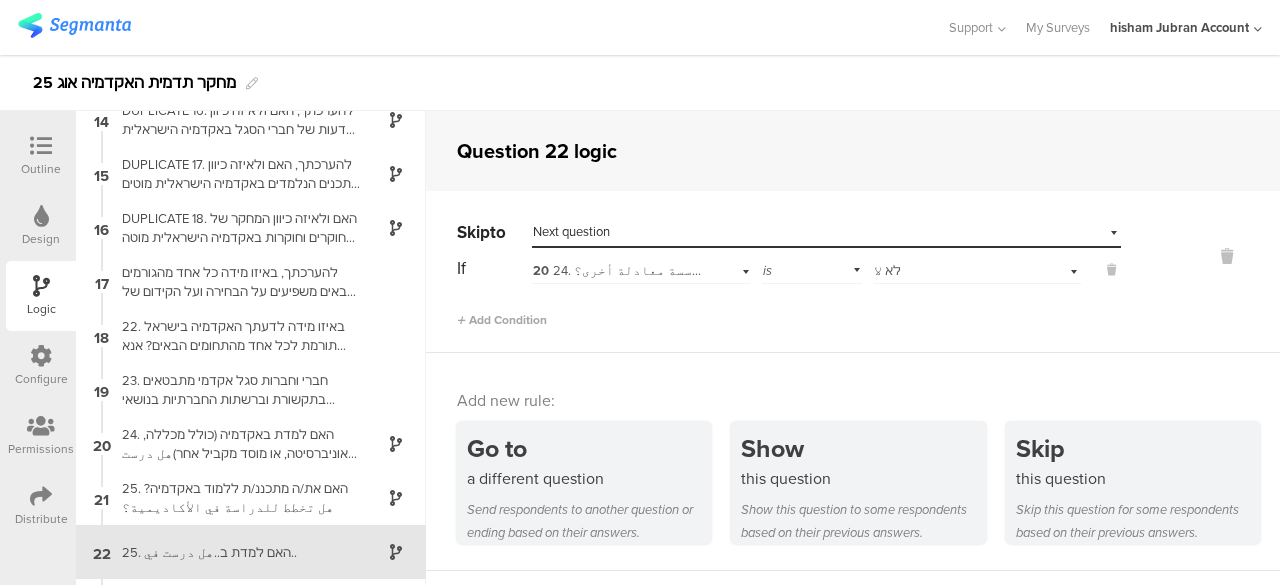 scroll, scrollTop: 767, scrollLeft: 0, axis: vertical 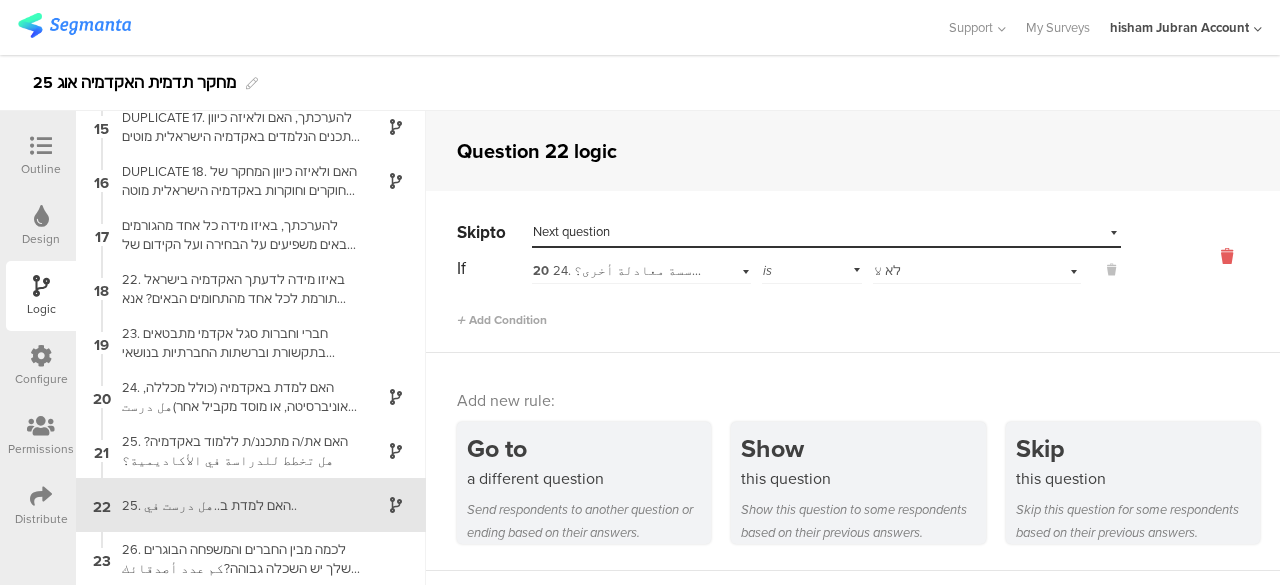 click at bounding box center [1227, 256] 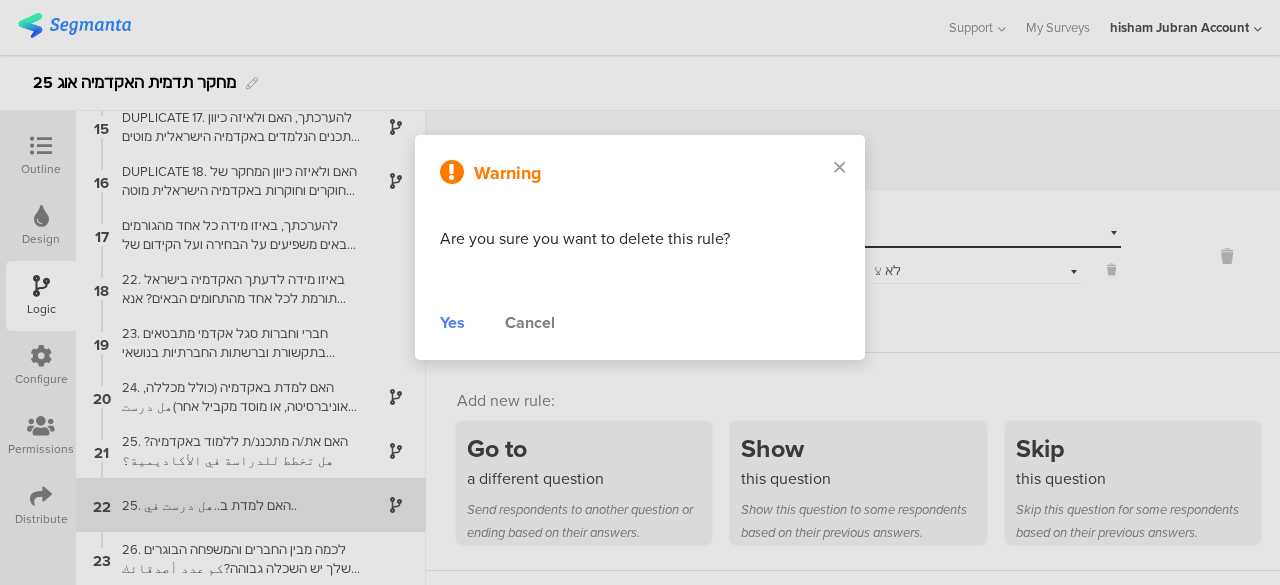 click on "Yes" at bounding box center (452, 323) 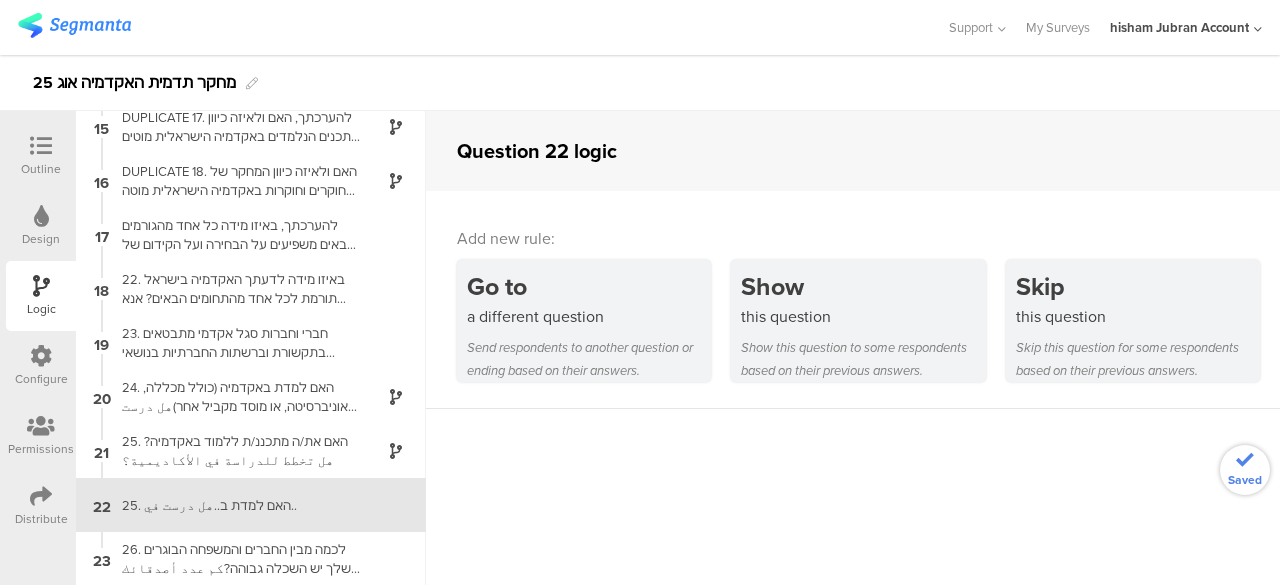 click on "25. האם למדת ב..هل درست في.." at bounding box center [235, 505] 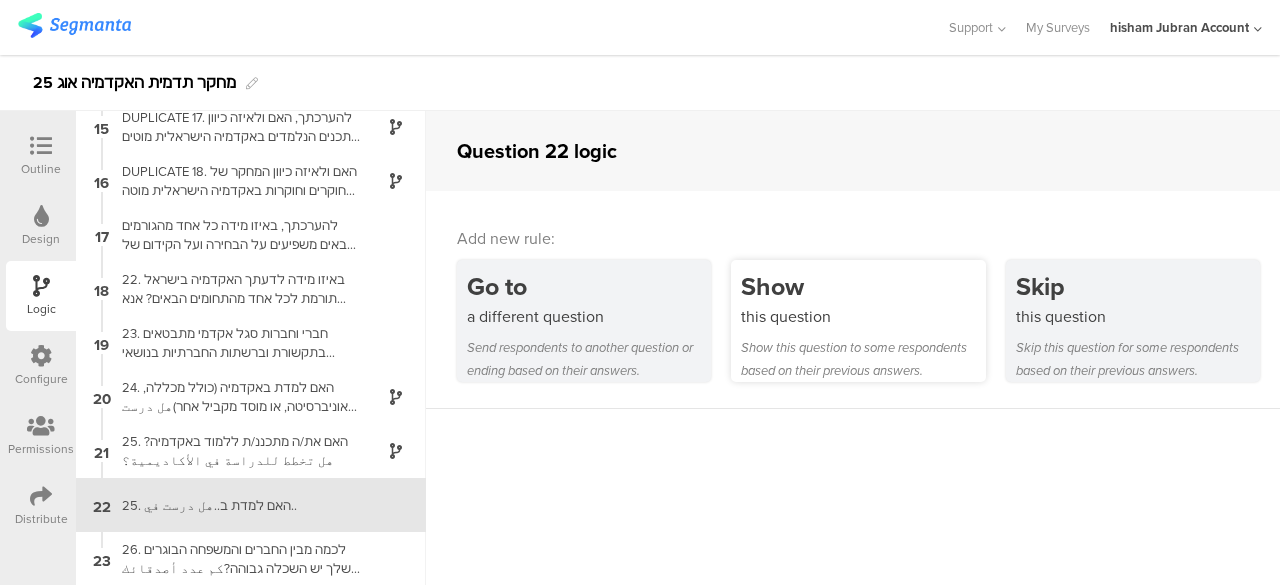 click on "Show this question to some respondents based on their previous answers." at bounding box center (863, 359) 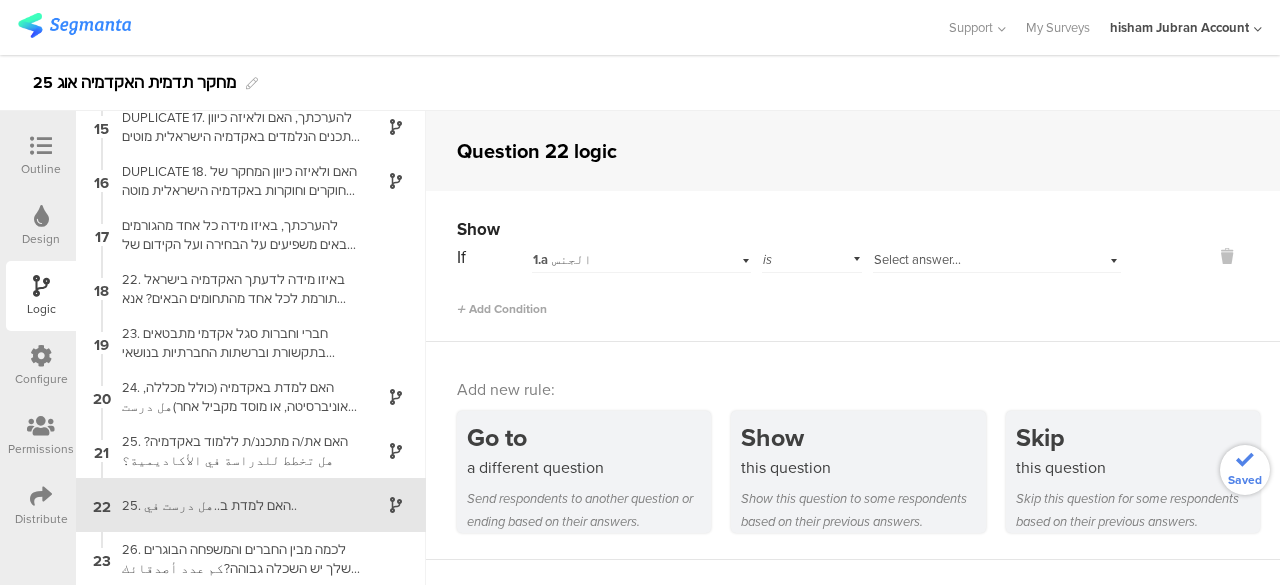 click on "1.a  الجنس" at bounding box center [619, 260] 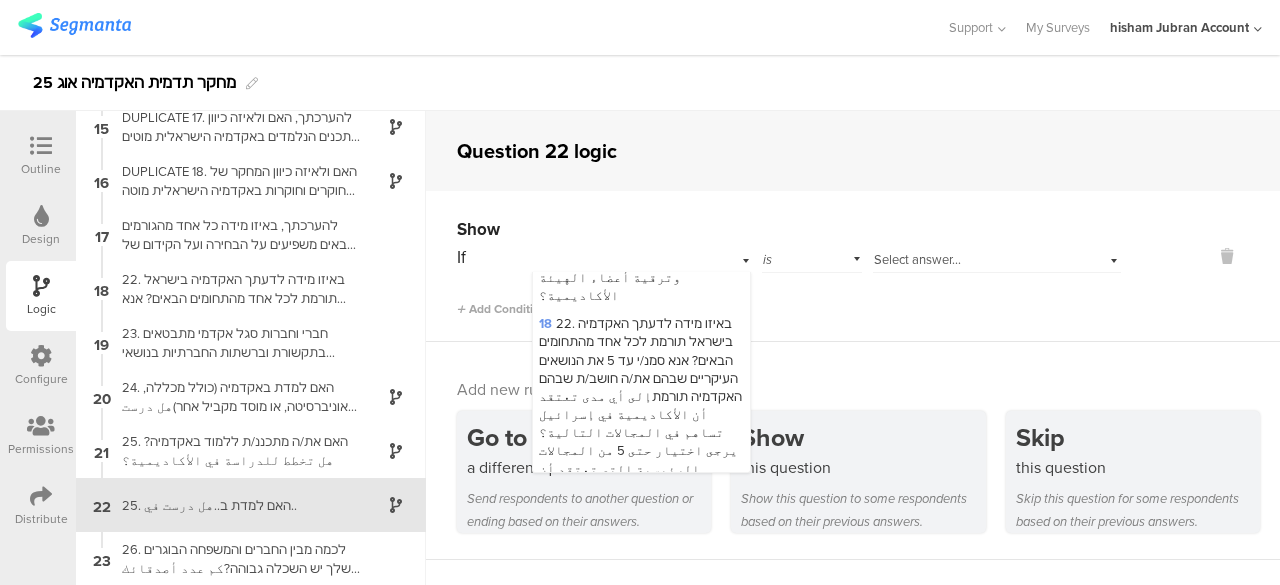 scroll, scrollTop: 2400, scrollLeft: 0, axis: vertical 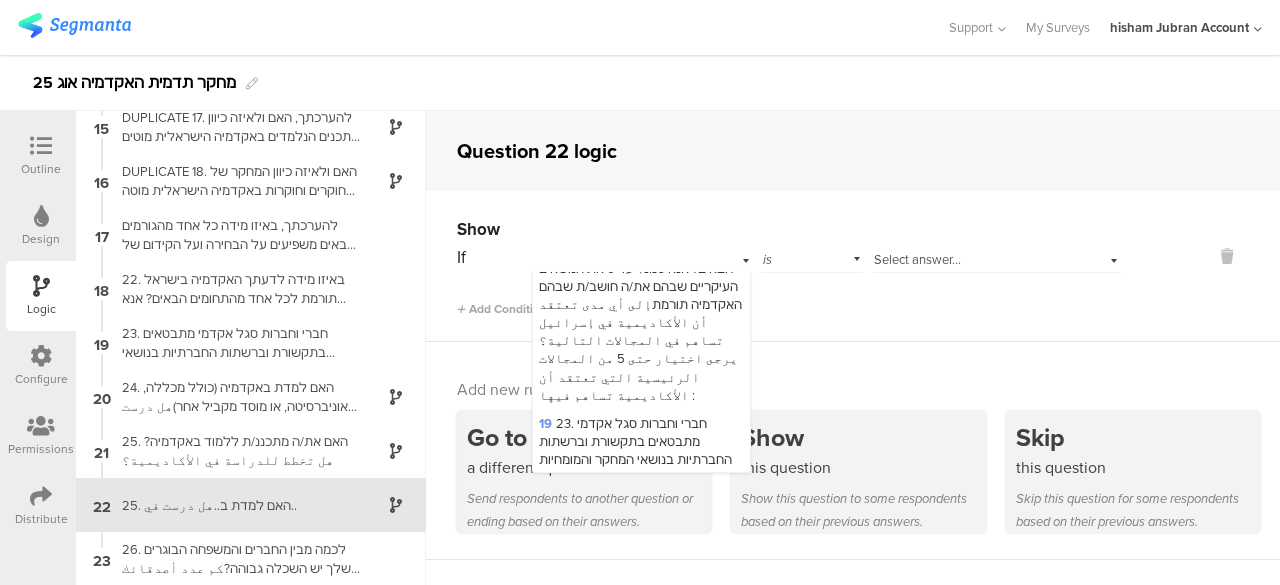 click on "20  24. האם למדת באקדמיה (כולל מכללה, אוניברסיטה, או מוסד מקביל אחר)هل درست في الأكاديمية (بما في ذلك كلية، جامعة، أو مؤسسة معادلة أخرى؟" at bounding box center [639, 706] 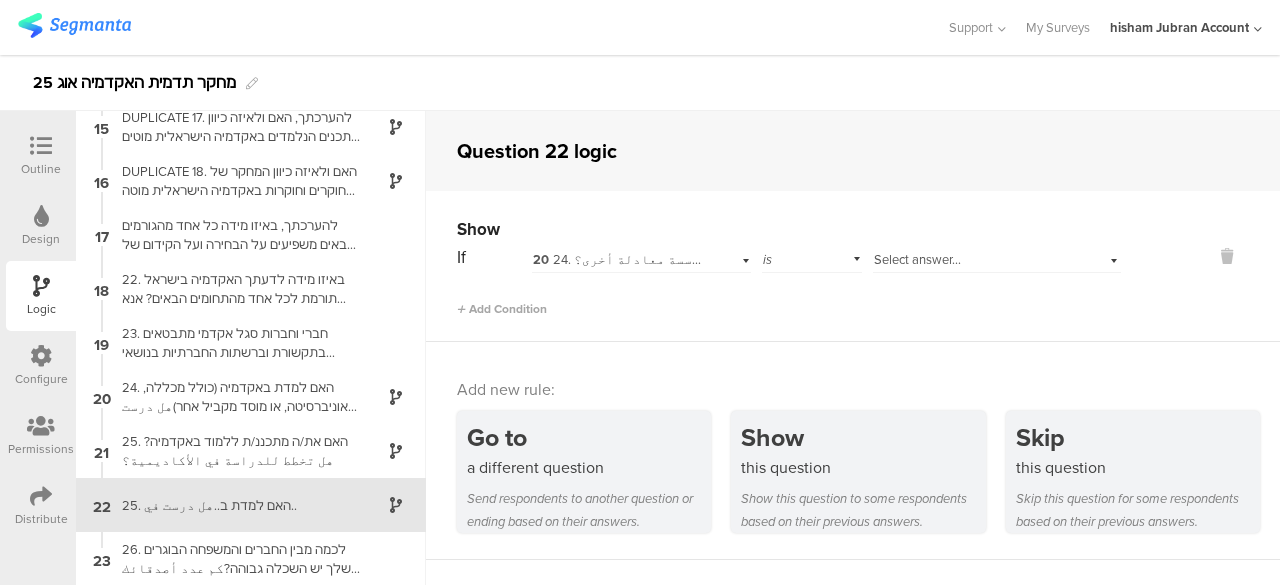 click on "Select answer..." at bounding box center (917, 259) 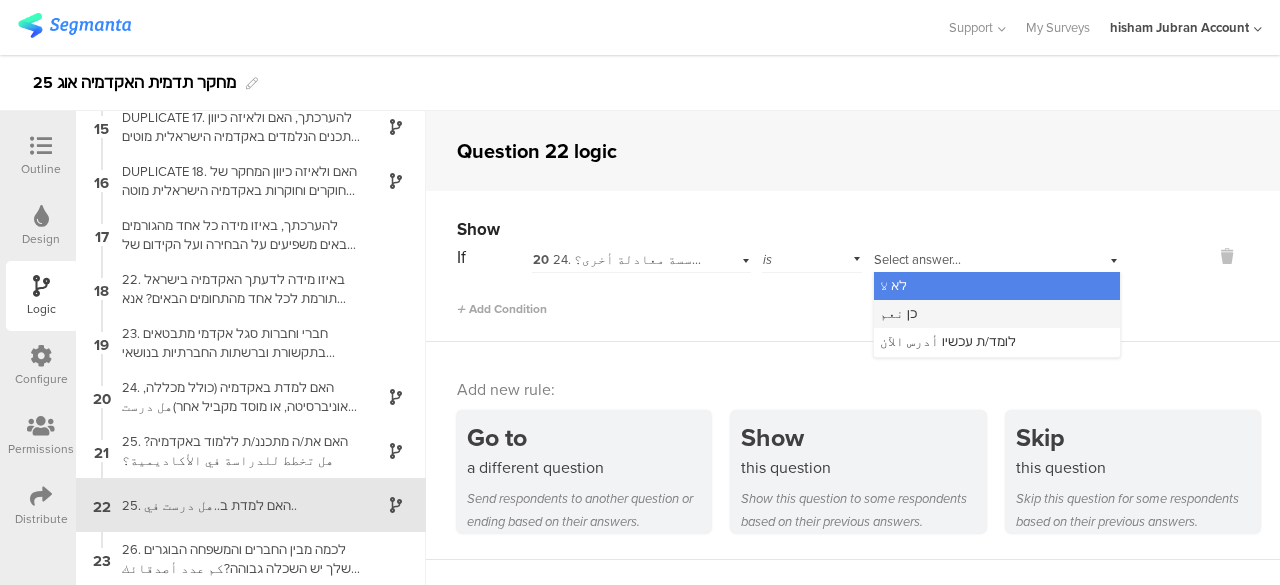 click on "כן نعم" at bounding box center (898, 313) 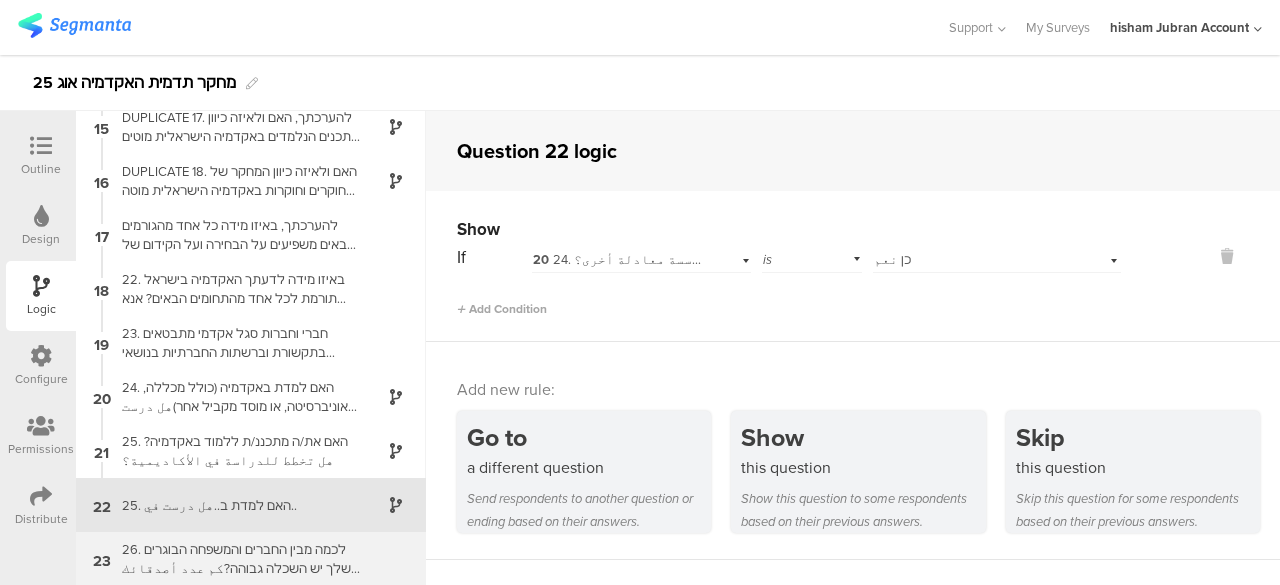 click on "26. לכמה מבין החברים והמשפחה הבוגרים שלך יש השכלה גבוהה?كم عدد أصدقائك وأفراد عائلتك البالغين الذين لديهم تعليم عالٍ- اكاديمي؟" at bounding box center [235, 559] 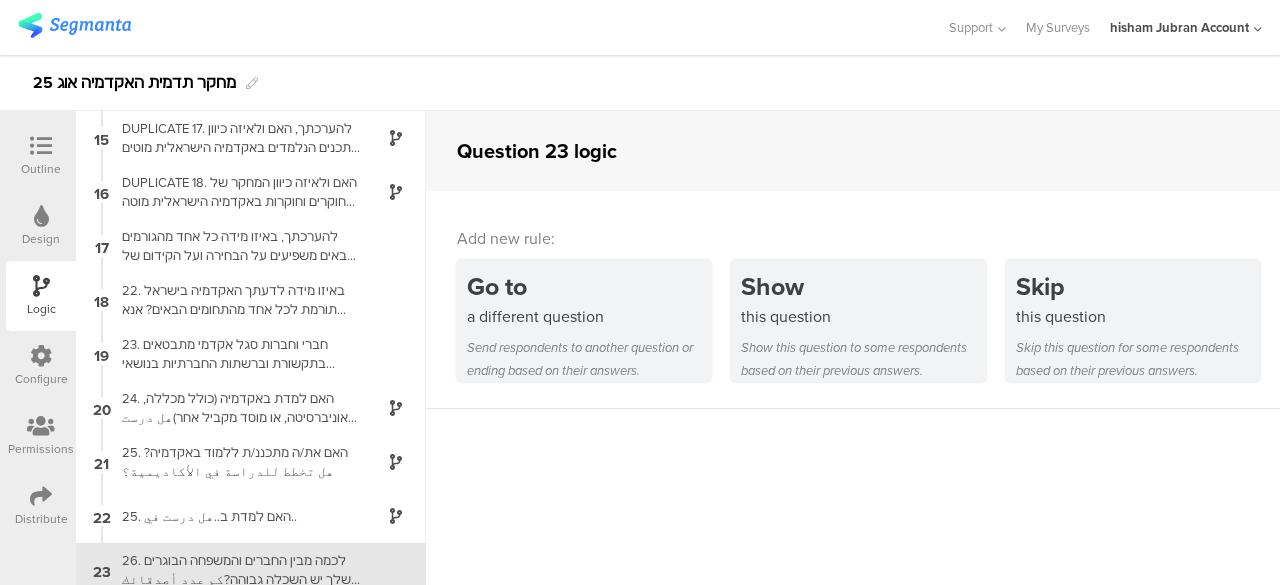 scroll, scrollTop: 767, scrollLeft: 0, axis: vertical 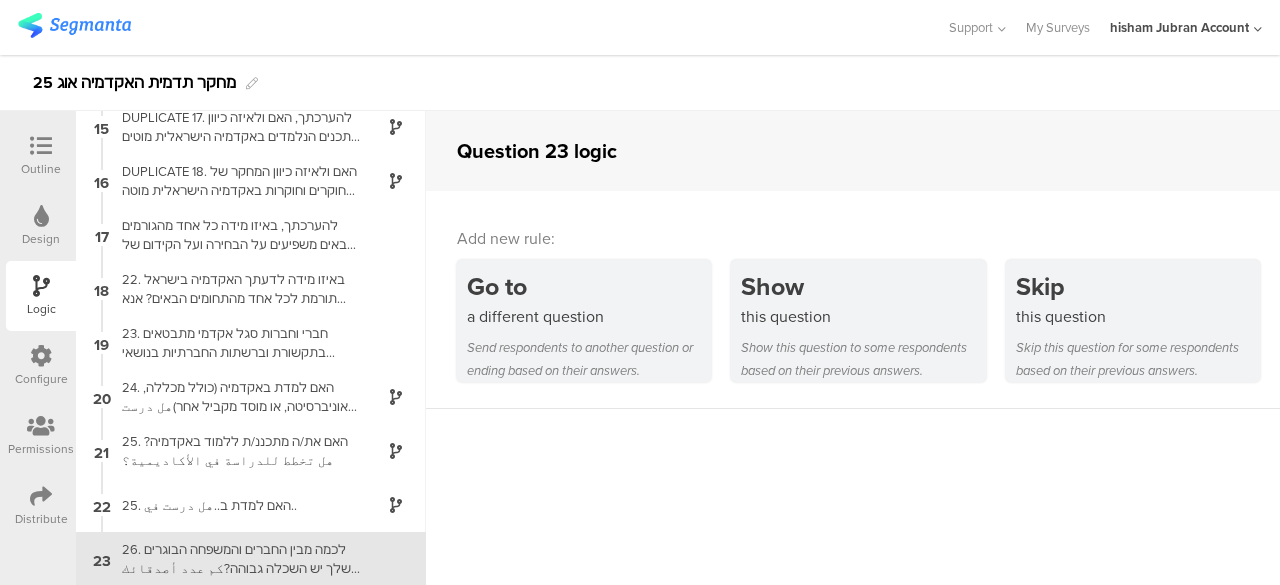 click at bounding box center (41, 146) 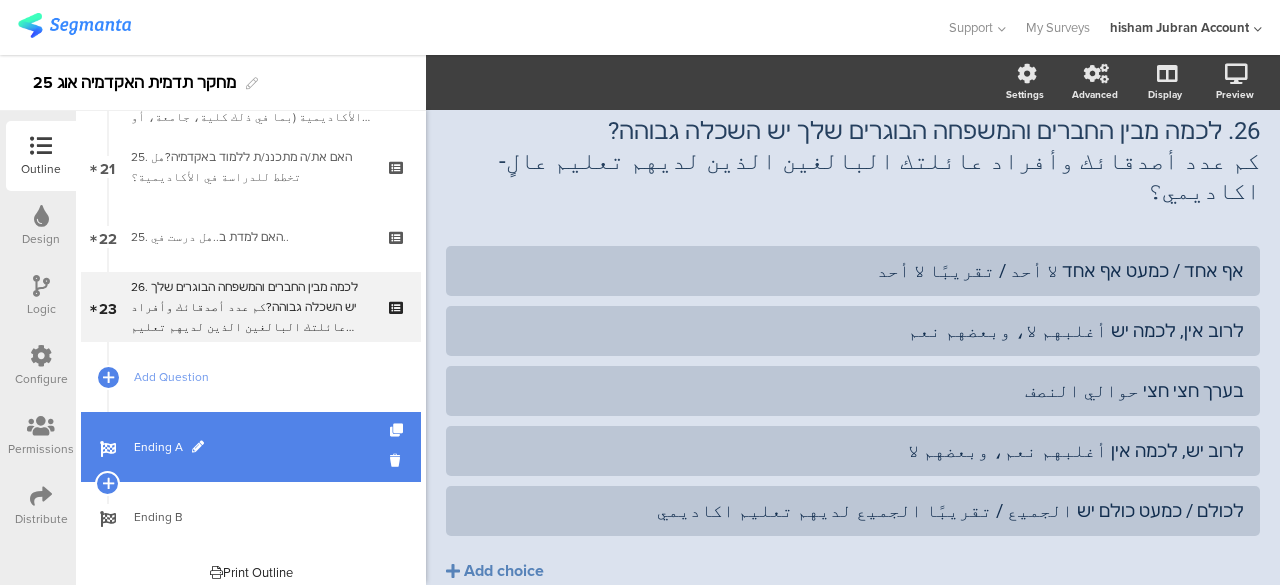 scroll, scrollTop: 1470, scrollLeft: 0, axis: vertical 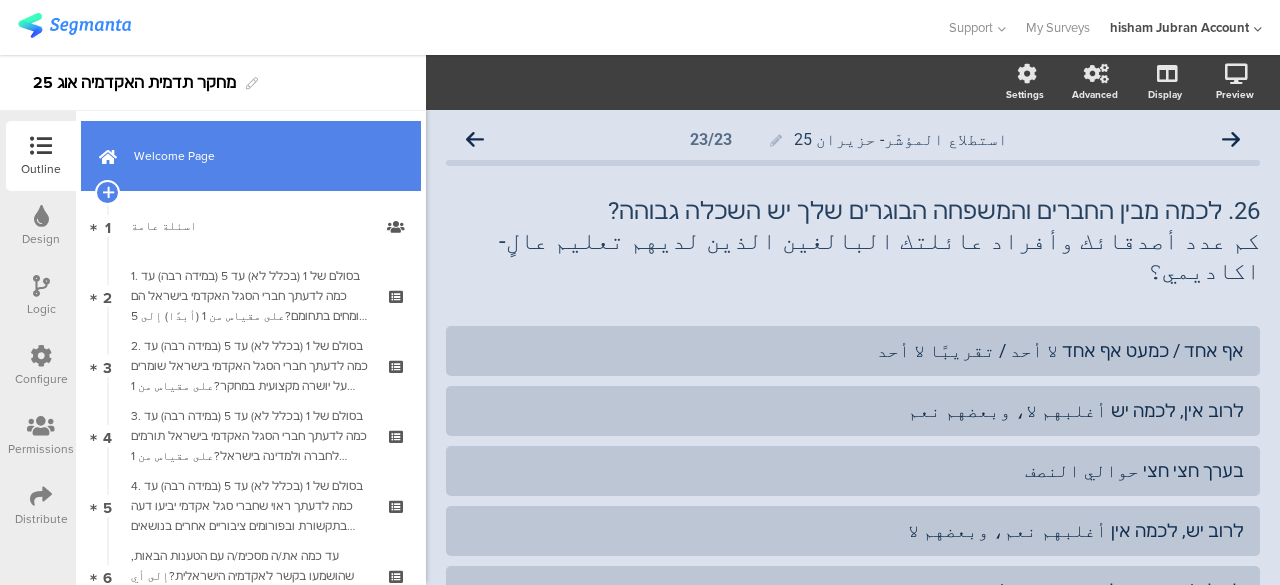 click on "Welcome Page" at bounding box center (262, 156) 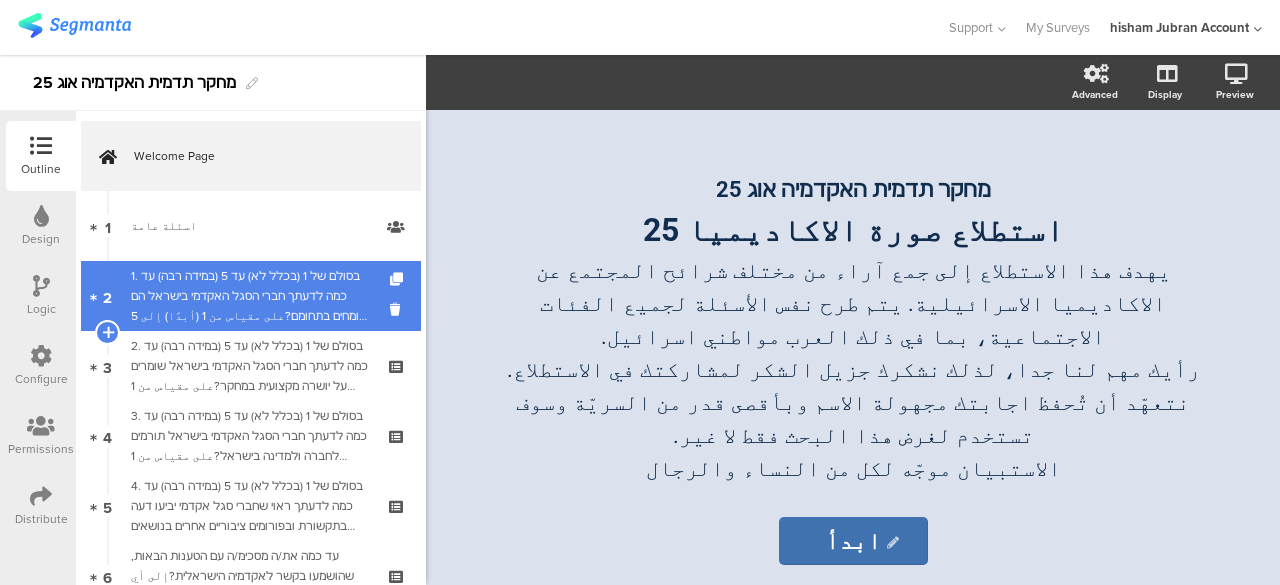 click on "1. בסולם של 1 (בכלל לא) עד 5 (במידה רבה) עד כמה לדעתך חברי הסגל האקדמי בישראל הם מומחים בתחומם?على مقياس من 1 (أبدًا) إلى 5 (بشكل كبير)، برأيك إلى أي مدى أعضاء الهيئة الأكاديمية (סגל אקדמי) في إسرائيل هم خبراء في مجالهم؟" at bounding box center [250, 296] 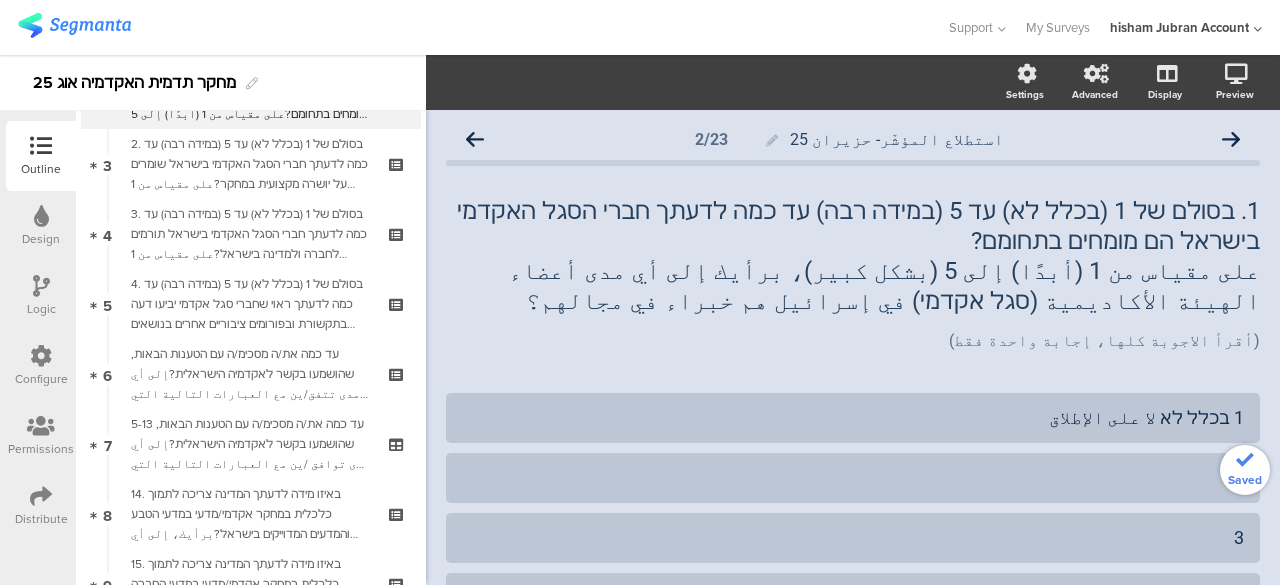 scroll, scrollTop: 0, scrollLeft: 0, axis: both 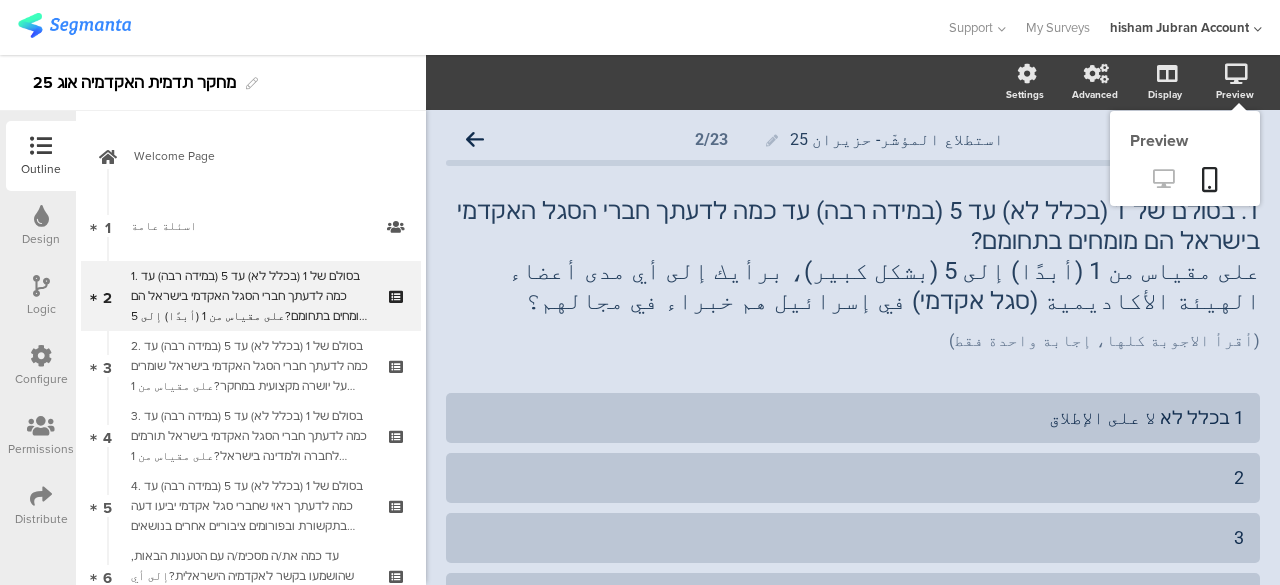 click 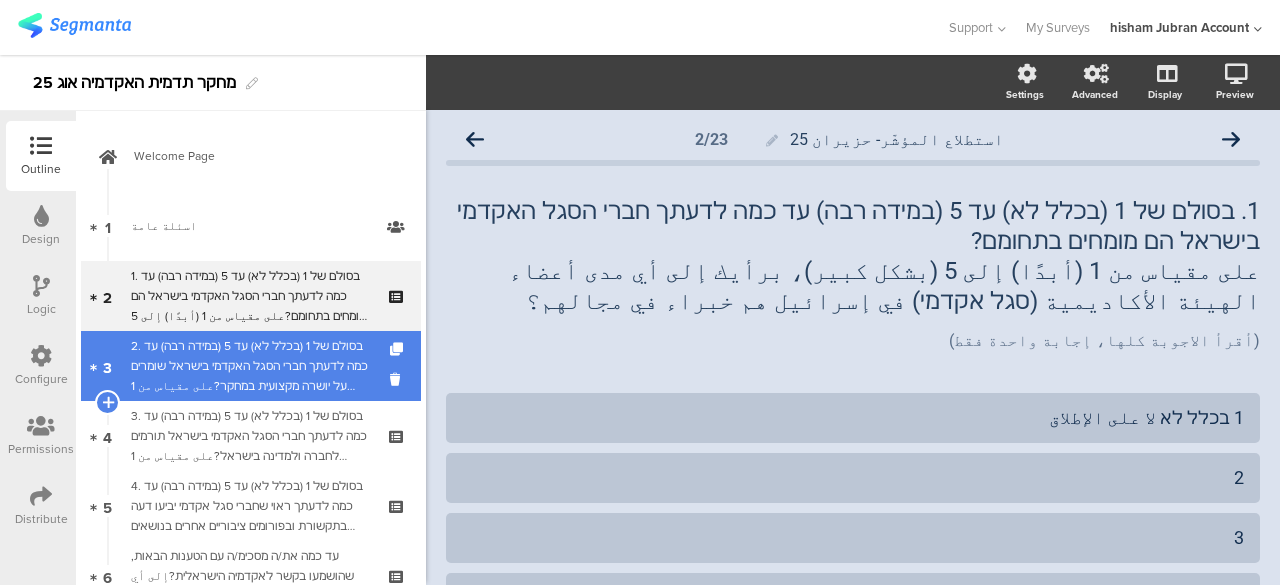 click on "2. בסולם של 1 (בכלל לא) עד 5 (במידה רבה) עד כמה לדעתך חברי הסגל האקדמי בישראל שומרים על יושרה מקצועית במחקר?على مقياس من 1 (أبدًا) إلى 5 (بشكل كبير)، برأيك إلى أي مدى أعضاء الهيئة الأكاديمية في إسرائيل يحافظون على النزاهة المهنية في البحث؟" at bounding box center [250, 366] 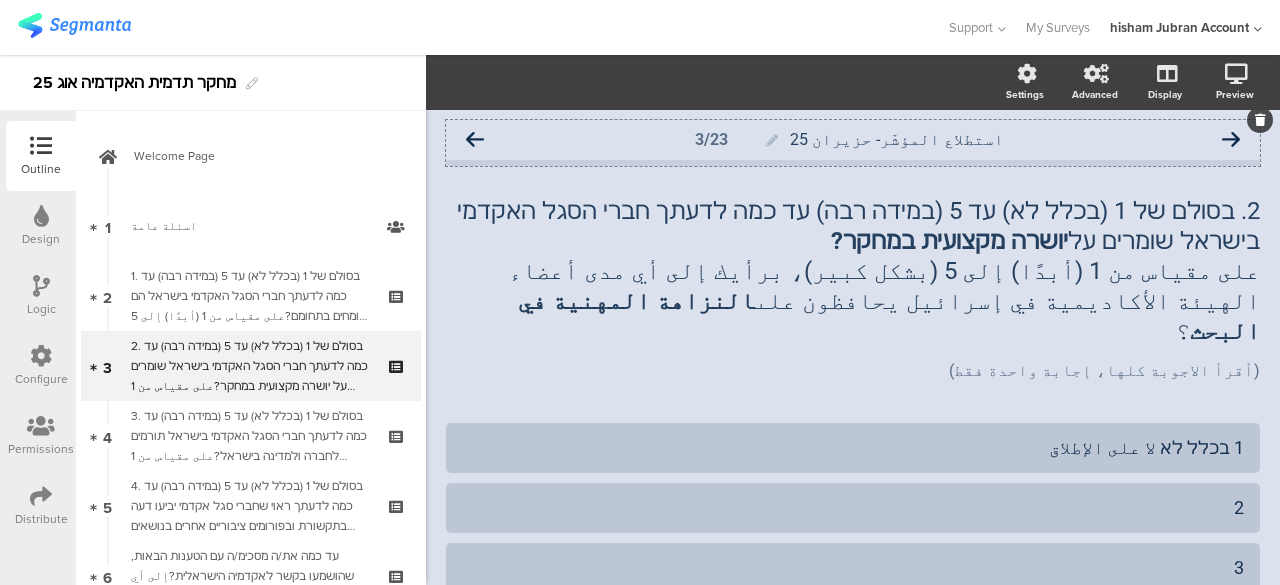 click 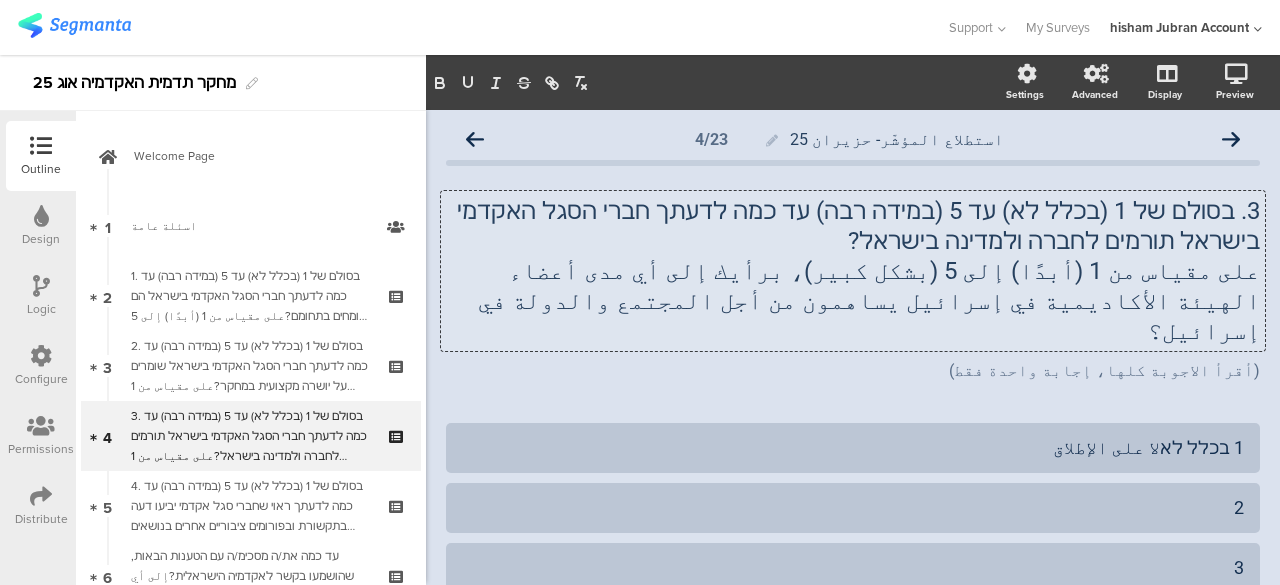 click on "3. בסולם של 1 (בכלל לא) עד 5 (במידה רבה) עד כמה לדעתך חברי הסגל האקדמי בישראל תורמים לחברה ולמדינה בישראל? על مقياس من 1 (أبدًا) إلى 5 (بشكل كبير)، برأيك إلى أي مدى أعضاء الهيئة الأكاديمية في [COUNTRY] يساهمون من أجل المجتمع والدولة في [COUNTRY]؟
3. בסולם של 1 (בכלל לא) עד 5 (במידה רבה) עד כמה לדעתך חברי הסגל האקדמי בישראל תורמים לחברה ולמדינה בישראל? על مقياس من 1 (أبدًا) إلى 5 (بشكل كبير)، برأيك إلى أي مدى أعضاء الهيئة الأكاديمية في [COUNTRY] يساهمون من أجل المجتمع والدولة في [COUNTRY]؟" 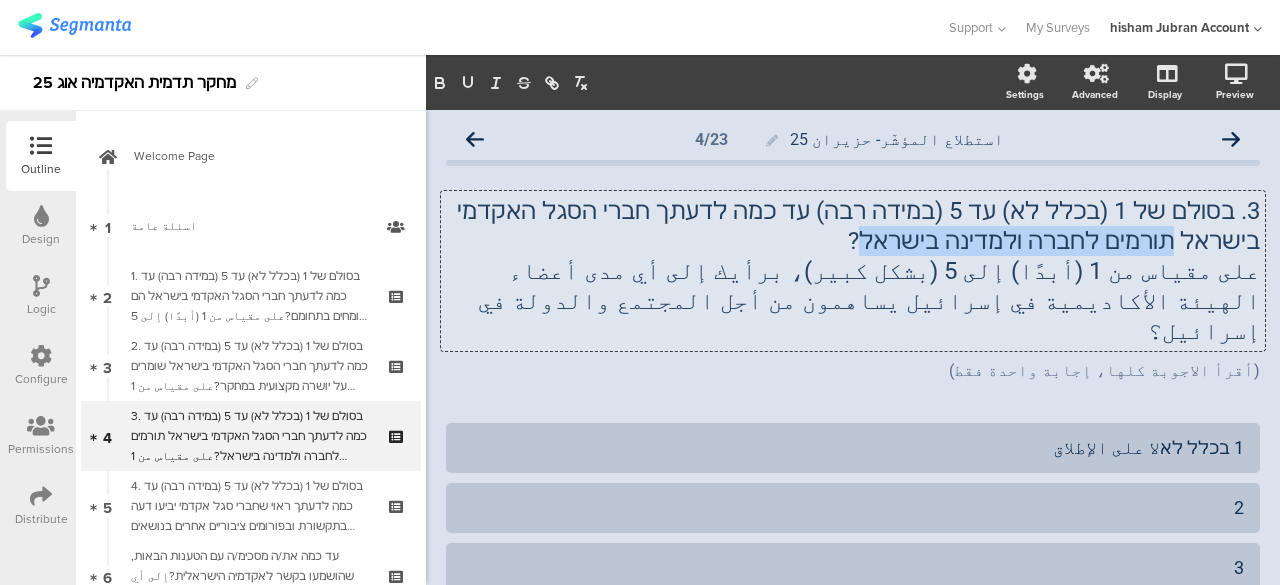 drag, startPoint x: 1242, startPoint y: 245, endPoint x: 983, endPoint y: 244, distance: 259.00192 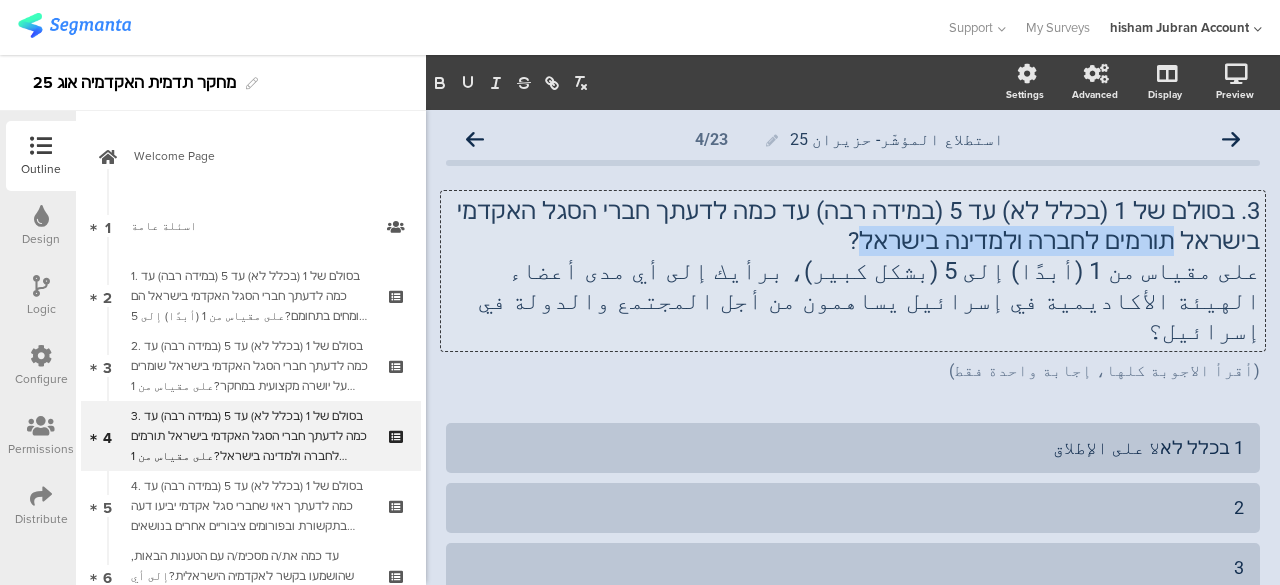 click on "3. בסולם של 1 (בכלל לא) עד 5 (במידה רבה) עד כמה לדעתך חברי הסגל האקדמי בישראל תורמים לחברה ולמדינה בישראל?" 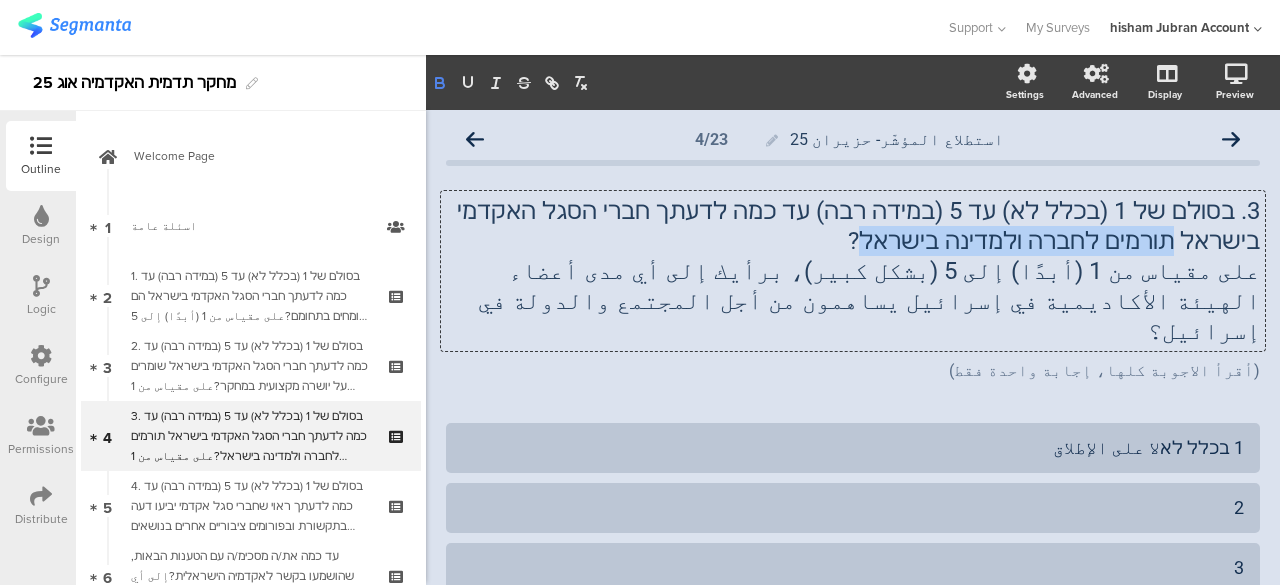 click 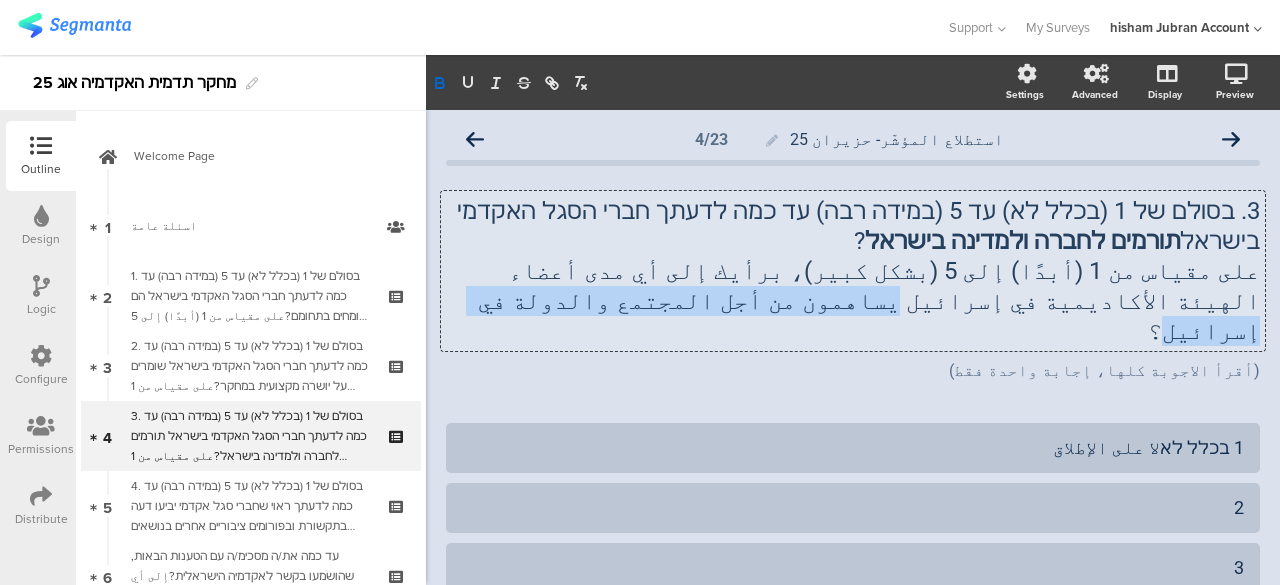 drag, startPoint x: 899, startPoint y: 305, endPoint x: 1245, endPoint y: 310, distance: 346.03613 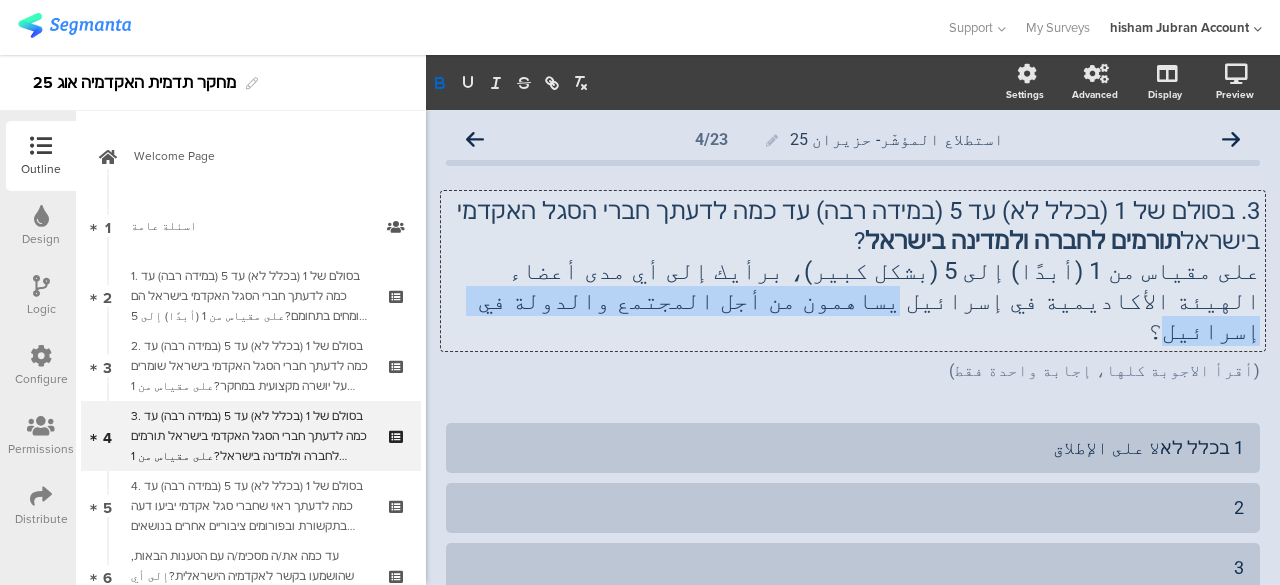 click on "3. בסולם של 1 (בכלל לא) עד 5 (במידה רבה) עד כמה לדעתך חברי הסגל האקדמי בישראל  תורמים לחברה ולמדינה בישראל ? على مقياس من 1 (أبدًا) إلى 5 (بشكل كبير)، برأيك إلى أي مدى أعضاء الهيئة الأكاديمية في إسرائيل يساهمون من أجل المجتمع والدولة في إسرائيل؟
3. בסולם של 1 (בכלל לא) עד 5 (במידה רבה) עד כמה לדעתך חברי הסגל האקדמי בישראל  תורמים לחברה ולמדינה בישראל ? على مقياس من 1 (أبدًا) إلى 5 (بشكل كبير)، برأيك إلى أي مدى أعضاء الهيئة الأكاديمية في إسرائيل يساهمون من أجل المجتمع والدولة في إسرائيل؟
3. בסולם של 1 (בכלל לא) עד 5 (במידה רבה) עד כמה לדעתך חברי הסגל האקדמי בישראל  ?" 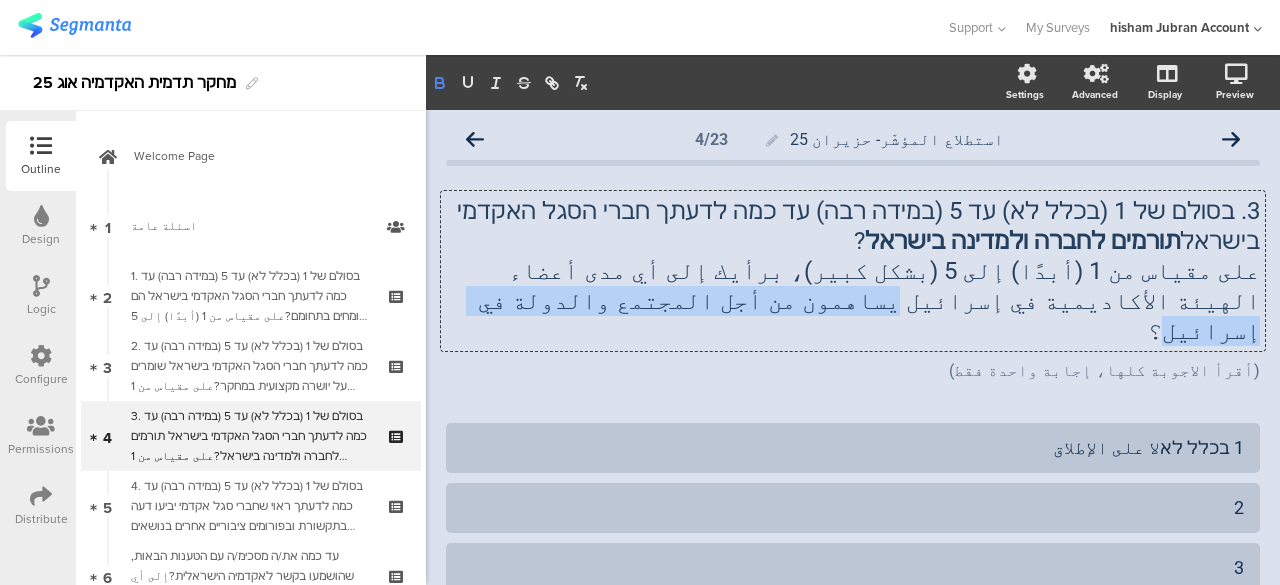 click 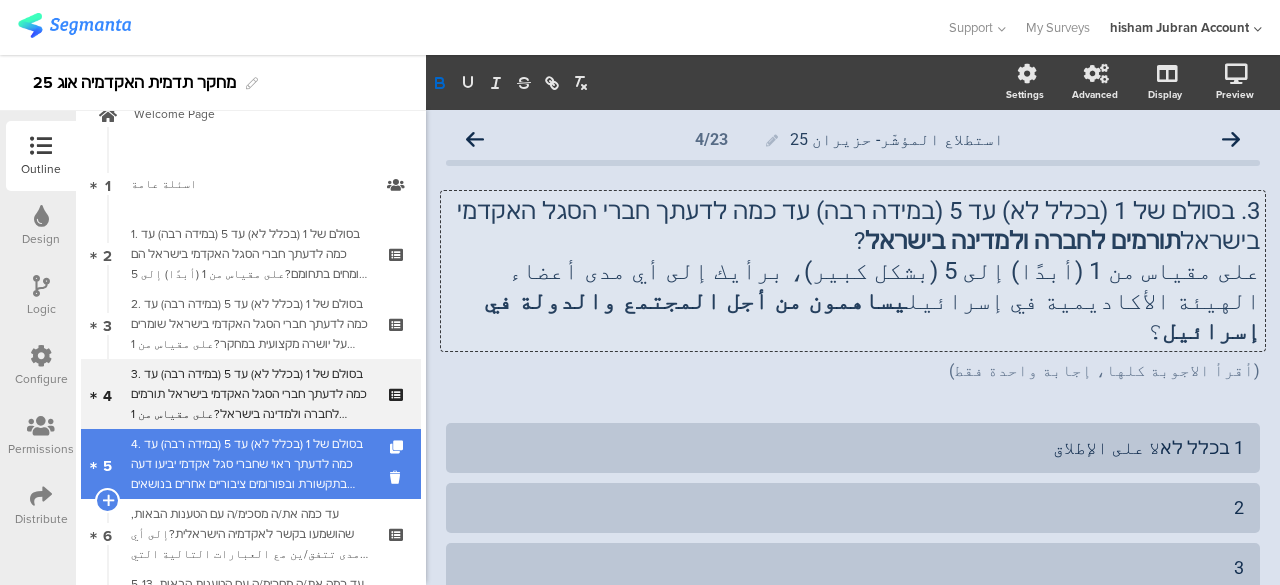scroll, scrollTop: 200, scrollLeft: 0, axis: vertical 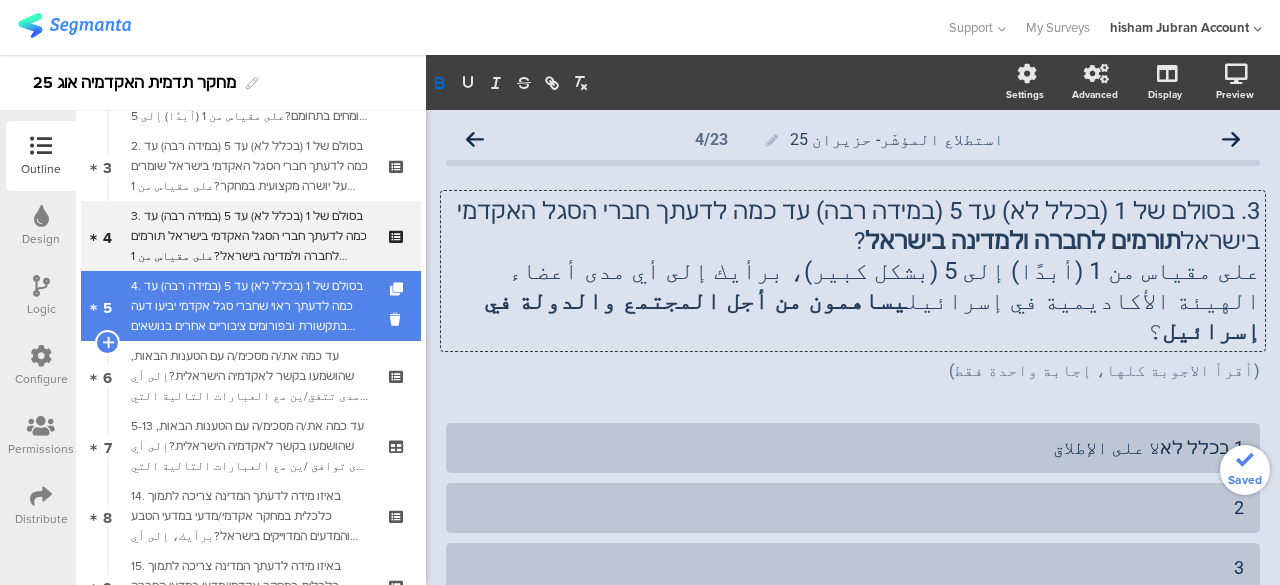 click on "4. בסולם של 1 (בכלל לא) עד 5 (במידה רבה) עד כמה לדעתך ראוי שחברי סגל אקדמי יביעו דעה בתקשורת ובפורומים ציבוריים אחרים בנושאים שלא קשורים ישירות לתחום מחקרם?على مقياس من 1 (أبدًا) إلى 5 (بشكل كبير)، برأيك إلى أي مدى من المناسب أن يعبّر أعضاء الهيئة الأكاديمية عن آرائهم في وسائل الإعلام وفي منتديات عامة أخرى في مواضيع لا ترتبط مباشرة بمجال أبحاثهم؟" at bounding box center (250, 306) 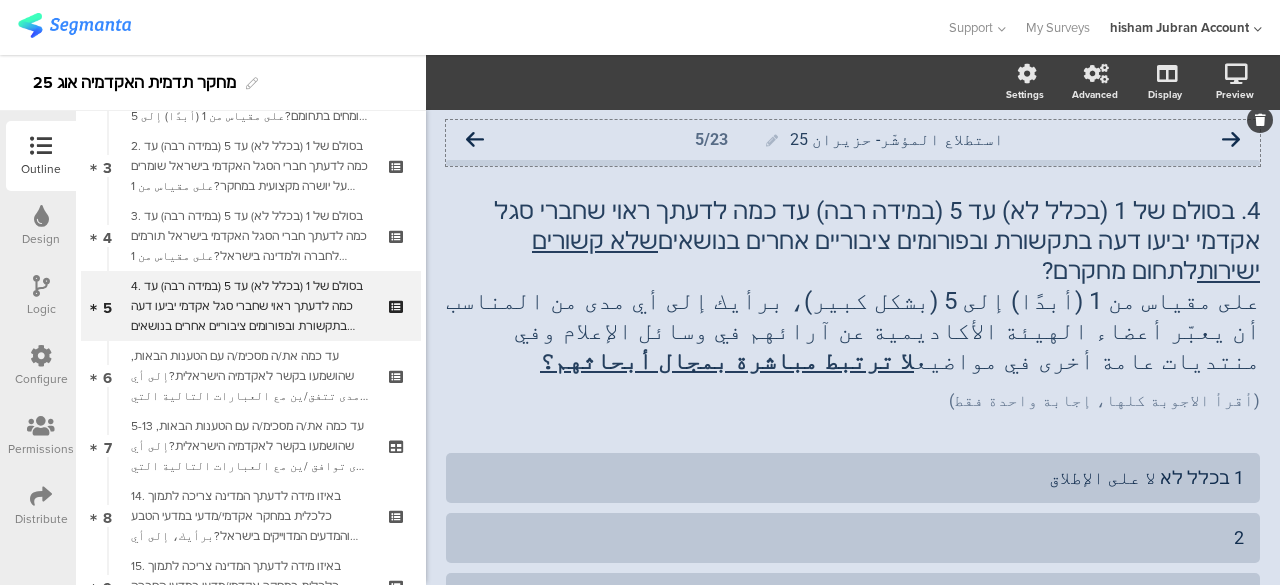 click 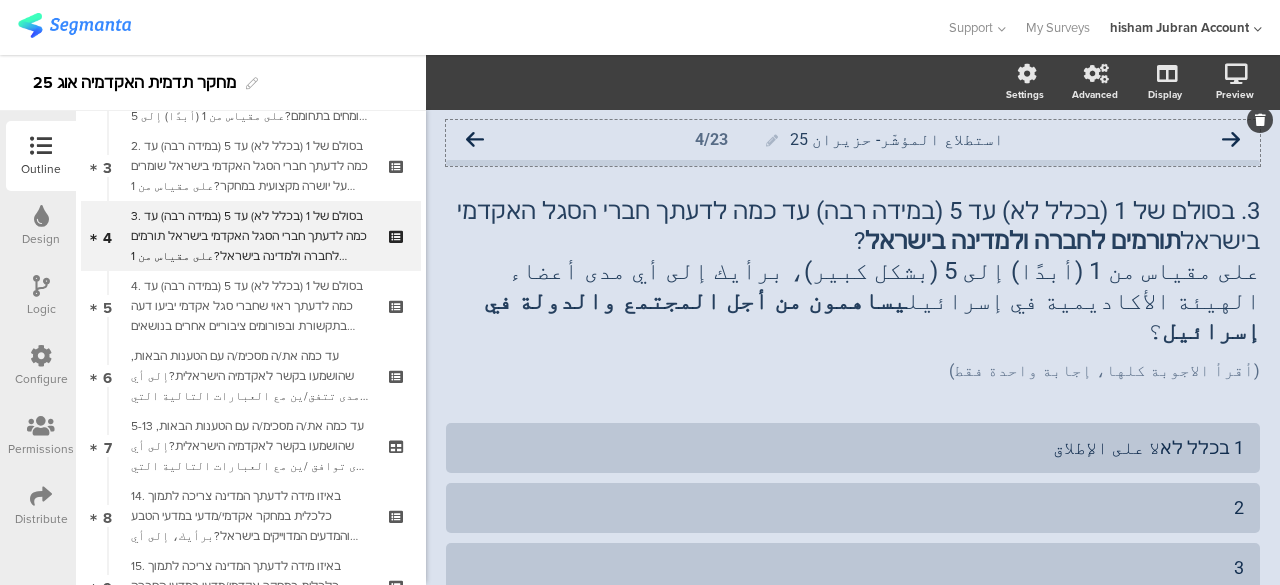 click 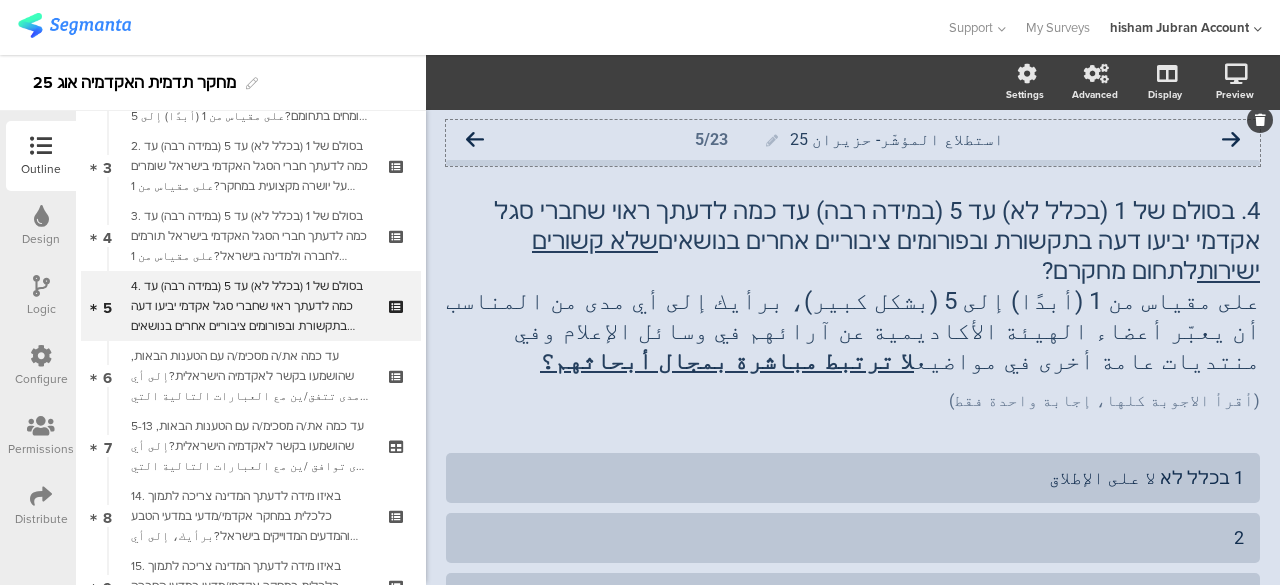 click 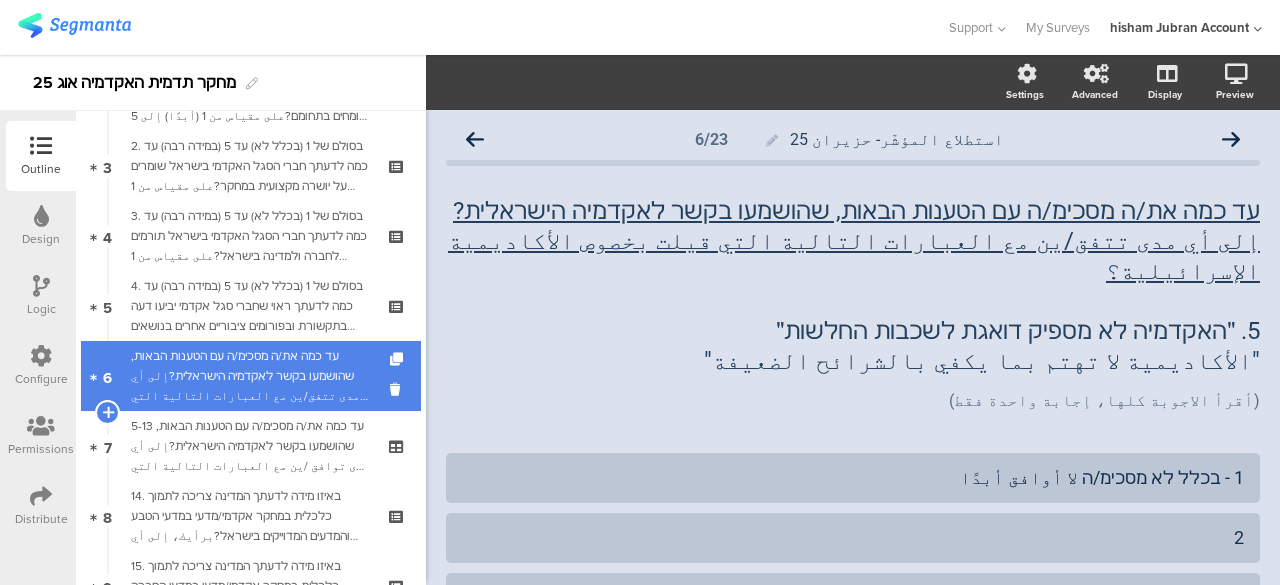 click on "עד כמה את/ה מסכימ/ה עם הטענות הבאות, שהושמעו בקשר לאקדמיה הישראלית?إلى أي مدى تتفق/ين مع العبارات التالية التي قيلت بخصوص الأكاديمية الإسرائيلية؟ 5. ״האקדמיה לא מספיק דואגת לשכבות החלשות״"الأكاديمية لا تهتم بما يكفي بالشرائح الضعيفة"" at bounding box center [250, 376] 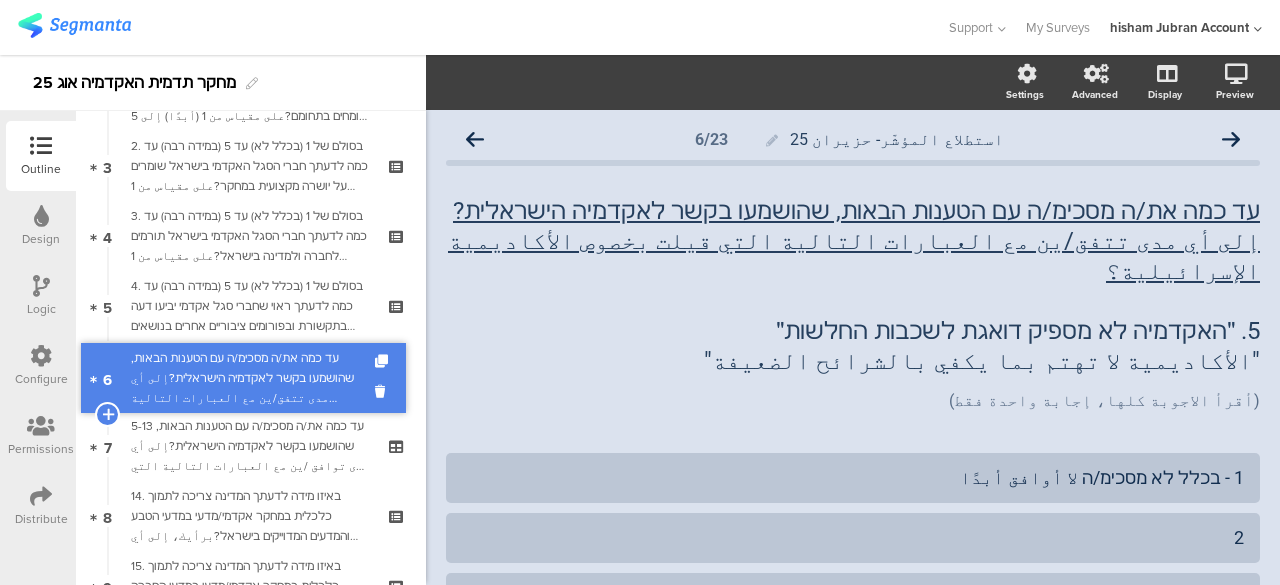drag, startPoint x: 378, startPoint y: 387, endPoint x: 334, endPoint y: 389, distance: 44.04543 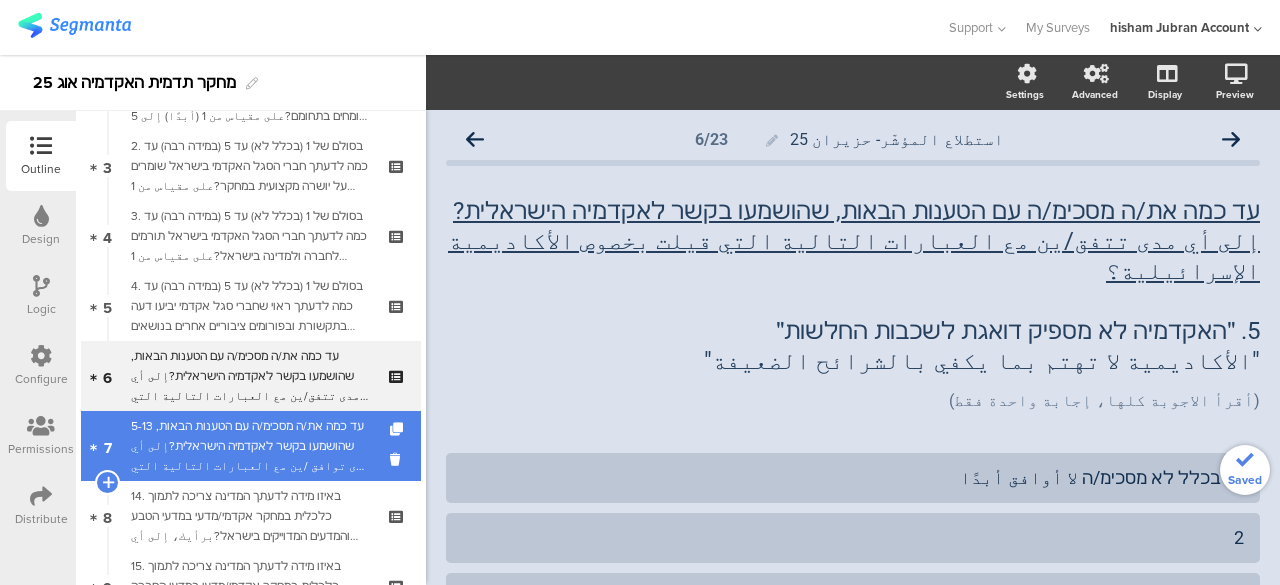 click on "5-13 עד כמה את/ה מסכימ/ה עם הטענות הבאות, שהושמעו בקשר לאקדמיה הישראלית?إلى أي مدى توافق /ين مع العبارات التالية التي قيلت بخصوص الأكاديمية الإسرائيلية؟" at bounding box center (250, 446) 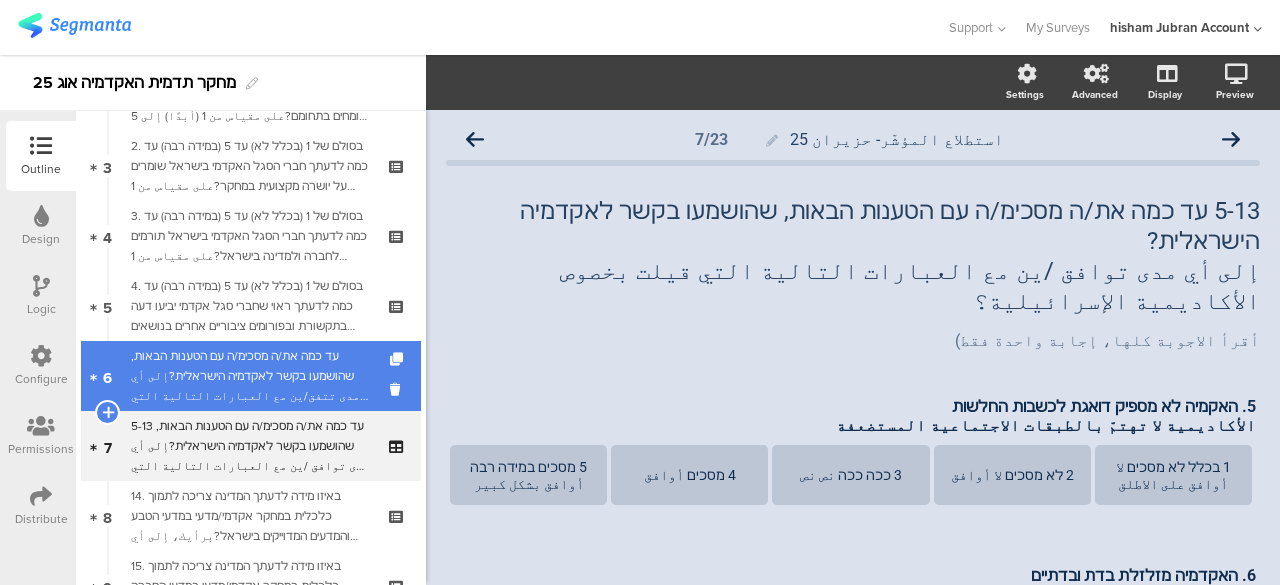 click on "עד כמה את/ה מסכימ/ה עם הטענות הבאות, שהושמעו בקשר לאקדמיה הישראלית?إلى أي مدى تتفق/ين مع العبارات التالية التي قيلت بخصوص الأكاديمية الإسرائيلية؟ 5. ״האקדמיה לא מספיק דואגת לשכבות החלשות״"الأكاديمية لا تهتم بما يكفي بالشرائح الضعيفة"" at bounding box center [250, 376] 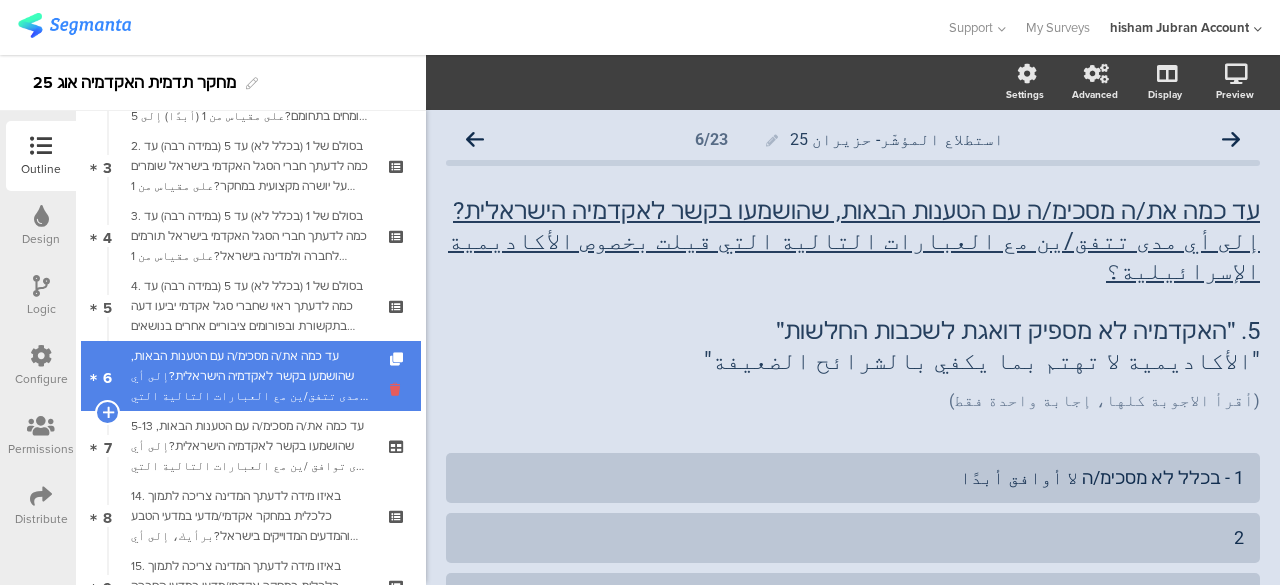 click at bounding box center (398, 389) 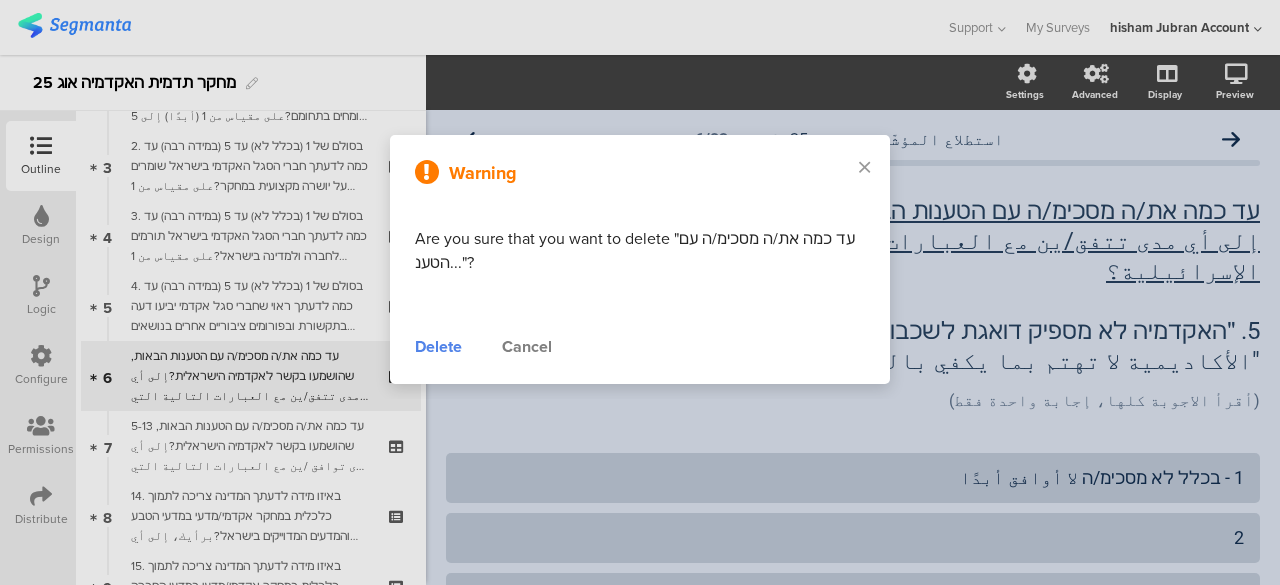 click on "Delete" at bounding box center (438, 347) 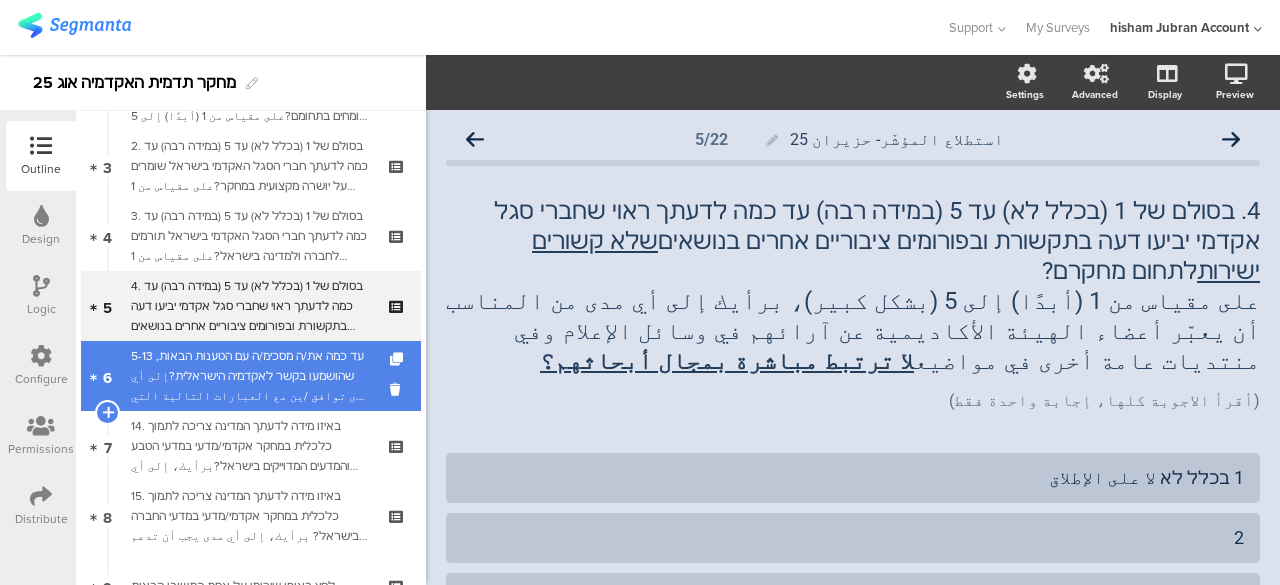 click on "5-13 עד כמה את/ה מסכימ/ה עם הטענות הבאות, שהושמעו בקשר לאקדמיה הישראלית?إلى أي مدى توافق /ين مع العبارات التالية التي قيلت بخصوص الأكاديمية الإسرائيلية؟" at bounding box center (250, 376) 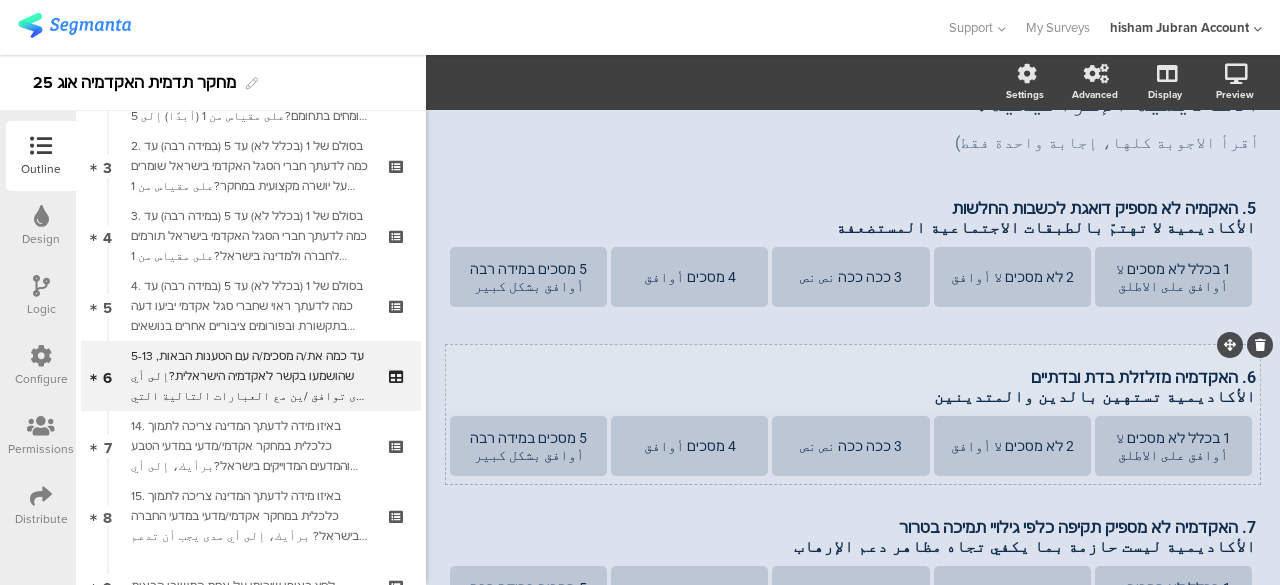 scroll, scrollTop: 200, scrollLeft: 0, axis: vertical 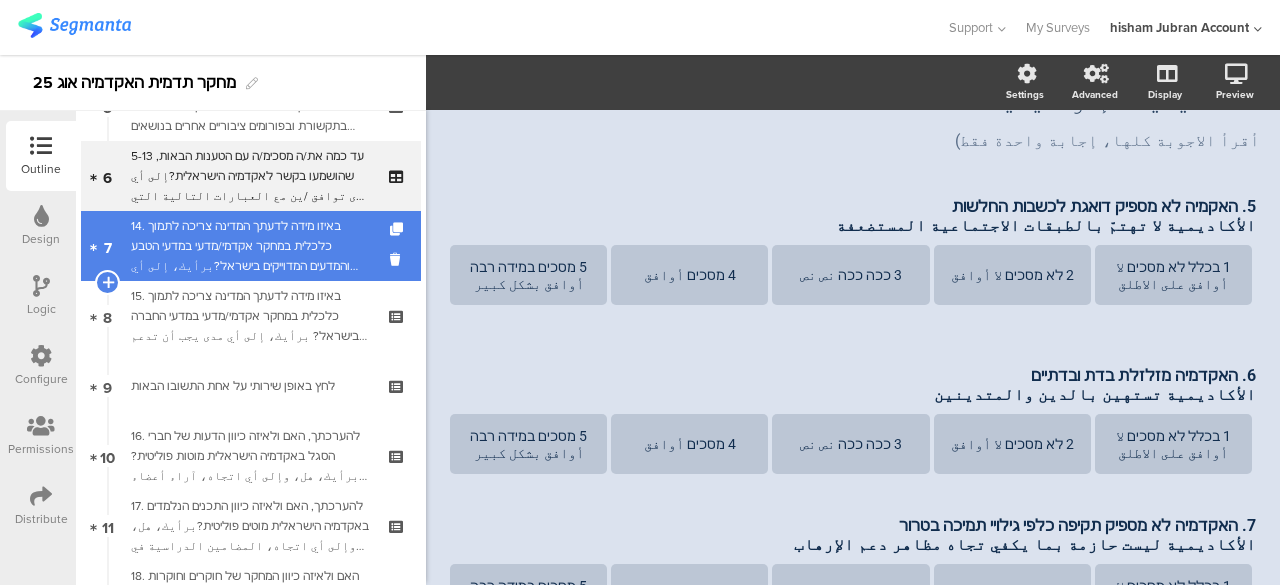 click on "14. באיזו מידה לדעתך המדינה צריכה לתמוך כלכלית במחקר אקדמי/מדעי במדעי הטבע והמדעים המדוייקים בישראל?برأيك، إلى أي مدى يجب أن تدعم الدولة ماليًا البحث الأكاديمي/العلمي في علوم الطبيعة والعلوم الدقيقة في إسرائيل؟" at bounding box center [250, 246] 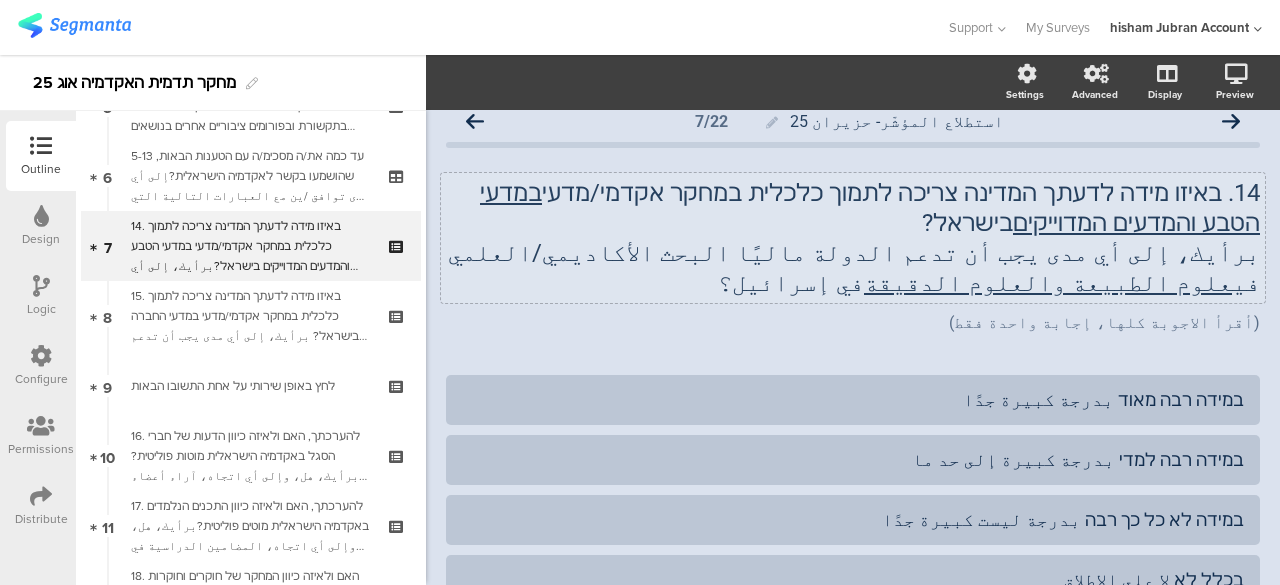 scroll, scrollTop: 0, scrollLeft: 0, axis: both 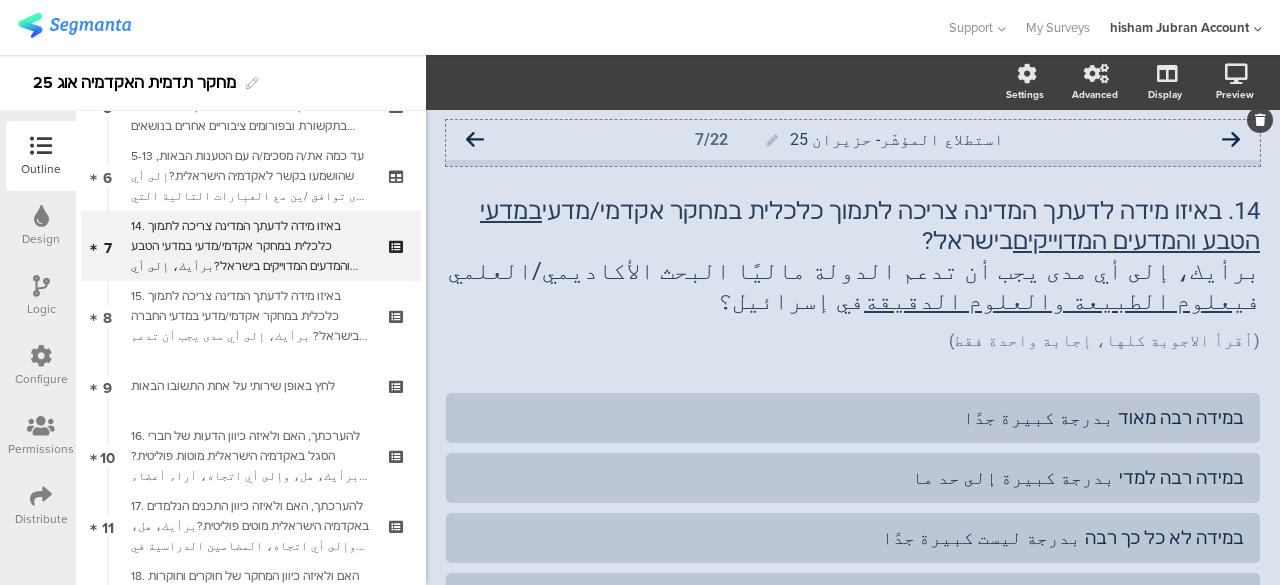 click 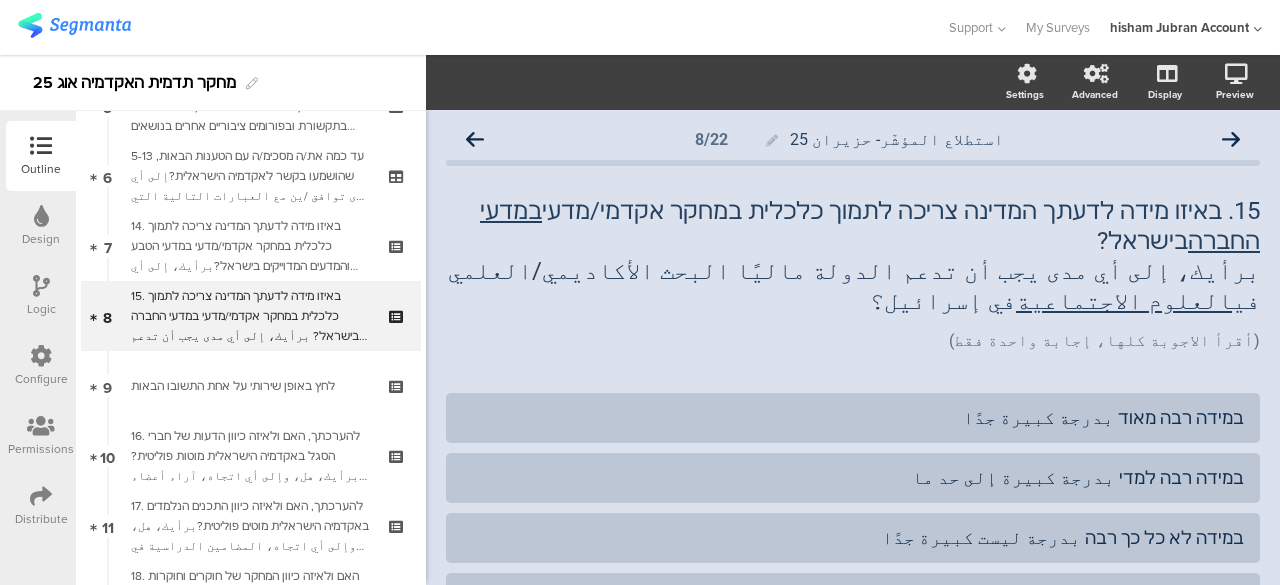 click 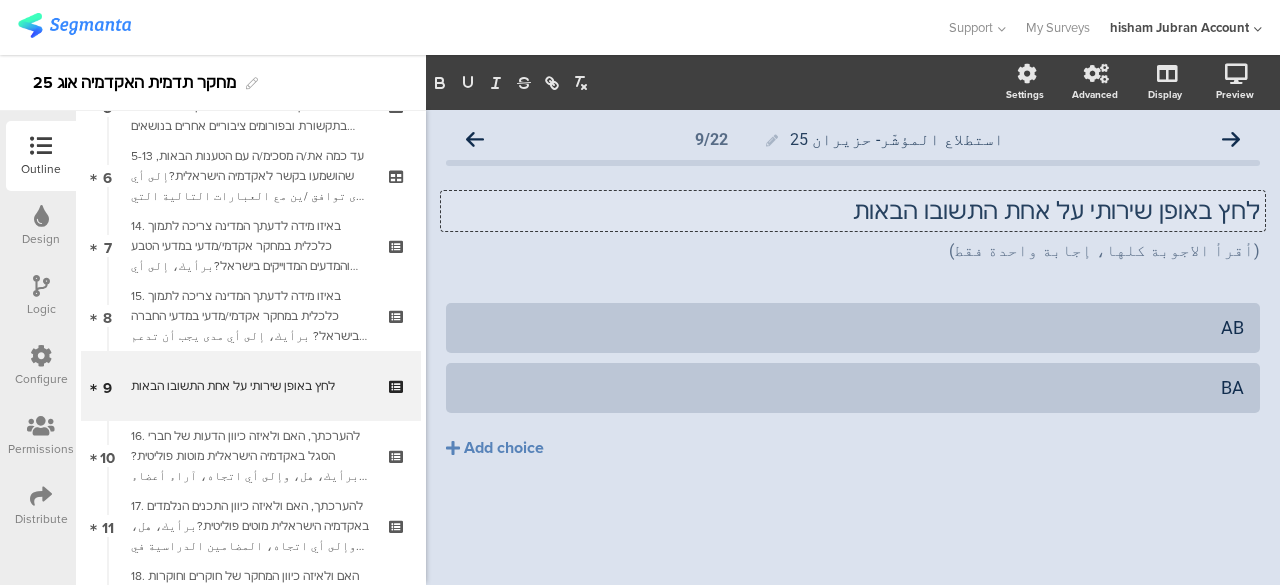 click on "לחץ באופן שירותי על אחת התשובו הבאות
לחץ באופן שירותי על אחת התשובו הבאות
לחץ באופן שירותי על אחת התשובו הבאות" 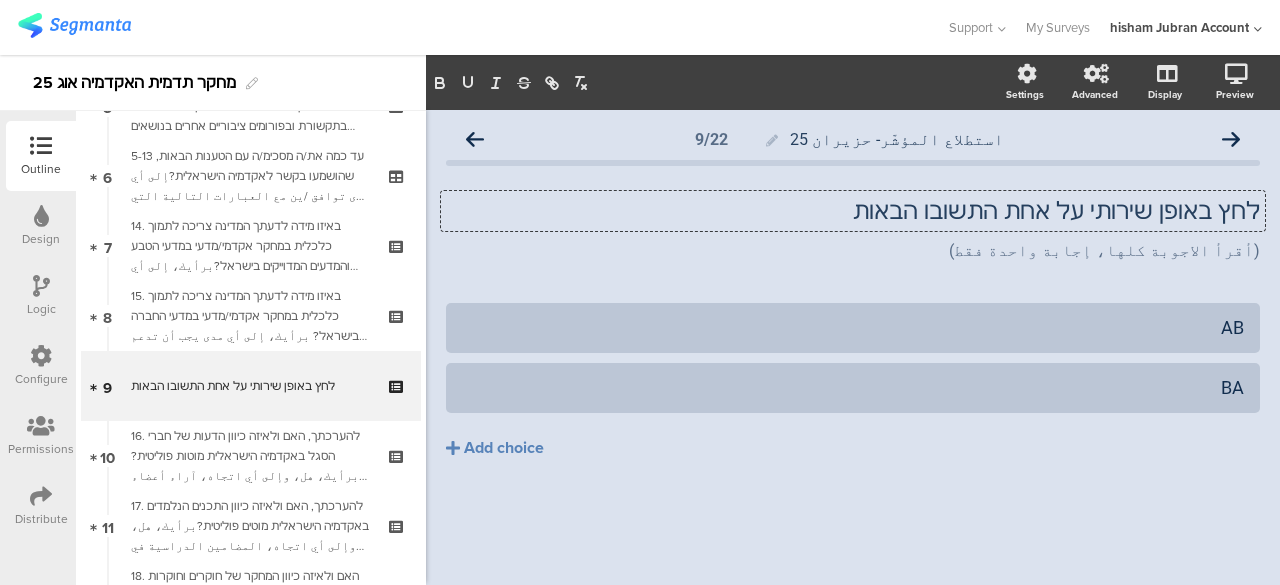 type 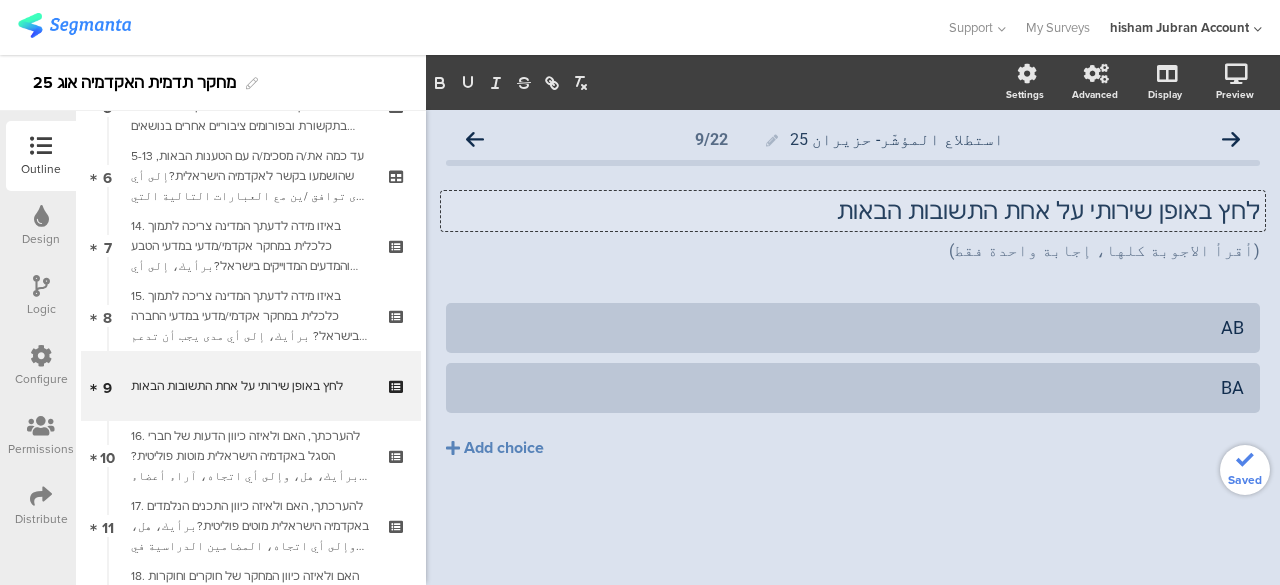 click on "לחץ באופן שירותי על אחת התשובות הבאות" 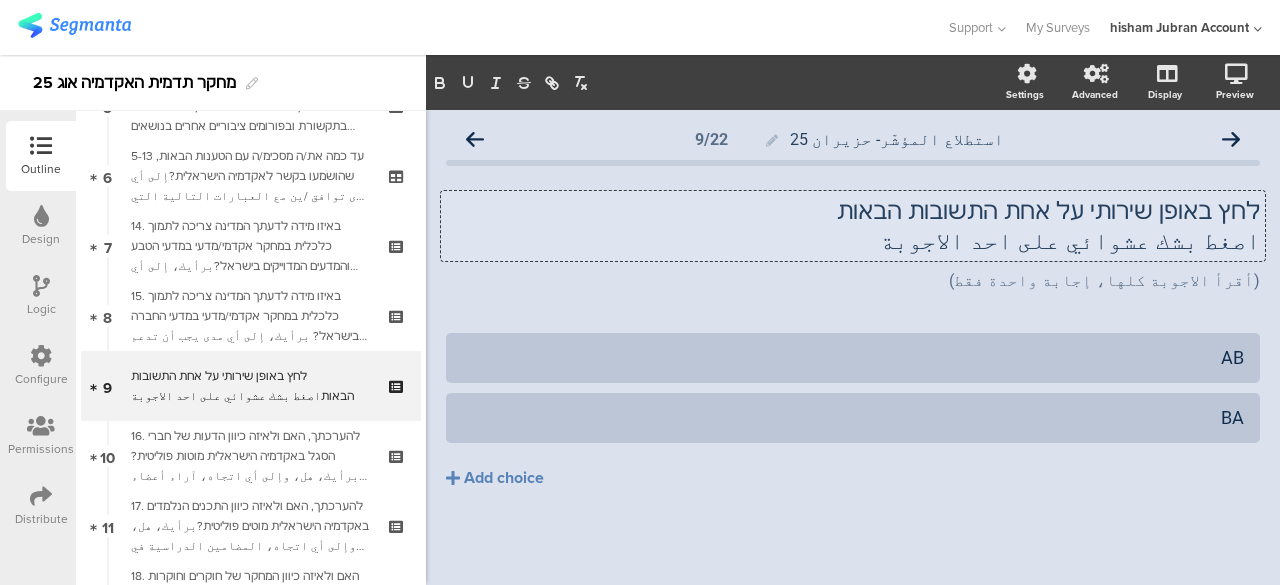 click on "اصغط بشك عشوائي على احد الاجوبة" 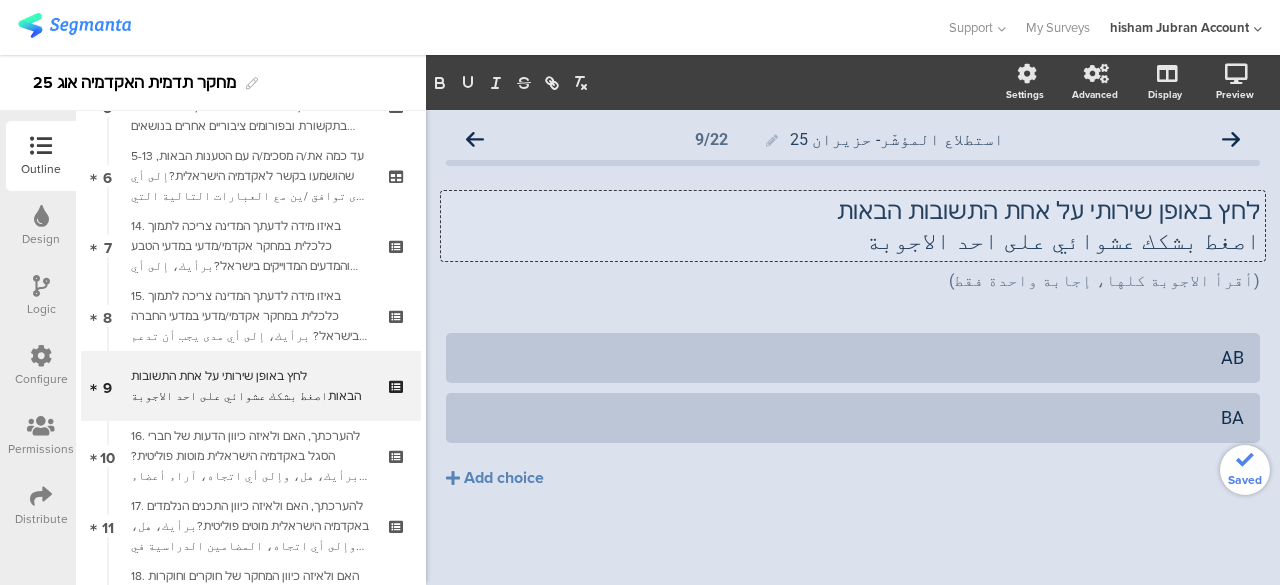 click on "לחץ באופן שירותי על אחת התשובות הבאות" 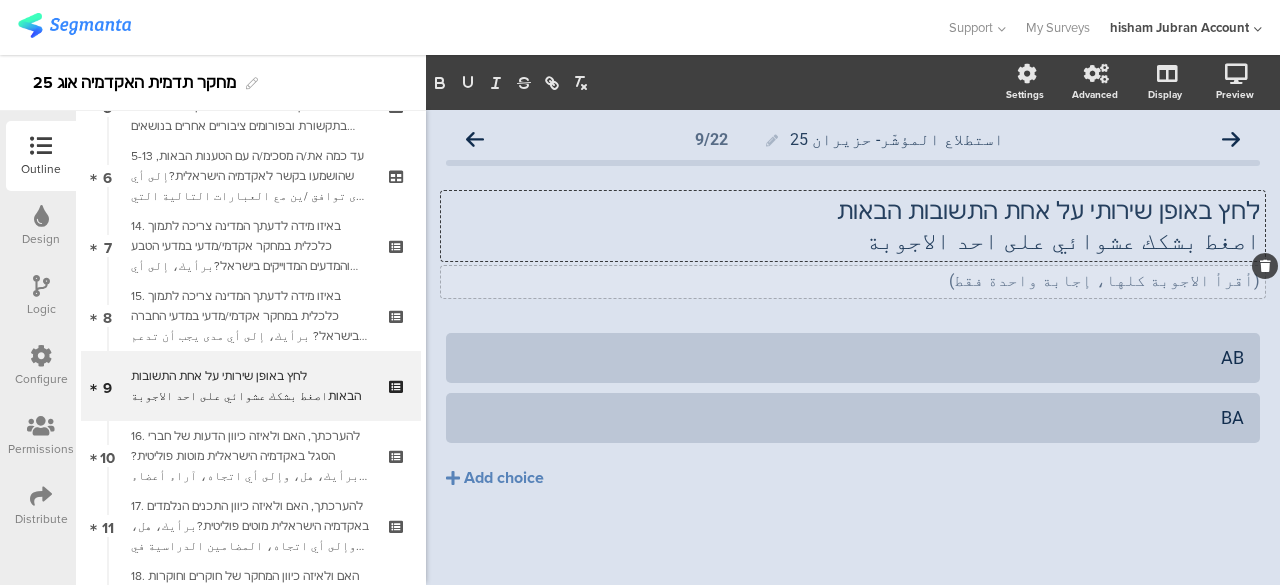 click 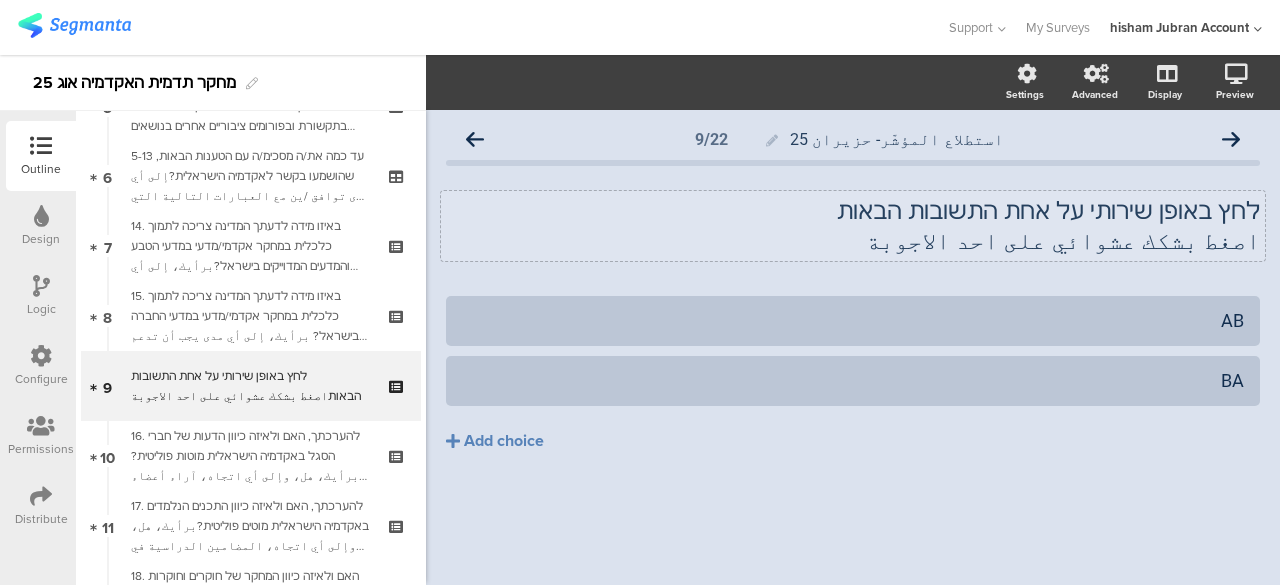 click on "לחץ באופן שירותי על אחת התשובות הבאות اصغط بشكك عشوائي على احد الاجوبة
לחץ באופן שירותי על אחת התשובות הבאות اصغط بشكك عشوائي على احد الاجوبة" 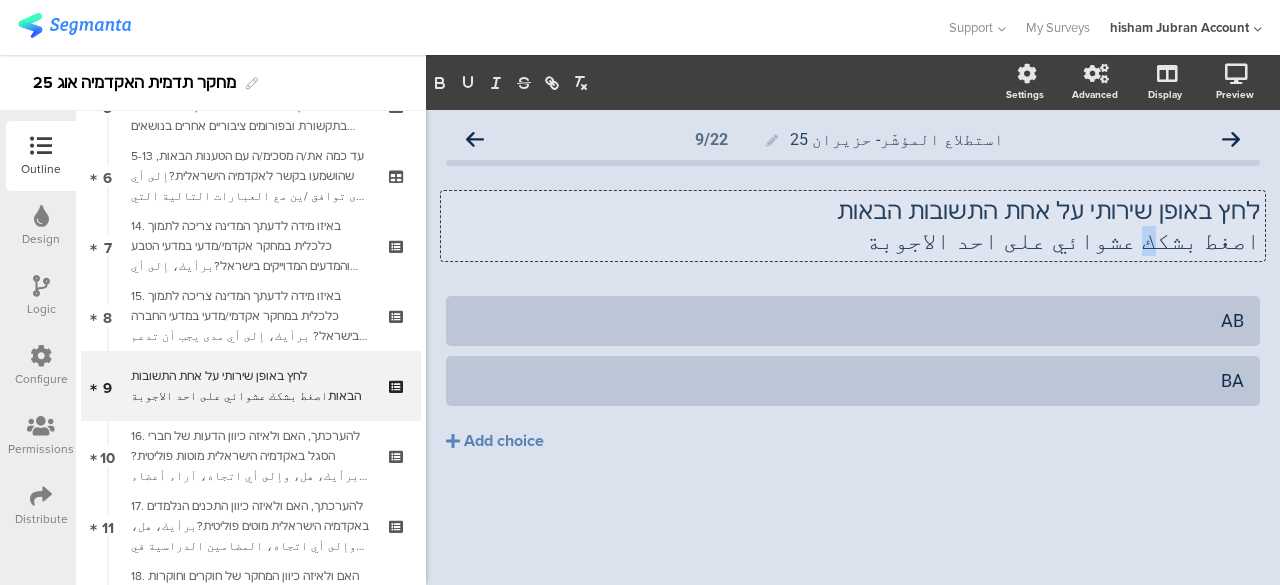 drag, startPoint x: 1178, startPoint y: 241, endPoint x: 1165, endPoint y: 241, distance: 13 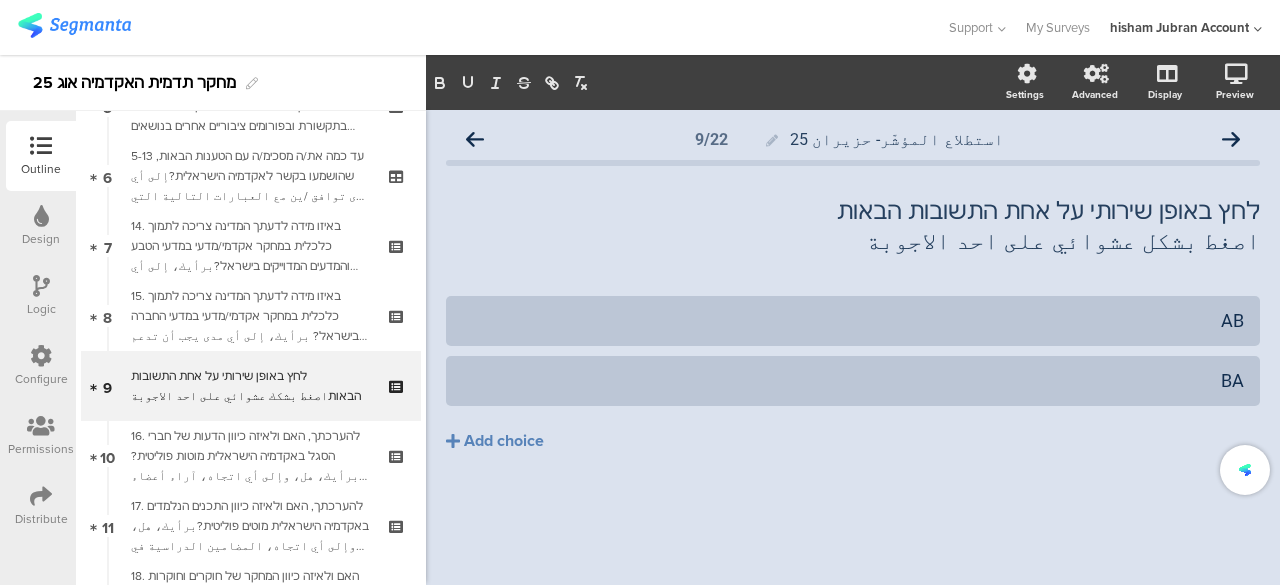 click on "לחץ באופן שירותי על אחת התשובות הבאות اصغط بشكل عشوائي على احد الاجوبة
לחץ באופן שירותי על אחת התשובות הבאות اصغط بشكل عشوائي على احد الاجوبة" 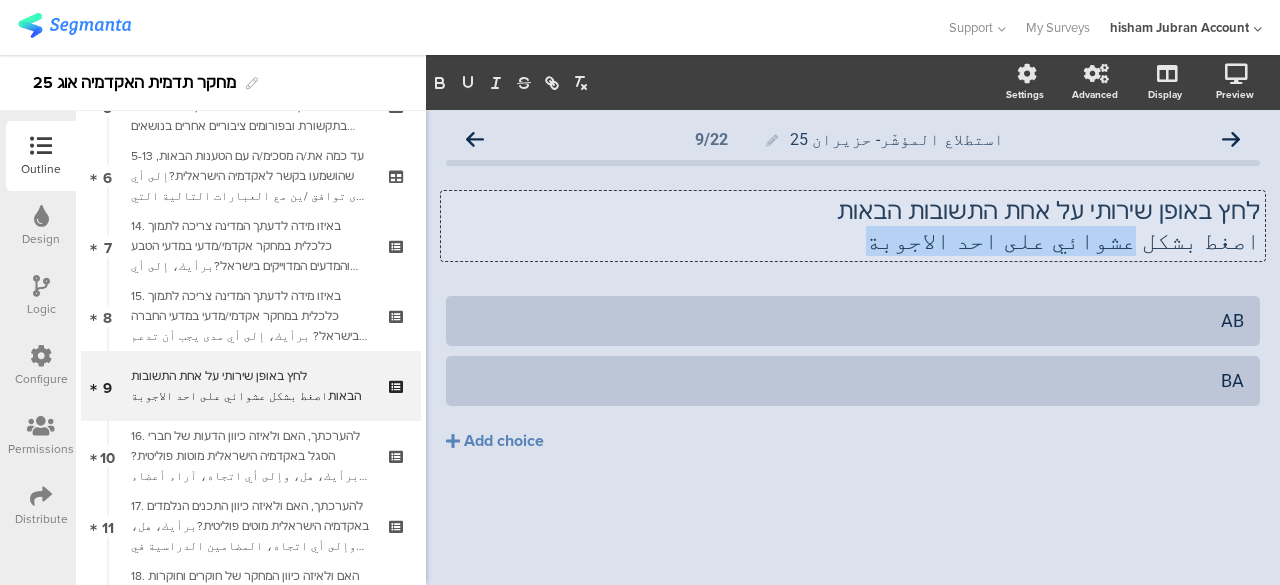 drag, startPoint x: 1158, startPoint y: 243, endPoint x: 964, endPoint y: 253, distance: 194.25757 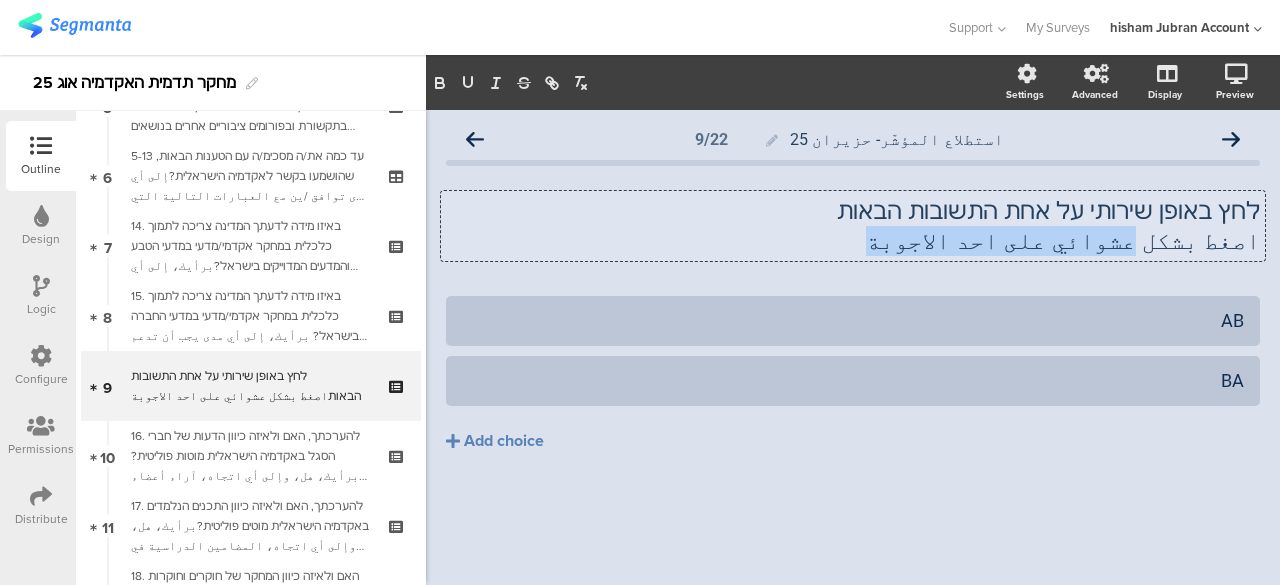click on "לחץ באופן שירותי על אחת התשובות הבאות اصغط بشكل عشوائي على احد الاجوبة
לחץ באופן שירותי על אחת התשובות הבאות اصغط بشكل عشوائي على احد الاجوبة
לחץ באופן שירותי על אחת התשובות הבאות اصغط بشكل عشوائي على احد الاجوبة" 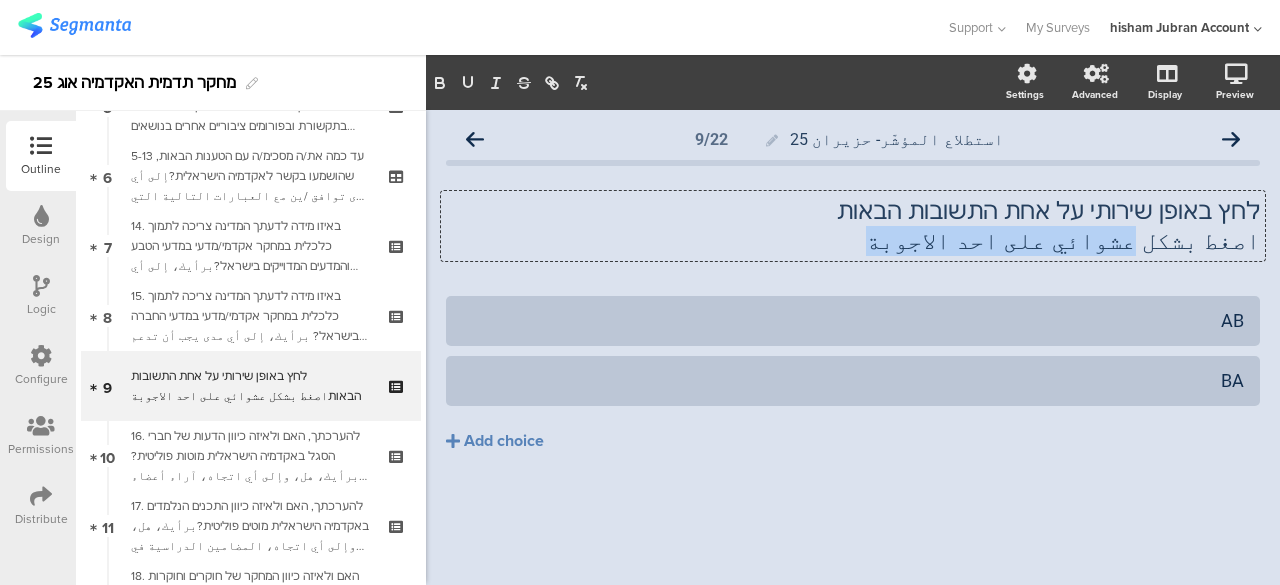 type 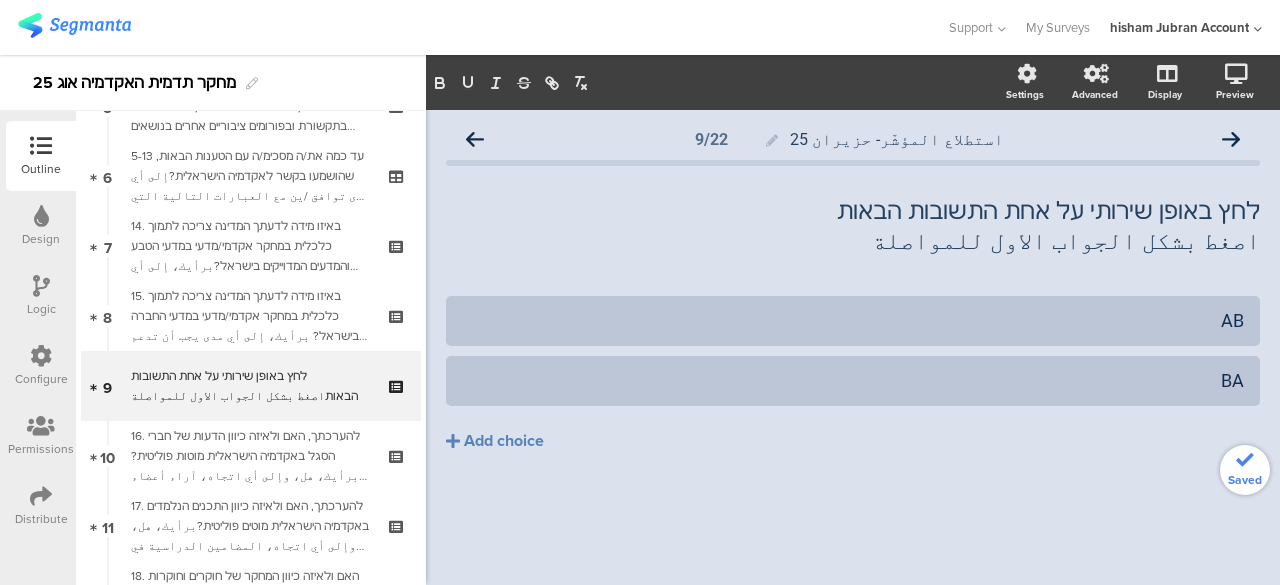 click on "לחץ באופן שירותי על אחת התשובות הבאות اصغط بشكل الجواب الاول للمواصلة
לחץ באופן שירותי על אחת התשובות הבאות اصغط بشكل الجواب الاول للمواصلة" 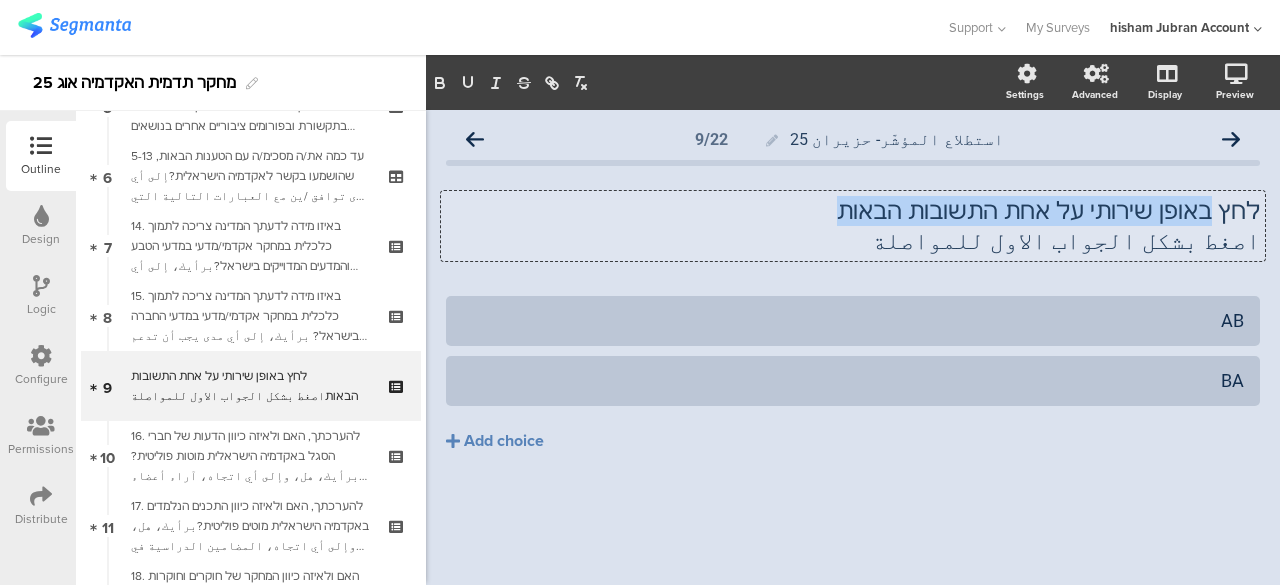 drag, startPoint x: 1218, startPoint y: 213, endPoint x: 890, endPoint y: 222, distance: 328.12344 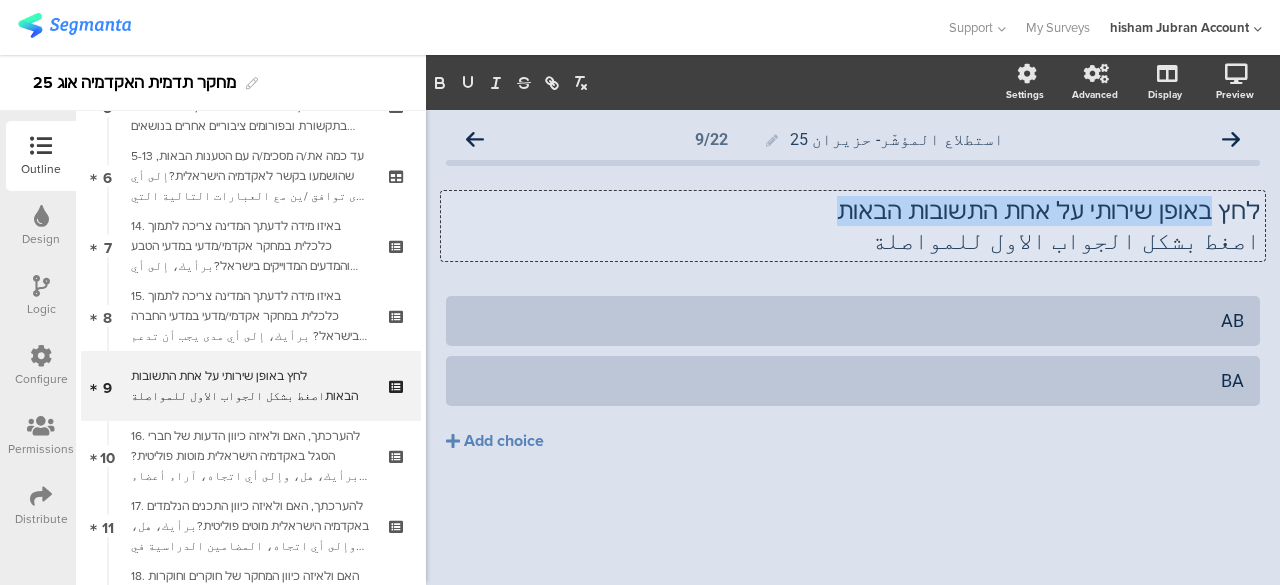 click on "לחץ באופן שירותי על אחת התשובות הבאות اصغط بشكل الجواب الاول للمواصلة
לחץ באופן שירותי על אחת התשובות הבאות اصغط بشكل الجواب الاول للمواصلة
לחץ באופן שירותי על אחת התשובות הבאות اصغط بشكل الجواب الاول للمواصلة" 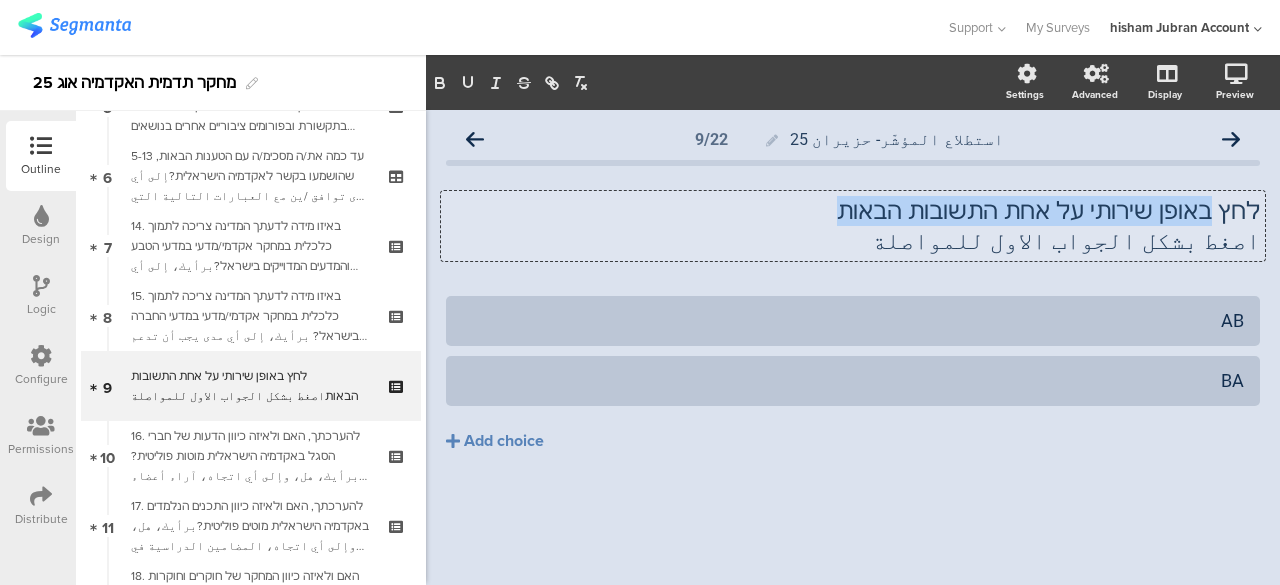type 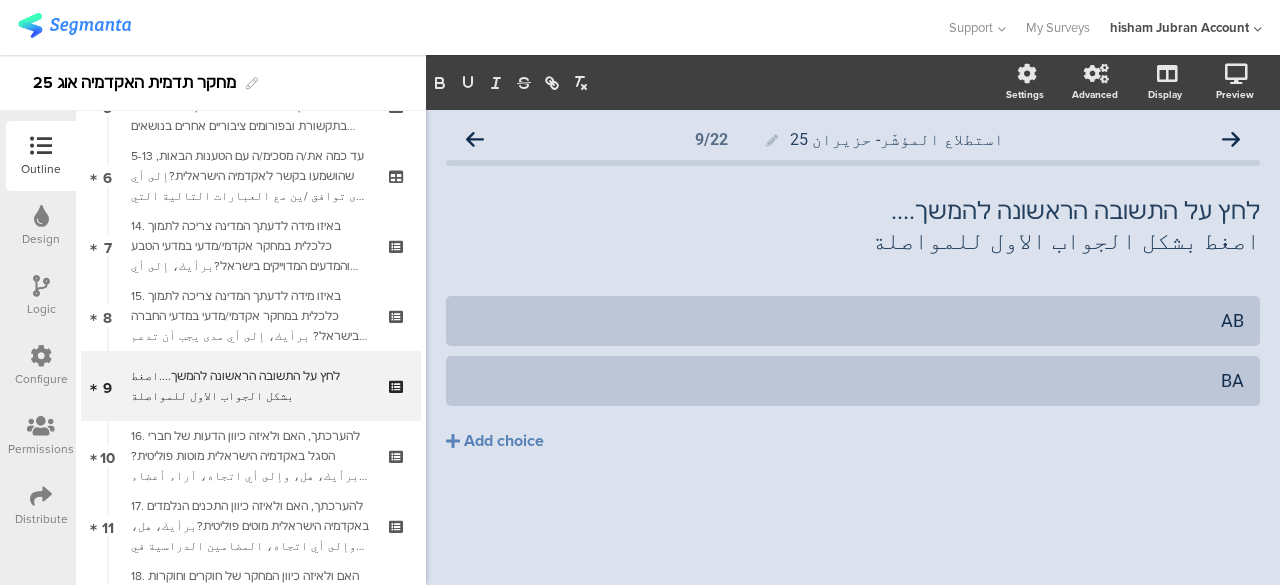 click on "استطلاع المؤشّر- حزيران 25
9/22
לחץ על התשובה הראשונה להמשך.... اصغط بشكل الجواب الاول للمواصلة
לחץ על התשובה הראשונה להמשך.... اصغط بشكل الجواب الاول للمواصلة
AB" 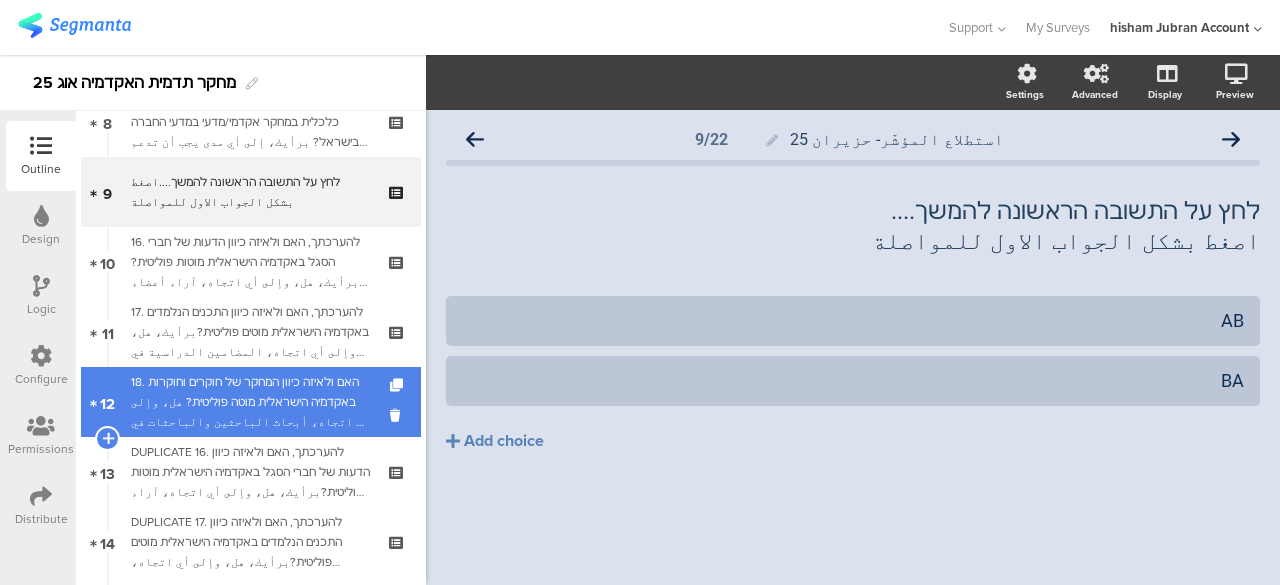 scroll, scrollTop: 600, scrollLeft: 0, axis: vertical 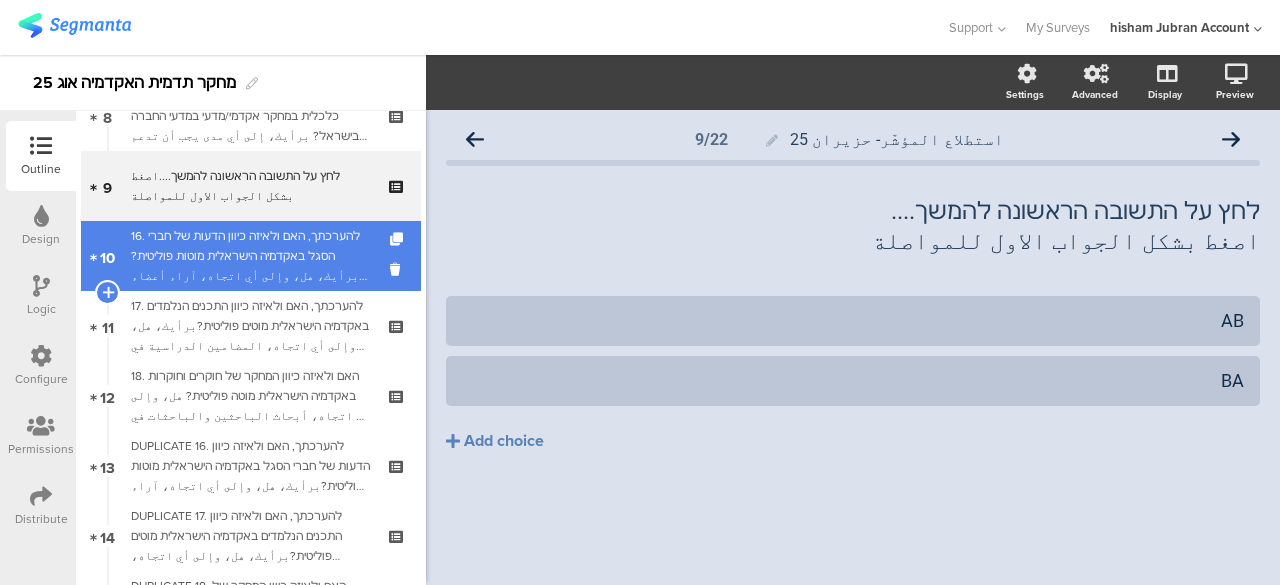click on "16. להערכתך, האם ולאיזה כיוון הדעות של חברי הסגל באקדמיה הישראלית מוטות פוליטית?برأيك، هل، وإلى أي اتجاه، آراء أعضاء الهيئة الأكاديمية في إسرائيل منحازة سياسيًا؟" at bounding box center (250, 256) 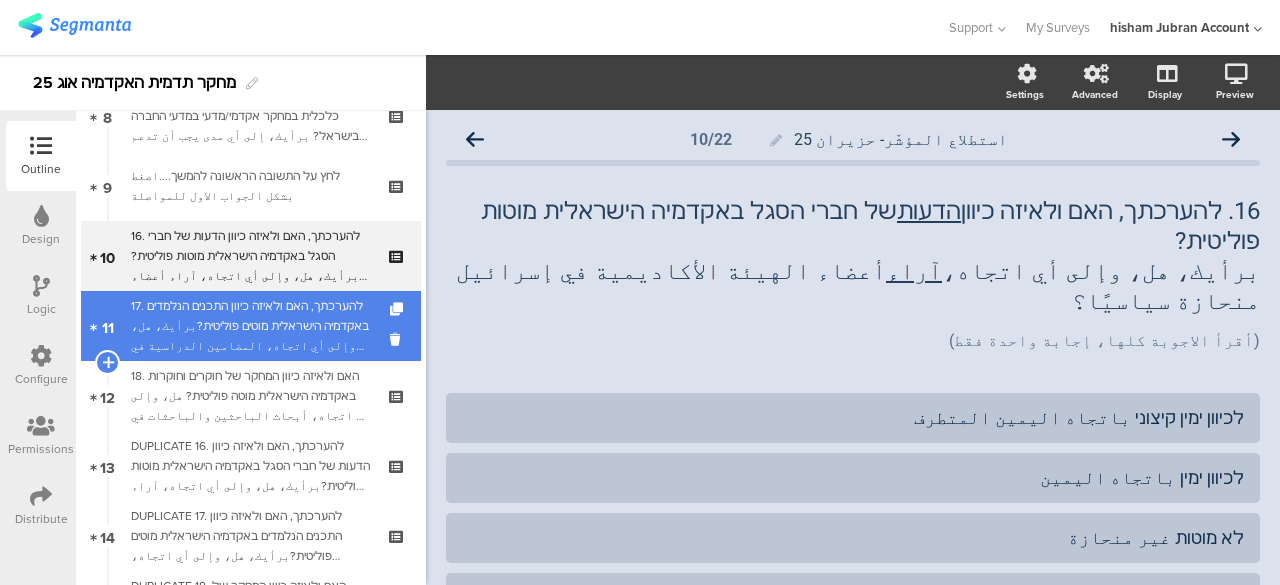 click on "17. להערכתך, האם ולאיזה כיוון התכנים הנלמדים באקדמיה הישראלית מוטים פוליטית?برأيك، هل، وإلى أي اتجاه، المضامين الدراسية في الأكاديمية الإسرائيلية منحازة سياسيًا؟" at bounding box center (250, 326) 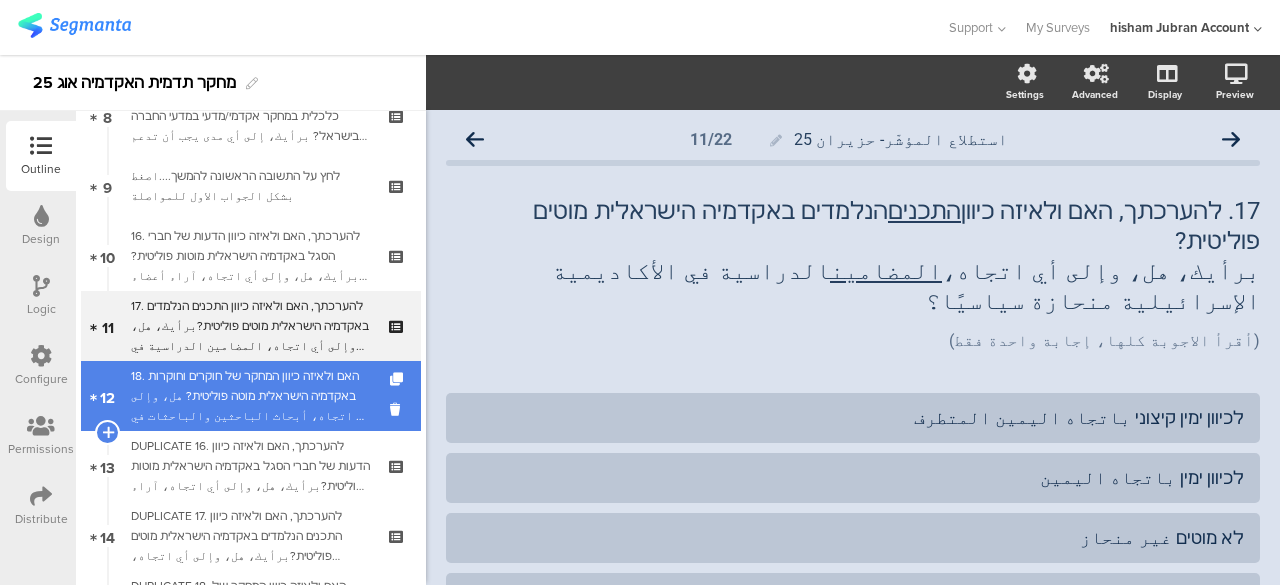 click on "18. האם ולאיזה כיוון המחקר של חוקרים וחוקרות באקדמיה הישראלית מוטה פוליטית? هل، وإلى أي اتجاه، أبحاث الباحثين والباحثات في الأكاديمية الإسرائيلية منحازة سياسيًا؟" at bounding box center [250, 396] 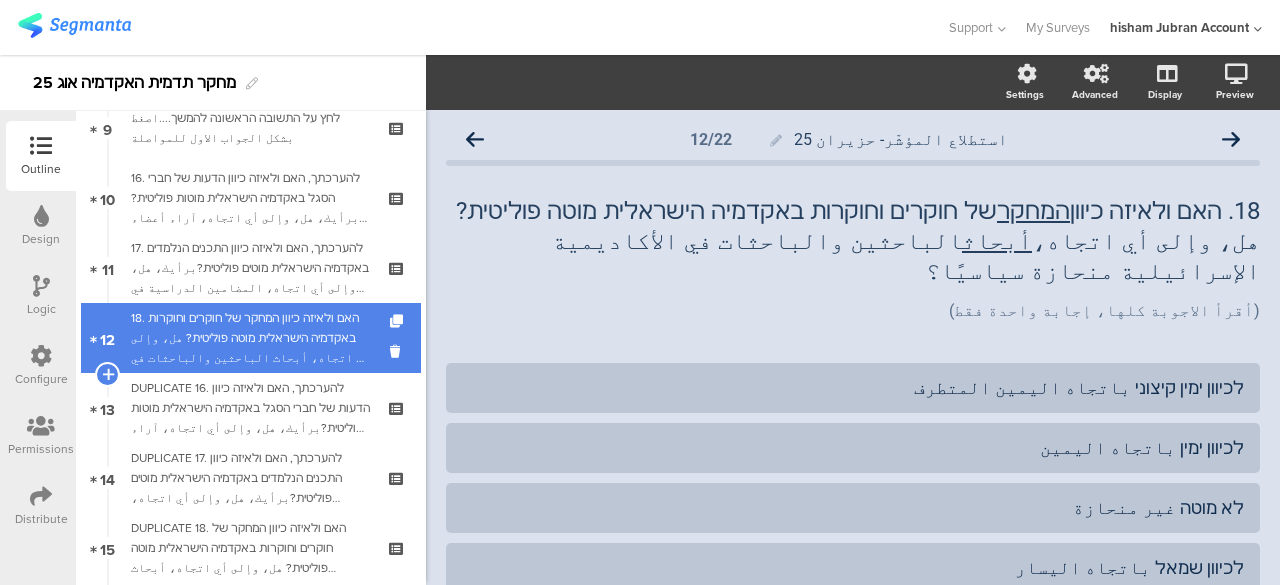 scroll, scrollTop: 700, scrollLeft: 0, axis: vertical 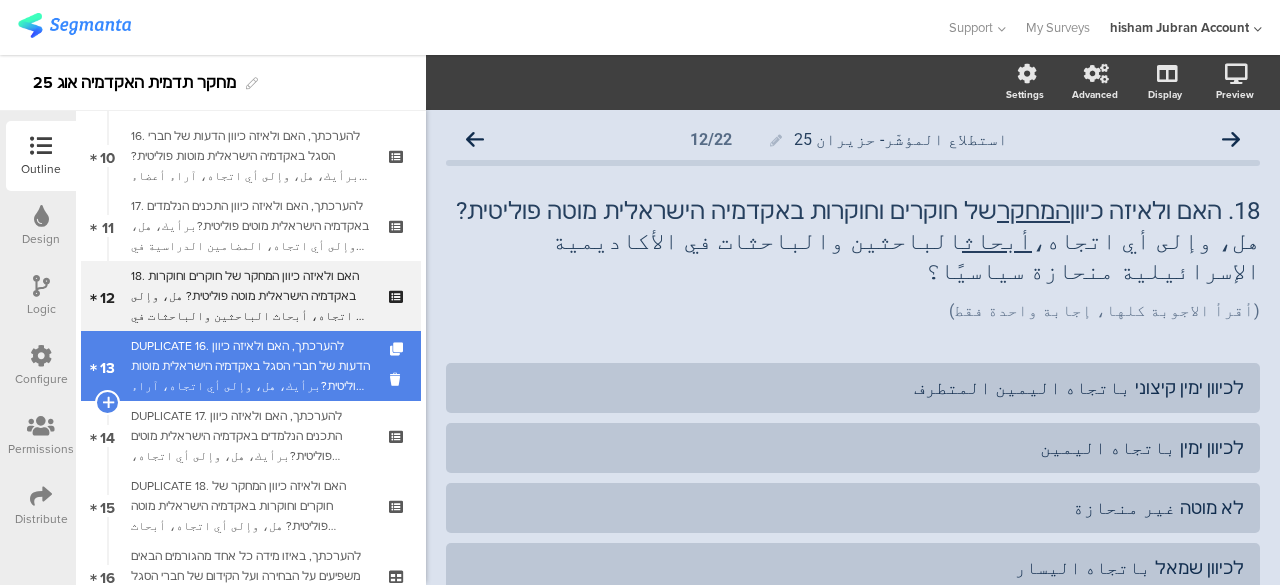 click on "DUPLICATE 16. להערכתך, האם ולאיזה כיוון הדעות של חברי הסגל באקדמיה הישראלית מוטות פוליטית?برأيك، هل، وإلى أي اتجاه، آراء أعضاء الهيئة الأكاديمية في إسرائيل منحازة سياسيًا؟" at bounding box center [250, 366] 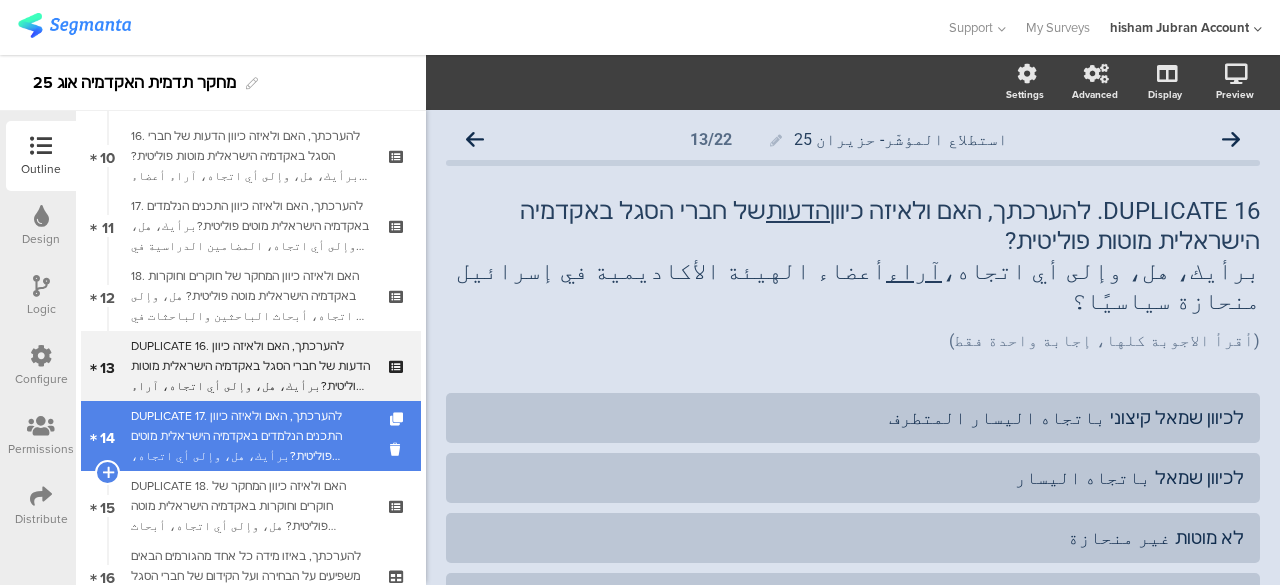 click on "DUPLICATE 17. להערכתך, האם ולאיזה כיוון התכנים הנלמדים באקדמיה הישראלית מוטים פוליטית?برأيك، هل، وإلى أي اتجاه، المضامين الدراسية في الأكاديمية الإسرائيلية منحازة سياسيًا؟" at bounding box center [250, 436] 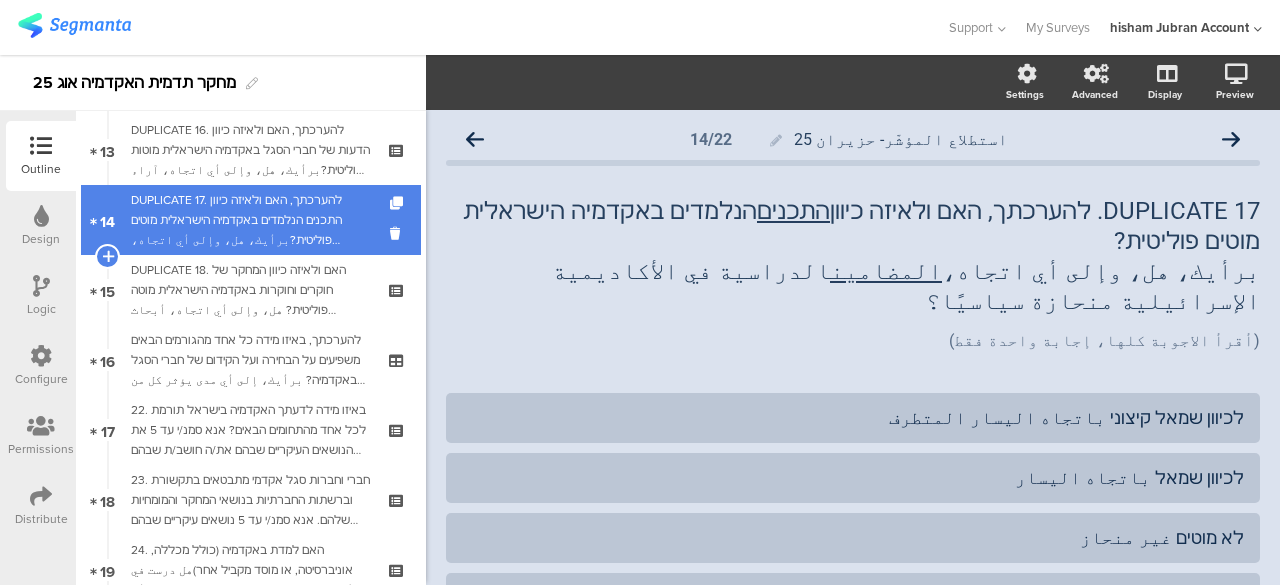 scroll, scrollTop: 1000, scrollLeft: 0, axis: vertical 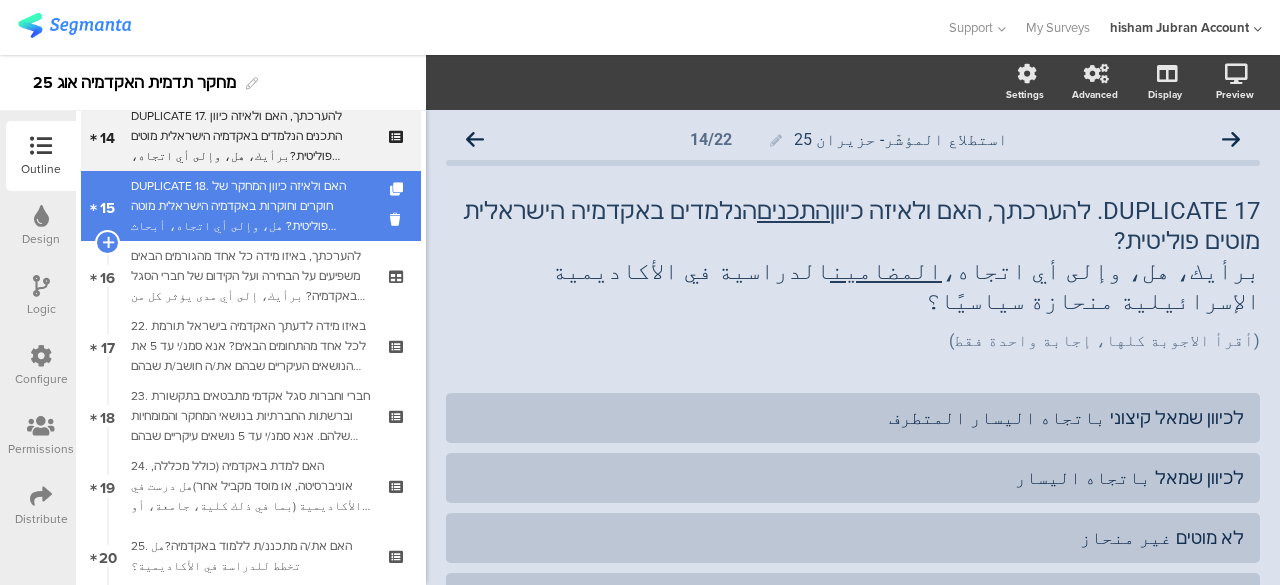 click on "DUPLICATE 18. האם ולאיזה כיוון המחקר של חוקרים וחוקרות באקדמיה הישראלית מוטה פוליטית? هل، وإلى أي اتجاه، أبحاث الباحثين والباحثات في الأكاديمية الإسرائيلية منحازة سياسيًا؟" at bounding box center [250, 206] 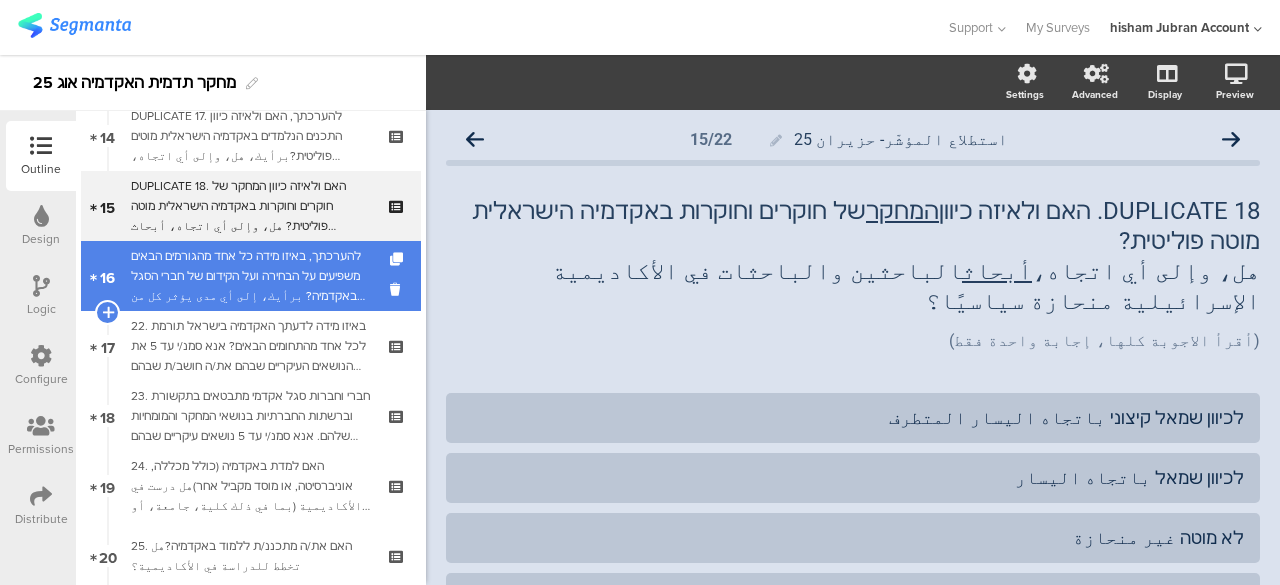 click on "להערכתך, באיזו מידה כל אחד מהגורמים הבאים משפיעים על הבחירה ועל הקידום של חברי הסגל באקדמיה? برأيك، إلى أي مدى يؤثر كل من العوامل التالية على اختيار وترقية أعضاء الهيئة الأكاديمية؟" at bounding box center (250, 276) 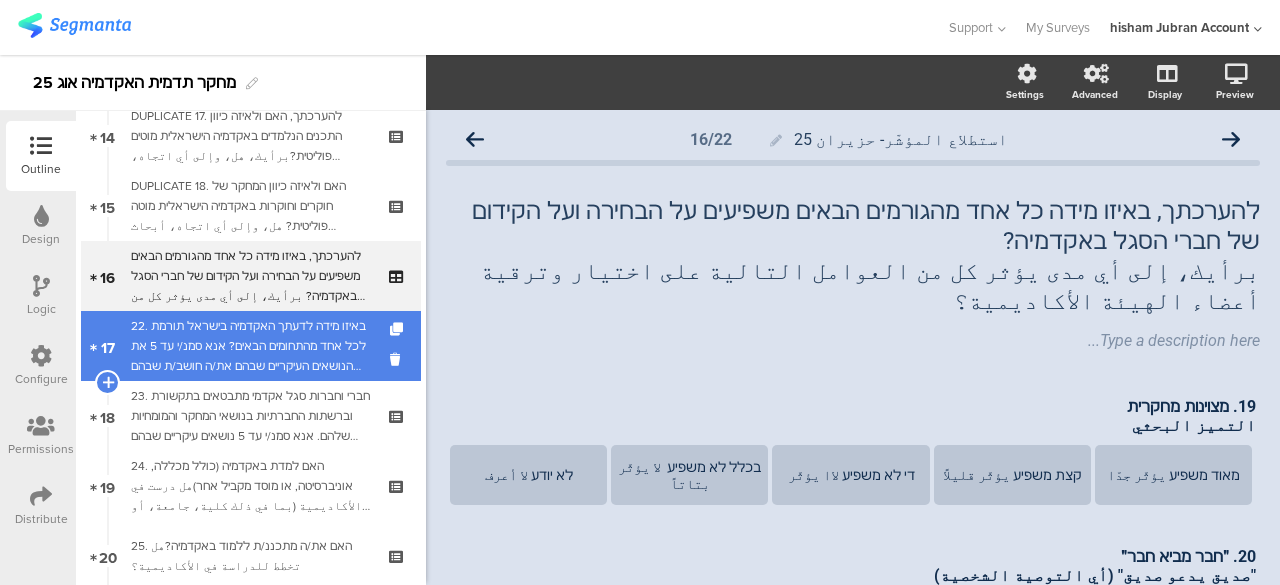 click on "22. באיזו מידה לדעתך האקדמיה בישראל תורמת לכל אחד מהתחומים הבאים? אנא סמנ/י עד 5 את הנושאים העיקריים שבהם את/ה חושב/ת שבהם האקדמיה תורמתإلى أي مدى تعتقد أن الأكاديمية في إسرائيل تساهم في المجالات التالية؟ يرجى اختيار حتى 5 من المجالات الرئيسية التي تعتقد أن الأكاديمية تساهم فيها :" at bounding box center [250, 346] 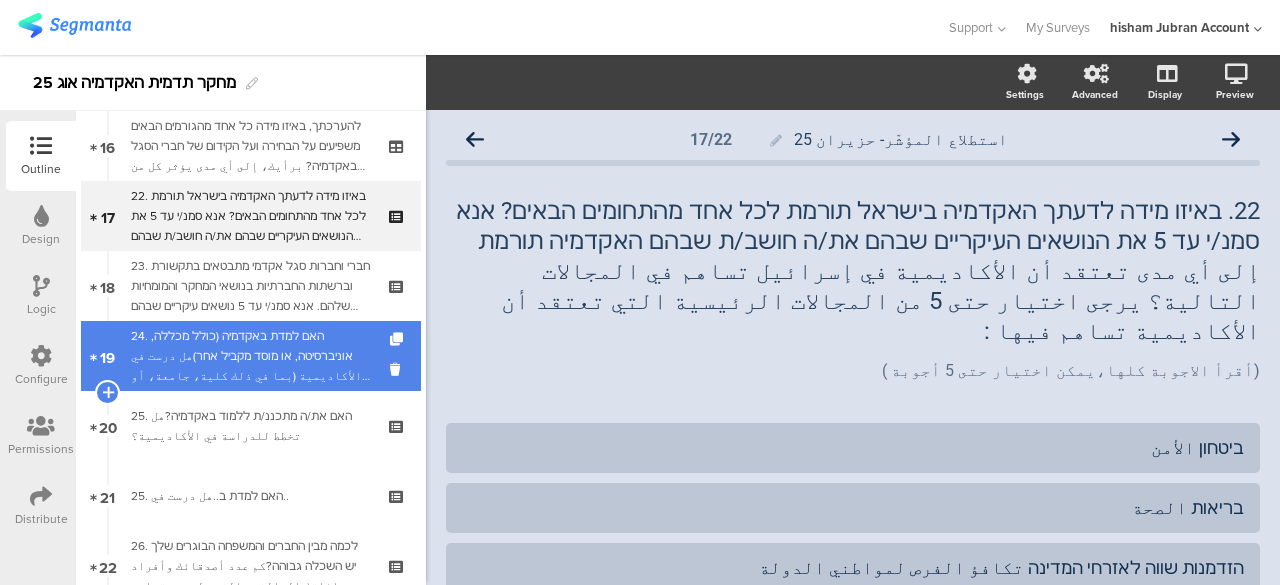 scroll, scrollTop: 1100, scrollLeft: 0, axis: vertical 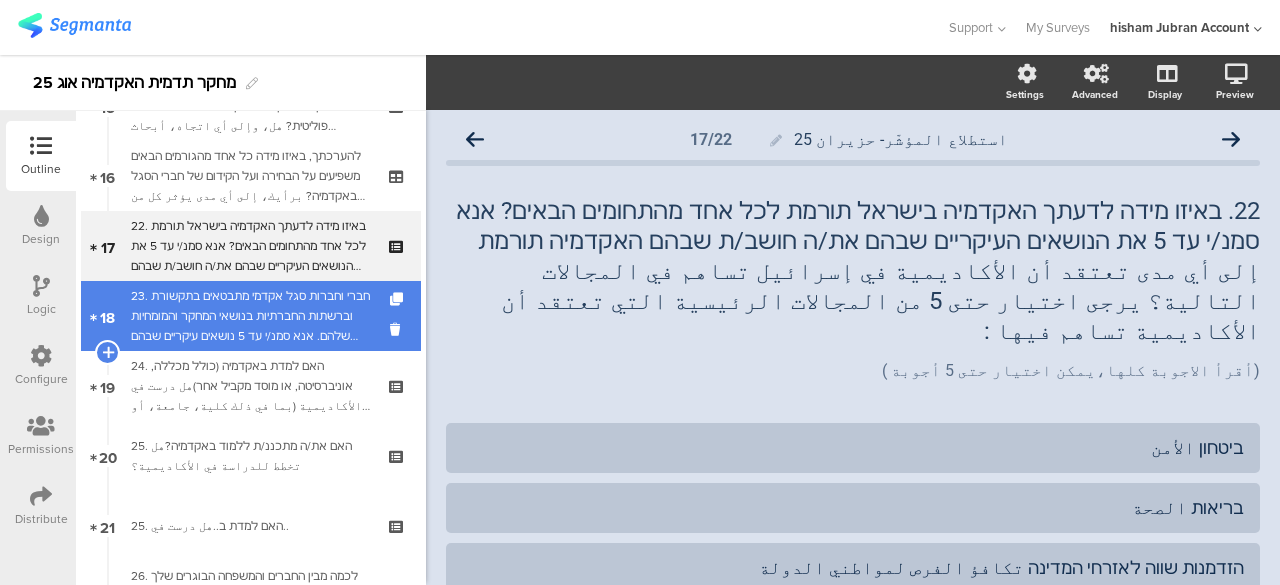 click on "23. חברי וחברות סגל אקדמי מתבטאים בתקשורת וברשתות החברתיות בנושאי המחקר והמומחיות שלהם. אנא סמנ/י עד 5 נושאים עיקריים שבהם את/ה סומכ/ת על מומחים מהאקדמיהأعضاء الهيئة الأكاديمية يعبرون في الإعلام ووسائل التواصل الاجتماعي عن مواضيع أبحاثهم وخبراتهم. يرجى اختيار حتى 5 من المواضيع الرئيسية التي تعتمد فيها على خبراء الأكاديمية :" at bounding box center (250, 316) 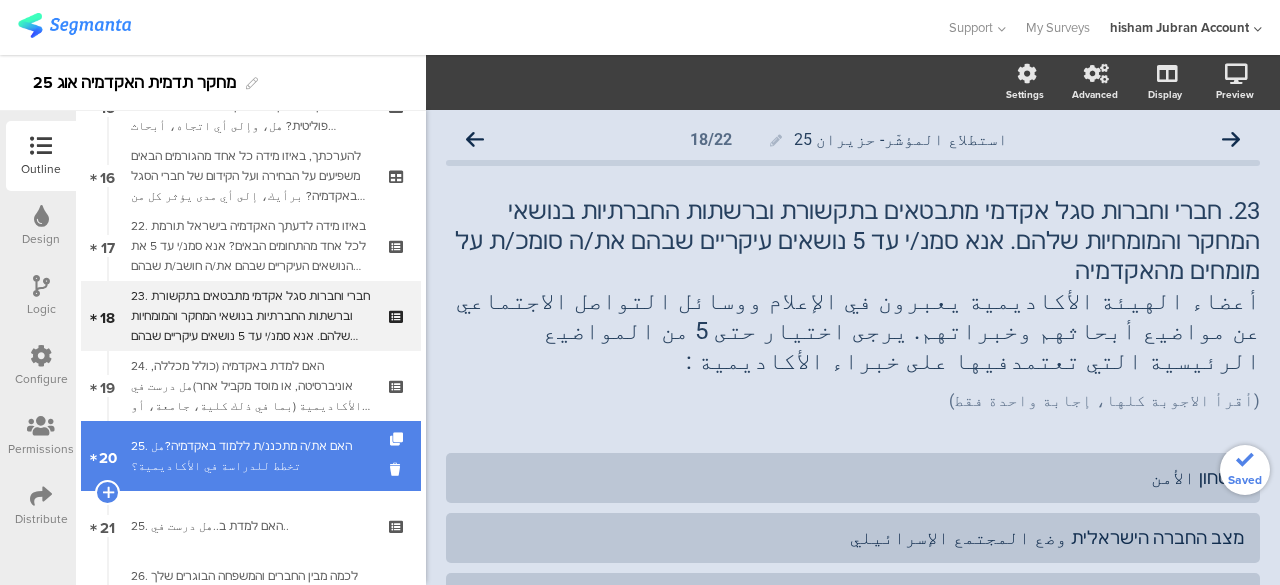 click on "20
25. האם את/ה מתכננ/ת ללמוד באקדמיה?هل تخطط للدراسة في الأكاديمية؟" at bounding box center [251, 456] 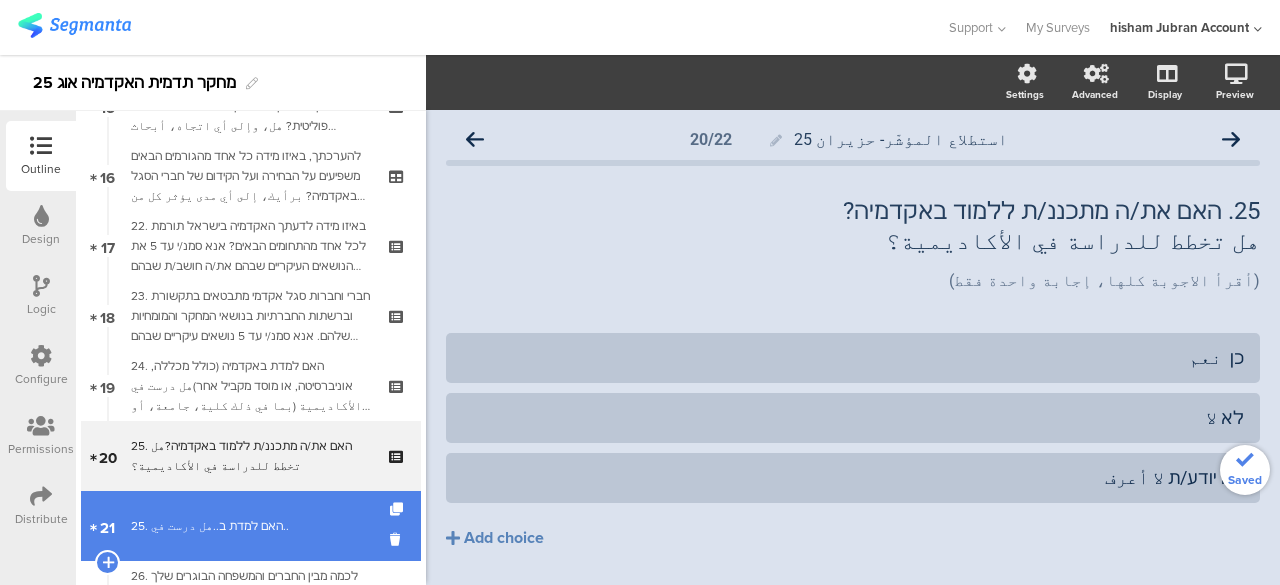 click on "21
25. האם למדת ב..هل درست في.." at bounding box center [251, 526] 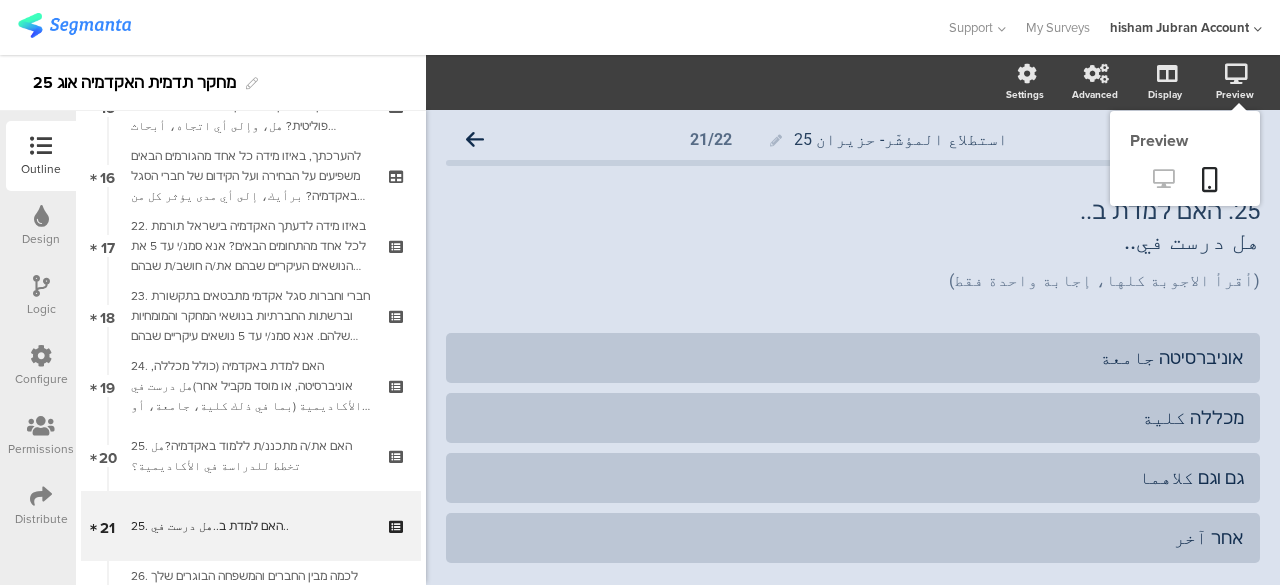 click 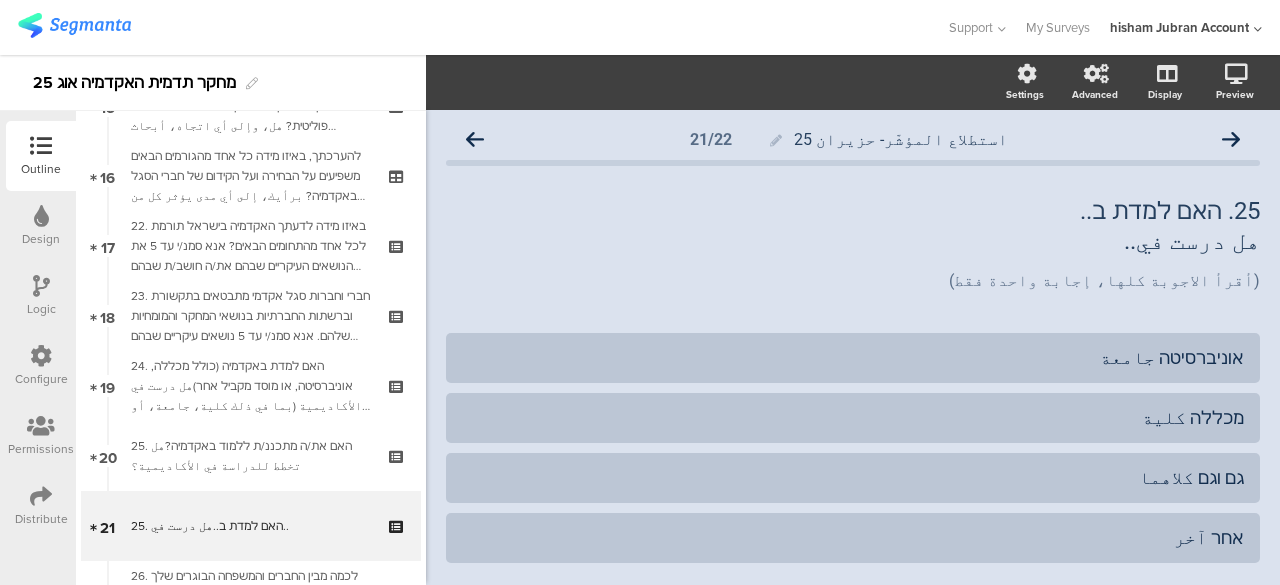 click at bounding box center [41, 496] 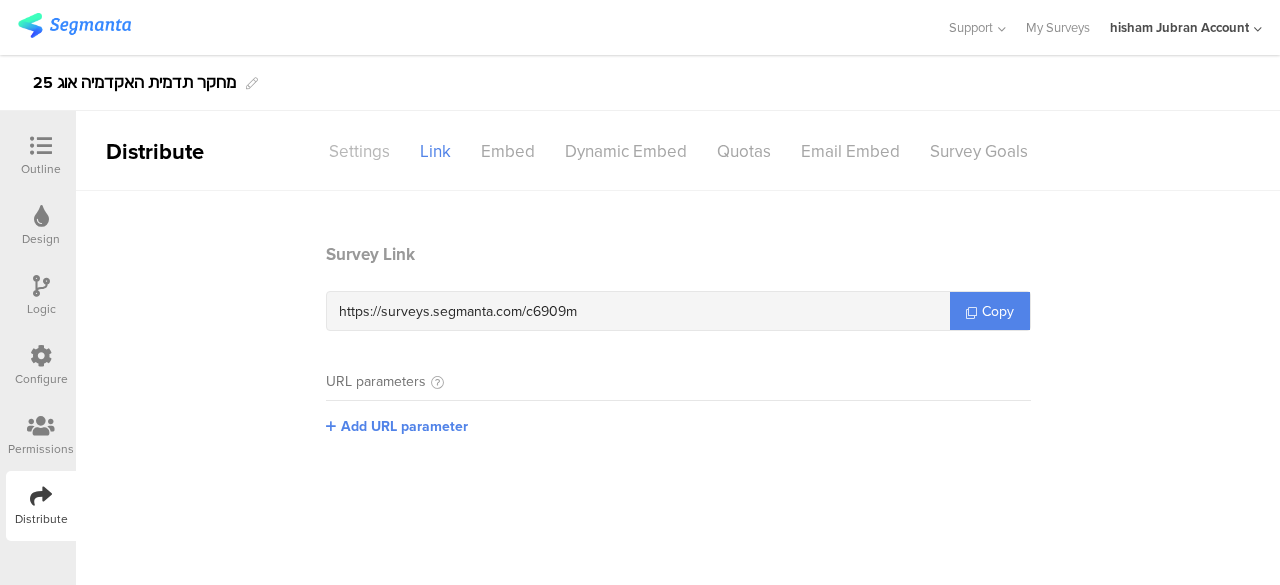 click on "Settings" at bounding box center (359, 151) 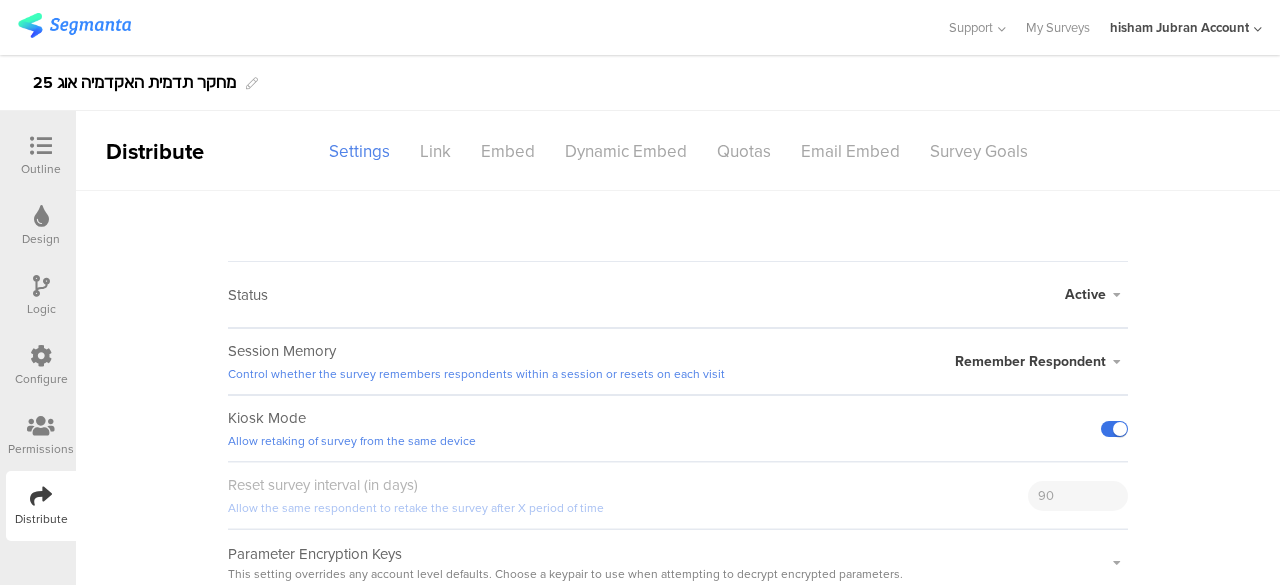 click at bounding box center [1114, 429] 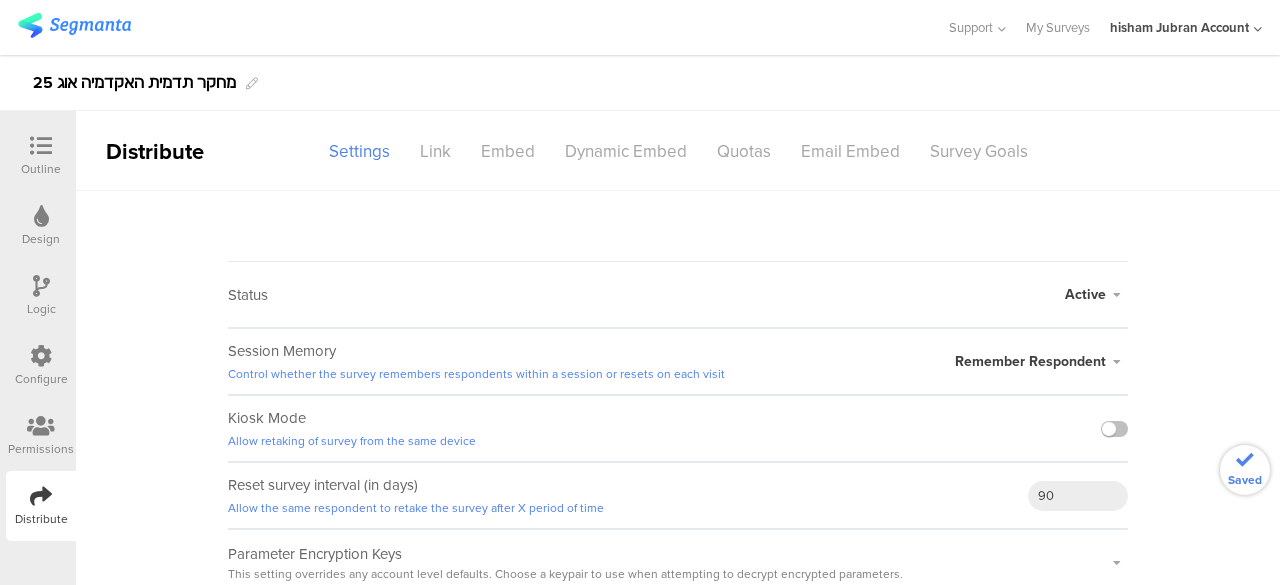 click at bounding box center [41, 146] 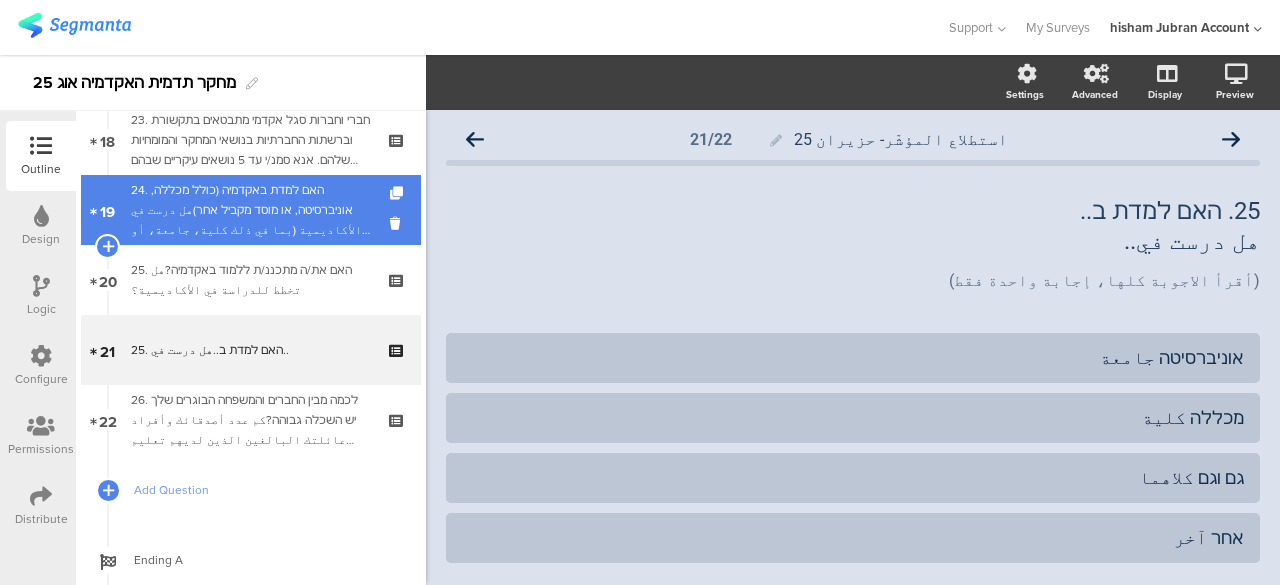 scroll, scrollTop: 1278, scrollLeft: 0, axis: vertical 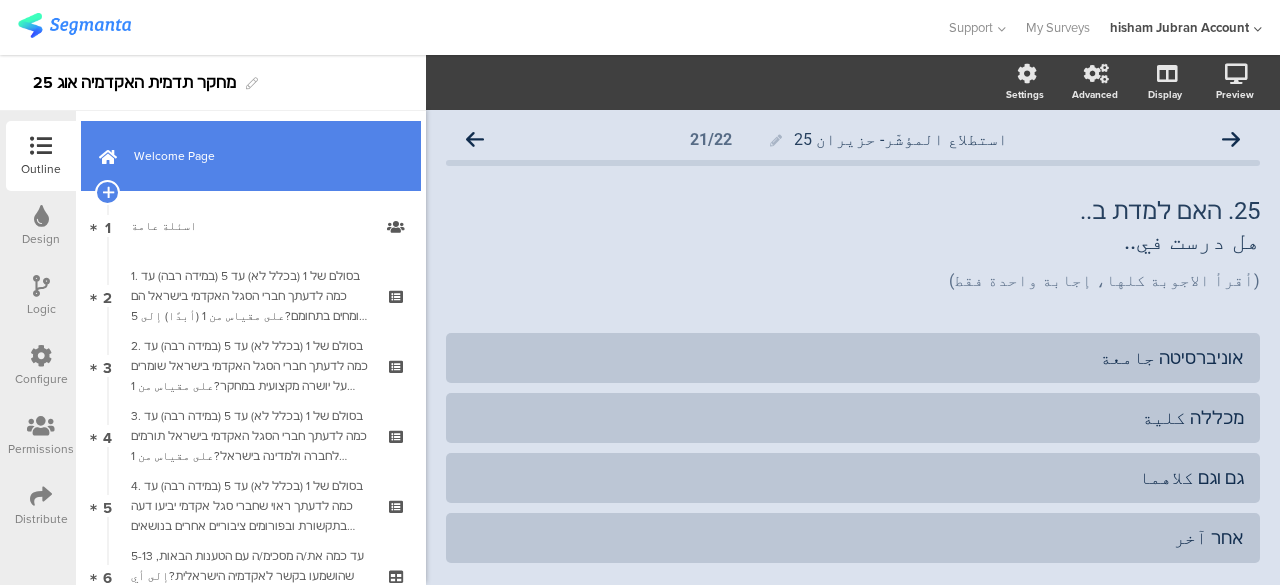 click on "Welcome Page" at bounding box center [262, 156] 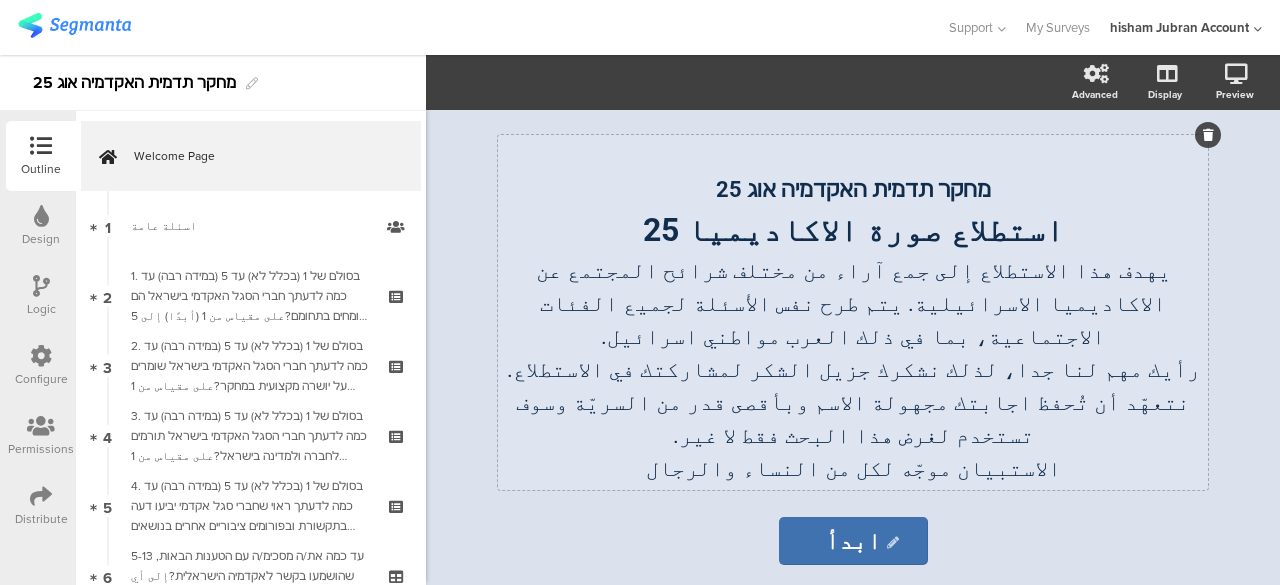 click on "استطلاع صورة الاكاديميا  25" 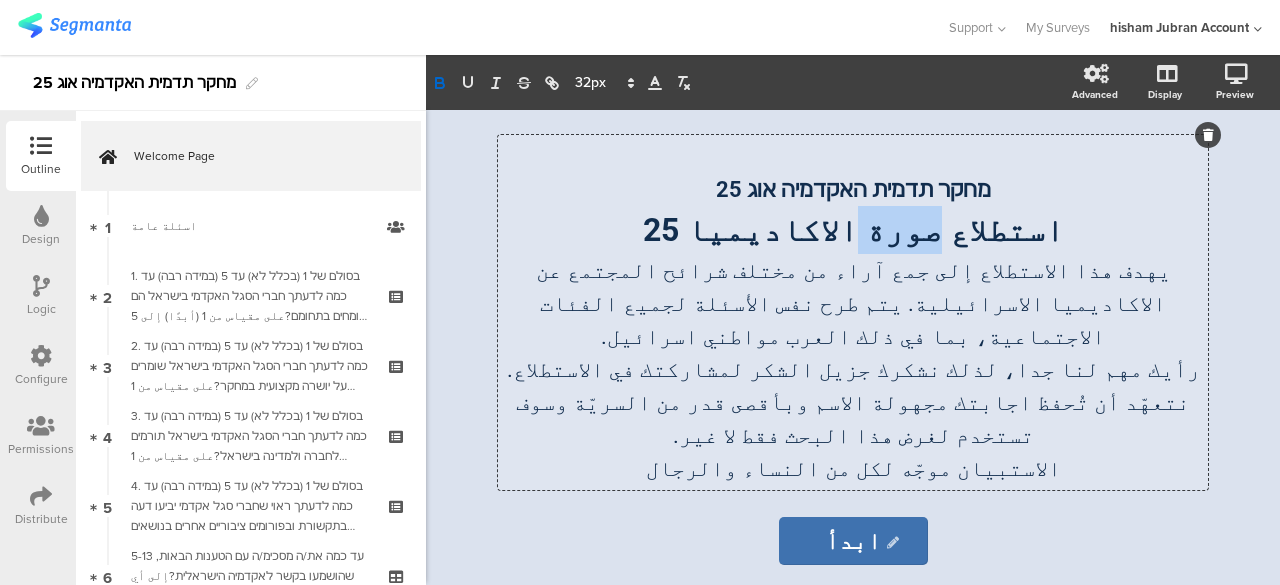click on "استطلاع صورة الاكاديميا 25" 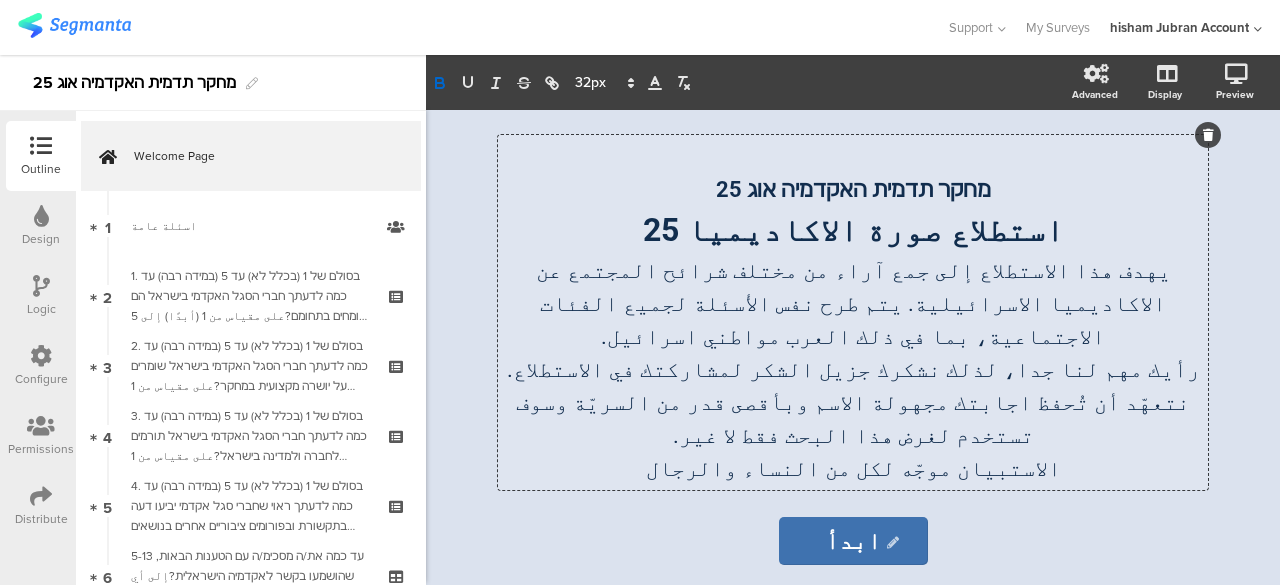 type 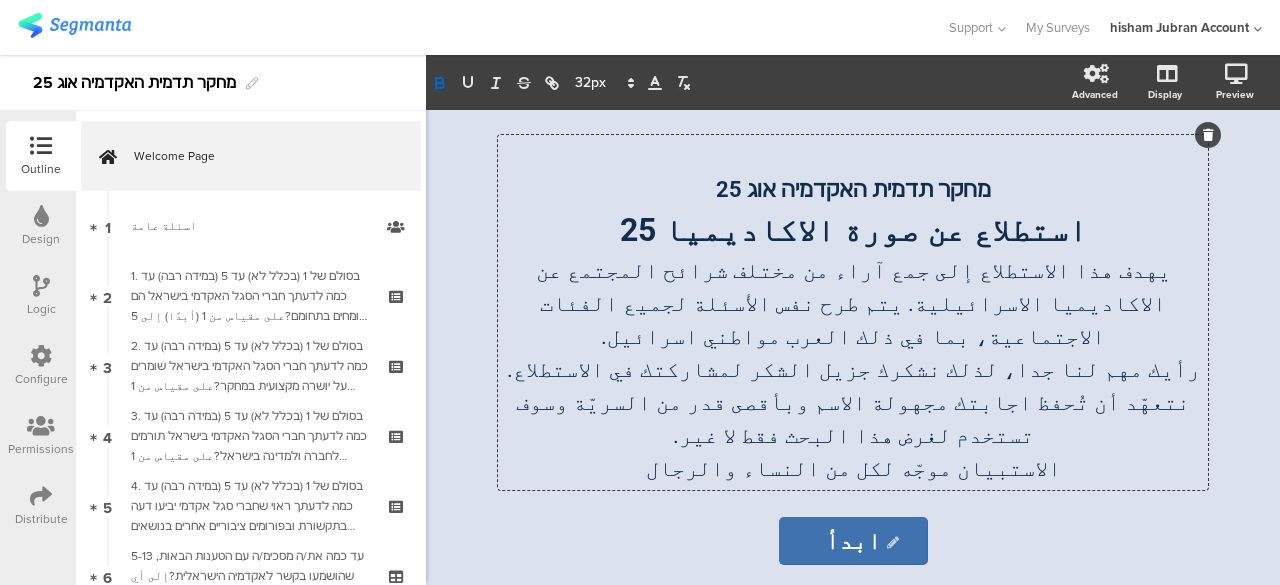 click on "מחקר תדמית האקדמיה אוג 25 استطلاع عن صورة الاكاديميا 25  يهدف هذا الاستطلاع إلى جمع آراء من مختلف شرائح المجتمع عن الاكاديميا الاسرائيلية. يتم طرح نفس الأسئلة لجميع الفئات الاجتماعية، بما في ذلك العرب مواطني اسرائيل. رأيك مهم لنا جدا، لذلك نشكرك جزيل الشكر لمشاركتك في الاستطلاع. نتعهّد أن تُحفظ اجابتك مجهولة الاسم وبأقصى قدر من السريّة وسوف تستخدم لغرض هذا البحث فقط لا غير. الاستبيان موجّه لكل من النساء والرجال
מחקר תדמית האקדמיה אוג 25 استطلاع عن صورة الاكاديميا 25
מחקר תדמית האקדמיה אוג 25" 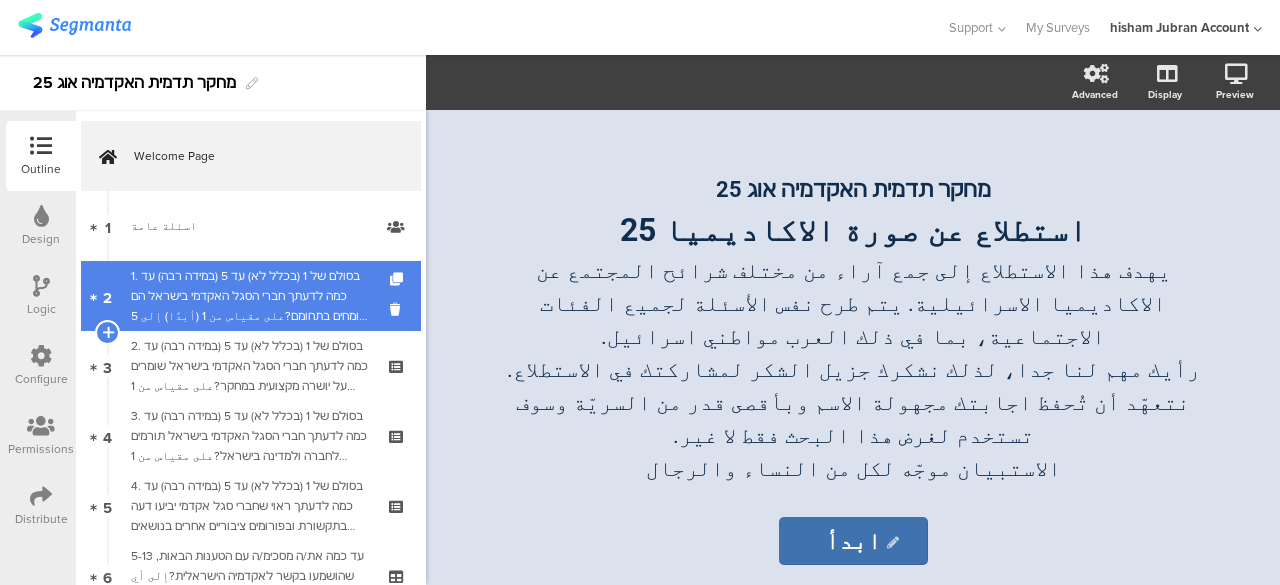 click on "1. בסולם של 1 (בכלל לא) עד 5 (במידה רבה) עד כמה לדעתך חברי הסגל האקדמי בישראל הם מומחים בתחומם?على مقياس من 1 (أبدًا) إلى 5 (بشكل كبير)، برأيك إلى أي مدى أعضاء الهيئة الأكاديمية (סגל אקדמי) في إسرائيل هم خبراء في مجالهم؟" at bounding box center [250, 296] 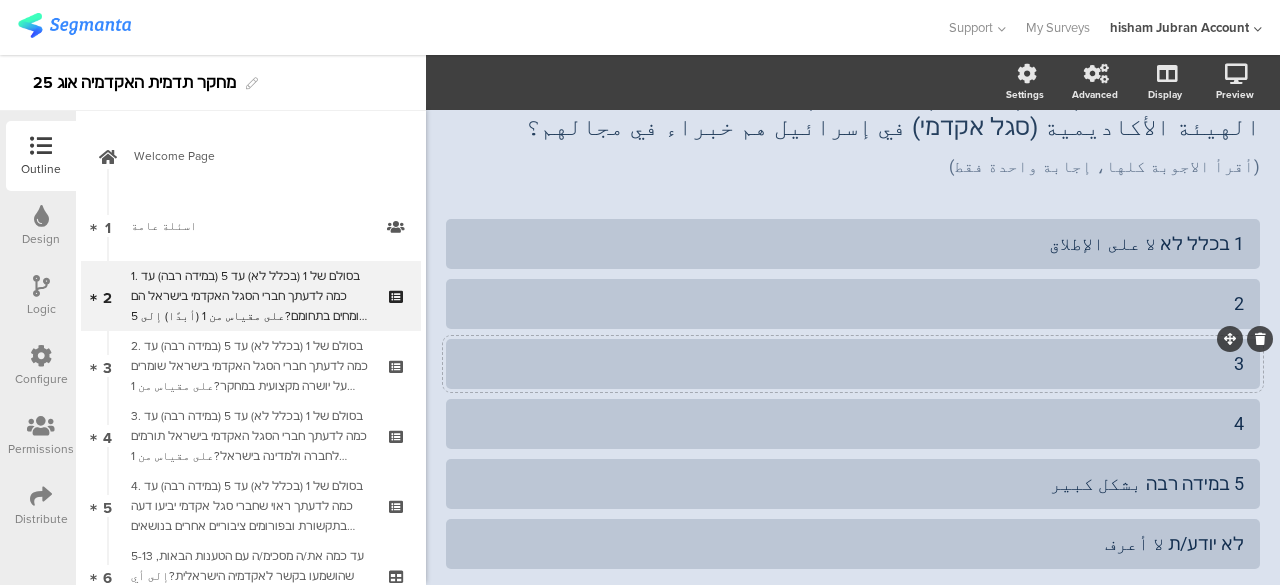 scroll, scrollTop: 200, scrollLeft: 0, axis: vertical 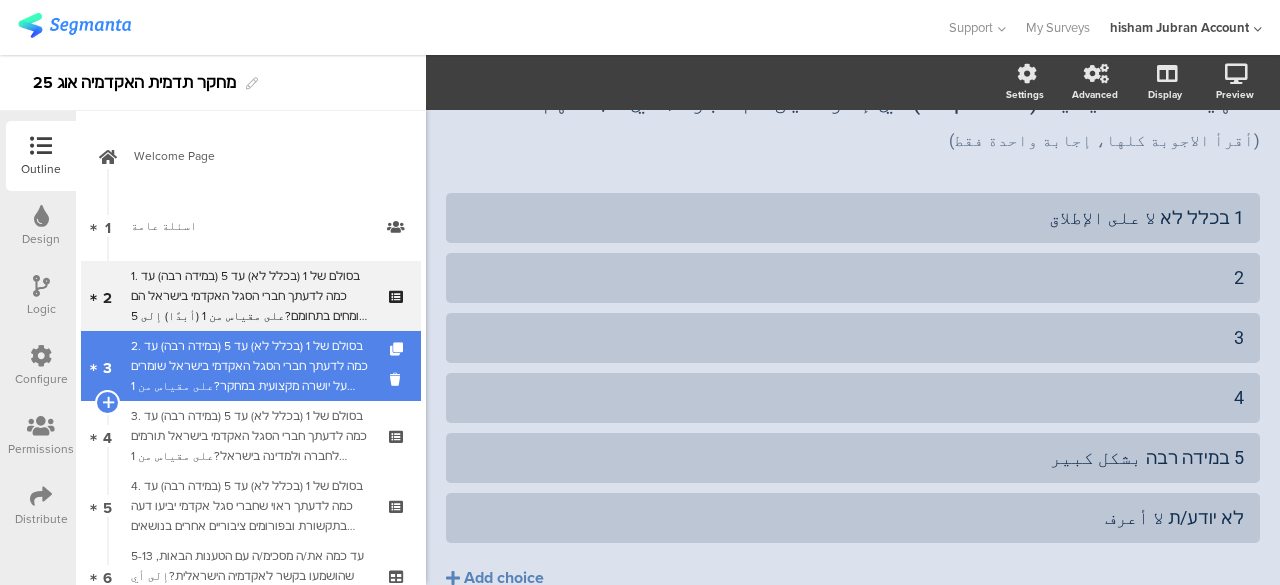 click on "2. בסולם של 1 (בכלל לא) עד 5 (במידה רבה) עד כמה לדעתך חברי הסגל האקדמי בישראל שומרים על יושרה מקצועית במחקר?على مقياس من 1 (أبدًا) إلى 5 (بشكل كبير)، برأيك إلى أي مدى أعضاء الهيئة الأكاديمية في إسرائيل يحافظون على النزاهة المهنية في البحث؟" at bounding box center [250, 366] 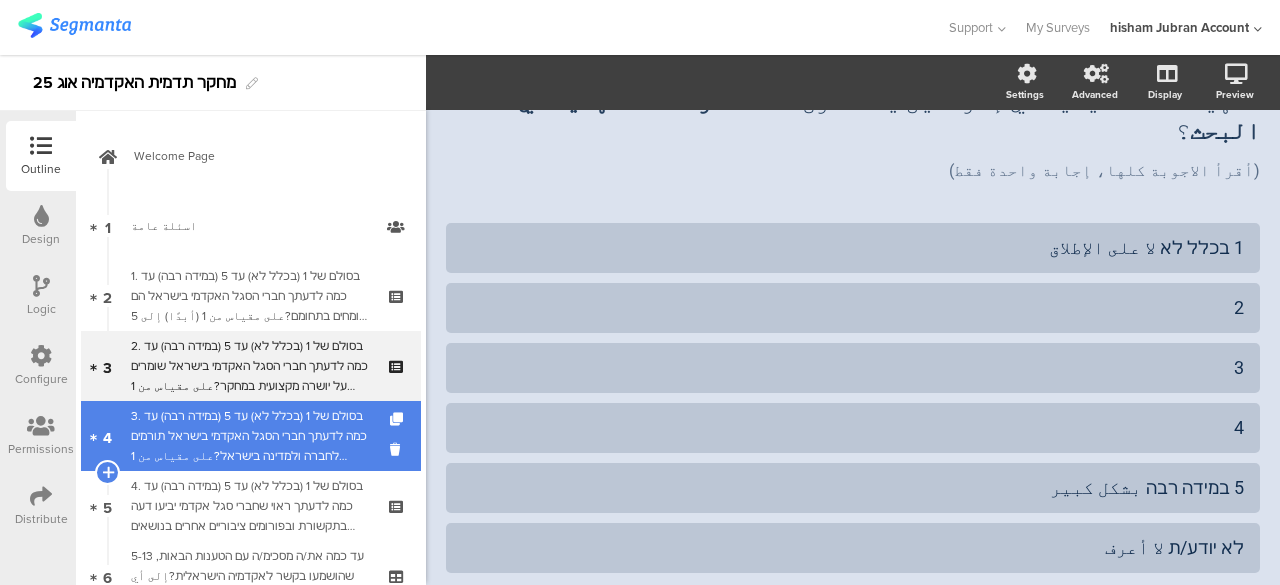 click on "3. בסולם של 1 (בכלל לא) עד 5 (במידה רבה) עד כמה לדעתך חברי הסגל האקדמי בישראל תורמים לחברה ולמדינה בישראל?على مقياس من 1 (أبدًا) إلى 5 (بشكل كبير)، برأيك إلى أي مدى أعضاء الهيئة الأكاديمية في إسرائيل يساهمون من أجل المجتمع والدولة في إسرائيل؟" at bounding box center (250, 436) 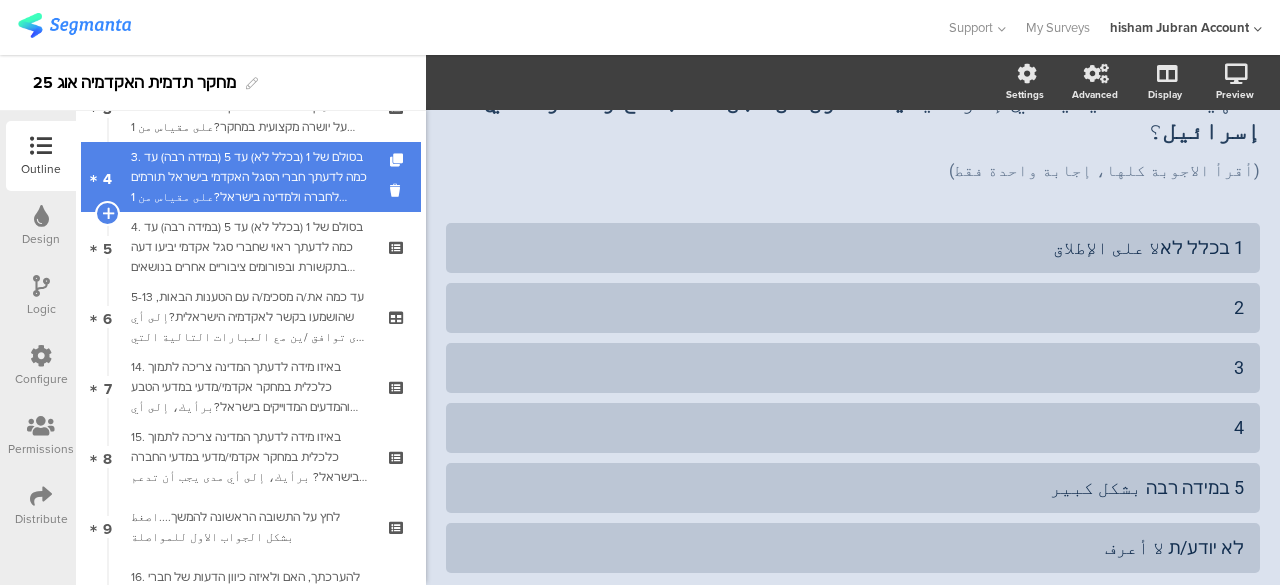 scroll, scrollTop: 300, scrollLeft: 0, axis: vertical 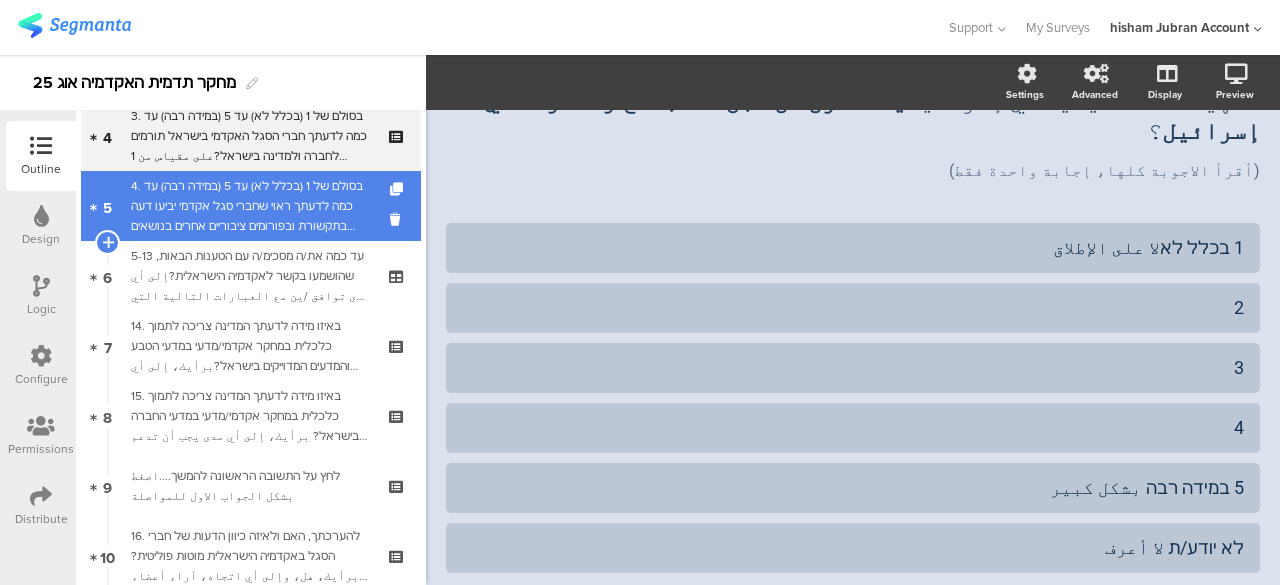click on "4. בסולם של 1 (בכלל לא) עד 5 (במידה רבה) עד כמה לדעתך ראוי שחברי סגל אקדמי יביעו דעה בתקשורת ובפורומים ציבוריים אחרים בנושאים שלא קשורים ישירות לתחום מחקרם?على مقياس من 1 (أبدًا) إلى 5 (بشكل كبير)، برأيك إلى أي مدى من المناسب أن يعبّر أعضاء الهيئة الأكاديمية عن آرائهم في وسائل الإعلام وفي منتديات عامة أخرى في مواضيع لا ترتبط مباشرة بمجال أبحاثهم؟" at bounding box center [250, 206] 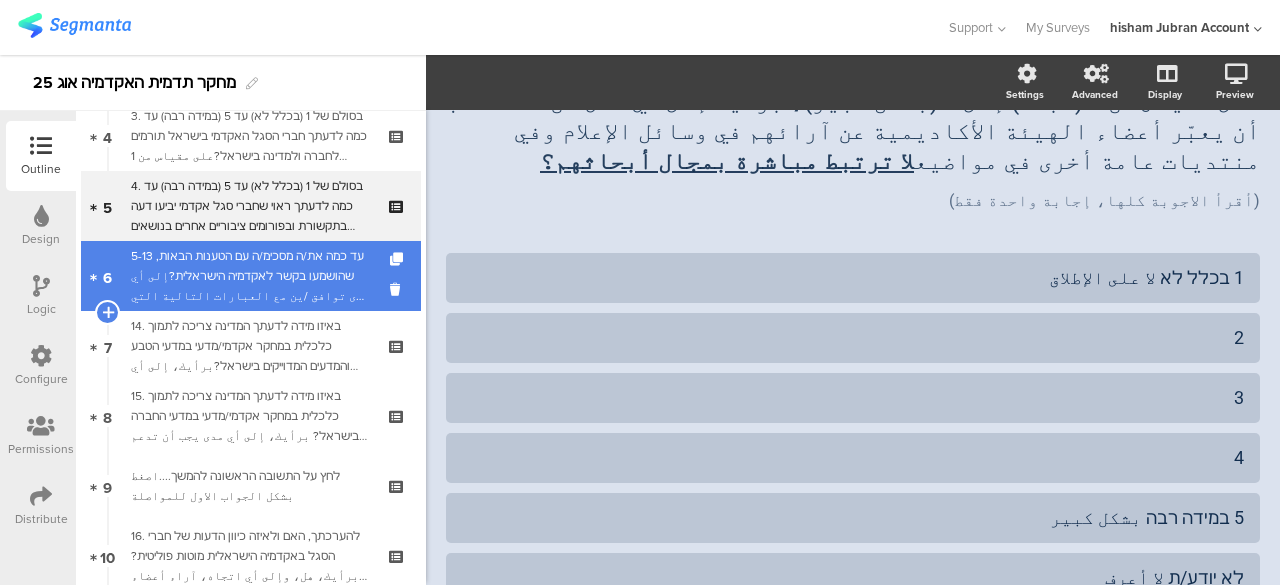 click on "5-13 עד כמה את/ה מסכימ/ה עם הטענות הבאות, שהושמעו בקשר לאקדמיה הישראלית?إلى أي مدى توافق /ين مع العبارات التالية التي قيلت بخصوص الأكاديمية الإسرائيلية؟" at bounding box center [250, 276] 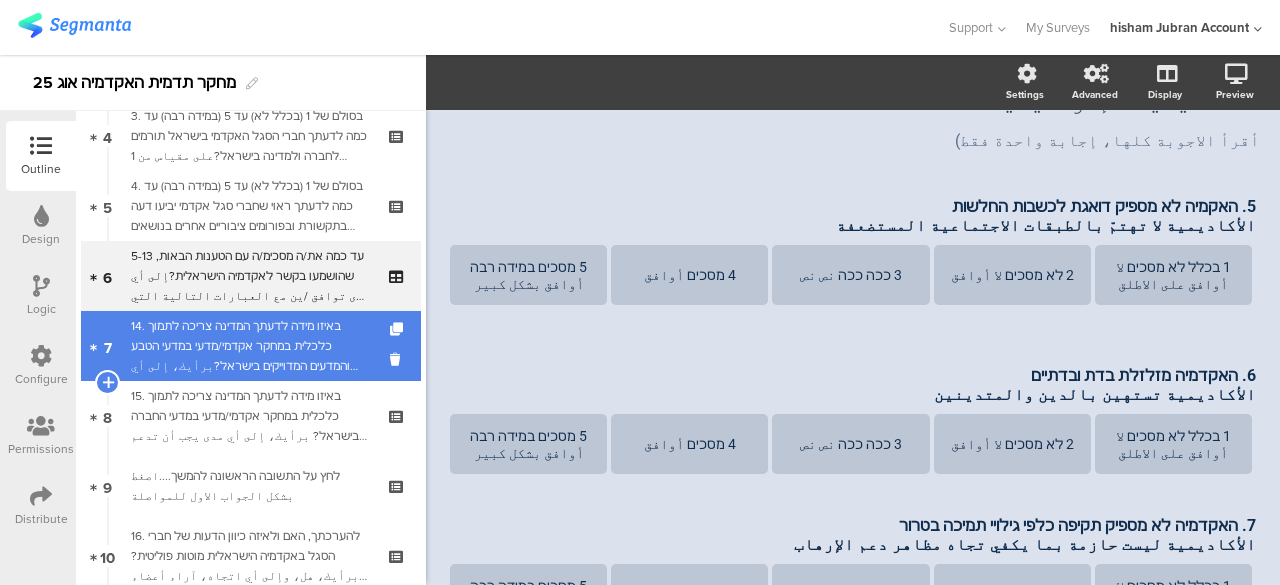 click on "14. באיזו מידה לדעתך המדינה צריכה לתמוך כלכלית במחקר אקדמי/מדעי במדעי הטבע והמדעים המדוייקים בישראל?برأيك، إلى أي مدى يجب أن تدعم الدولة ماليًا البحث الأكاديمي/العلمي في علوم الطبيعة والعلوم الدقيقة في إسرائيل؟" at bounding box center (250, 346) 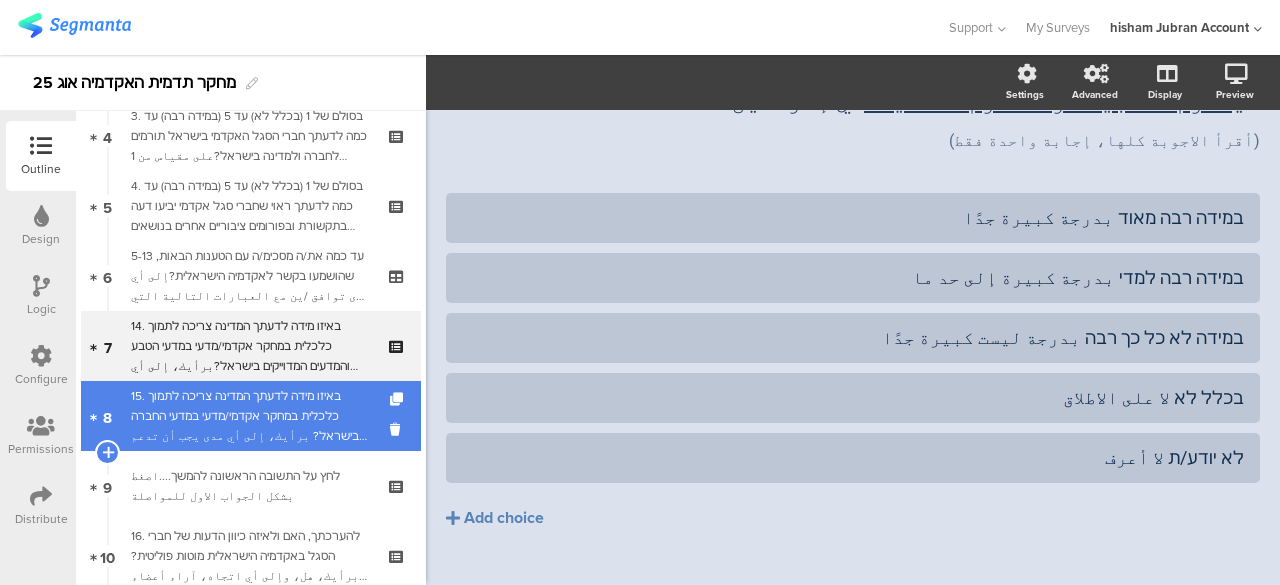 click on "15. באיזו מידה לדעתך המדינה צריכה לתמוך כלכלית במחקר אקדמי/מדעי במדעי החברה בישראל? برأيك، إلى أي مدى يجب أن تدعم الدولة ماليًا البحث الأكاديمي/العلمي في العلوم الاجتماعية في إسرائيل؟" at bounding box center [250, 416] 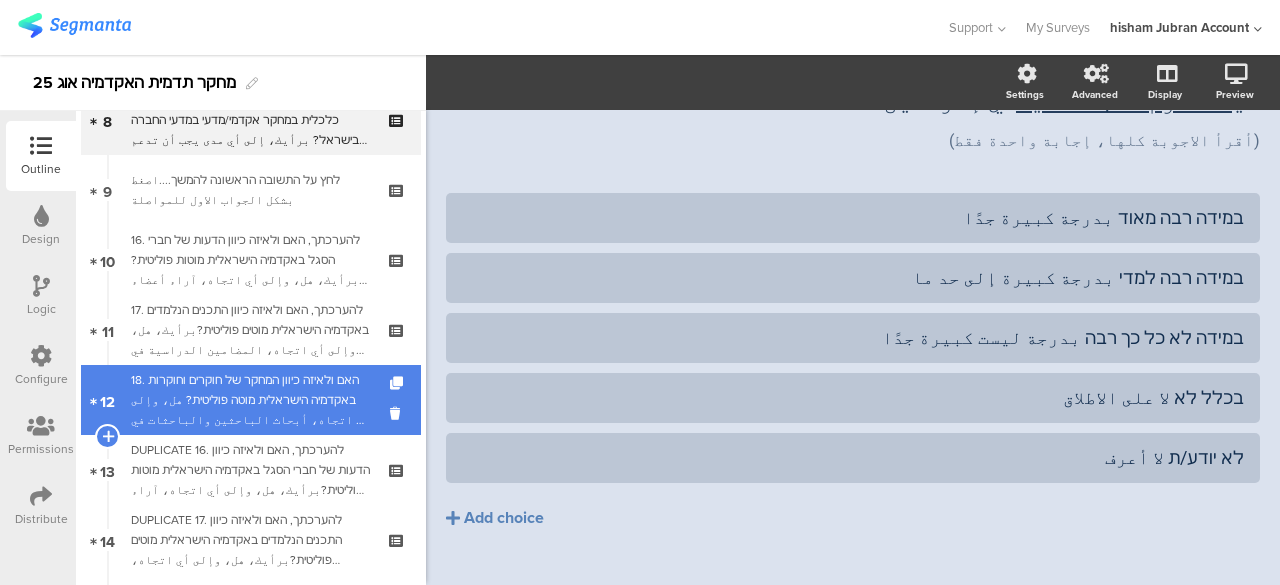 scroll, scrollTop: 600, scrollLeft: 0, axis: vertical 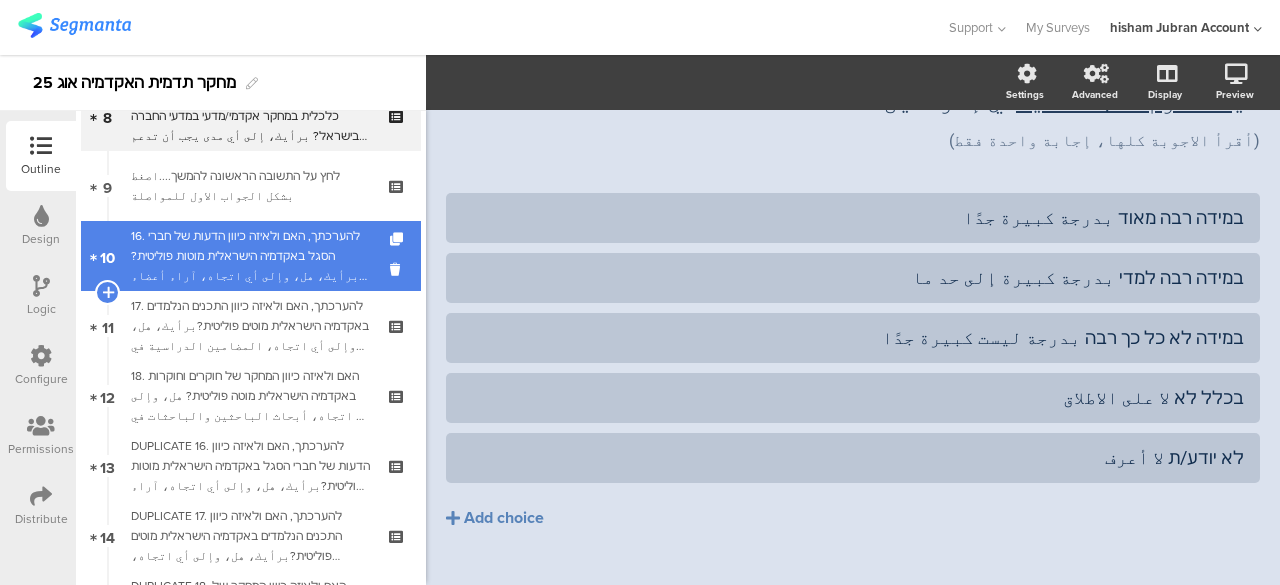click on "16. להערכתך, האם ולאיזה כיוון הדעות של חברי הסגל באקדמיה הישראלית מוטות פוליטית?برأيك، هل، وإلى أي اتجاه، آراء أعضاء الهيئة الأكاديمية في إسرائيل منحازة سياسيًا؟" at bounding box center [250, 256] 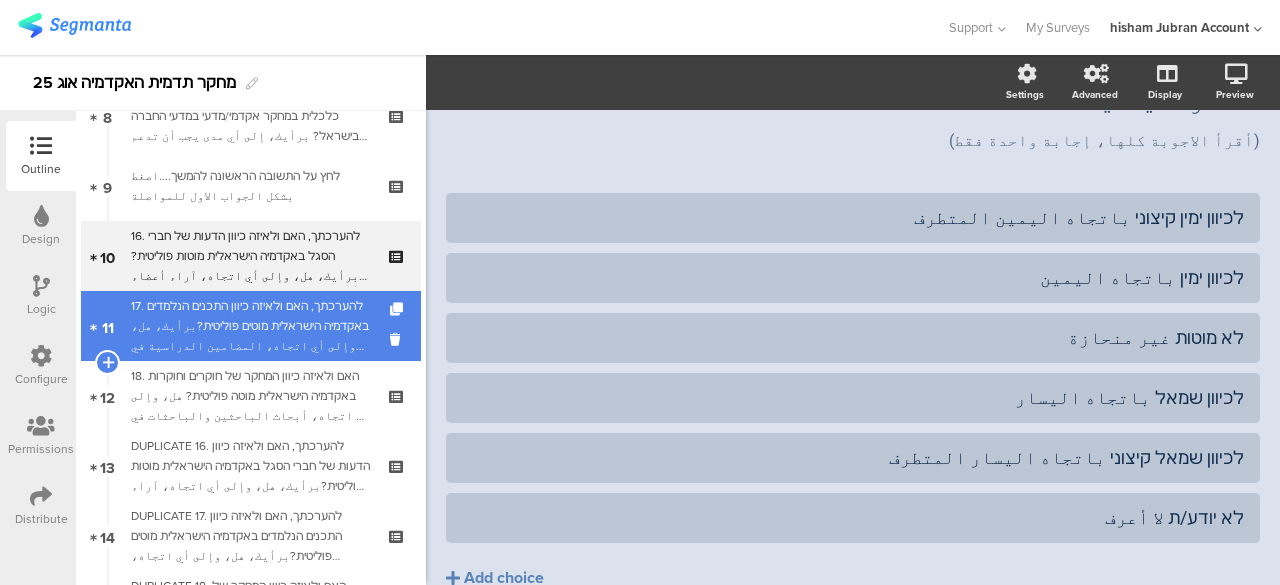 click on "17. להערכתך, האם ולאיזה כיוון התכנים הנלמדים באקדמיה הישראלית מוטים פוליטית?برأيك، هل، وإلى أي اتجاه، المضامين الدراسية في الأكاديمية الإسرائيلية منحازة سياسيًا؟" at bounding box center (250, 326) 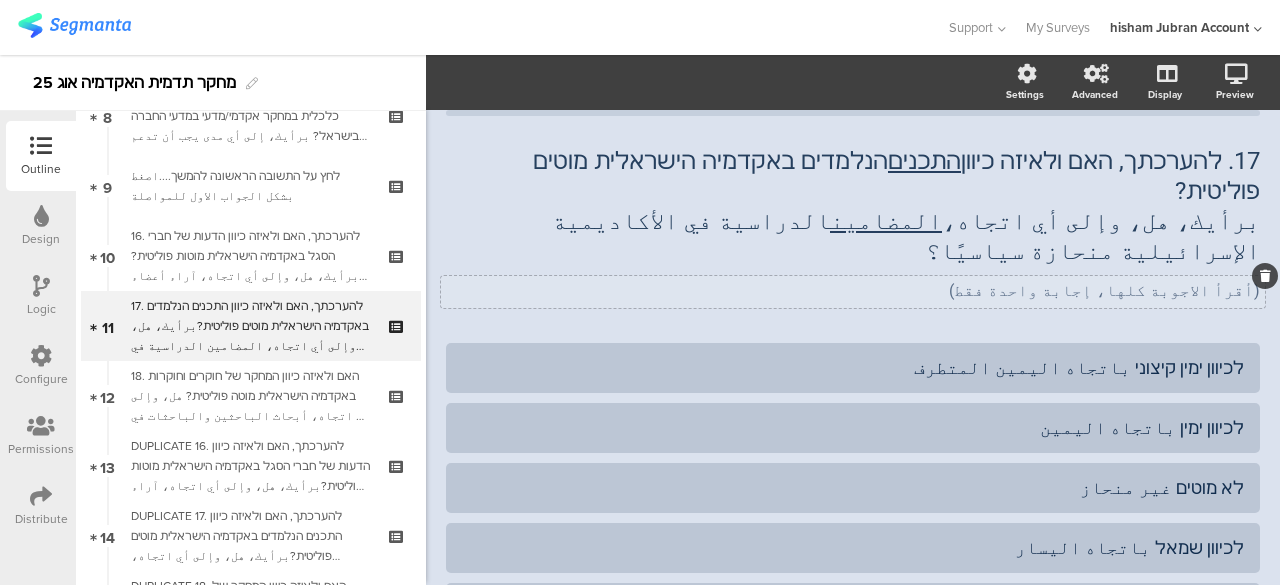 scroll, scrollTop: 0, scrollLeft: 0, axis: both 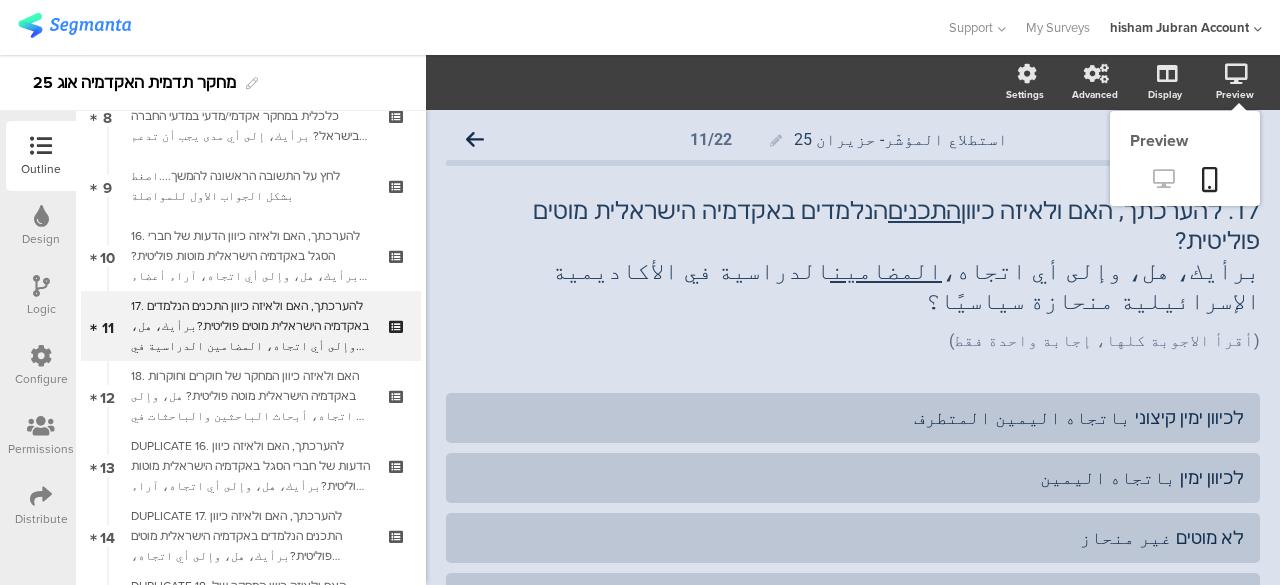 click 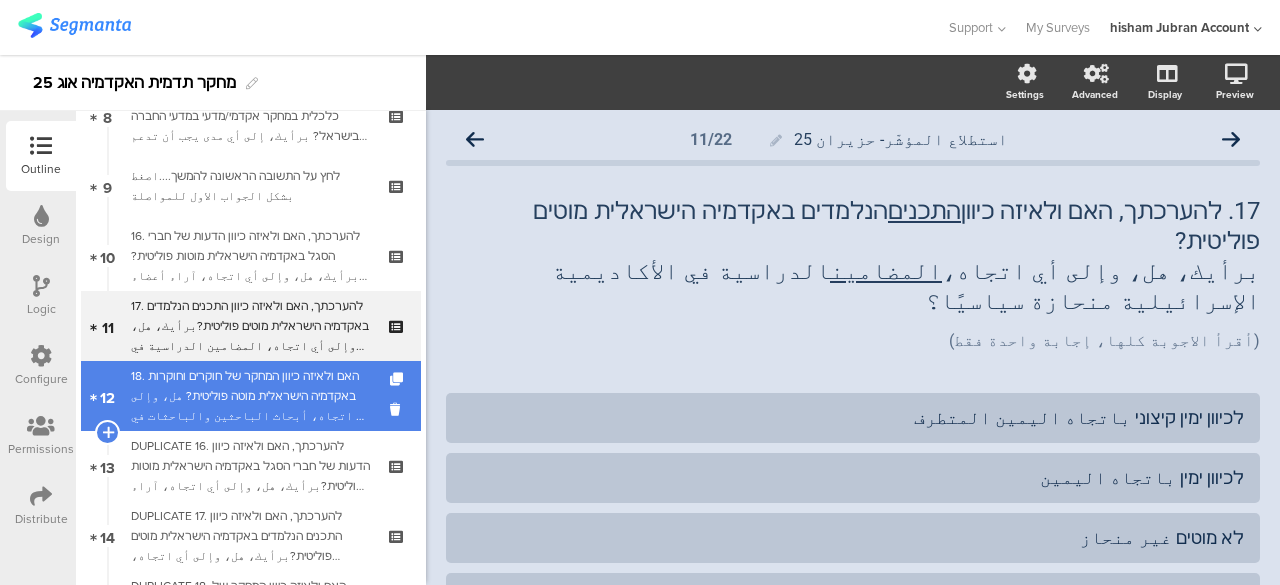 scroll, scrollTop: 700, scrollLeft: 0, axis: vertical 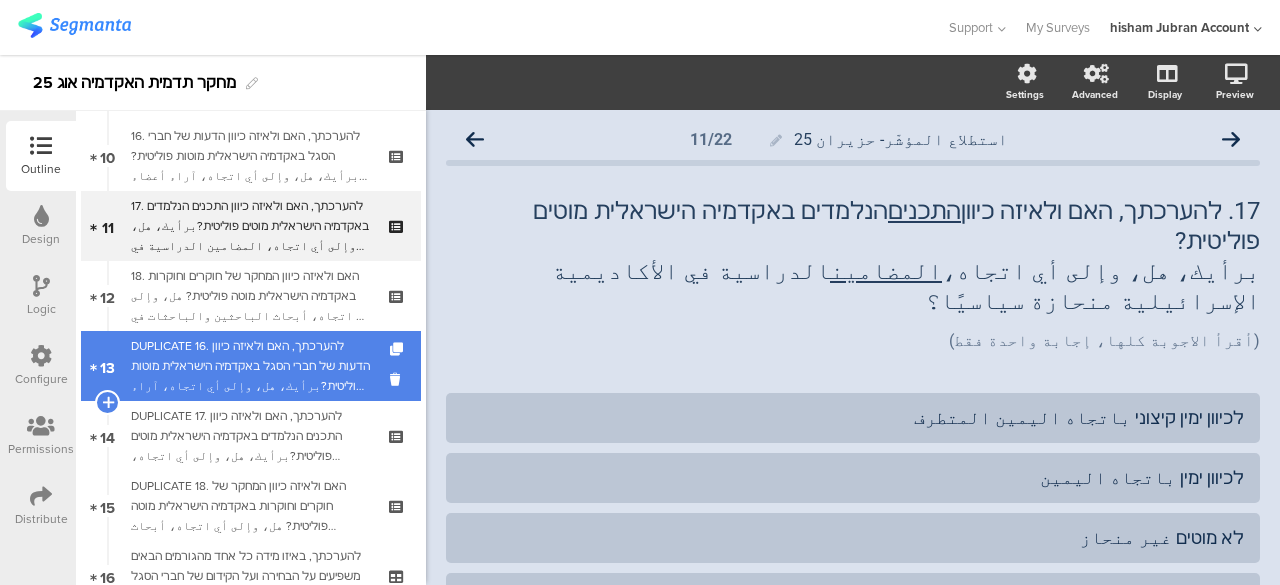 click on "DUPLICATE 16. להערכתך, האם ולאיזה כיוון הדעות של חברי הסגל באקדמיה הישראלית מוטות פוליטית?برأيك، هل، وإلى أي اتجاه، آراء أعضاء الهيئة الأكاديمية في إسرائيل منحازة سياسيًا؟" at bounding box center [250, 366] 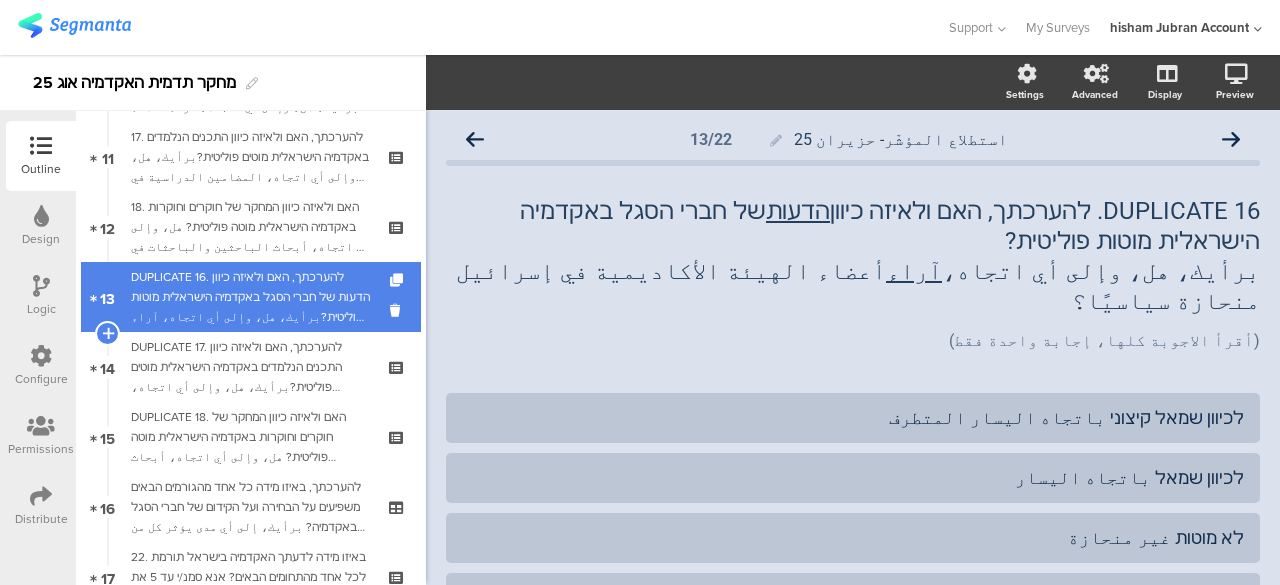 scroll, scrollTop: 800, scrollLeft: 0, axis: vertical 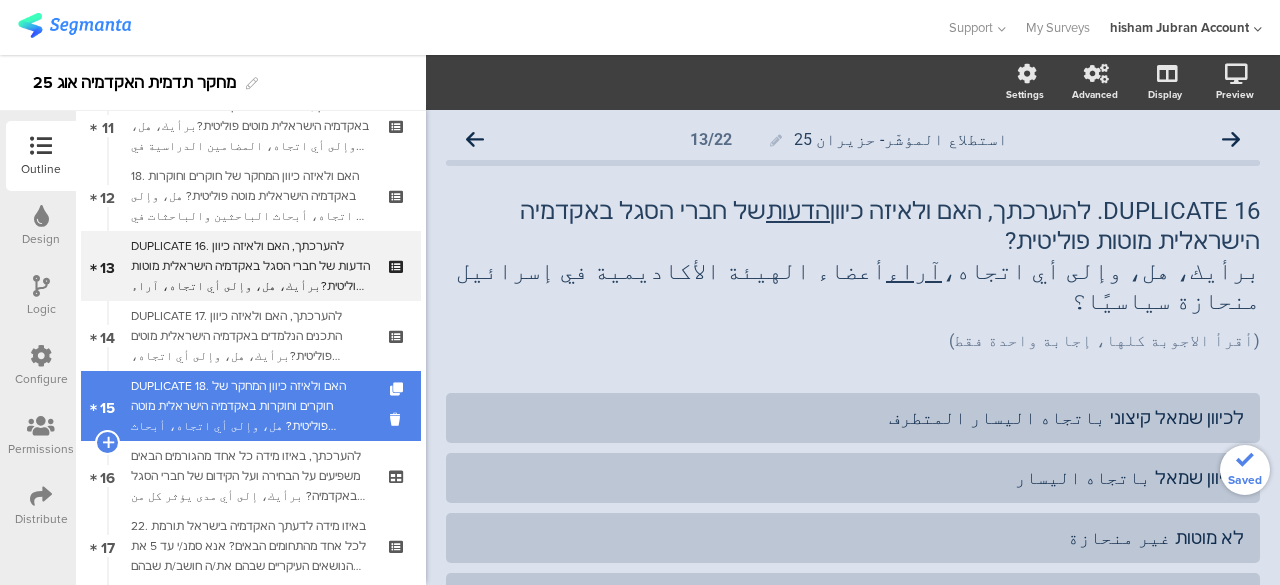 click on "DUPLICATE 18. האם ולאיזה כיוון המחקר של חוקרים וחוקרות באקדמיה הישראלית מוטה פוליטית? هل، وإلى أي اتجاه، أبحاث الباحثين والباحثات في الأكاديمية الإسرائيلية منحازة سياسيًا؟" at bounding box center [250, 406] 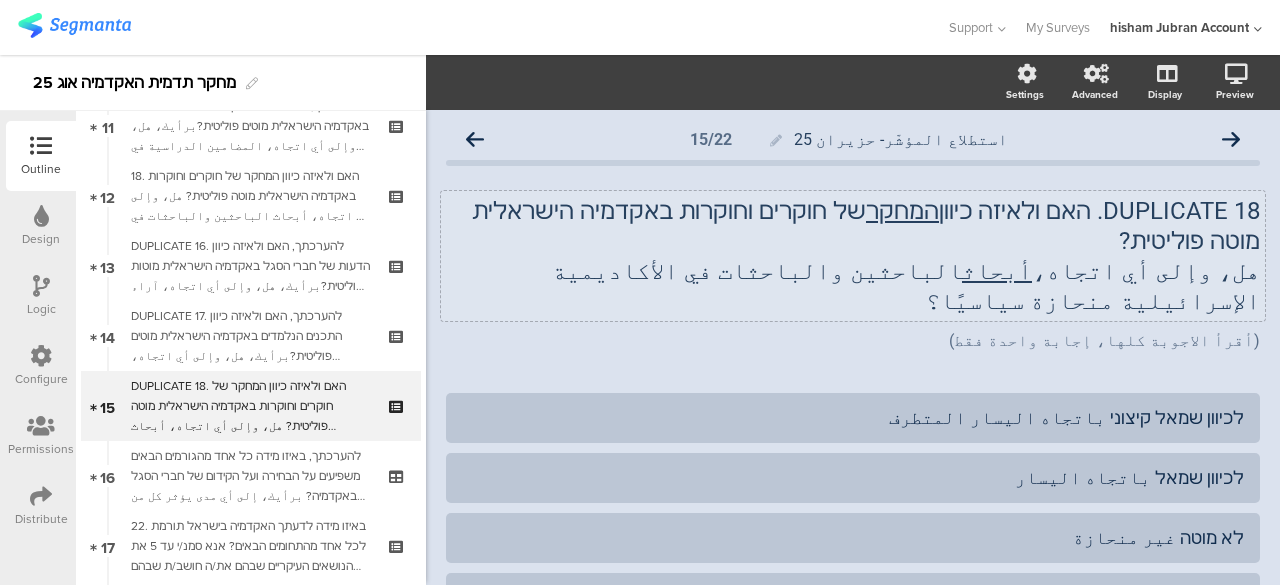 click on "DUPLICATE 18. האם ולאיזה כיוון  המחקר  של חוקרים וחוקרות באקדמיה הישראלית מוטה פוליטית?  هل، وإلى أي اتجاه،  أبحاث  الباحثين والباحثات في الأكاديمية الإسرائيلية منحازة سياسيًا؟
DUPLICATE 18. האם ולאיזה כיוון  המחקר  של חוקרים וחוקרות באקדמיה הישראלית מוטה פוליטית?  هل، وإلى أي اتجاه،  أبحاث  الباحثين والباحثات في الأكاديمية الإسرائيلية منحازة سياسيًا؟" 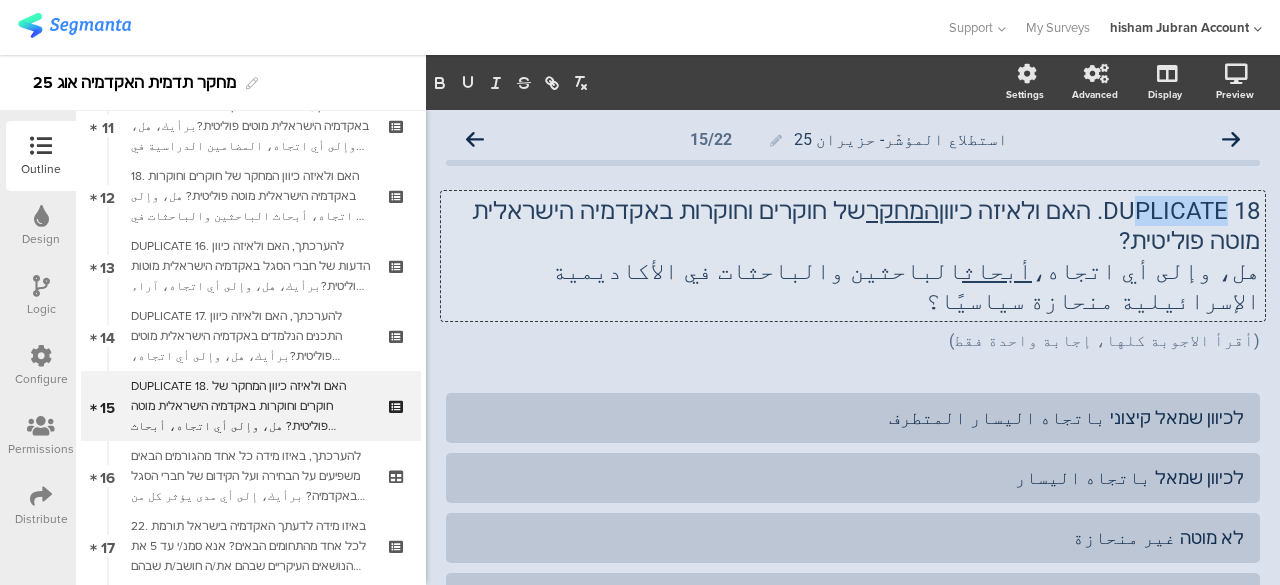 drag, startPoint x: 1122, startPoint y: 211, endPoint x: 1210, endPoint y: 211, distance: 88 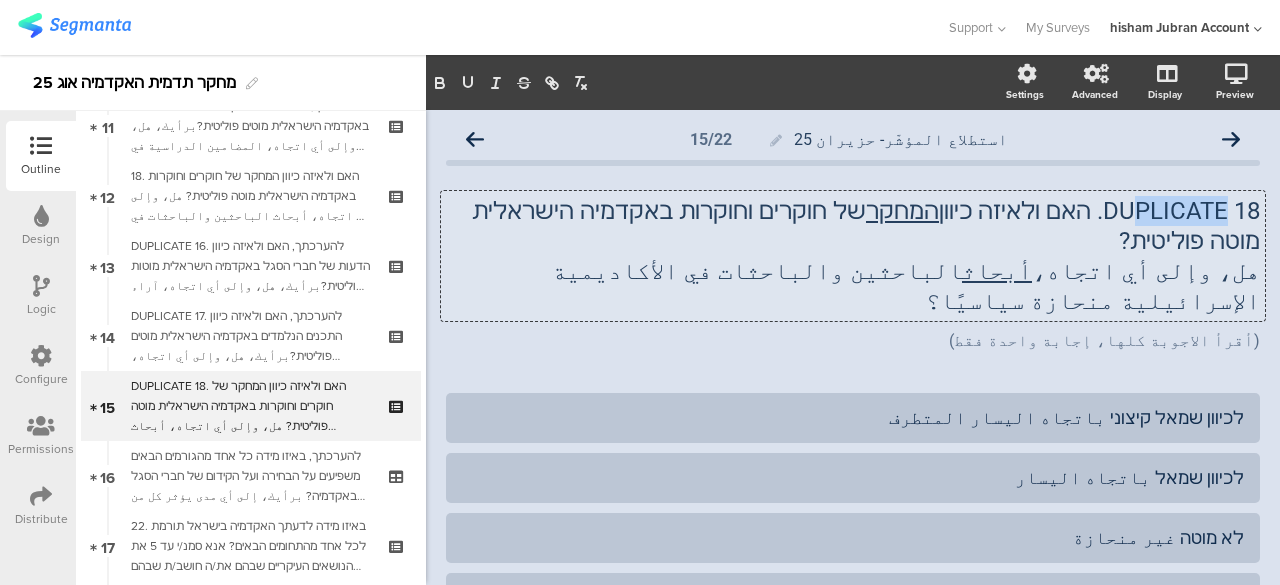 click on "DUPLICATE 18. האם ולאיזה כיוון  המחקר  של חוקרים וחוקרות באקדמיה הישראלית מוטה פוליטית?" 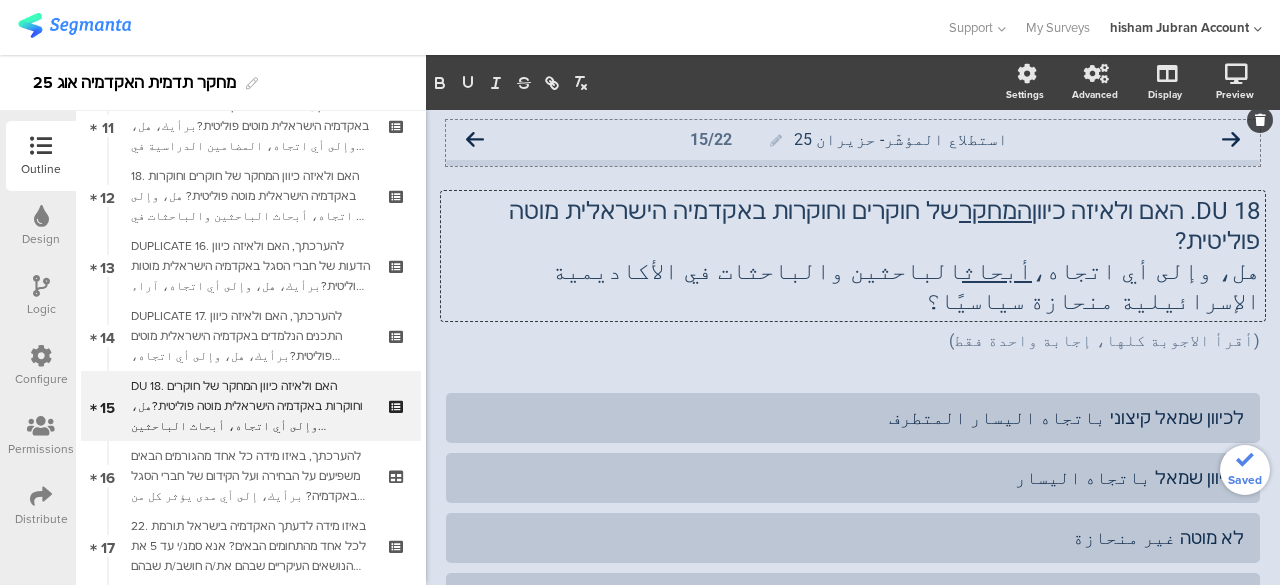 click 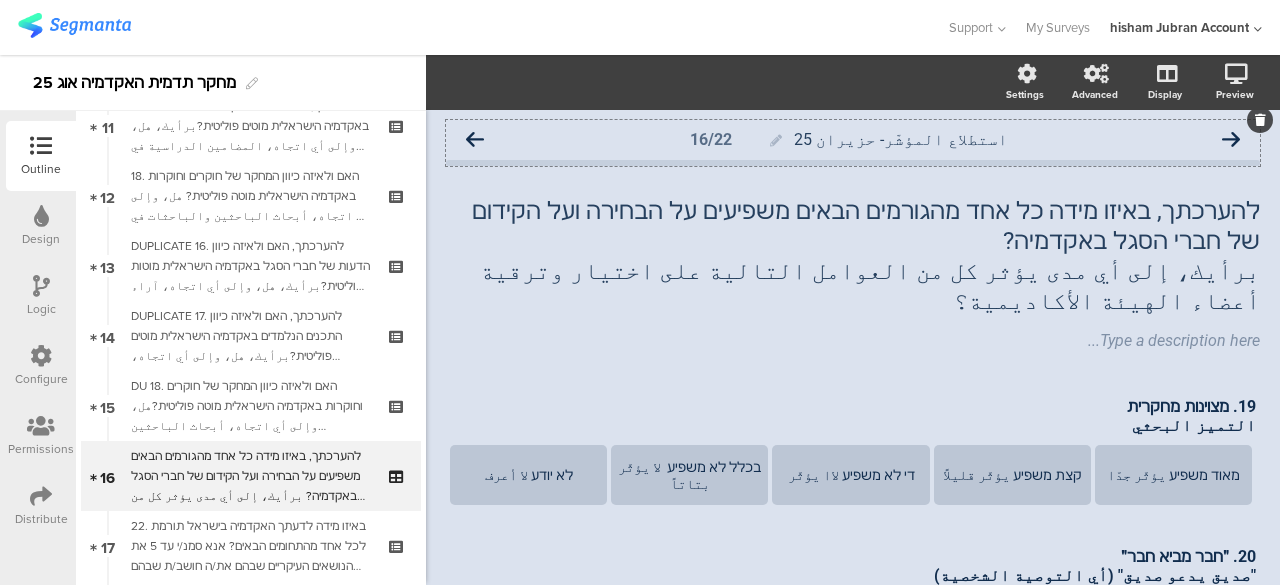 click 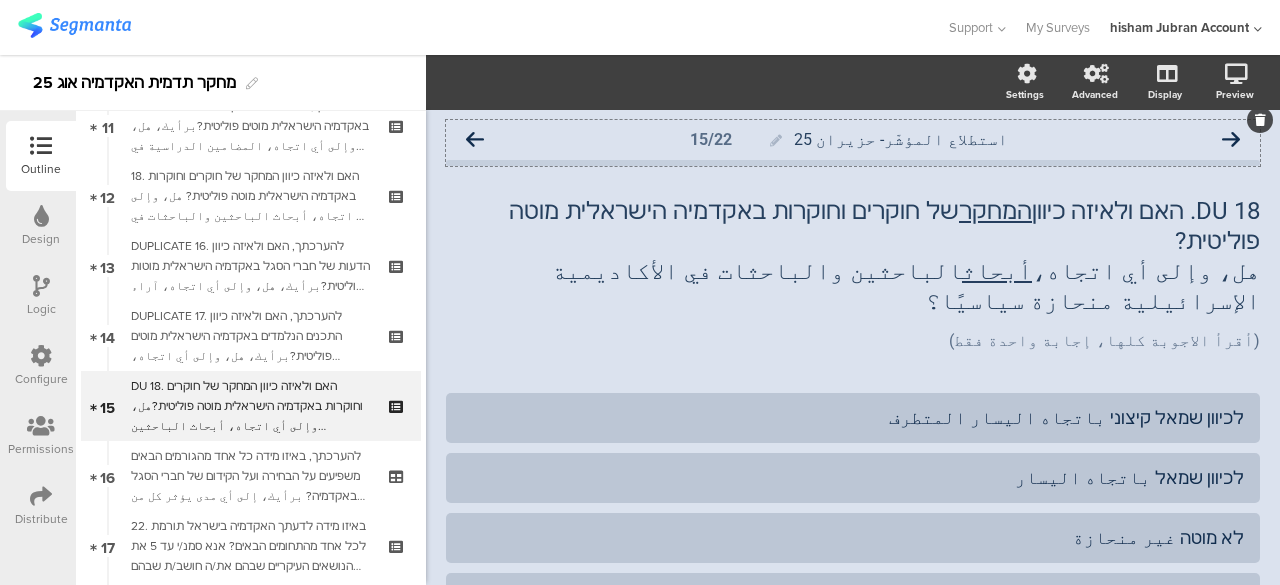 click 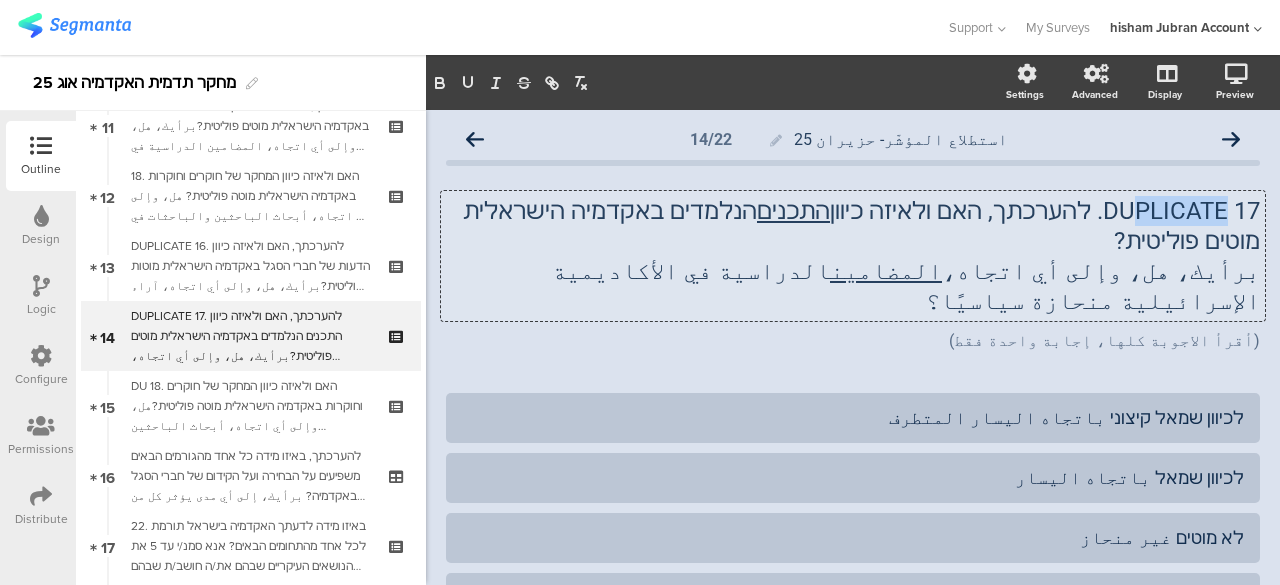 drag, startPoint x: 1124, startPoint y: 211, endPoint x: 1212, endPoint y: 213, distance: 88.02273 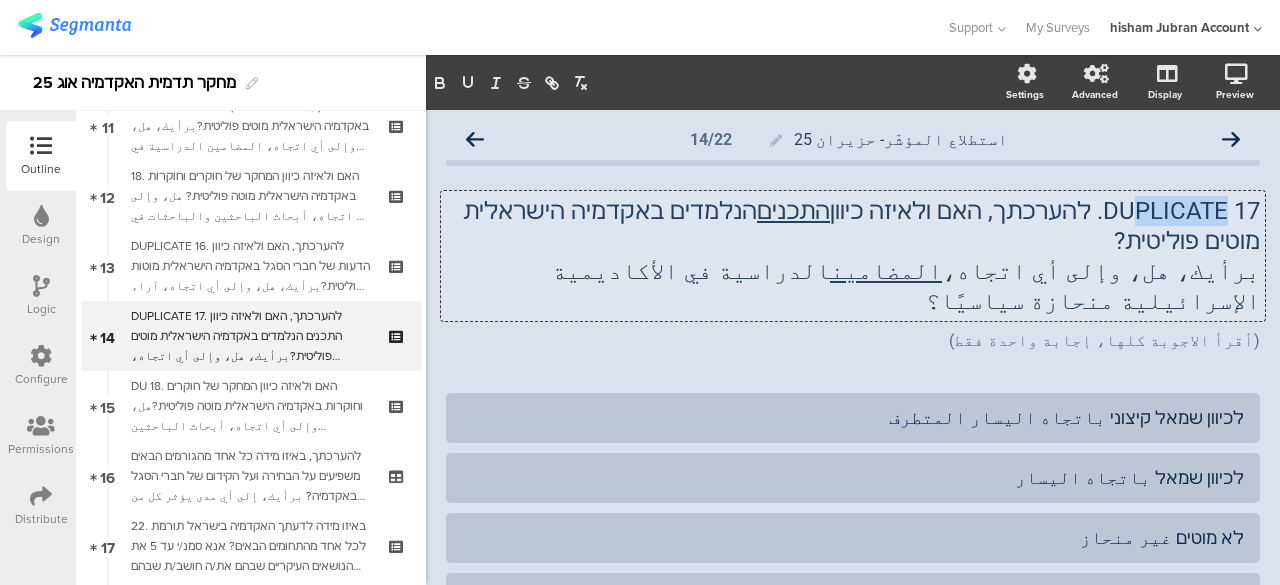 click on "DUPLICATE 17. להערכתך, האם ולאיזה כיוון  התכנים  הנלמדים באקדמיה הישראלית מוטים פוליטית? برأيك، هل، وإلى أي اتجاه،  المضامين  الدراسية في الأكاديمية الإسرائيلية منحازة سياسيًا؟
DUPLICATE 17. להערכתך, האם ולאיזה כיוון  התכנים  הנלמדים באקדמיה הישראלית מוטים פוליטית? برأيك، هل، وإلى أي اتجاه،  المضامين  الدراسية في الأكاديمية الإسرائيلية منحازة سياسيًا؟
DUPLICATE 17. להערכתך, האם ולאיזה כיוון  התכנים  הנלמדים באקדמיה הישראלית מוטים פוליטית? برأيك، هل، وإلى أي اتجاه،  المضامين  الدراسية في الأكاديمية الإسرائيلية منحازة سياسيًا؟" 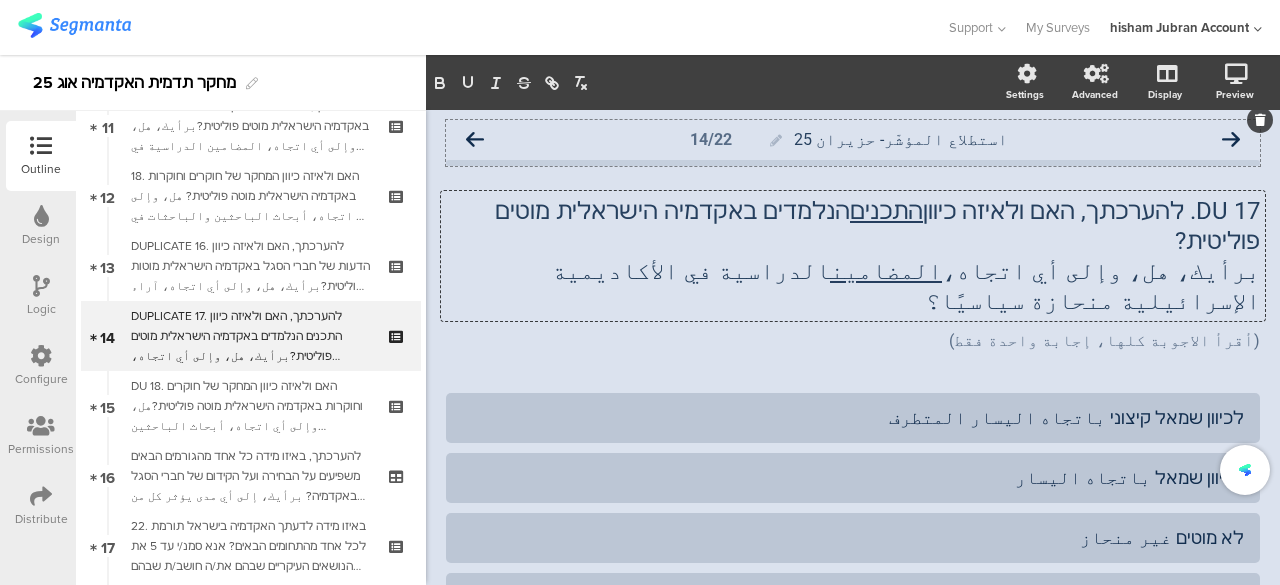 click 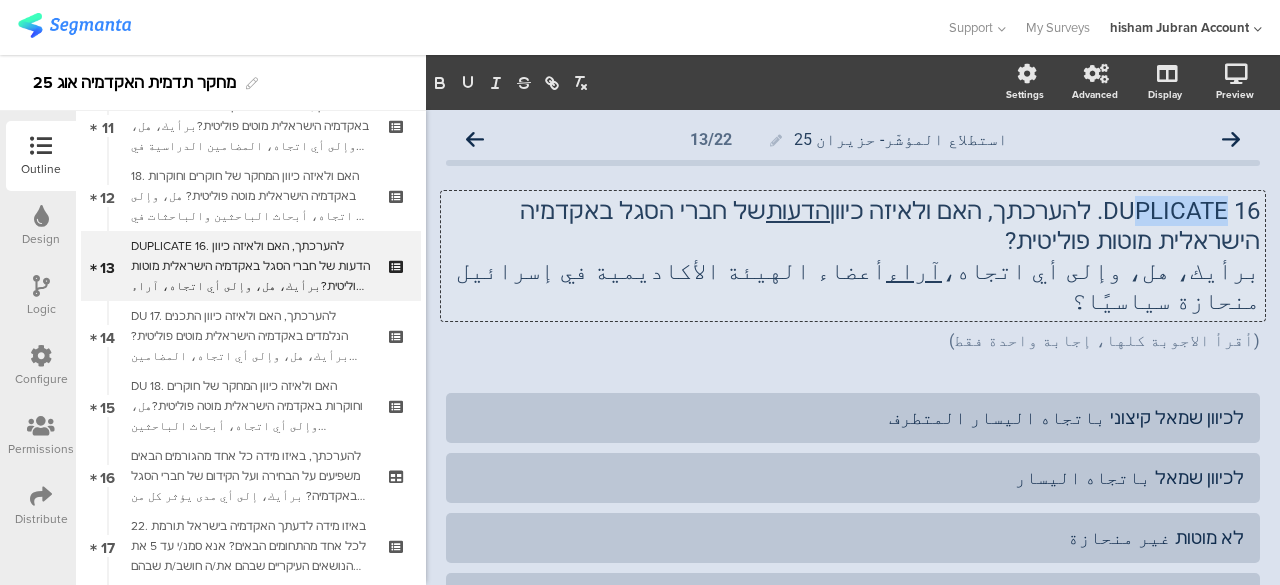drag, startPoint x: 1123, startPoint y: 209, endPoint x: 1211, endPoint y: 212, distance: 88.051125 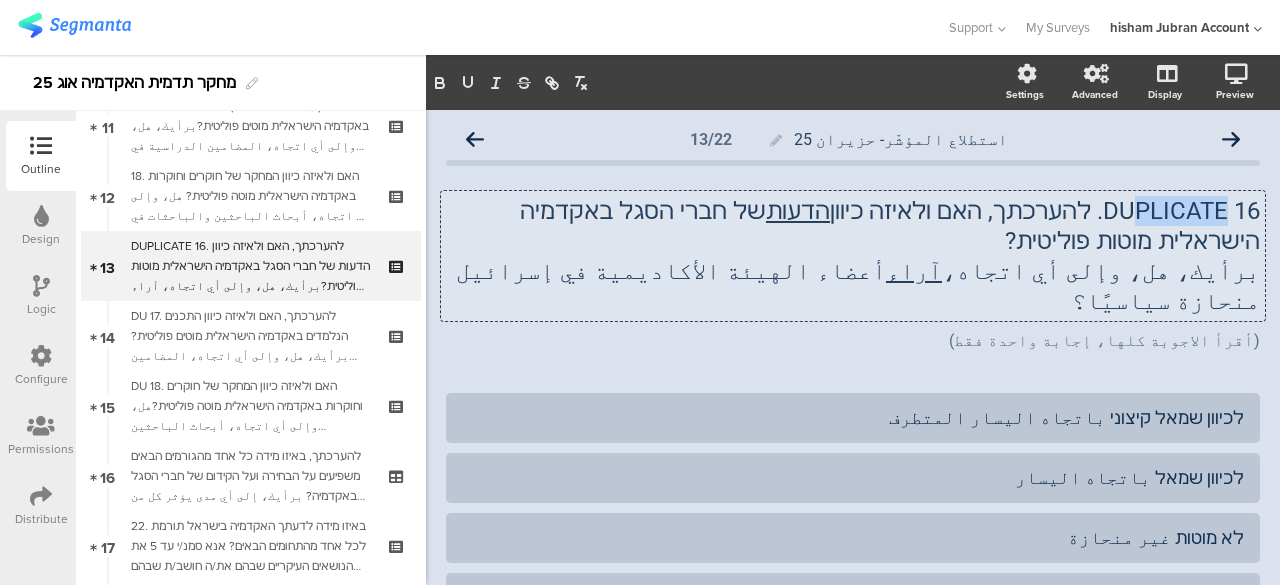 click on "DUPLICATE 16. להערכתך, האם ולאיזה כיוון  הדעות  של חברי הסגל באקדמיה הישראלית מוטות פוליטית? برأيك، هل، وإلى أي اتجاه،  آراء  أعضاء الهيئة الأكاديمية في إسرائيل منحازة سياسيًا؟
DUPLICATE 16. להערכתך, האם ולאיזה כיוון  הדעות  של חברי הסגל באקדמיה הישראלית מוטות פוליטית? برأيك، هل، وإلى أي اتجاه،  آراء  أعضاء الهيئة الأكاديمية في إسرائيل منحازة سياسيًا؟
DUPLICATE 16. להערכתך, האם ולאיזה כיוון  הדעות  של חברי הסגל באקדמיה הישראלית מוטות פוליטית? برأيك، هل، وإلى أي اتجاه،  آراء  أعضاء الهيئة الأكاديمية في إسرائيل منحازة سياسيًا؟" 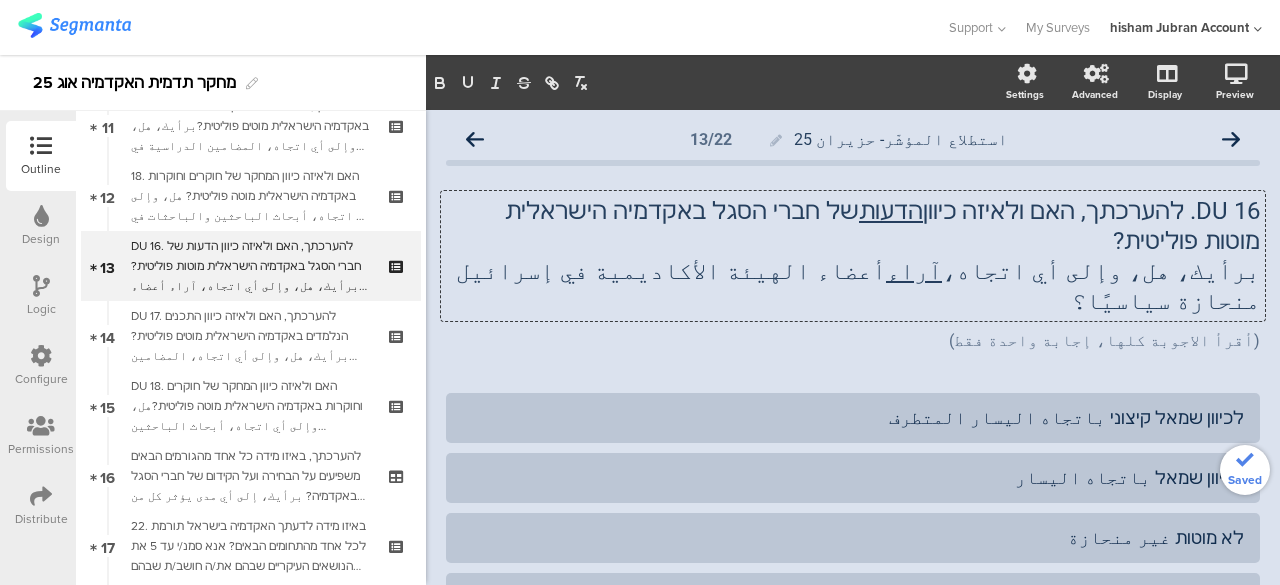 click on "DU 16. להערכתך, האם ולאיזה כיוון  הדעות  של חברי הסגל באקדמיה הישראלית מוטות פוליטית? برأيك، هل، وإلى أي اتجاه،  آراء  أعضاء الهيئة الأكاديمية في إسرائيل منحازة سياسيًا؟
DU 16. להערכתך, האם ולאיזה כיוון  הדעות  של חברי הסגל באקדמיה הישראלית מוטות פוליטית? برأيك، هل، وإلى أي اتجاه،  آراء  أعضاء الهيئة الأكاديمية في إسرائيل منحازة سياسيًا؟
DU 16. להערכתך, האם ולאיזה כיוון  הדעות  של חברי הסגל באקדמיה הישראלית מוטות פוליטית? برأيك، هل، وإلى أي اتجاه،  آراء  أعضاء الهيئة الأكاديمية في إسرائيل منحازة سياسيًا؟" 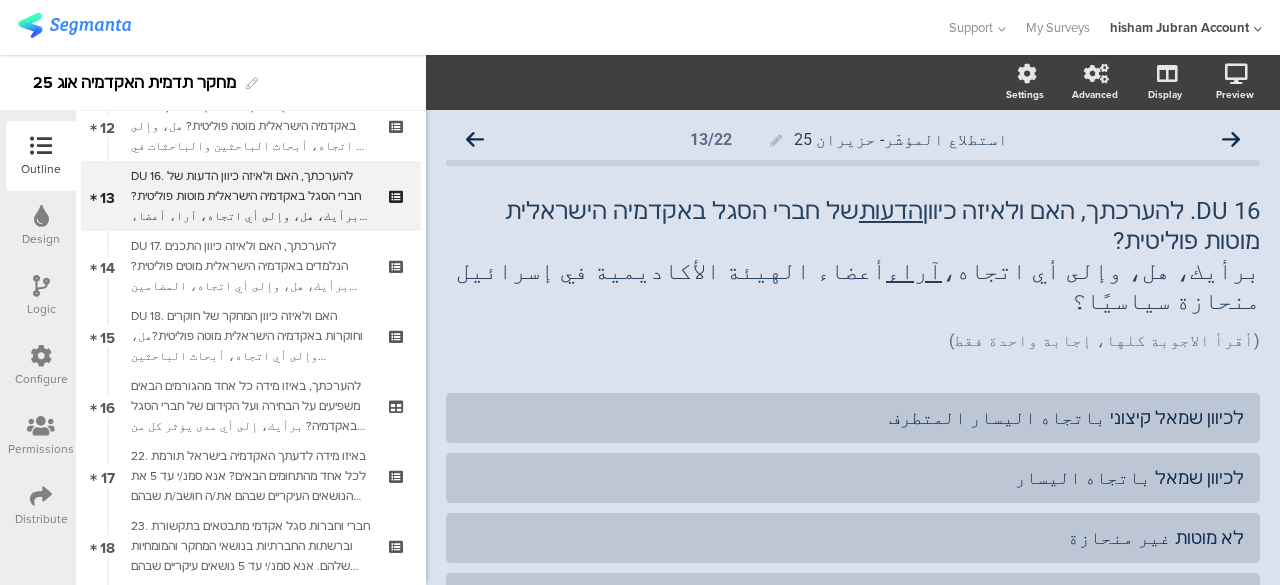 scroll, scrollTop: 906, scrollLeft: 0, axis: vertical 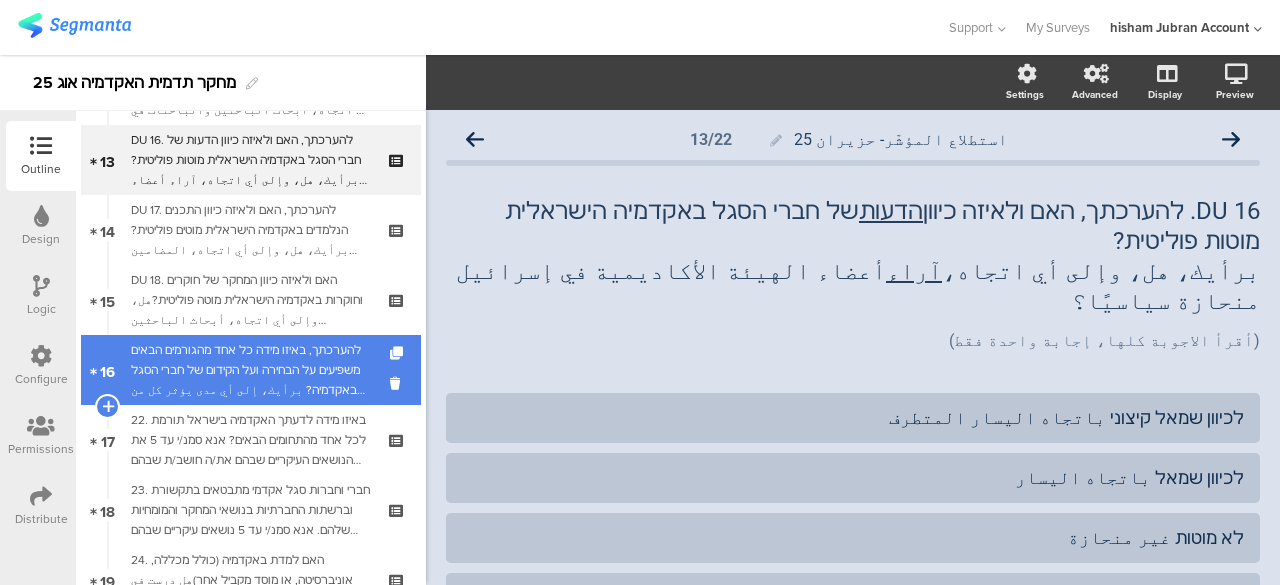 click on "להערכתך, באיזו מידה כל אחד מהגורמים הבאים משפיעים על הבחירה ועל הקידום של חברי הסגל באקדמיה? برأيك، إلى أي مدى يؤثر كل من العوامل التالية على اختيار وترقية أعضاء الهيئة الأكاديمية؟" at bounding box center [250, 370] 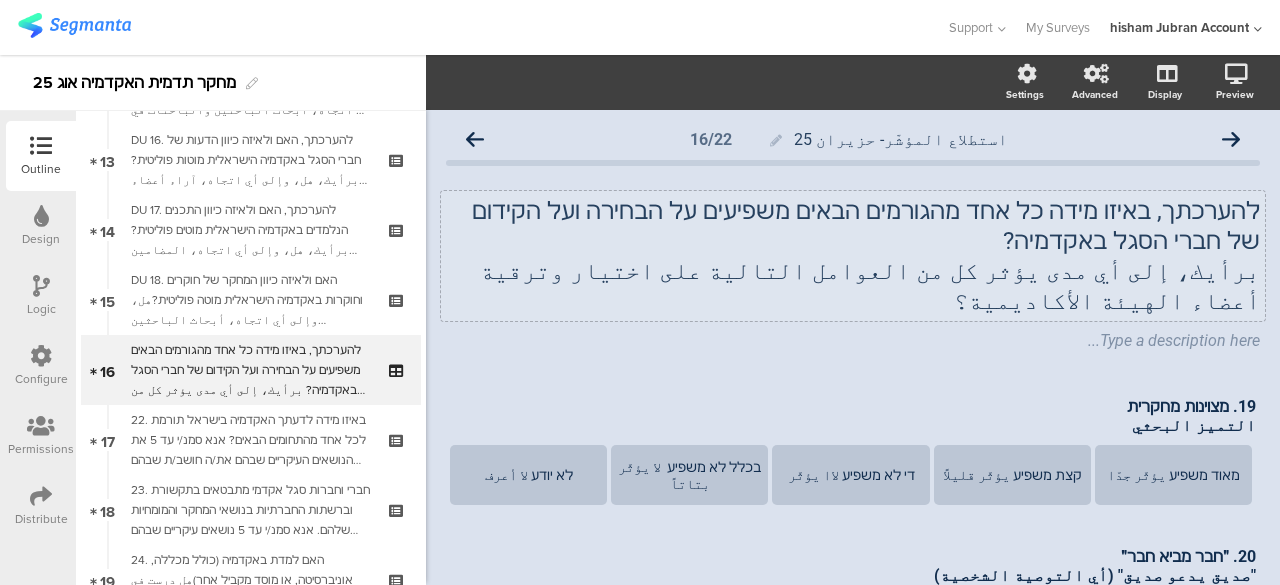 click on "להערכתך, באיזו מידה כל אחד מהגורמים הבאים משפיעים על הבחירה ועל הקידום של חברי הסגל באקדמיה?  برأيك، إلى أي مدى يؤثر كل من العوامل التالية على اختيار وترقية أعضاء الهيئة الأكاديمية؟
להערכתך, באיזו מידה כל אחד מהגורמים הבאים משפיעים על הבחירה ועל הקידום של חברי הסגל באקדמיה?  برأيك، إلى أي مدى يؤثر كل من العوامل التالية على اختيار وترقية أعضاء الهيئة الأكاديمية؟" 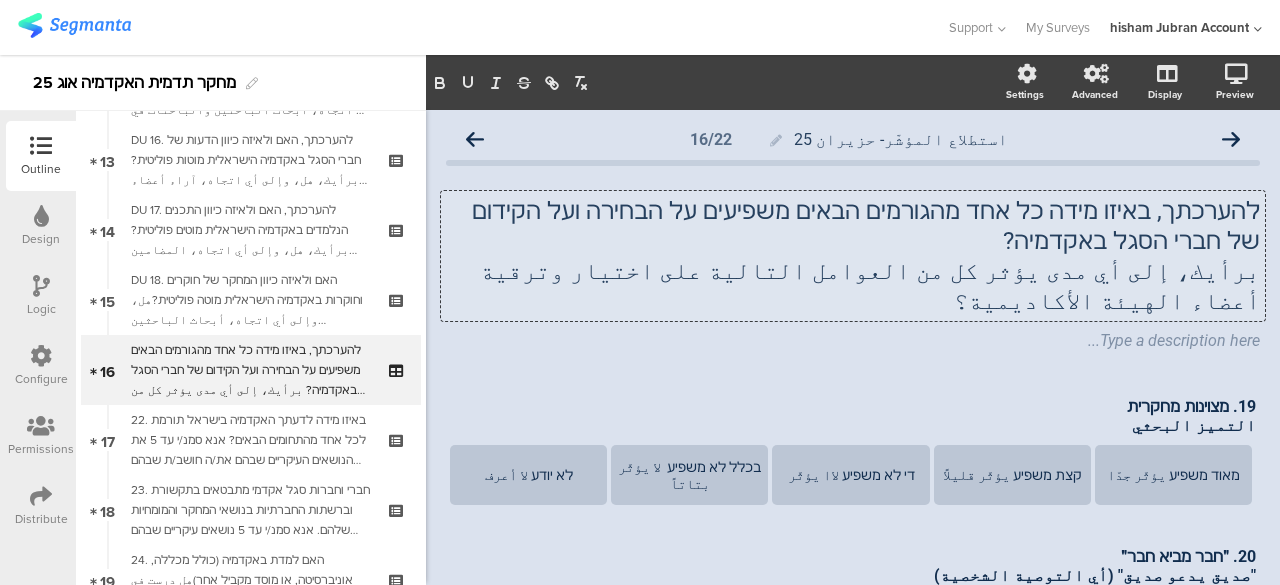 type 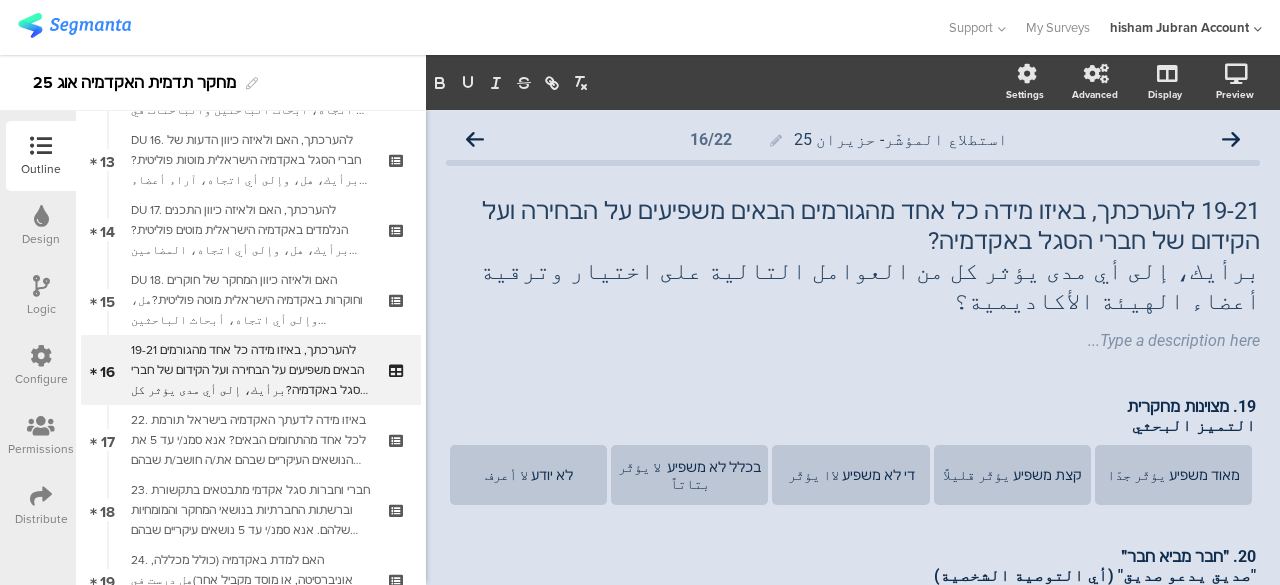 click on "استطلاع المؤشّر- حزيران 25
16/22
19-21 להערכתך, באיזו מידה כל אחד מהגורמים הבאים משפיעים על הבחירה ועל הקידום של חברי הסגל באקדמיה? برأيك، إلى أي مدى يؤثر كل من العوامل التالية على اختيار وترقية أعضاء الهيئة الأكاديمية؟
19-21 להערכתך, באיזו מידה כל אחד מהגורמים הבאים משפיעים על הבחירה ועל הקידום של חברי הסגל באקדמיה?" 